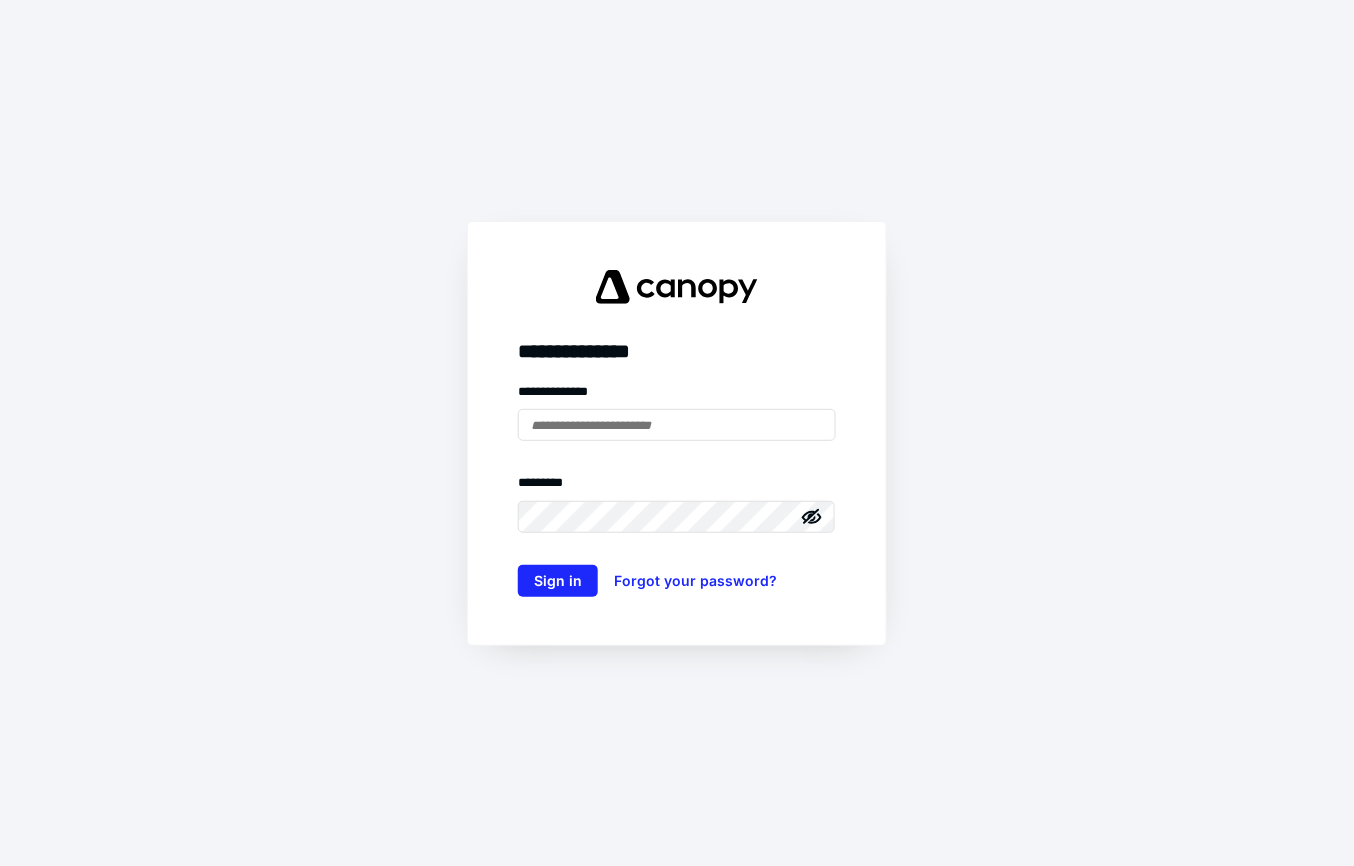 scroll, scrollTop: 0, scrollLeft: 0, axis: both 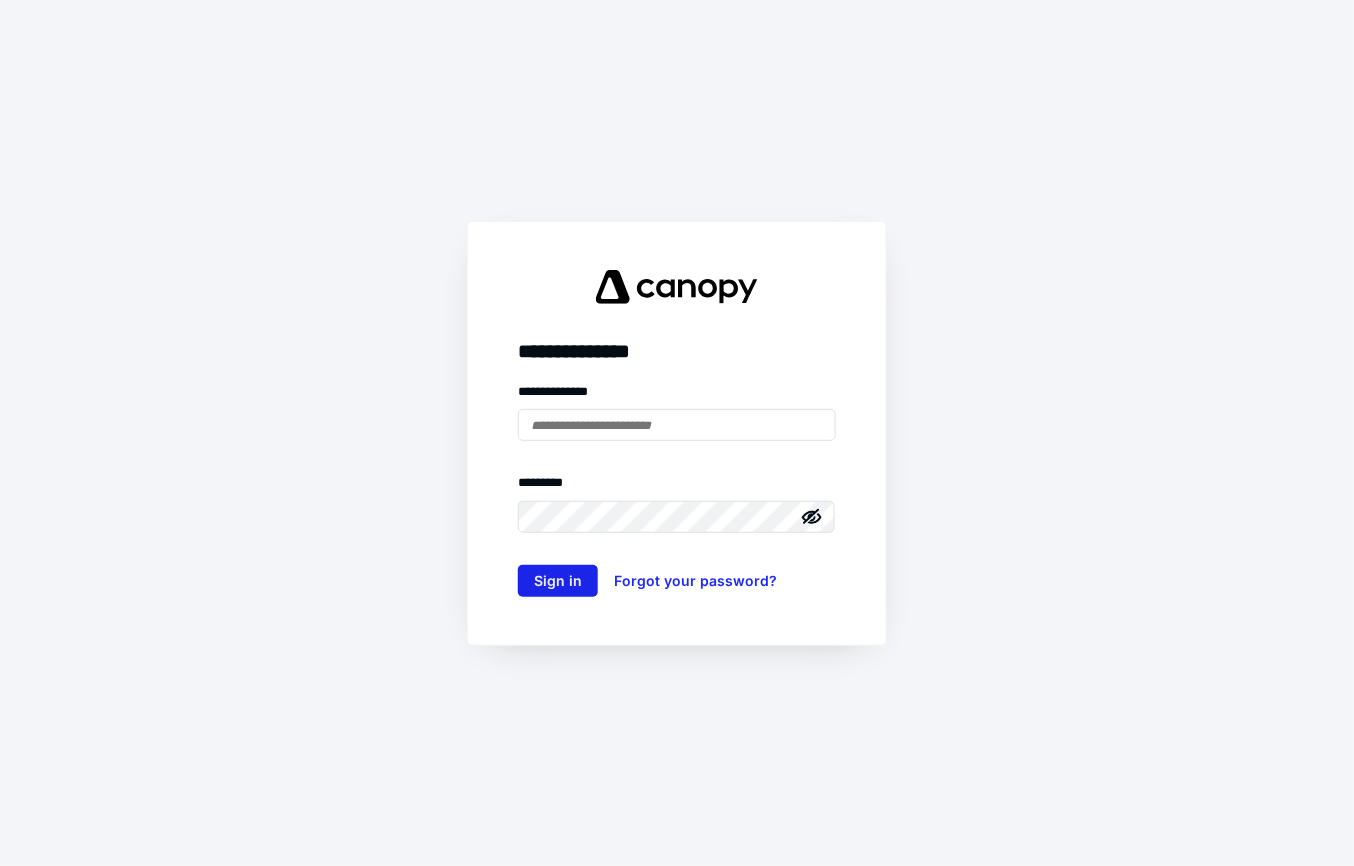 type on "**********" 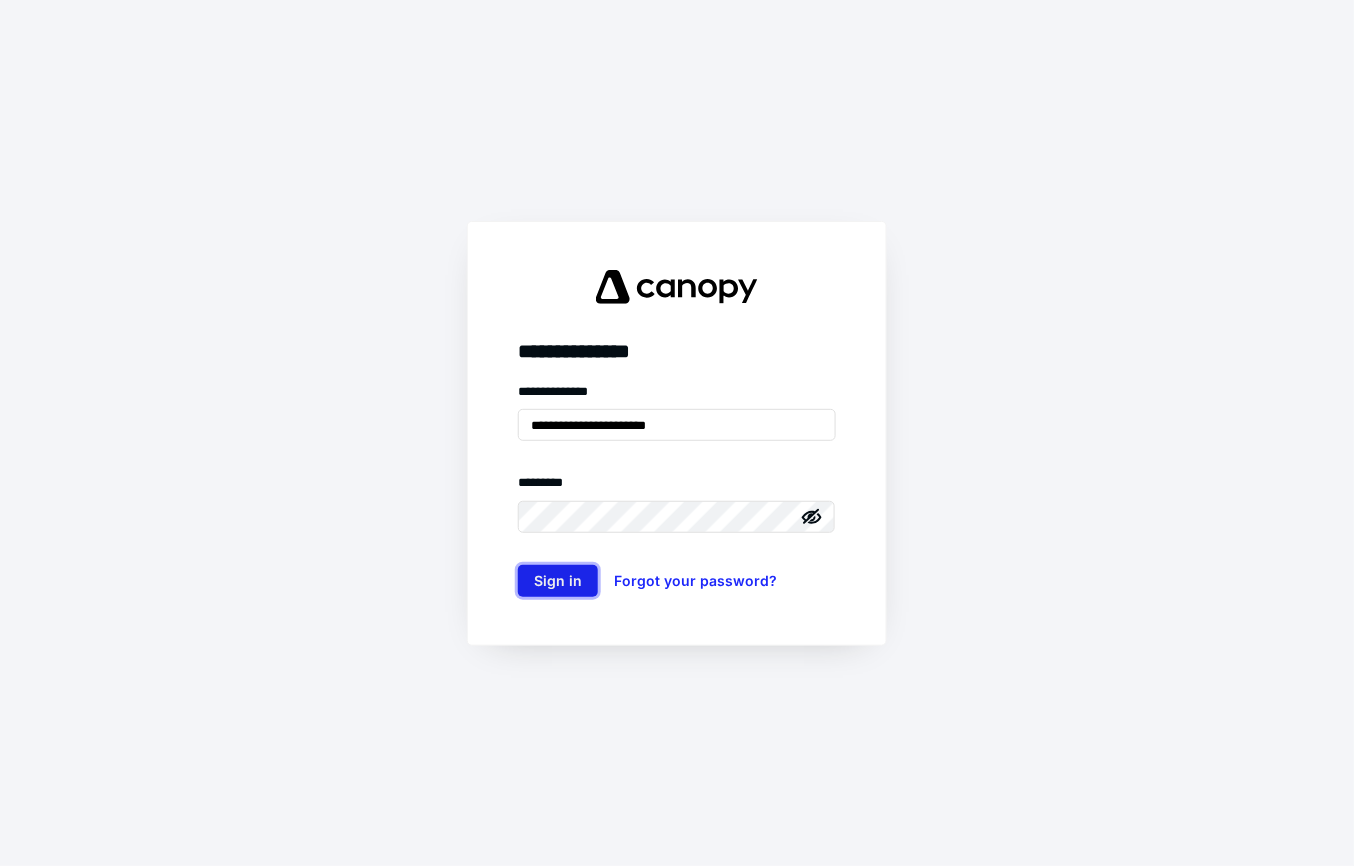click on "Sign in" at bounding box center (558, 581) 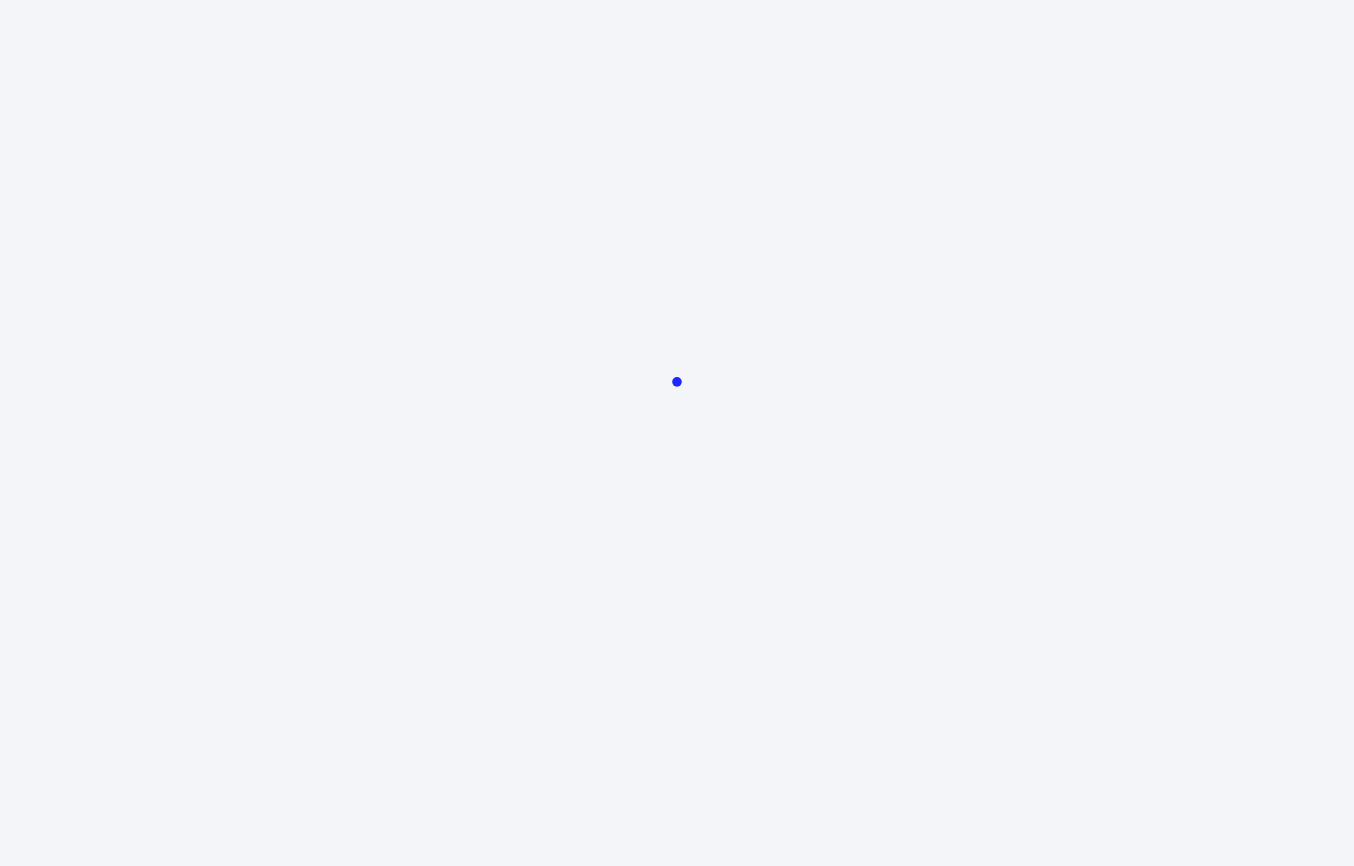 scroll, scrollTop: 0, scrollLeft: 0, axis: both 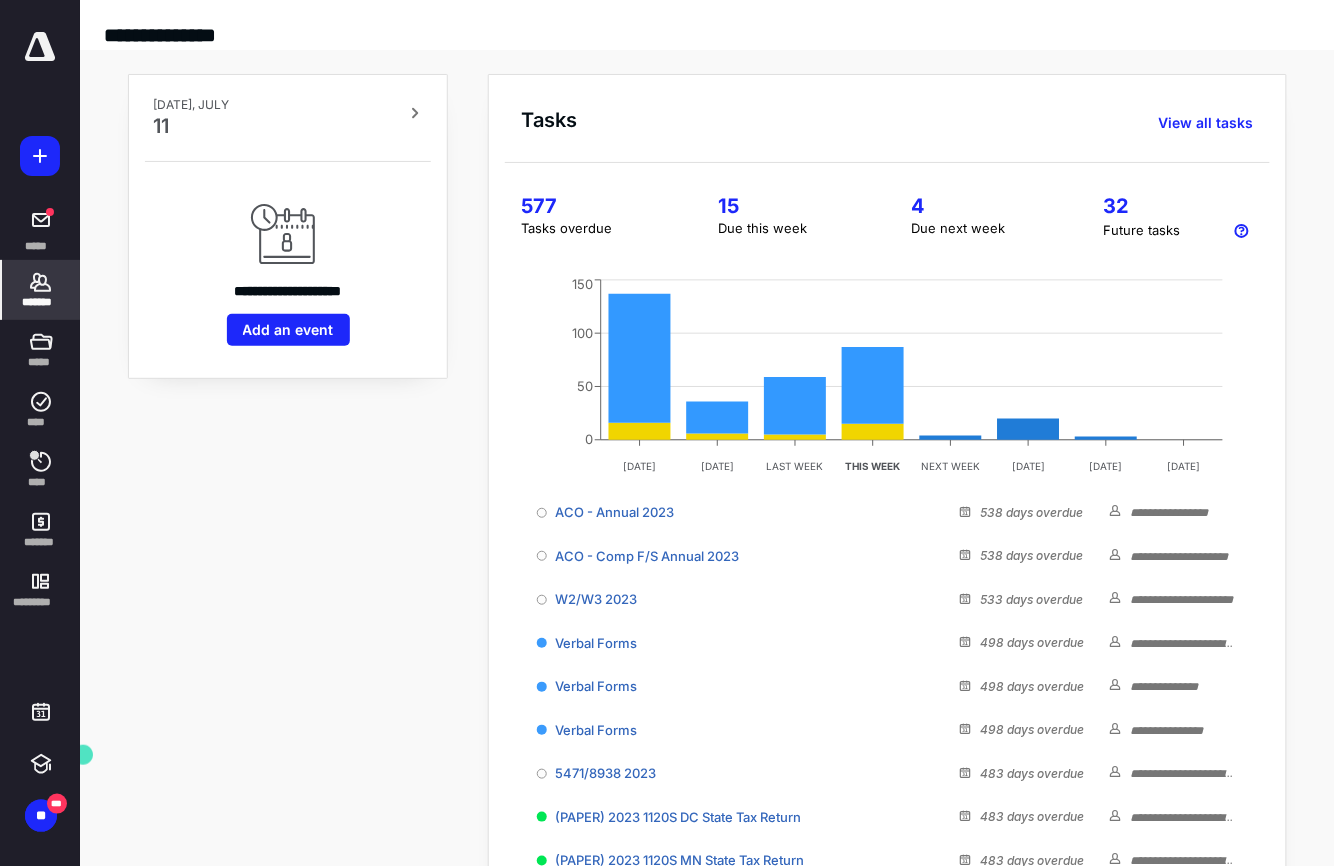 click 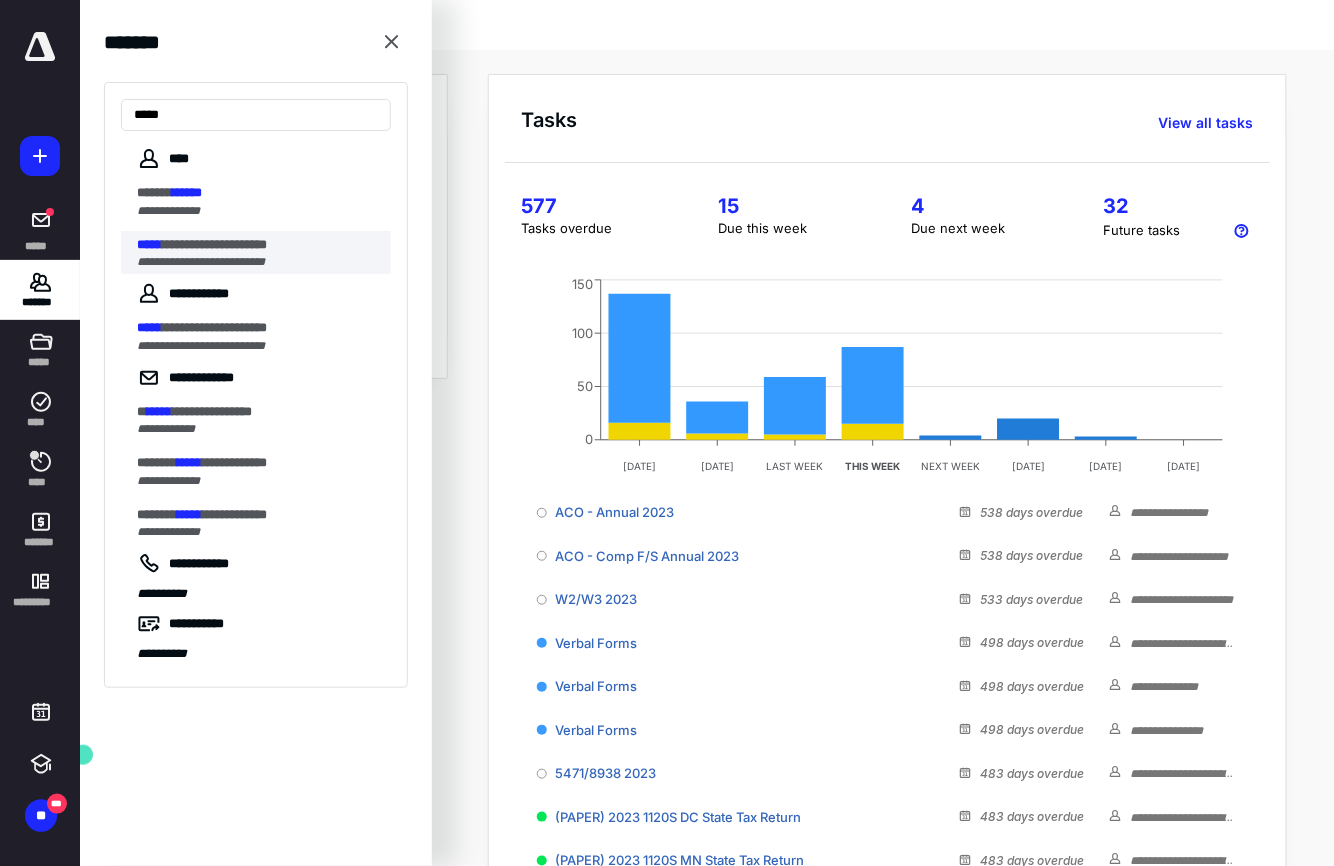 type on "*****" 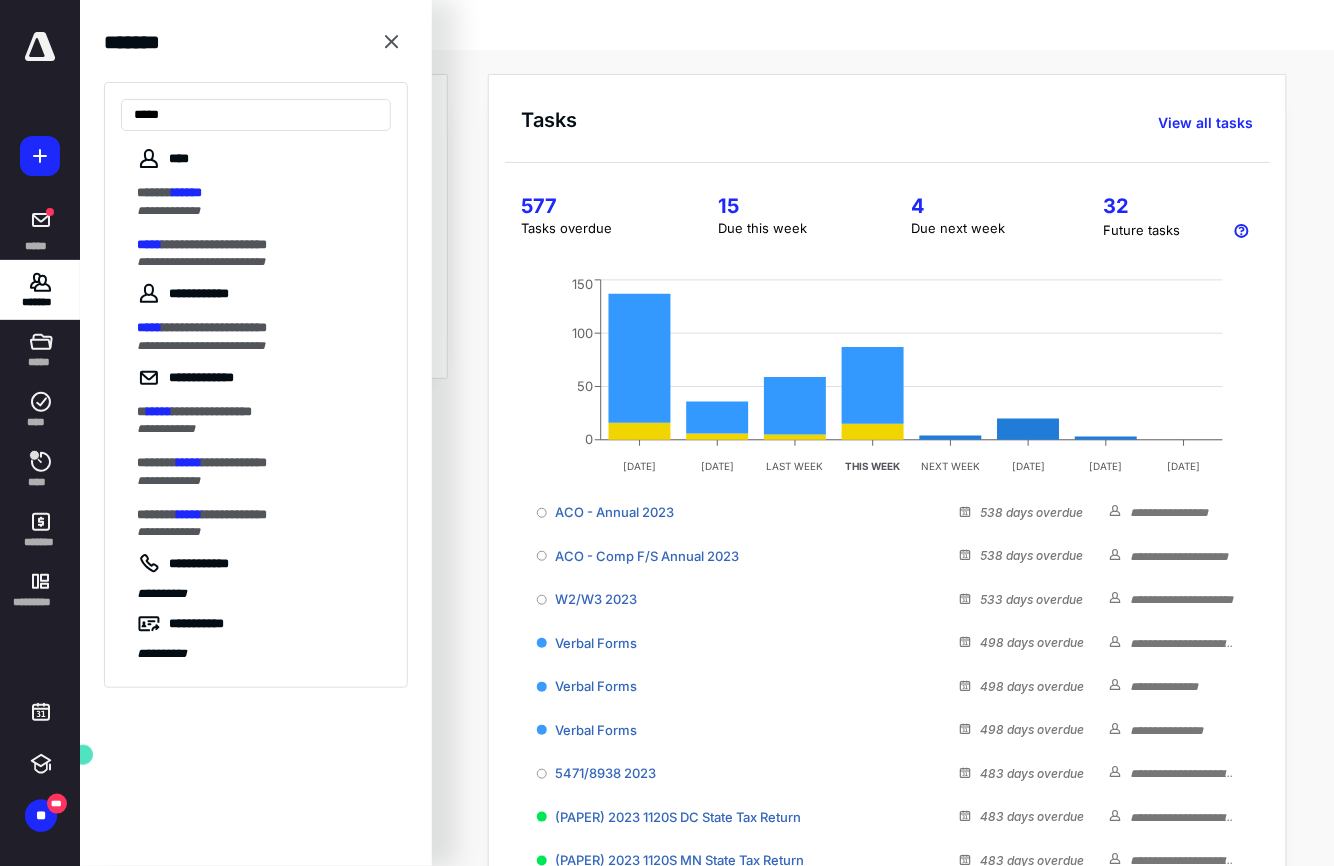 click on "**********" at bounding box center [201, 262] 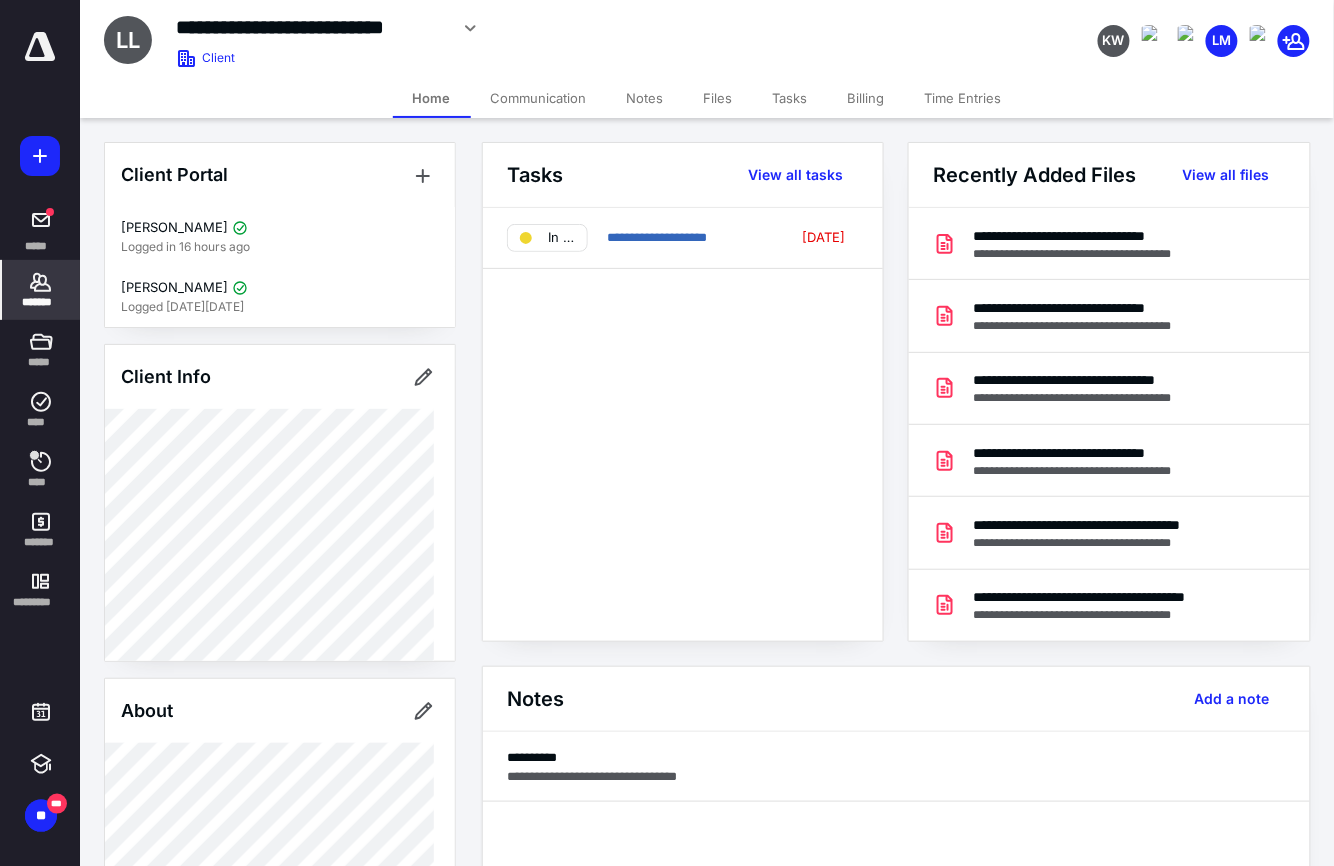 click on "Files" at bounding box center [718, 98] 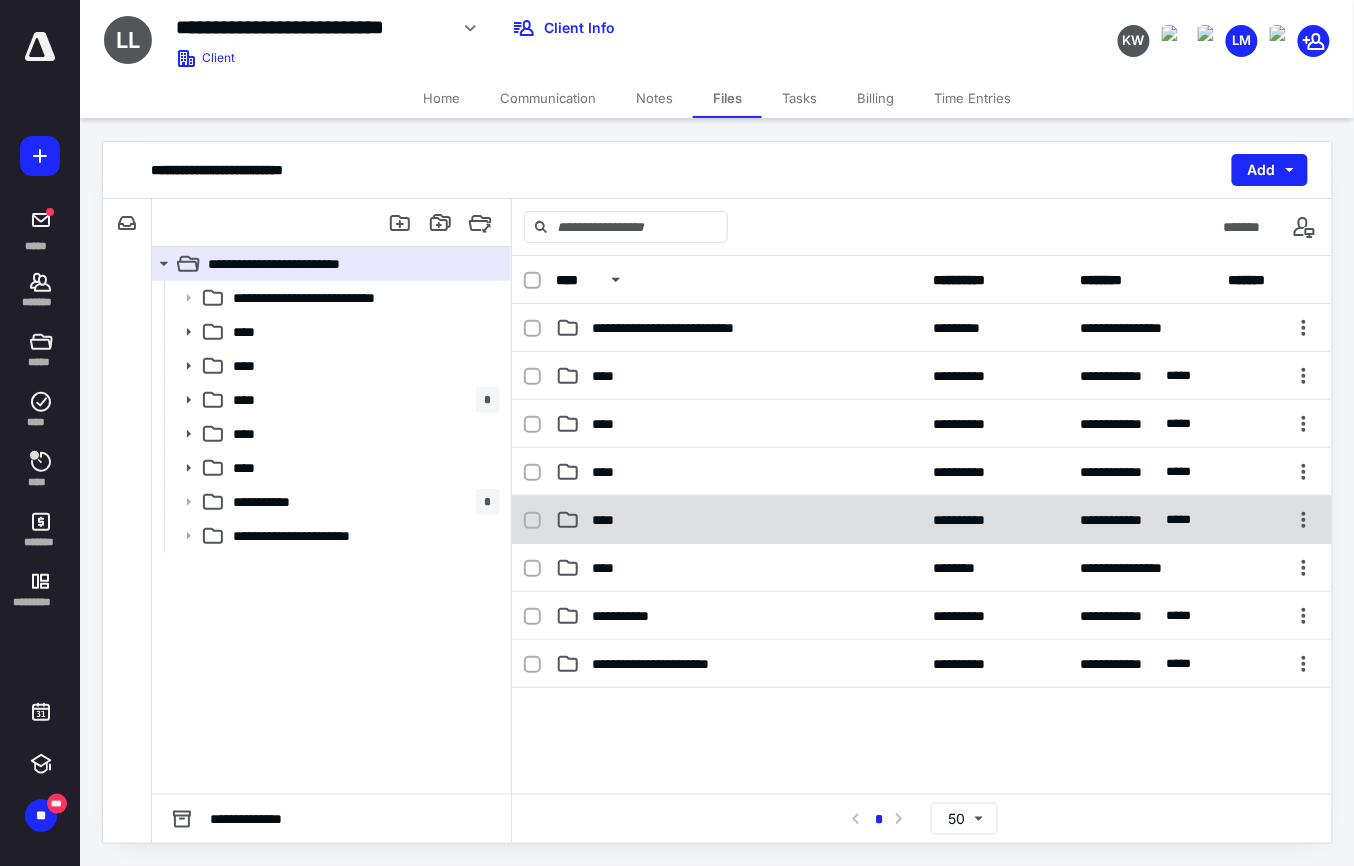 click on "**********" at bounding box center [922, 520] 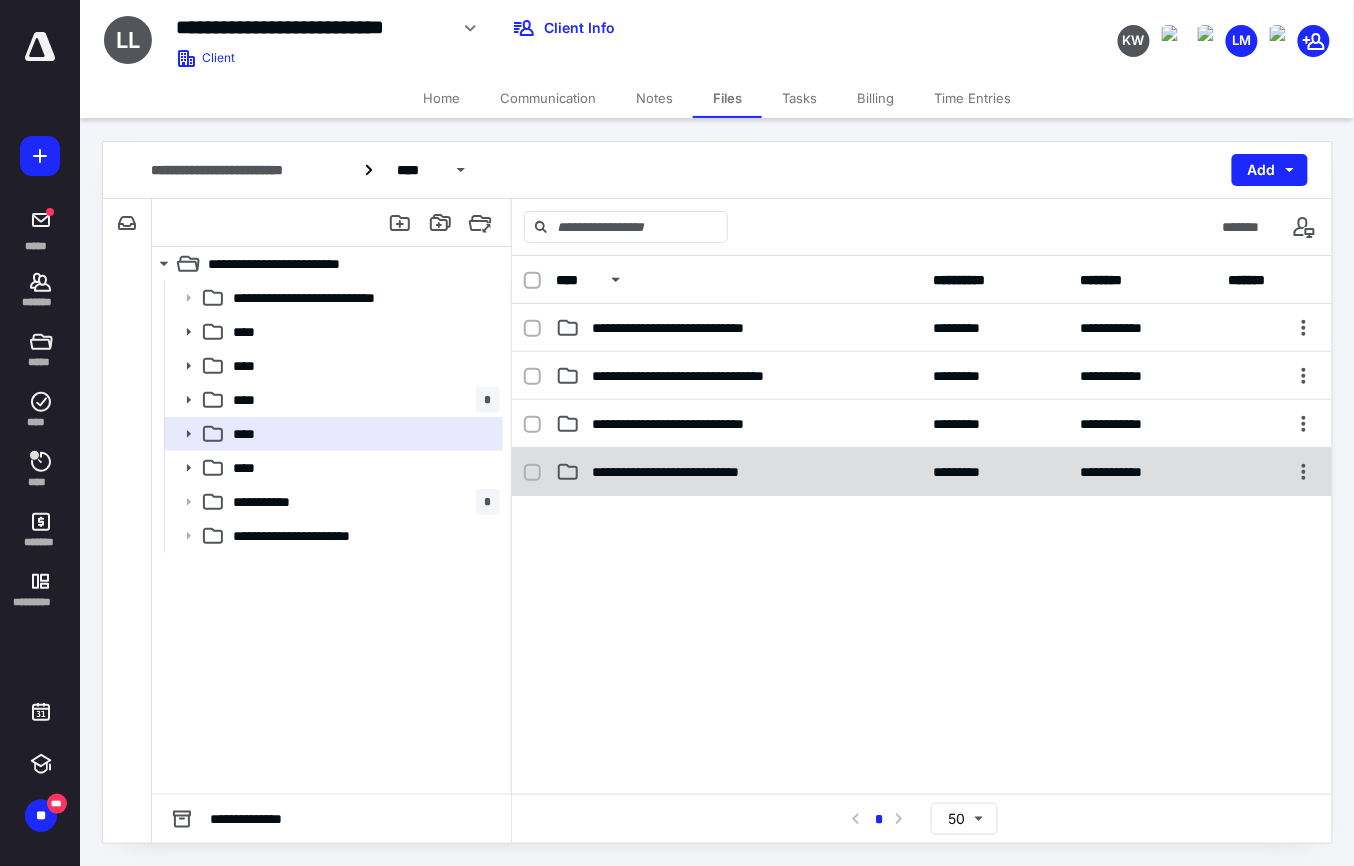 click on "**********" at bounding box center [922, 472] 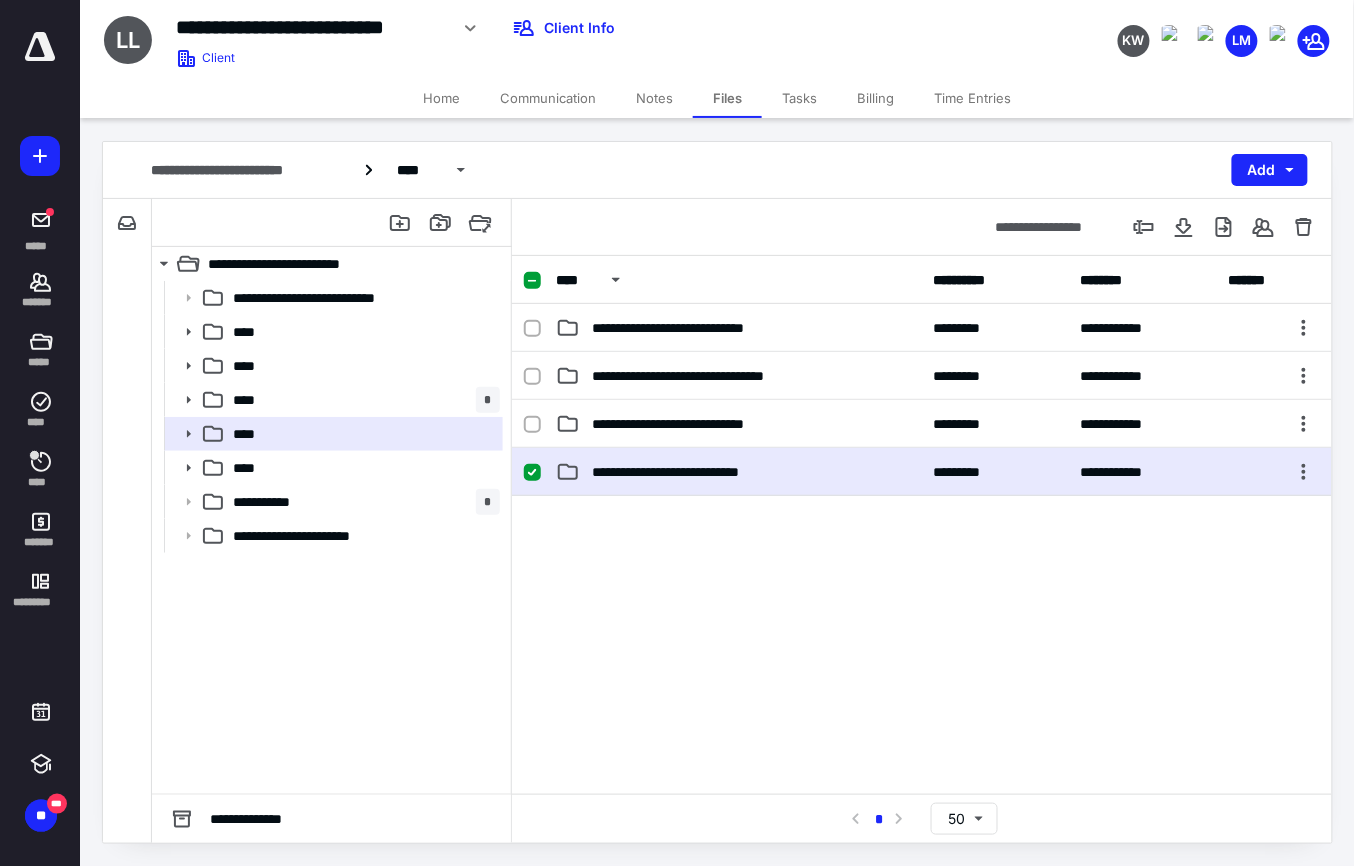 click on "**********" at bounding box center [922, 472] 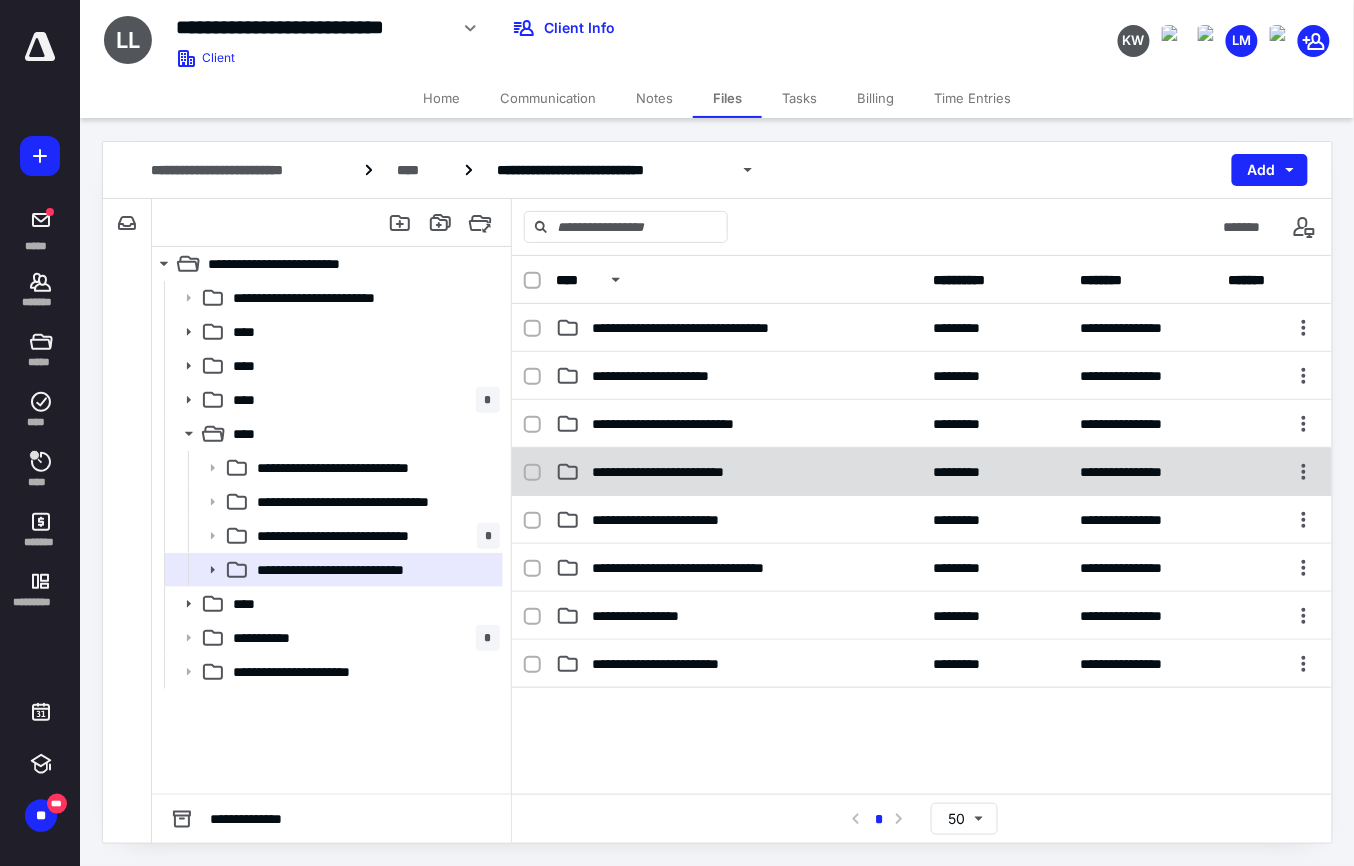 click on "**********" at bounding box center (739, 472) 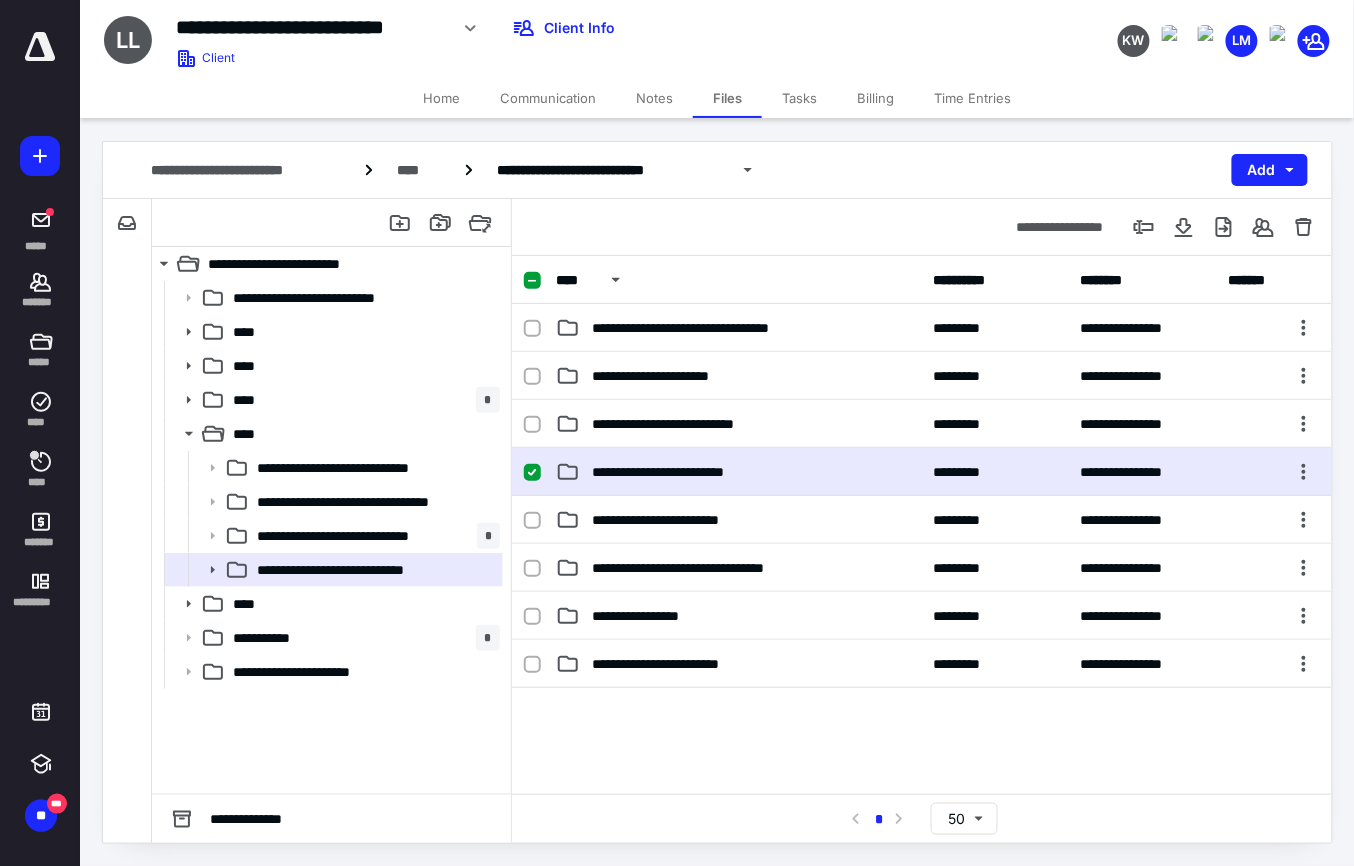 click on "**********" at bounding box center (739, 472) 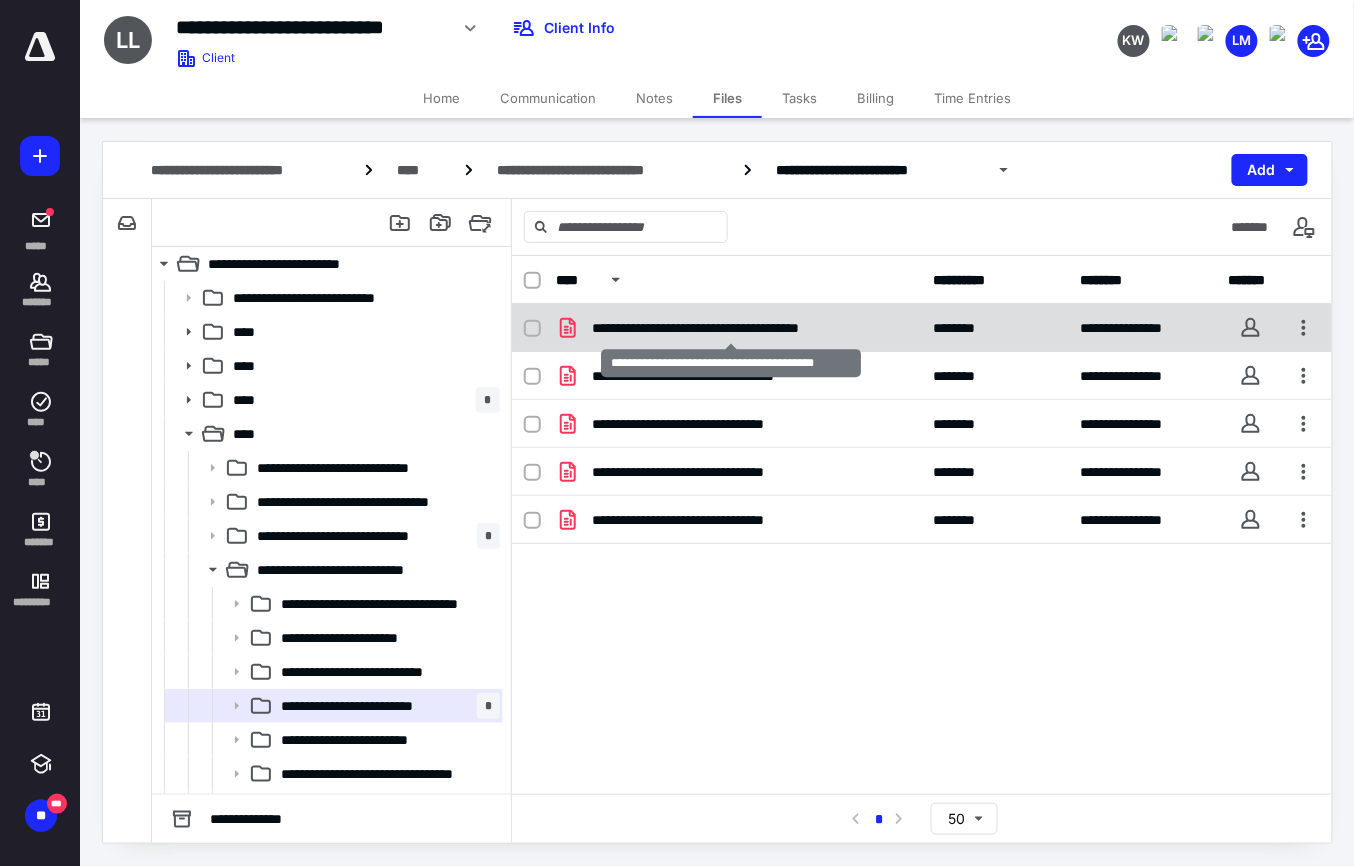 click on "**********" at bounding box center (730, 328) 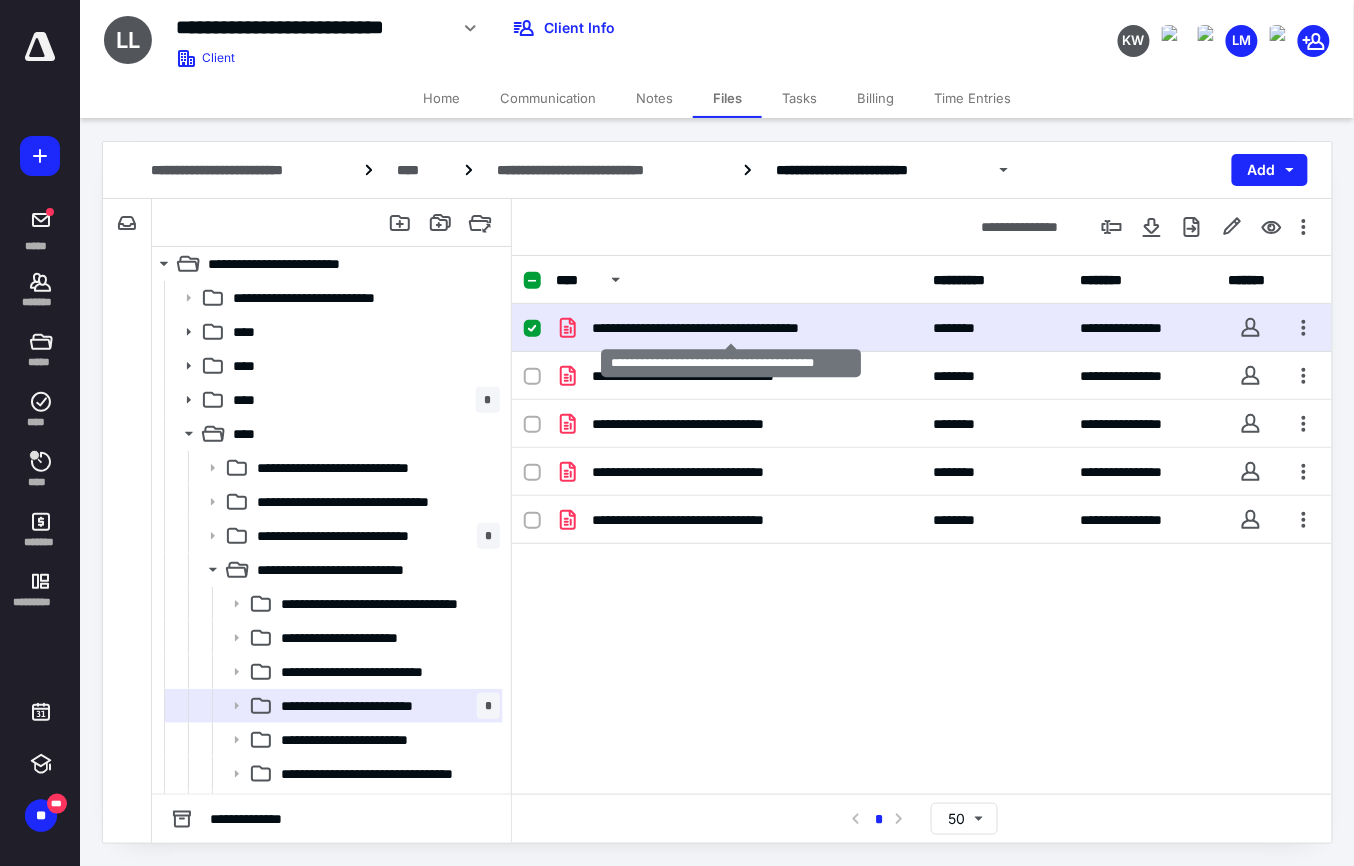 click on "**********" at bounding box center [730, 328] 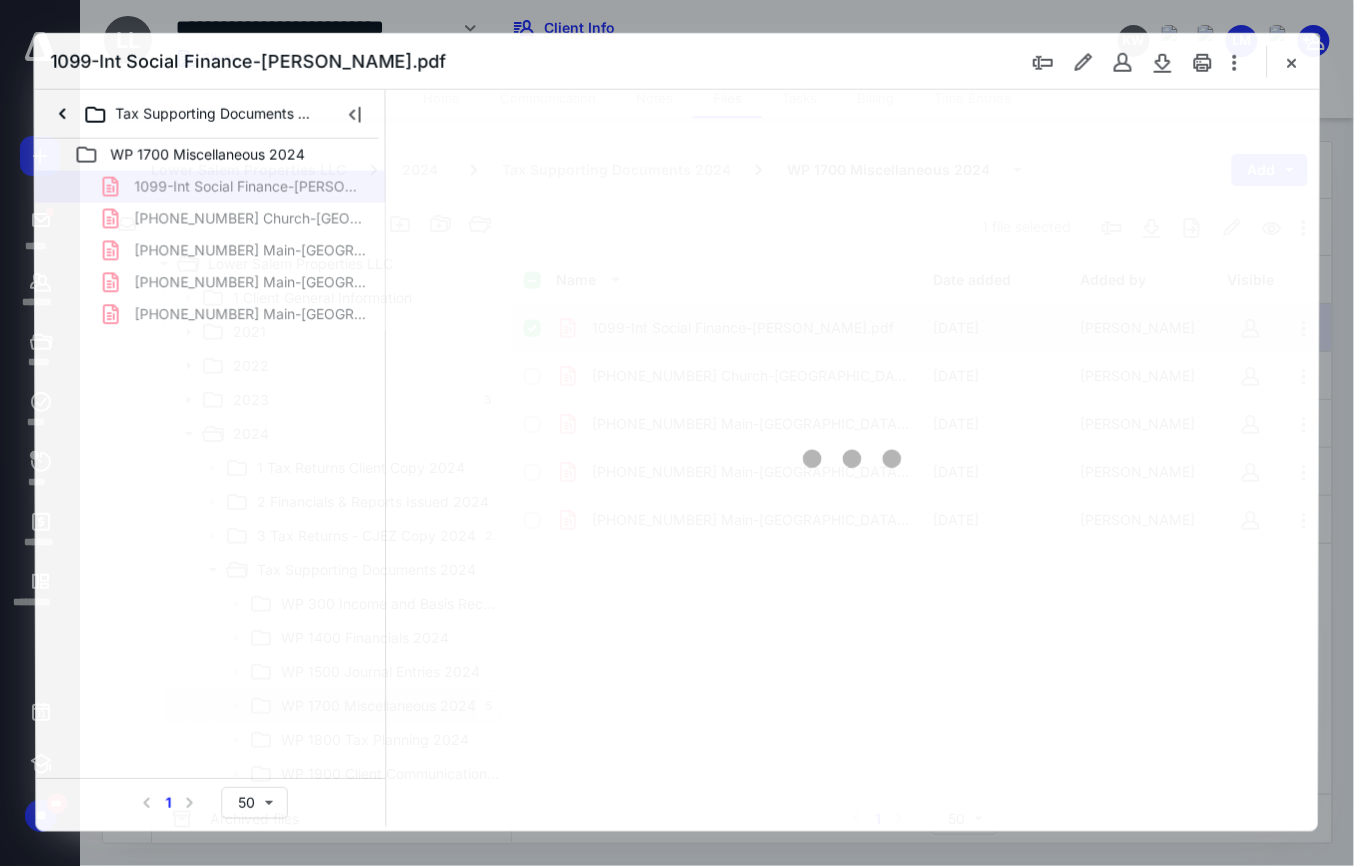 scroll, scrollTop: 0, scrollLeft: 0, axis: both 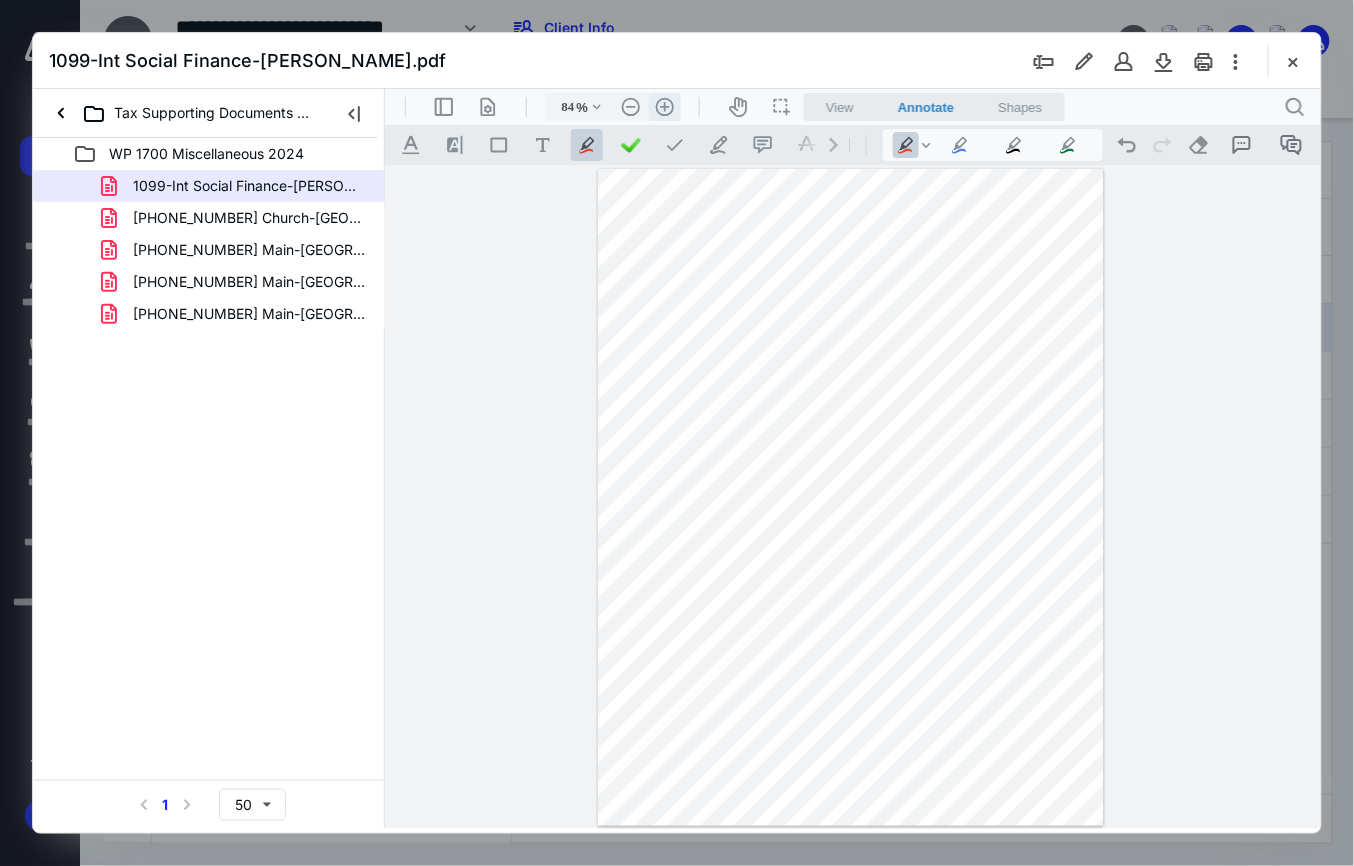 click on ".cls-1{fill:#abb0c4;} icon - header - zoom - in - line" at bounding box center [664, 106] 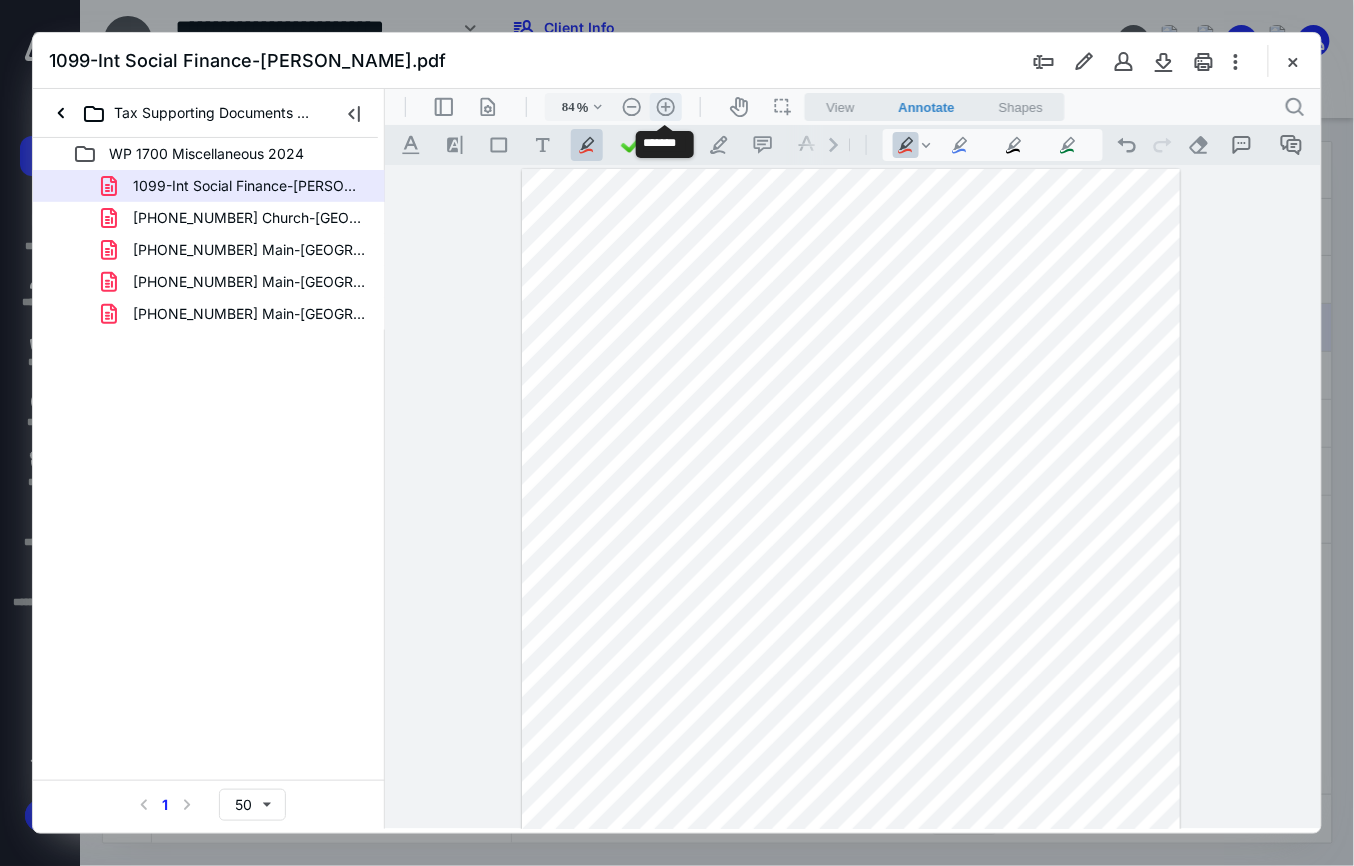 scroll, scrollTop: 0, scrollLeft: 0, axis: both 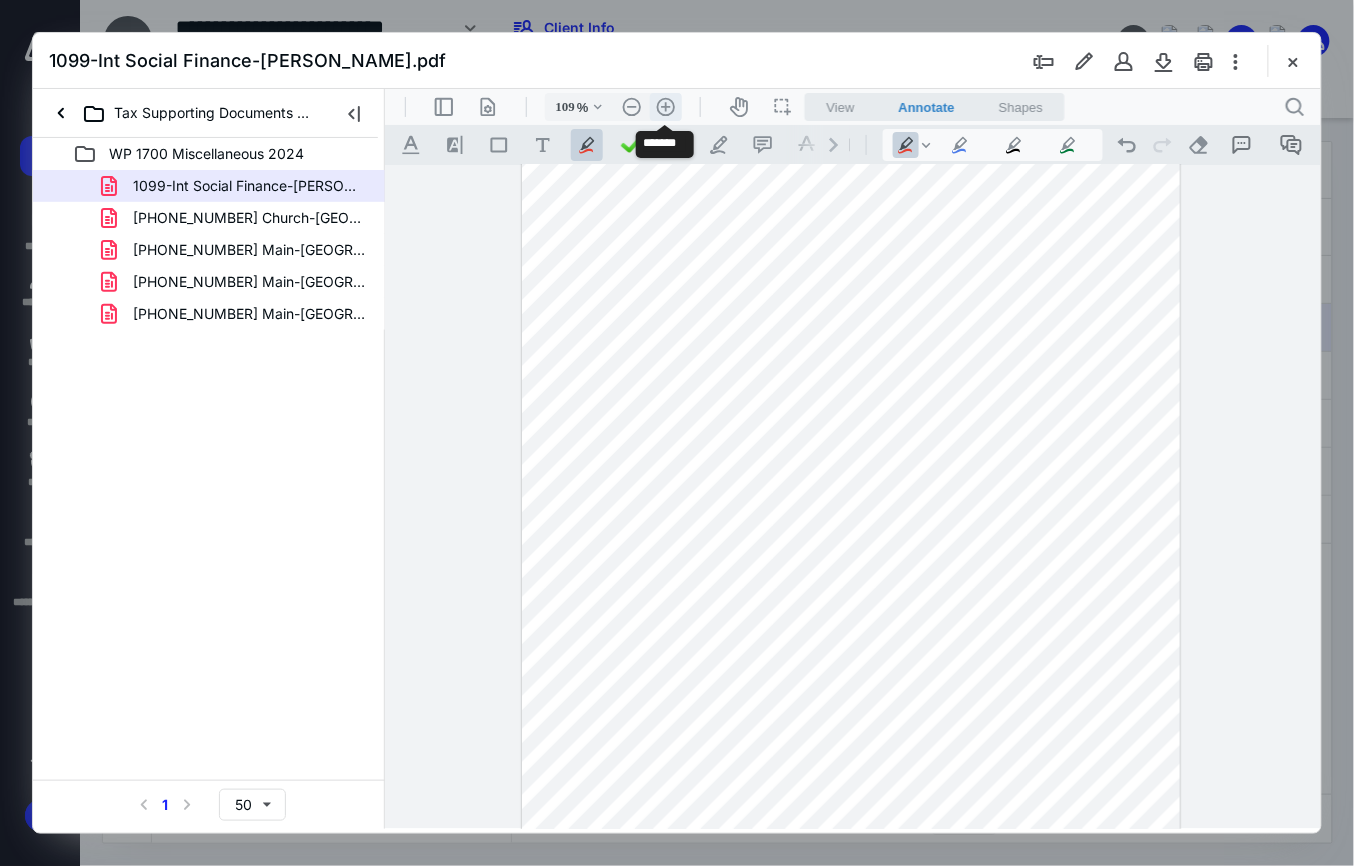 click on ".cls-1{fill:#abb0c4;} icon - header - zoom - in - line" at bounding box center (665, 106) 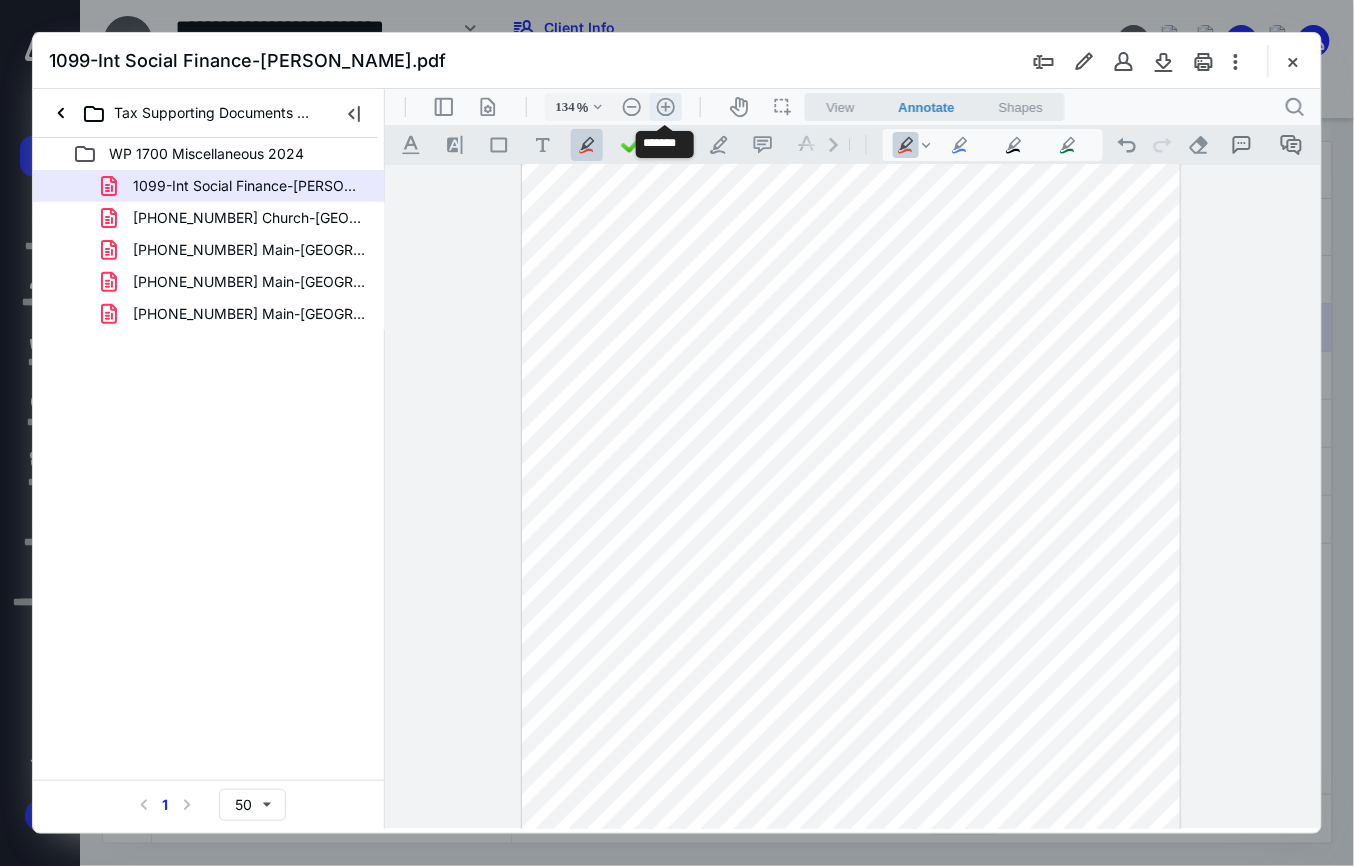 scroll, scrollTop: 174, scrollLeft: 0, axis: vertical 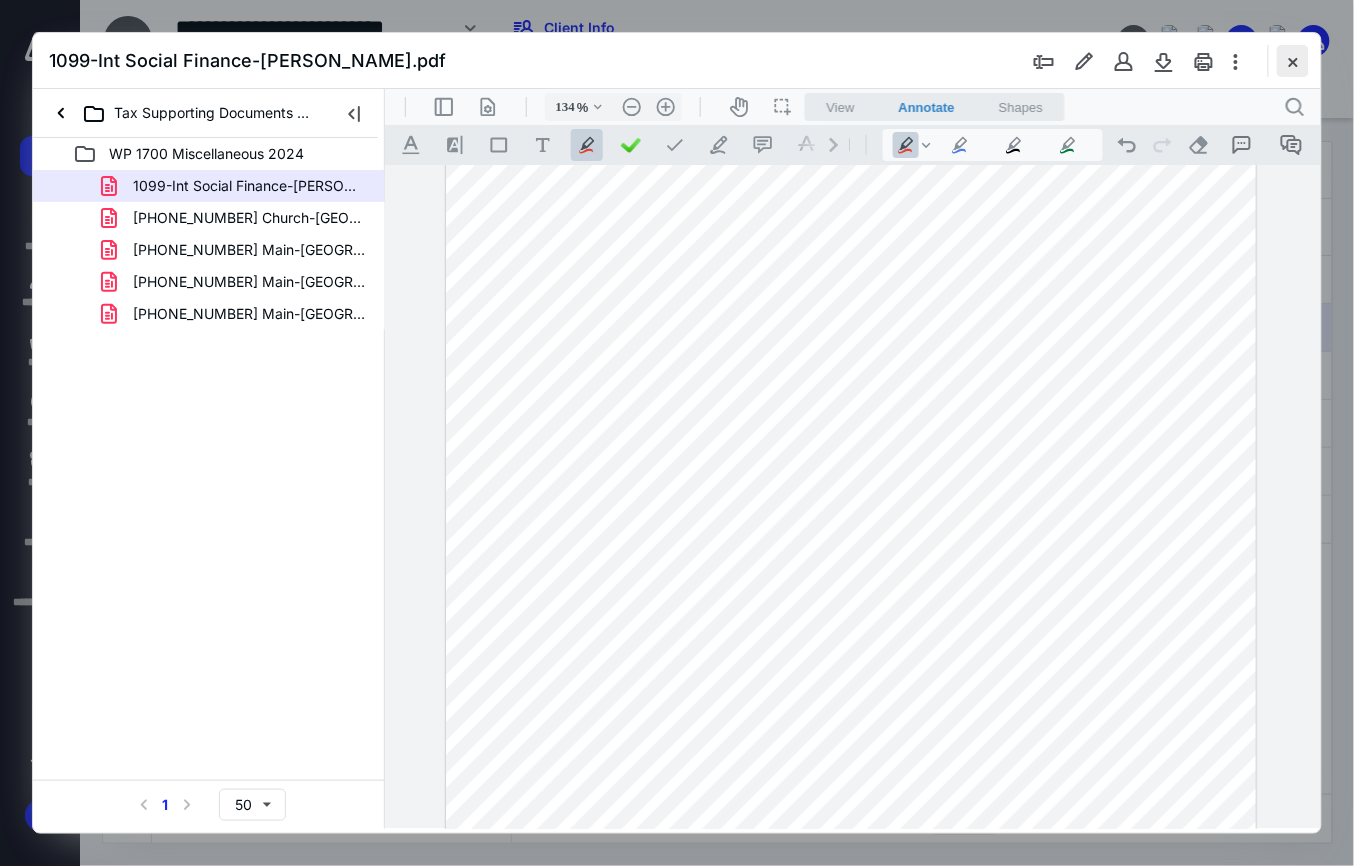 click at bounding box center (1293, 61) 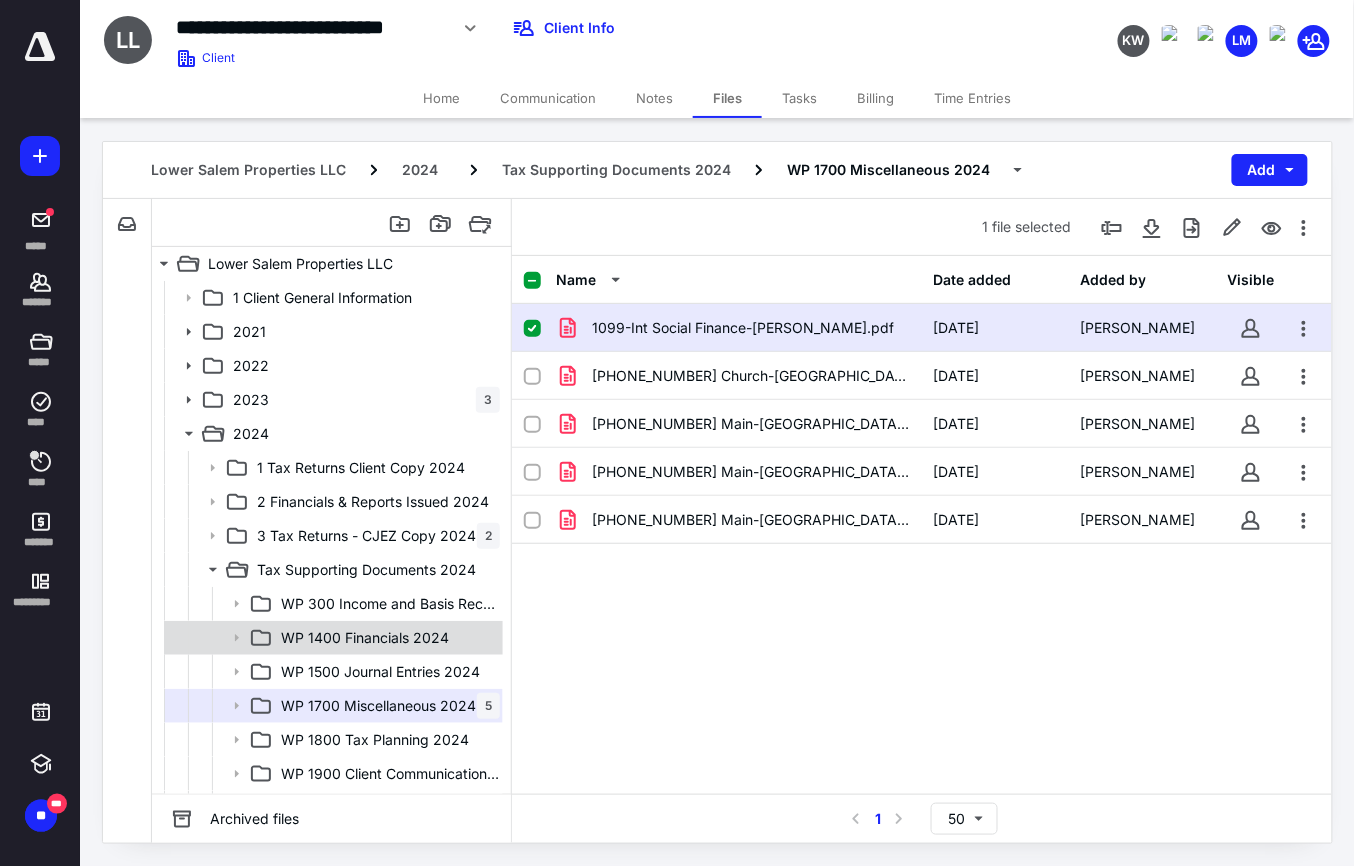 click on "WP 1400 Financials 2024" at bounding box center [332, 638] 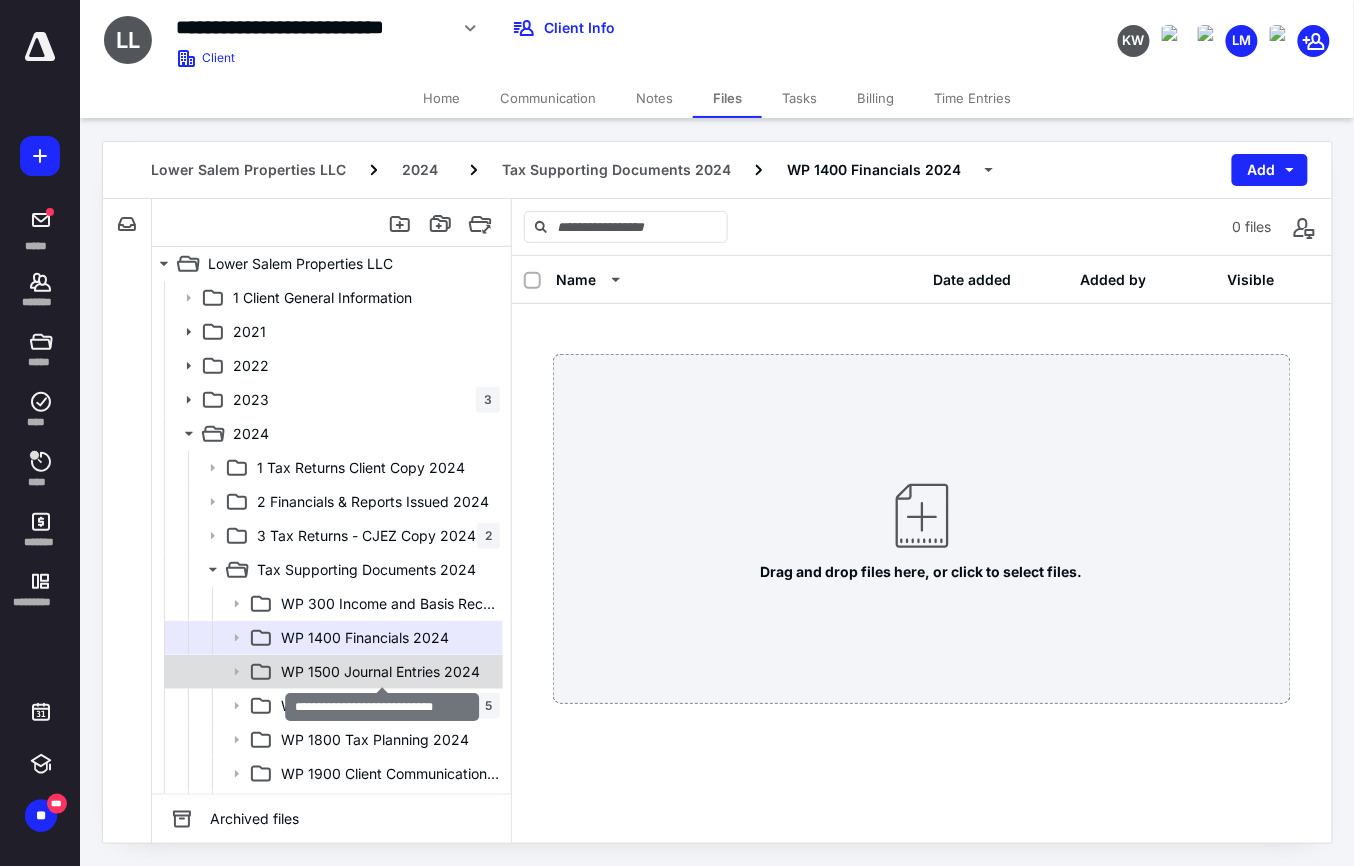 click on "WP 1500 Journal Entries 2024" at bounding box center (380, 672) 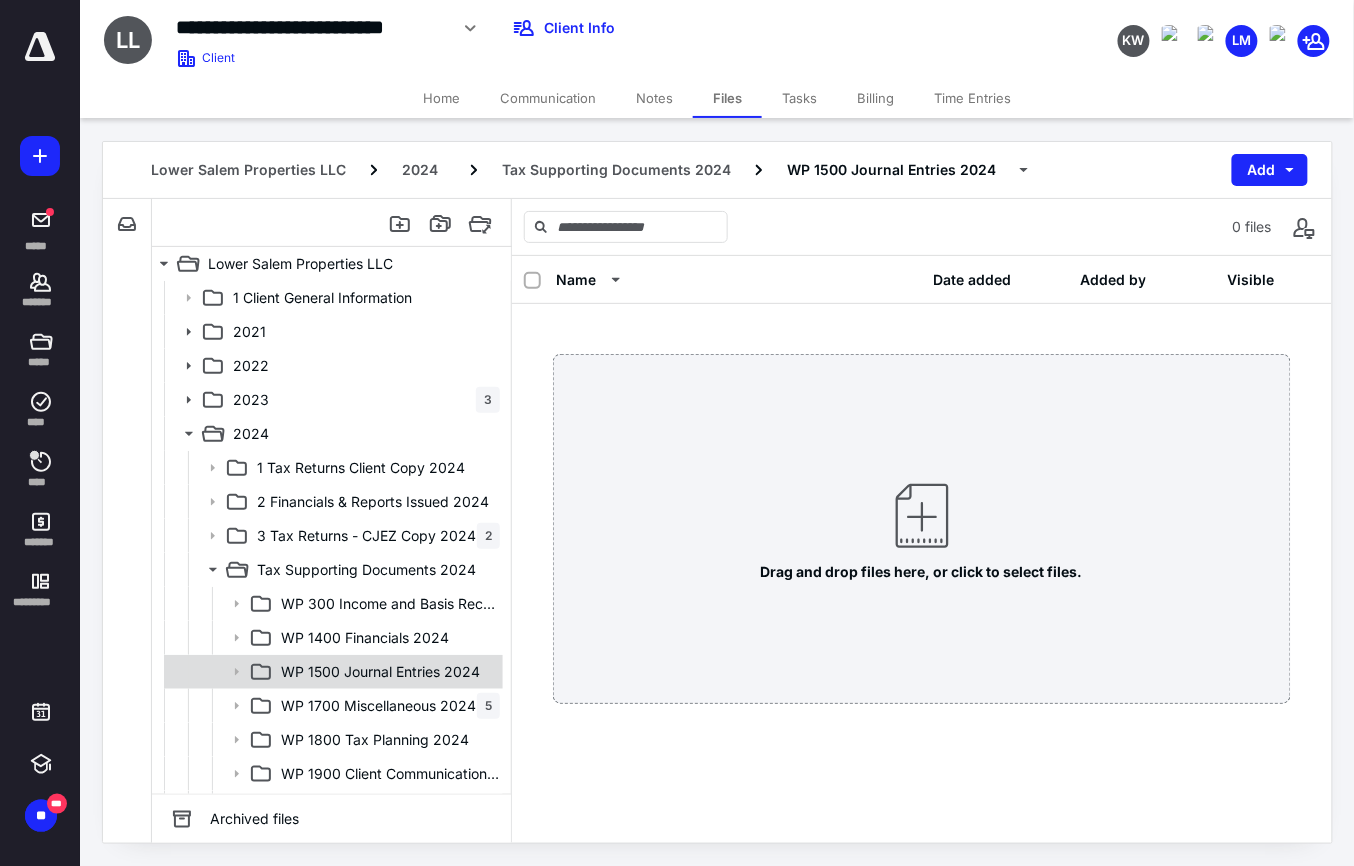 click on "WP 1500 Journal Entries 2024" at bounding box center [332, 672] 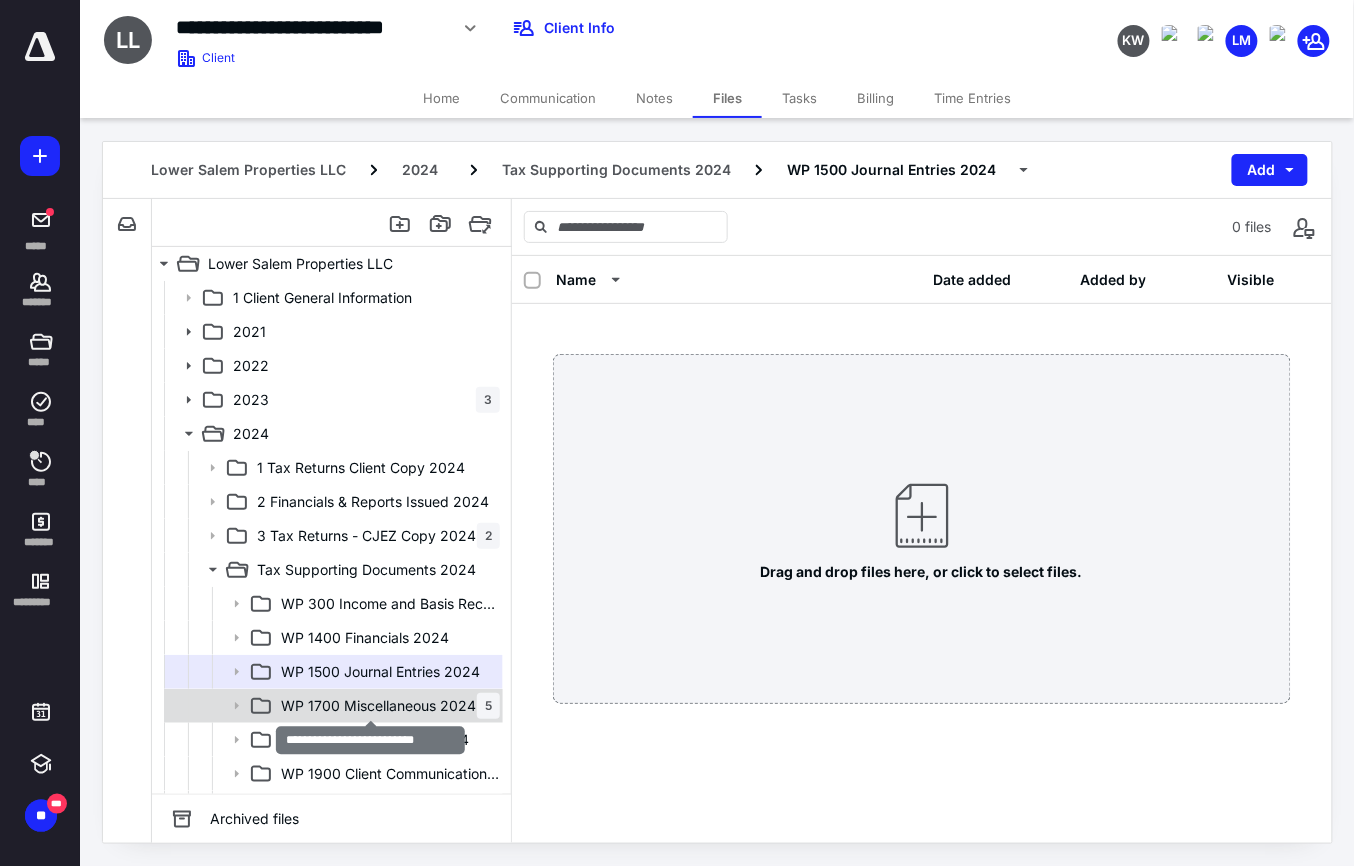 click on "WP 1700 Miscellaneous 2024" at bounding box center [378, 706] 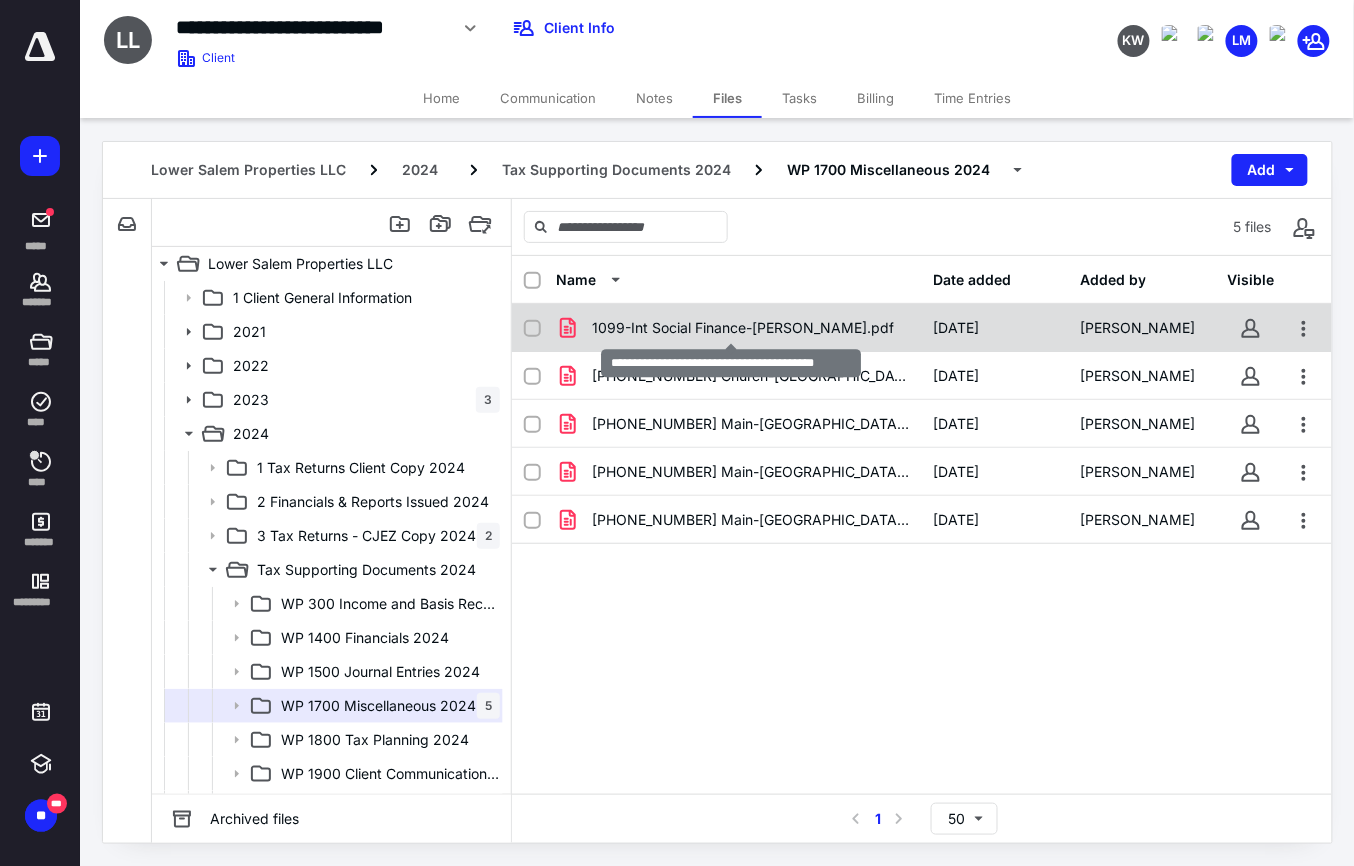 click on "1099-Int Social Finance-Kidd, Jessica.pdf" at bounding box center (743, 328) 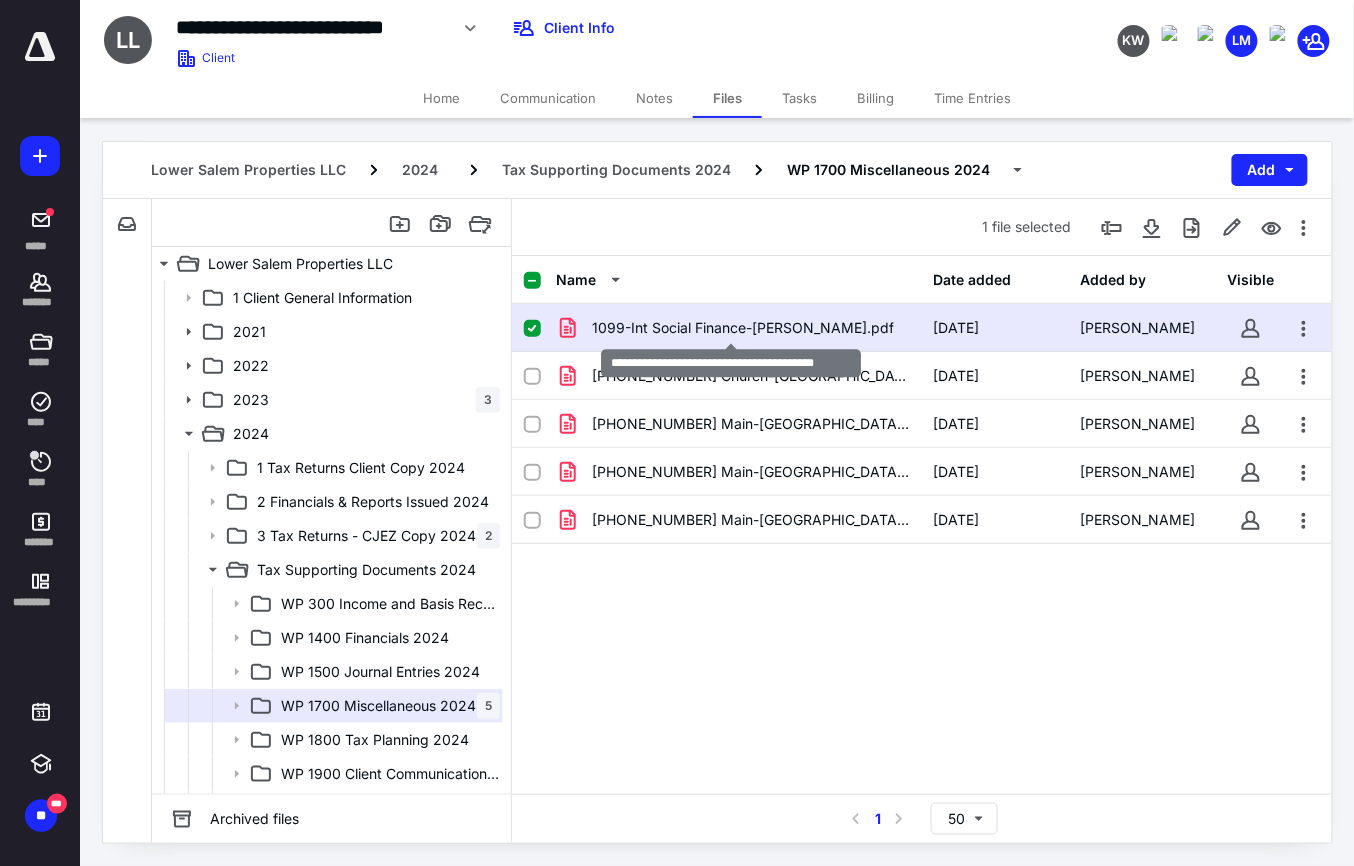 click on "1099-Int Social Finance-Kidd, Jessica.pdf" at bounding box center [743, 328] 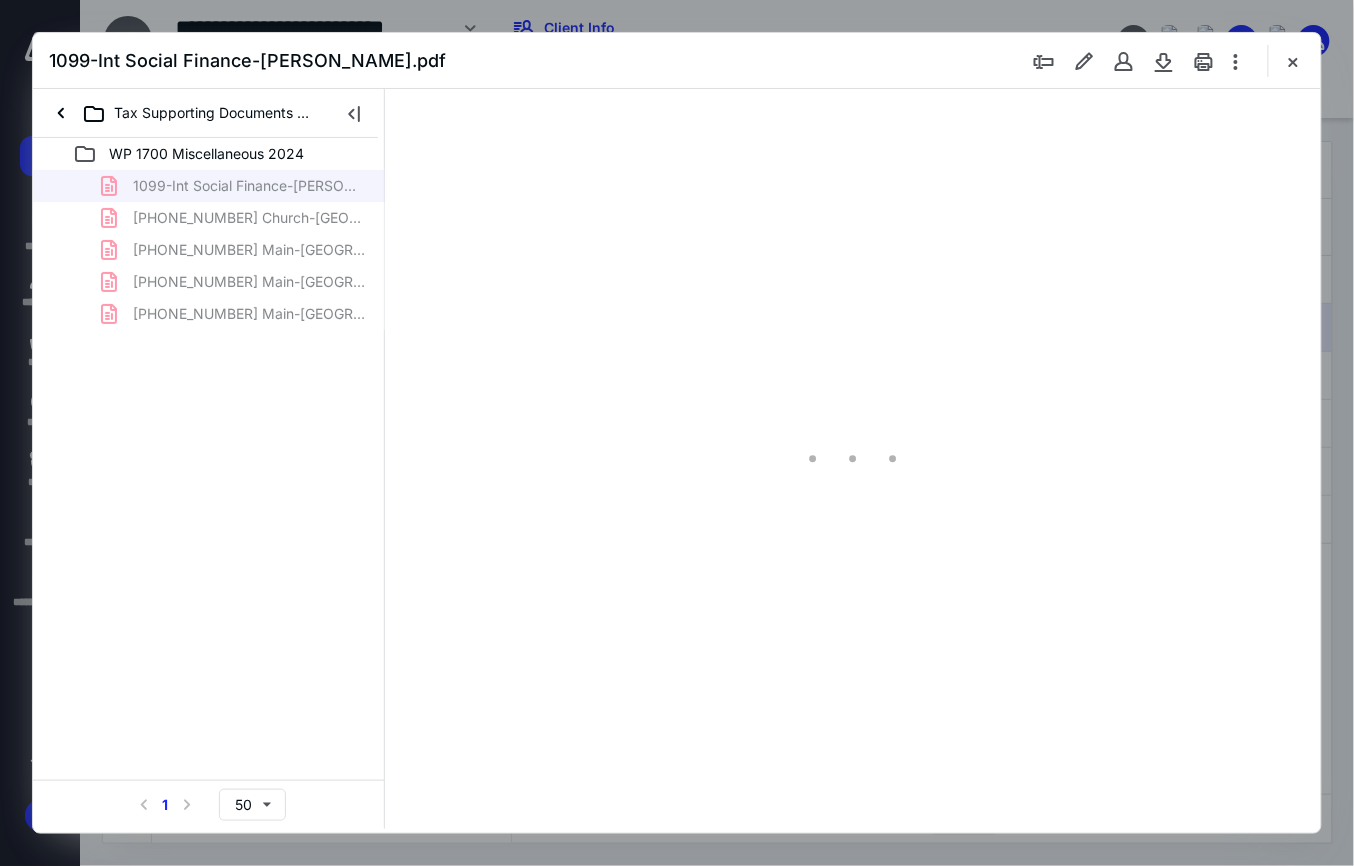 scroll, scrollTop: 0, scrollLeft: 0, axis: both 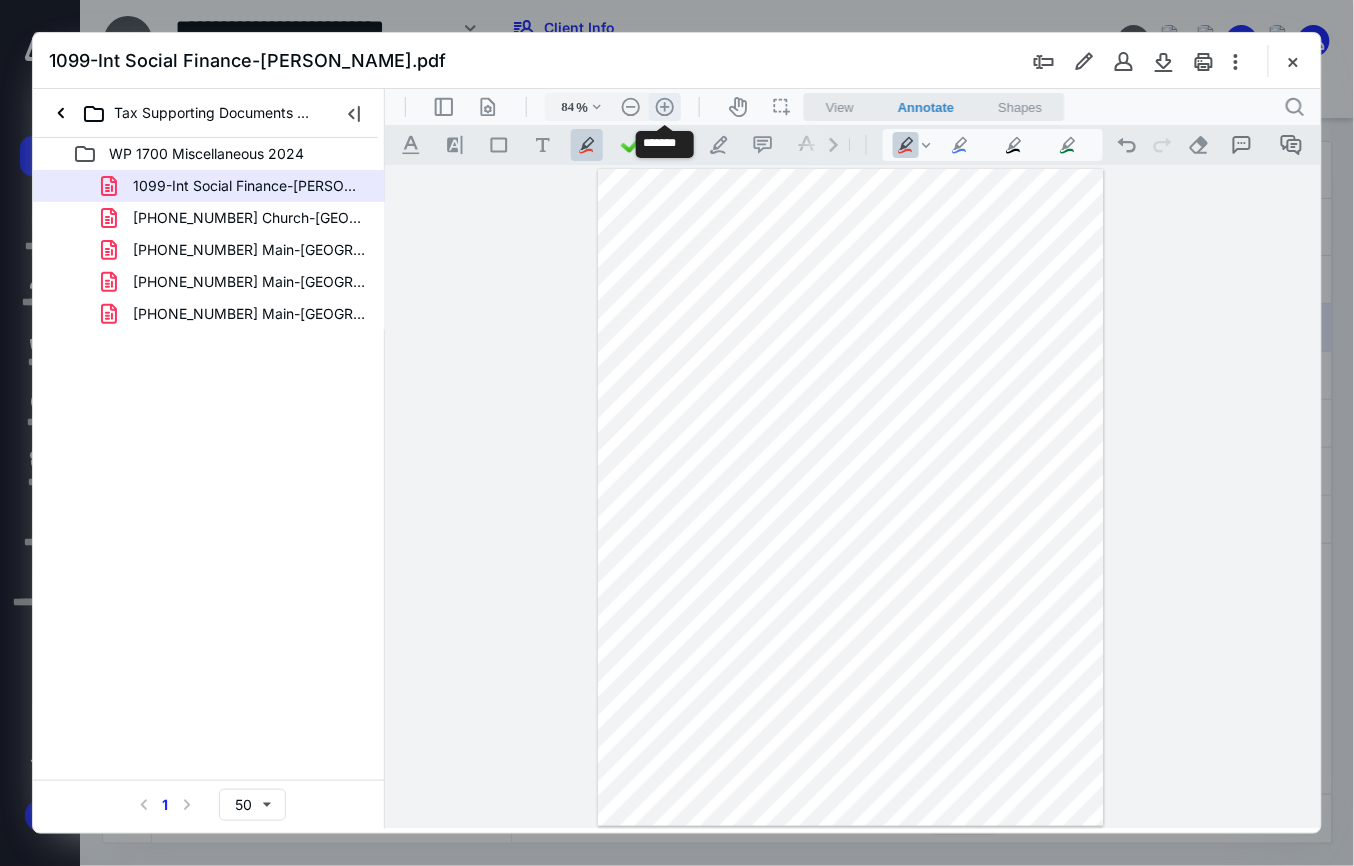 click on ".cls-1{fill:#abb0c4;} icon - header - zoom - in - line" at bounding box center (664, 106) 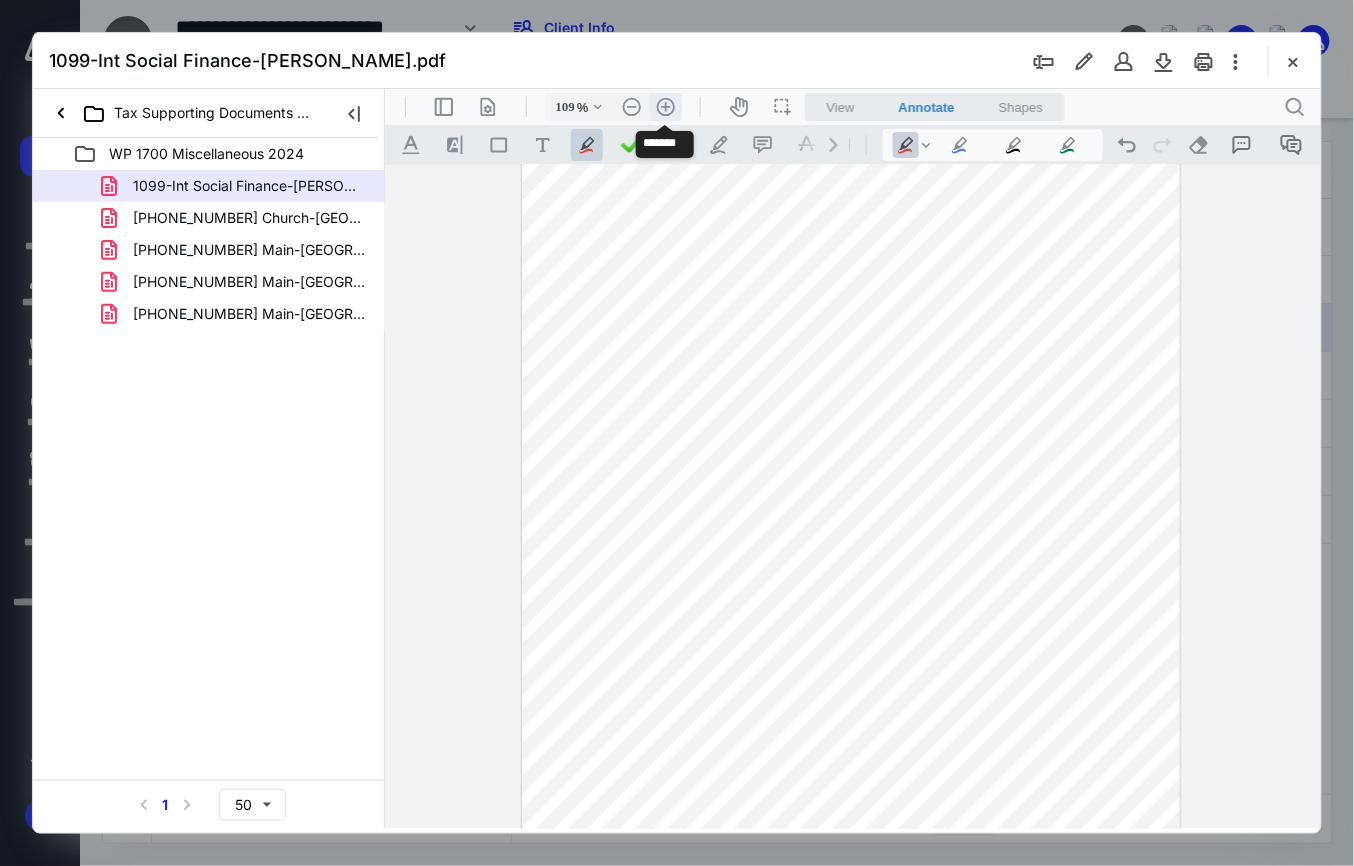 click on ".cls-1{fill:#abb0c4;} icon - header - zoom - in - line" at bounding box center [665, 106] 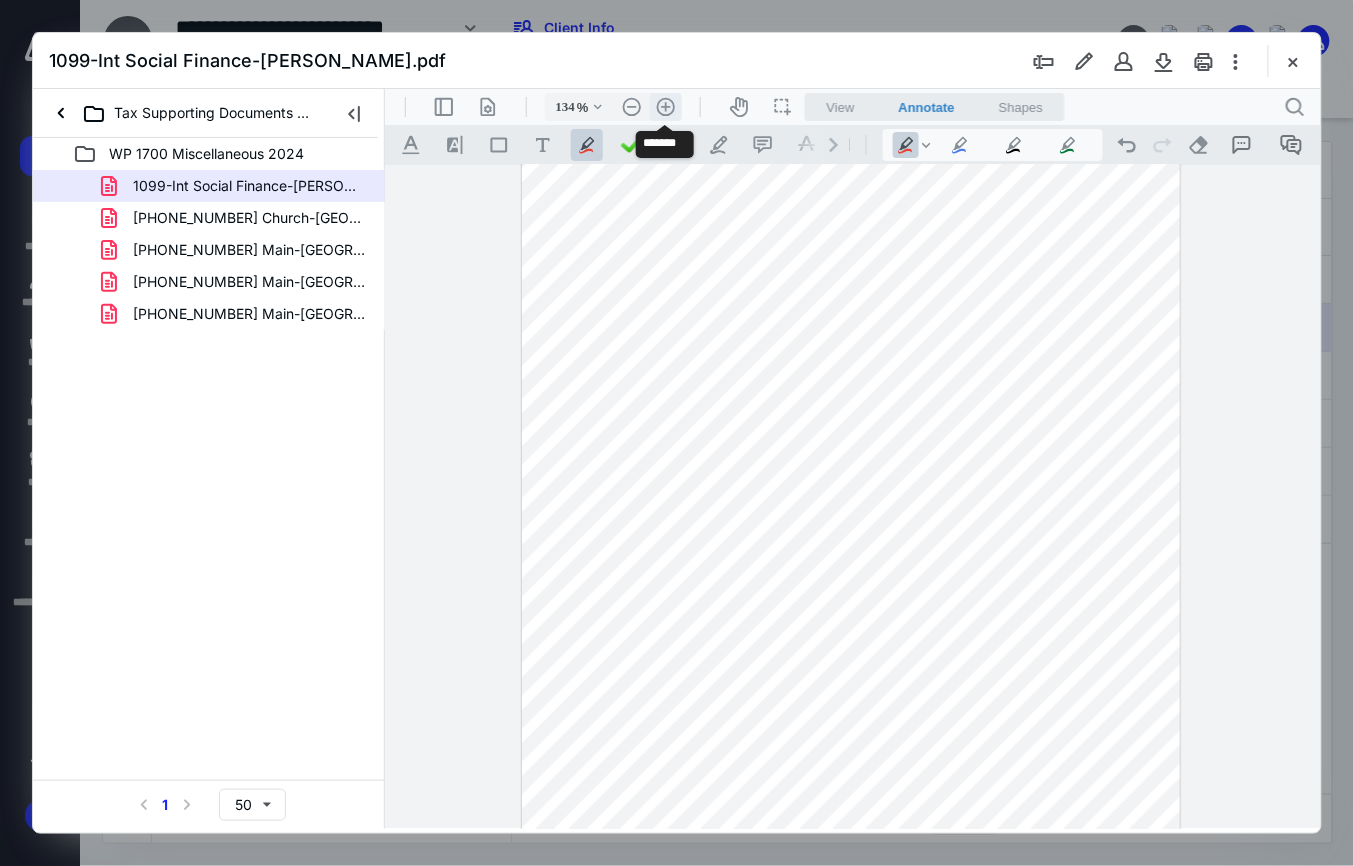 scroll, scrollTop: 174, scrollLeft: 0, axis: vertical 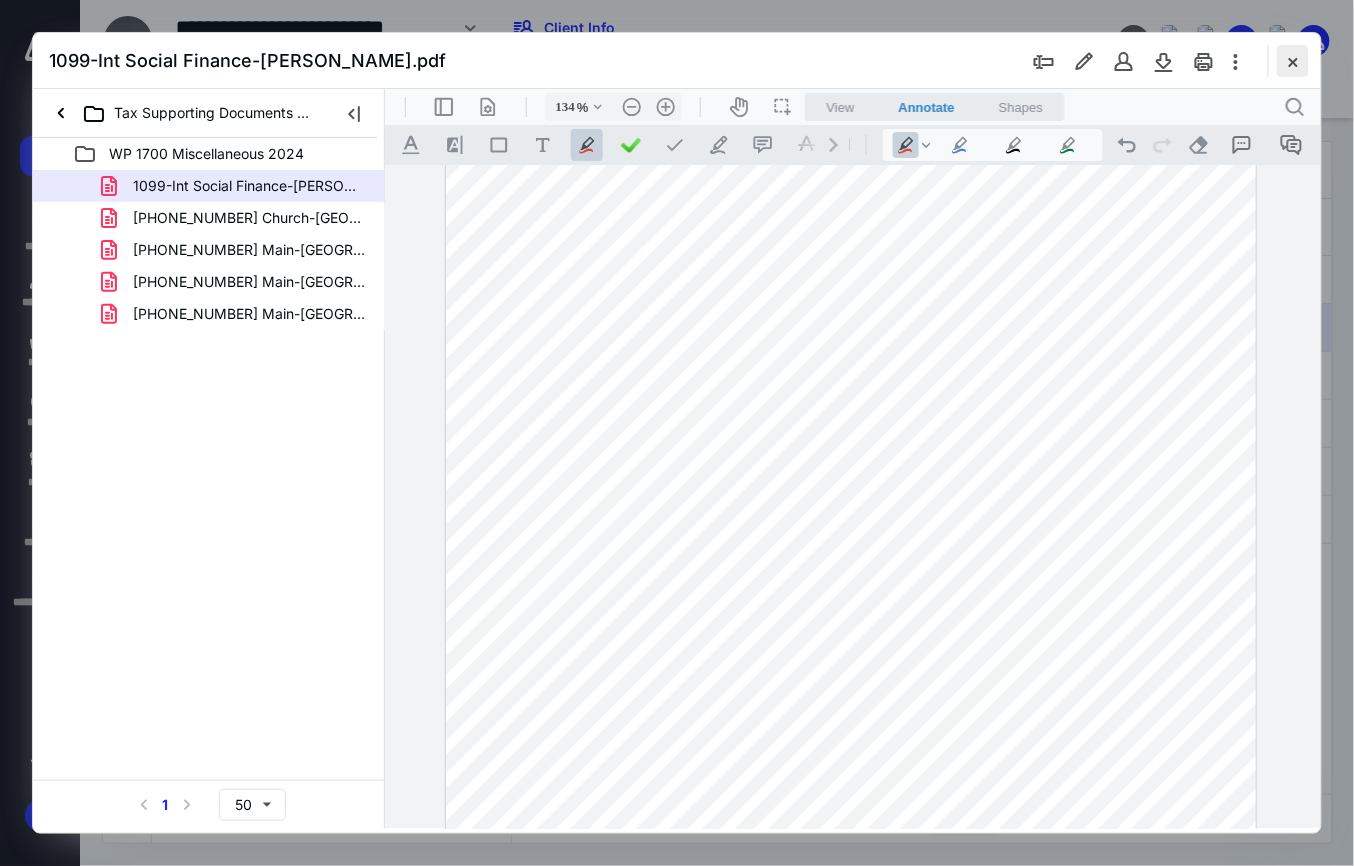 click at bounding box center (1293, 61) 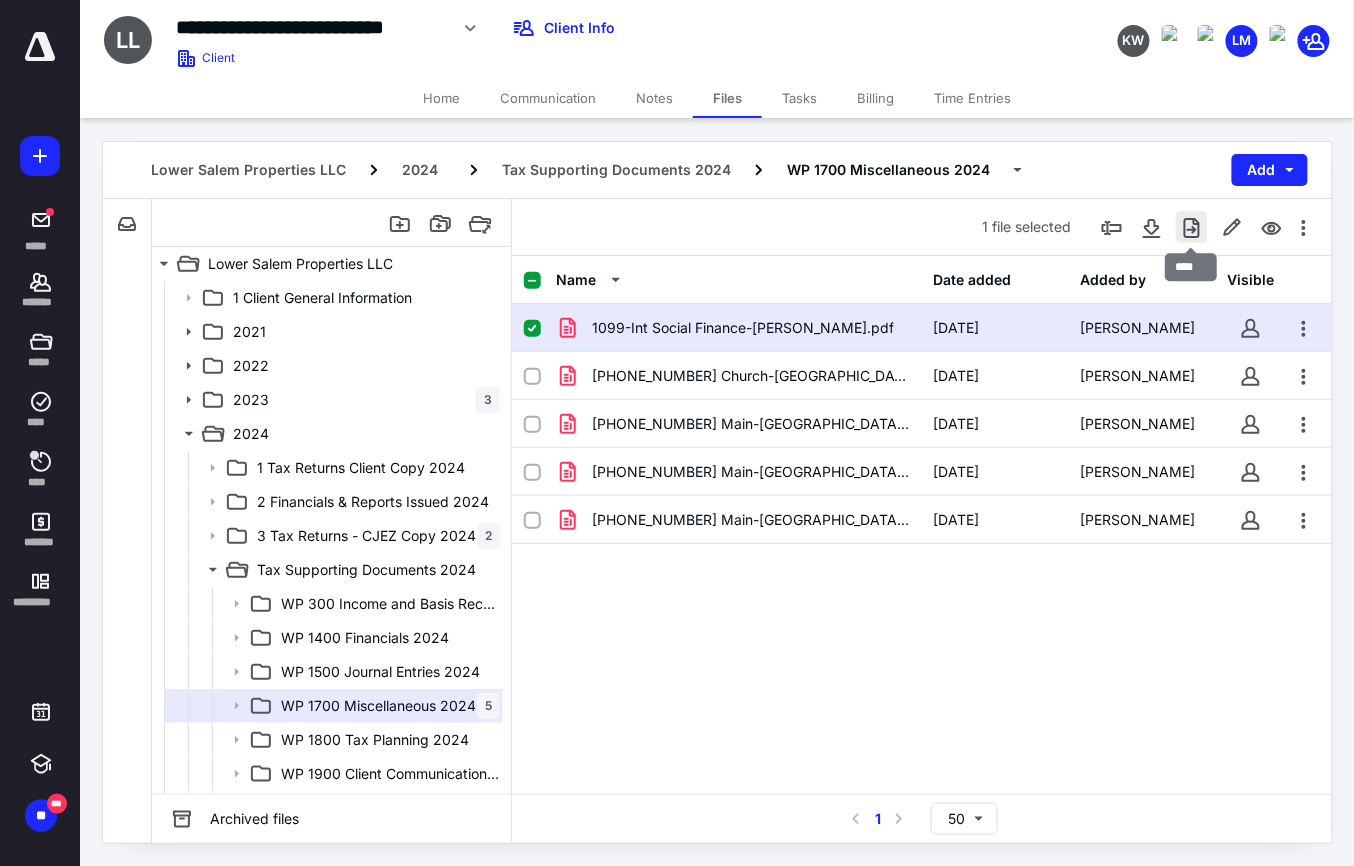 click at bounding box center (1192, 227) 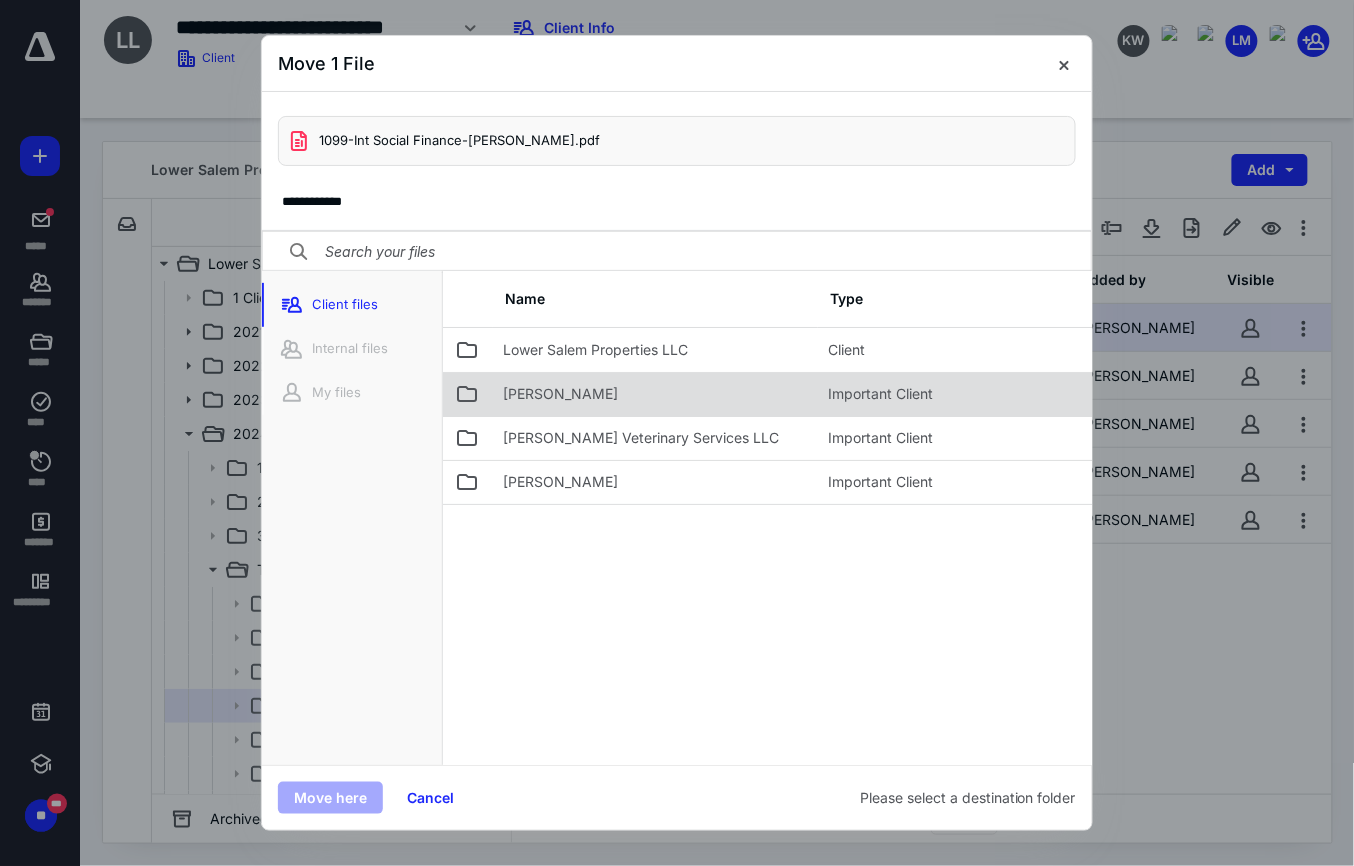 click on "Joseph Kidd" at bounding box center [653, 394] 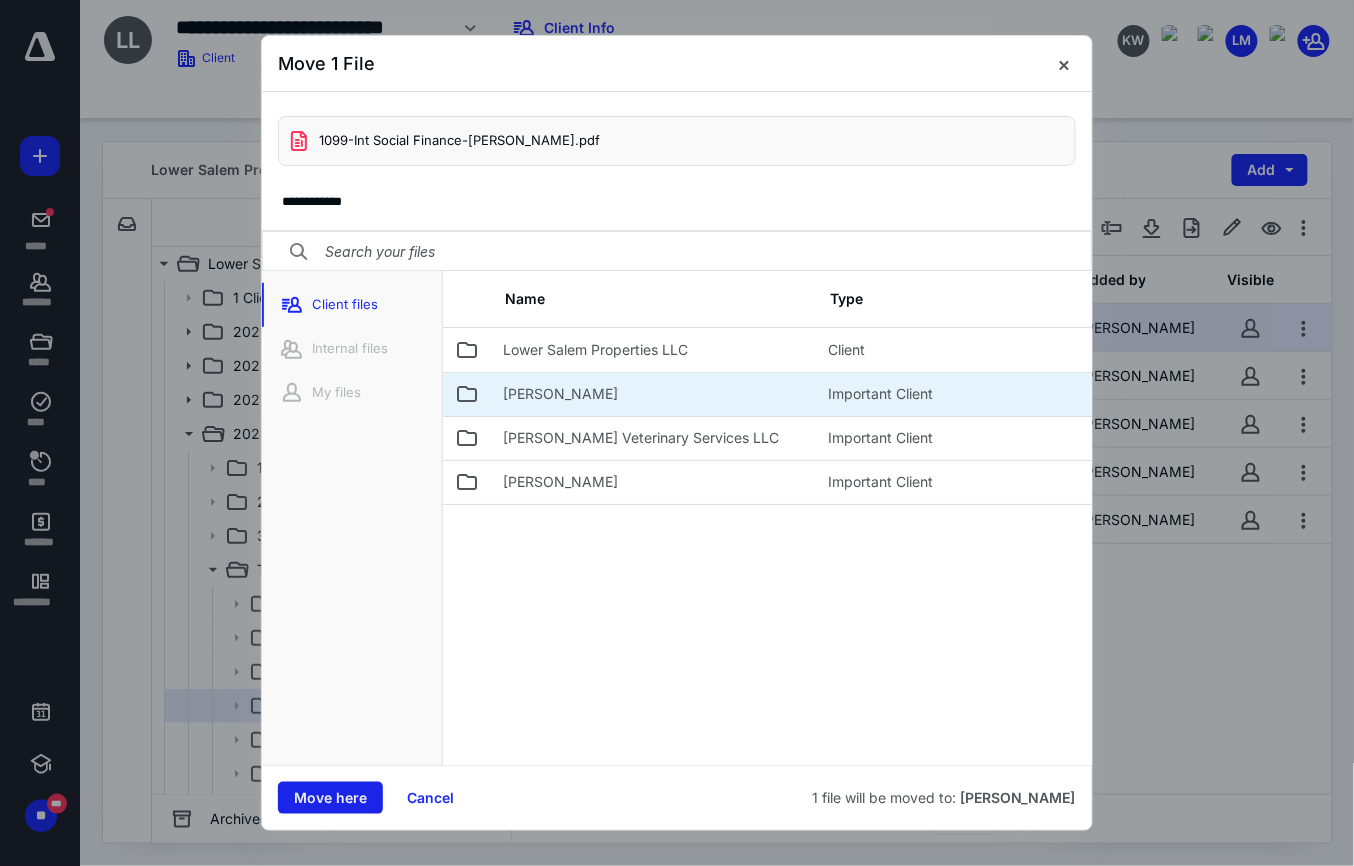 click on "Move here" at bounding box center [330, 798] 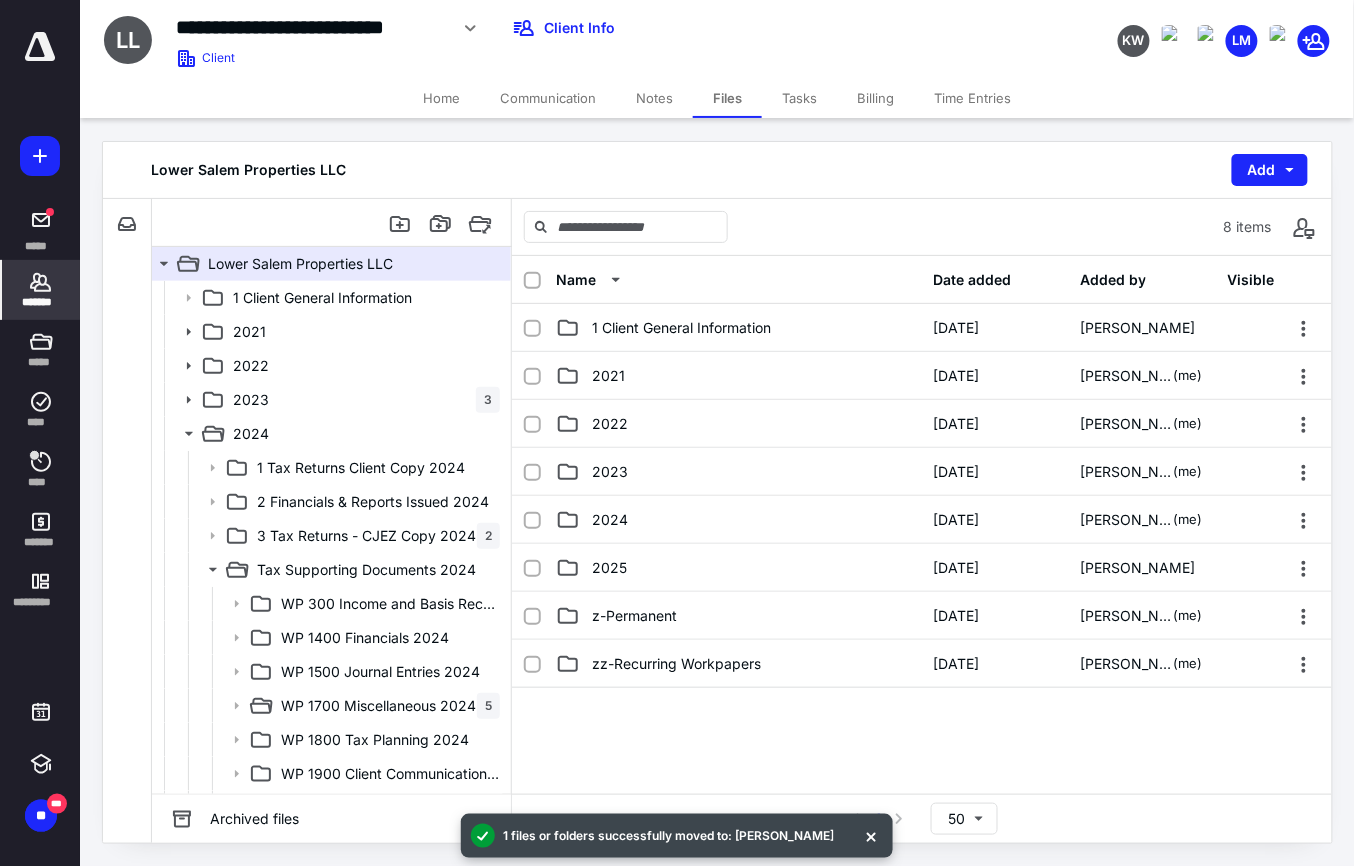 click on "*******" at bounding box center [41, 290] 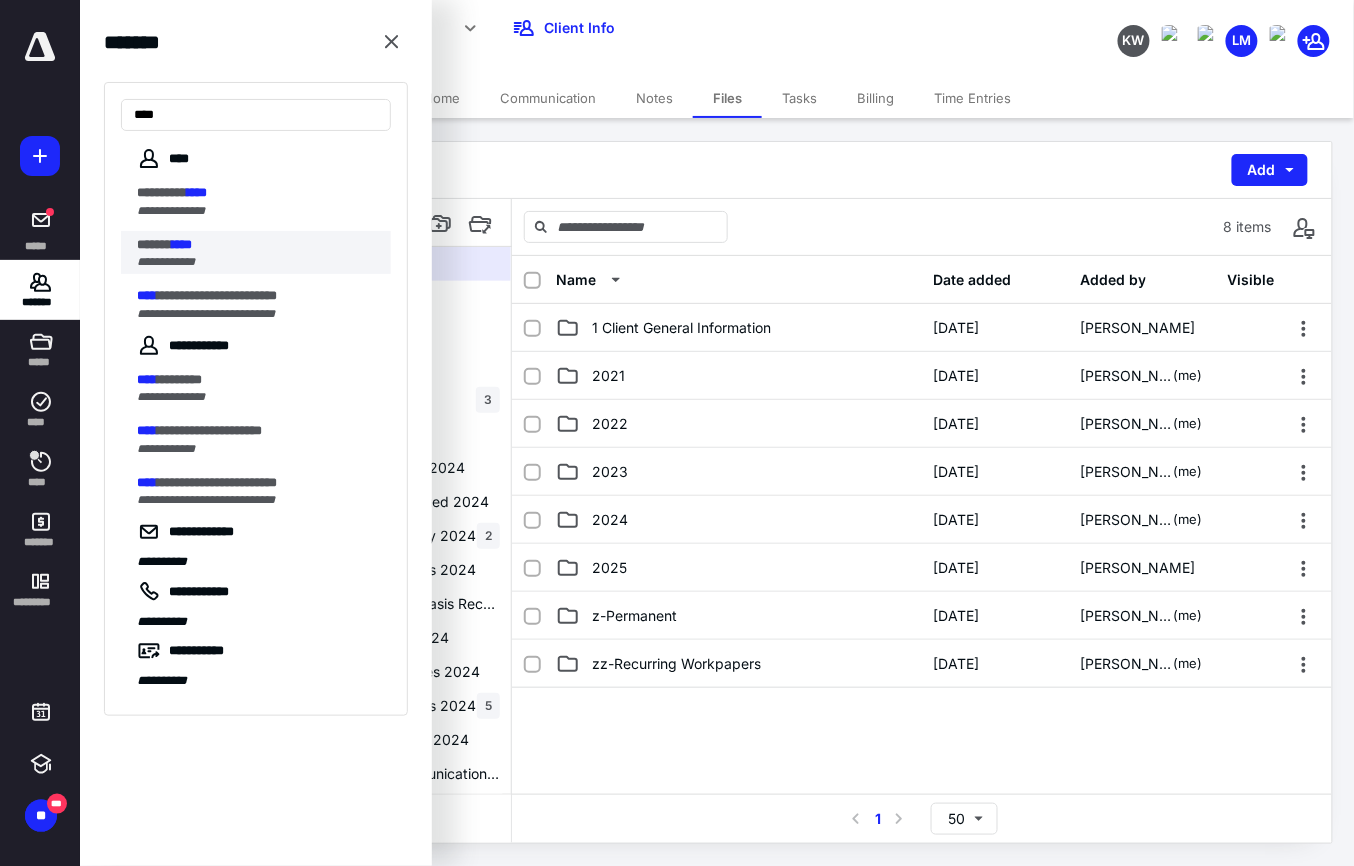 type on "****" 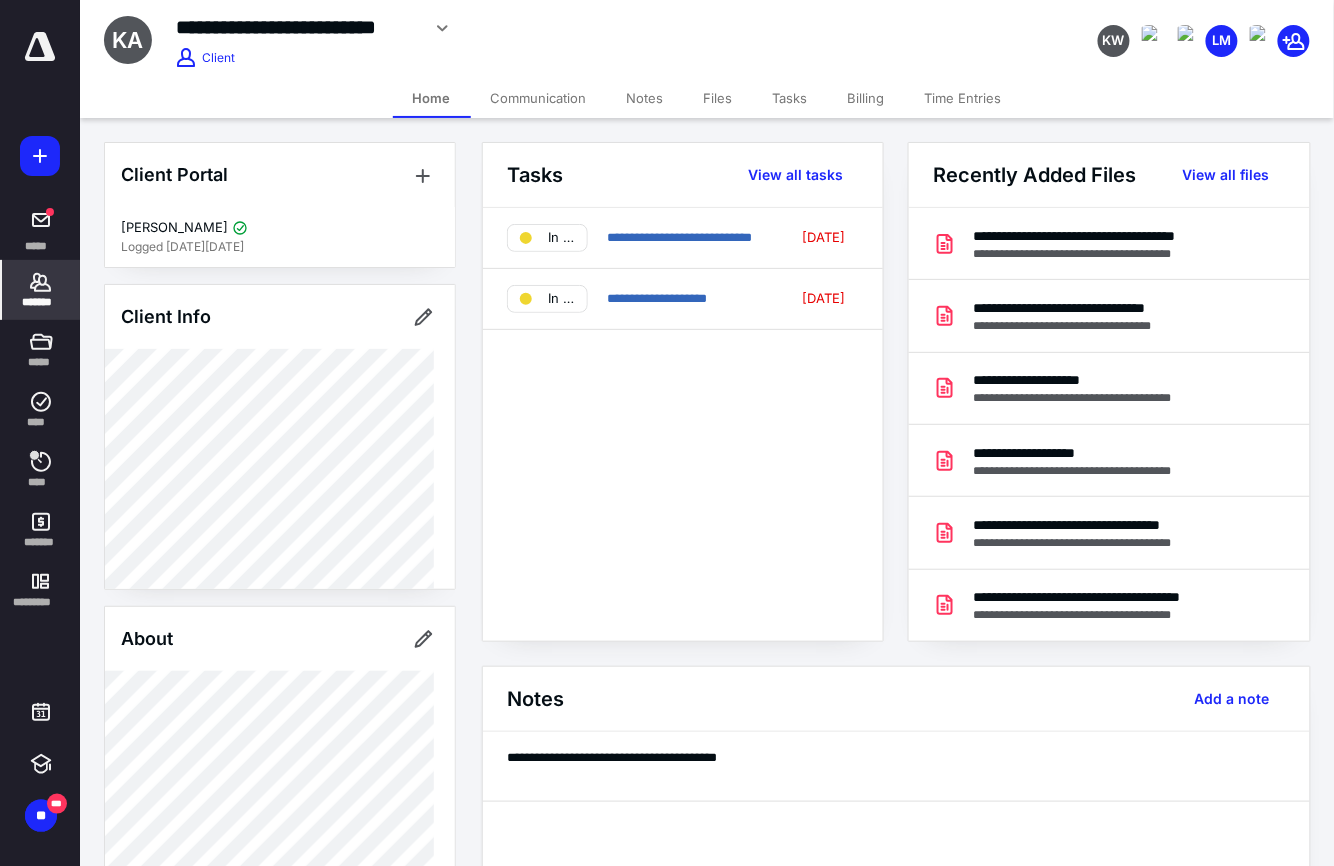 click on "Files" at bounding box center (718, 98) 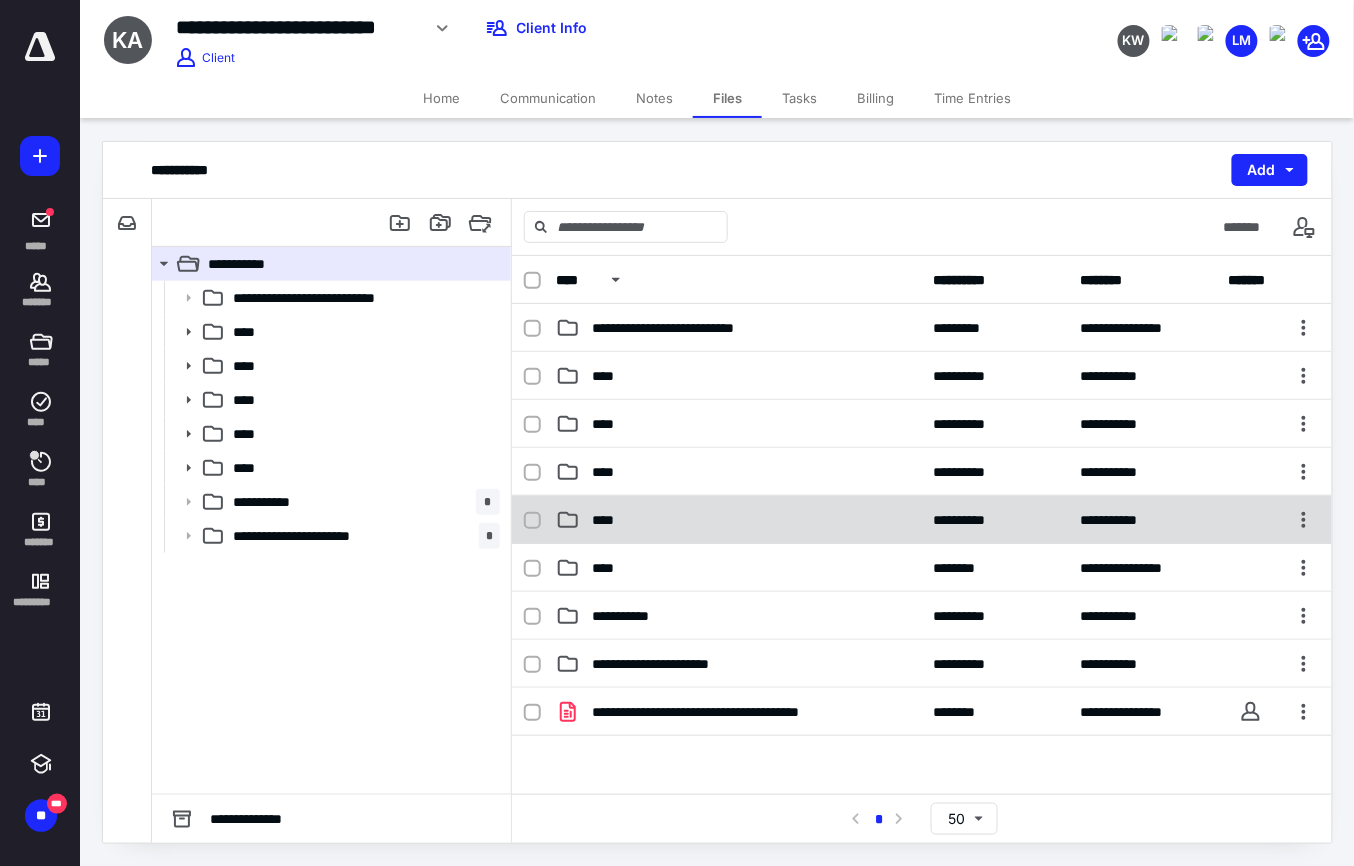 click 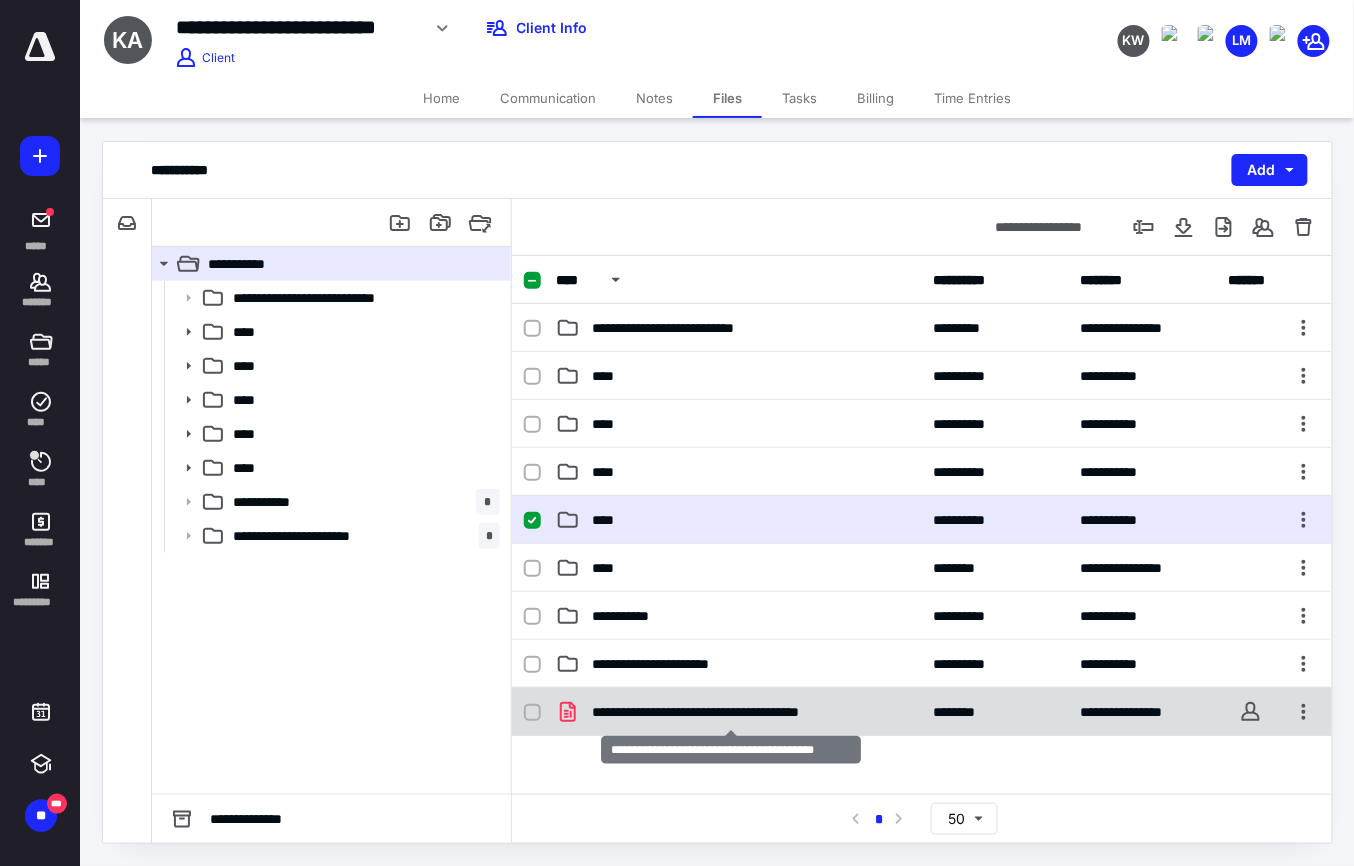 checkbox on "false" 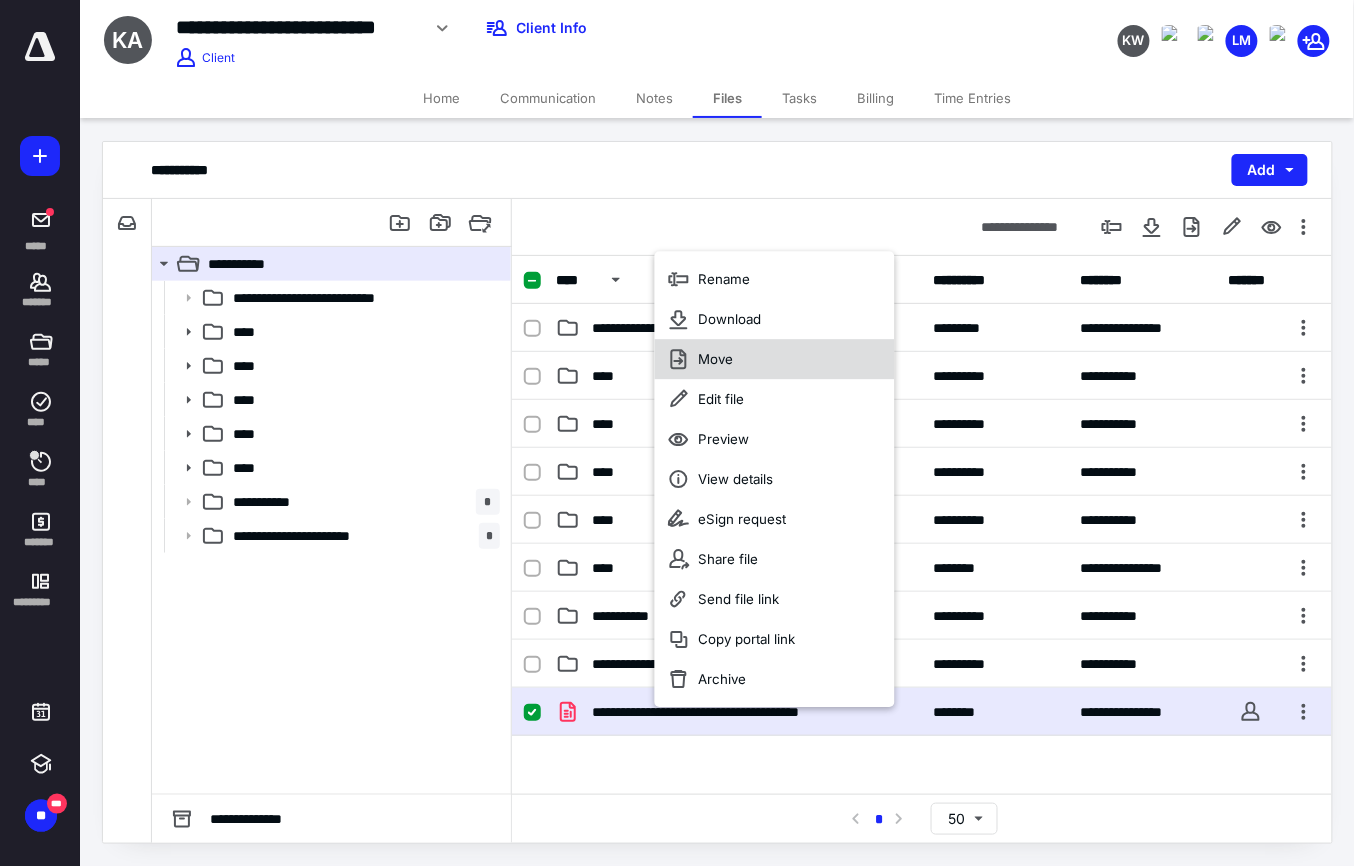 click on "Move" at bounding box center (716, 359) 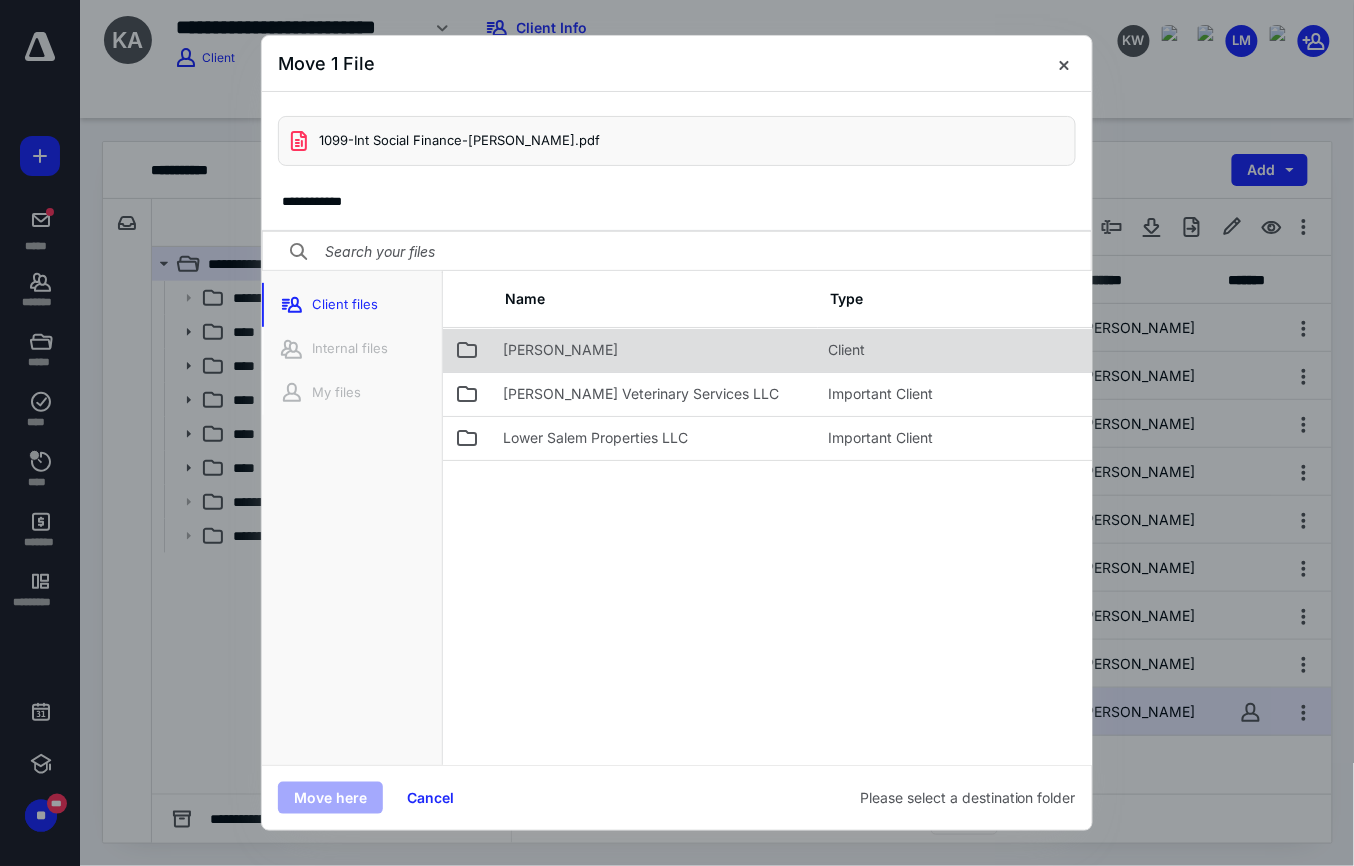 click on "Joseph Kidd" at bounding box center (653, 350) 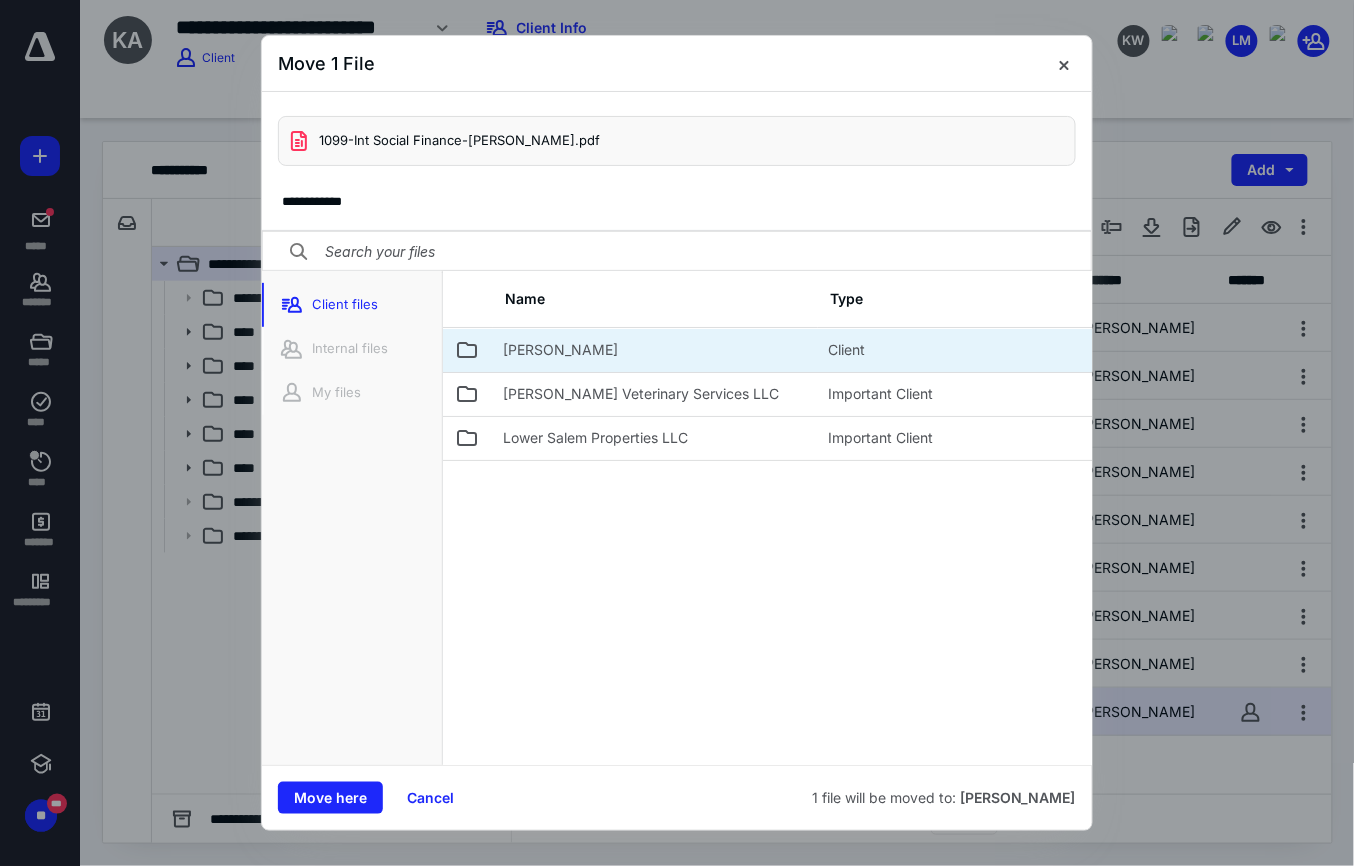 click on "Joseph Kidd" at bounding box center (653, 350) 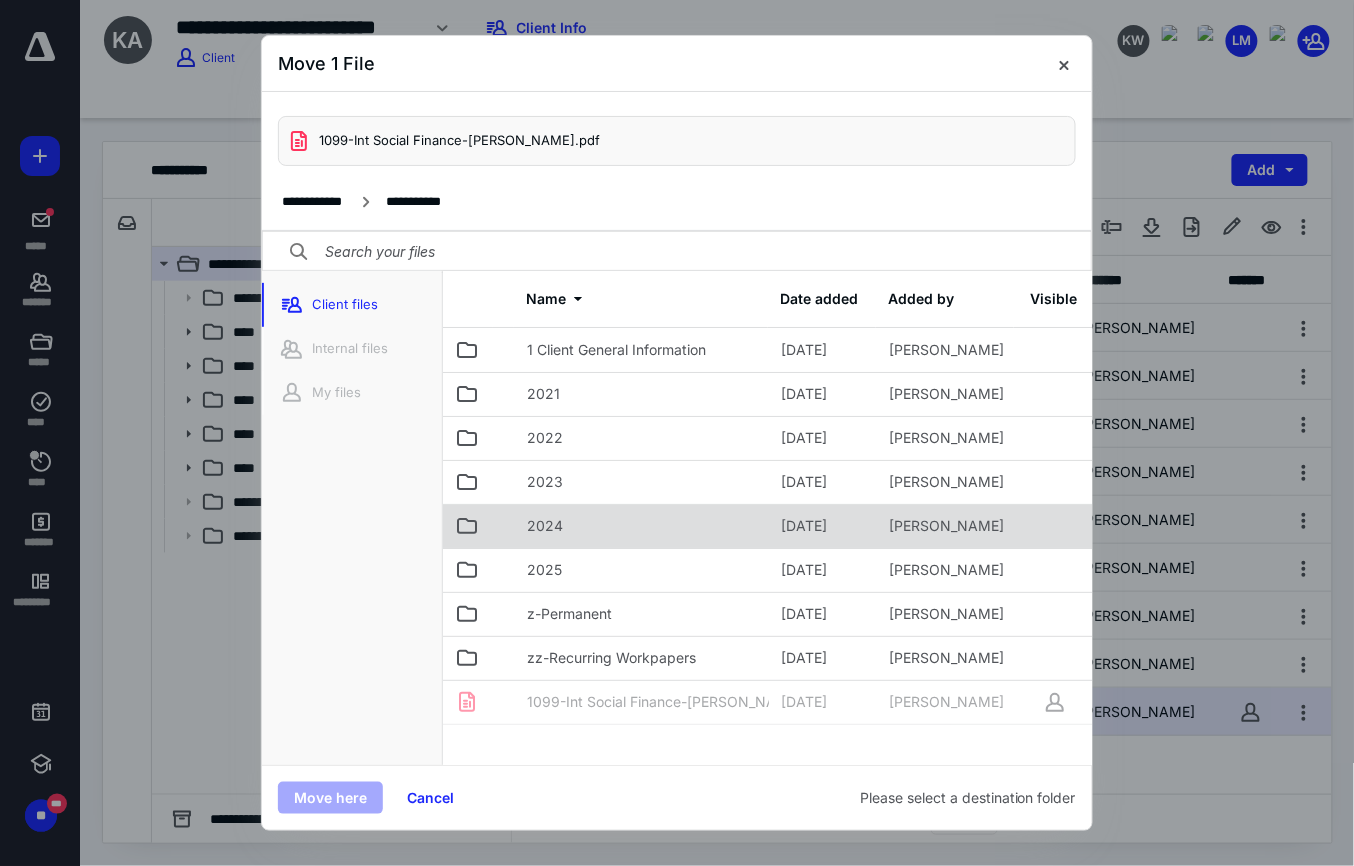 click on "2024" at bounding box center [642, 526] 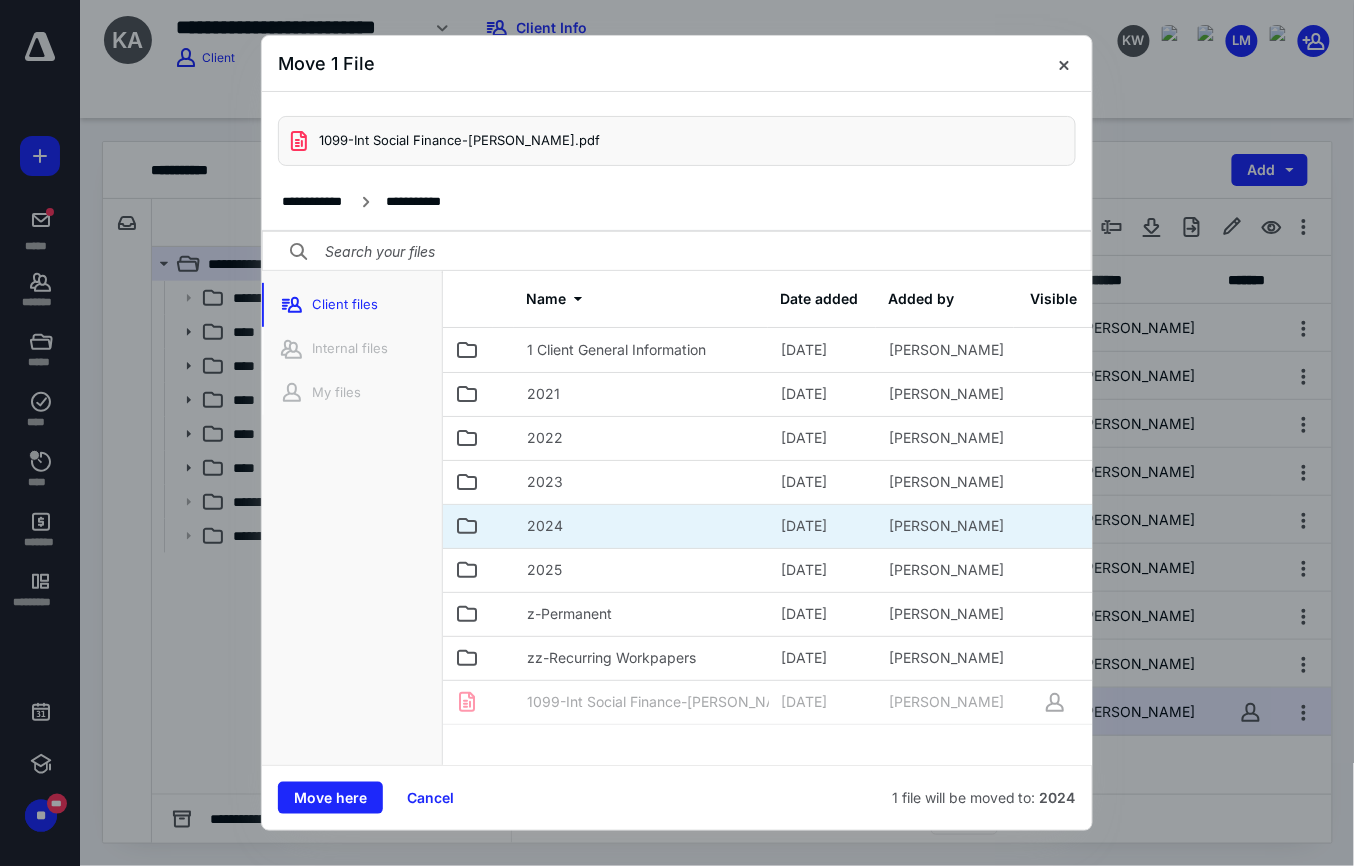 click on "2024" at bounding box center (642, 526) 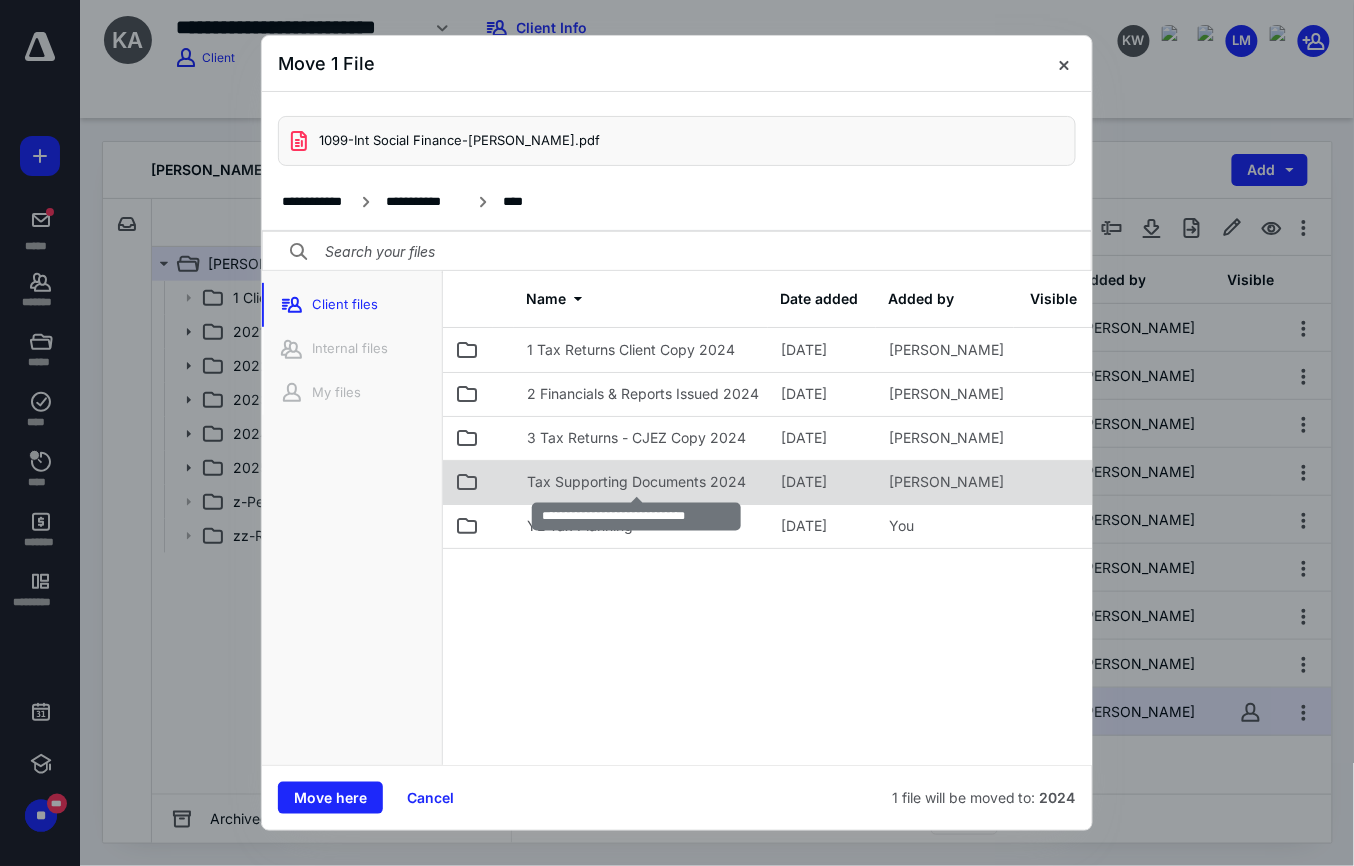 click on "Tax Supporting Documents 2024" at bounding box center [636, 482] 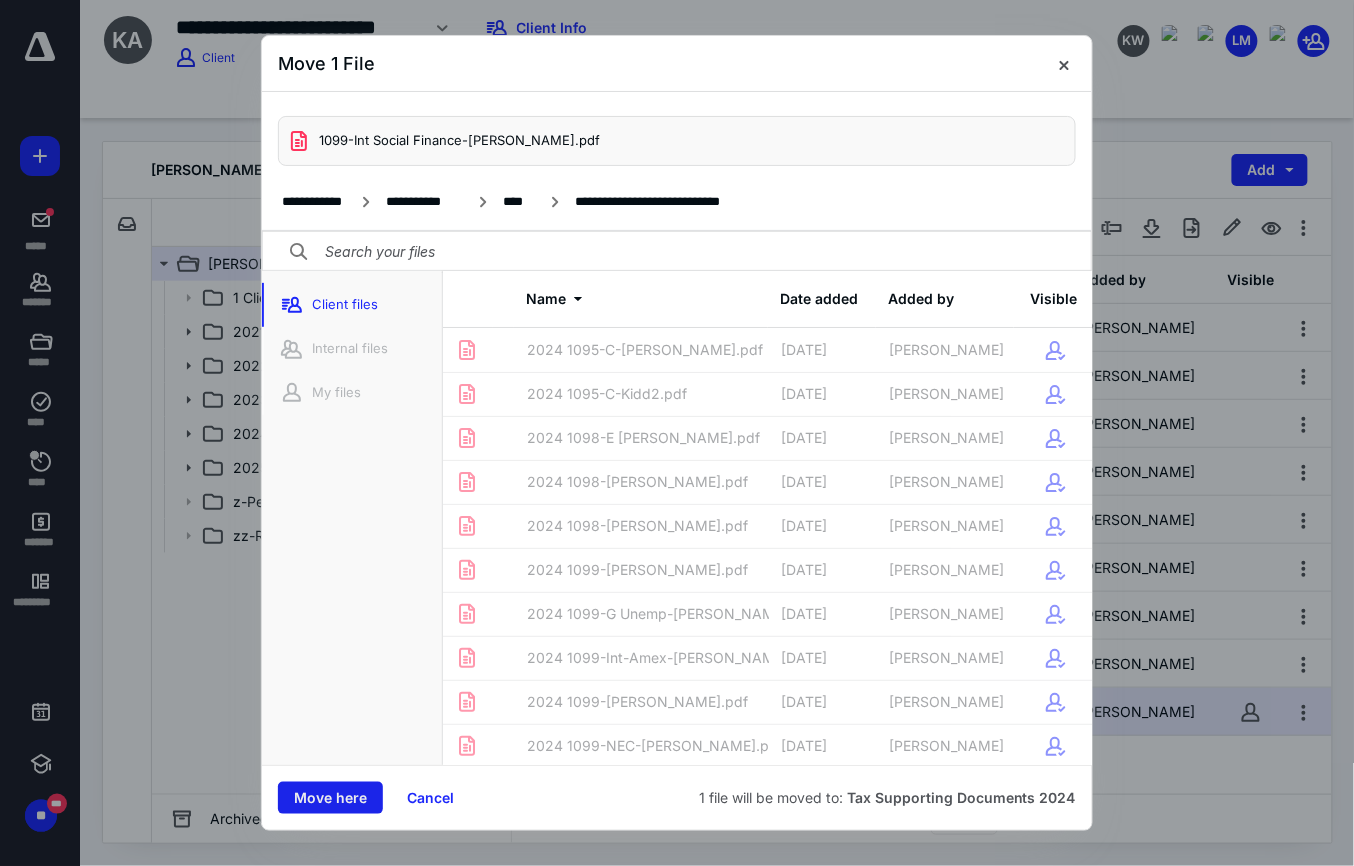 click on "Move here" at bounding box center (330, 798) 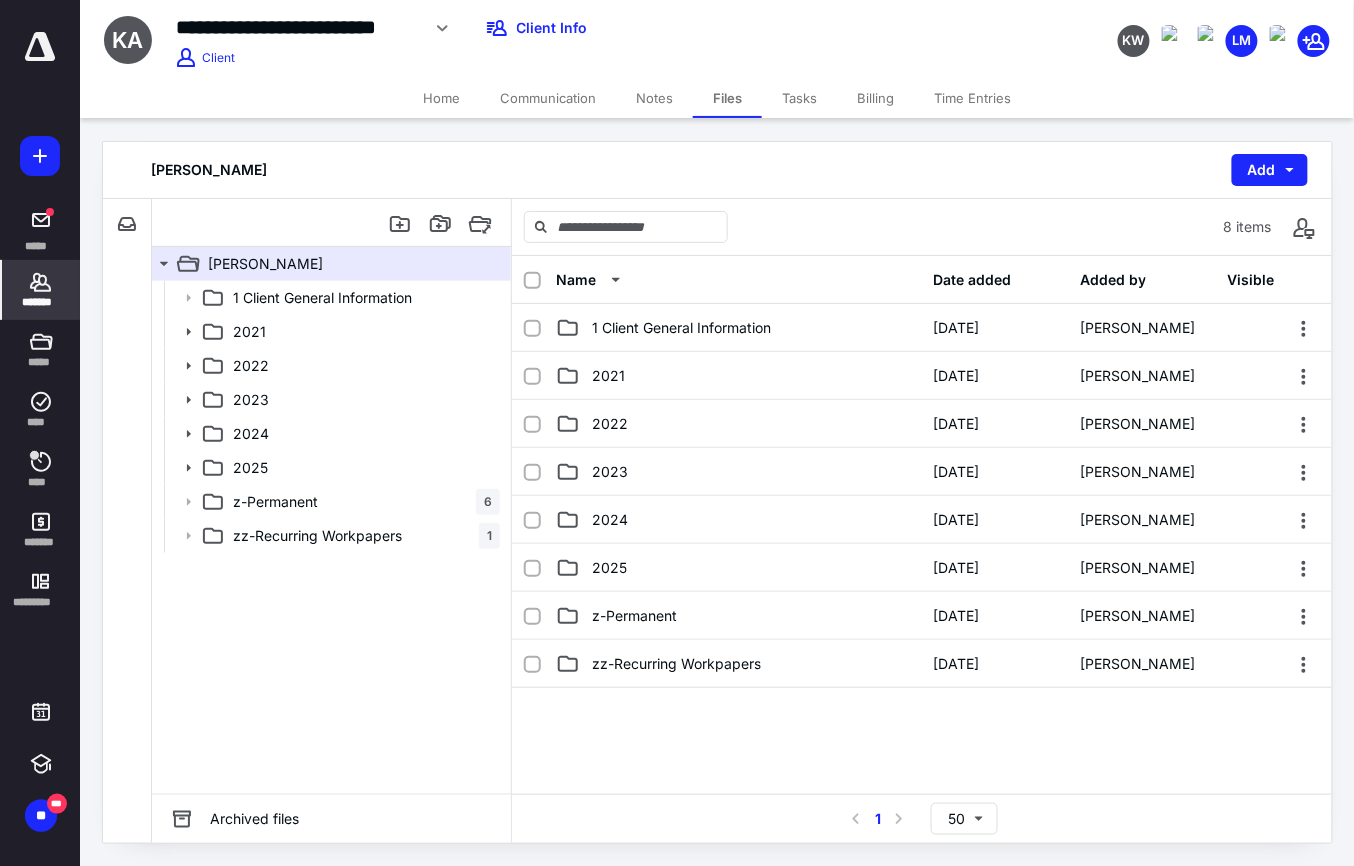 click 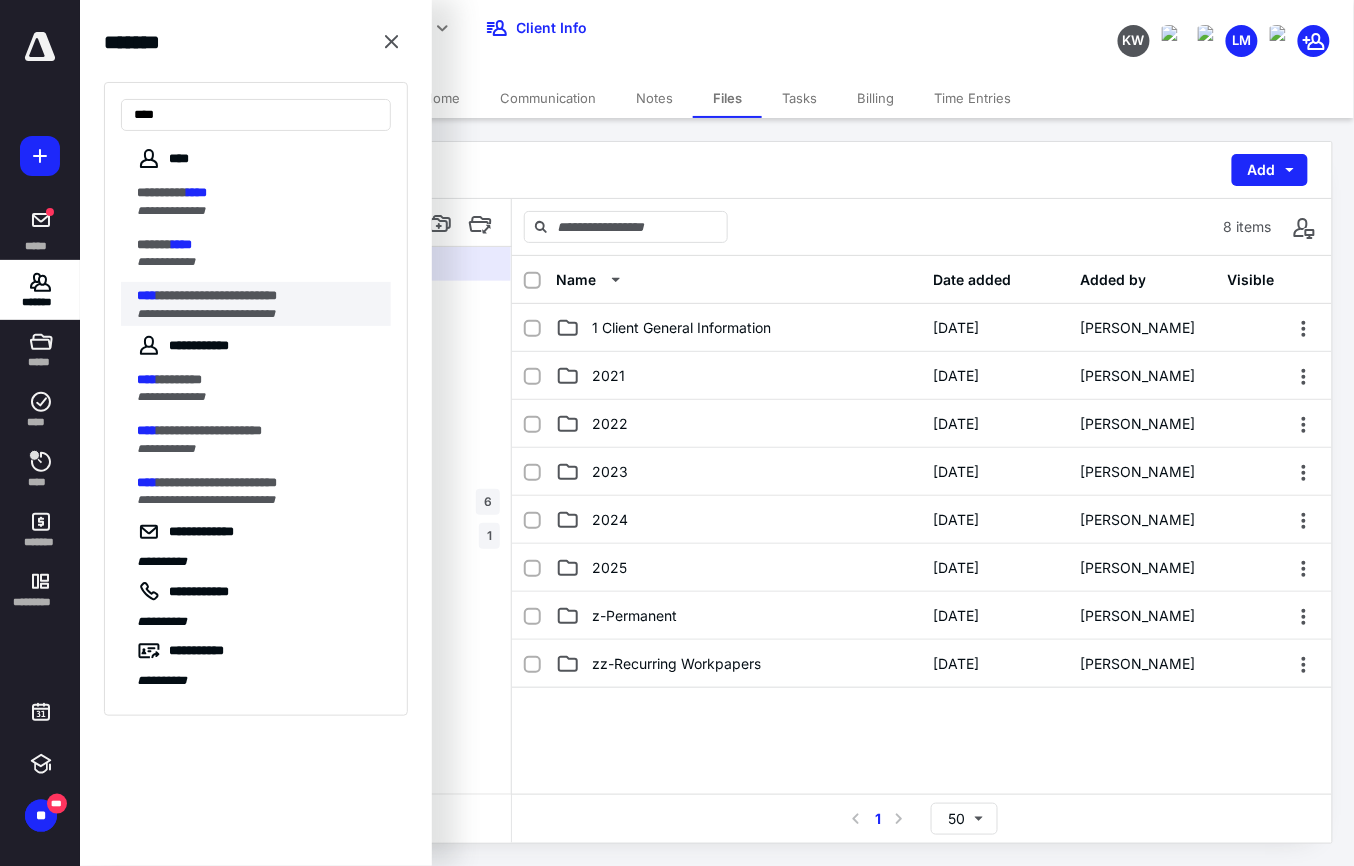 type on "****" 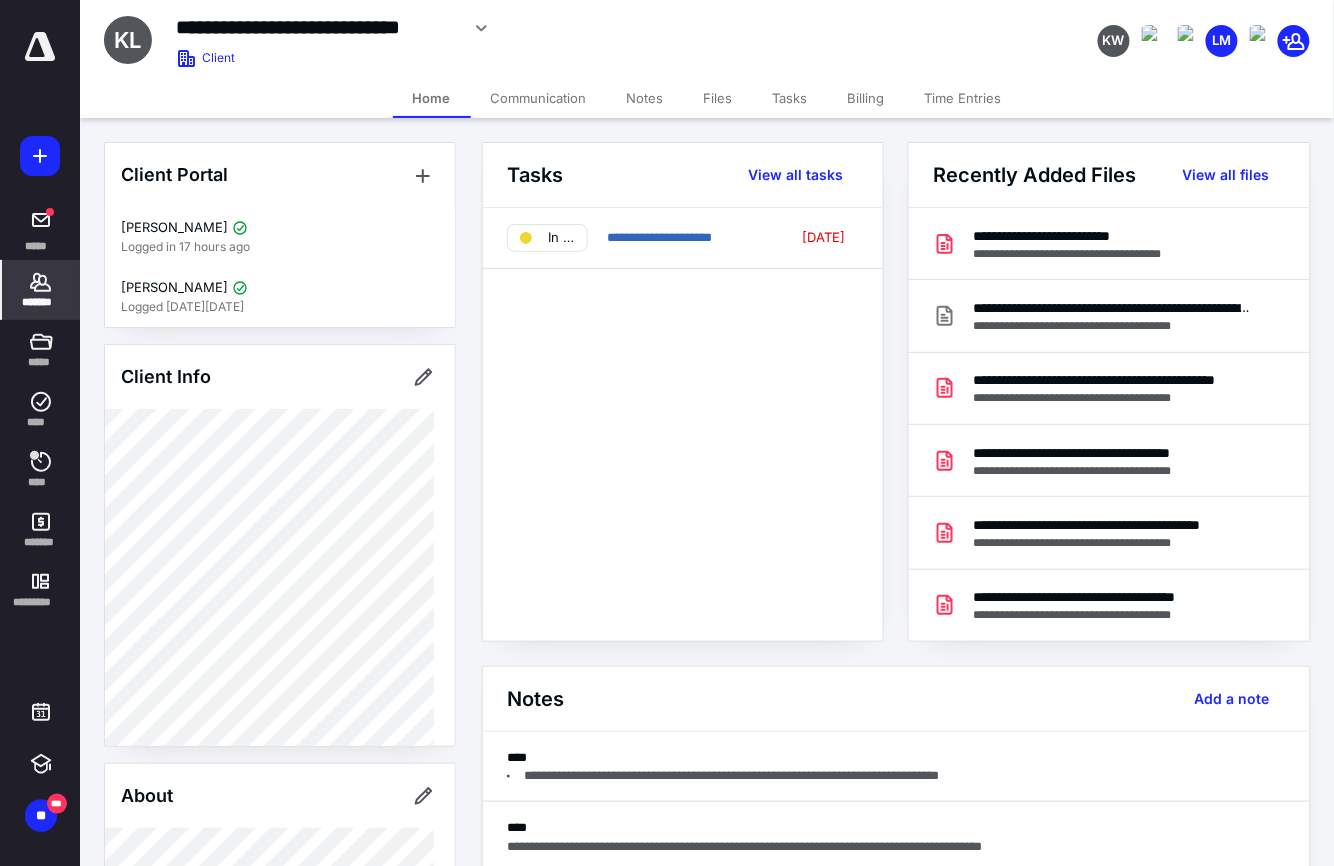 click on "Notes" at bounding box center (645, 98) 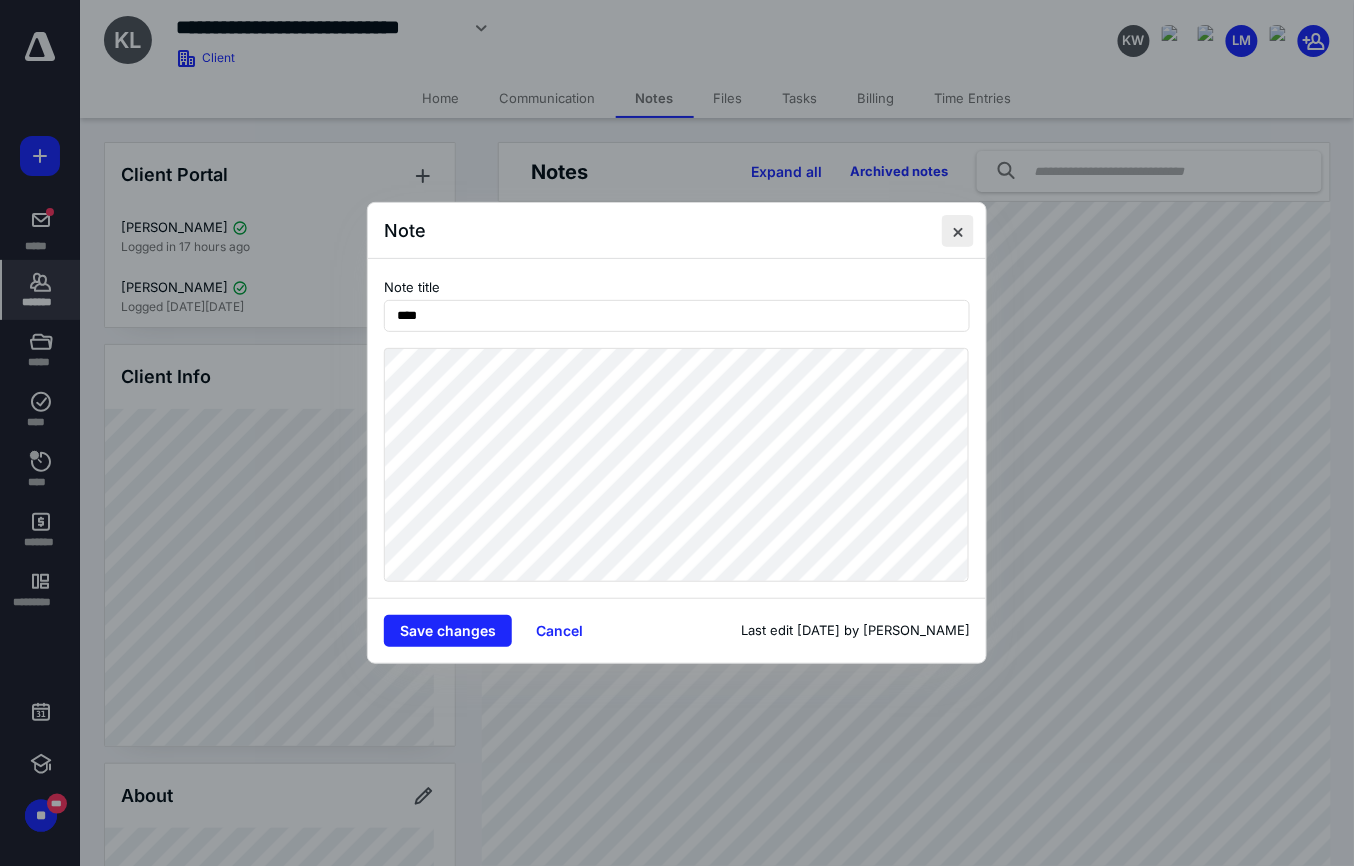 click at bounding box center (958, 231) 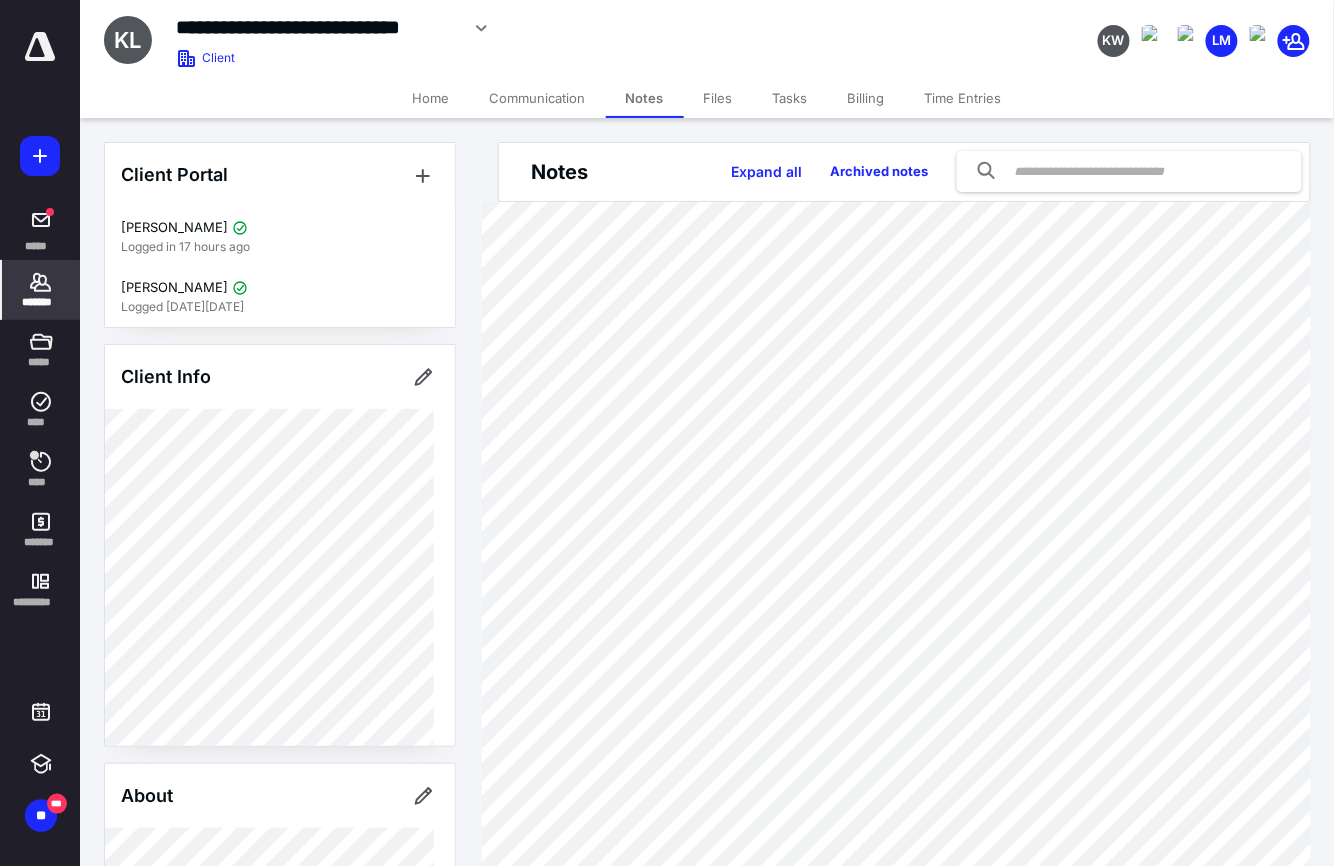 click on "*******" at bounding box center (41, 302) 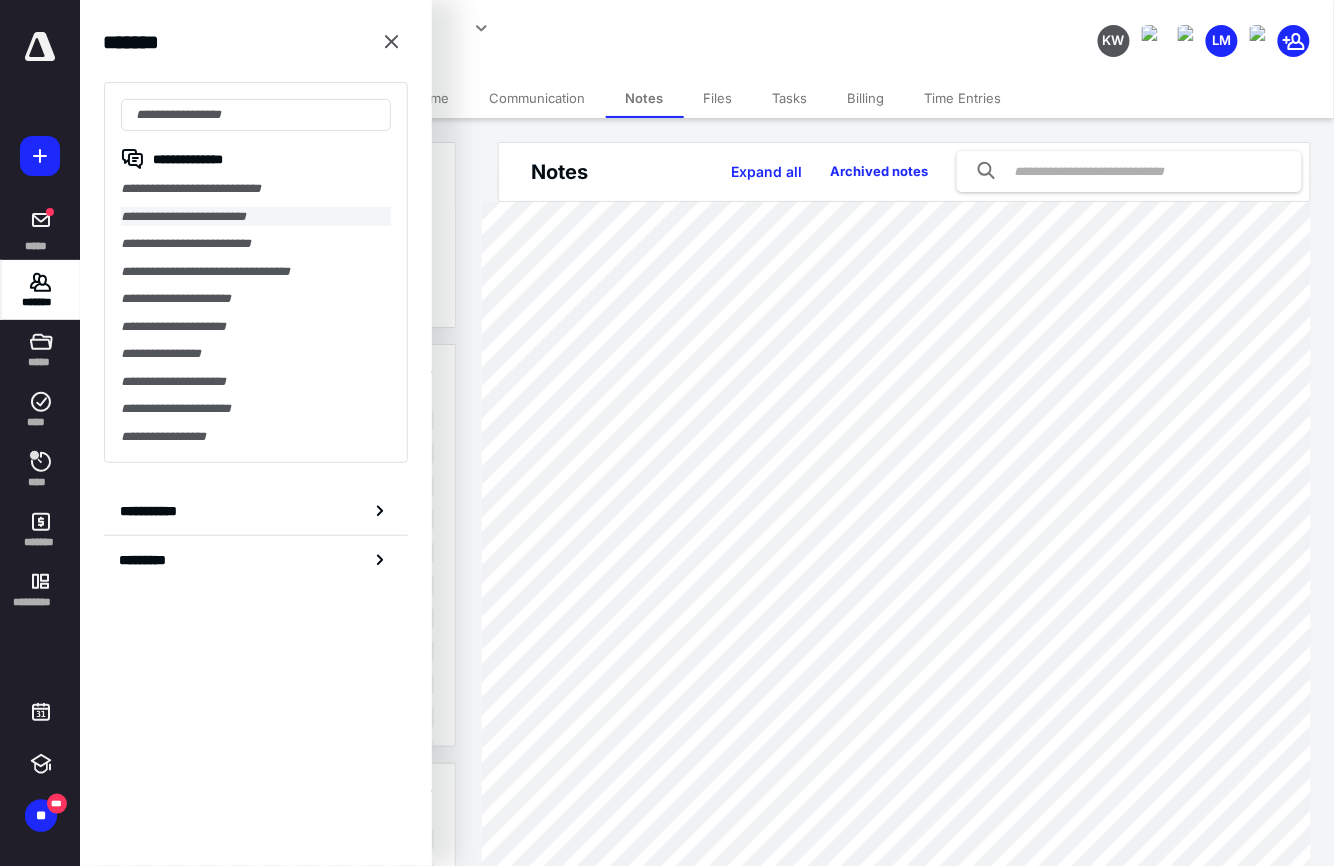 click on "**********" at bounding box center (255, 217) 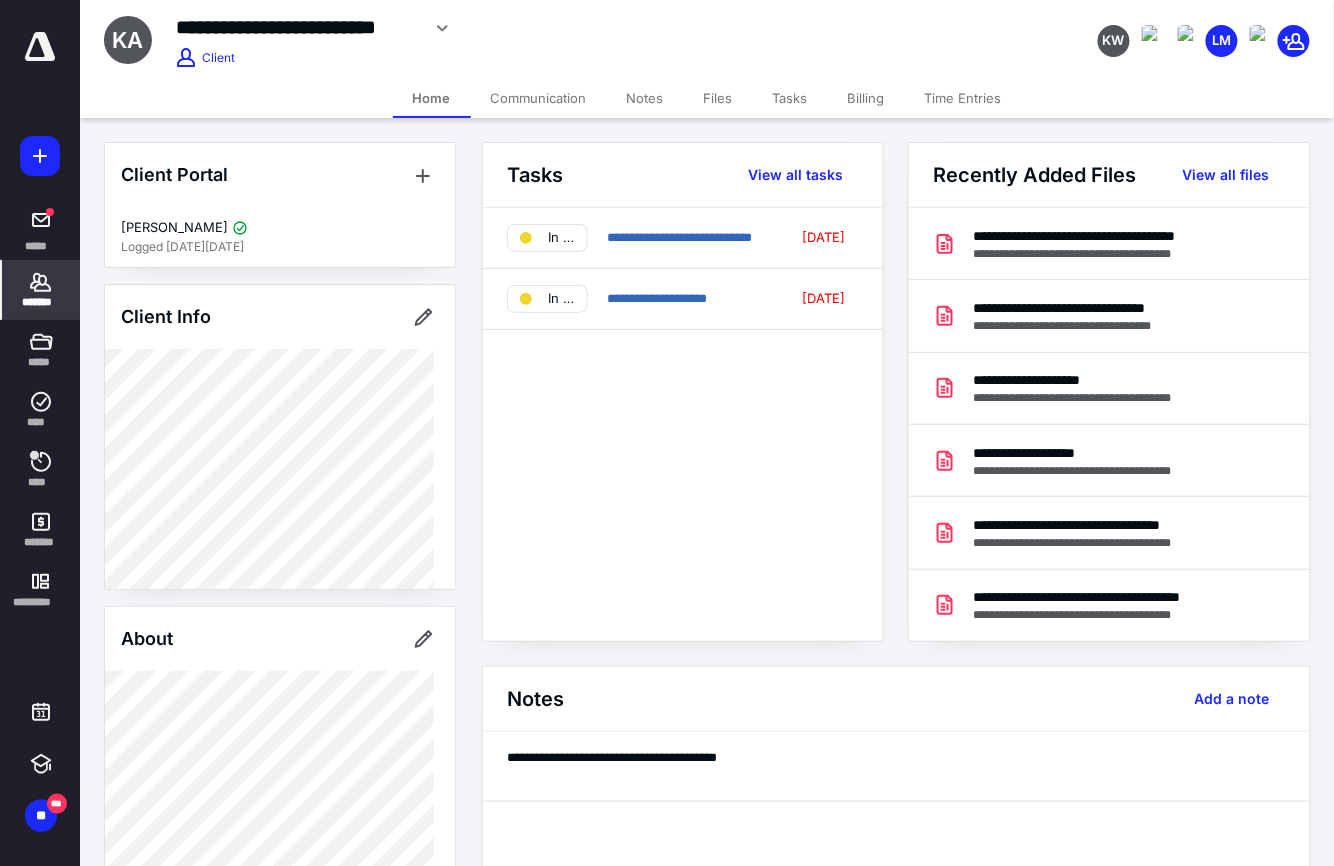 click on "Files" at bounding box center (718, 98) 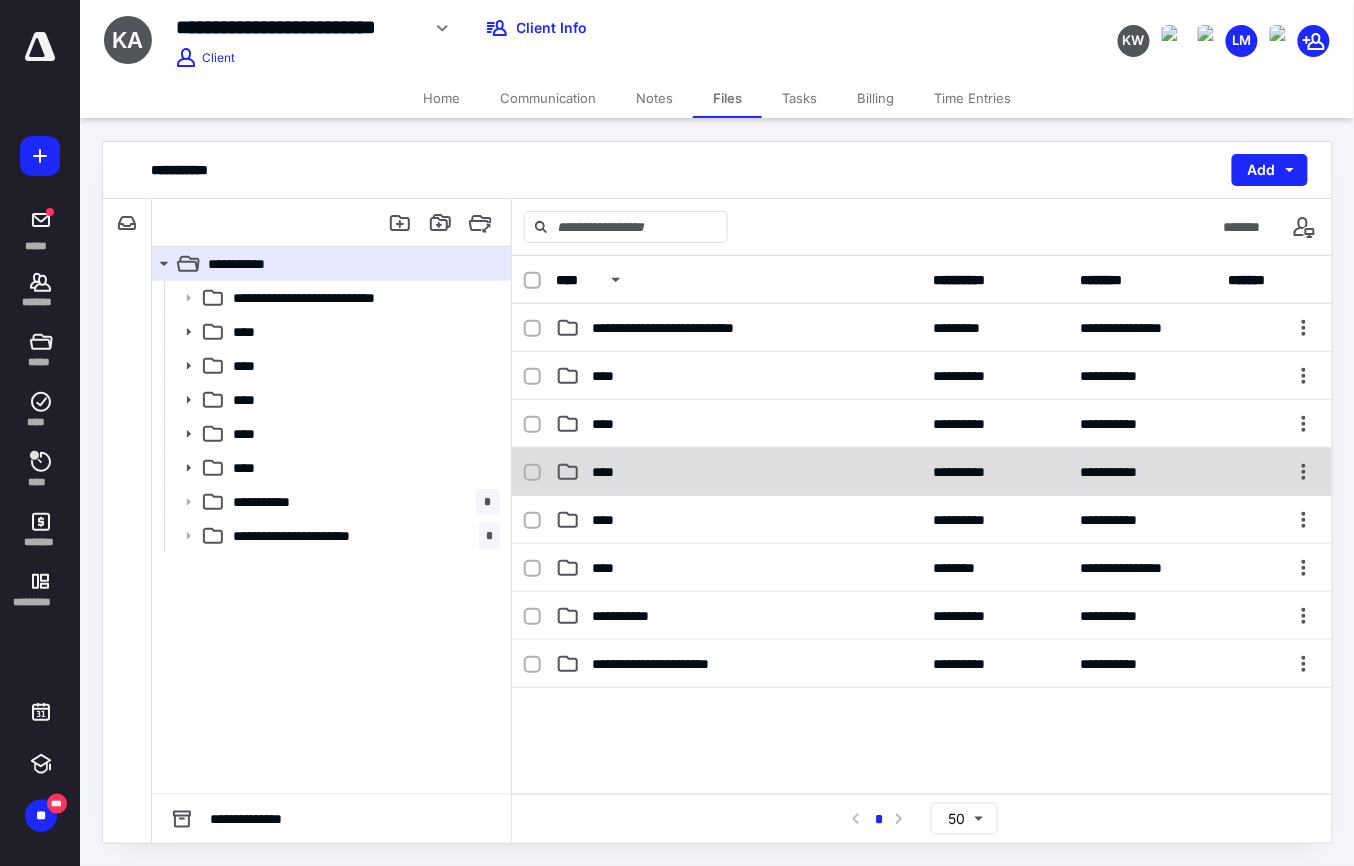 click on "****" at bounding box center (739, 472) 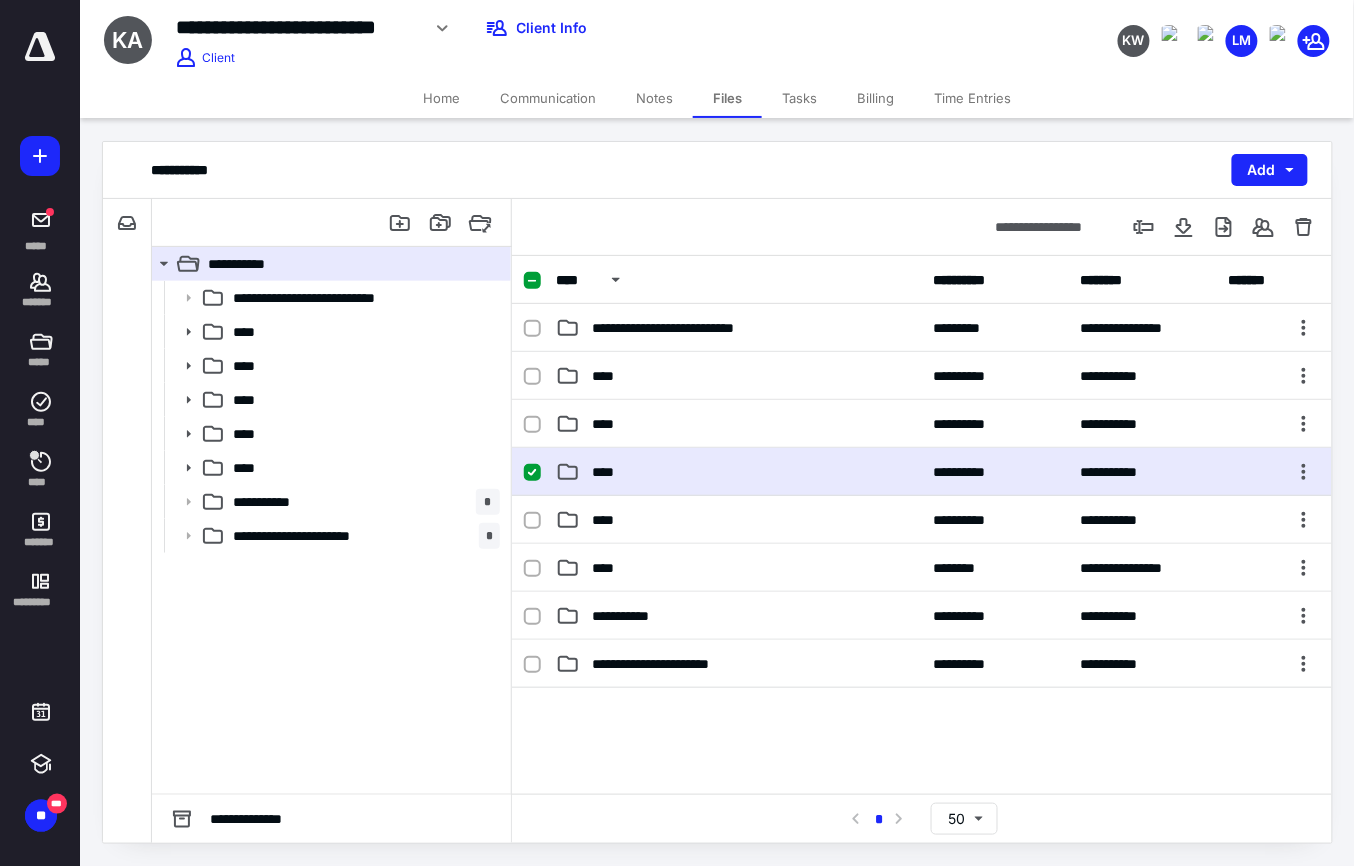 click on "****" at bounding box center (739, 472) 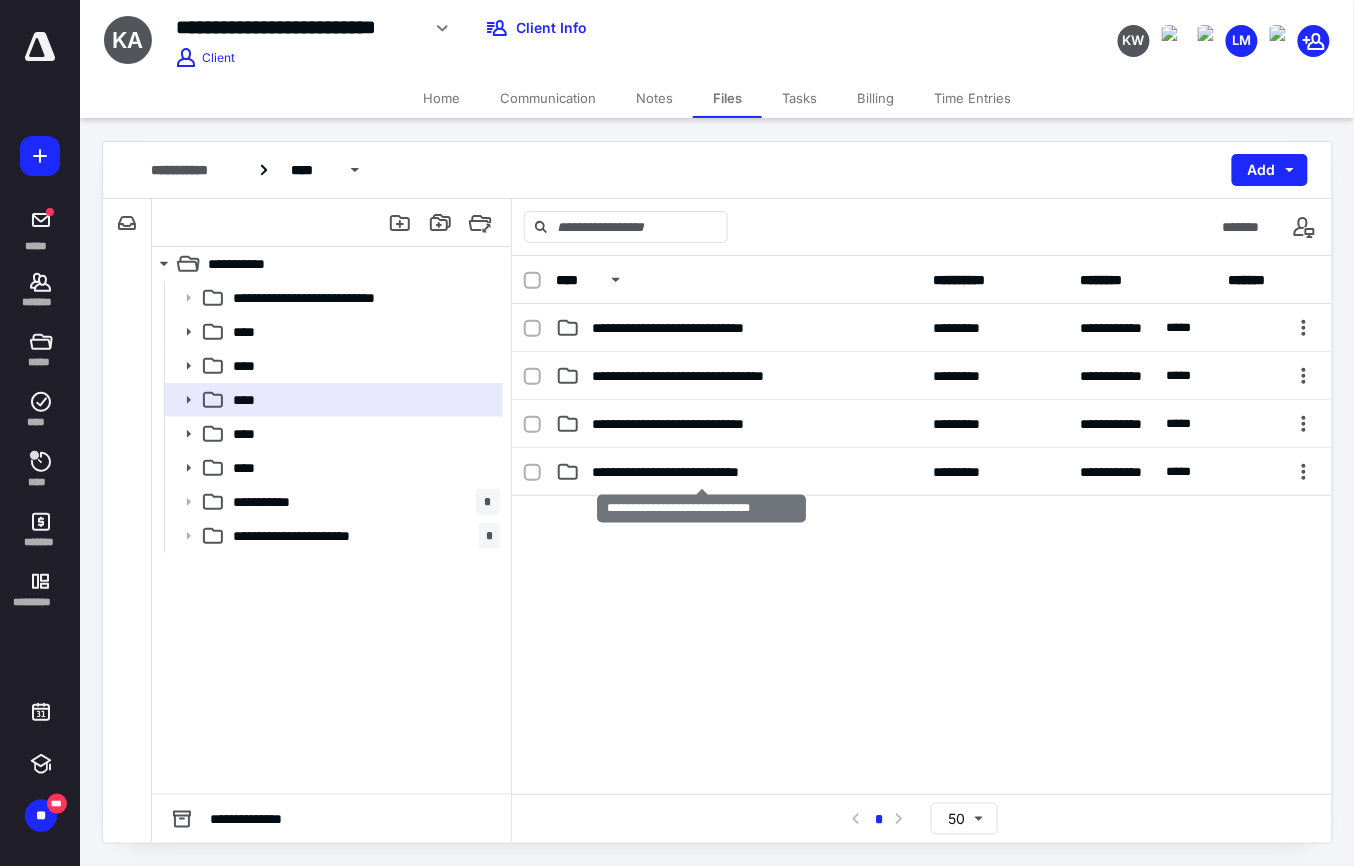 click on "**********" at bounding box center (701, 472) 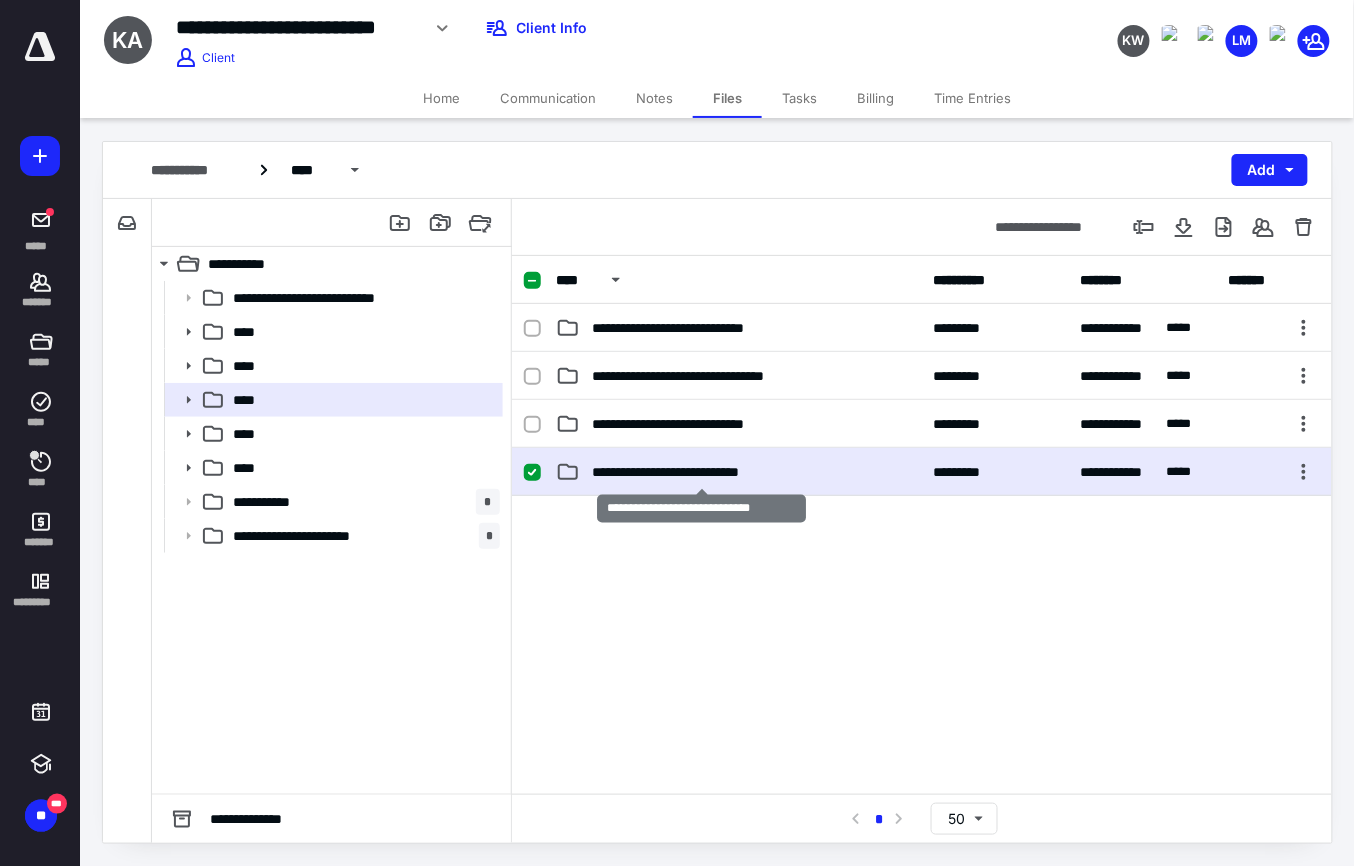 click on "**********" at bounding box center [701, 472] 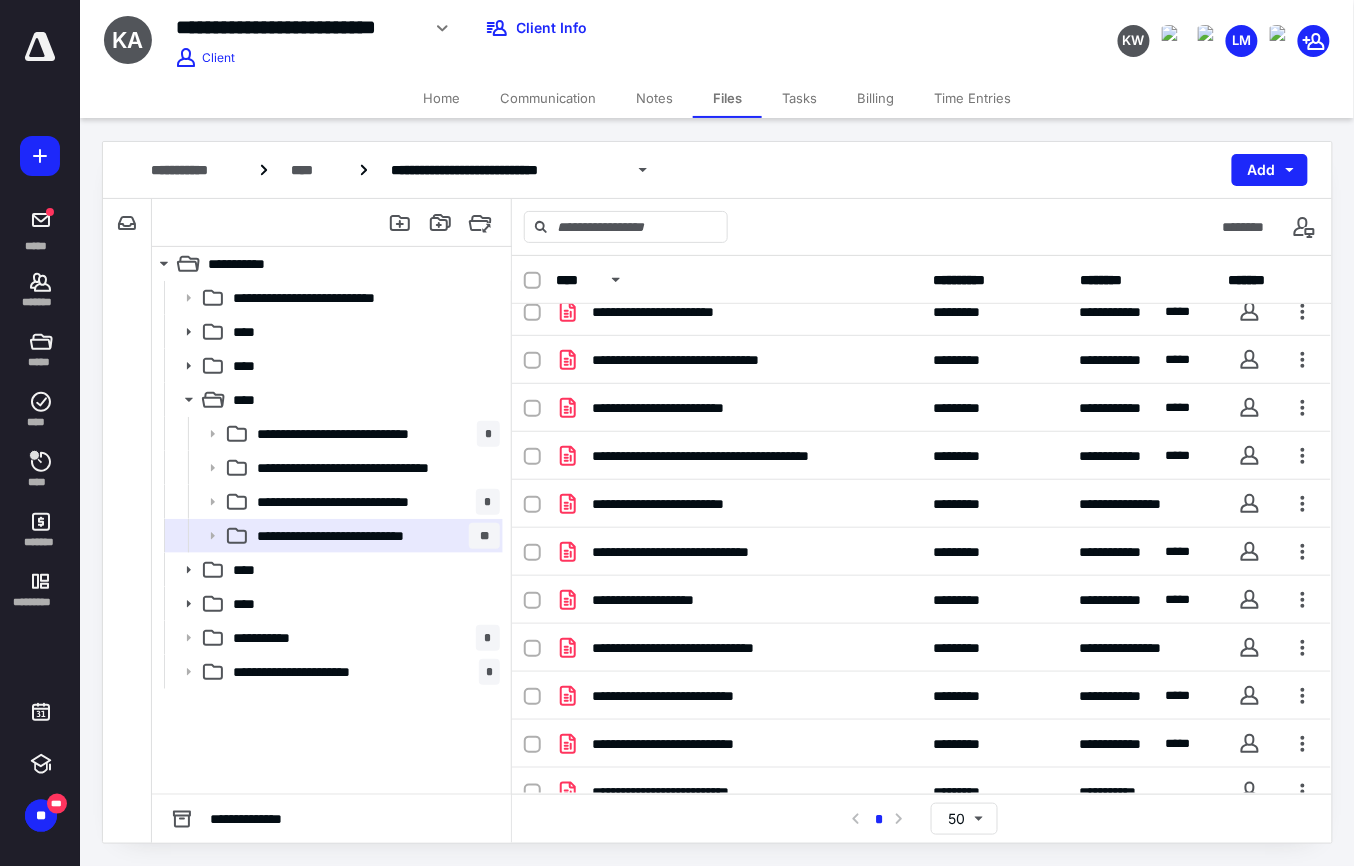 scroll, scrollTop: 494, scrollLeft: 0, axis: vertical 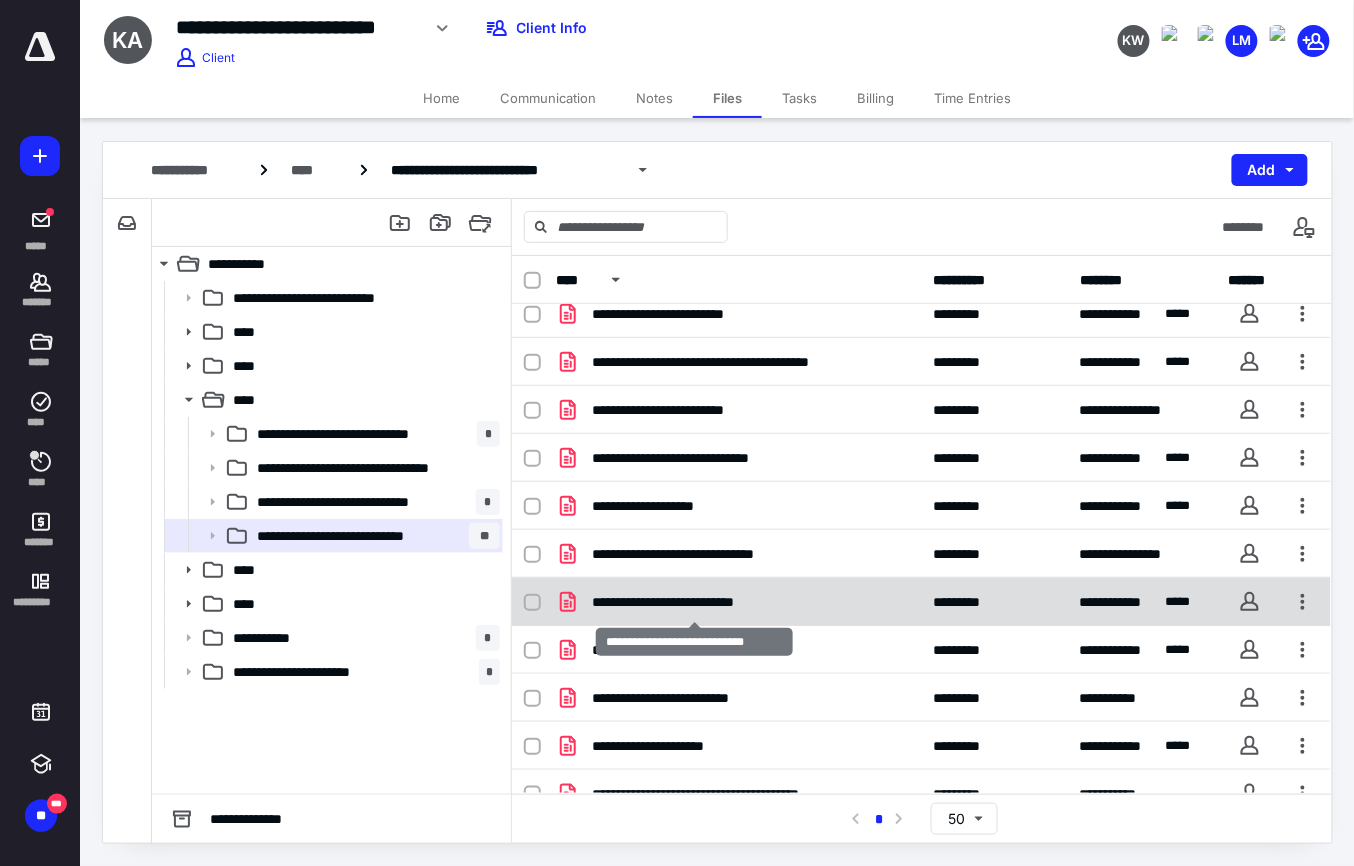 click on "**********" at bounding box center (694, 602) 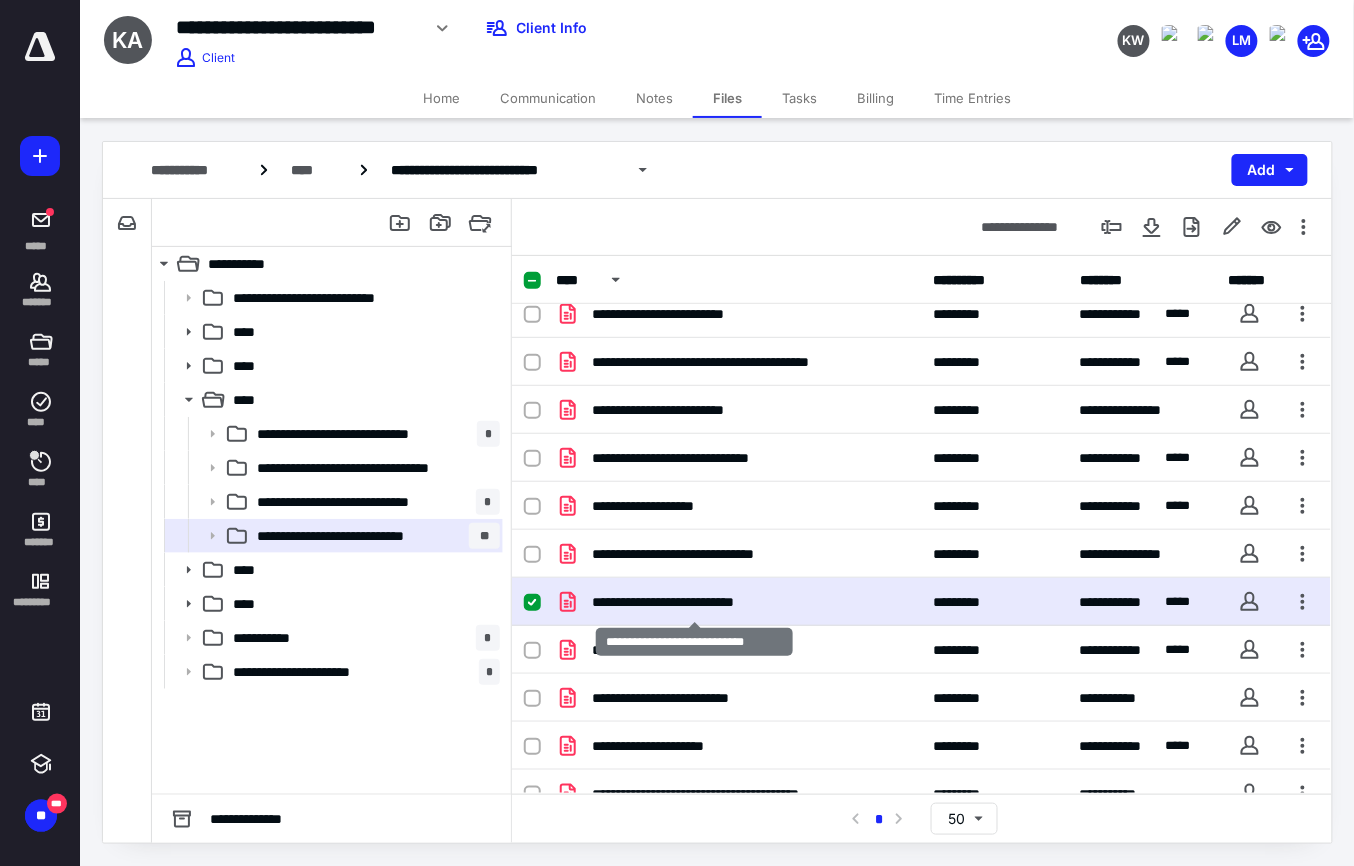 click on "**********" at bounding box center (694, 602) 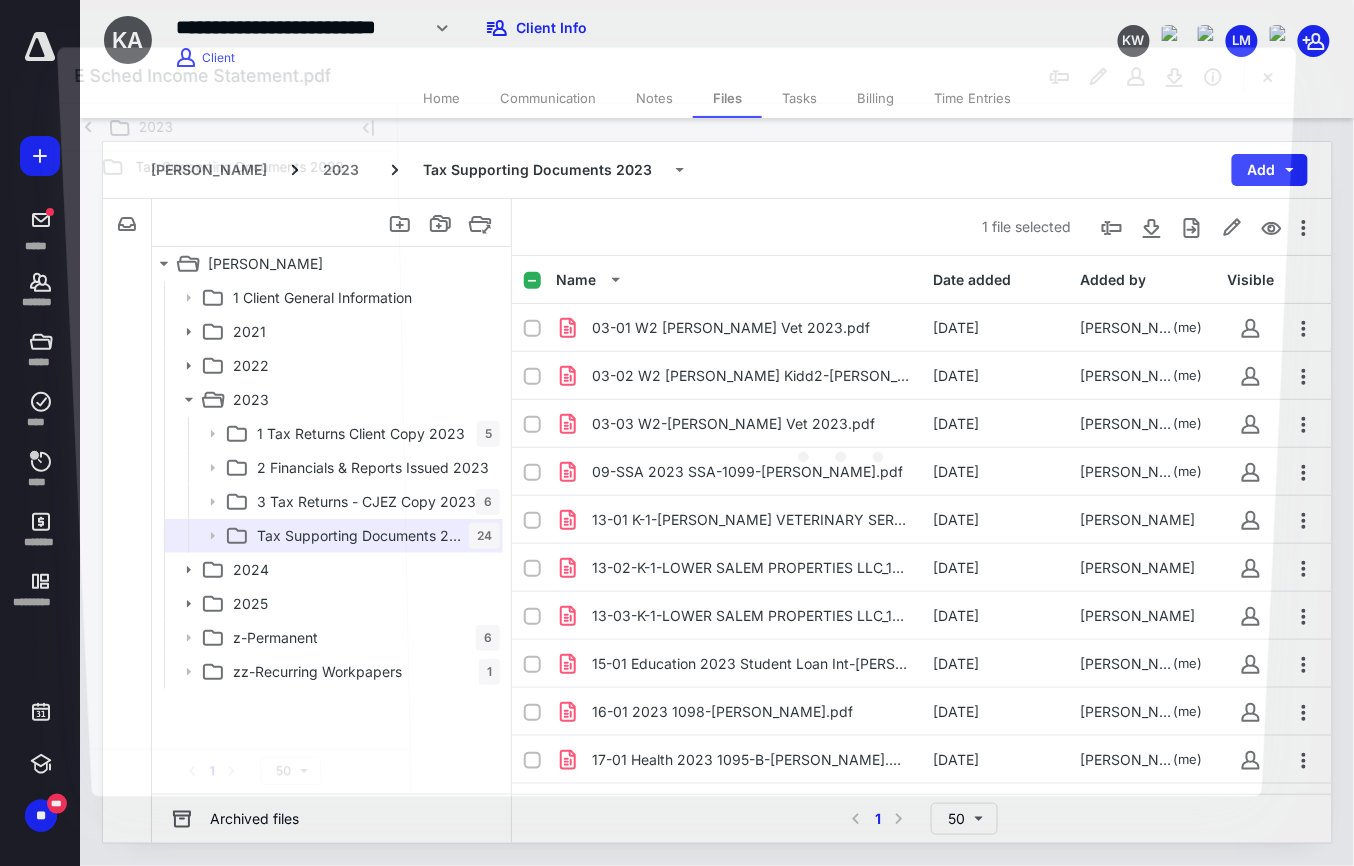 scroll, scrollTop: 494, scrollLeft: 0, axis: vertical 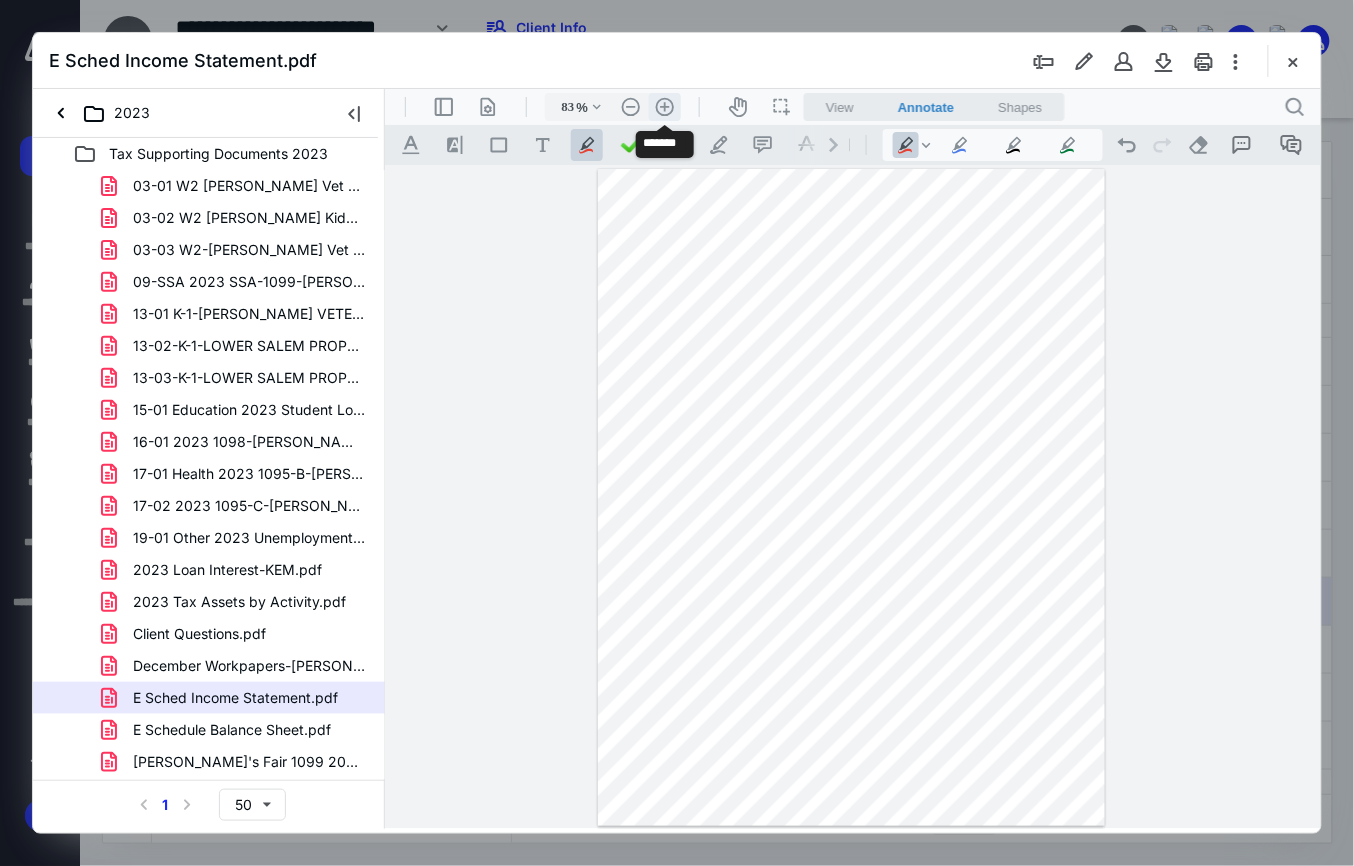 click on ".cls-1{fill:#abb0c4;} icon - header - zoom - in - line" at bounding box center [664, 106] 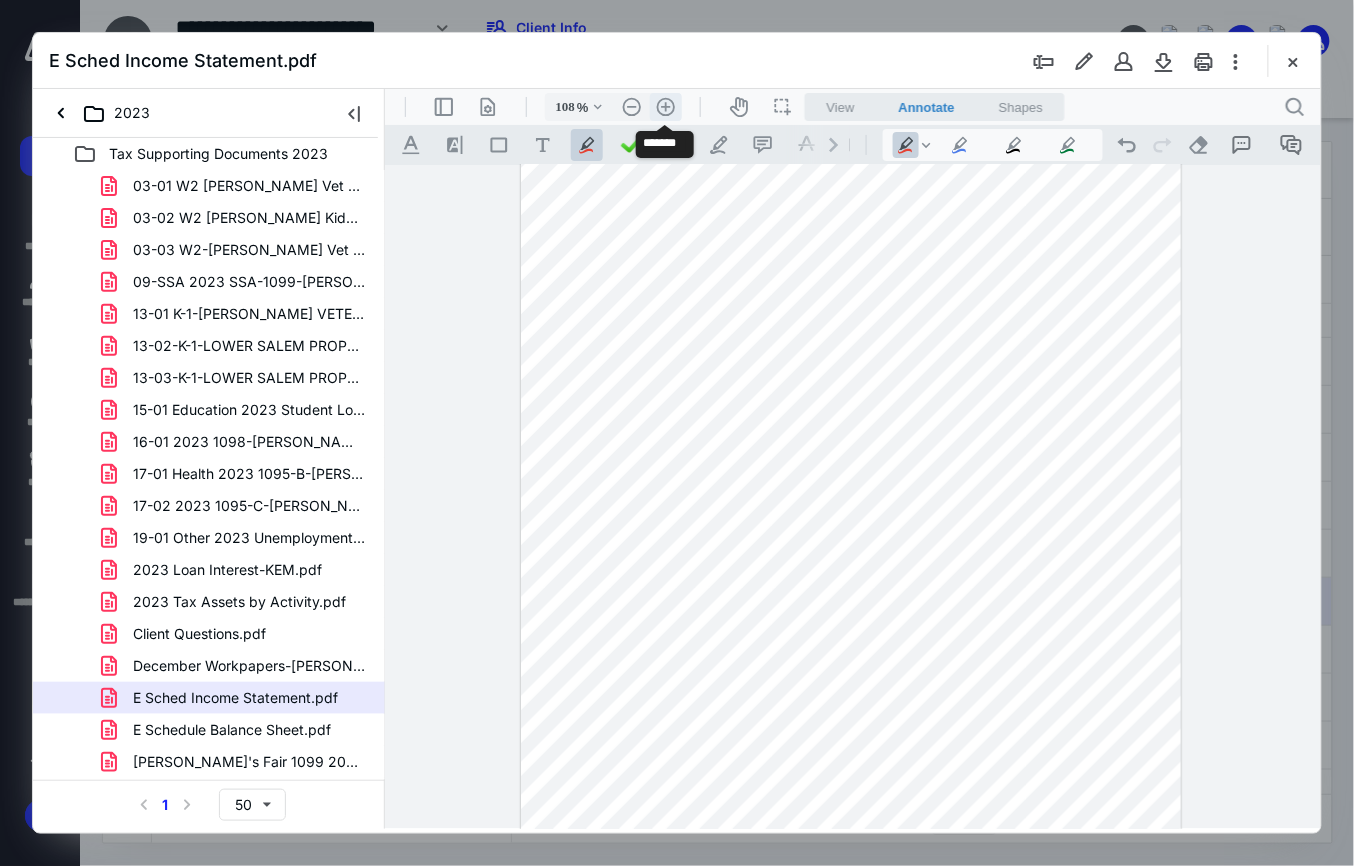 click on ".cls-1{fill:#abb0c4;} icon - header - zoom - in - line" at bounding box center [665, 106] 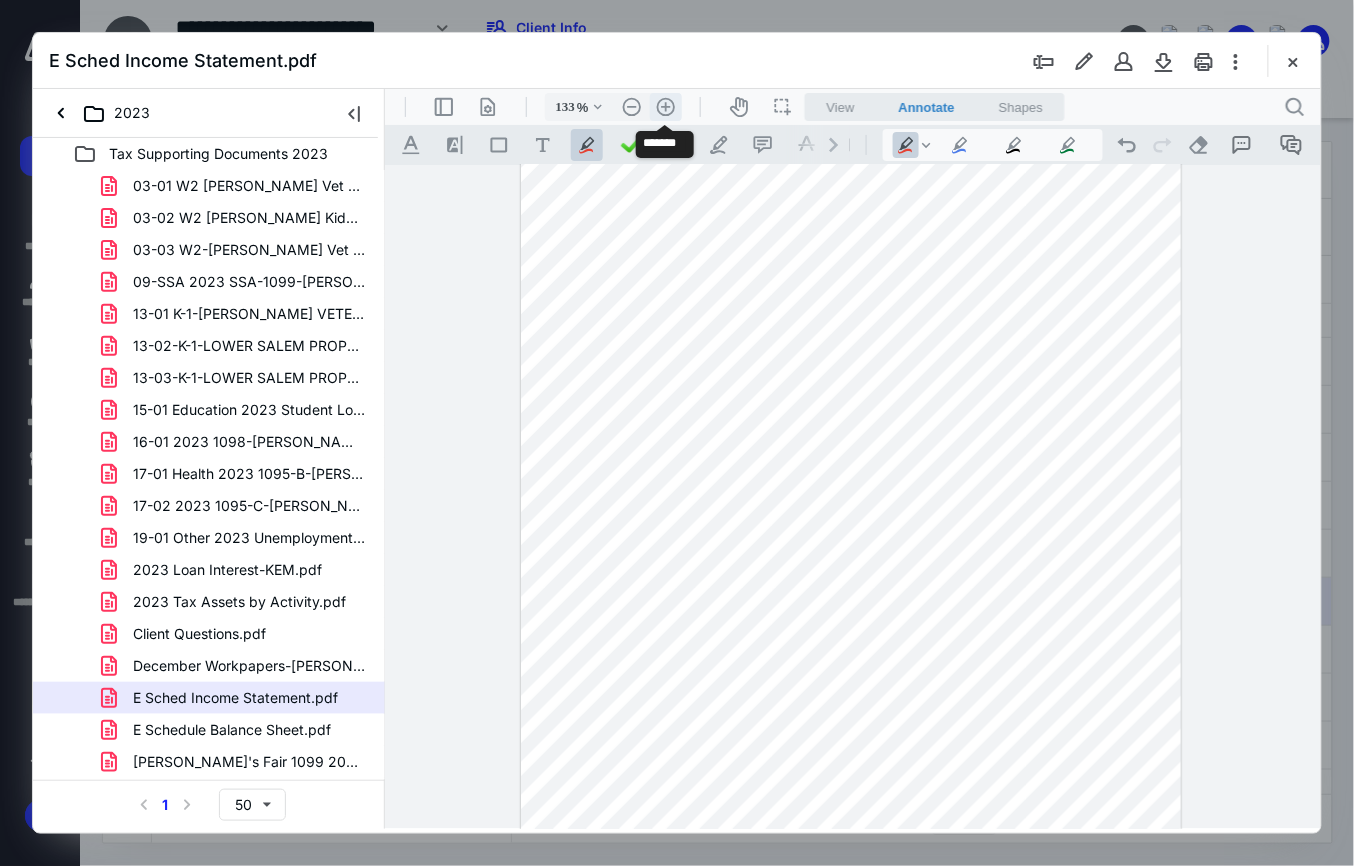 scroll, scrollTop: 174, scrollLeft: 0, axis: vertical 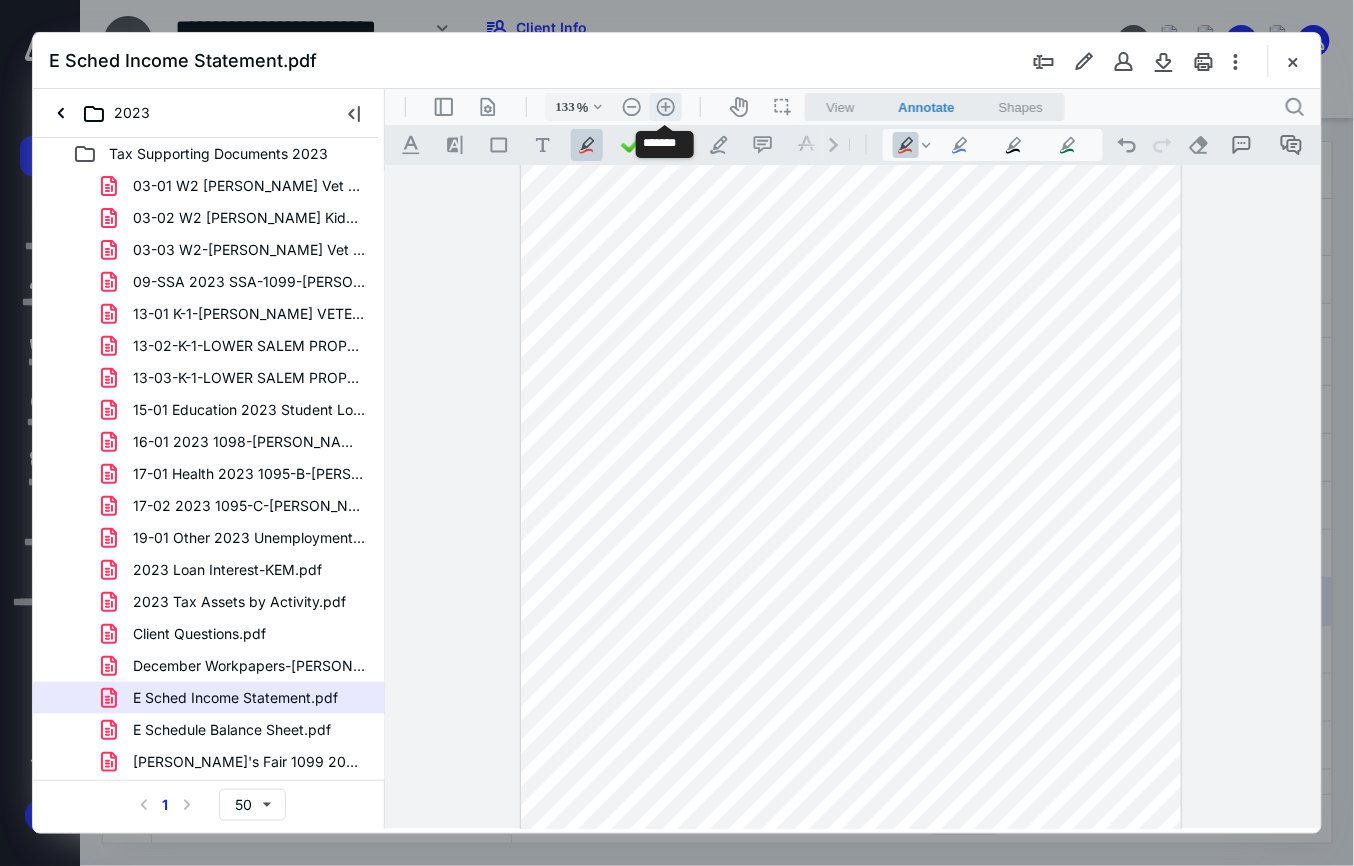 click on ".cls-1{fill:#abb0c4;} icon - header - zoom - in - line" at bounding box center [665, 106] 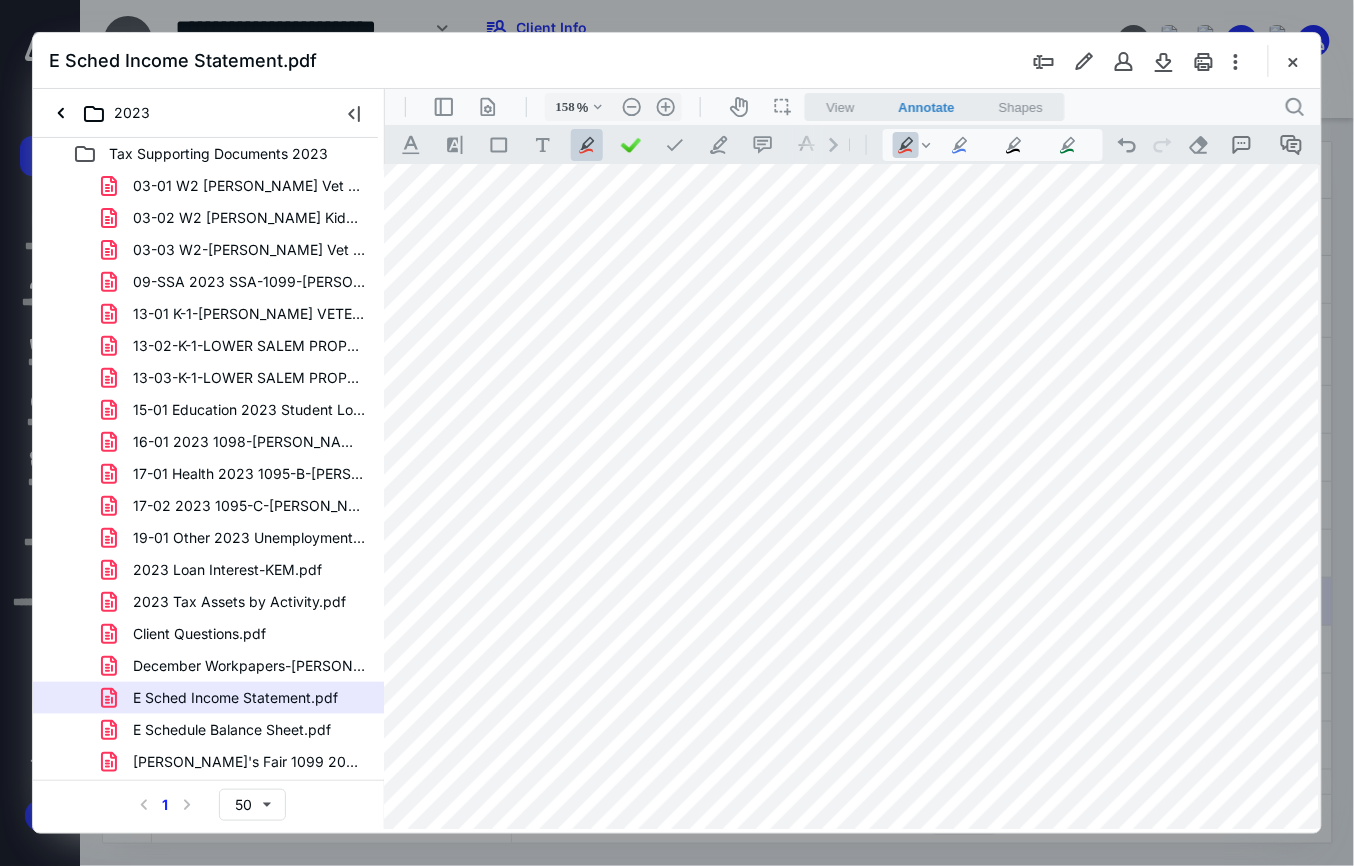 scroll, scrollTop: 64, scrollLeft: 28, axis: both 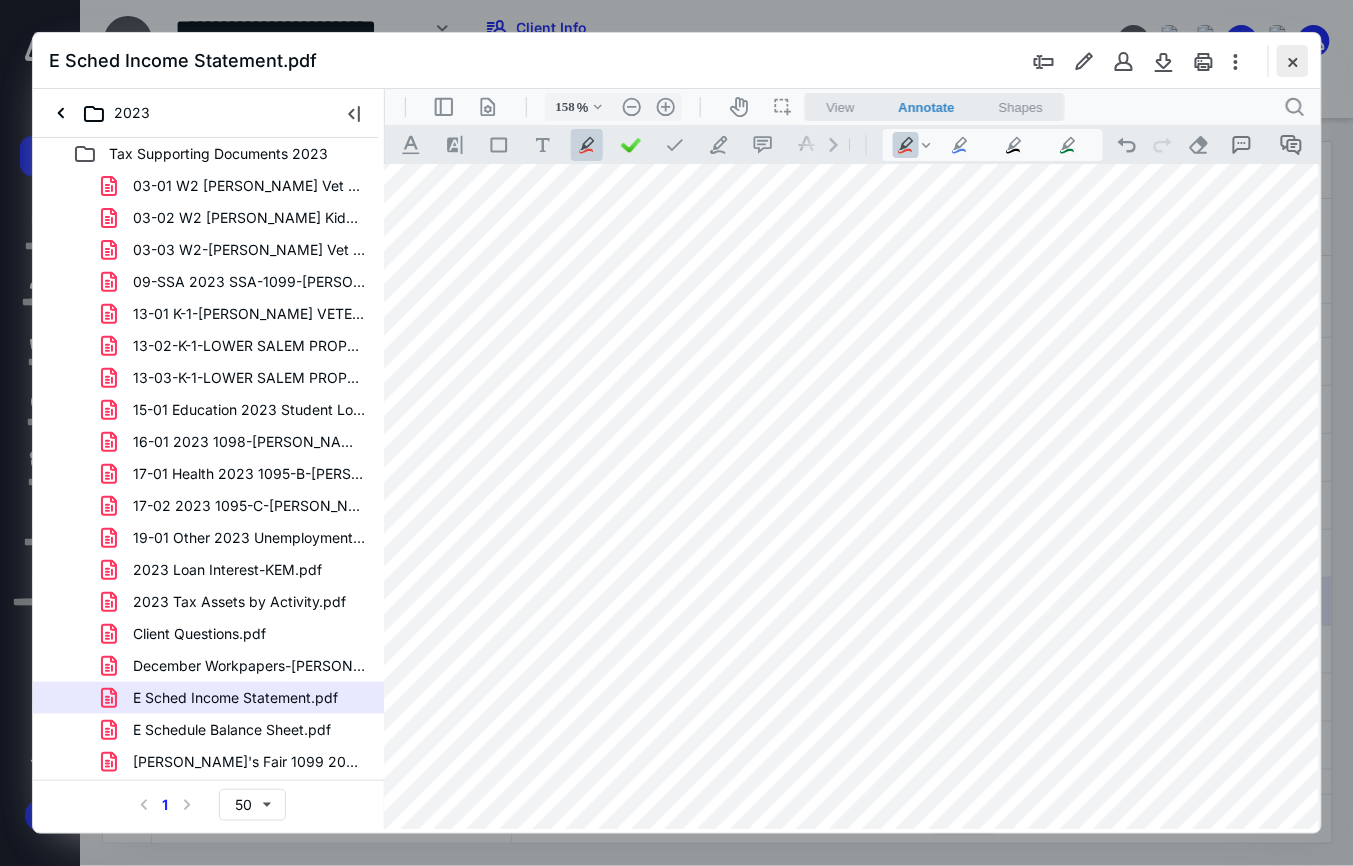 click at bounding box center (1293, 61) 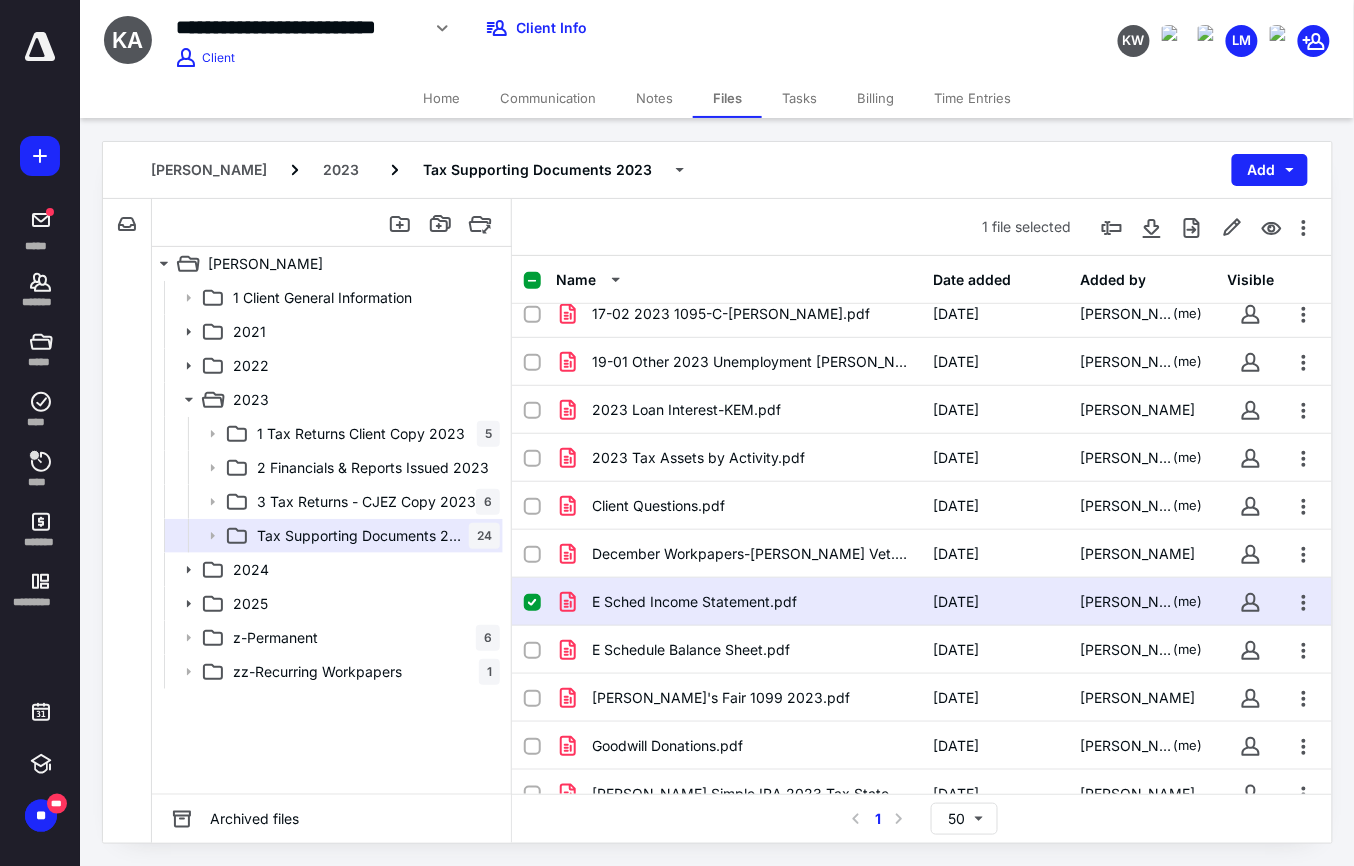 click on "Notes" at bounding box center [654, 98] 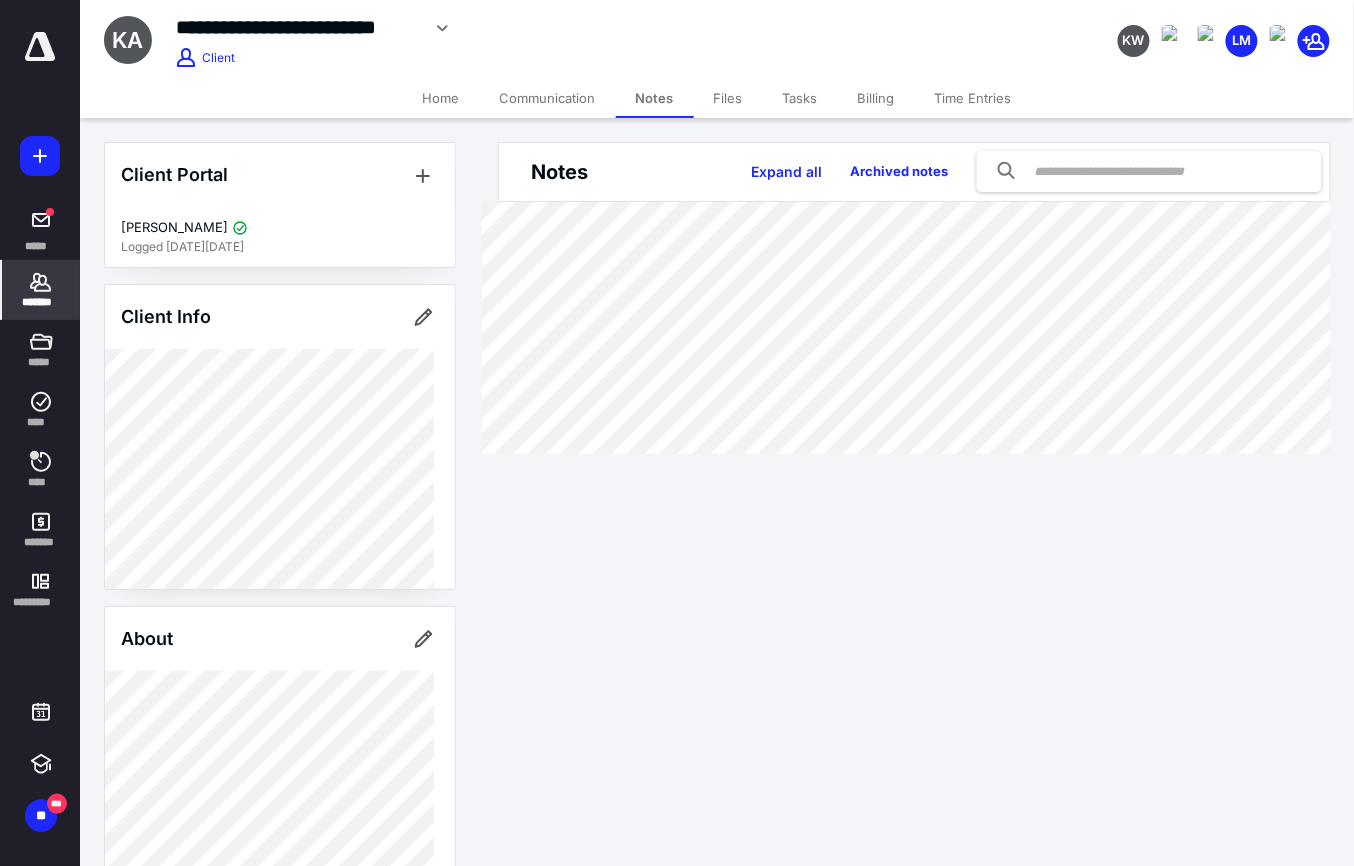 click 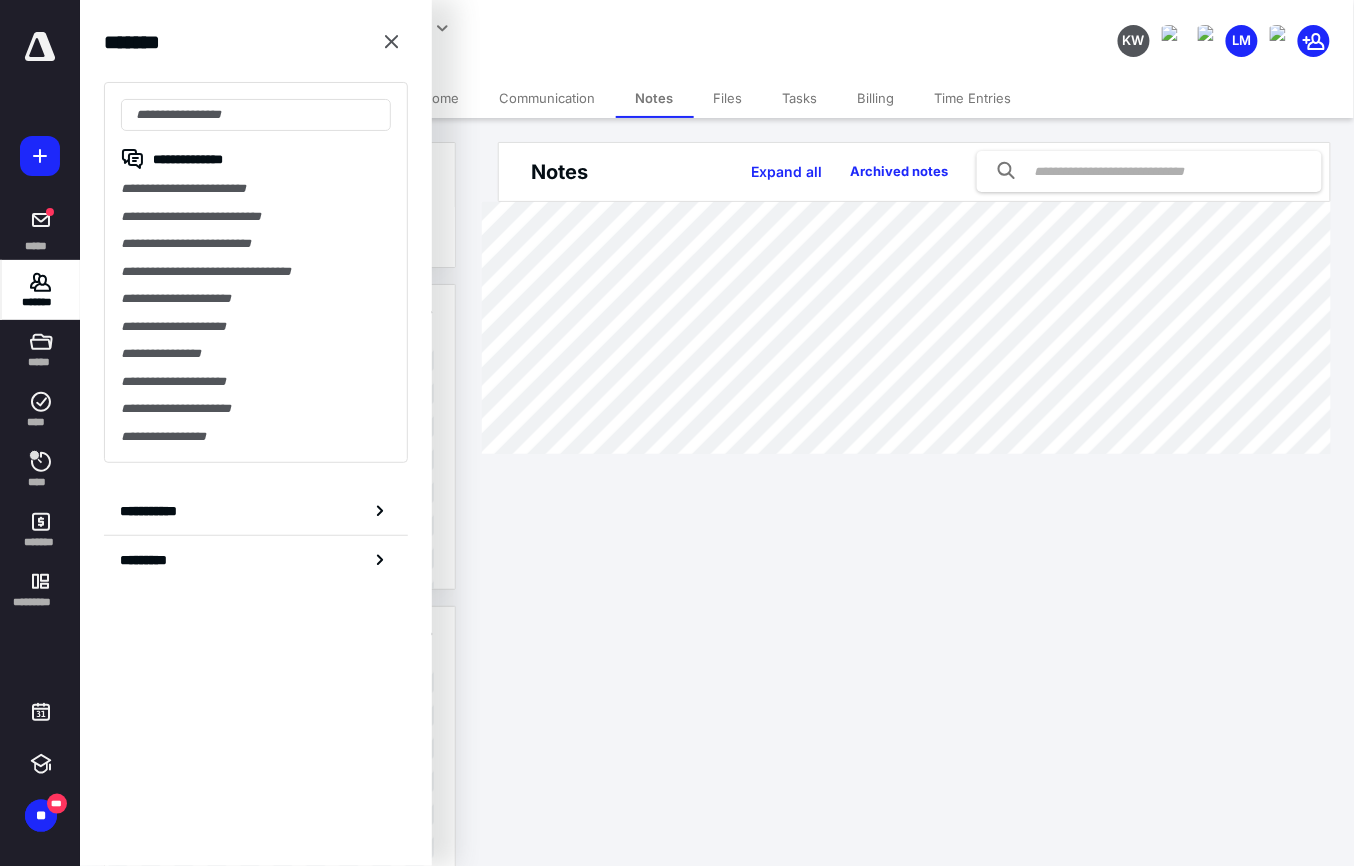 drag, startPoint x: 190, startPoint y: 217, endPoint x: 209, endPoint y: 216, distance: 19.026299 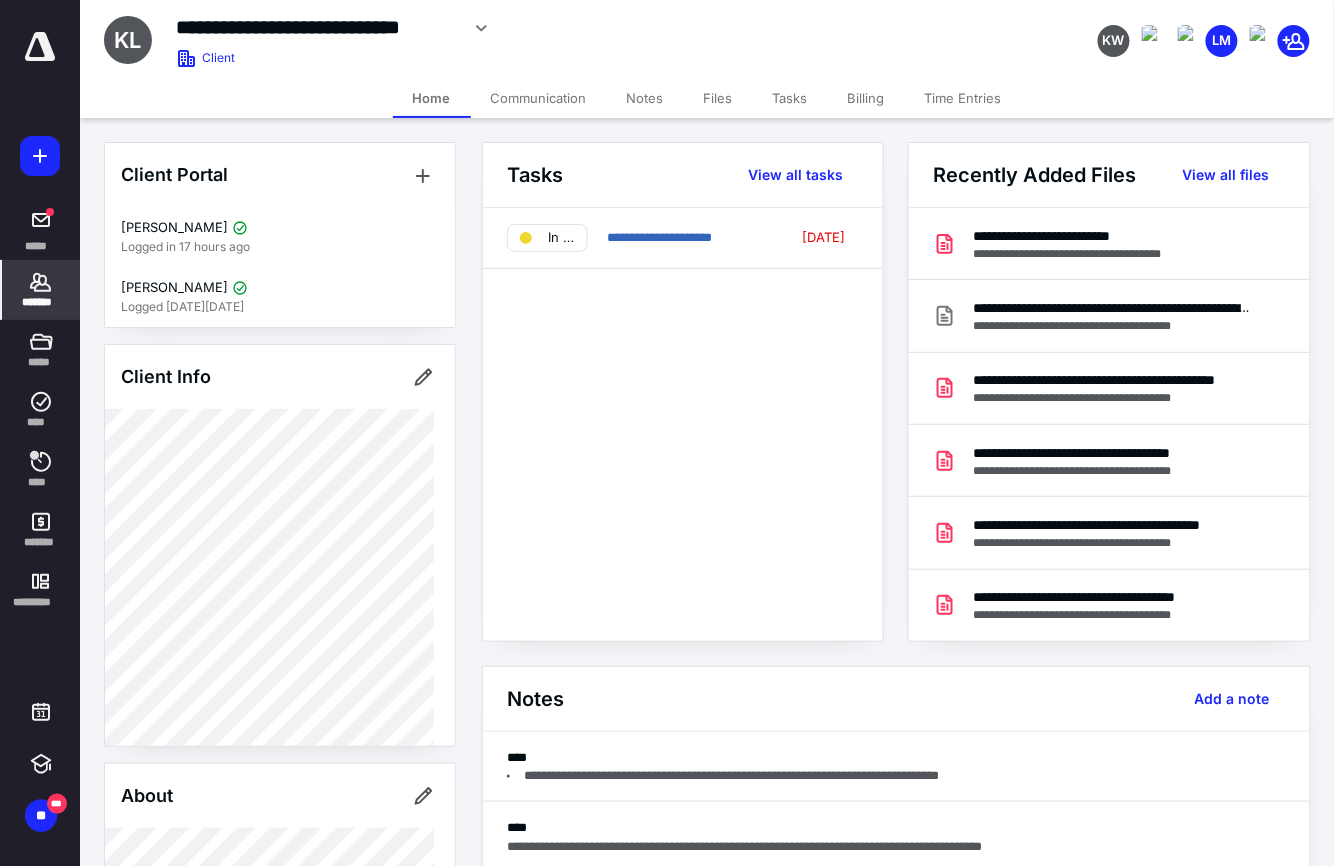 click on "Notes" at bounding box center (645, 98) 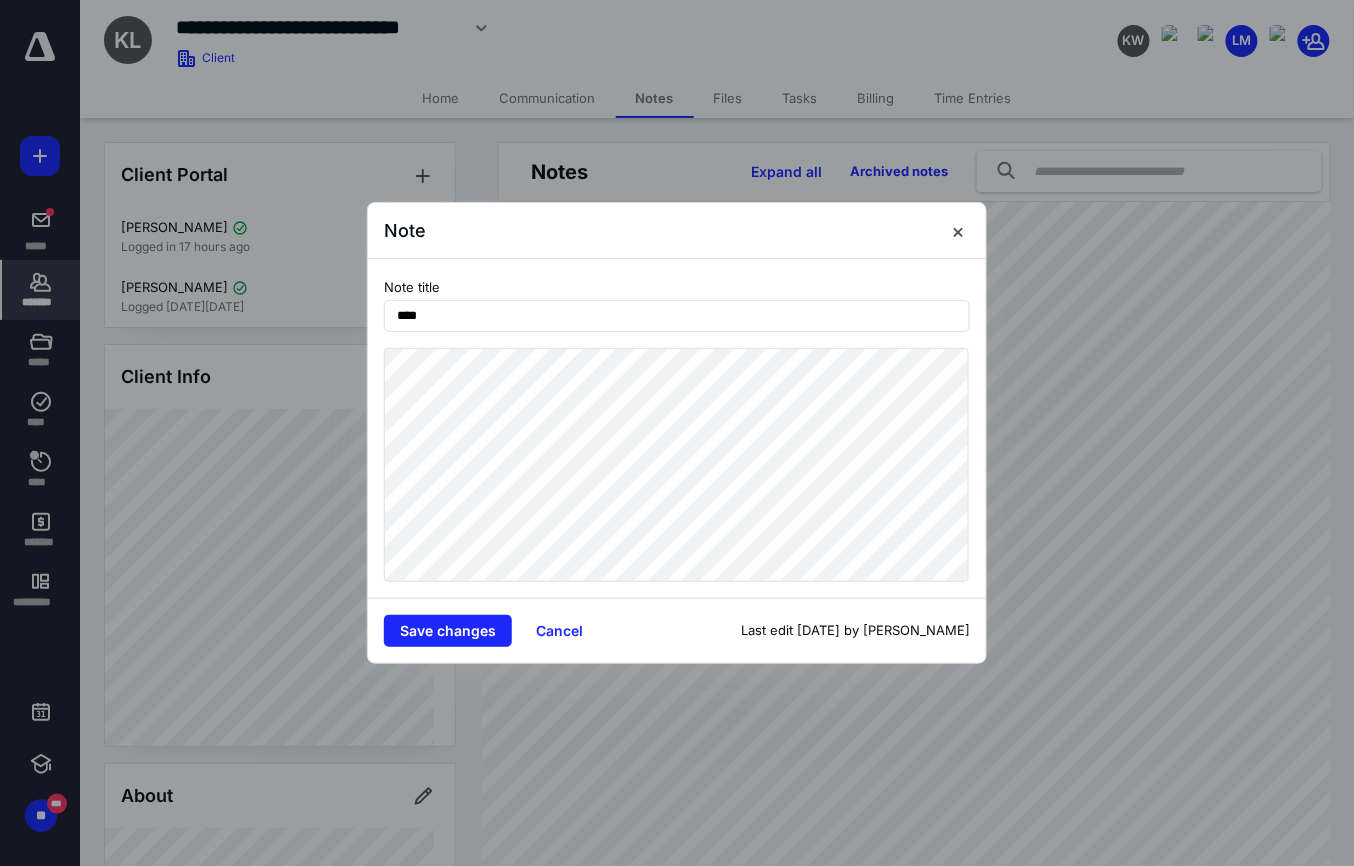click on "Note title ****" at bounding box center [677, 428] 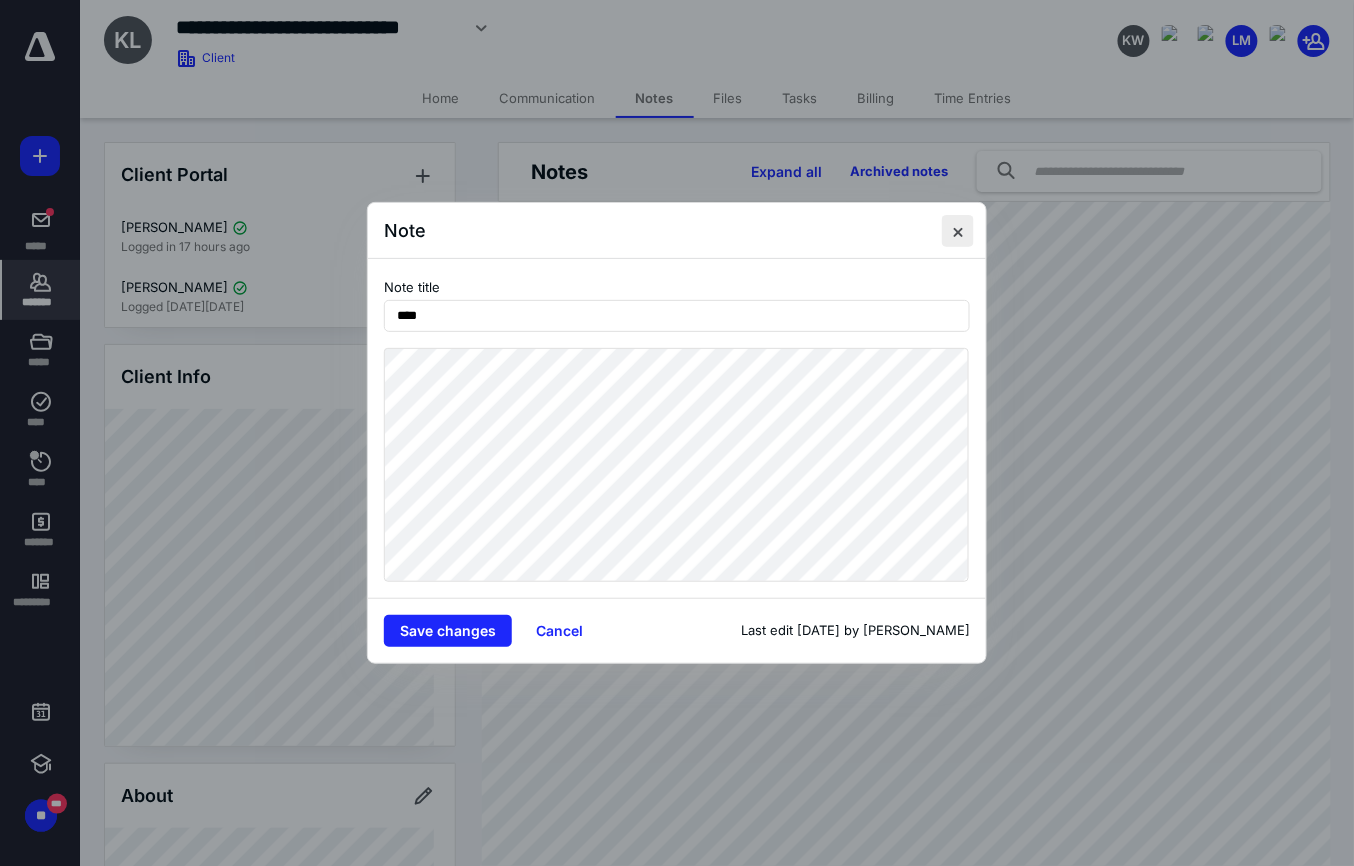 click at bounding box center (958, 231) 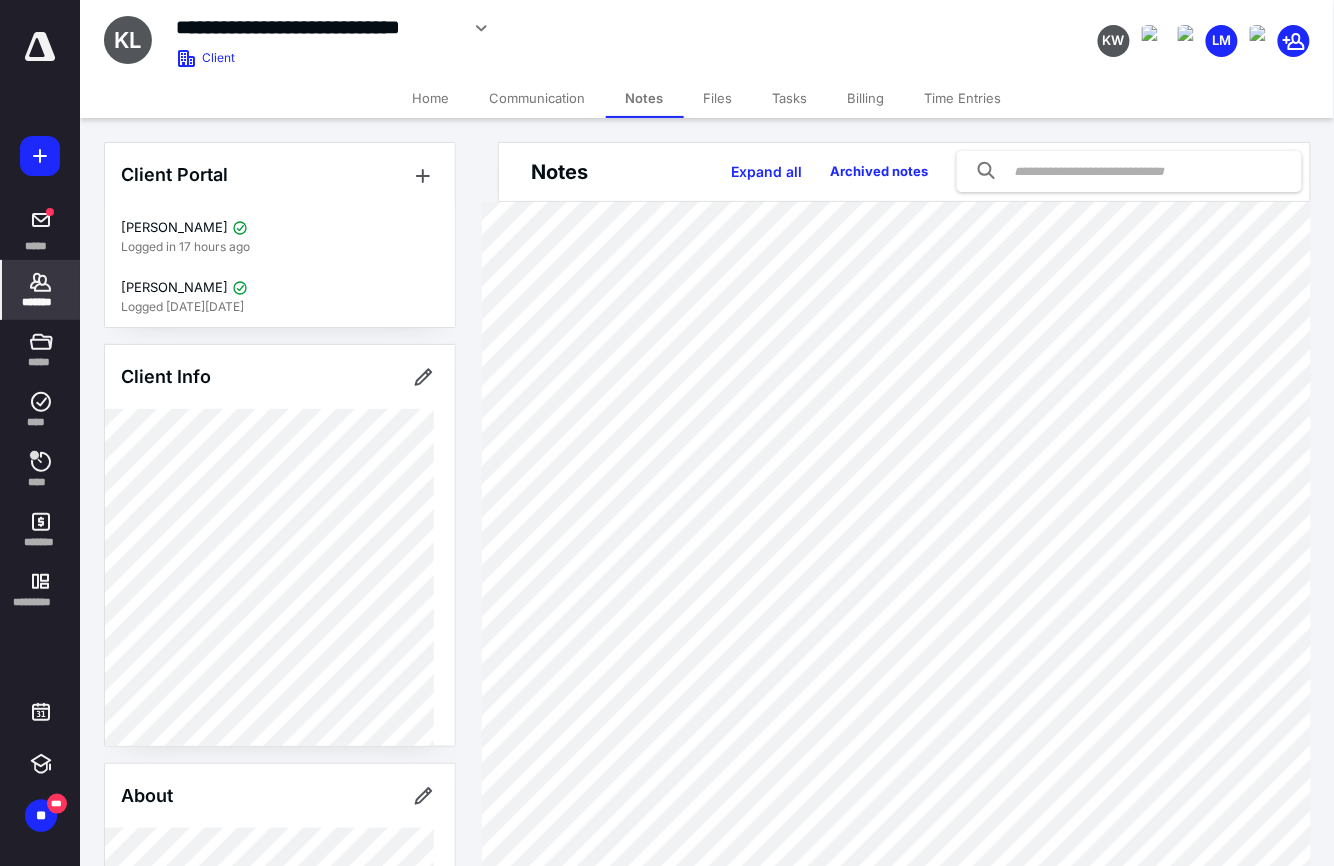 click on "*******" at bounding box center [41, 302] 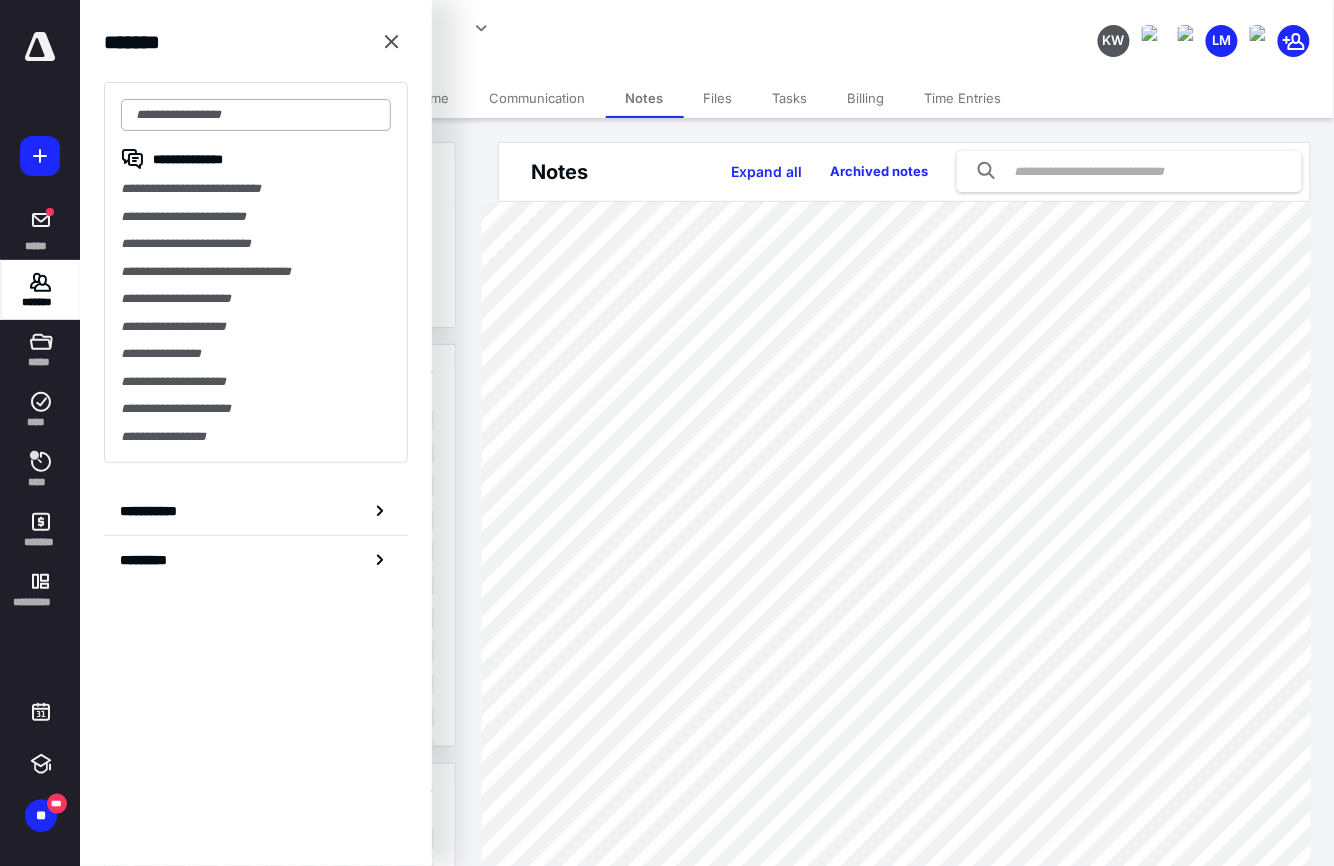click at bounding box center (256, 115) 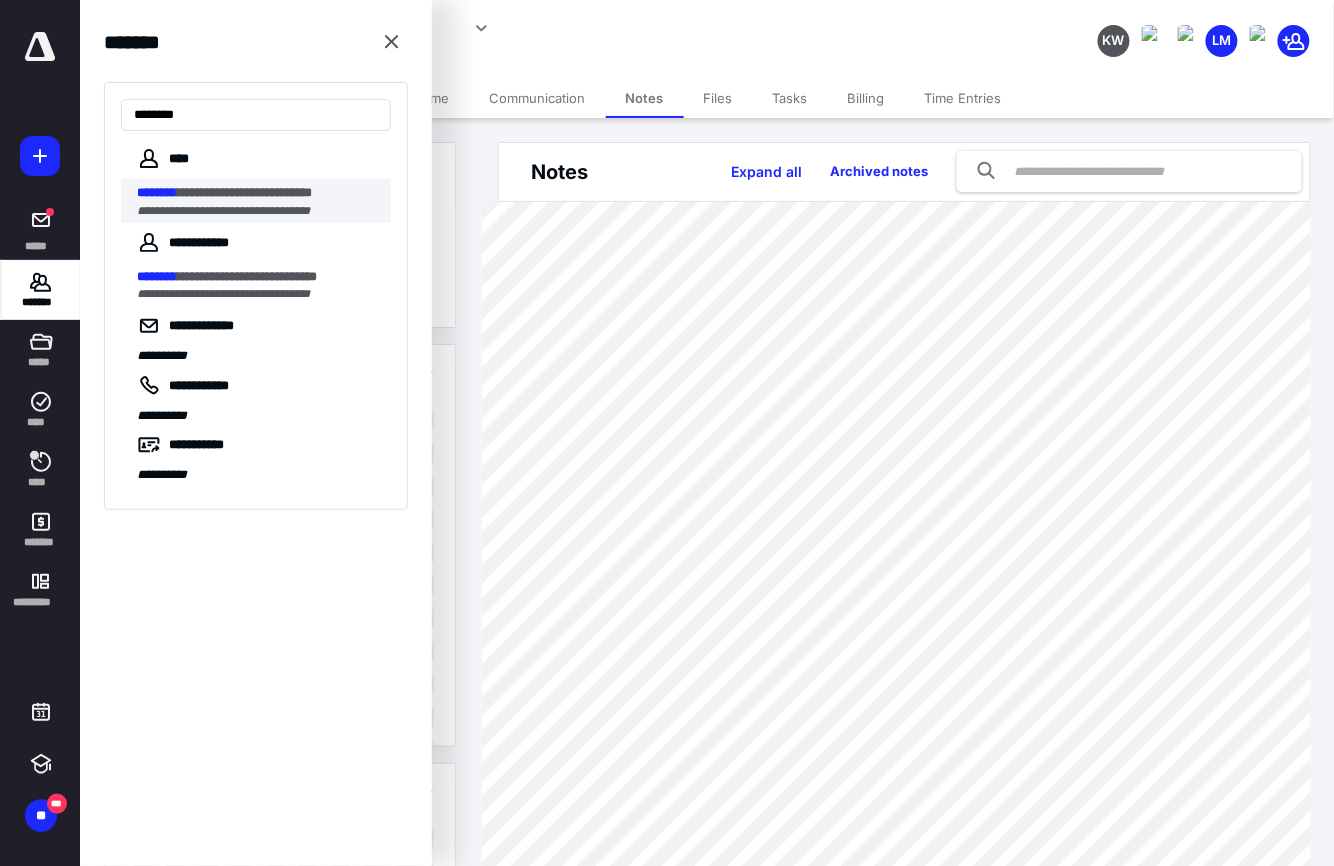 type on "********" 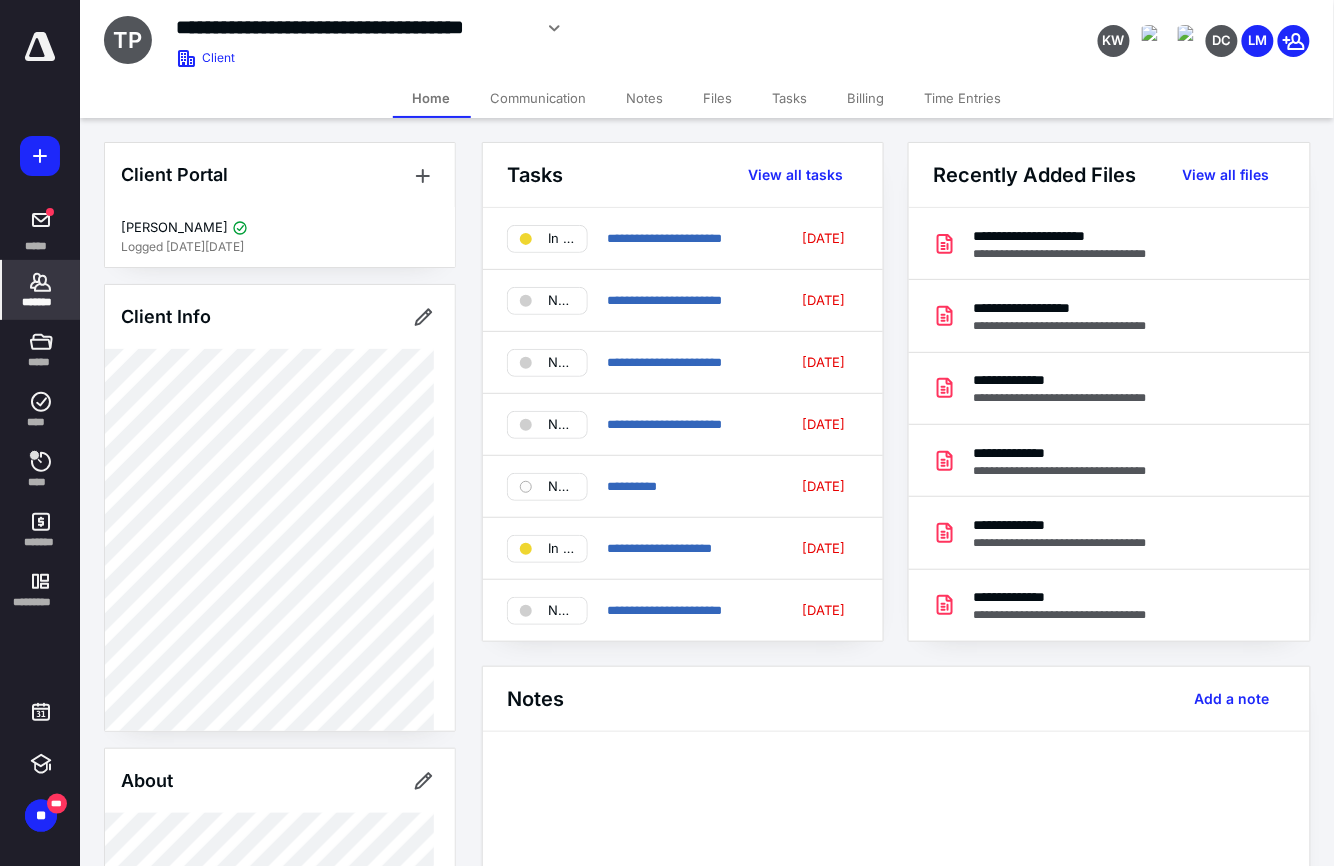 click on "Notes" at bounding box center [645, 98] 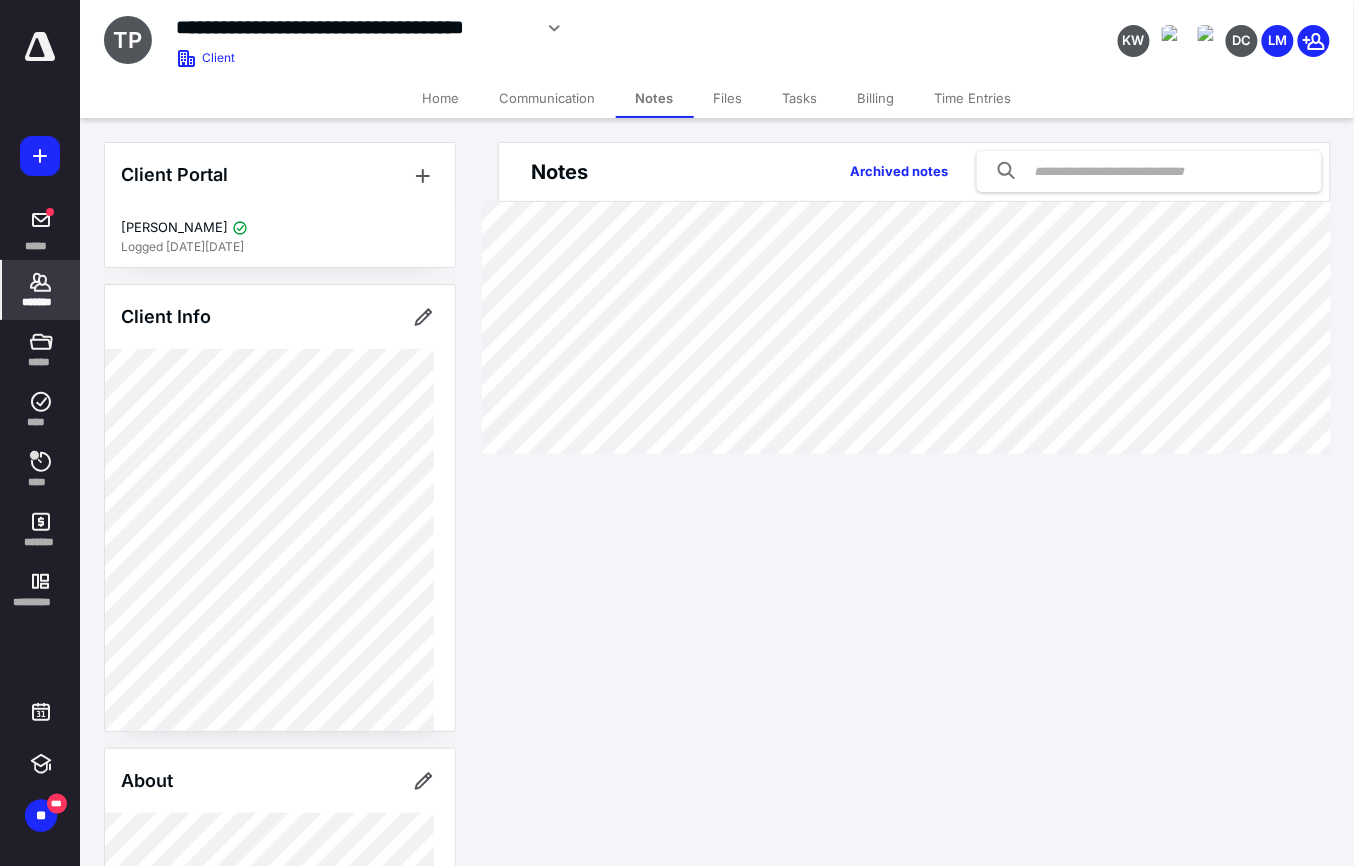 click on "Files" at bounding box center (728, 98) 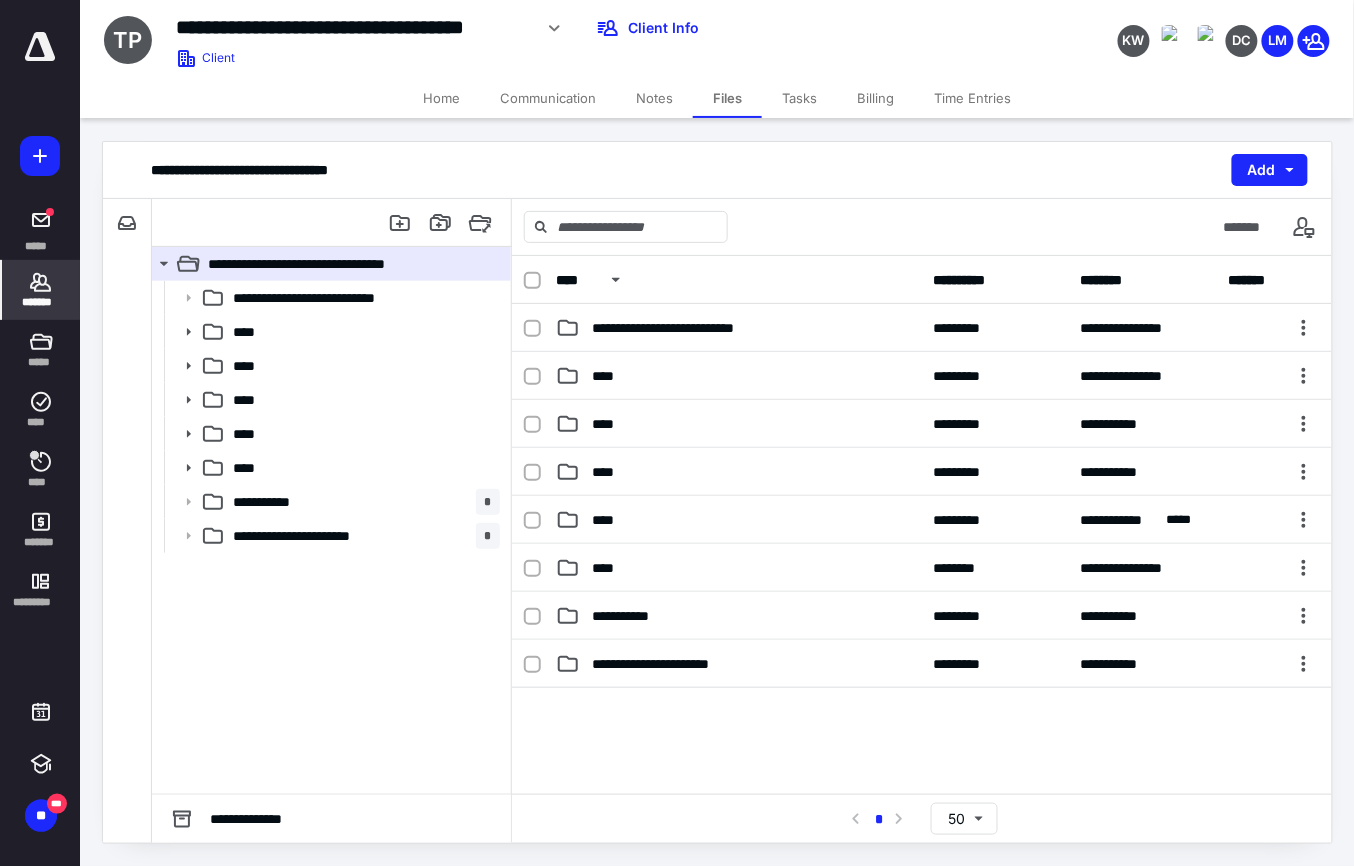 click 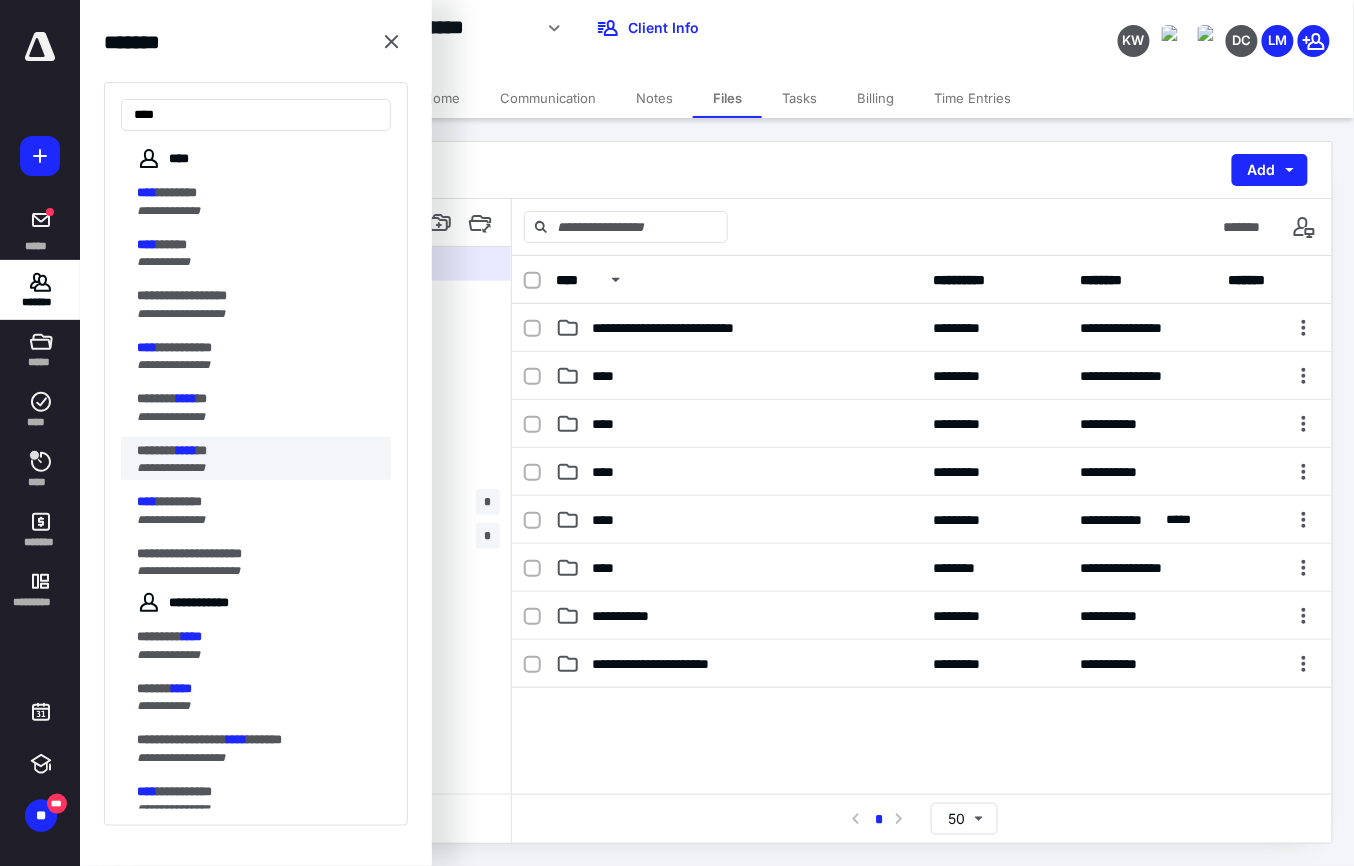 type on "****" 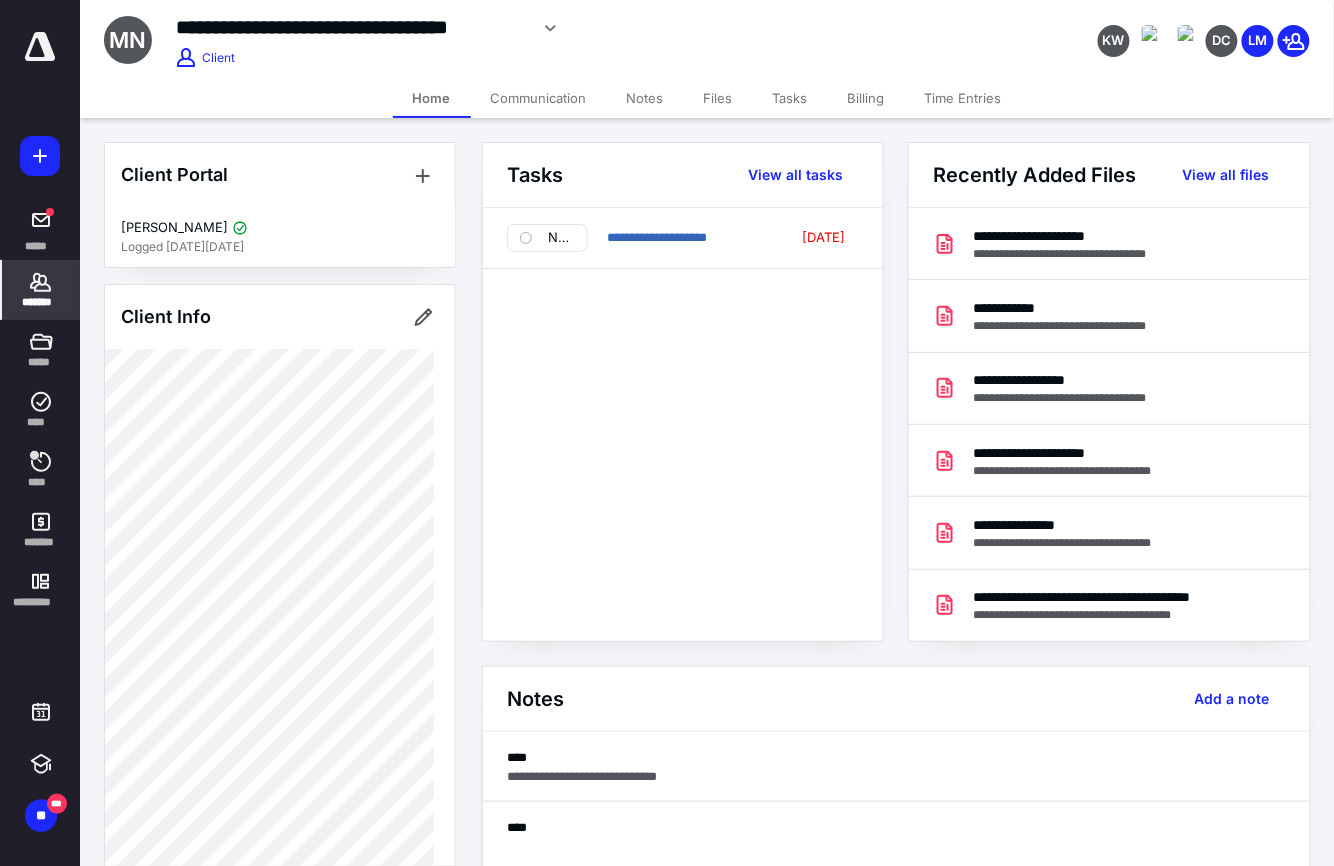 click on "Notes" at bounding box center [645, 98] 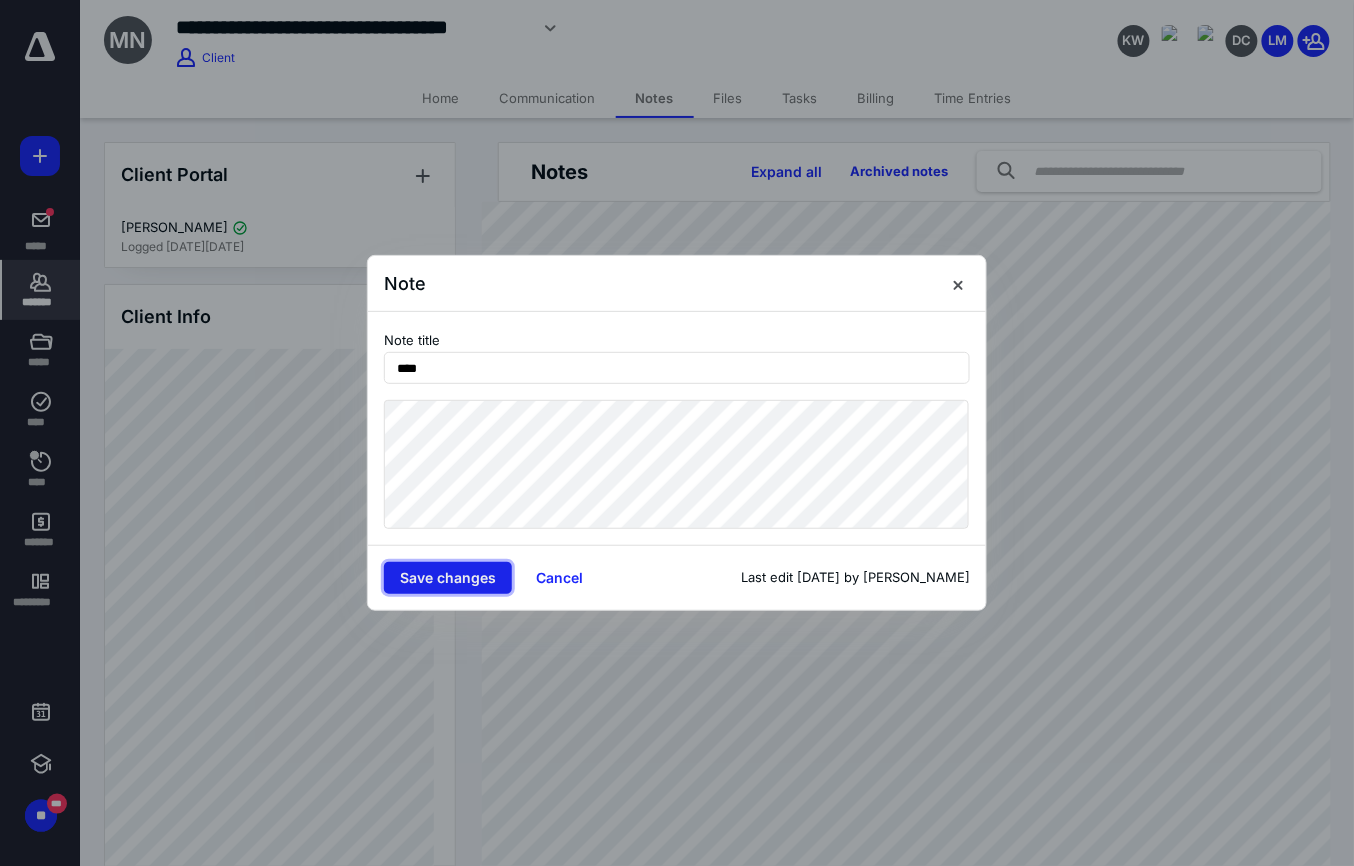 click on "Save changes" at bounding box center (448, 578) 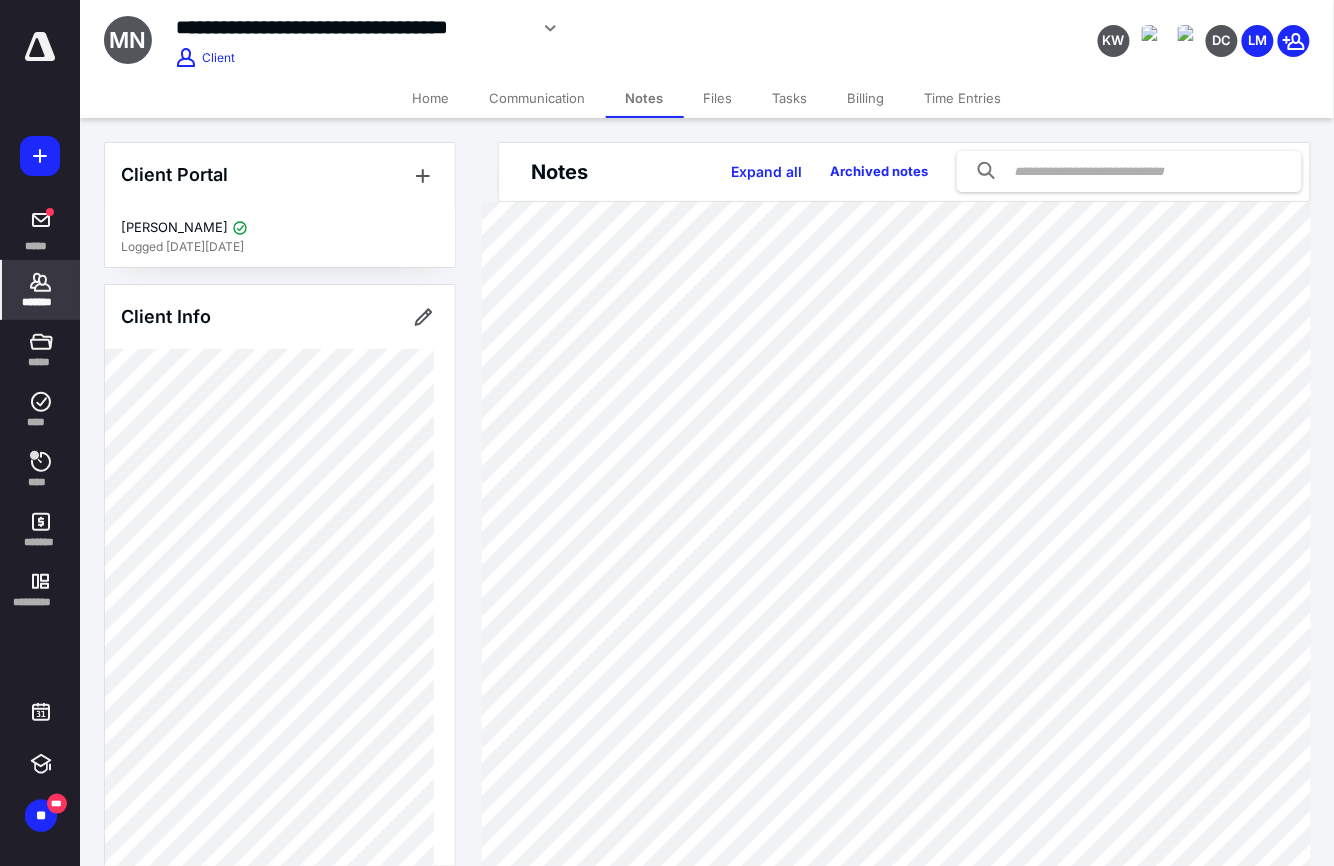 click on "Files" at bounding box center (718, 98) 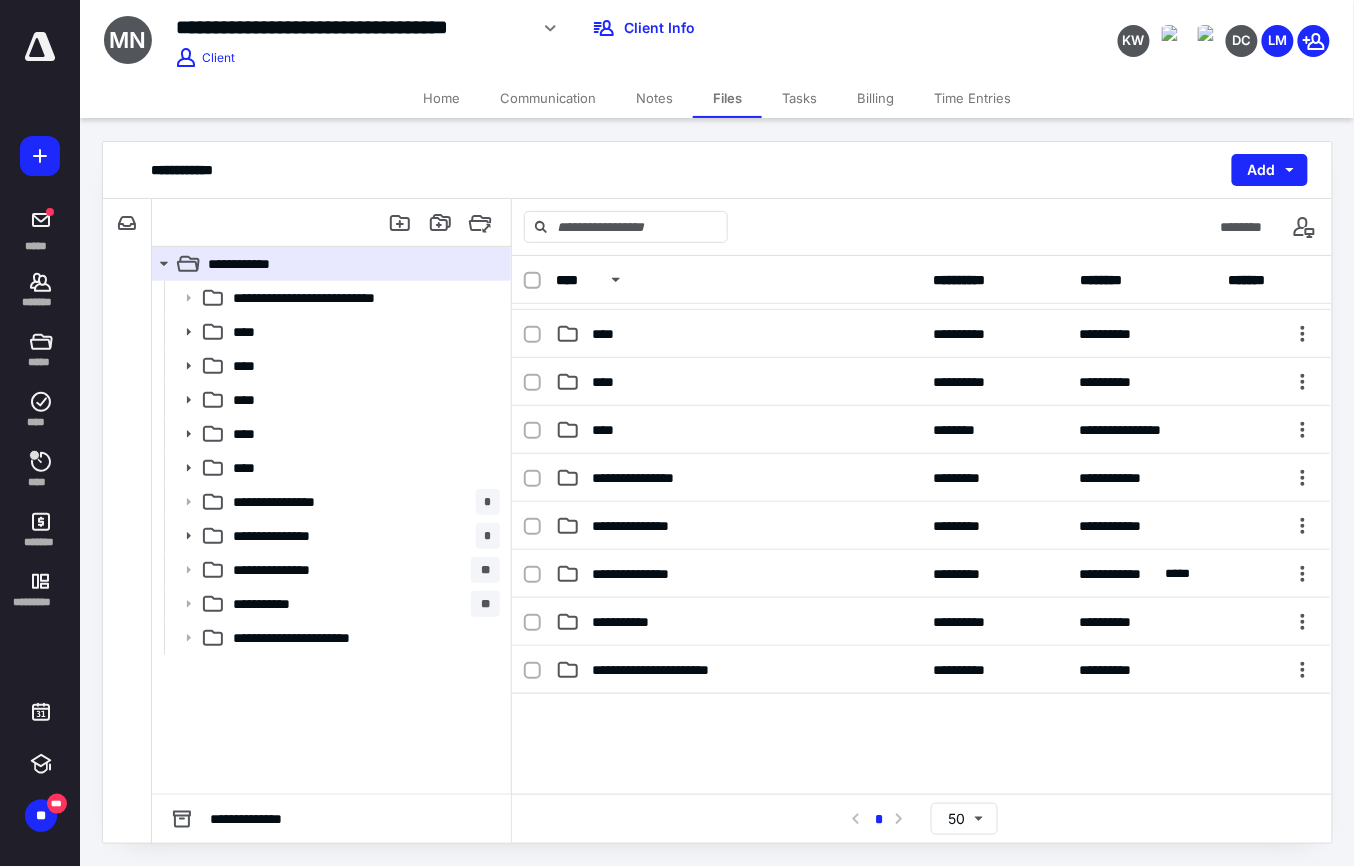 scroll, scrollTop: 172, scrollLeft: 0, axis: vertical 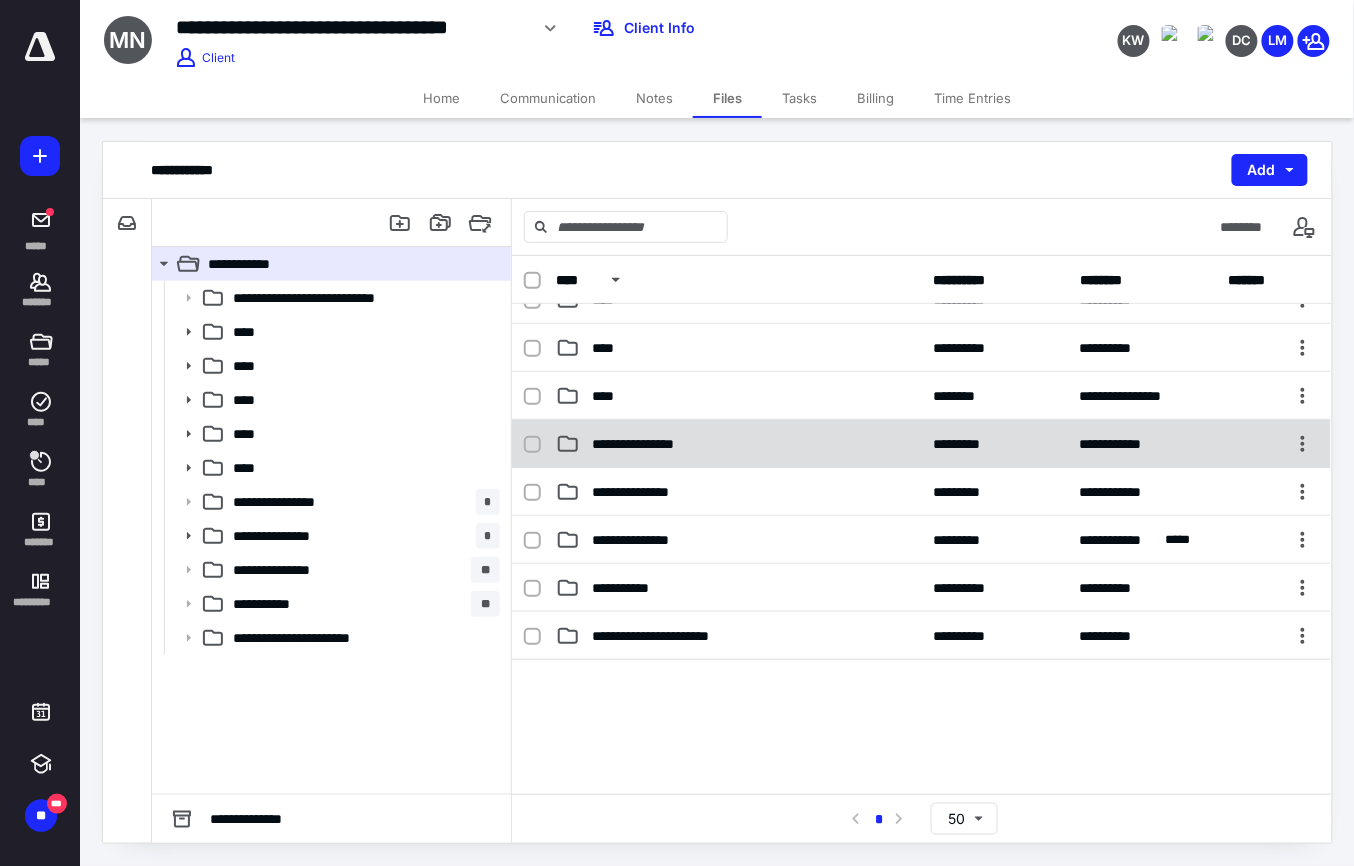 click on "**********" at bounding box center (656, 444) 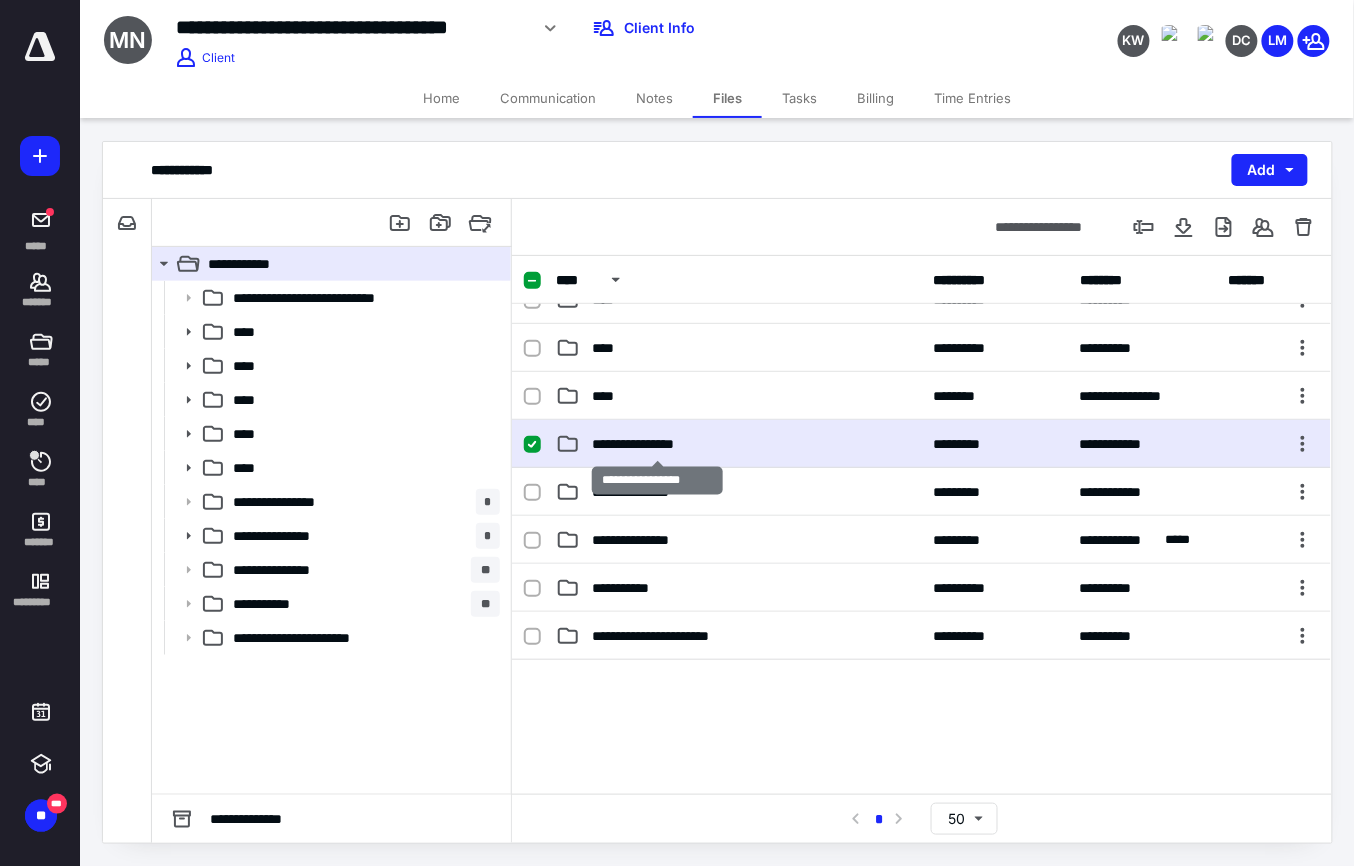 click on "**********" at bounding box center [656, 444] 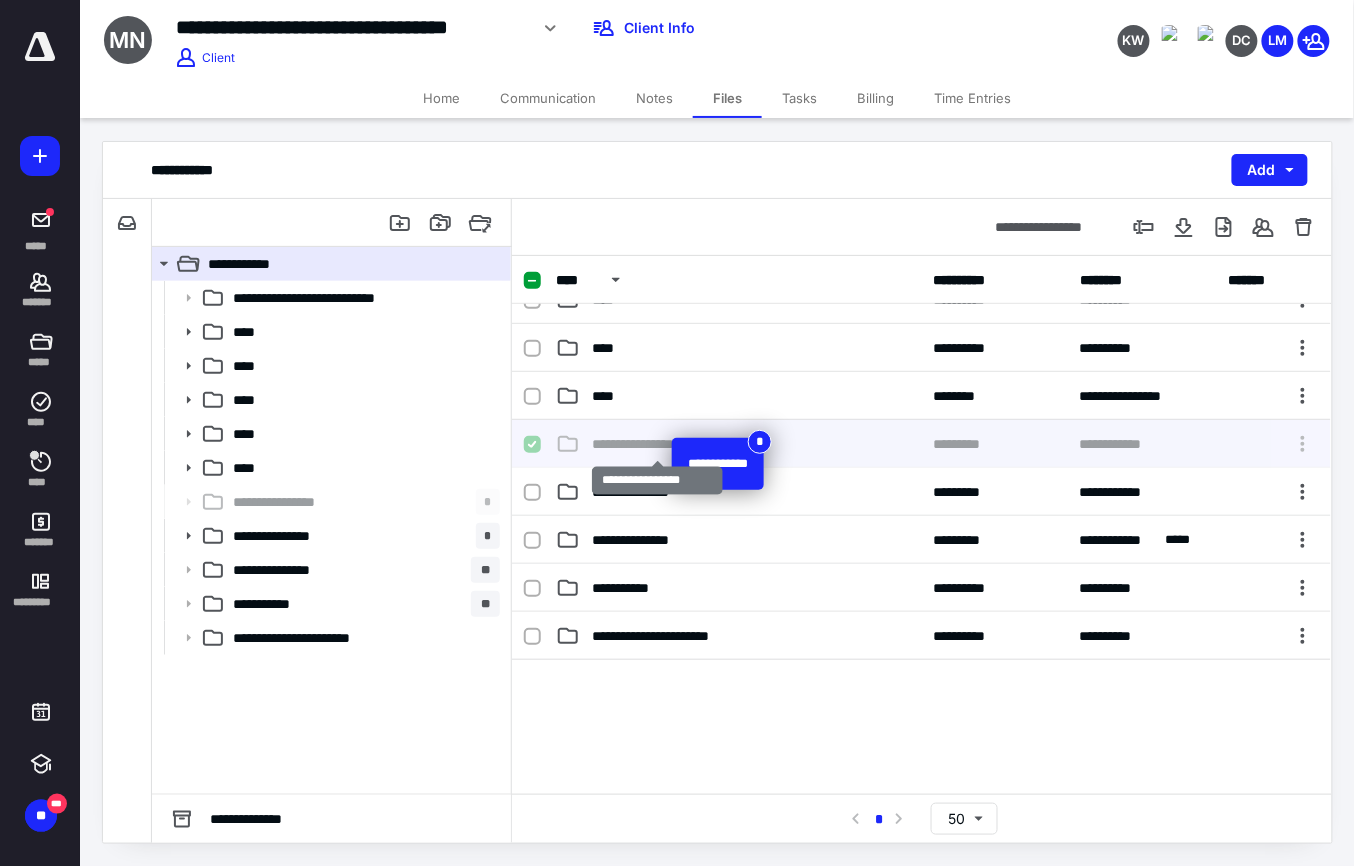 click on "**********" at bounding box center [656, 444] 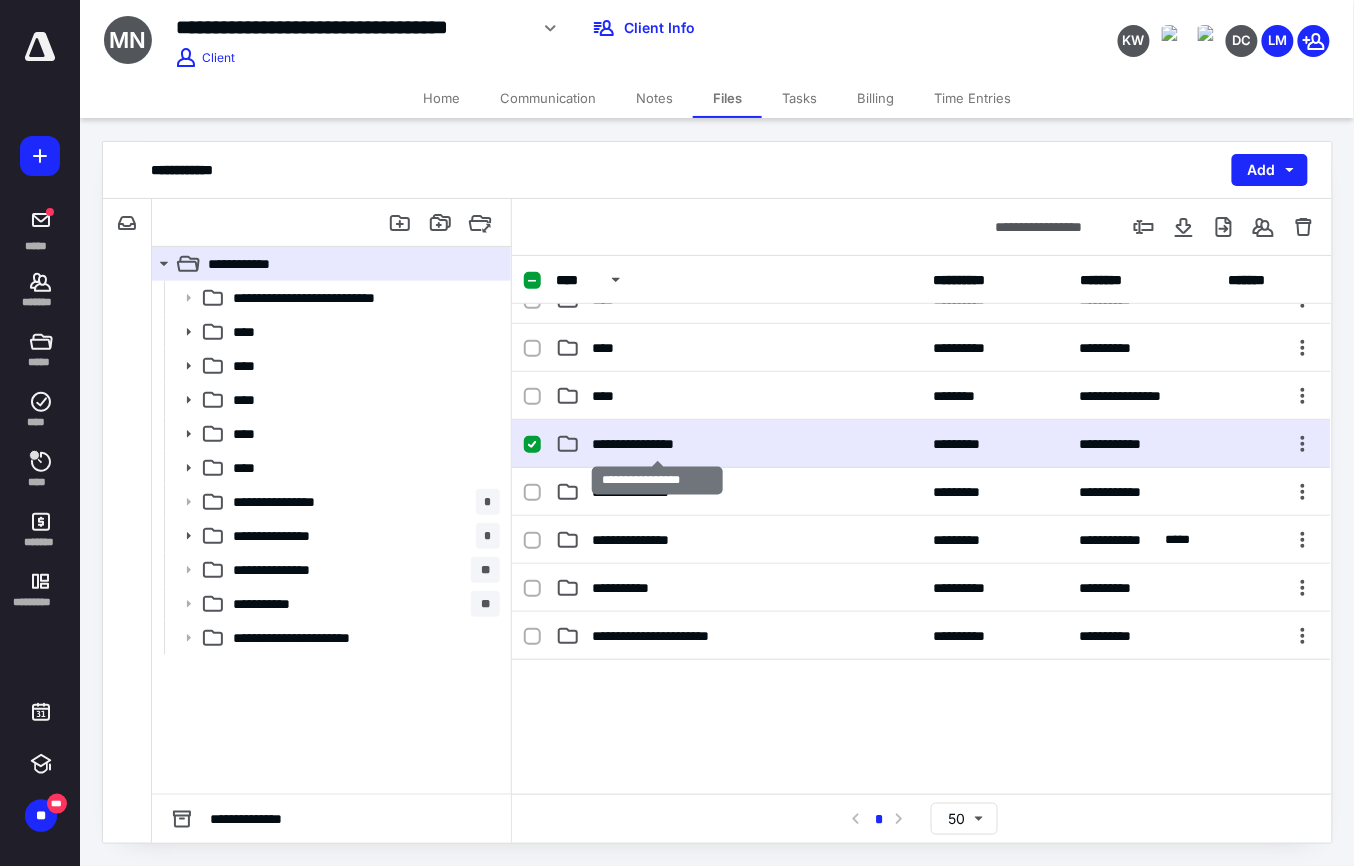 click on "**********" at bounding box center (656, 444) 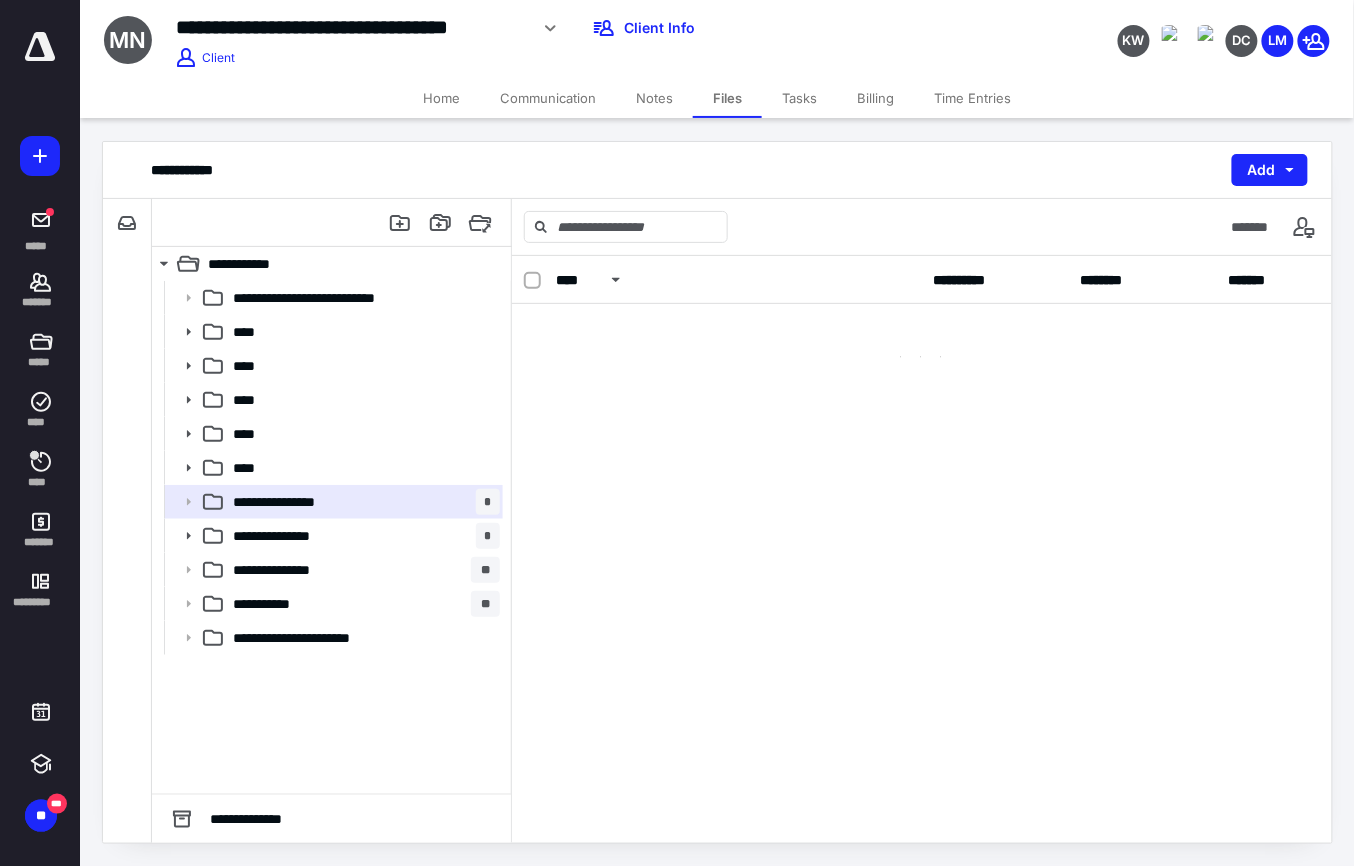 scroll, scrollTop: 0, scrollLeft: 0, axis: both 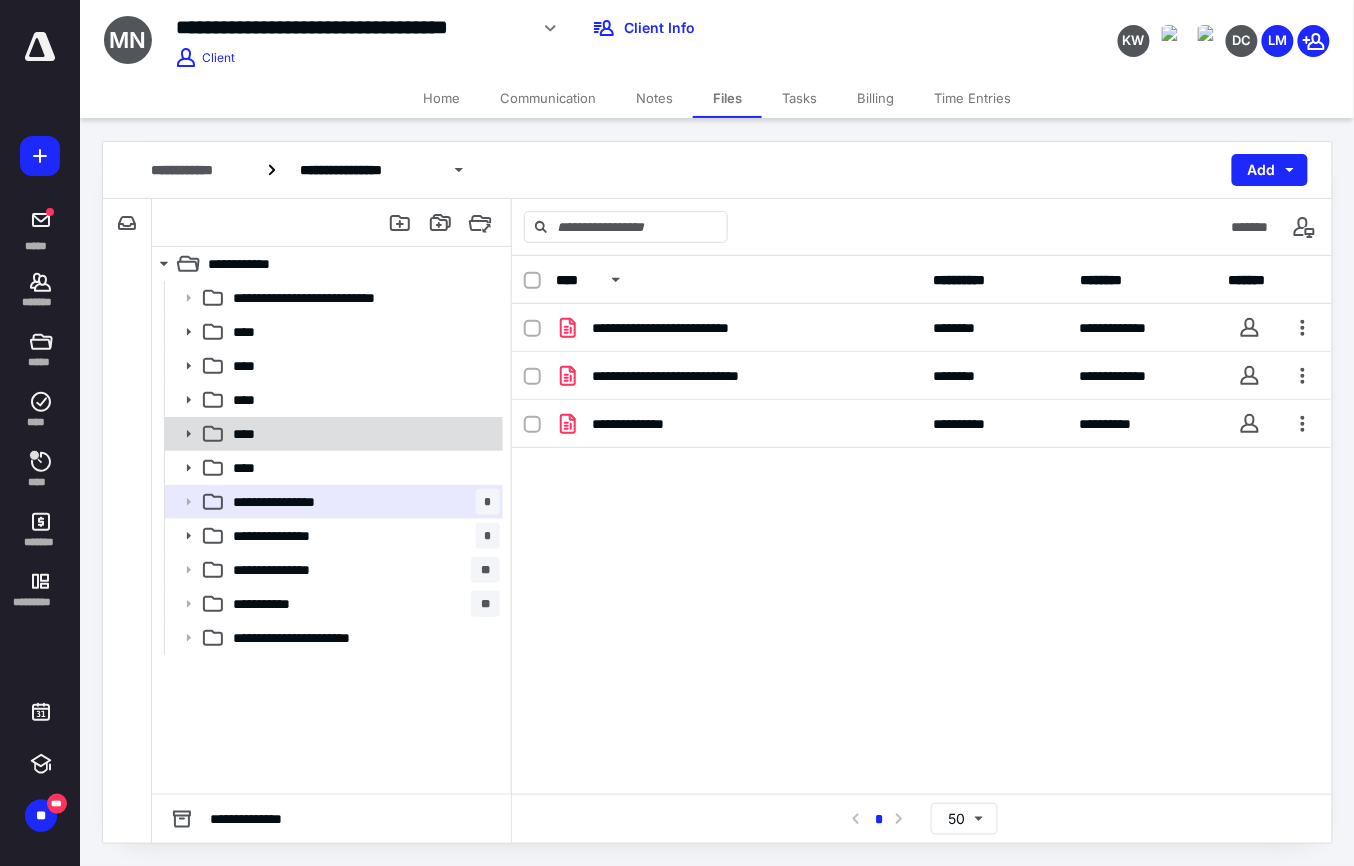 click on "****" at bounding box center (362, 434) 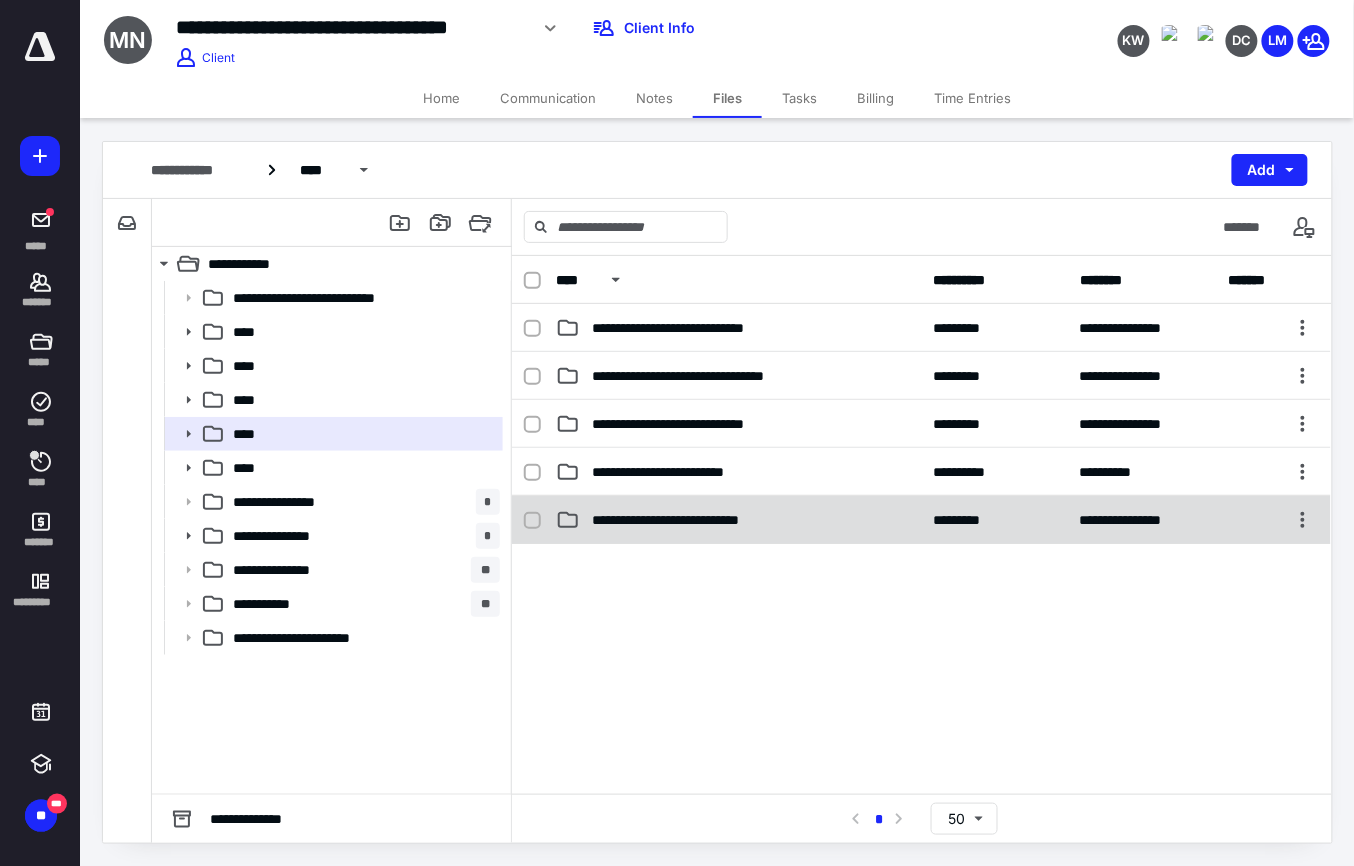 click on "**********" at bounding box center (701, 520) 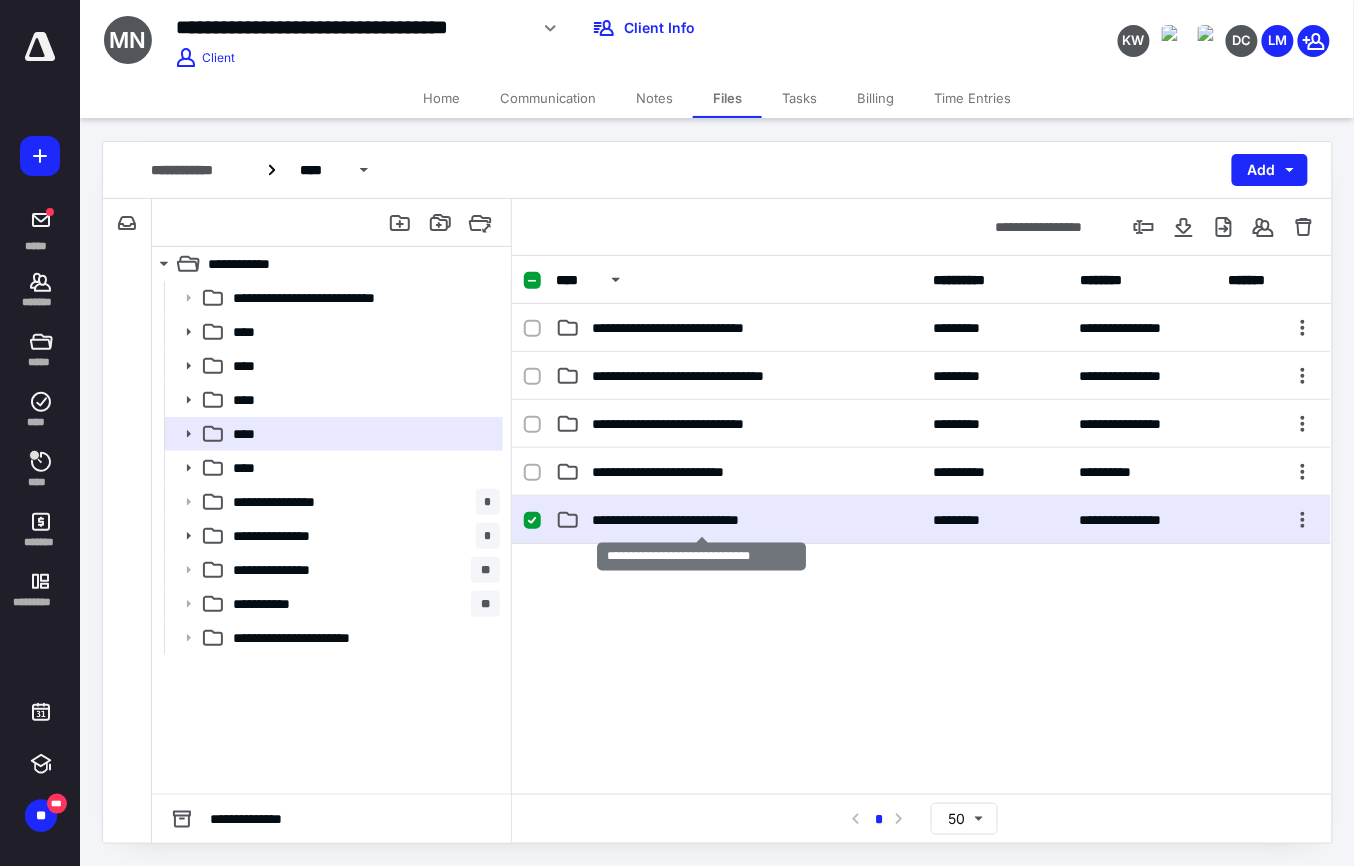 click on "**********" at bounding box center [701, 520] 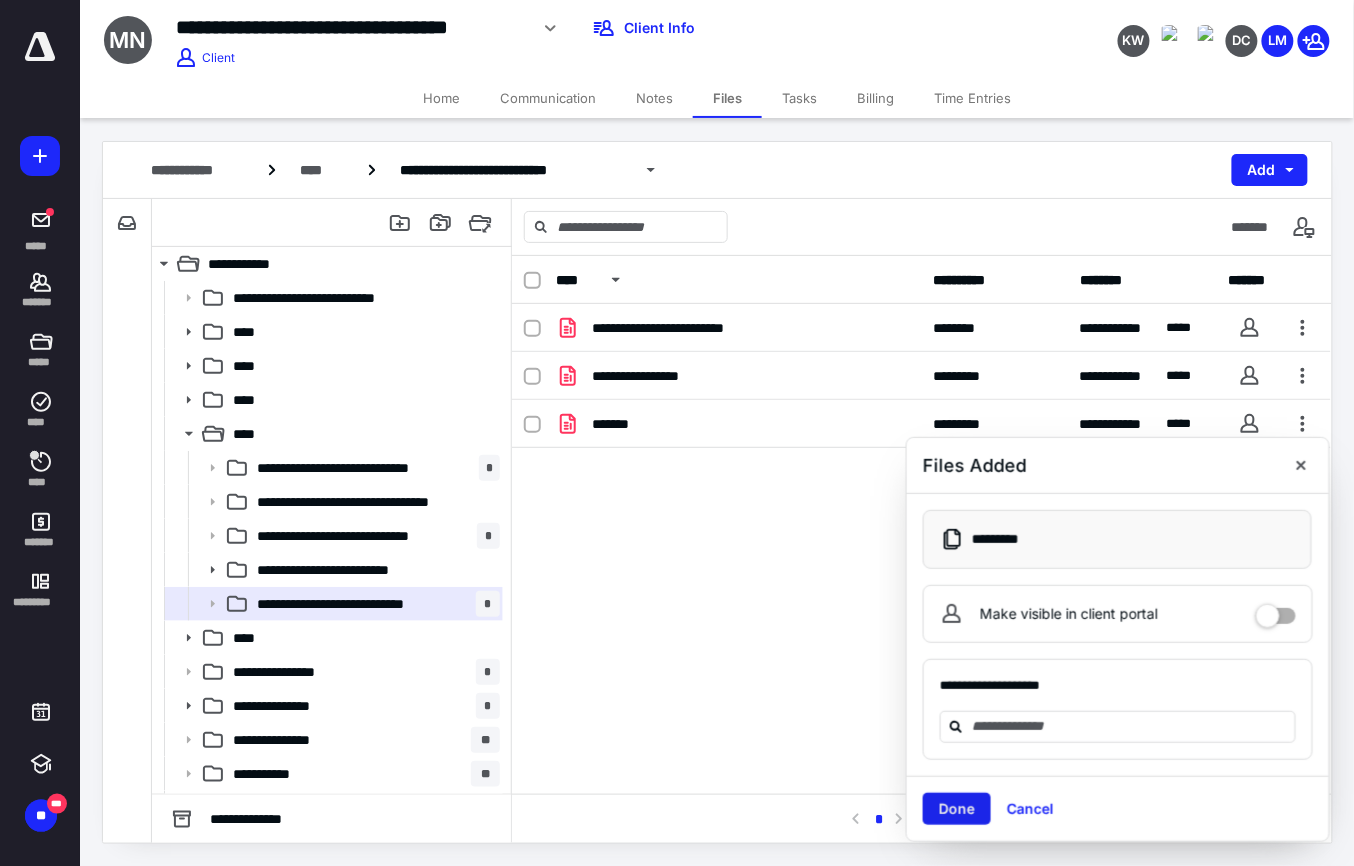 click on "Done" at bounding box center (957, 809) 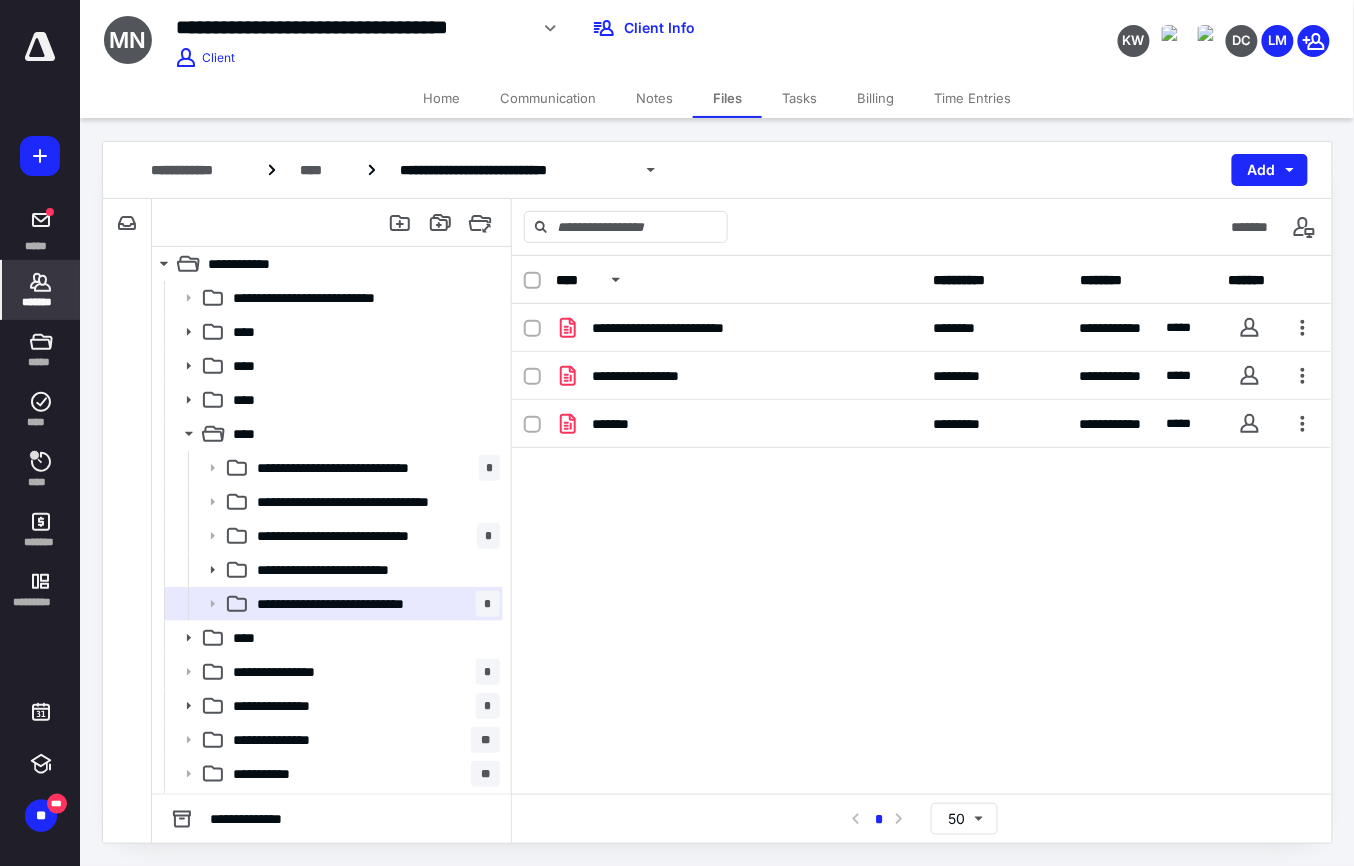 click on "*******" at bounding box center (41, 302) 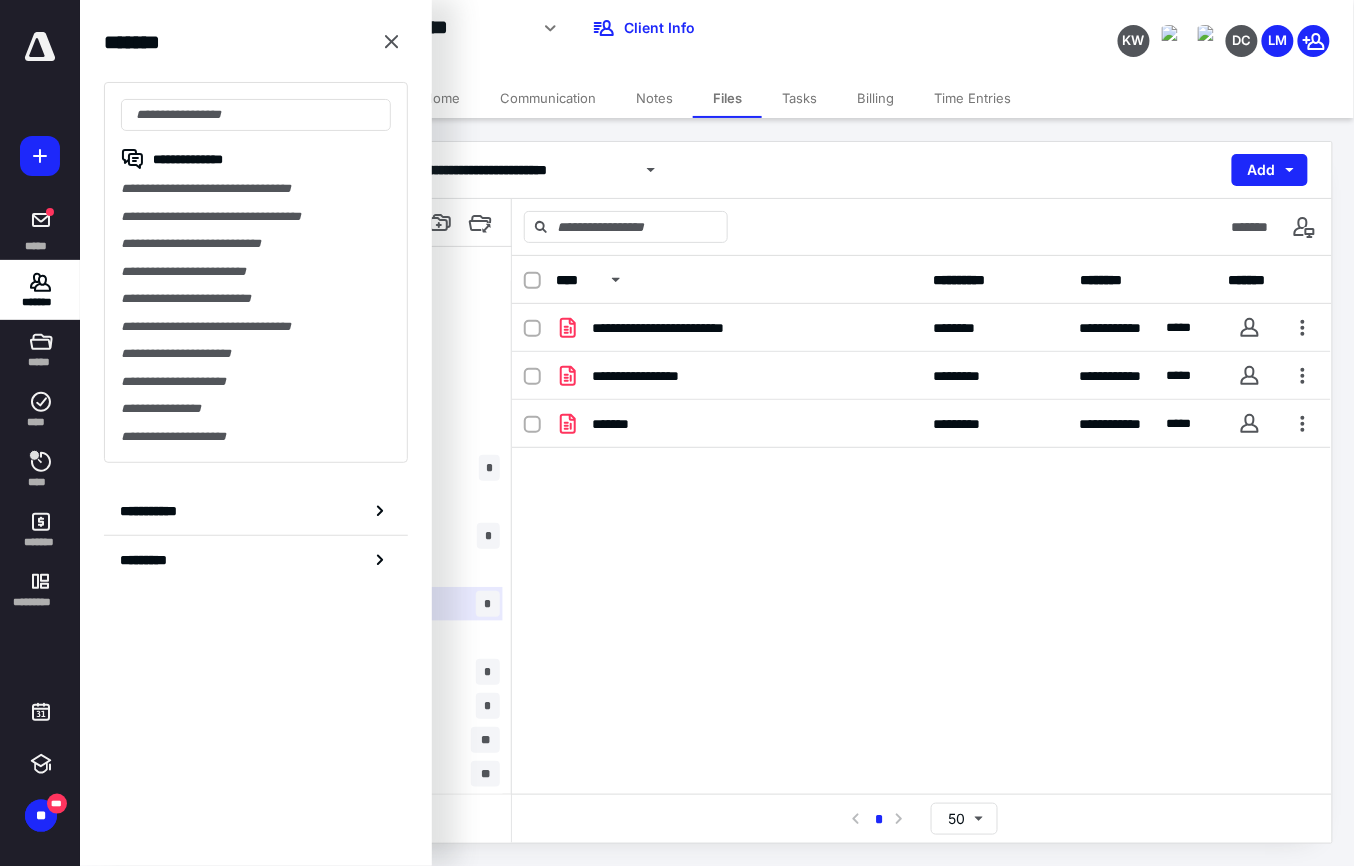 click on "**********" at bounding box center (921, 454) 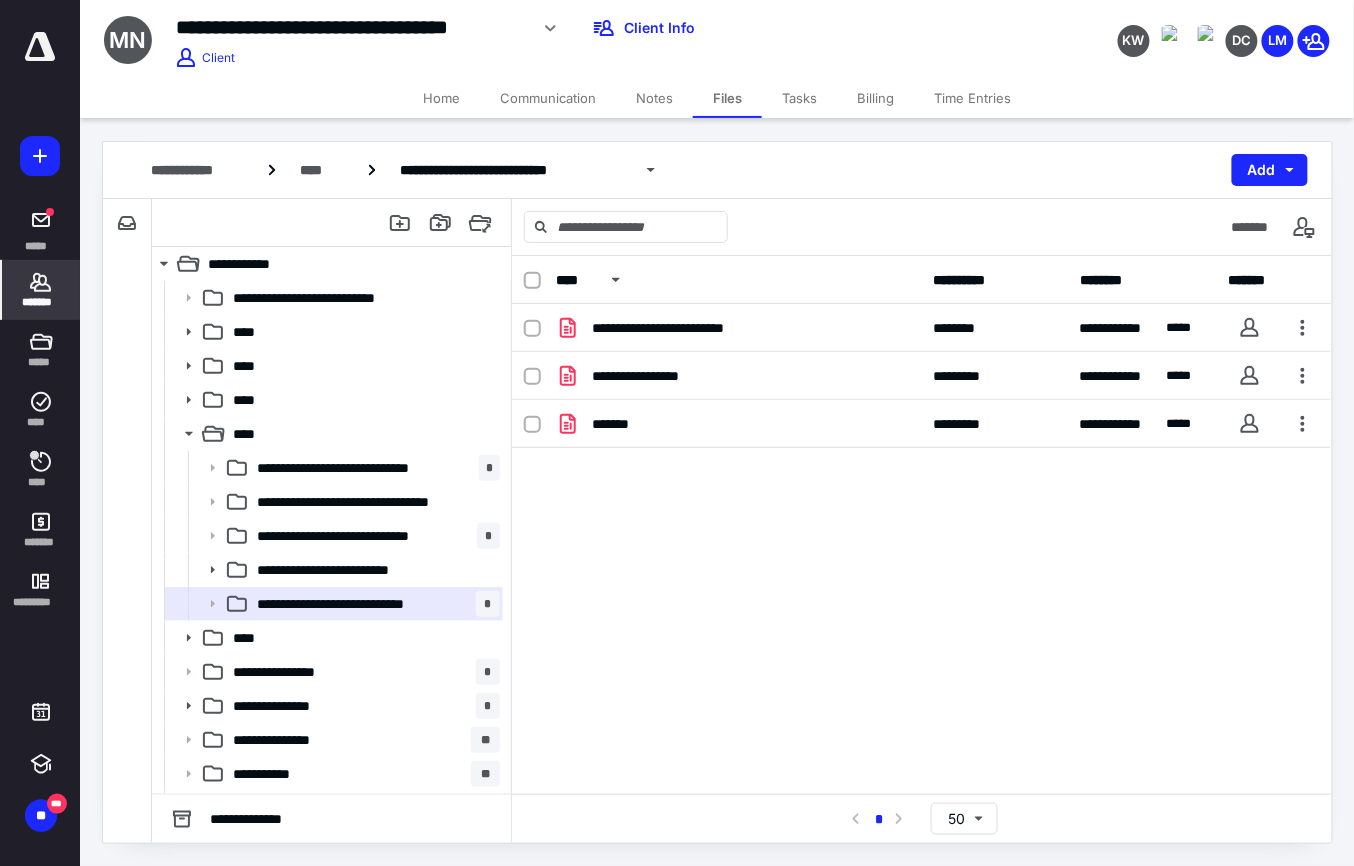 click on "*******" at bounding box center (41, 302) 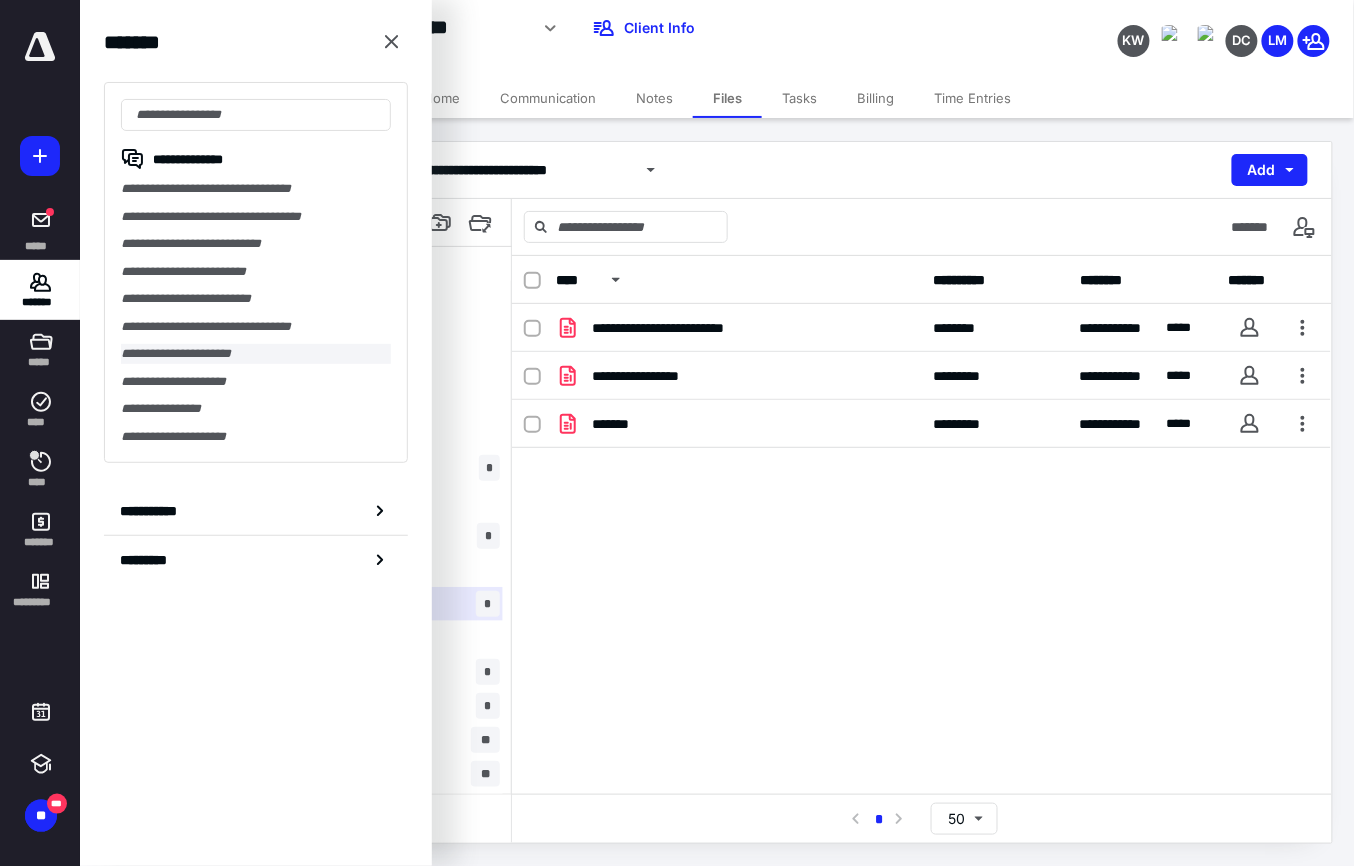 click on "**********" at bounding box center (255, 354) 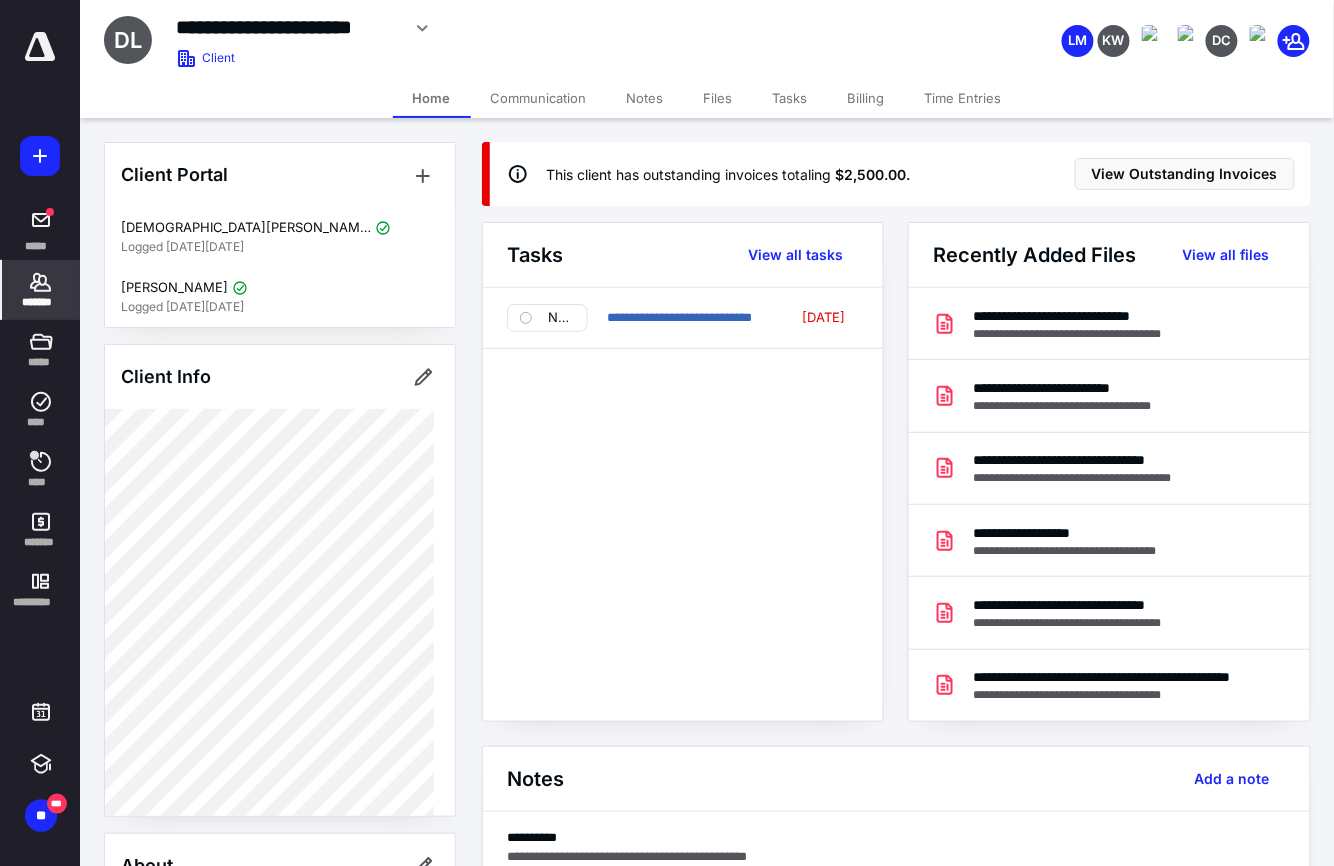 click on "Files" at bounding box center [718, 98] 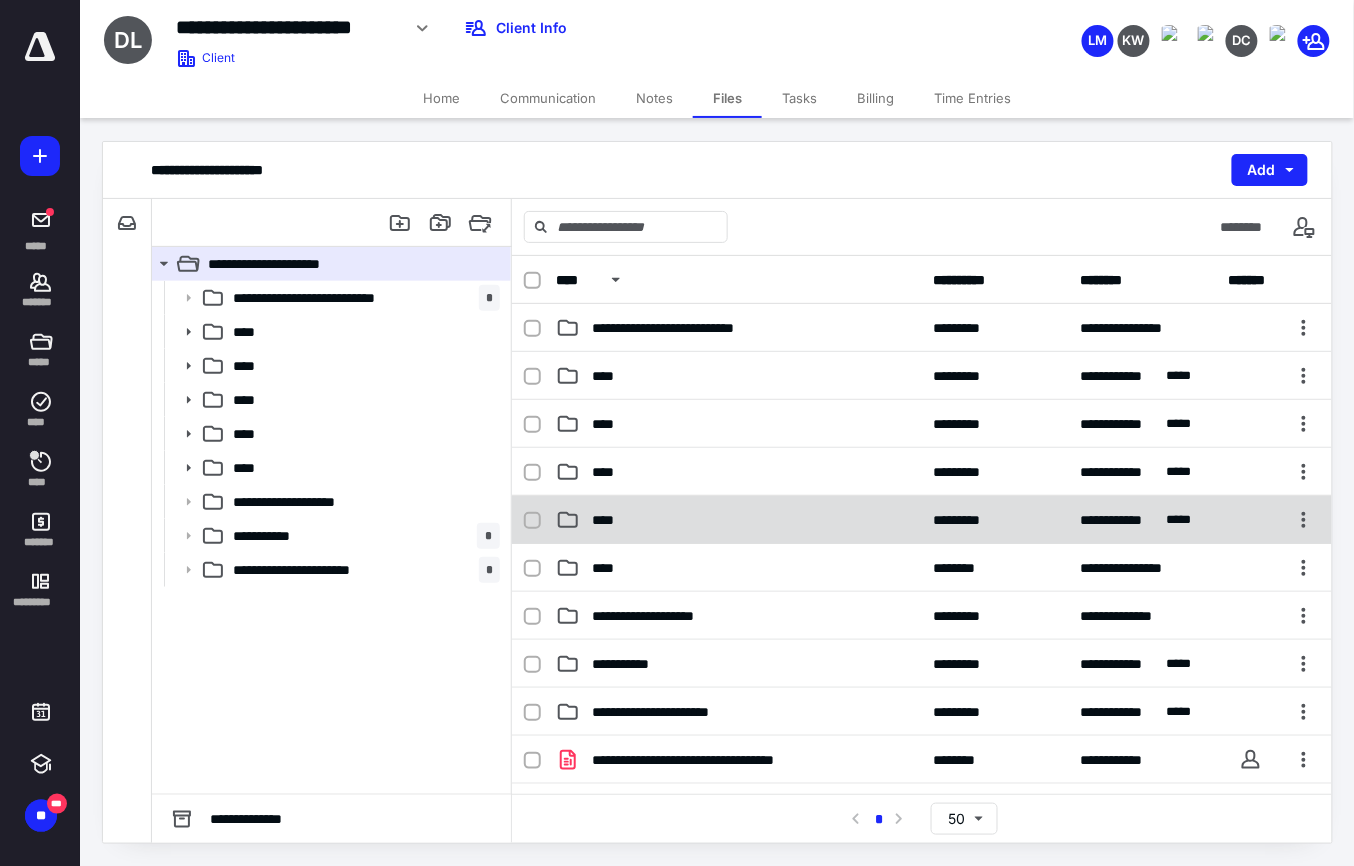 click on "****" at bounding box center [739, 520] 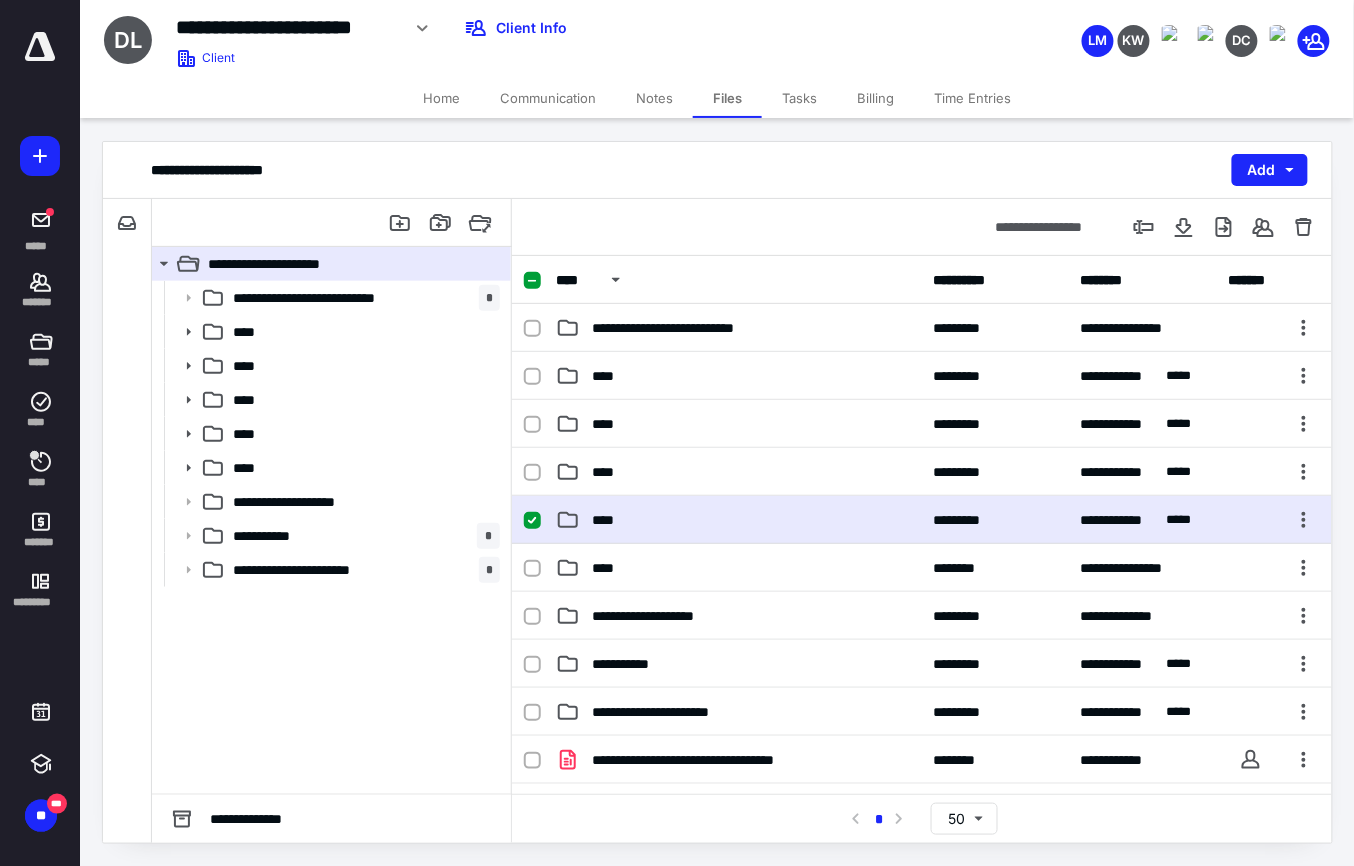 click on "****" at bounding box center [739, 520] 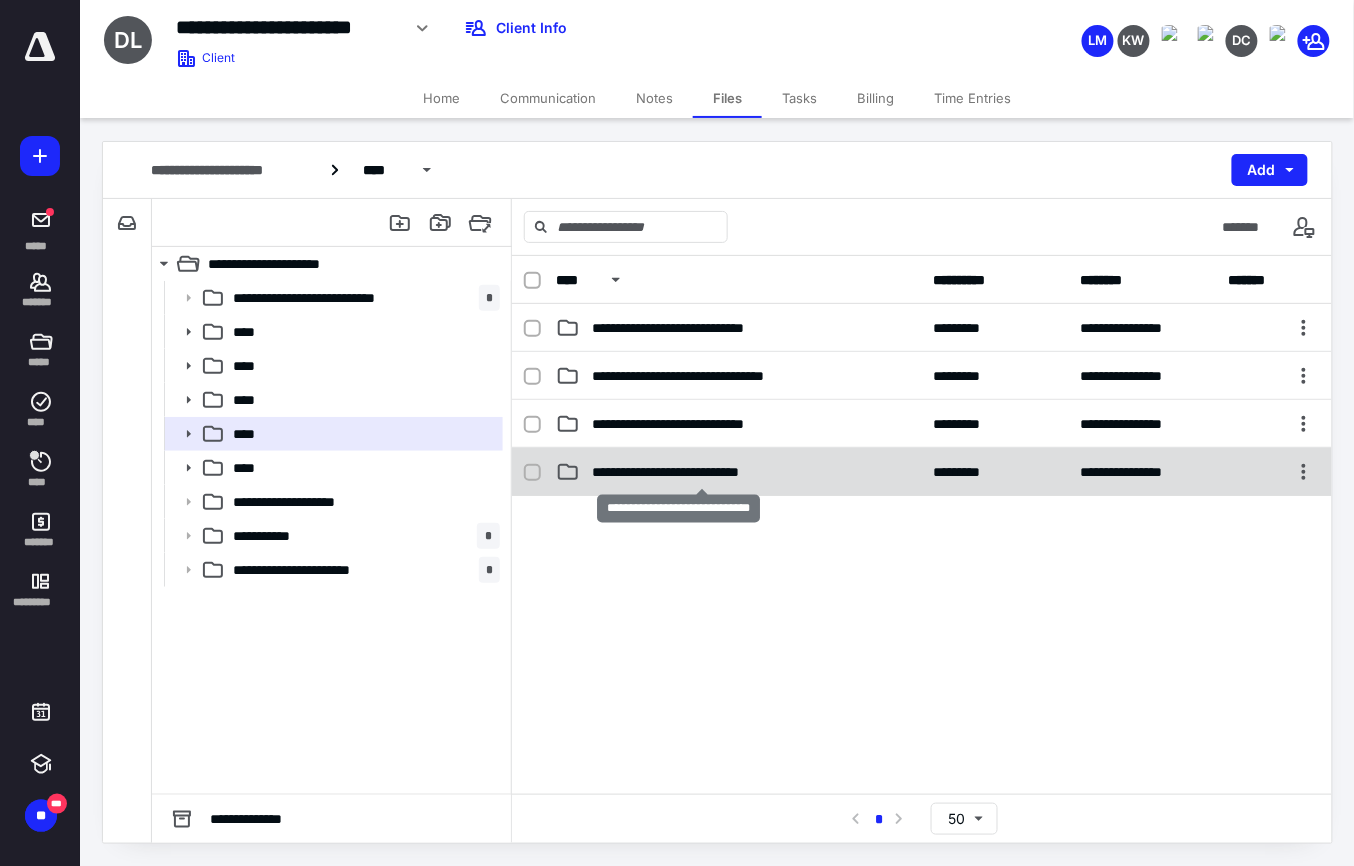 click on "**********" at bounding box center (701, 472) 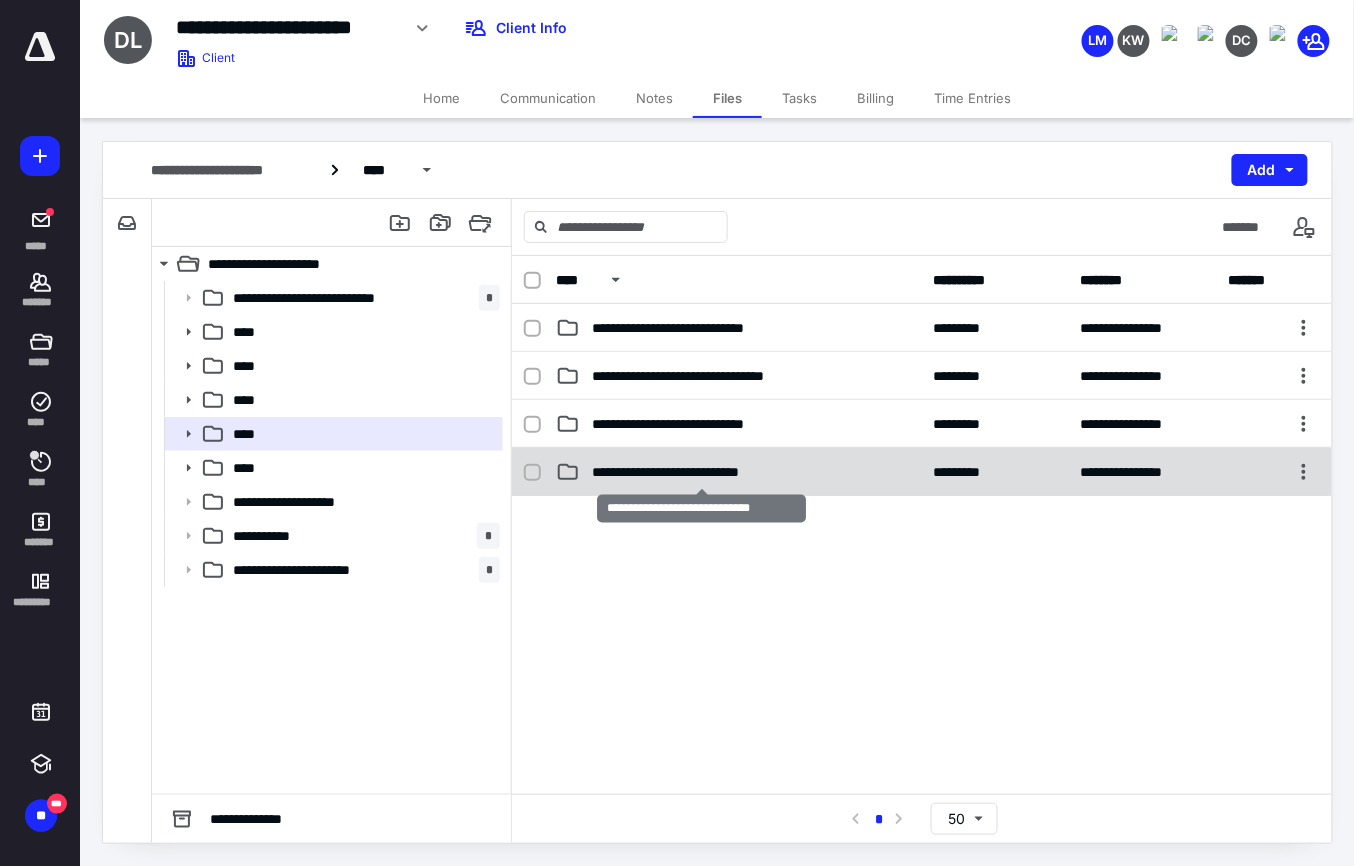 click on "**********" at bounding box center (701, 472) 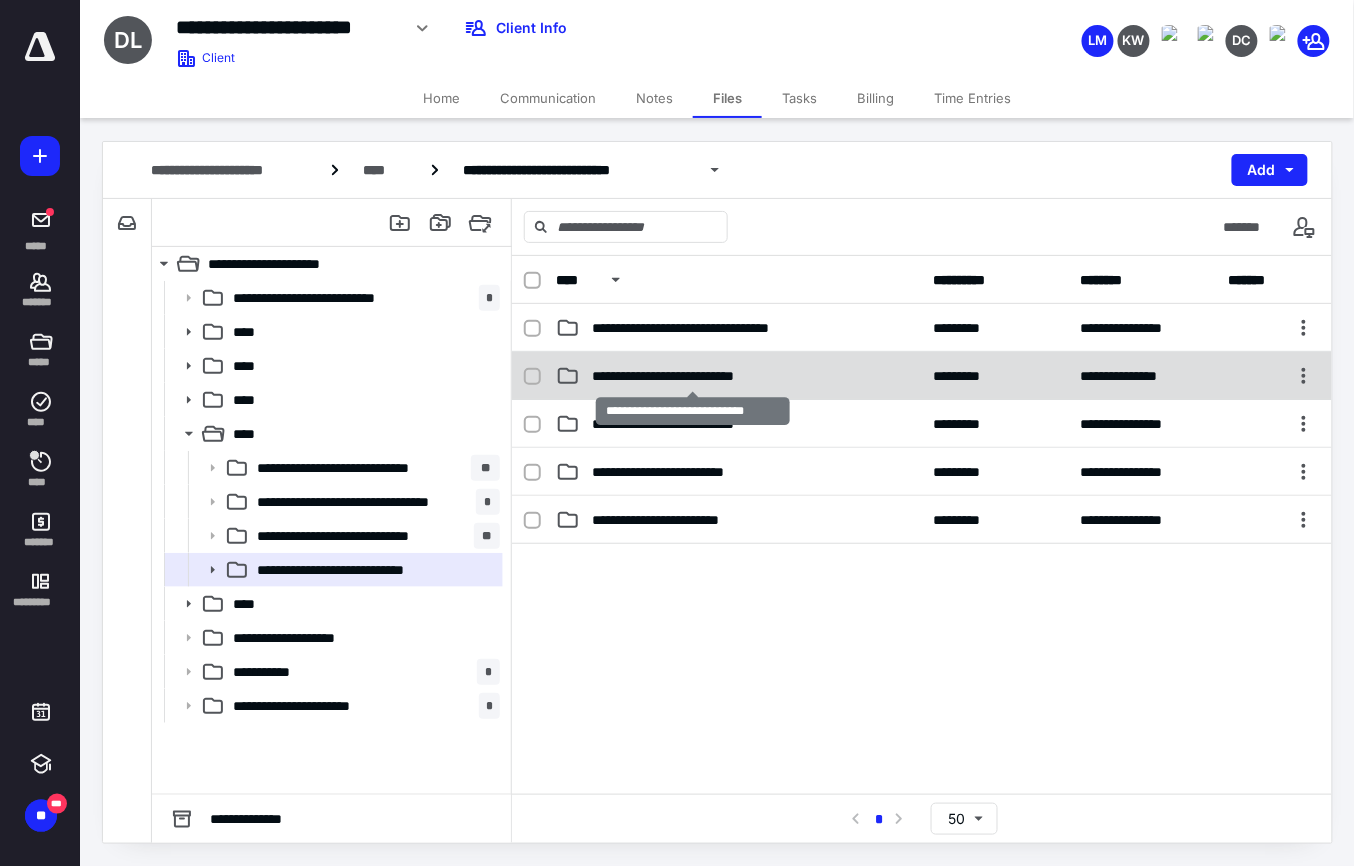click on "**********" at bounding box center [692, 376] 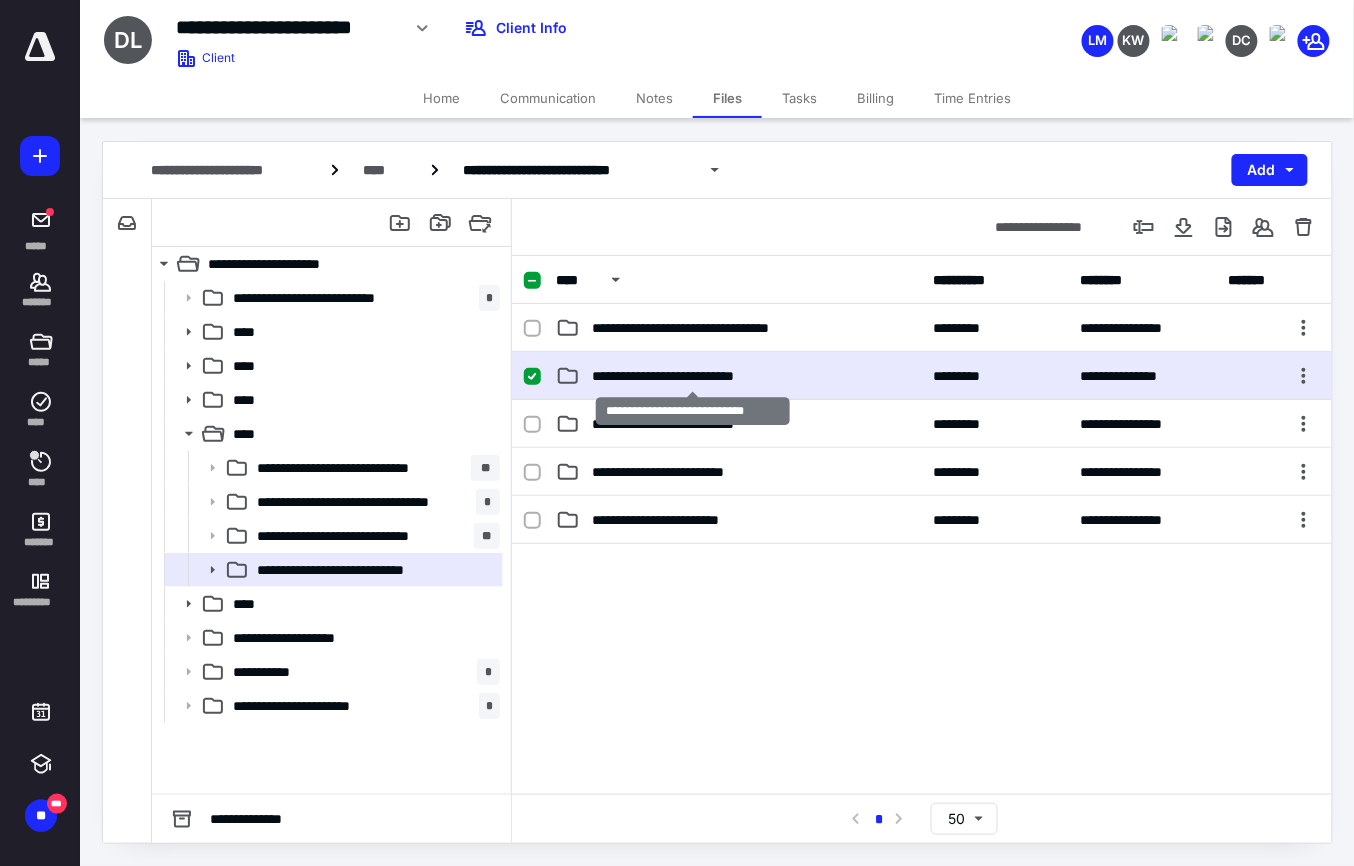 click on "**********" at bounding box center [692, 376] 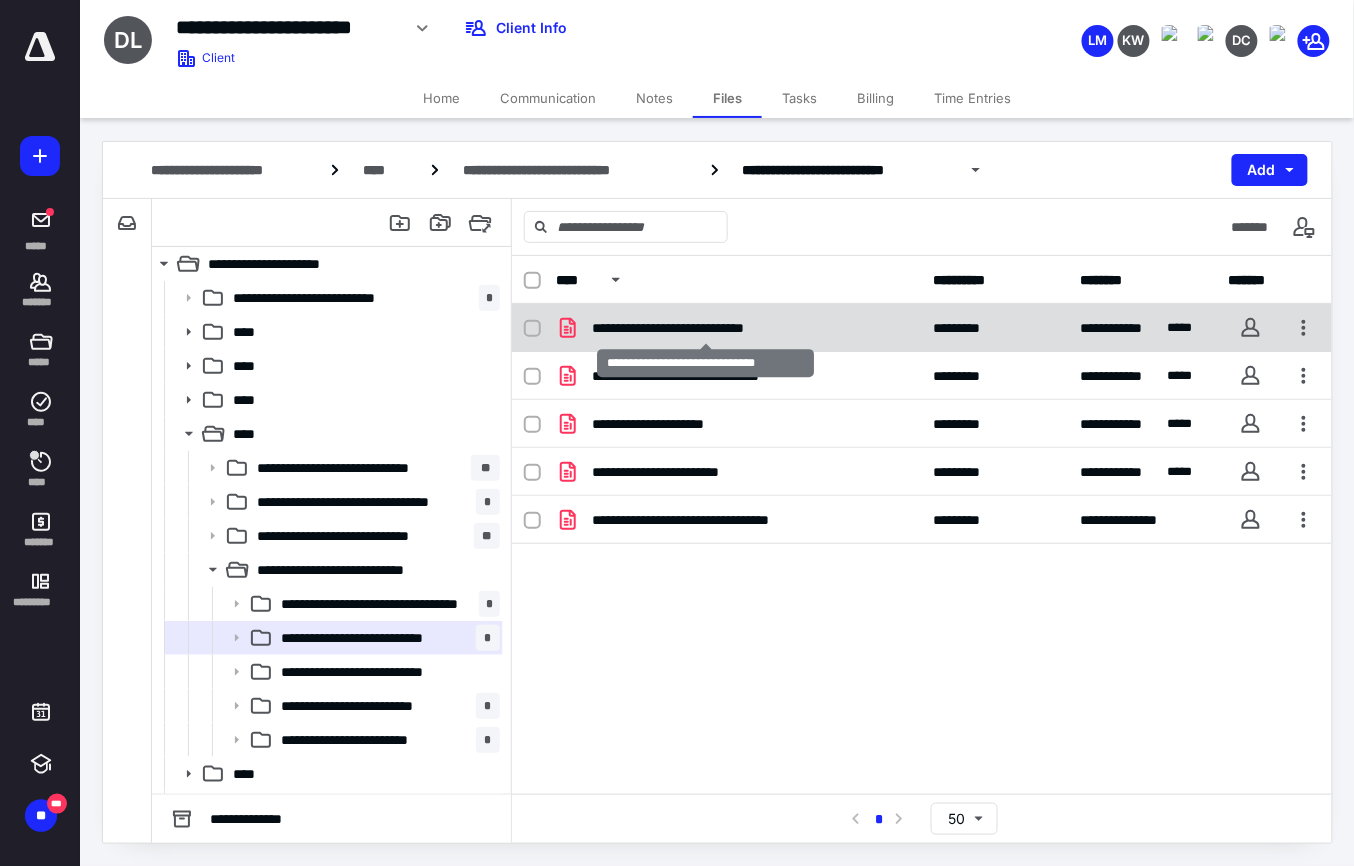 click on "**********" at bounding box center [705, 328] 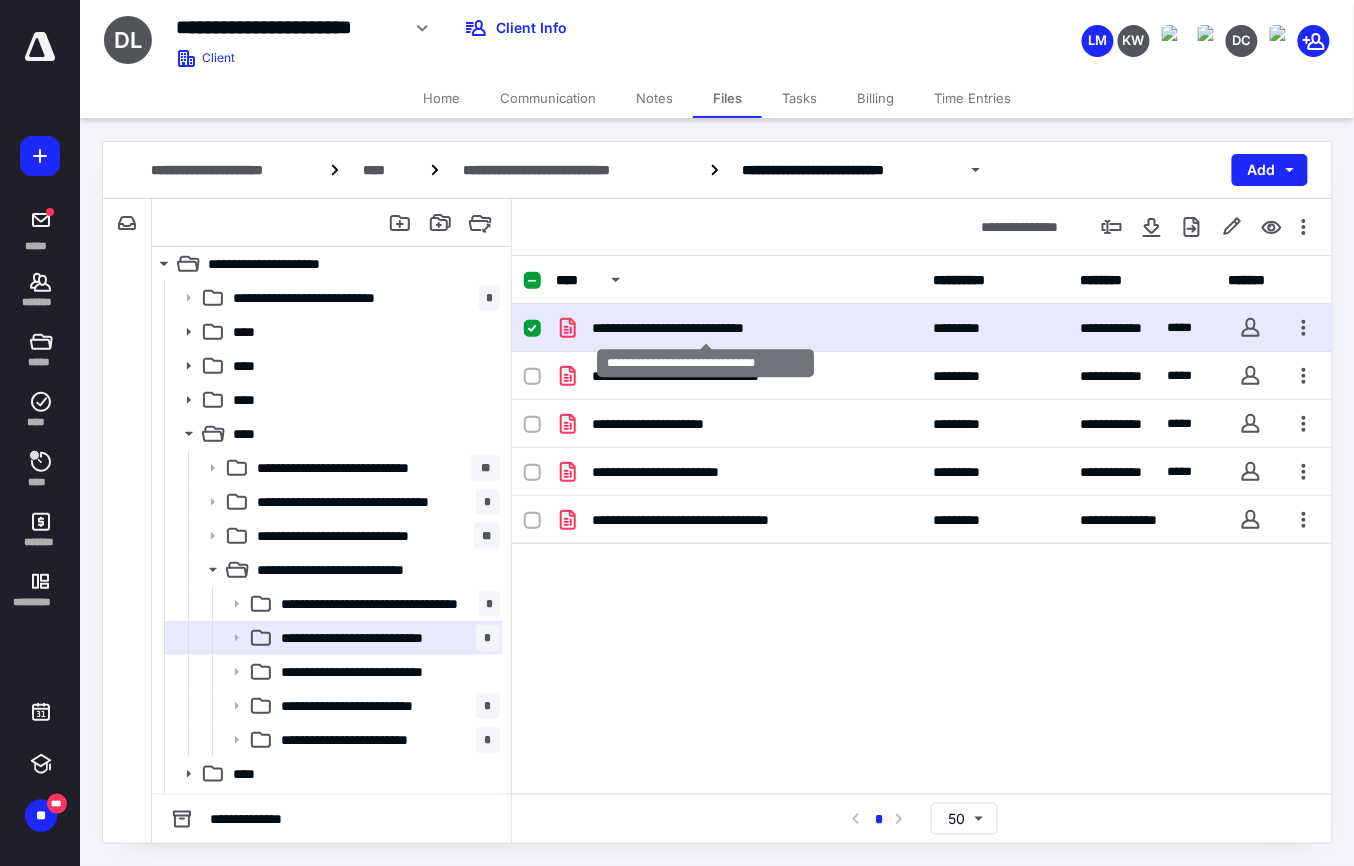 click on "**********" at bounding box center [705, 328] 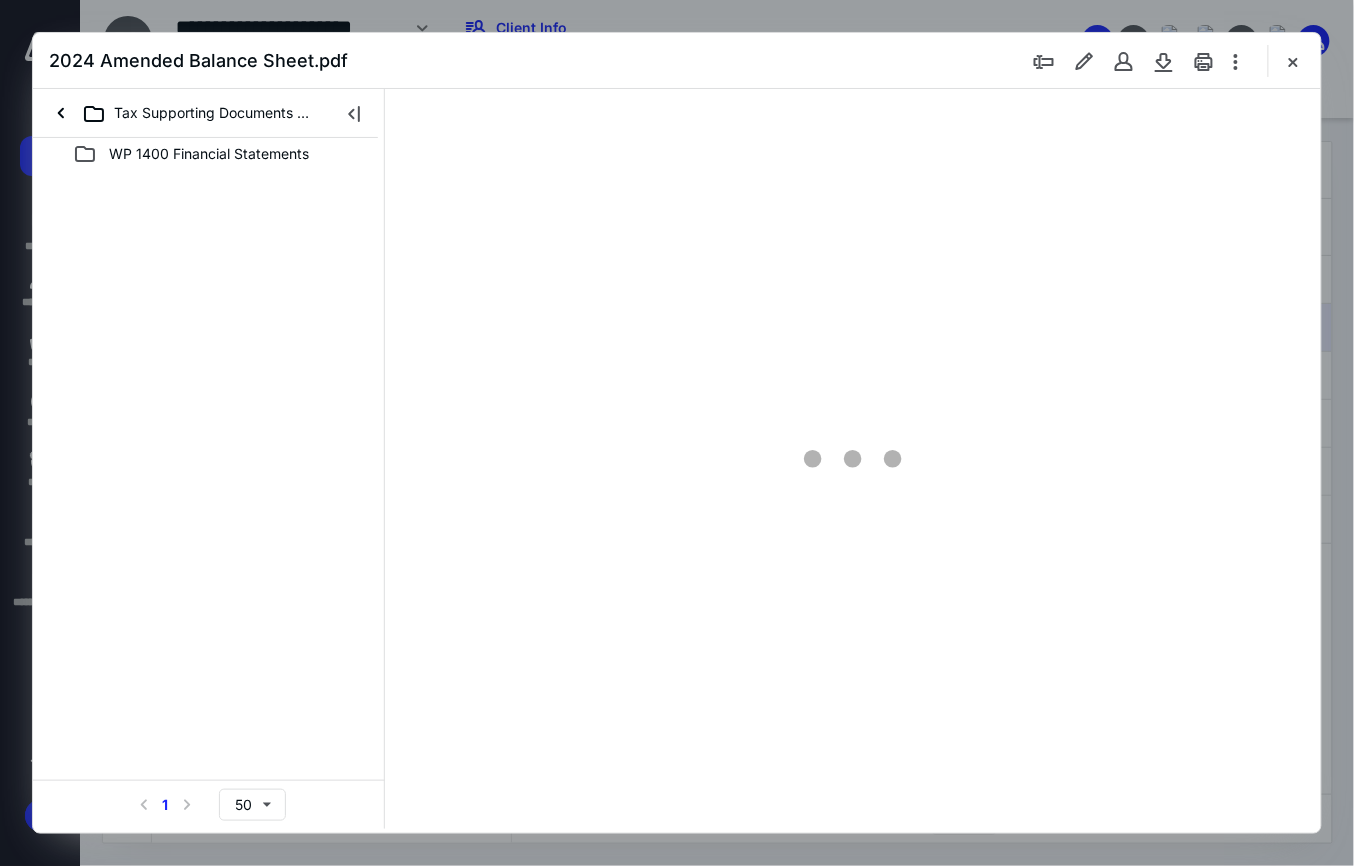 scroll, scrollTop: 0, scrollLeft: 0, axis: both 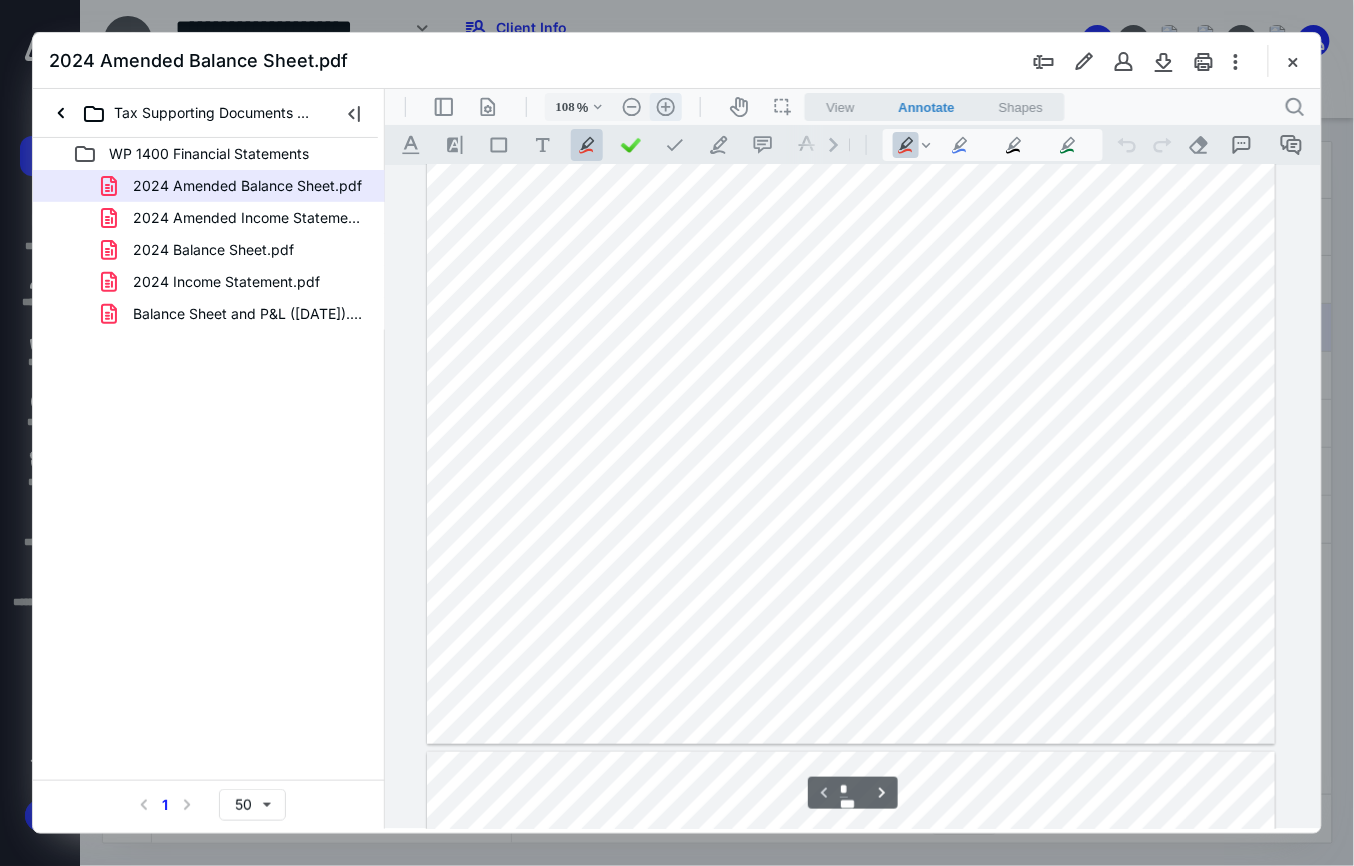 click on ".cls-1{fill:#abb0c4;} icon - header - zoom - in - line" at bounding box center [665, 106] 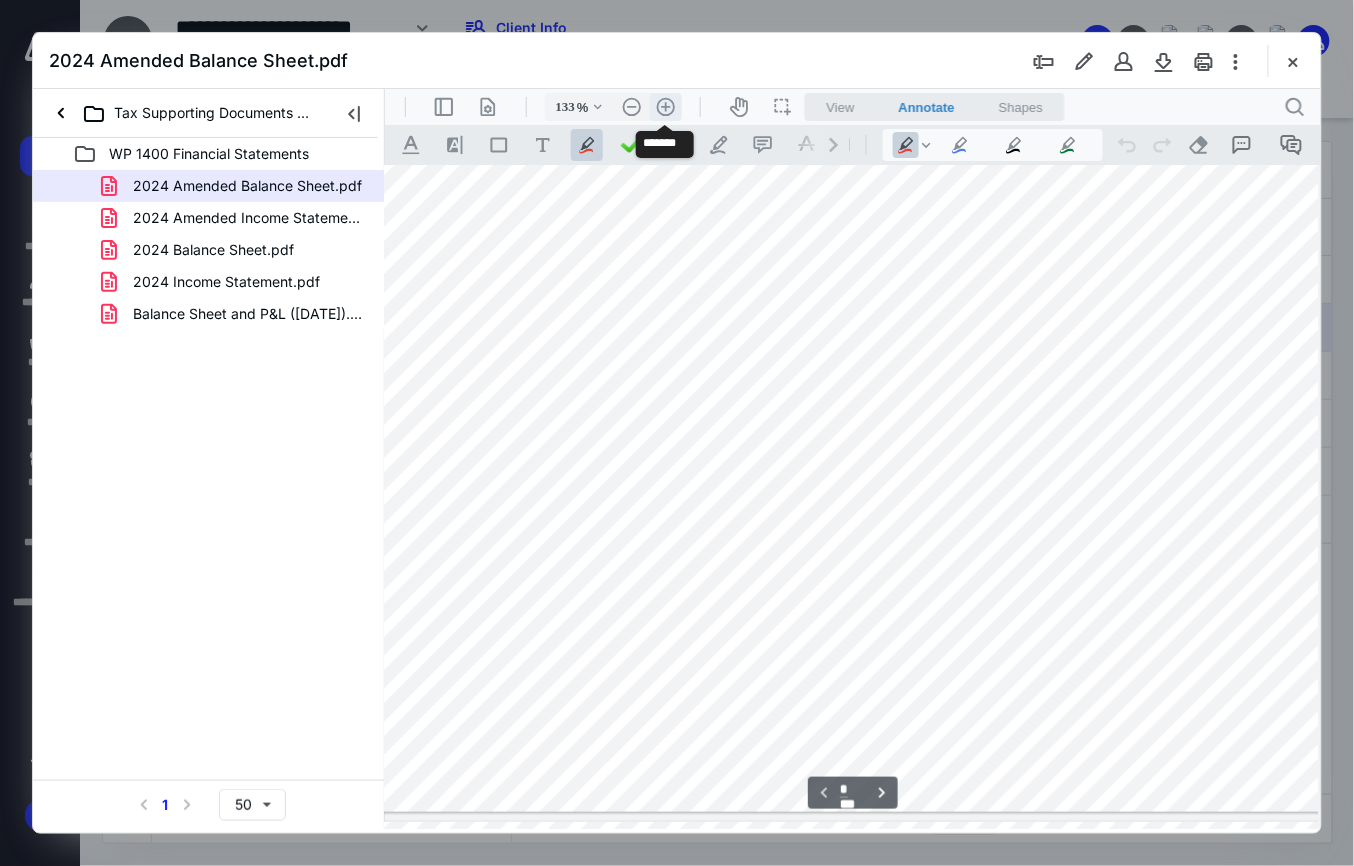 click on ".cls-1{fill:#abb0c4;} icon - header - zoom - in - line" at bounding box center (665, 106) 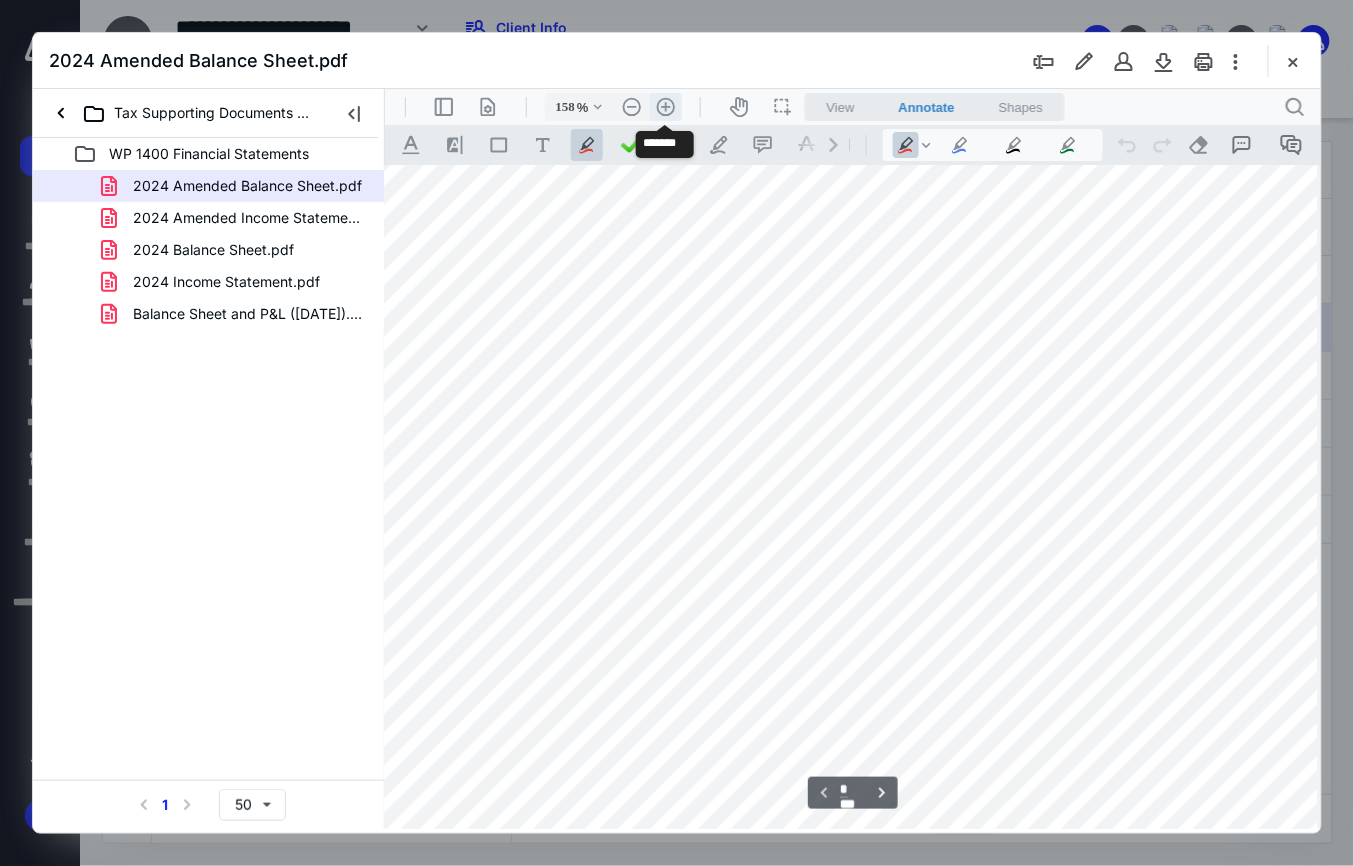 click on ".cls-1{fill:#abb0c4;} icon - header - zoom - in - line" at bounding box center [665, 106] 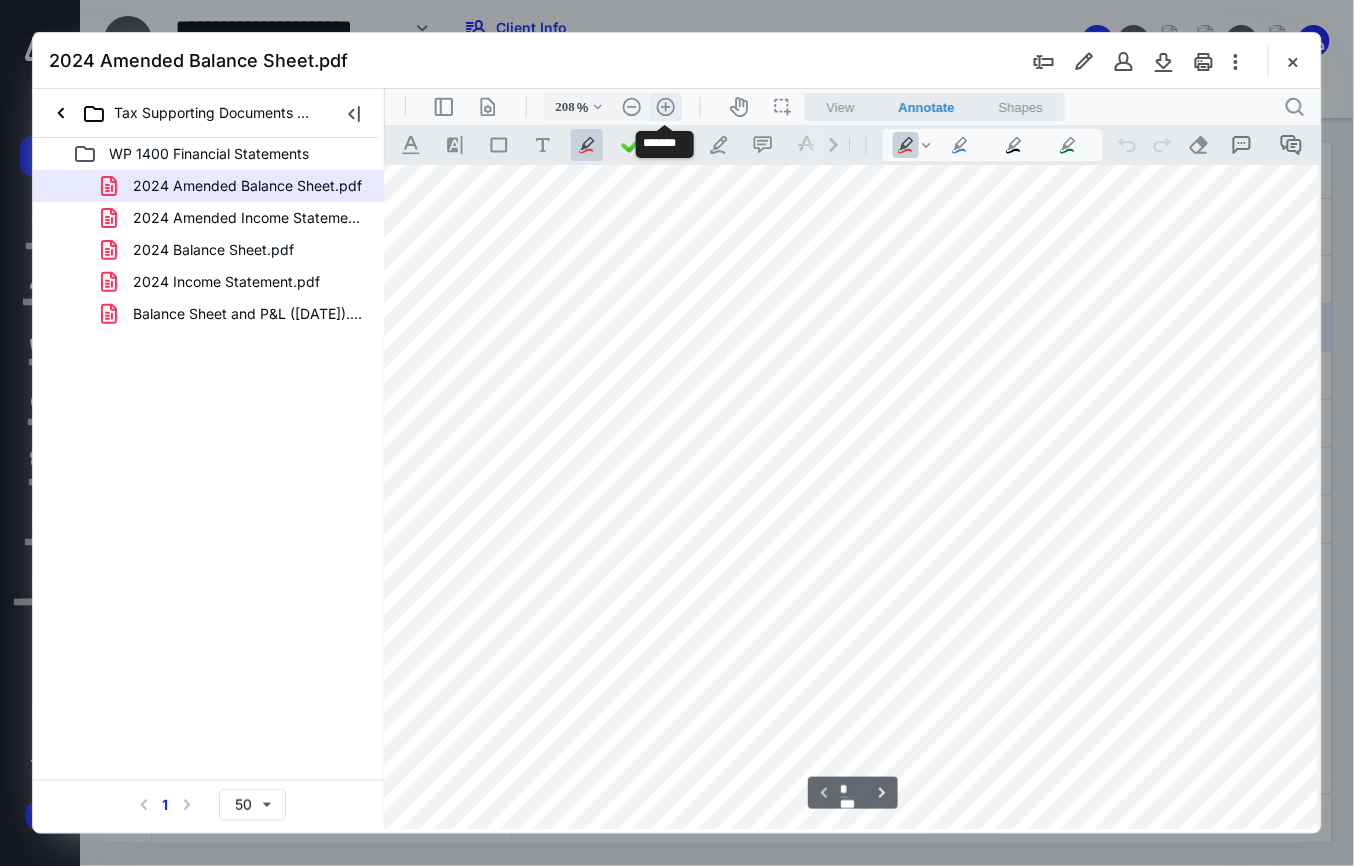 scroll, scrollTop: 428, scrollLeft: 370, axis: both 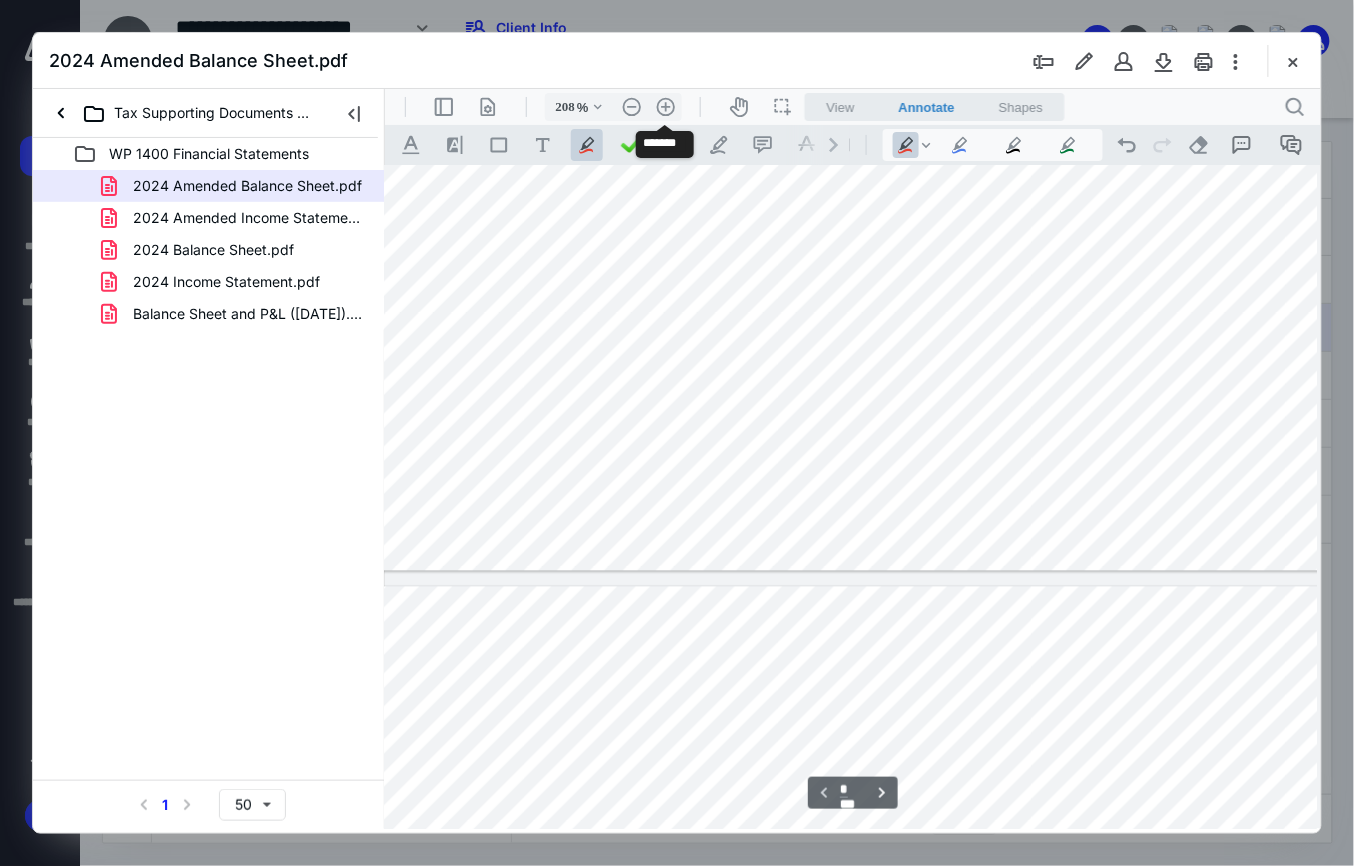 type on "*" 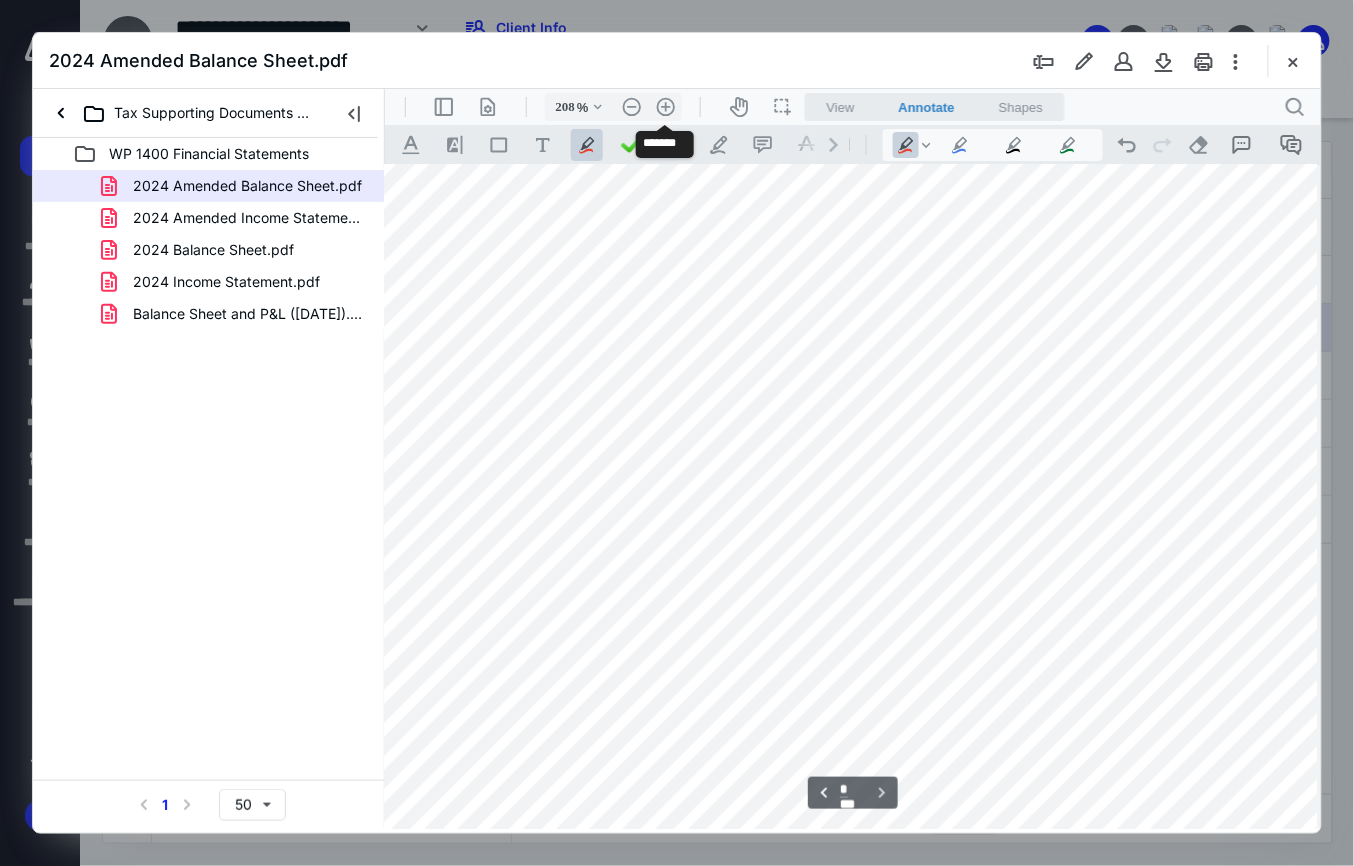 scroll, scrollTop: 1473, scrollLeft: 370, axis: both 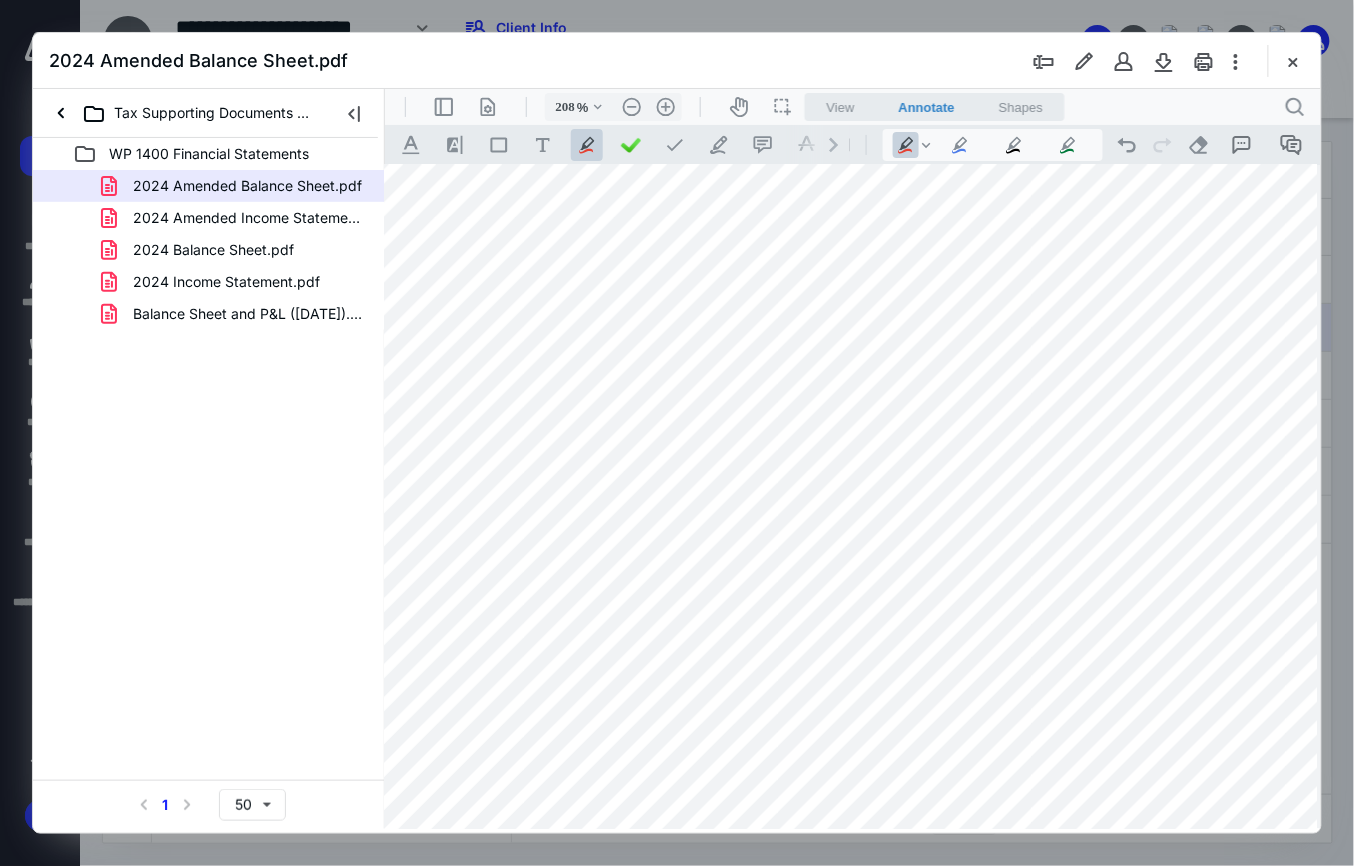 click at bounding box center (1293, 61) 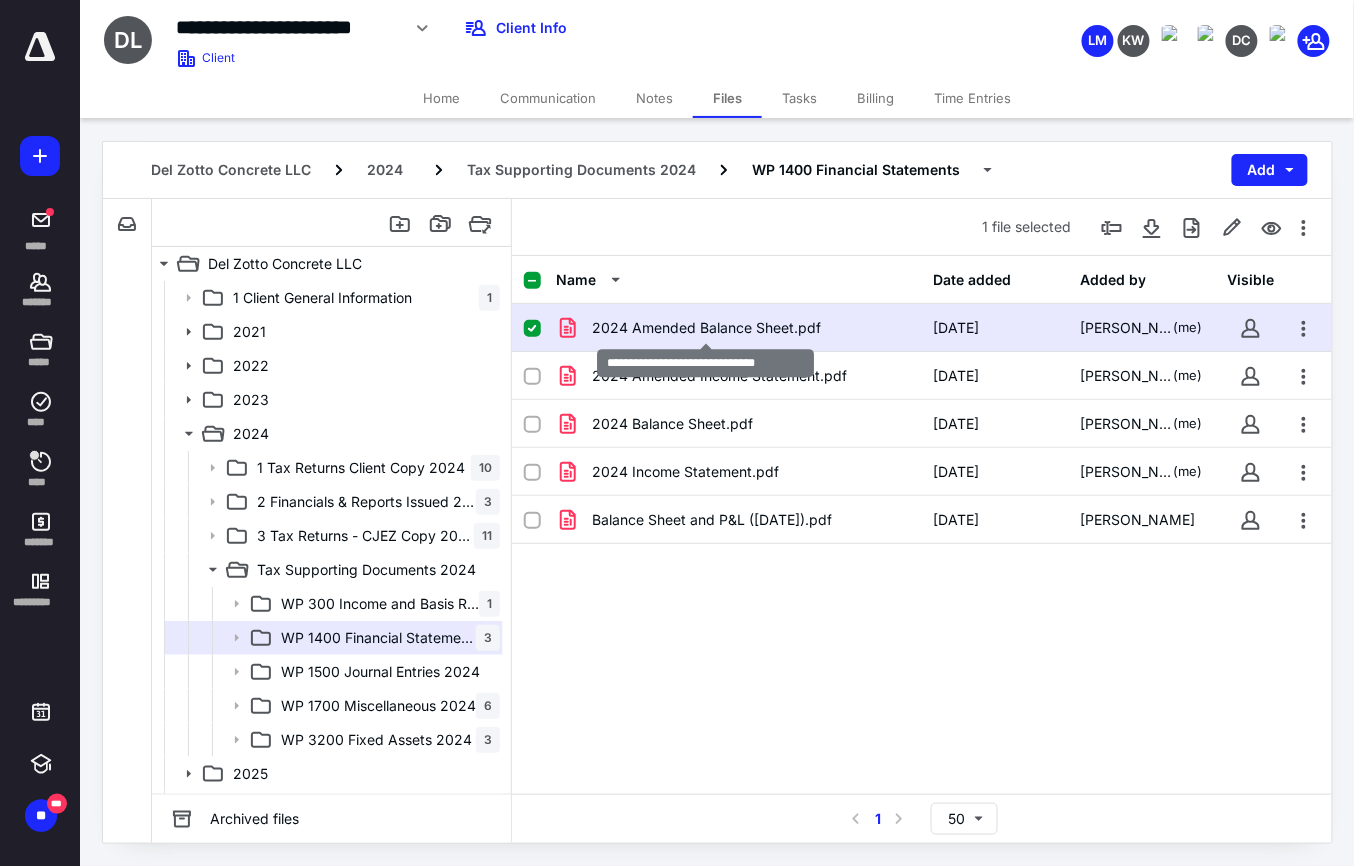 click on "2024 Amended Balance Sheet.pdf" at bounding box center (706, 328) 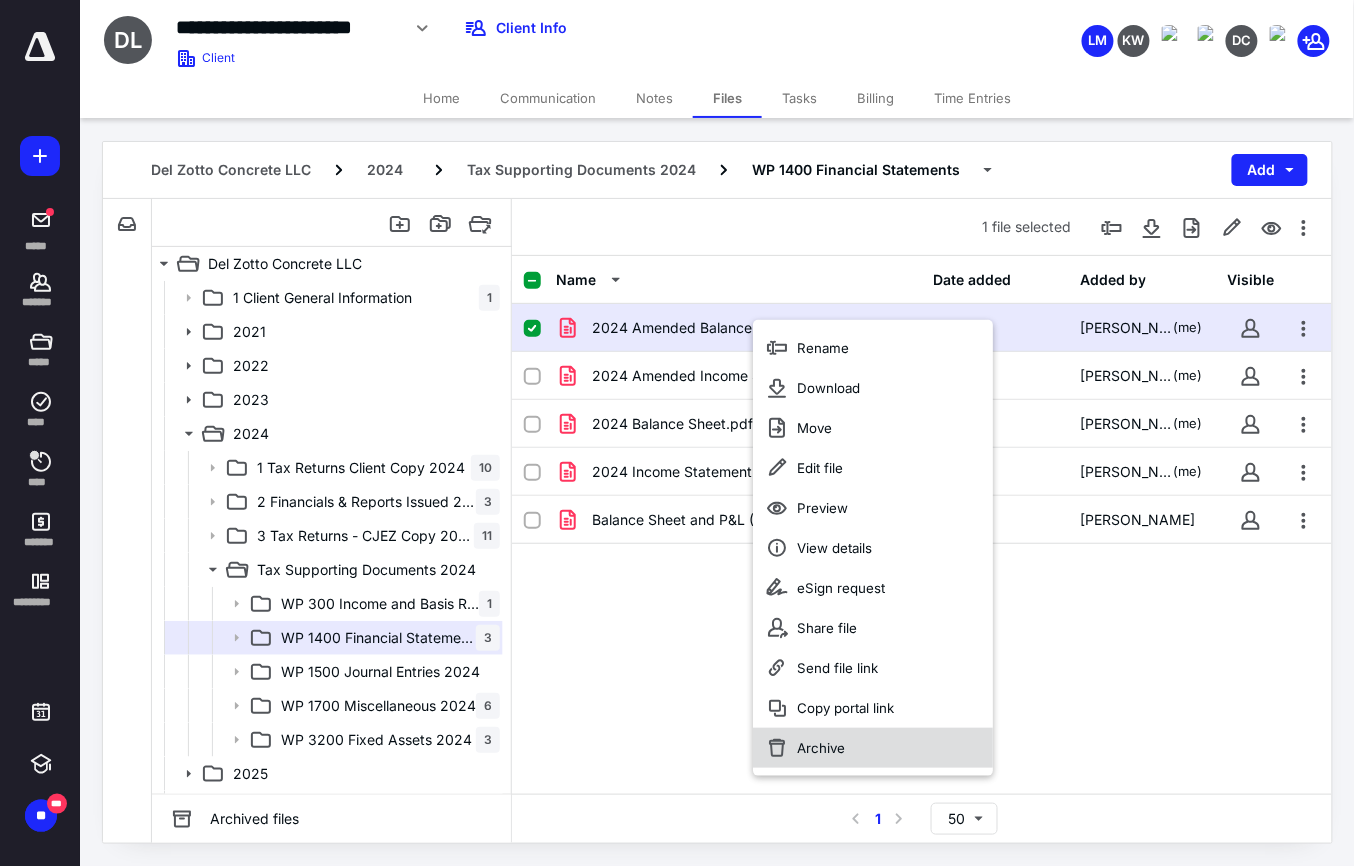 click on "Archive" at bounding box center [873, 748] 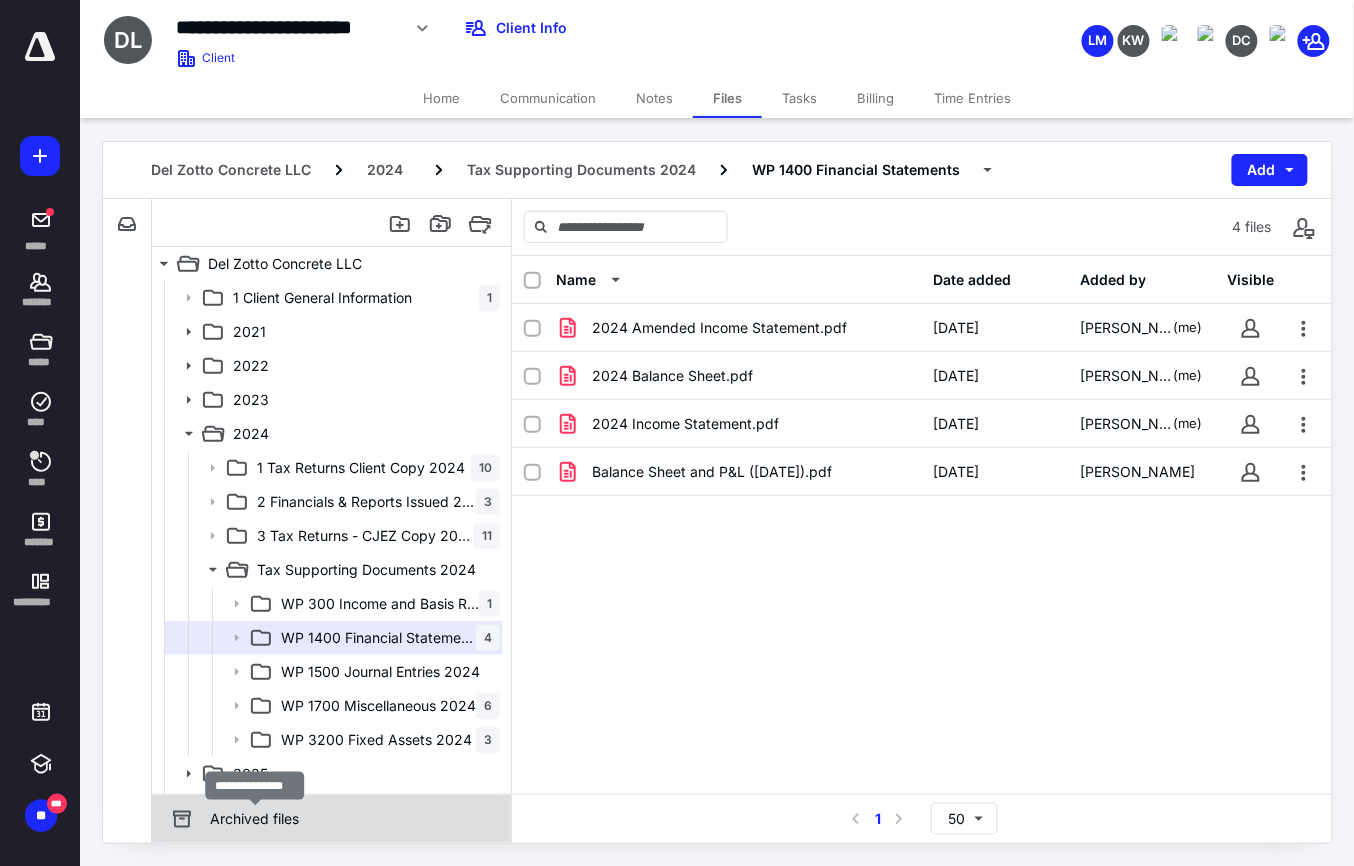 click on "Archived files" at bounding box center (254, 819) 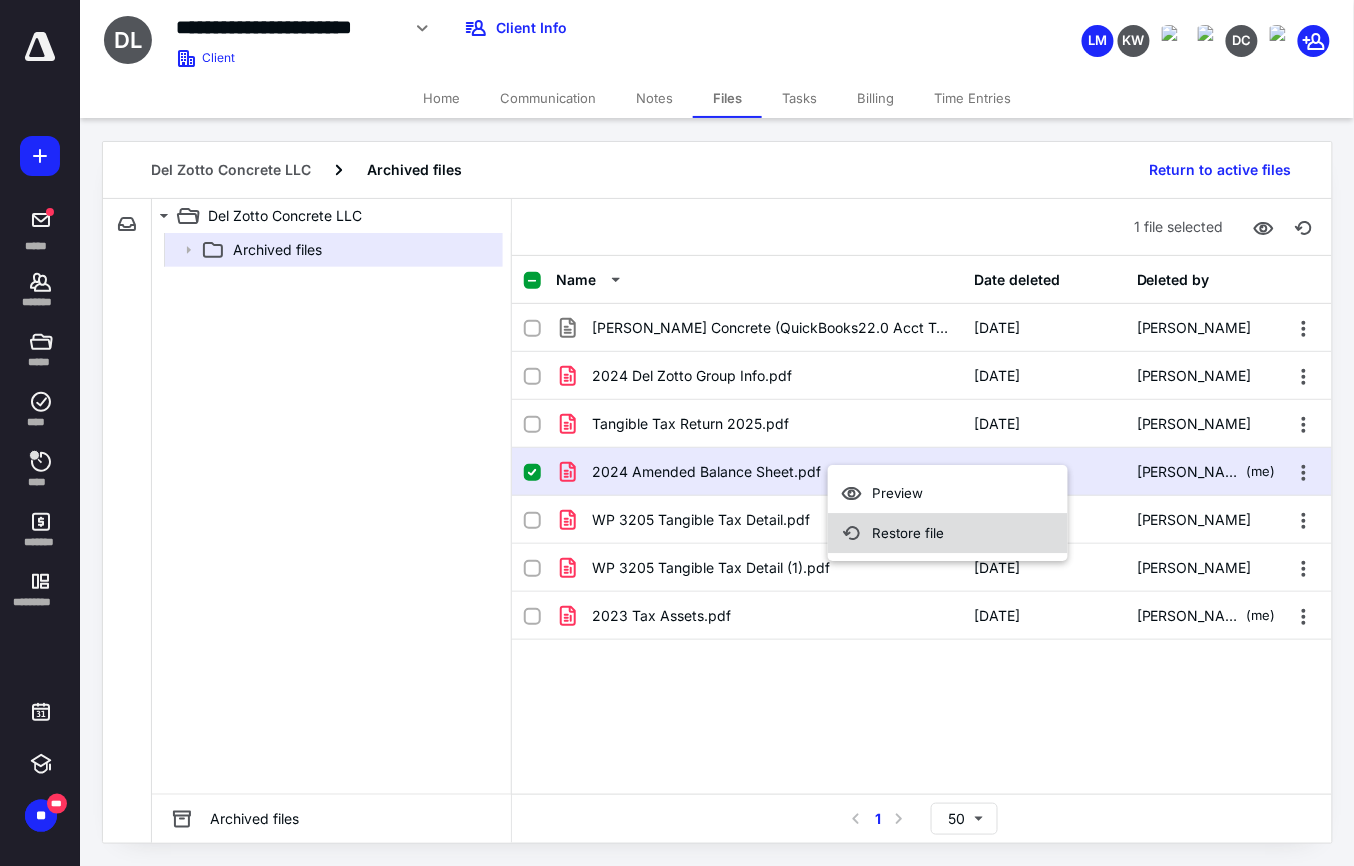 click on "Restore file" at bounding box center (908, 533) 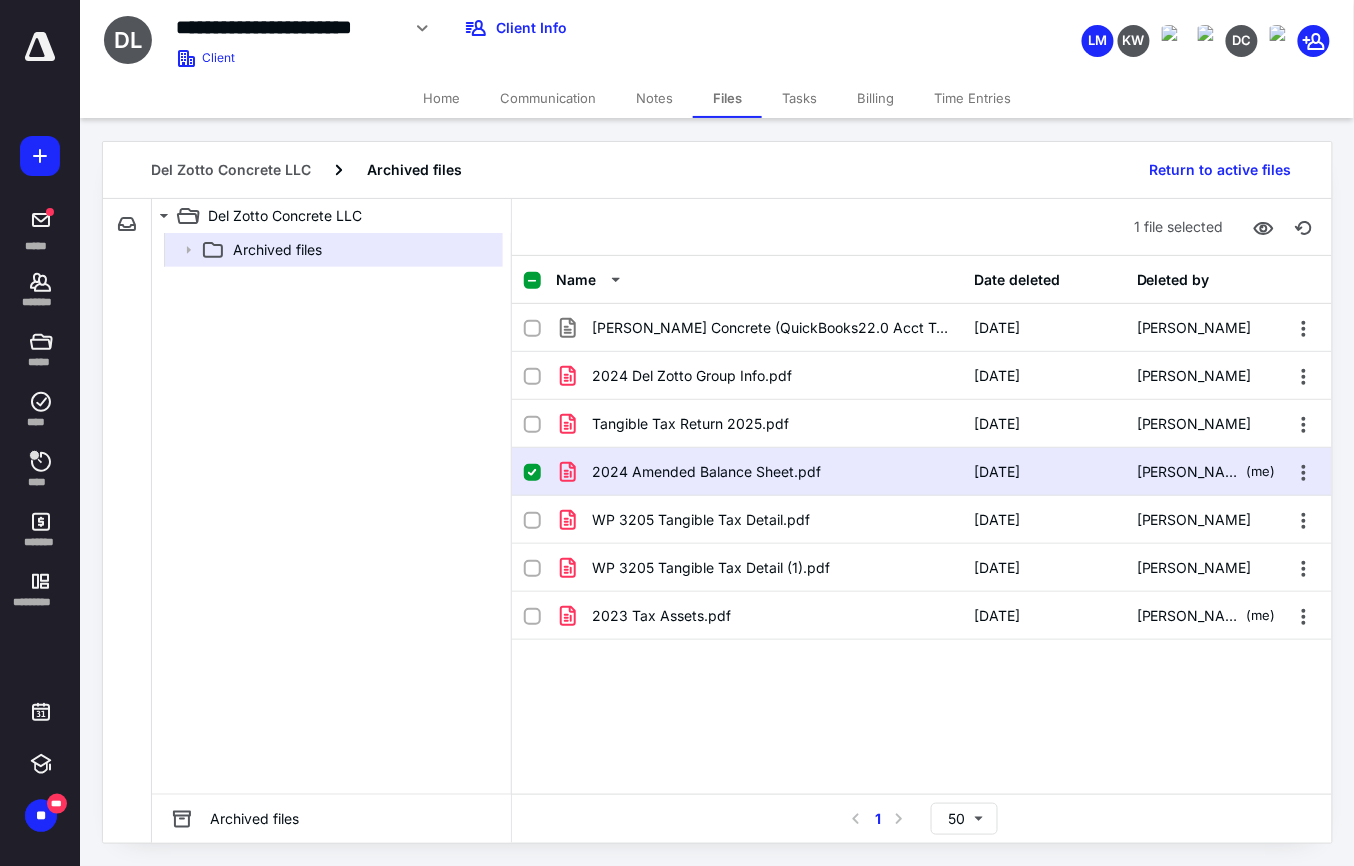 checkbox on "false" 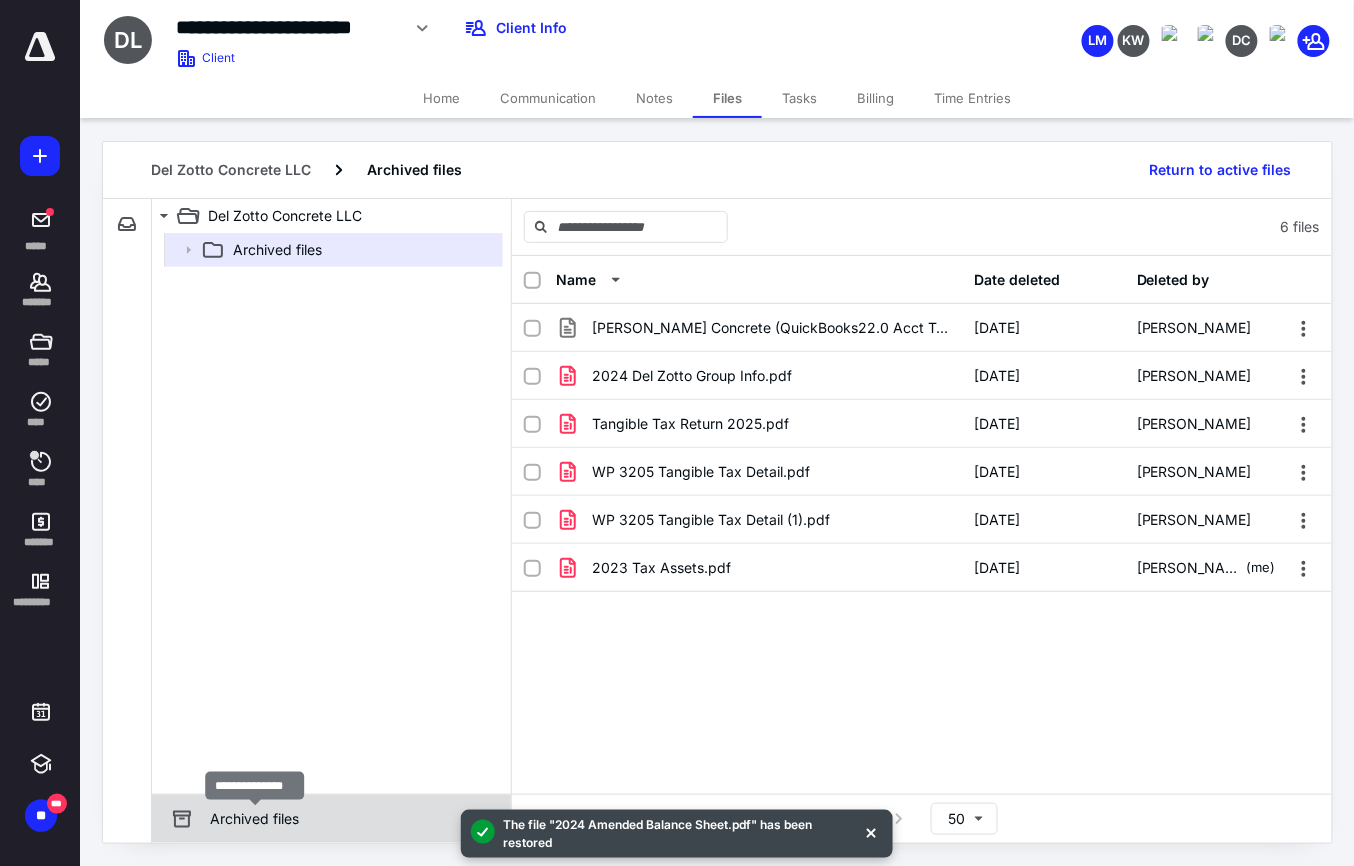 click on "Archived files" at bounding box center [254, 819] 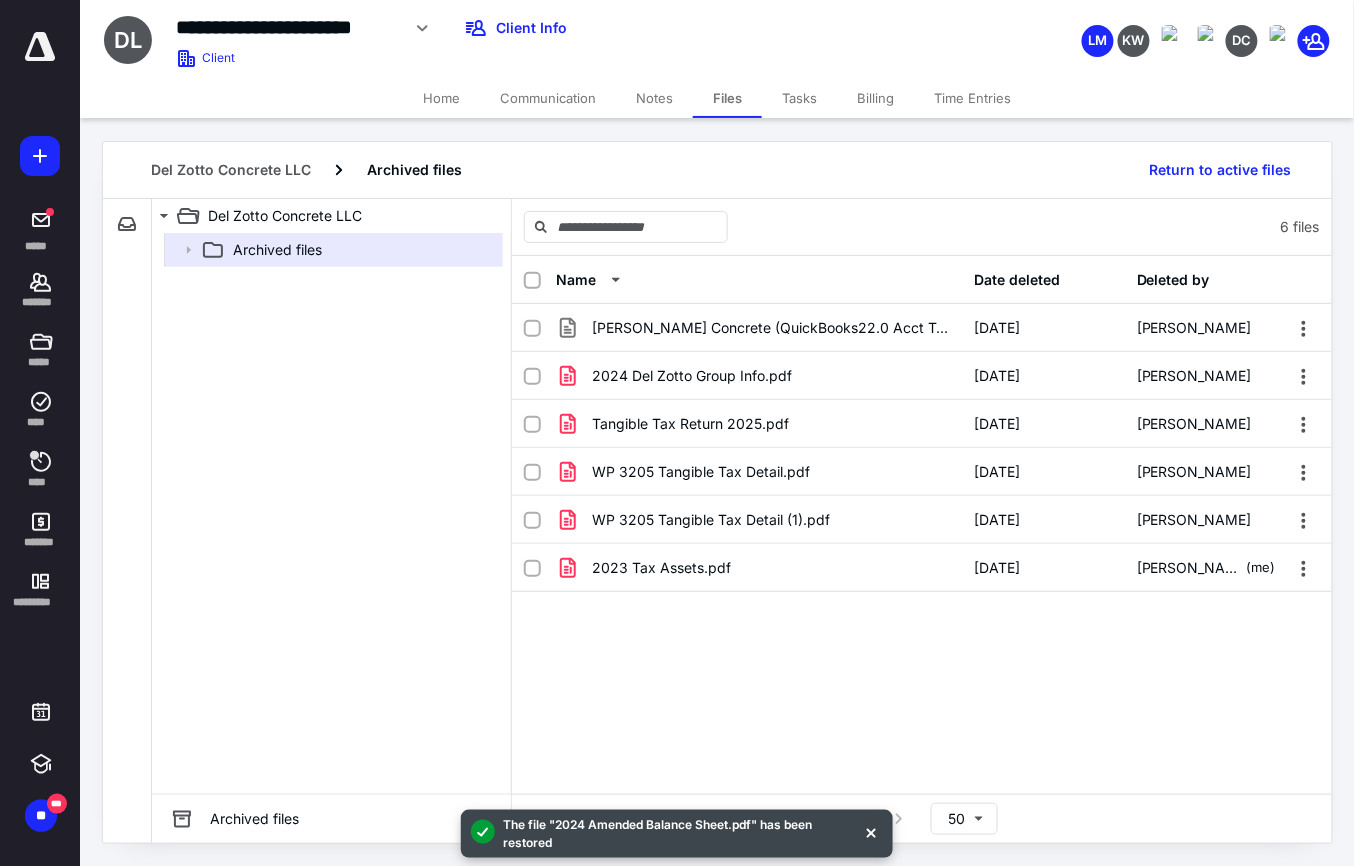 click on "Files" at bounding box center [727, 98] 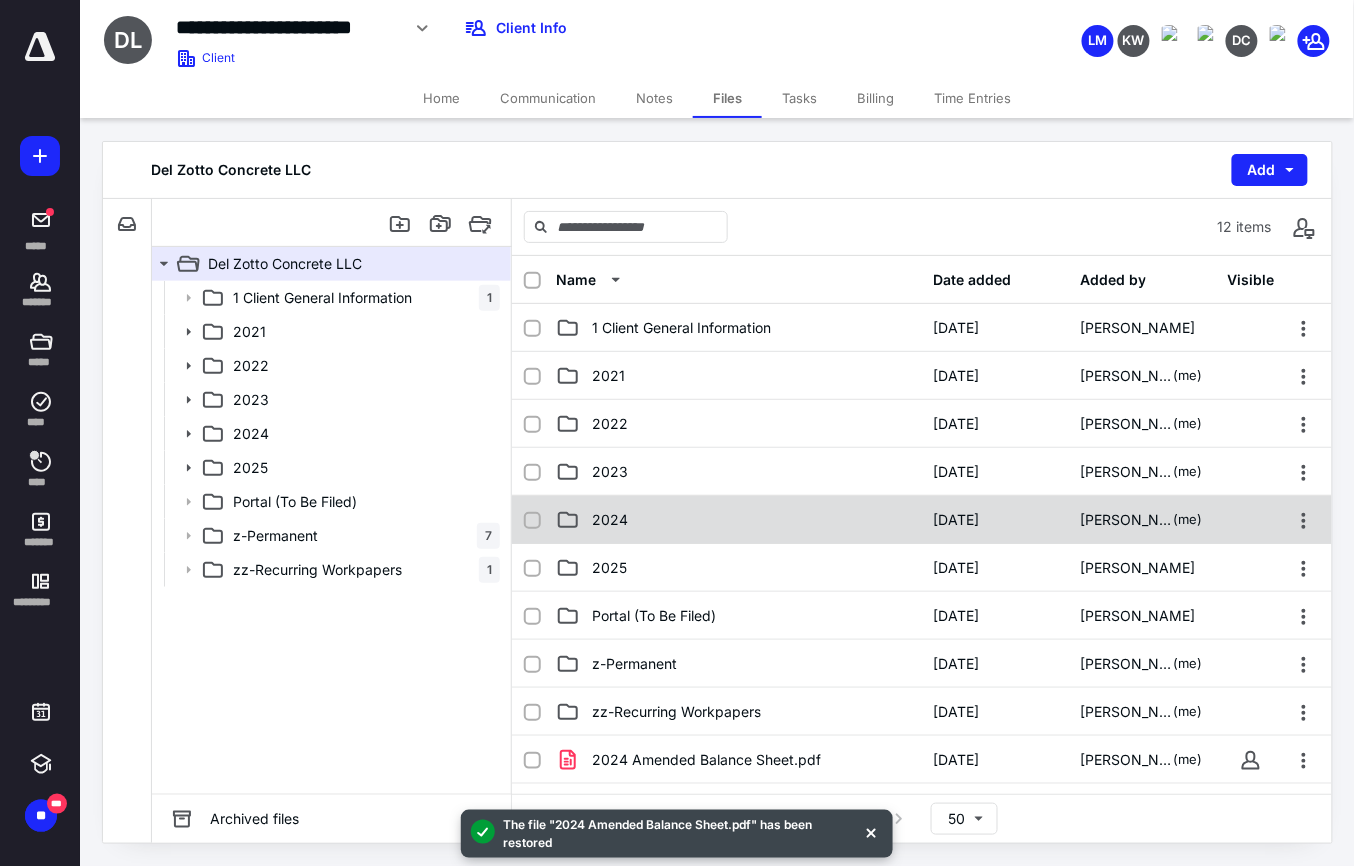 click on "2024" at bounding box center [739, 520] 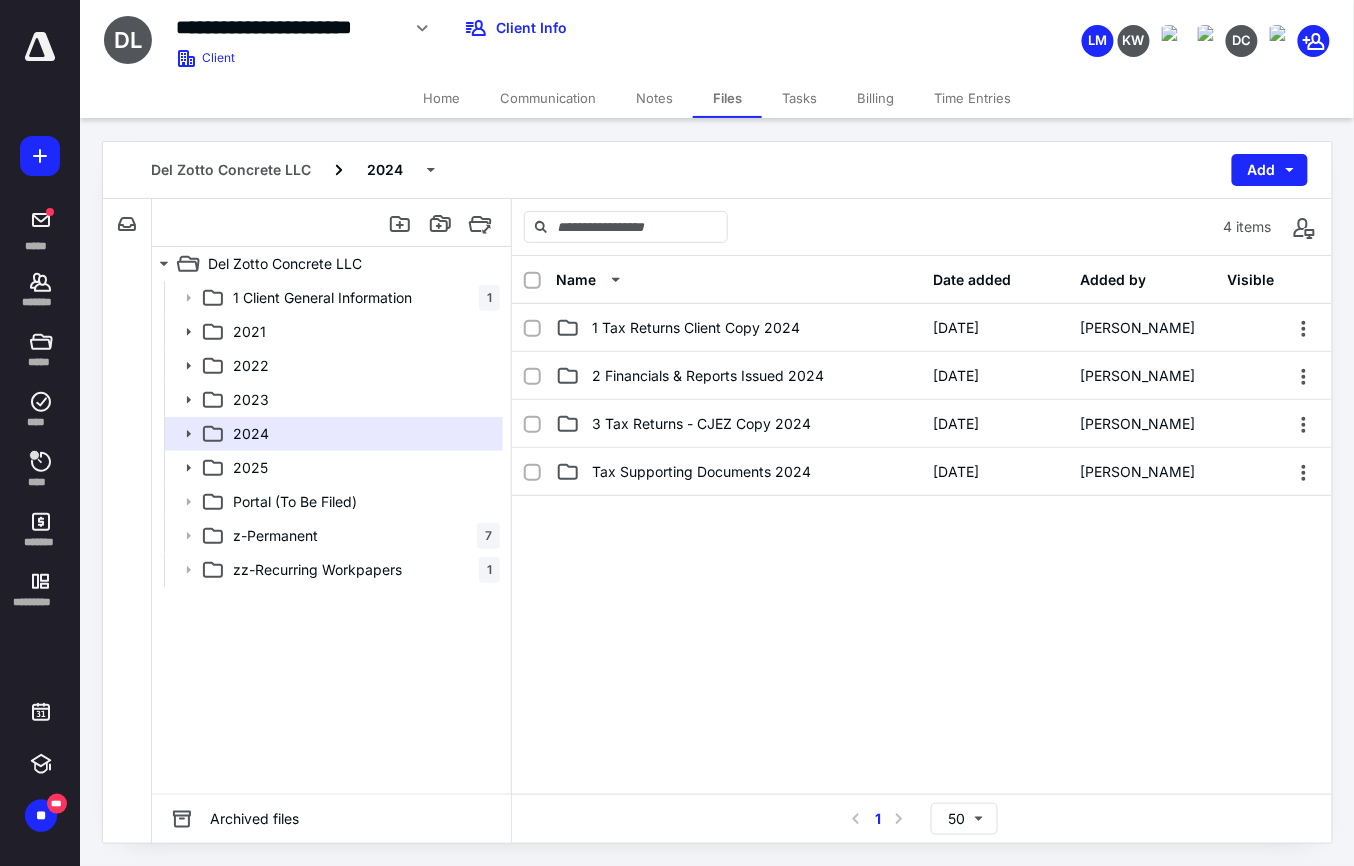 click on "Files" at bounding box center (727, 98) 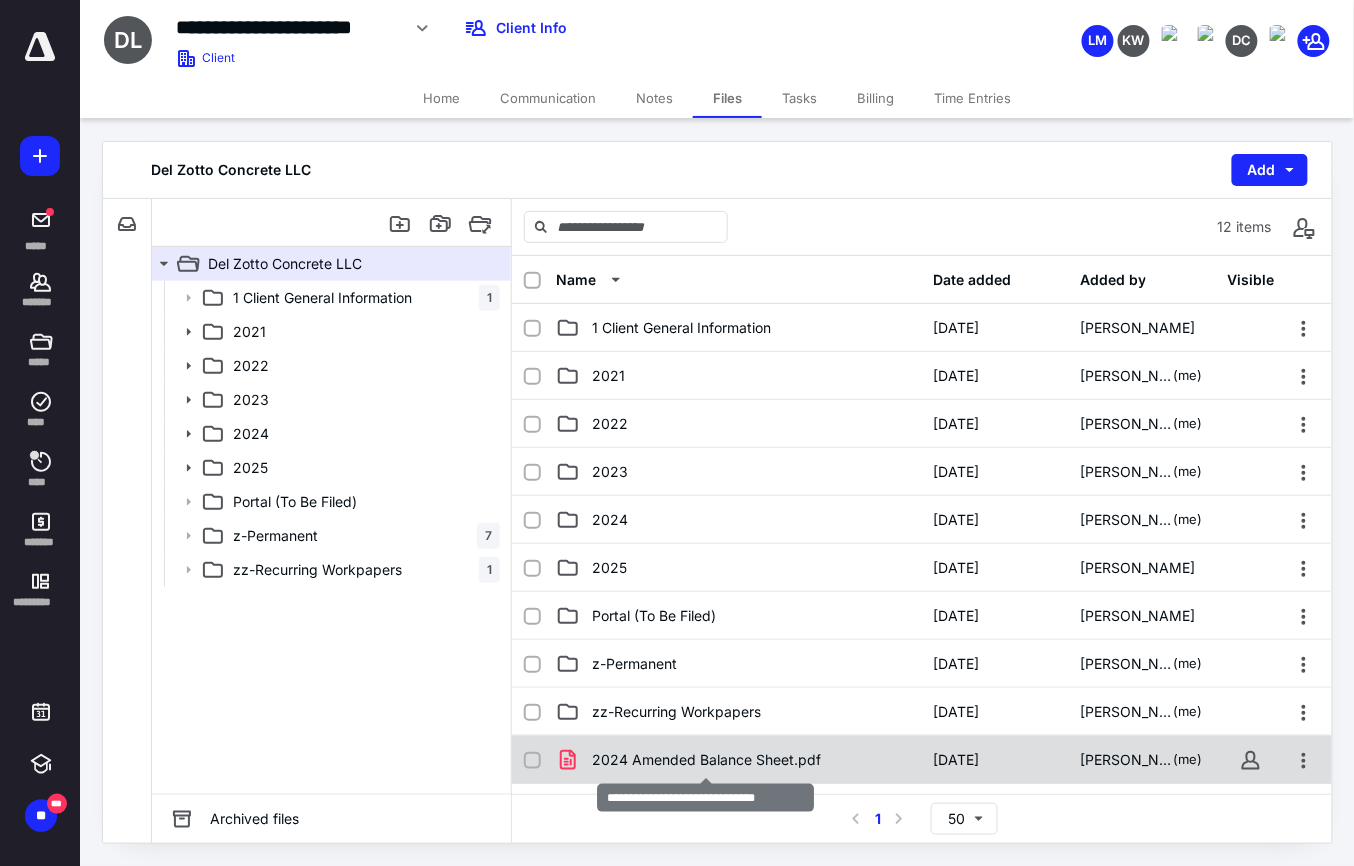 checkbox on "true" 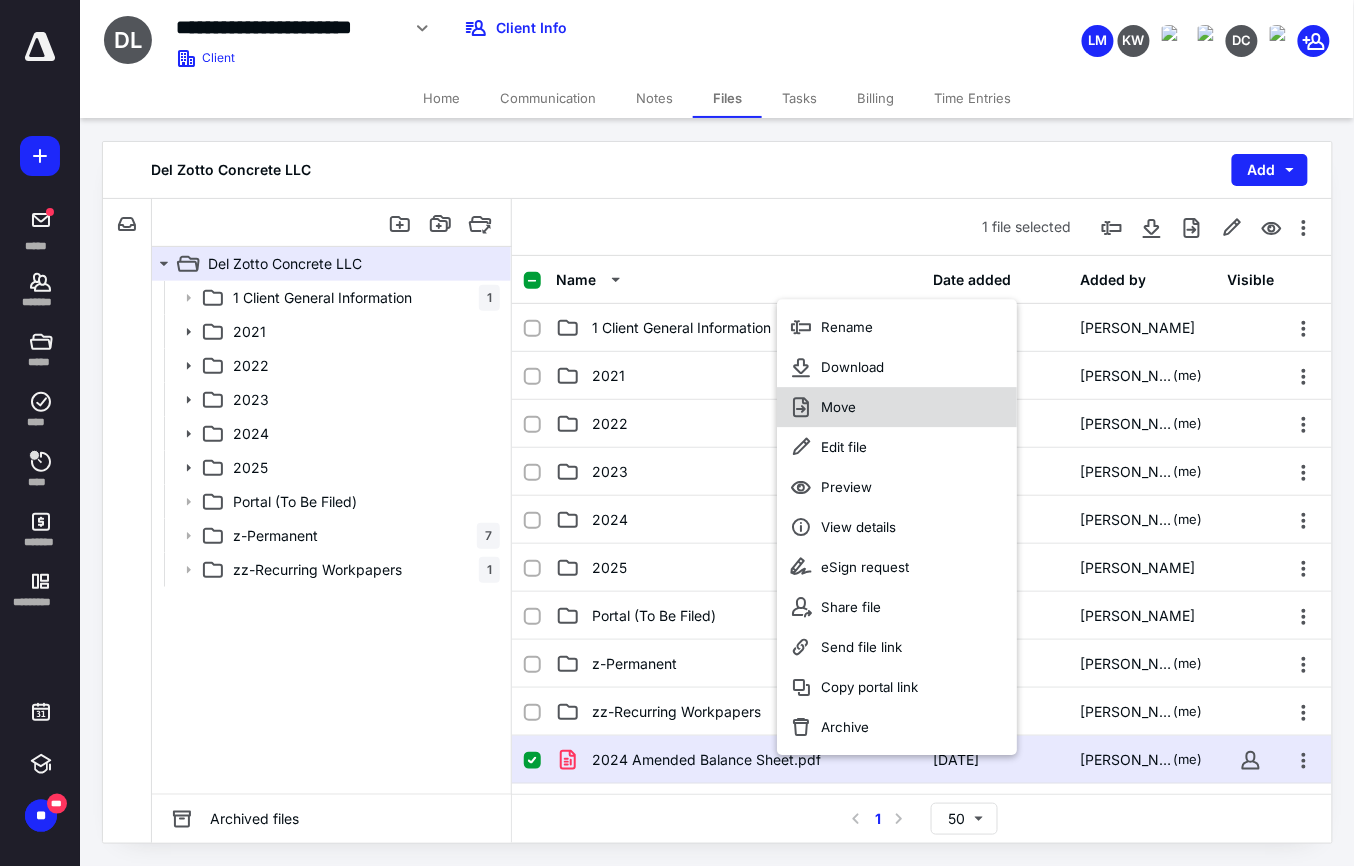 click on "Move" at bounding box center [897, 407] 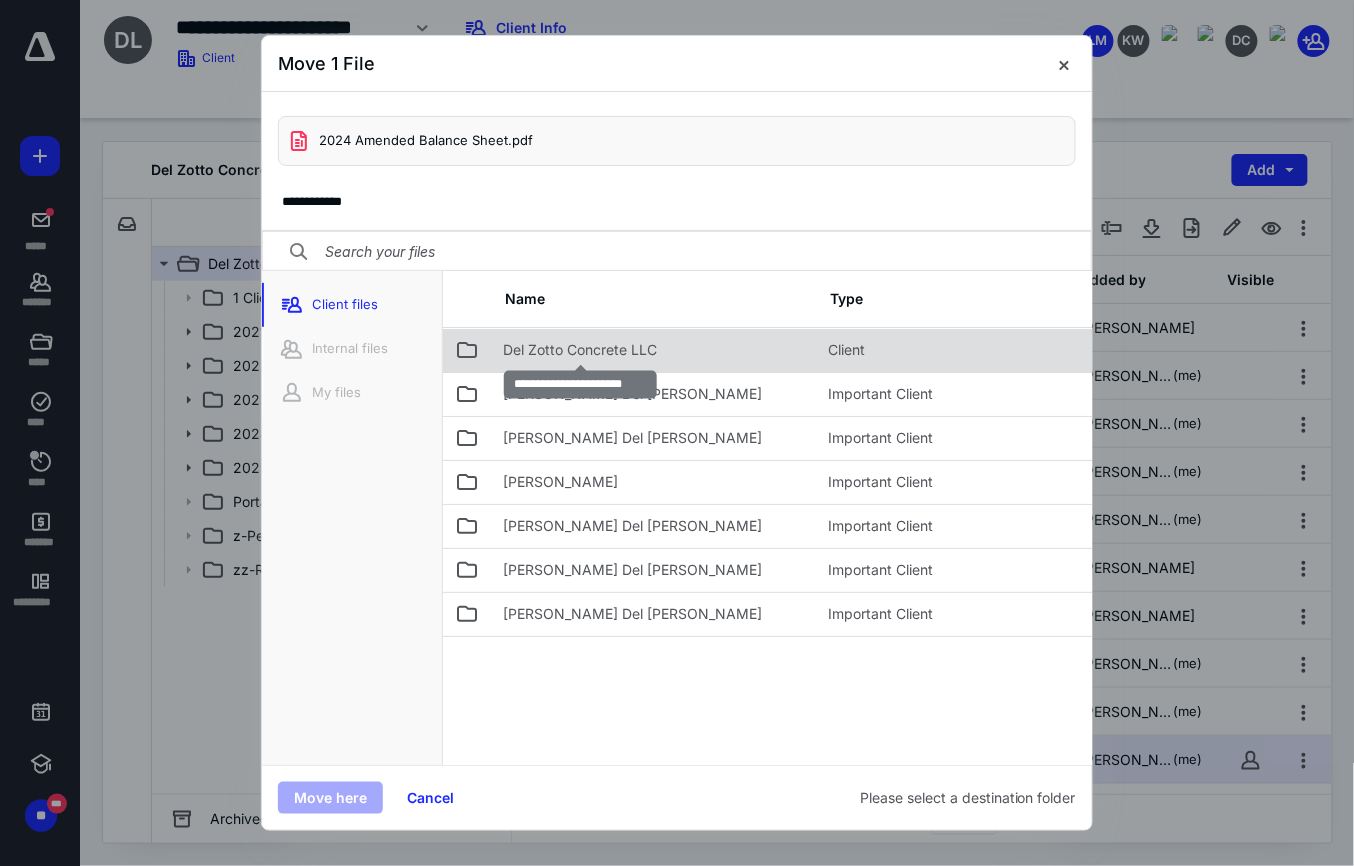 click on "Del Zotto Concrete LLC" at bounding box center (580, 350) 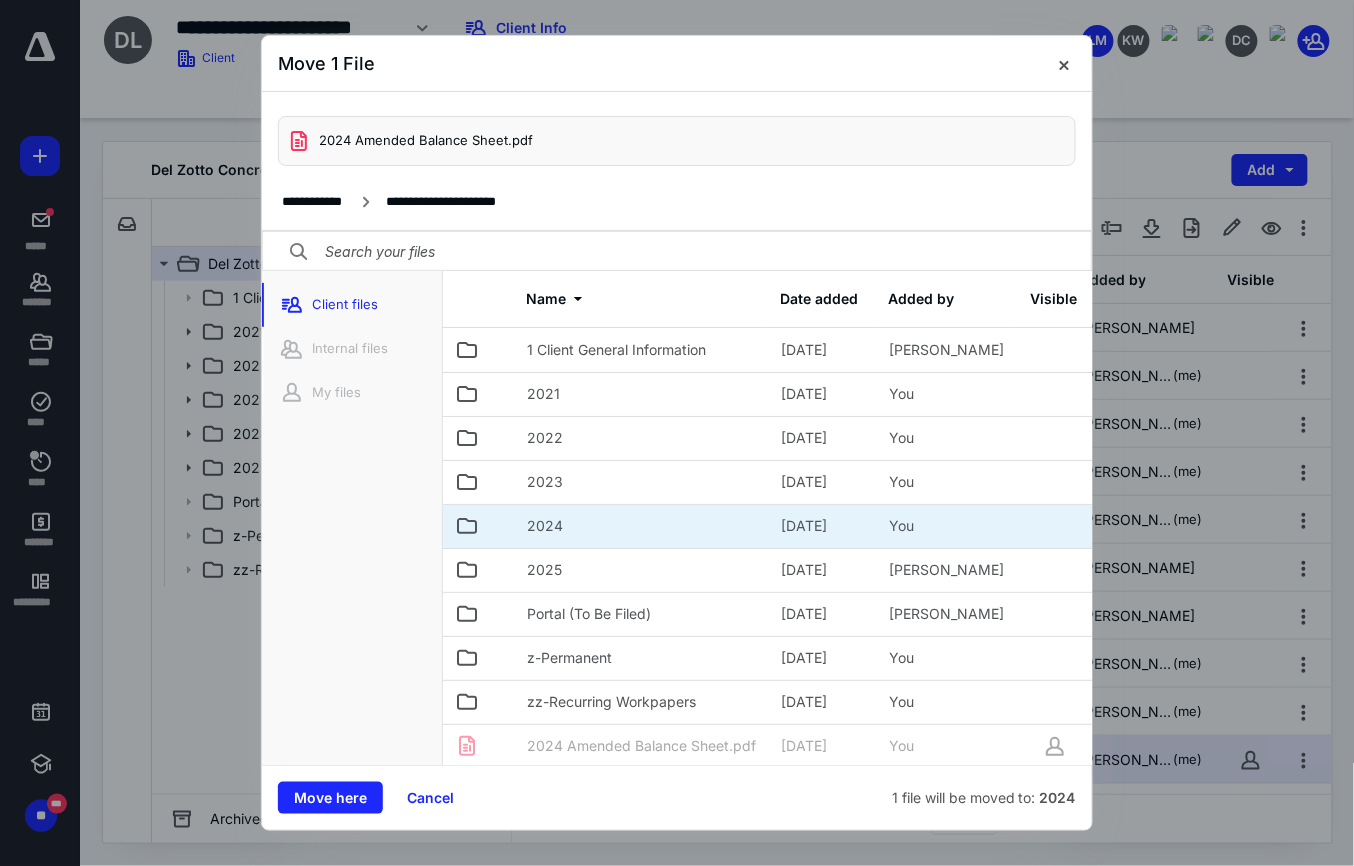 click on "2024" at bounding box center [642, 526] 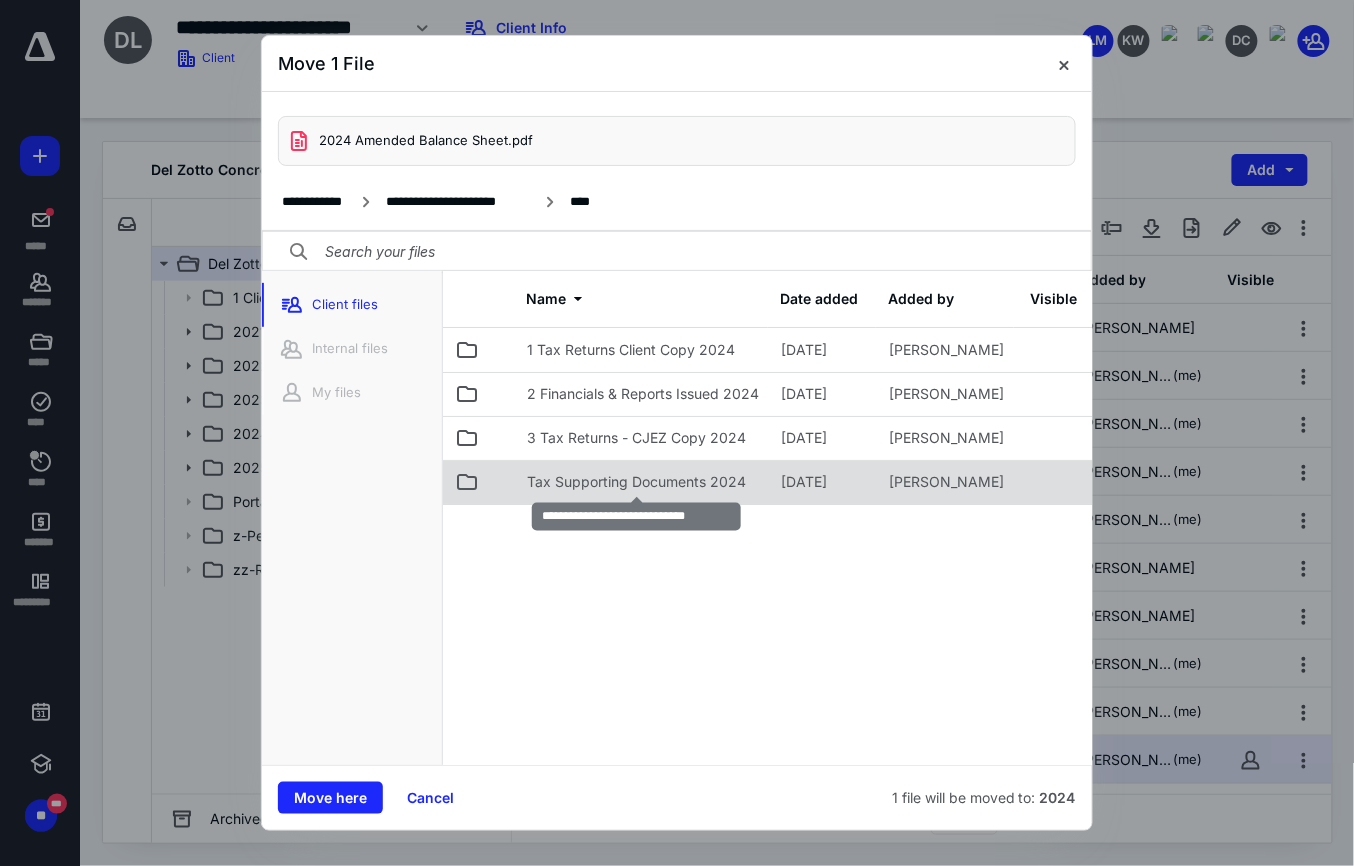 click on "Tax Supporting Documents 2024" at bounding box center [636, 482] 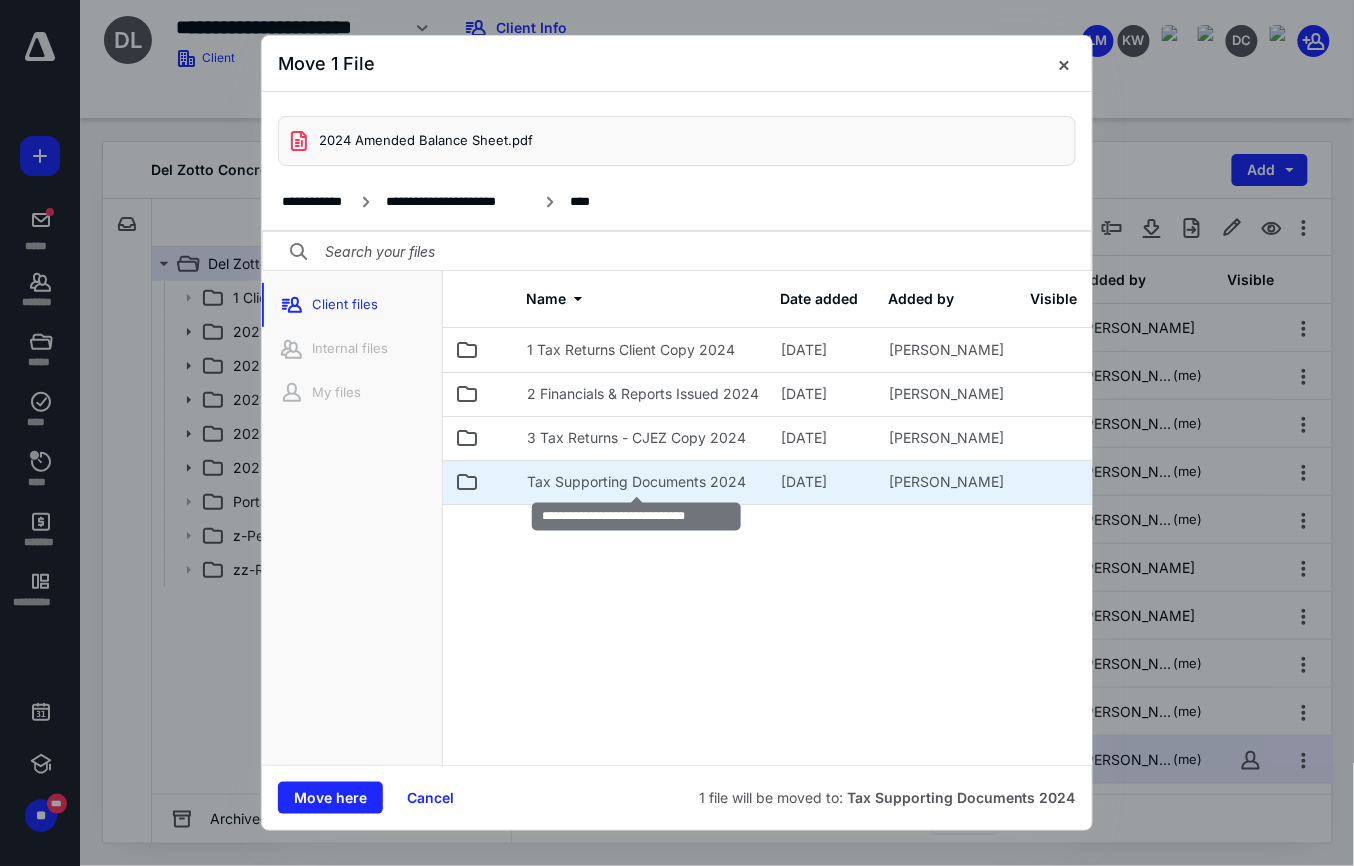 click on "Tax Supporting Documents 2024" at bounding box center (636, 482) 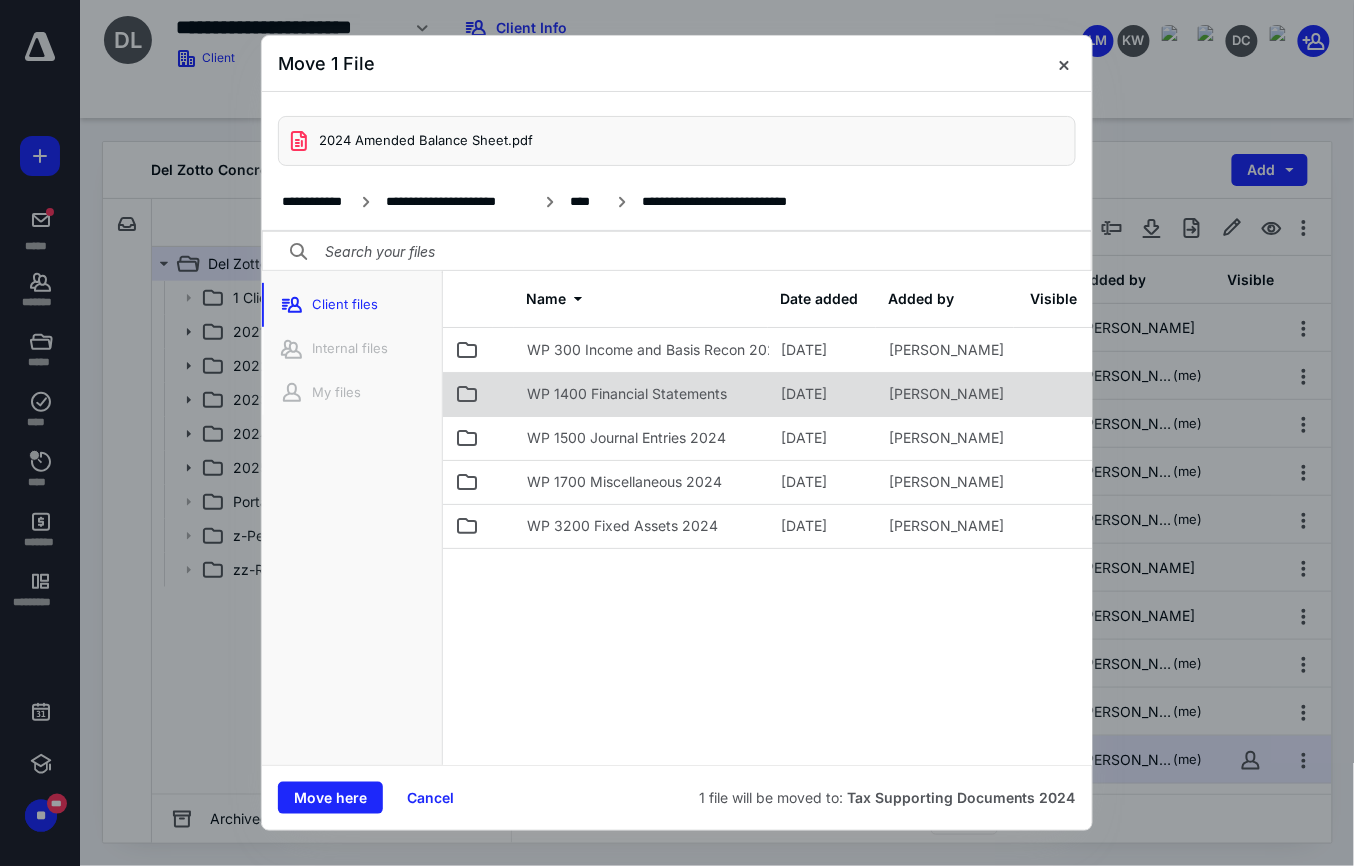 click on "WP 1400 Financial Statements" at bounding box center [627, 394] 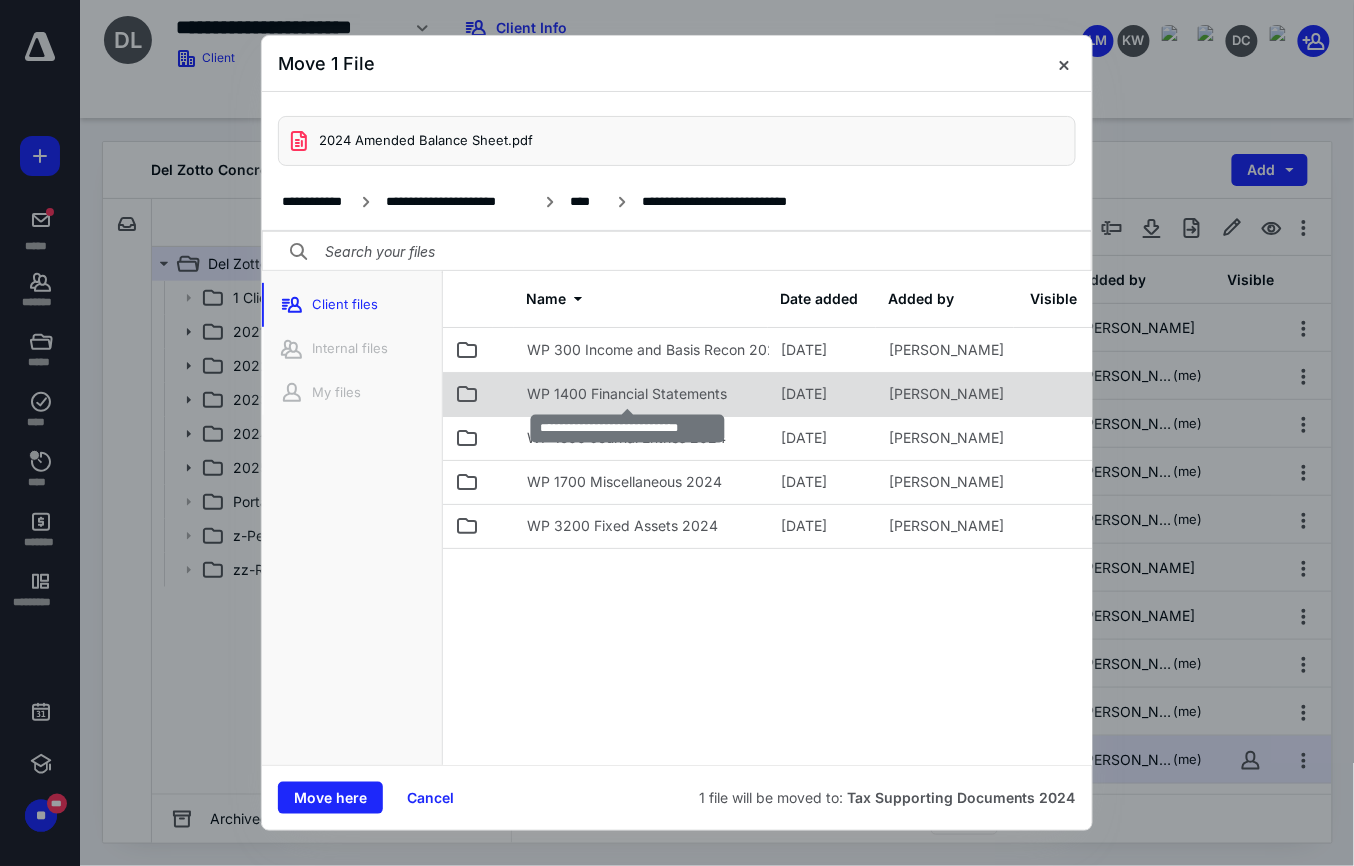 click on "WP 1400 Financial Statements" at bounding box center (627, 394) 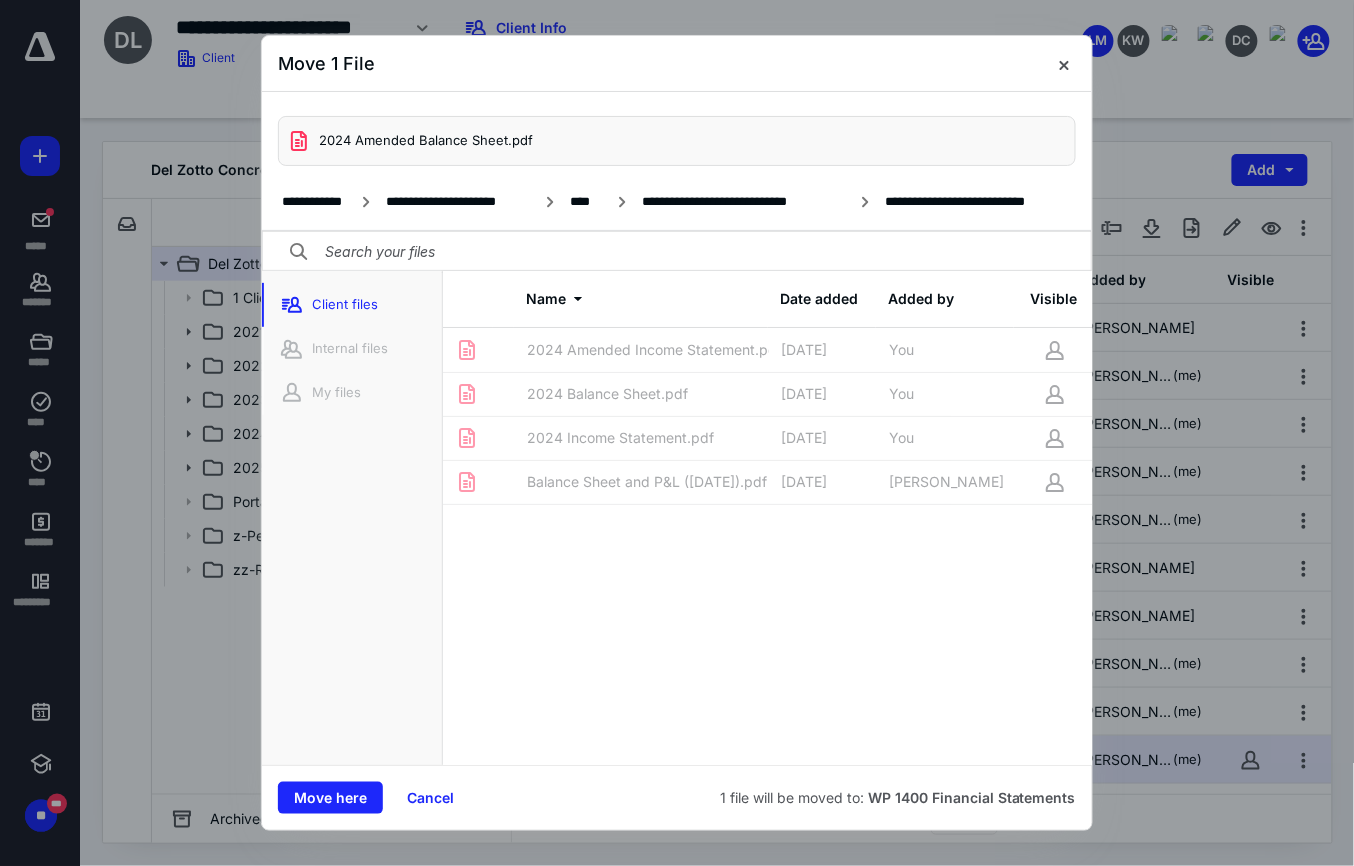 click on "Move here" at bounding box center [330, 798] 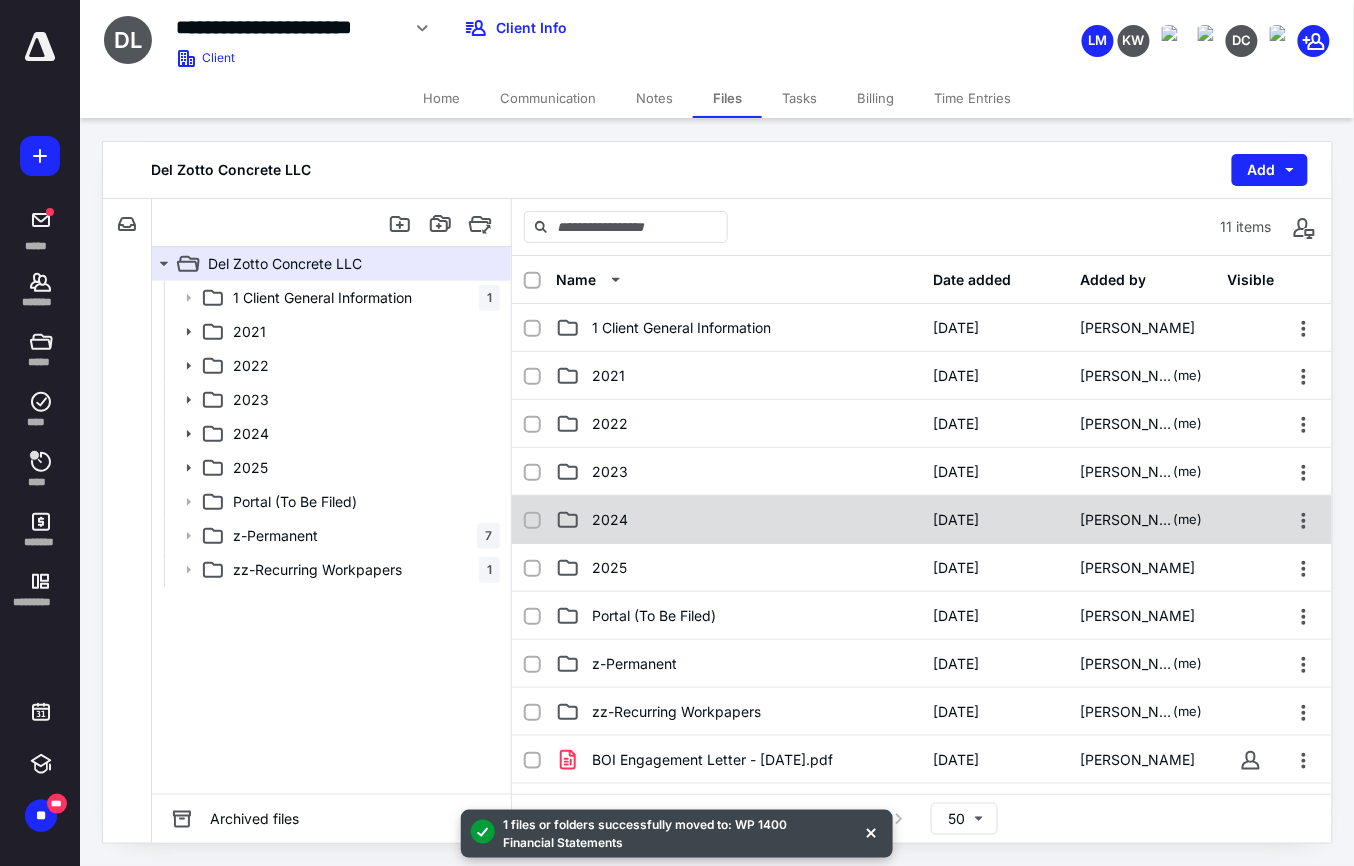 click on "2024" at bounding box center [739, 520] 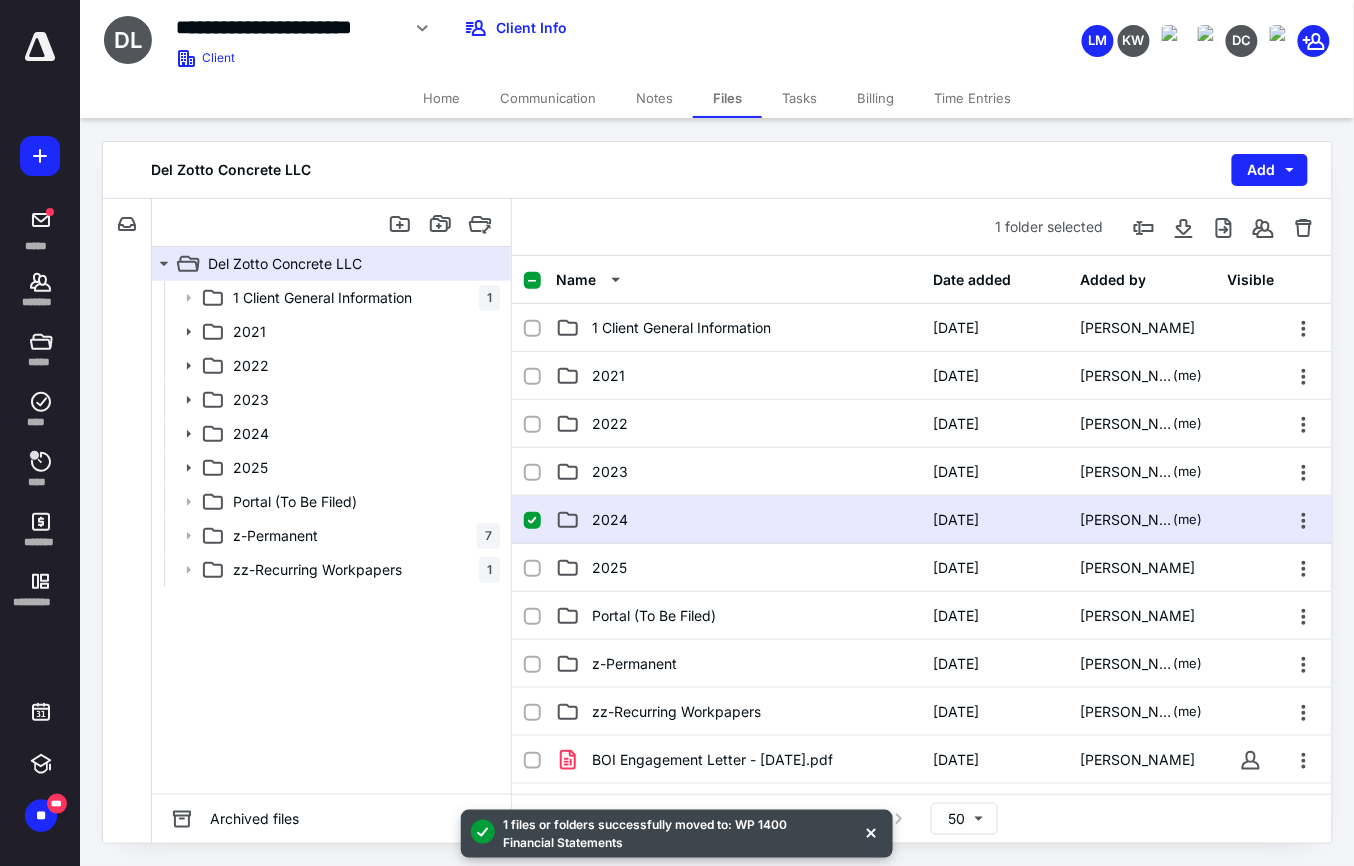 click on "2024" at bounding box center [739, 520] 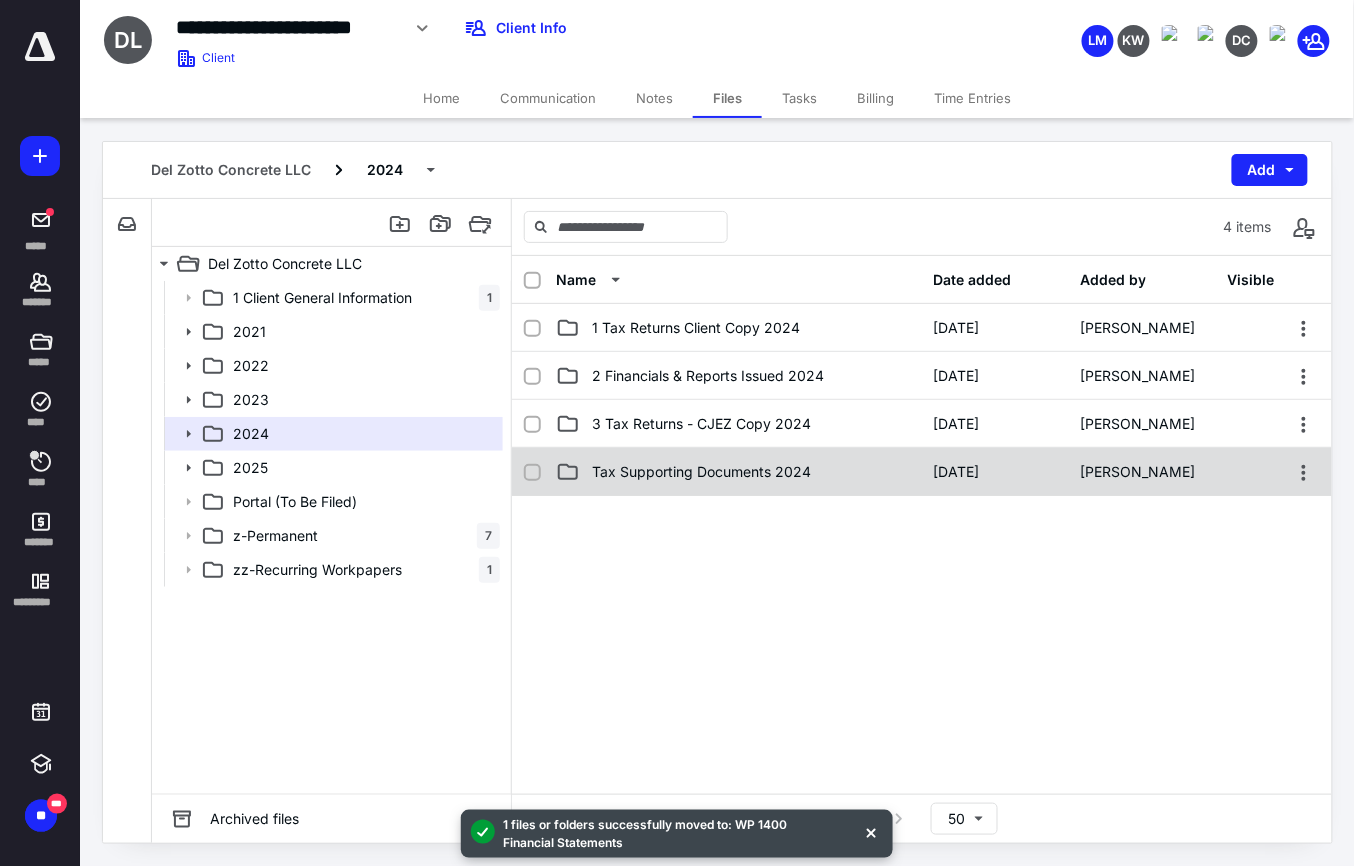 click on "Tax Supporting Documents 2024" at bounding box center (701, 472) 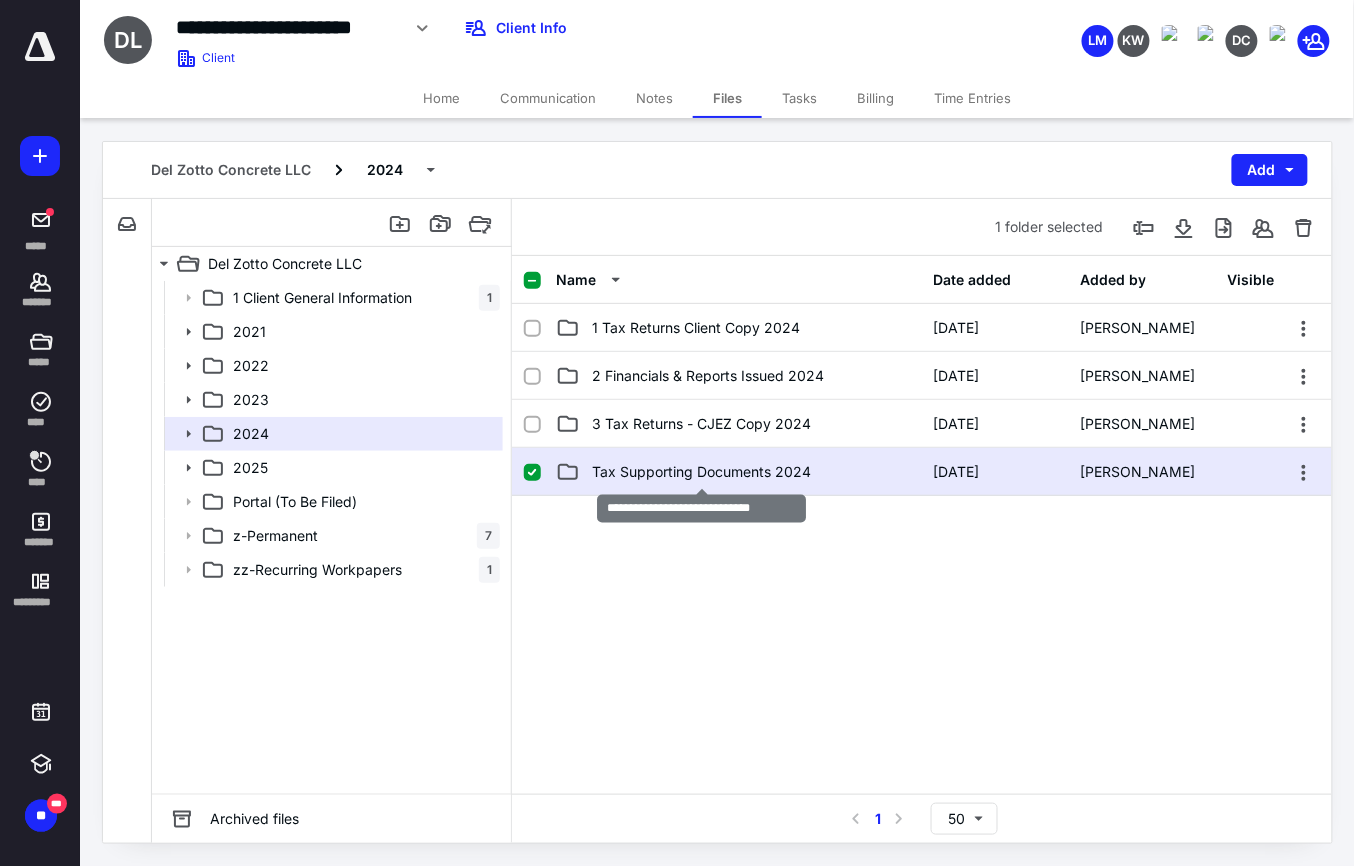 click on "Tax Supporting Documents 2024" at bounding box center [701, 472] 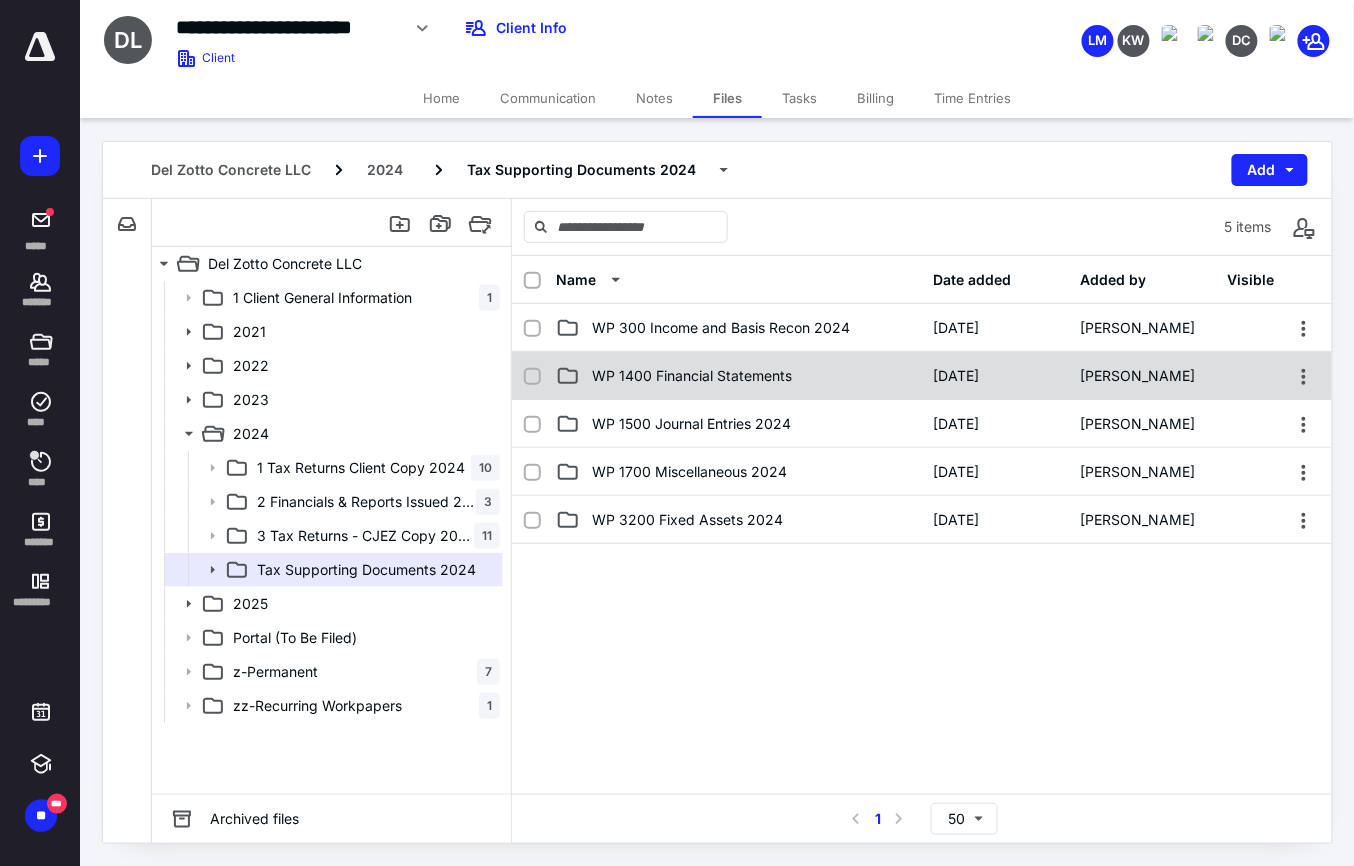 click on "WP 1400 Financial Statements 11/7/2024 Elizabeth Allen" at bounding box center (922, 376) 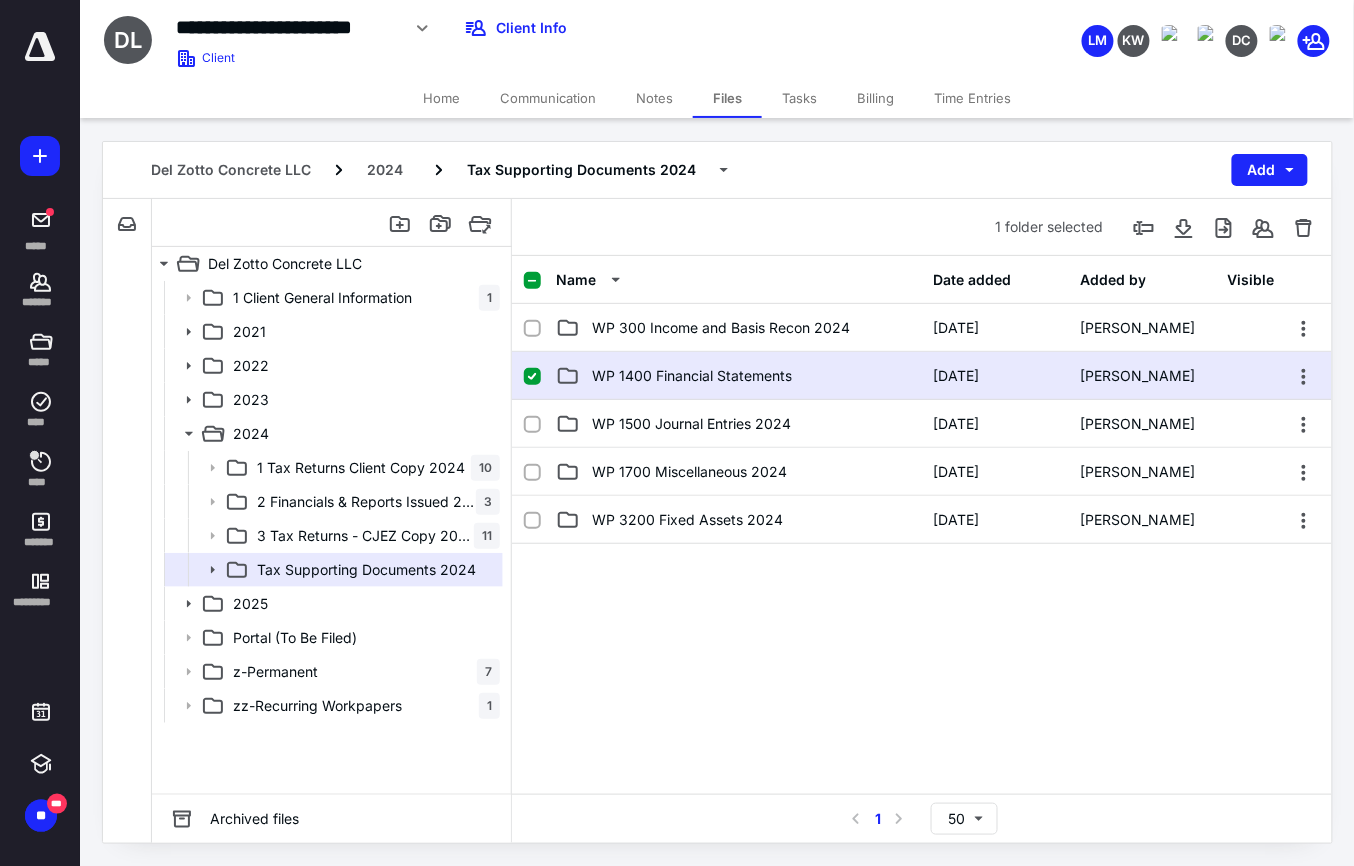 click on "WP 1400 Financial Statements 11/7/2024 Elizabeth Allen" at bounding box center (922, 376) 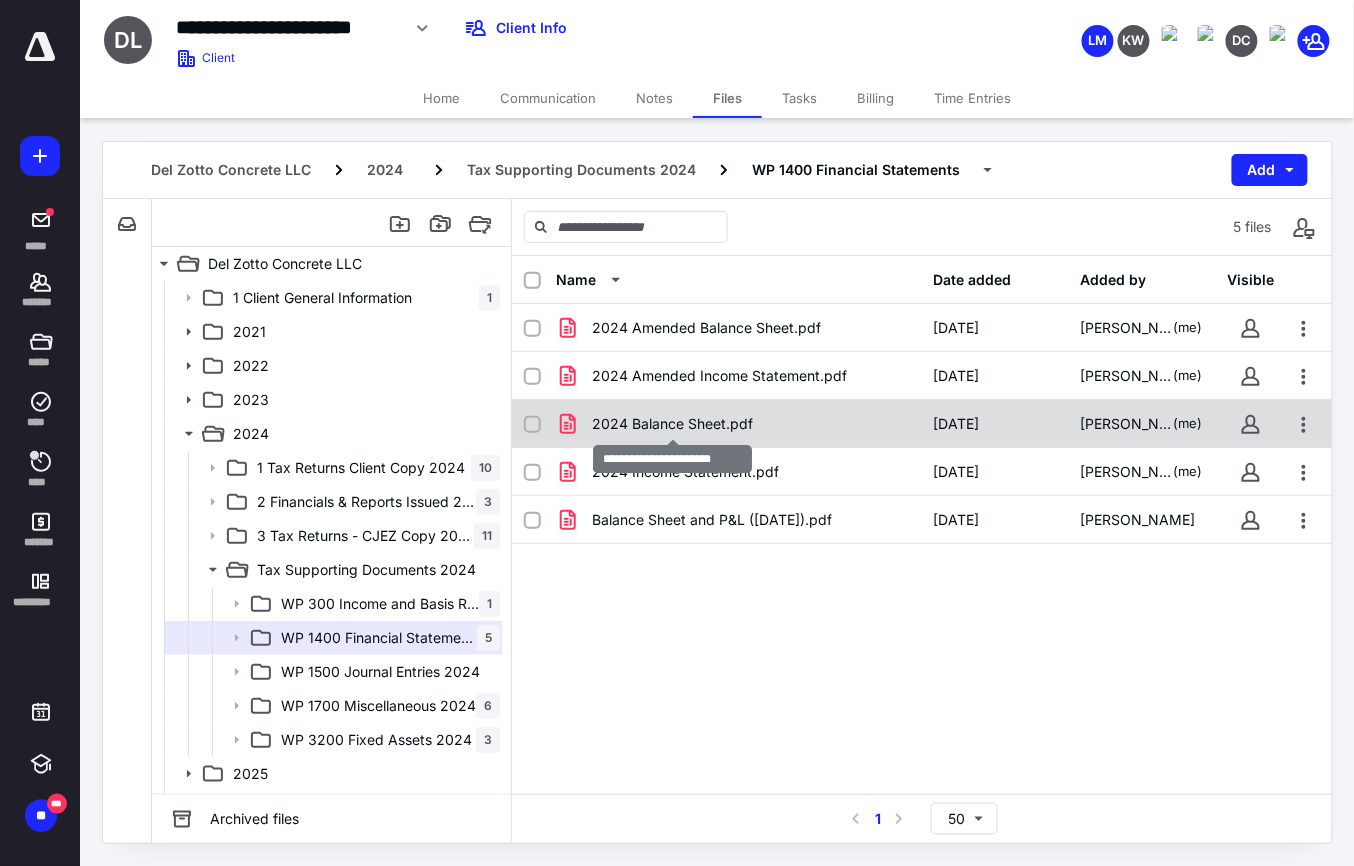 click on "2024 Balance Sheet.pdf" at bounding box center [672, 424] 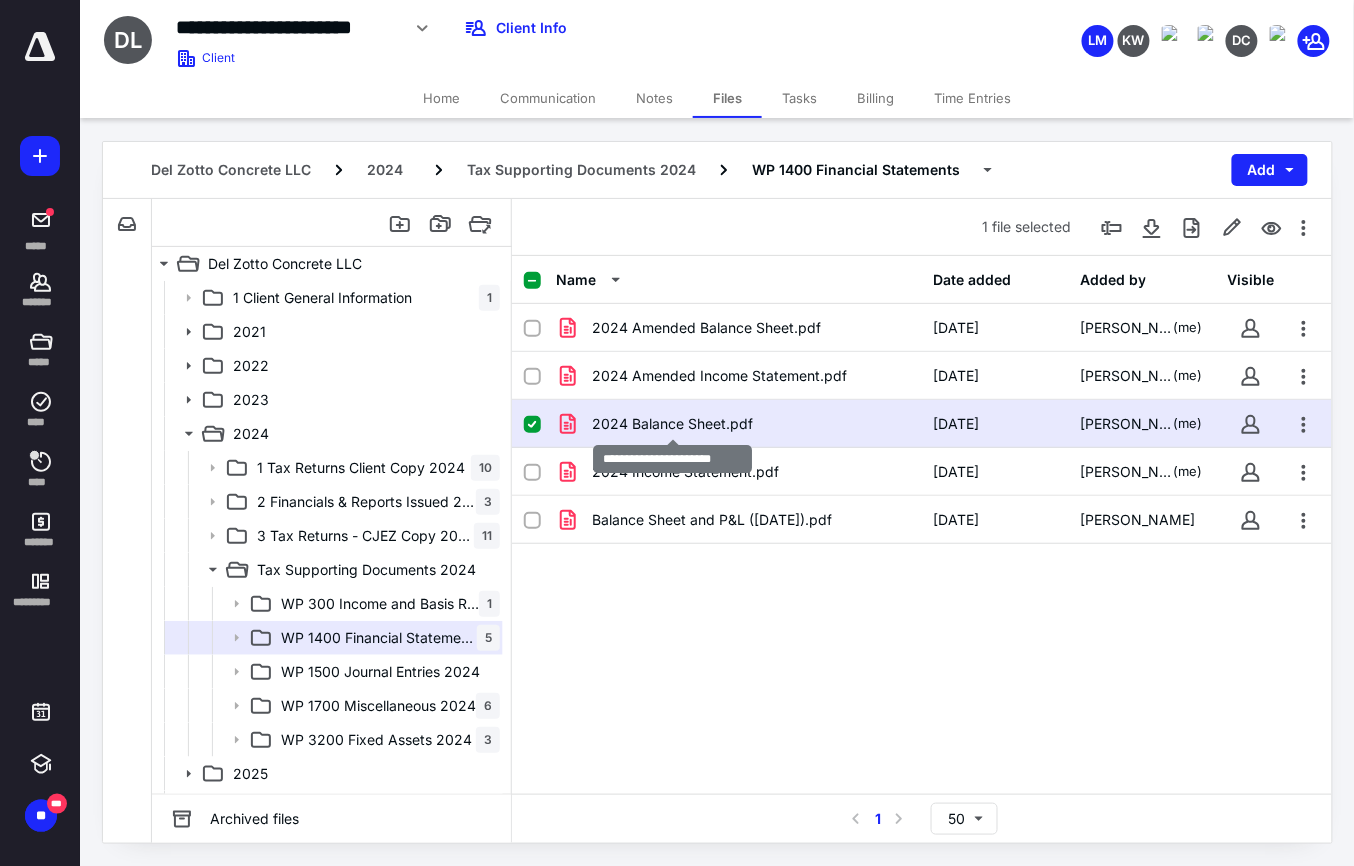 click on "2024 Balance Sheet.pdf" at bounding box center [672, 424] 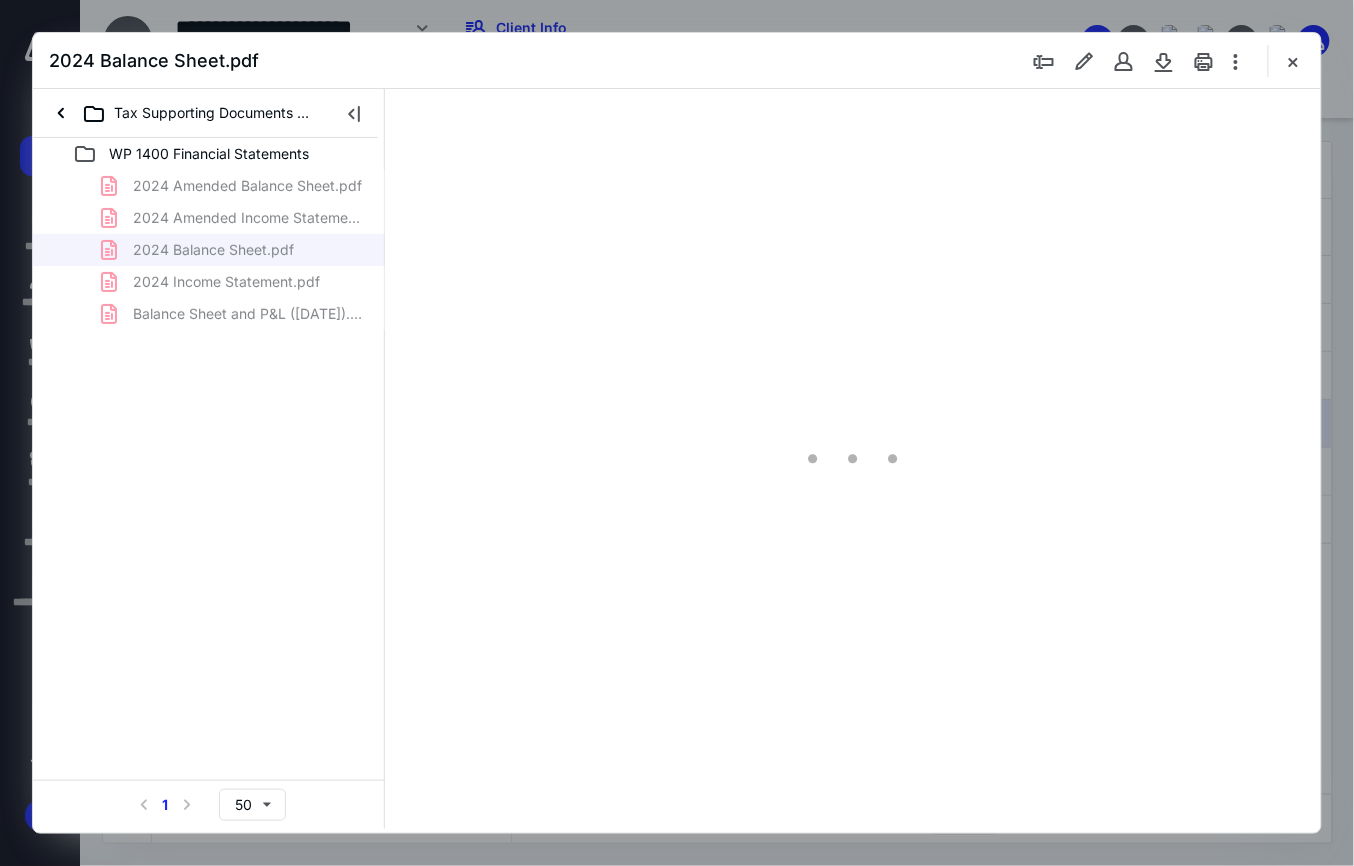 scroll, scrollTop: 0, scrollLeft: 0, axis: both 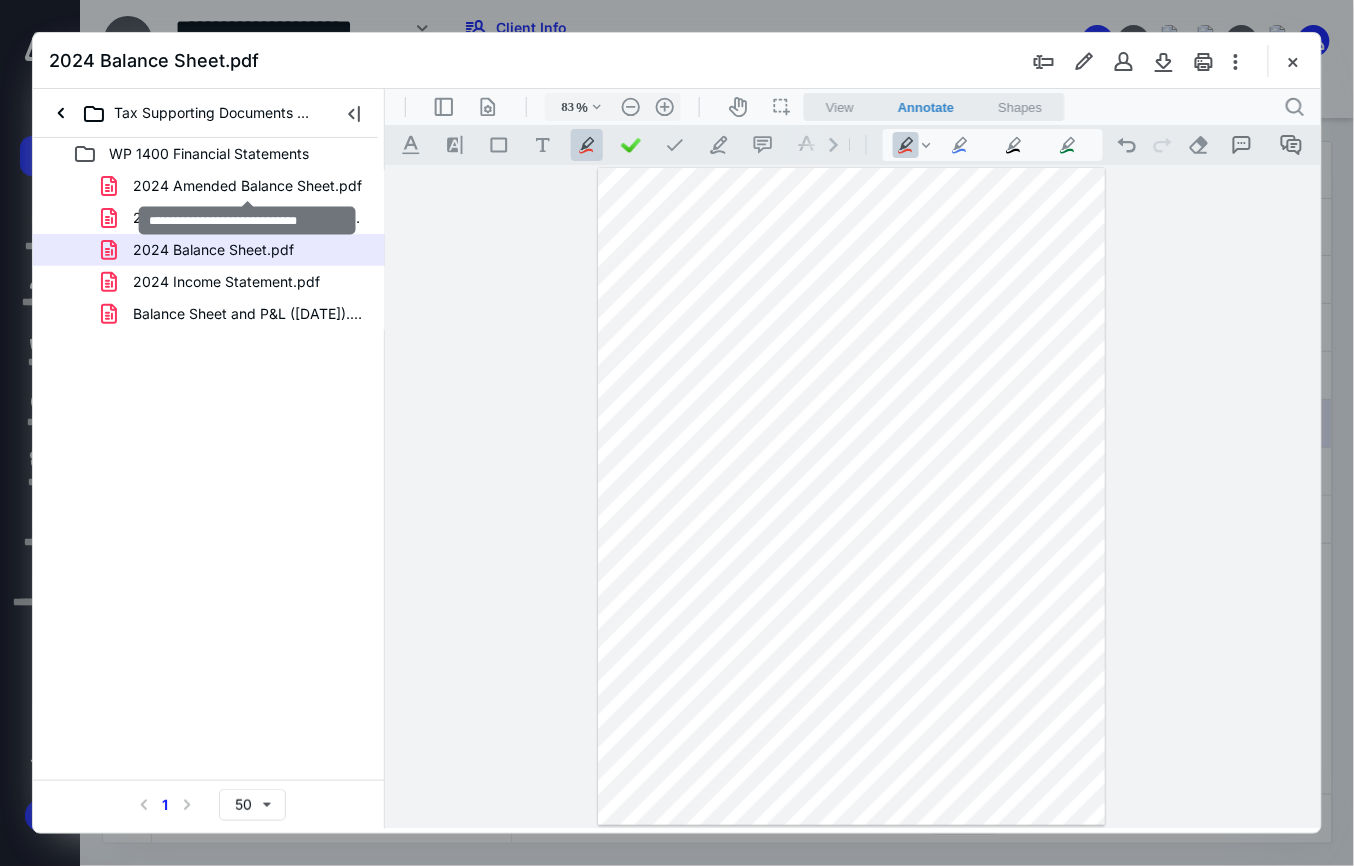 click on "2024 Amended Balance Sheet.pdf" at bounding box center (247, 186) 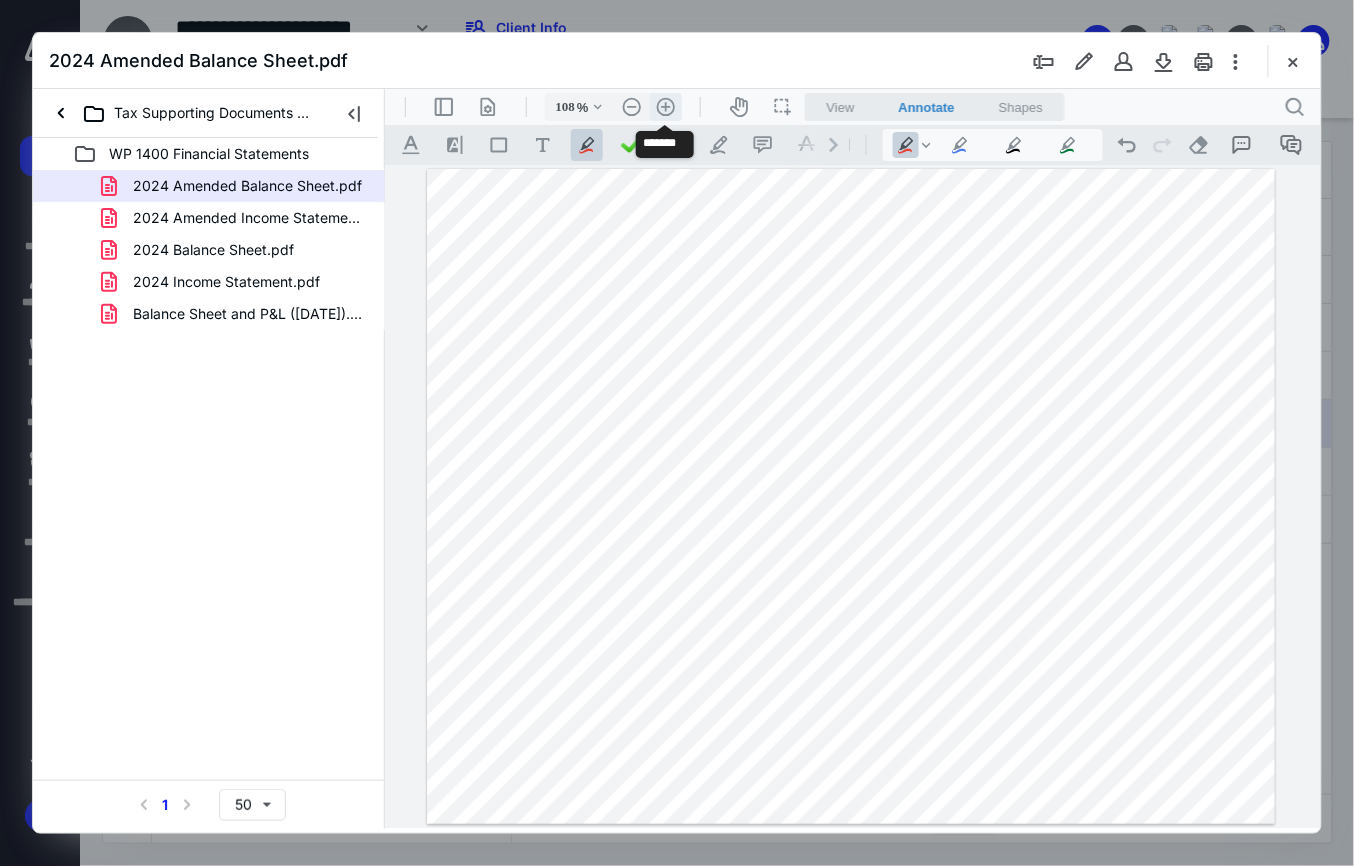 click on ".cls-1{fill:#abb0c4;} icon - header - zoom - in - line" at bounding box center [665, 106] 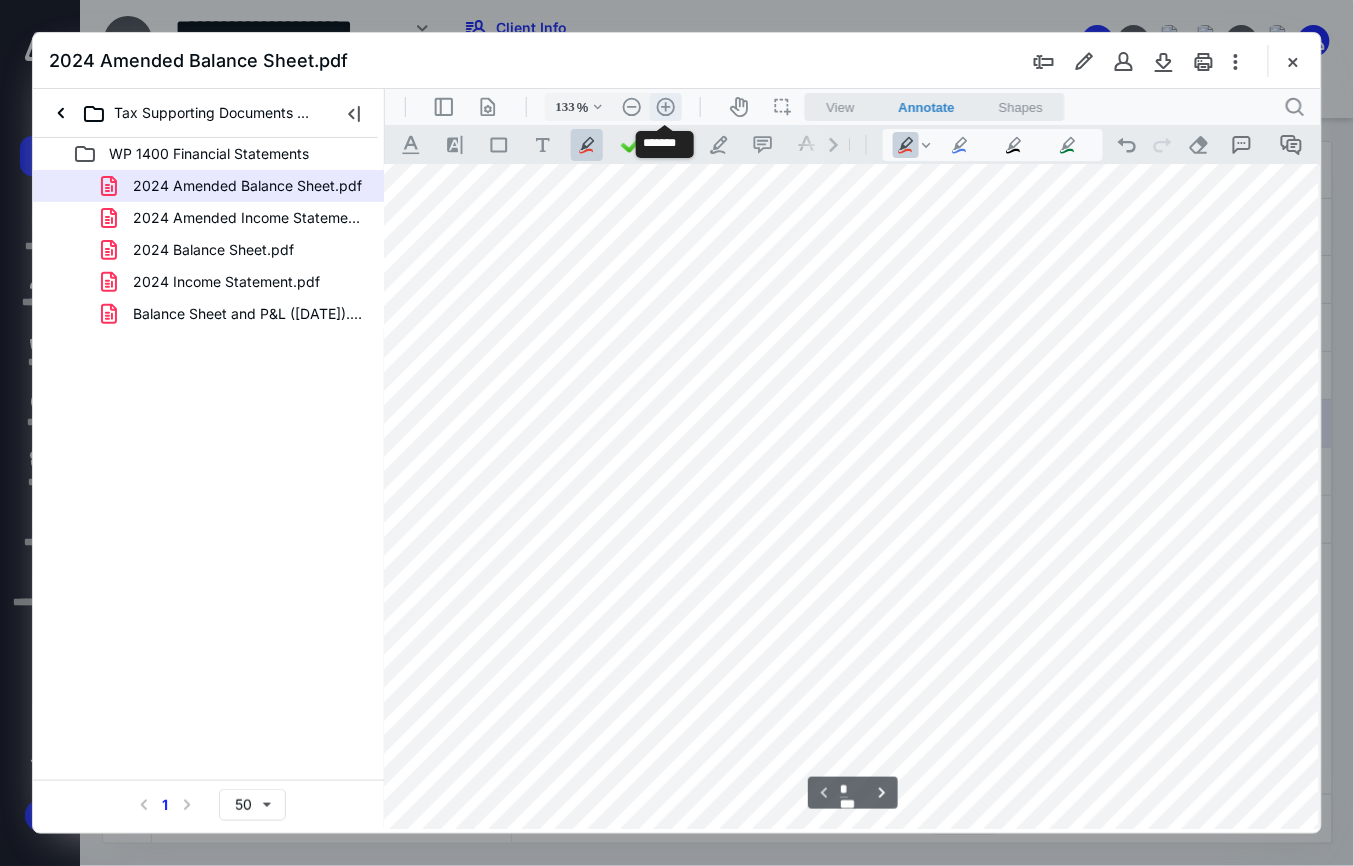 click on ".cls-1{fill:#abb0c4;} icon - header - zoom - in - line" at bounding box center [665, 106] 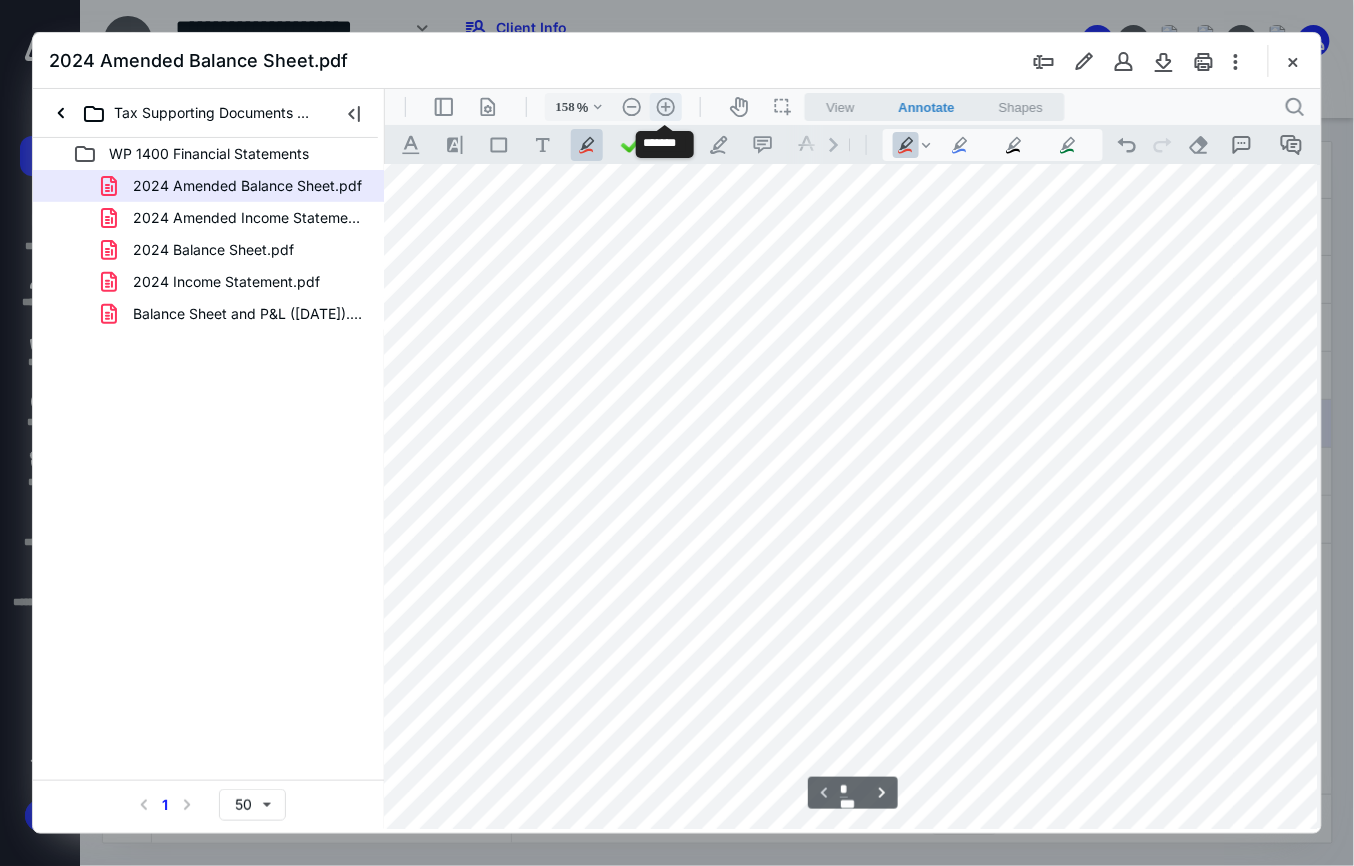 click on ".cls-1{fill:#abb0c4;} icon - header - zoom - in - line" at bounding box center (665, 106) 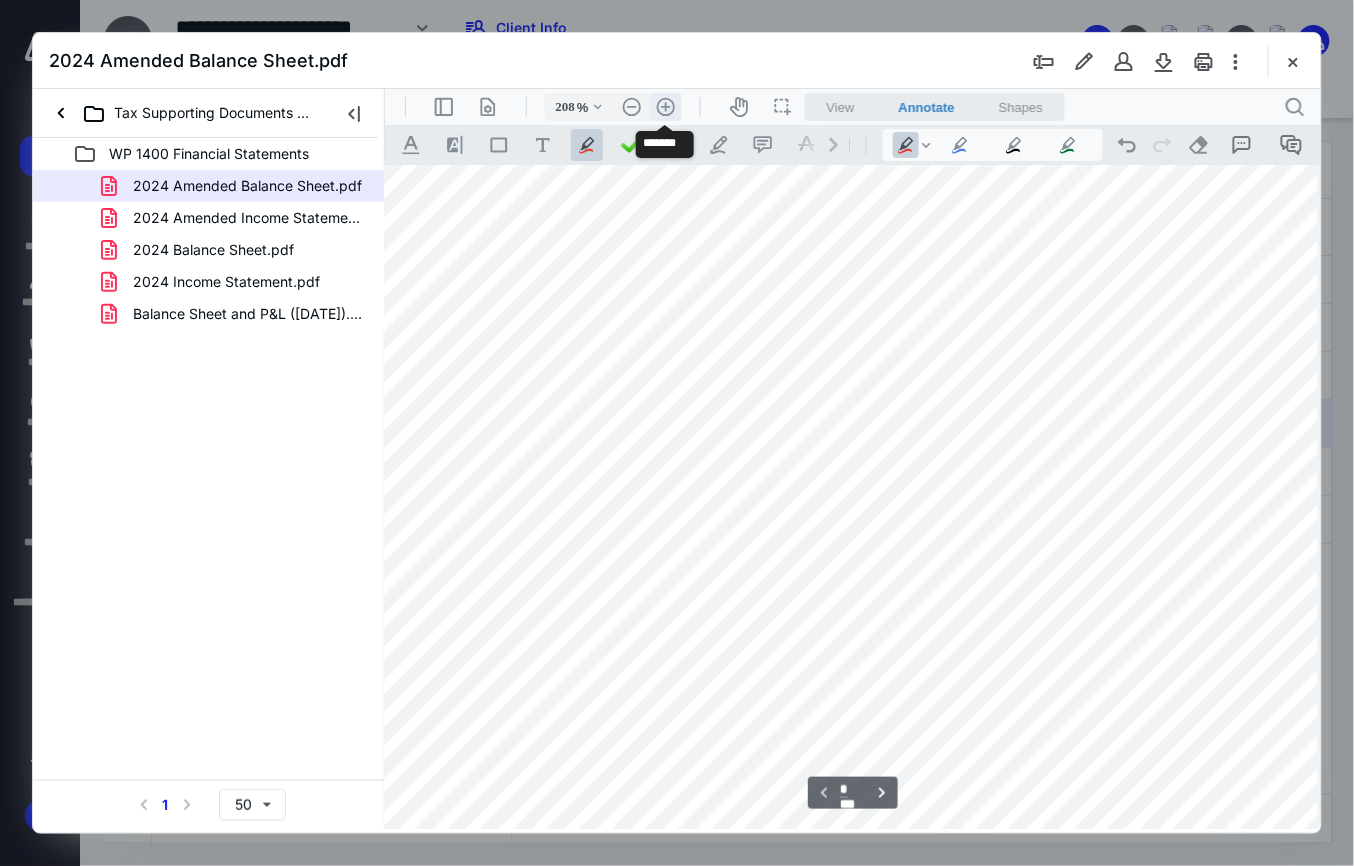 click on ".cls-1{fill:#abb0c4;} icon - header - zoom - in - line" at bounding box center [665, 106] 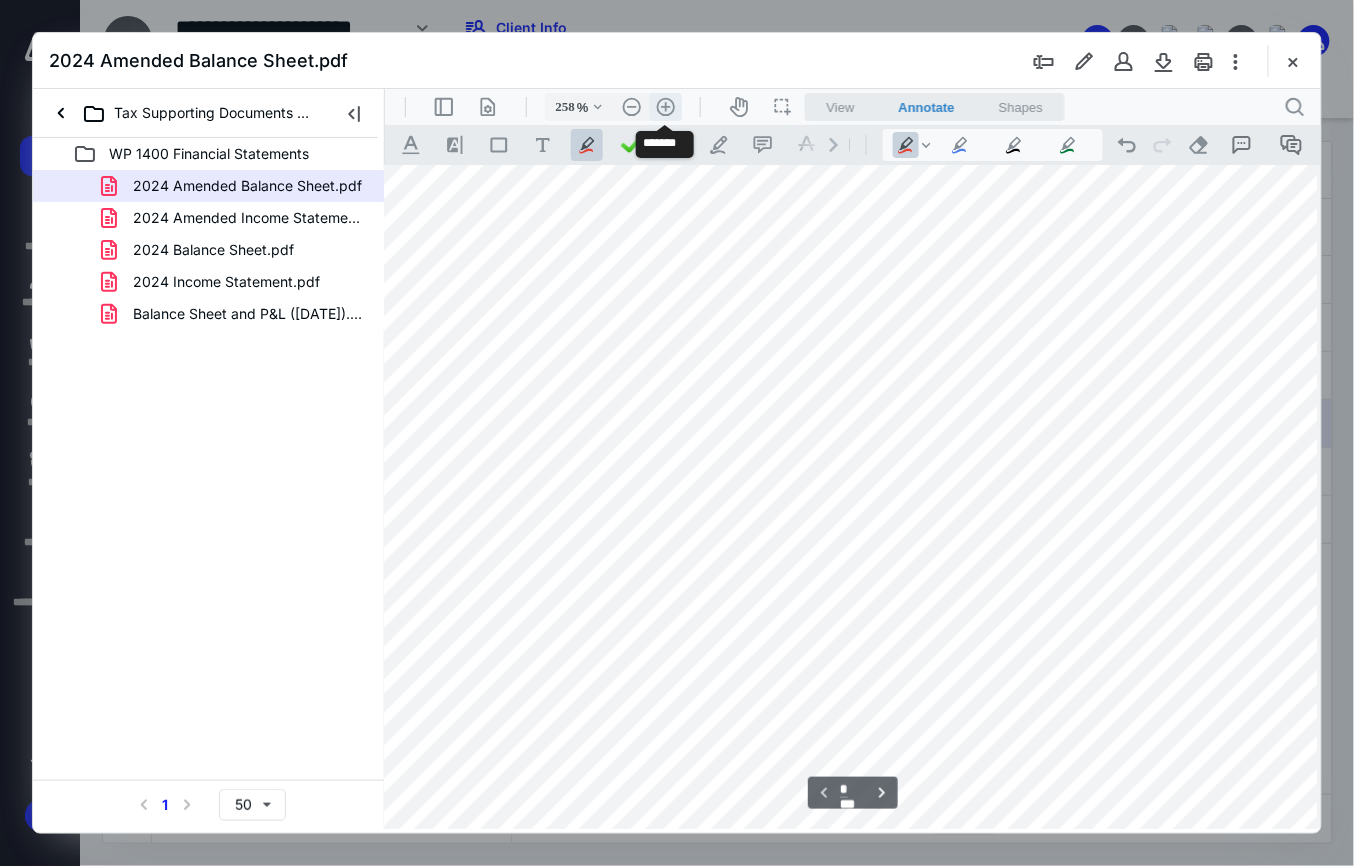 scroll, scrollTop: 410, scrollLeft: 573, axis: both 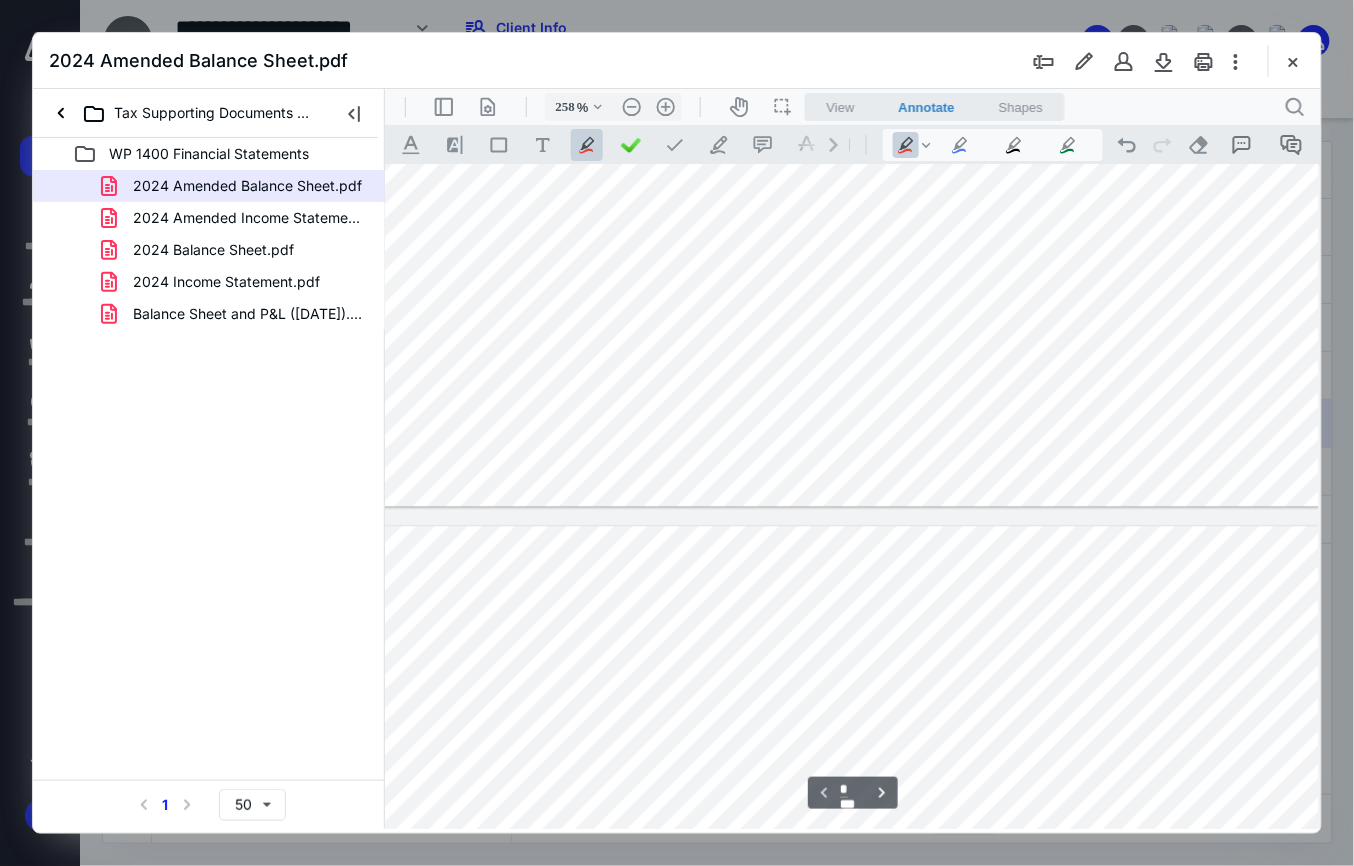 type on "*" 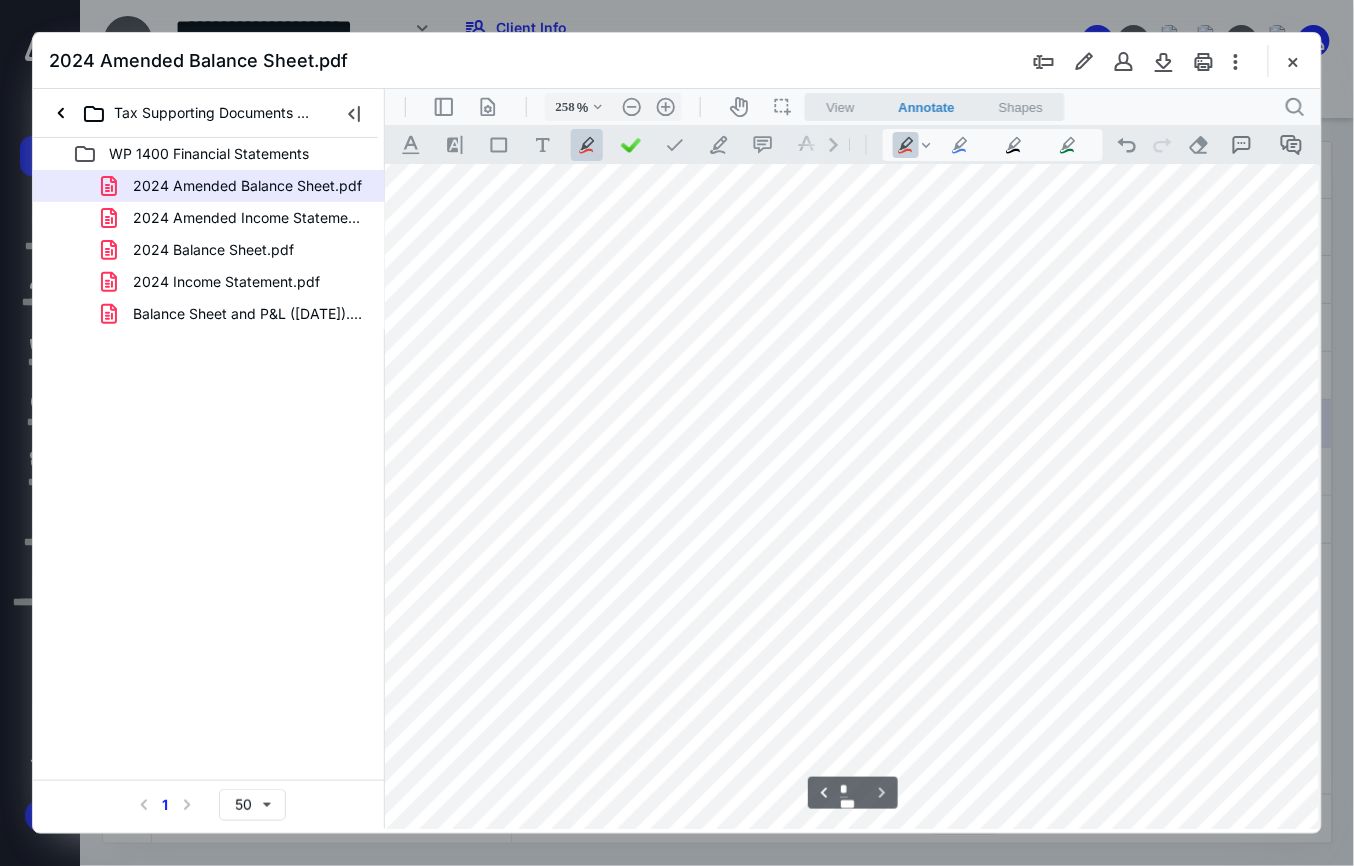 scroll, scrollTop: 1740, scrollLeft: 573, axis: both 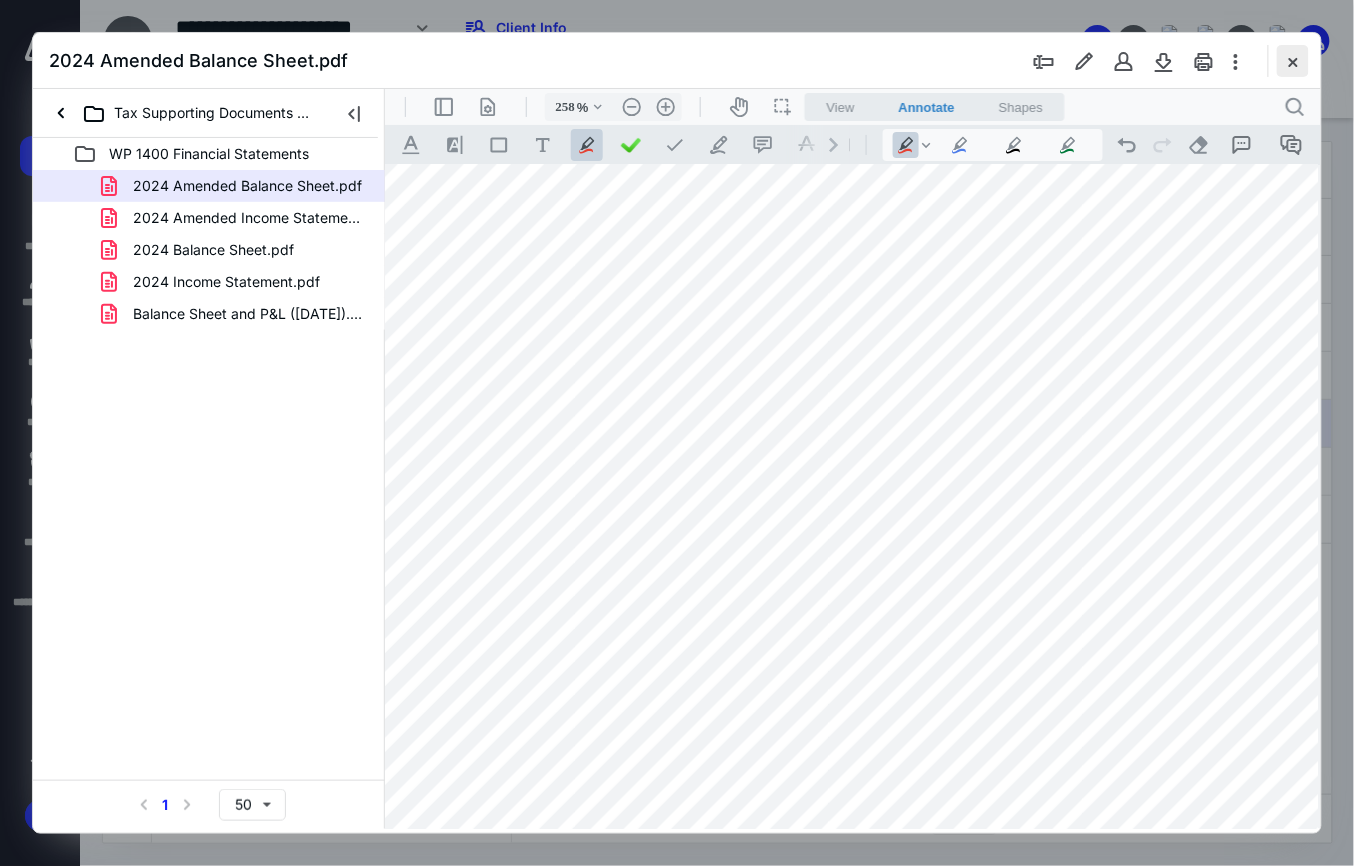 click at bounding box center [1293, 61] 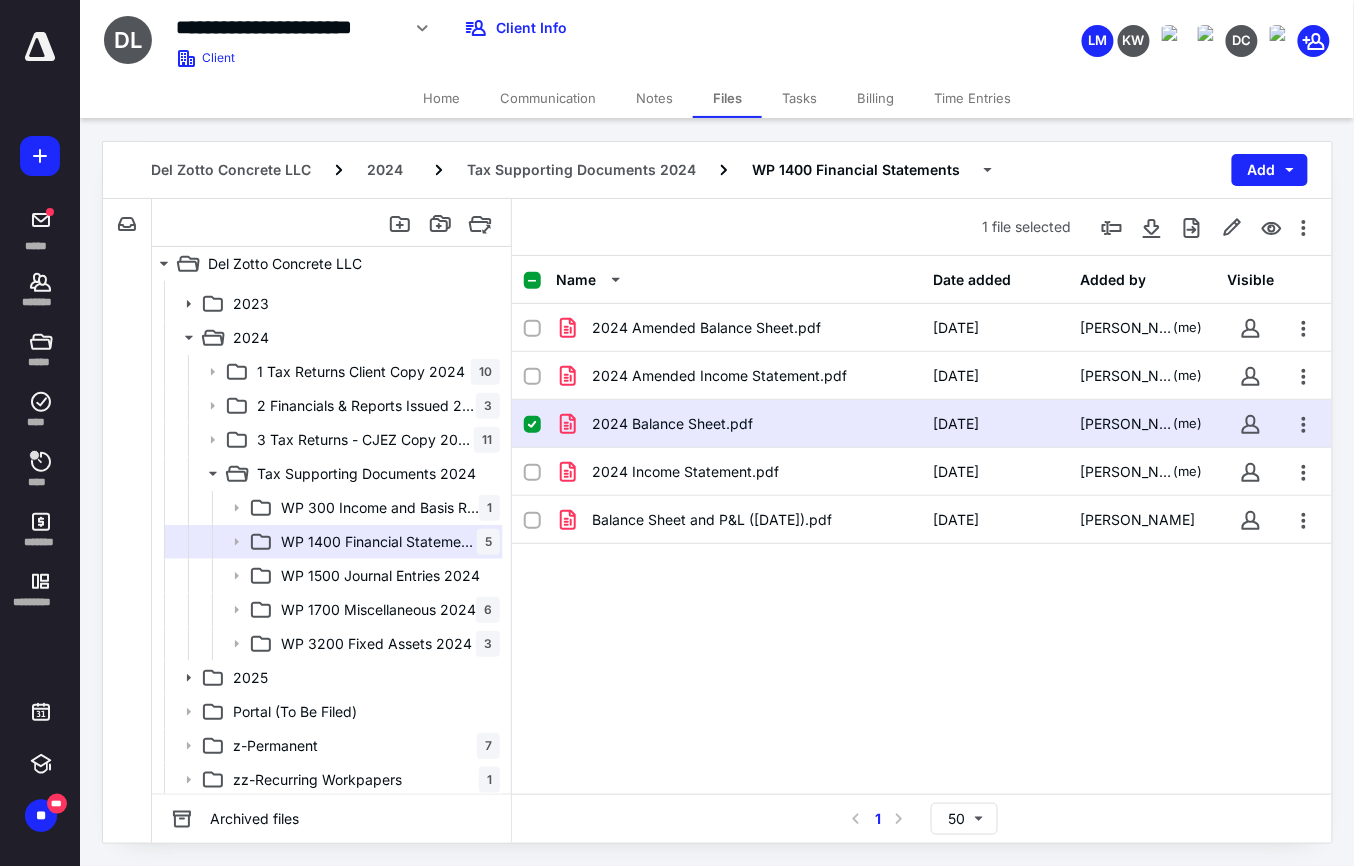 scroll, scrollTop: 98, scrollLeft: 0, axis: vertical 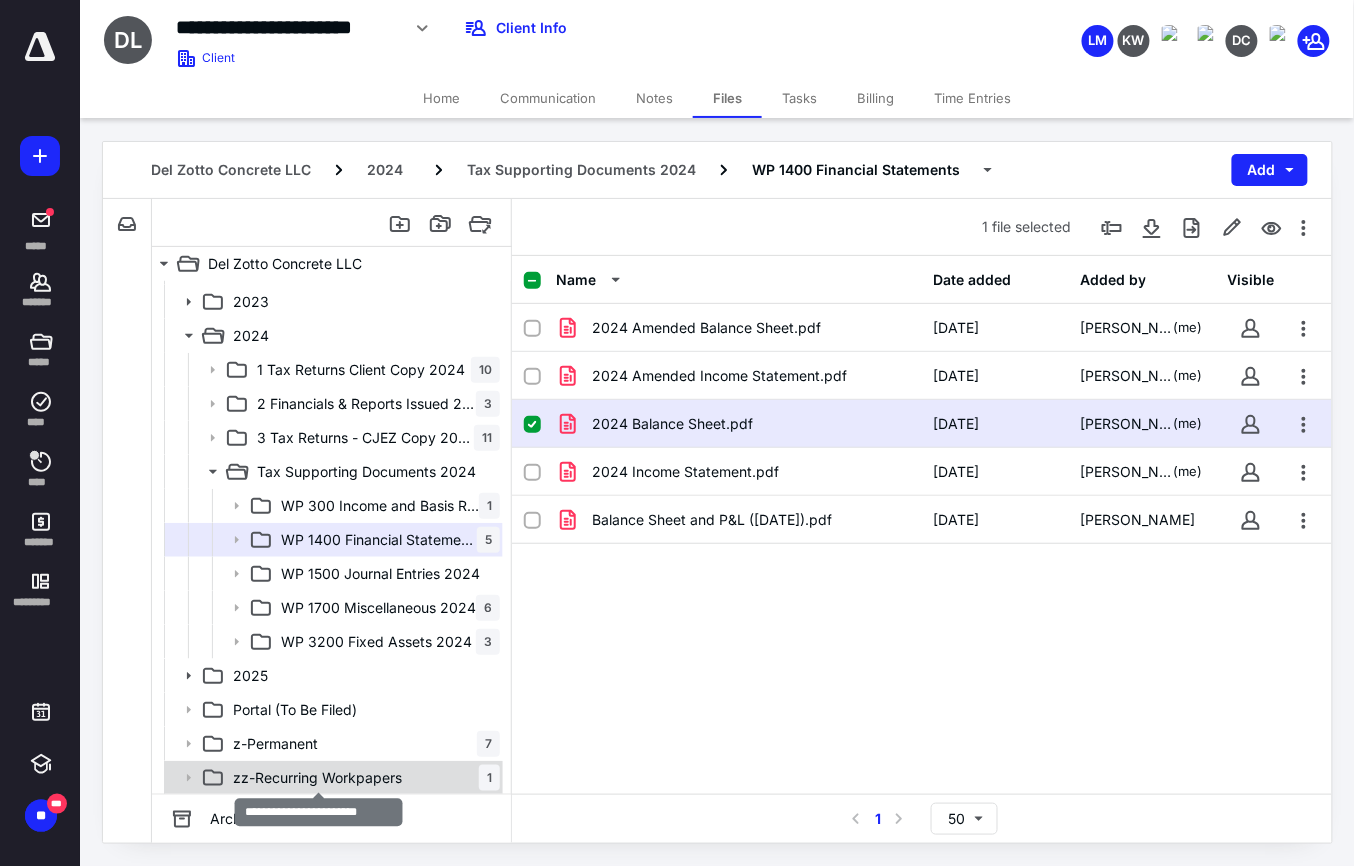 click on "zz-Recurring Workpapers" at bounding box center [317, 778] 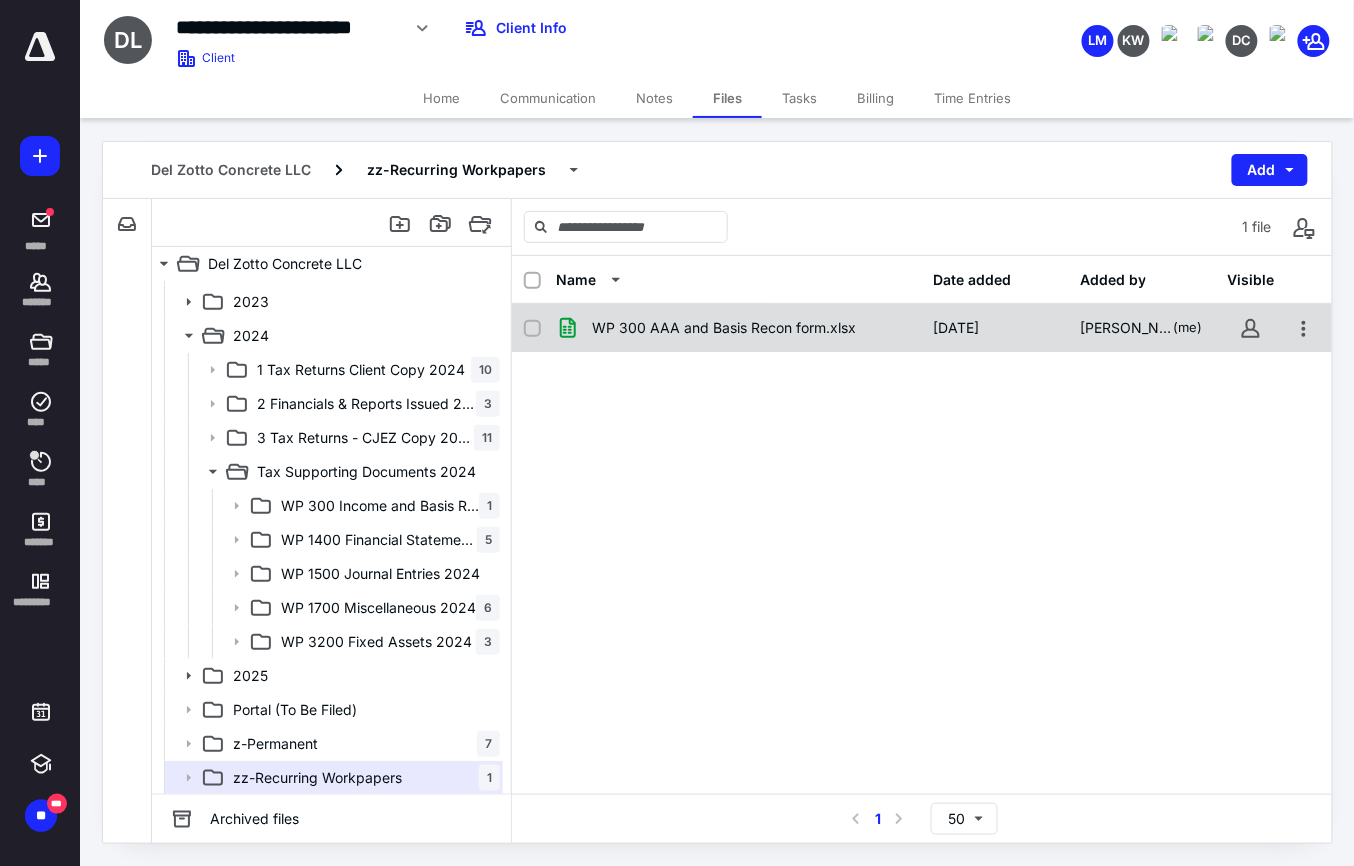 click on "WP  300 AAA and Basis Recon form.xlsx 6/26/2025 Linda Mikesh  (me)" at bounding box center (922, 328) 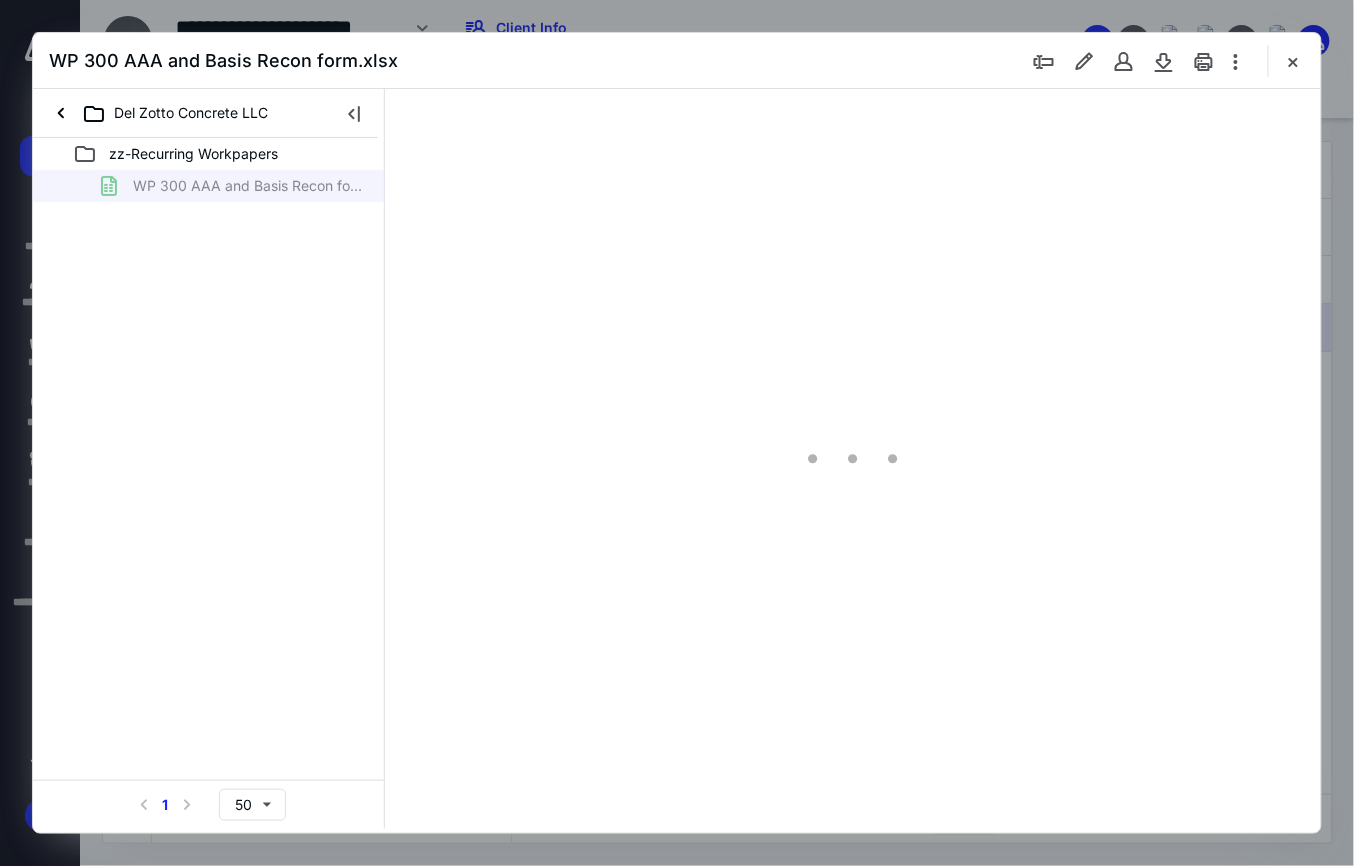 scroll, scrollTop: 0, scrollLeft: 0, axis: both 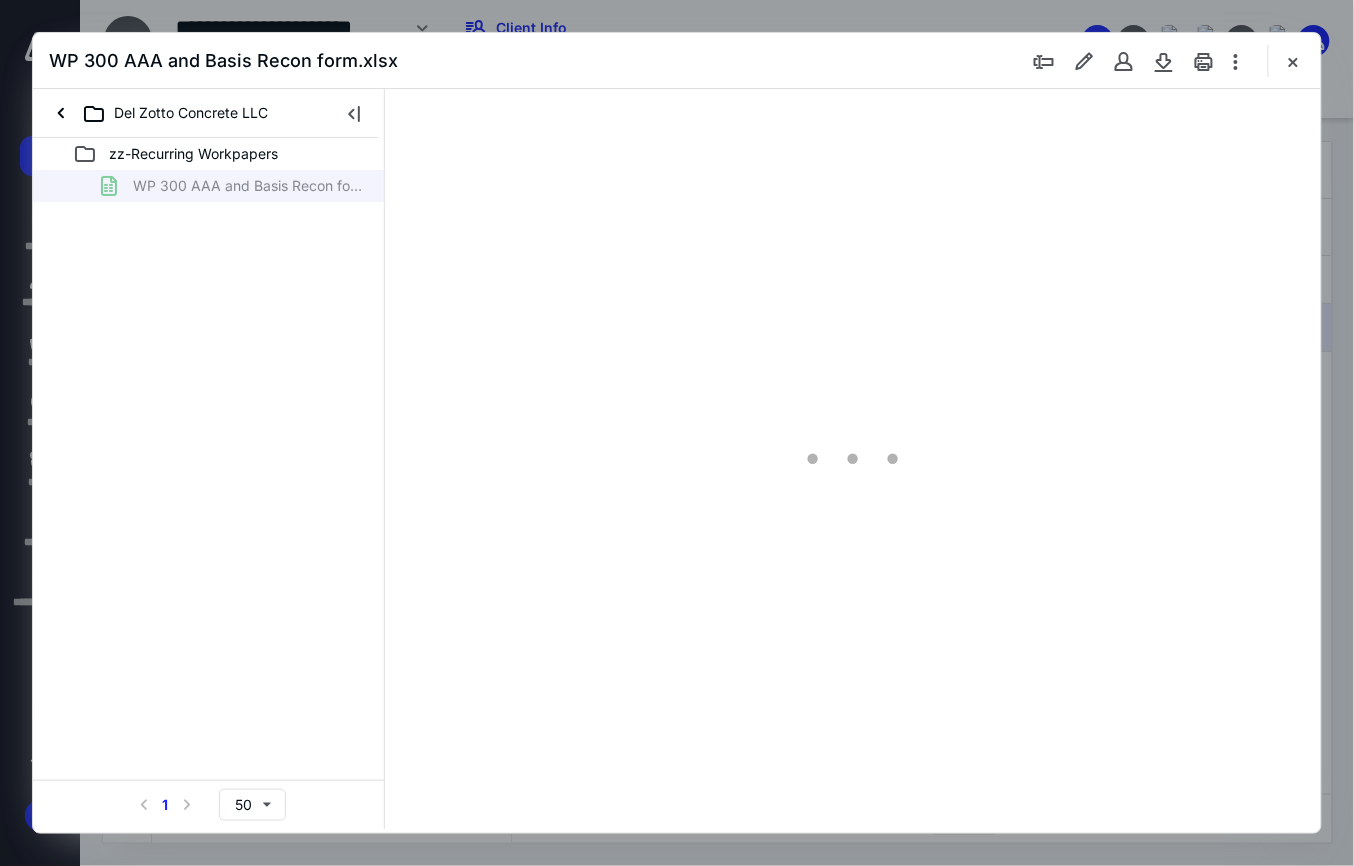type on "35" 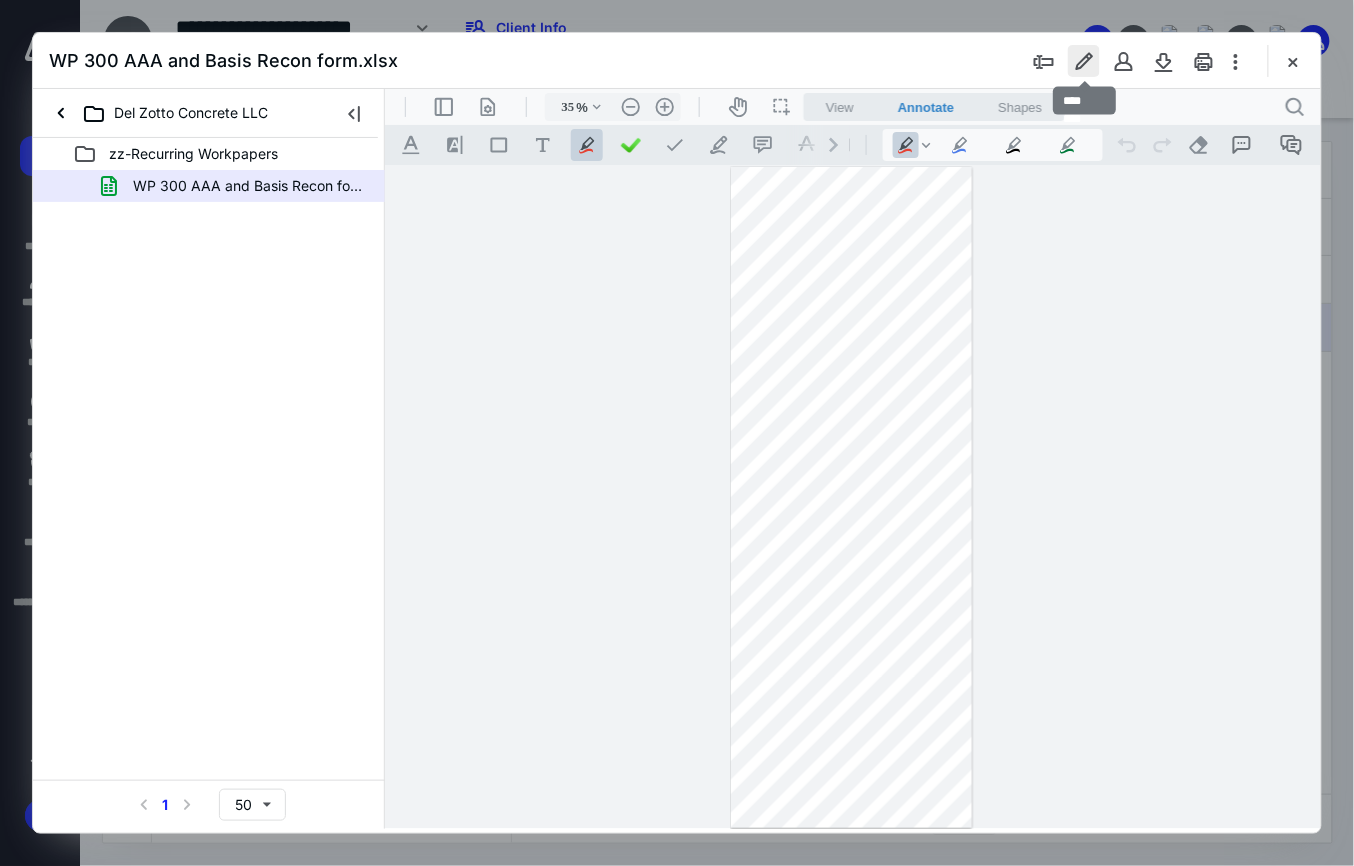 click at bounding box center (1084, 61) 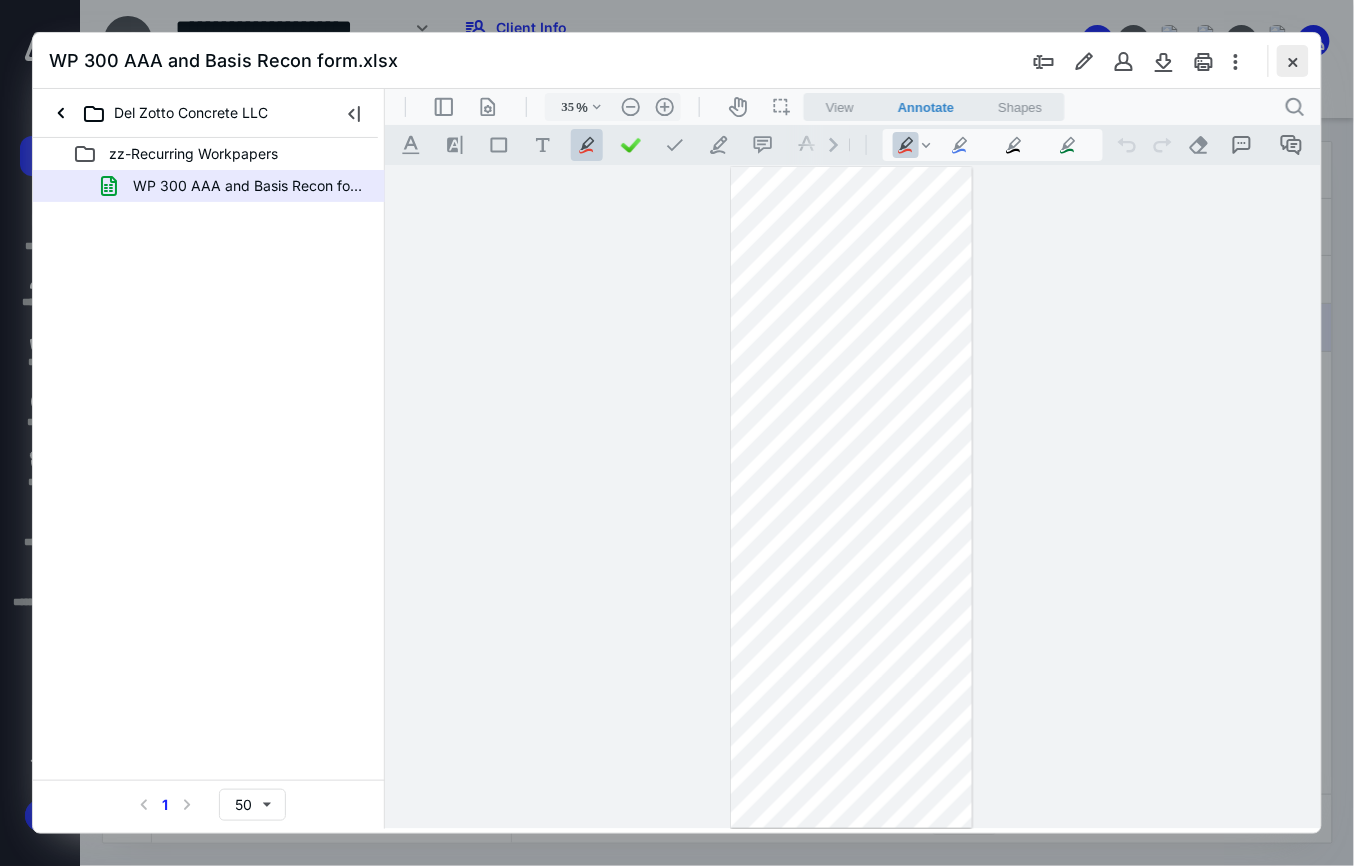 click at bounding box center [1293, 61] 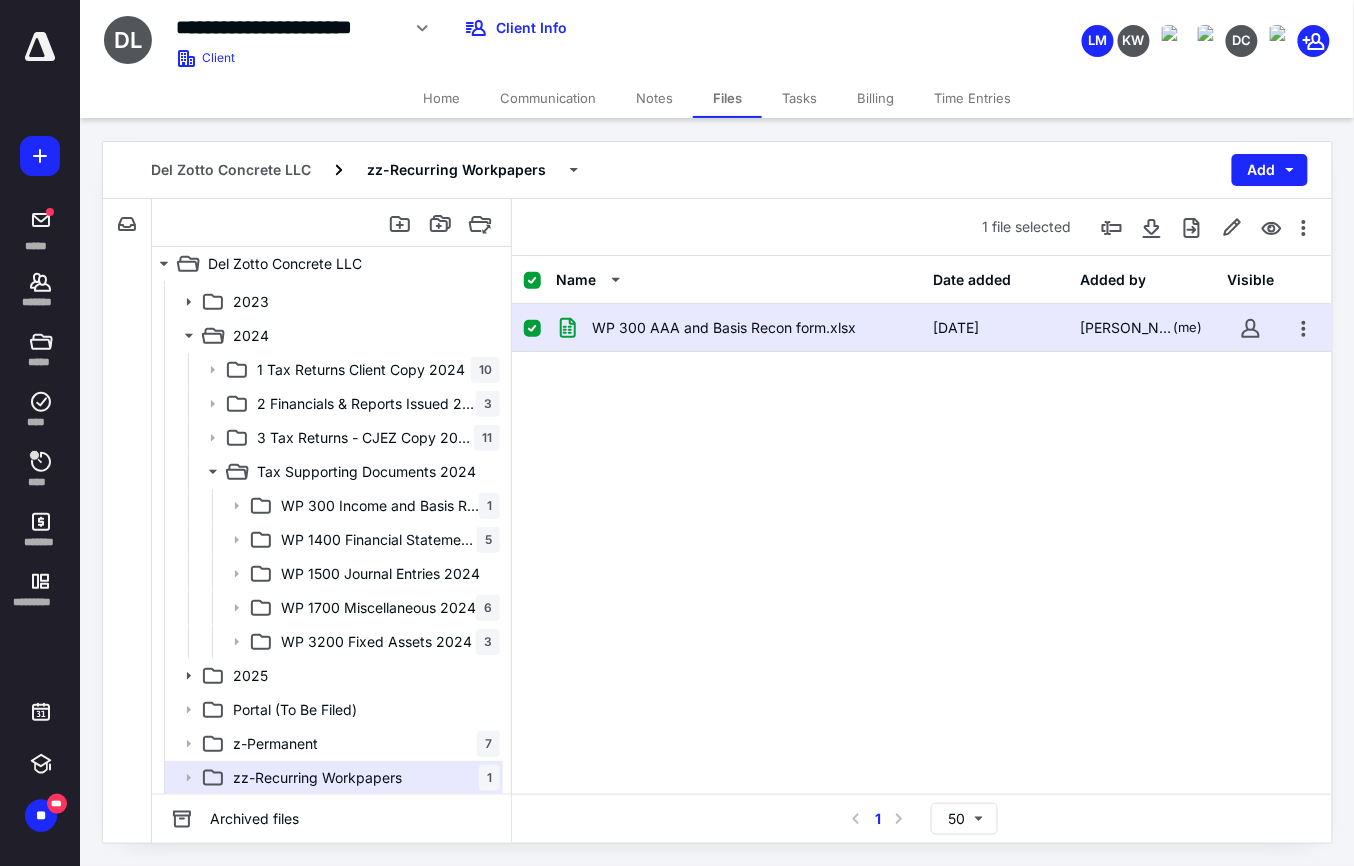 drag, startPoint x: 793, startPoint y: 100, endPoint x: 798, endPoint y: 150, distance: 50.24938 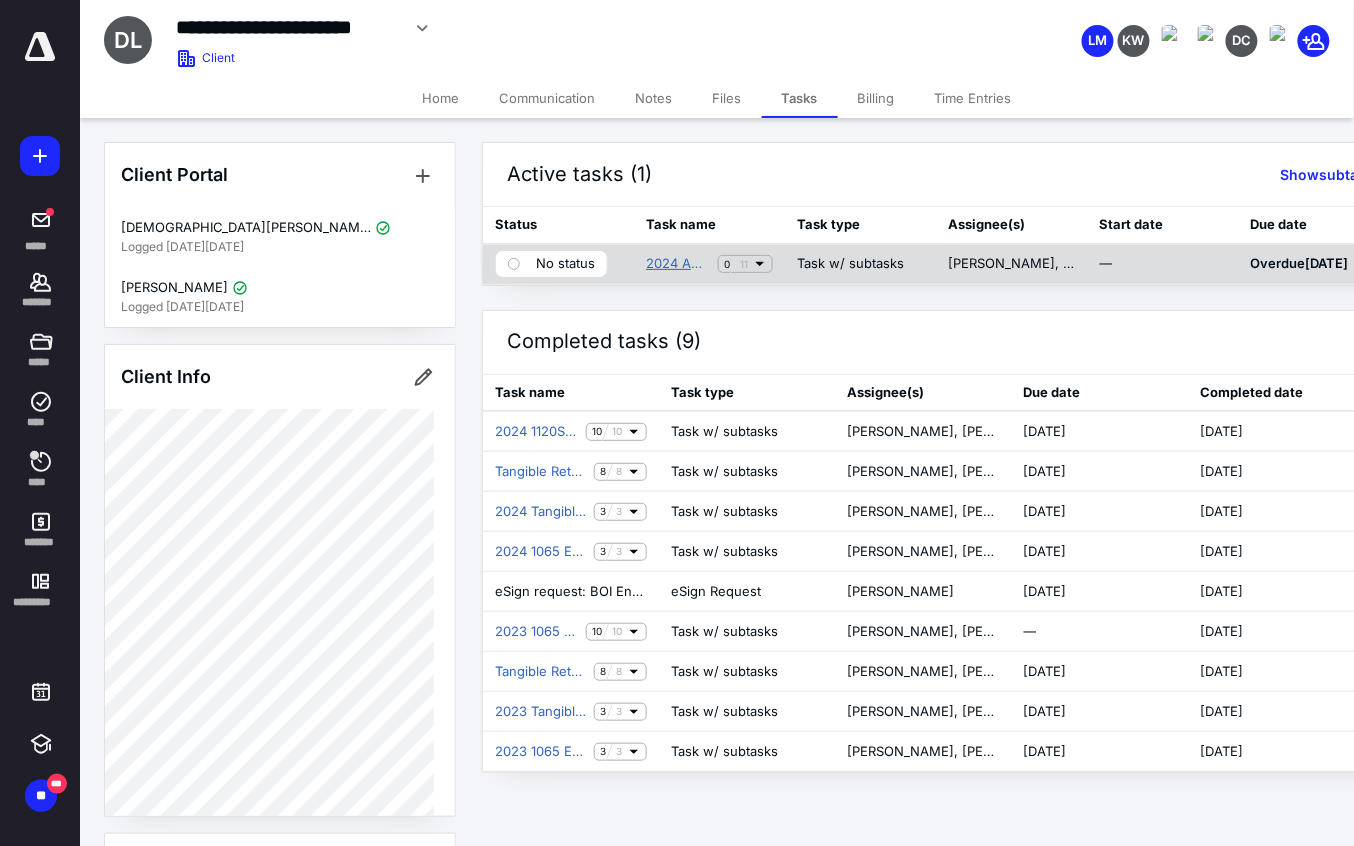 click on "2024 Amended 1120S Tax Return" at bounding box center [678, 264] 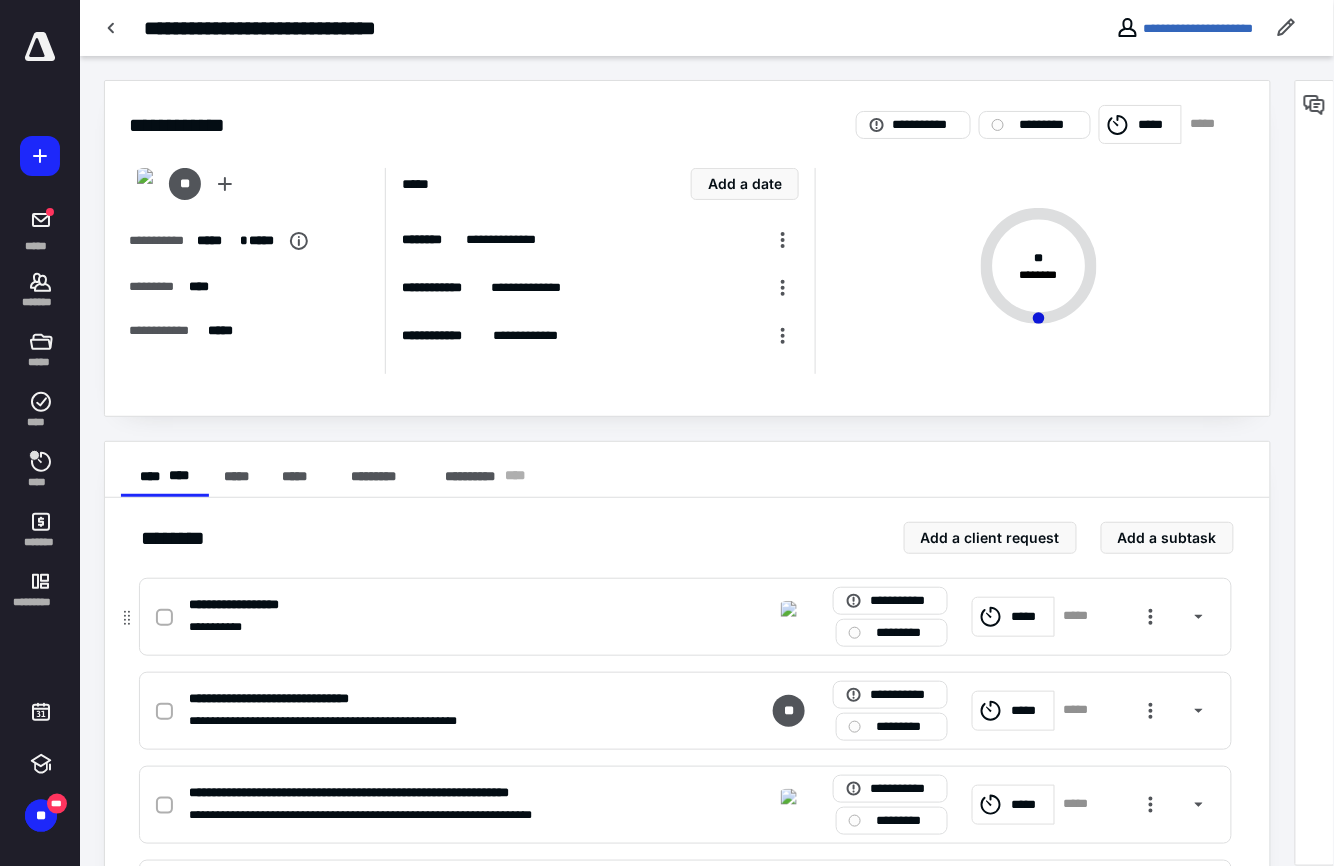 click at bounding box center (164, 618) 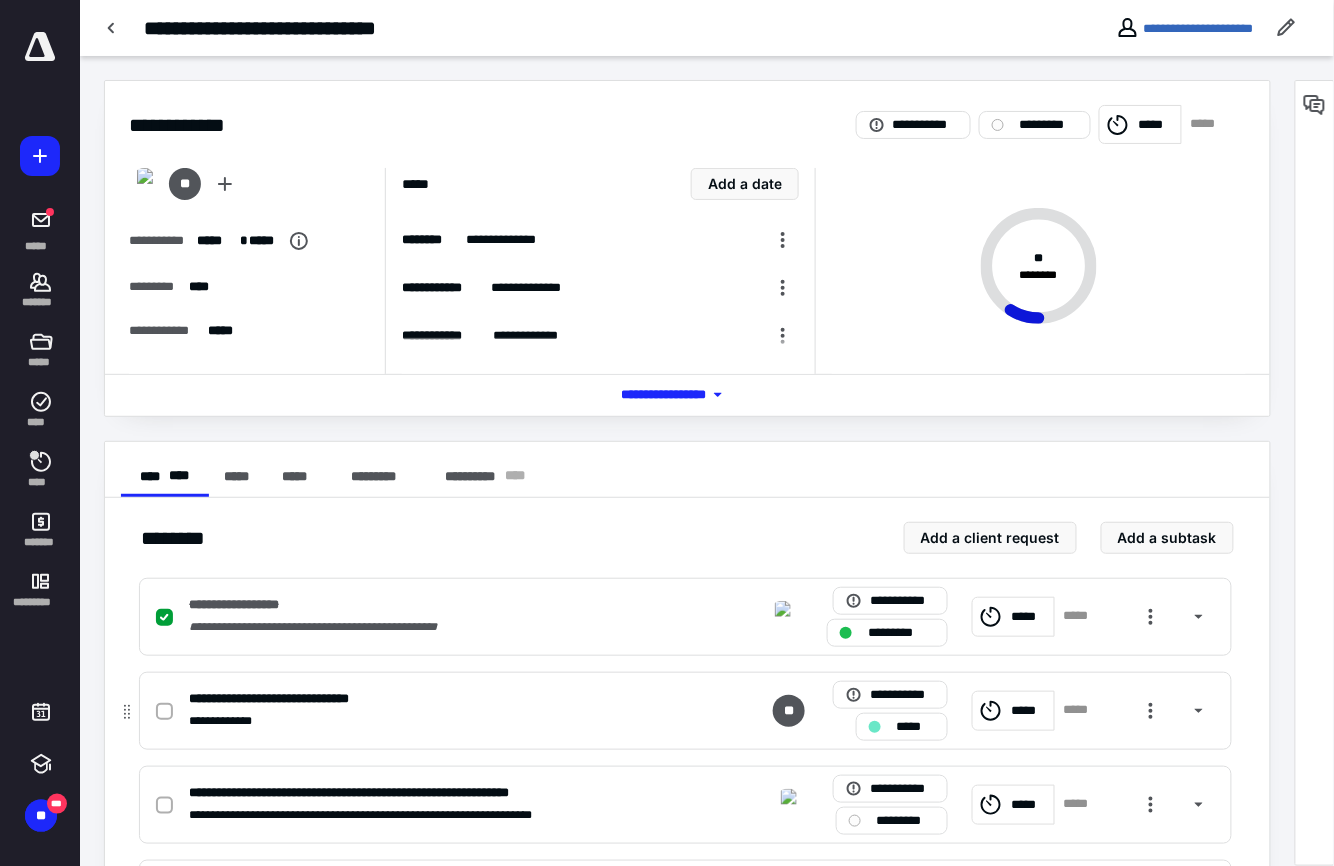 click 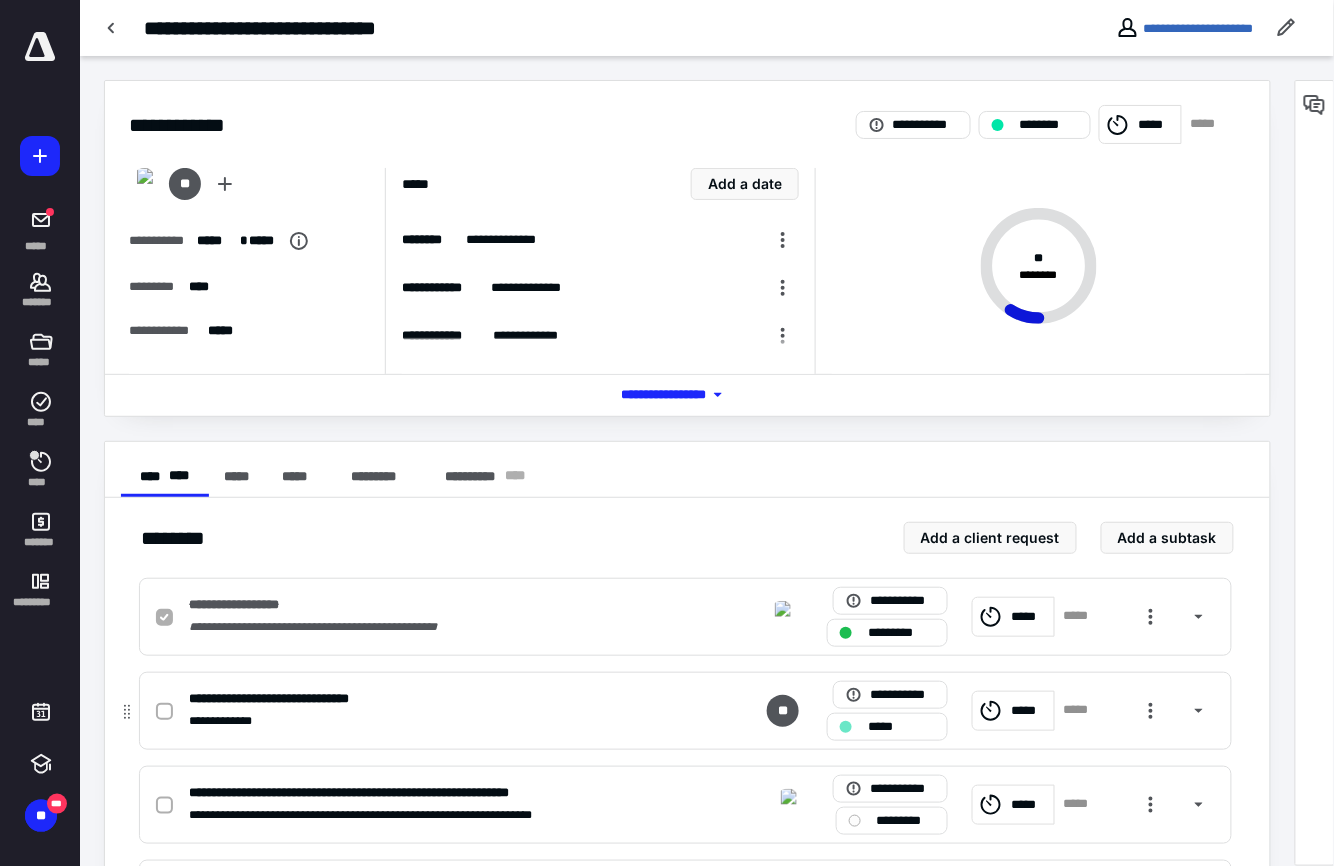 checkbox on "true" 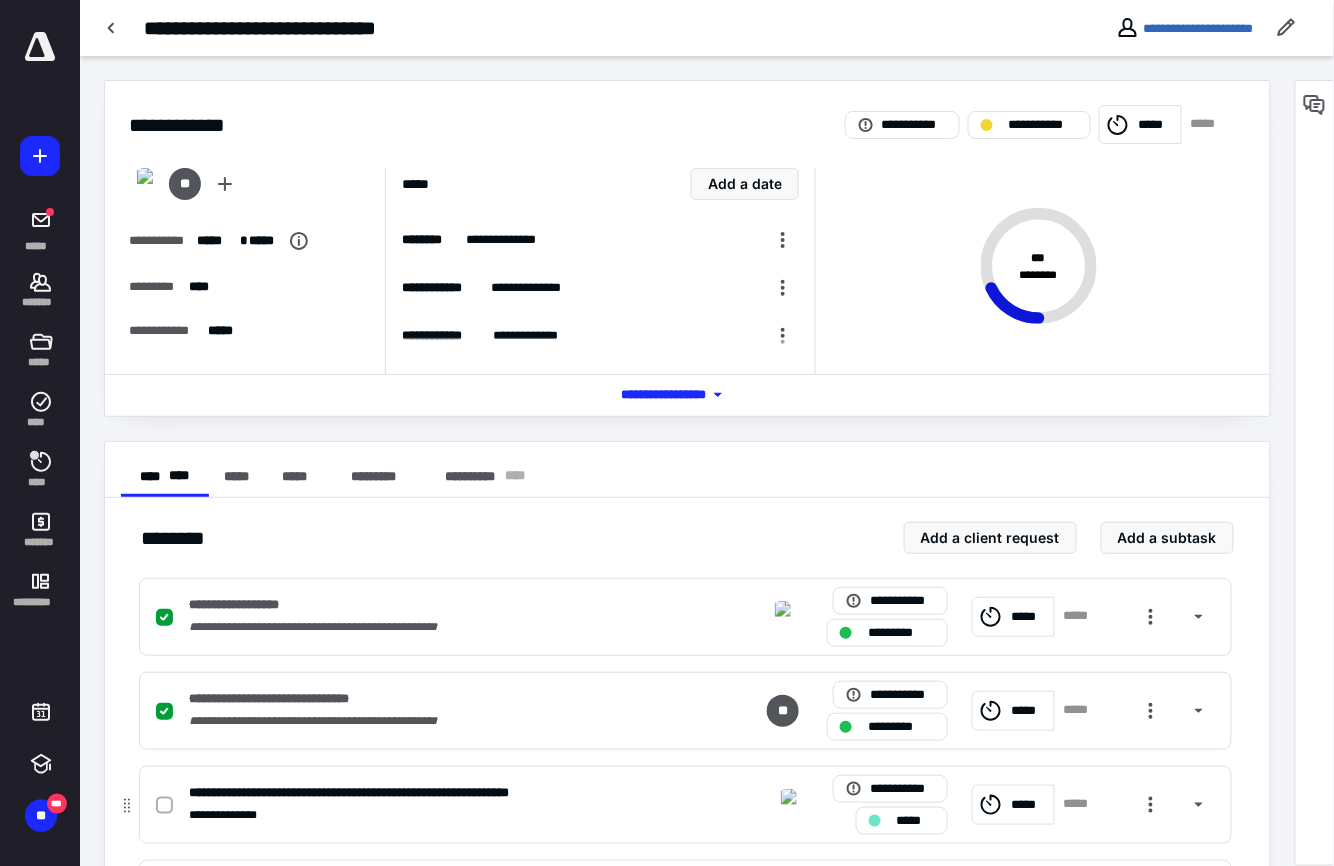 click at bounding box center (164, 806) 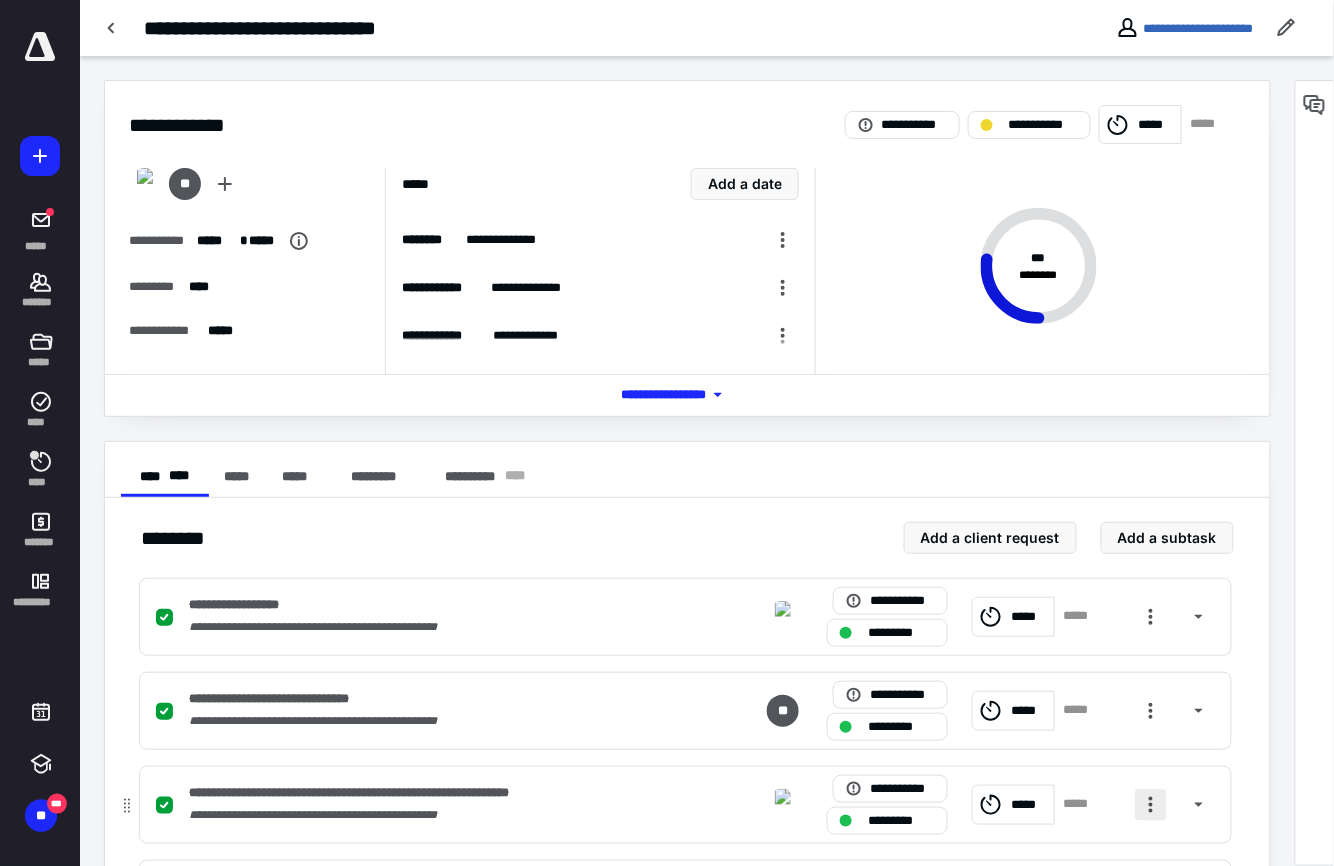 click at bounding box center (1151, 805) 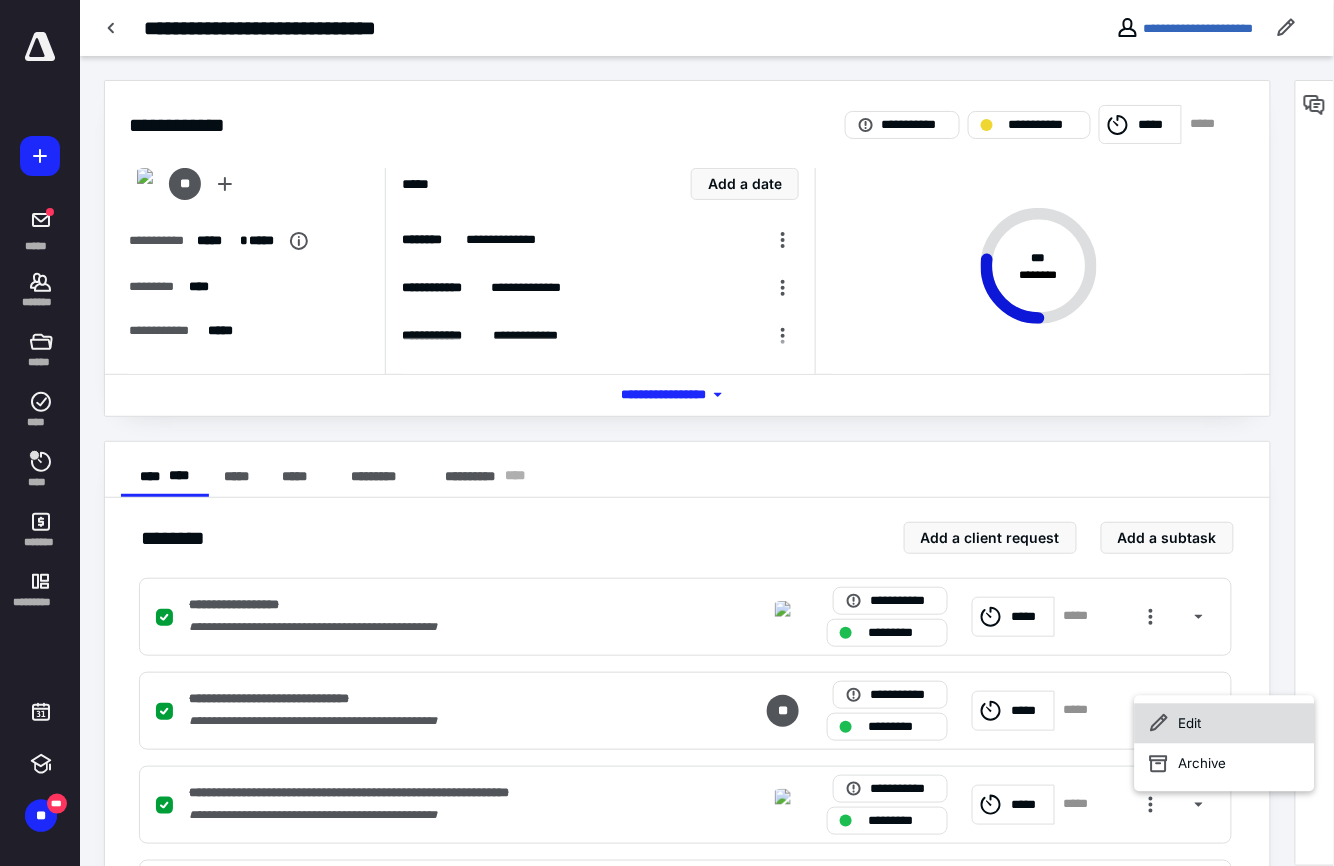 click on "Edit" at bounding box center [1225, 724] 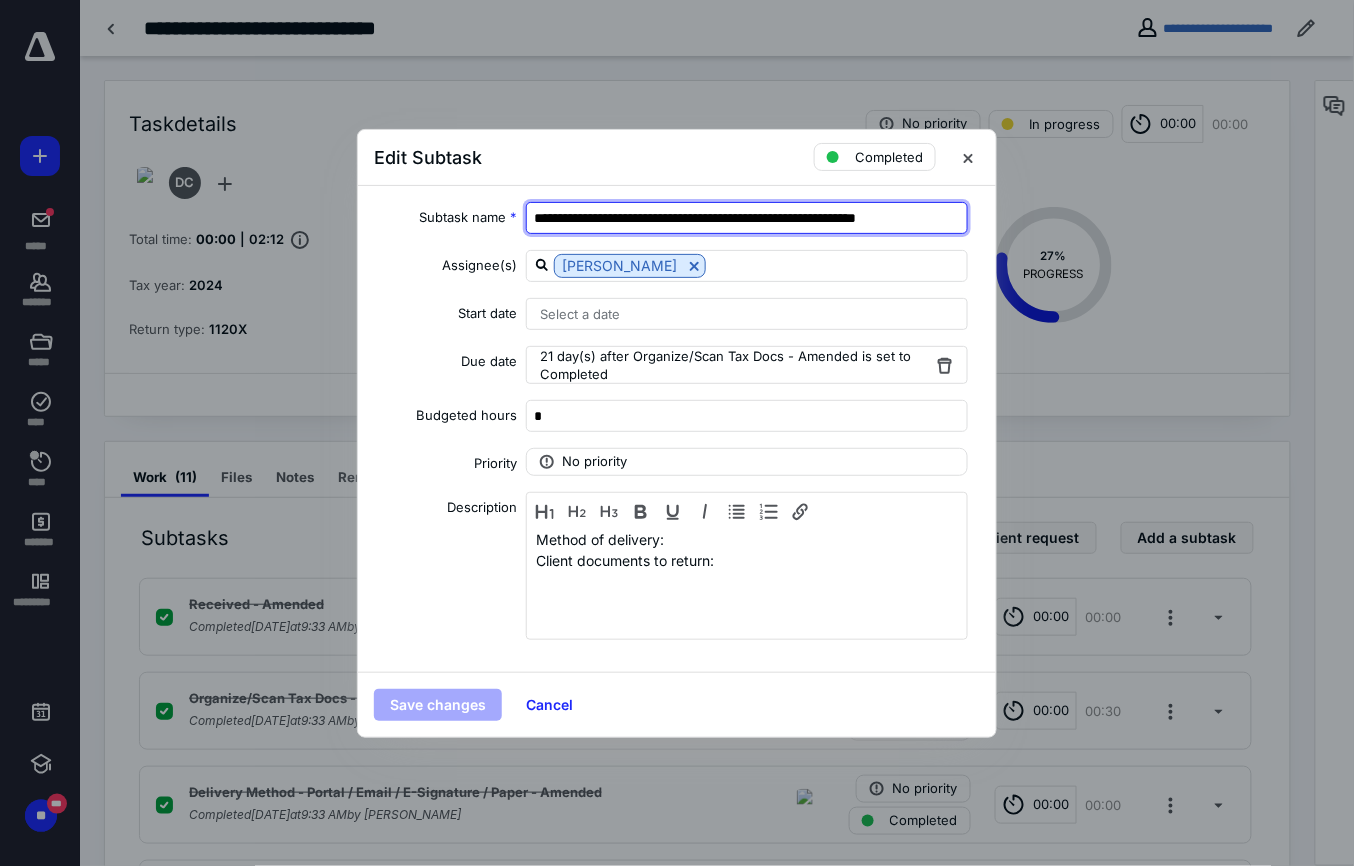 scroll, scrollTop: 0, scrollLeft: 8, axis: horizontal 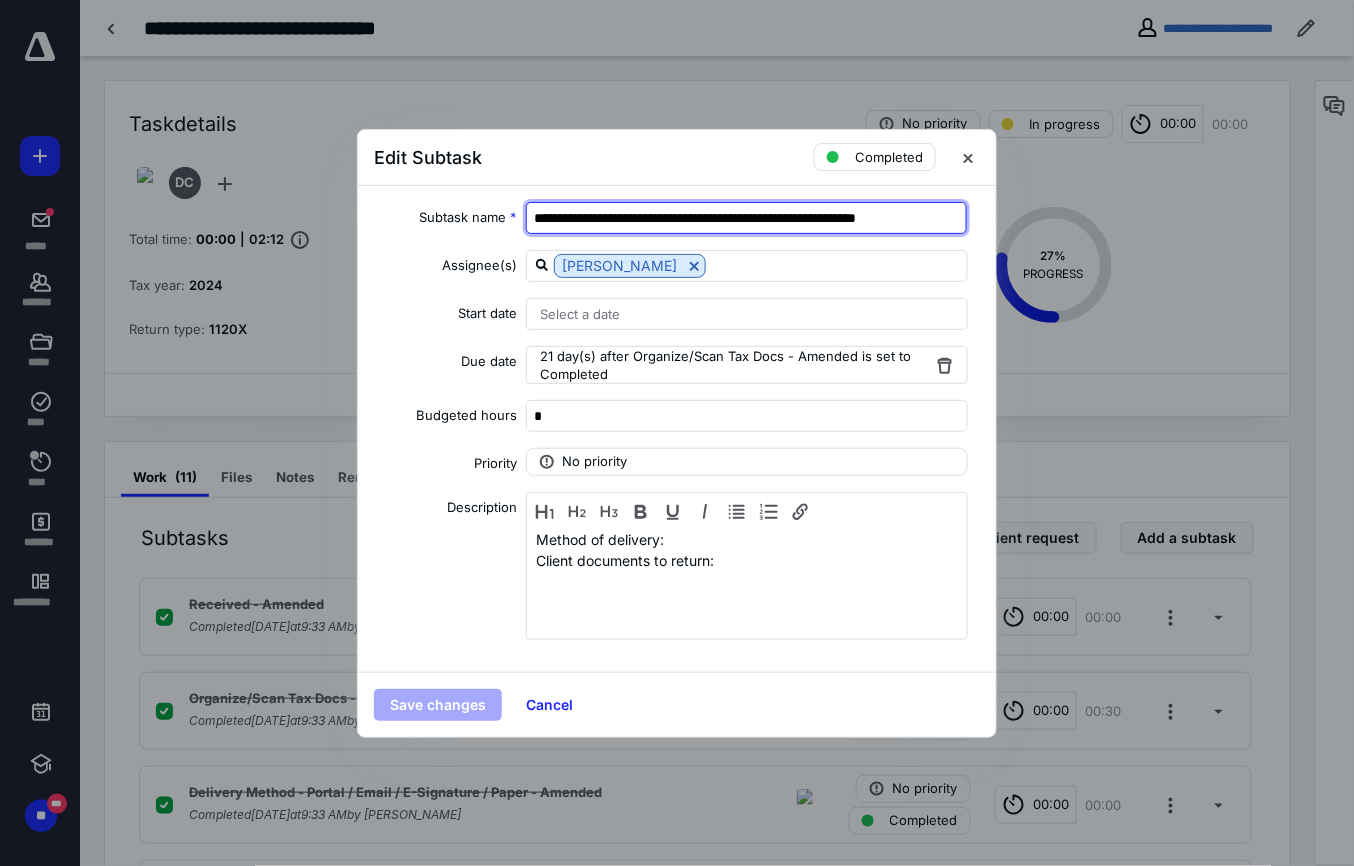 drag, startPoint x: 748, startPoint y: 210, endPoint x: 1213, endPoint y: 213, distance: 465.00967 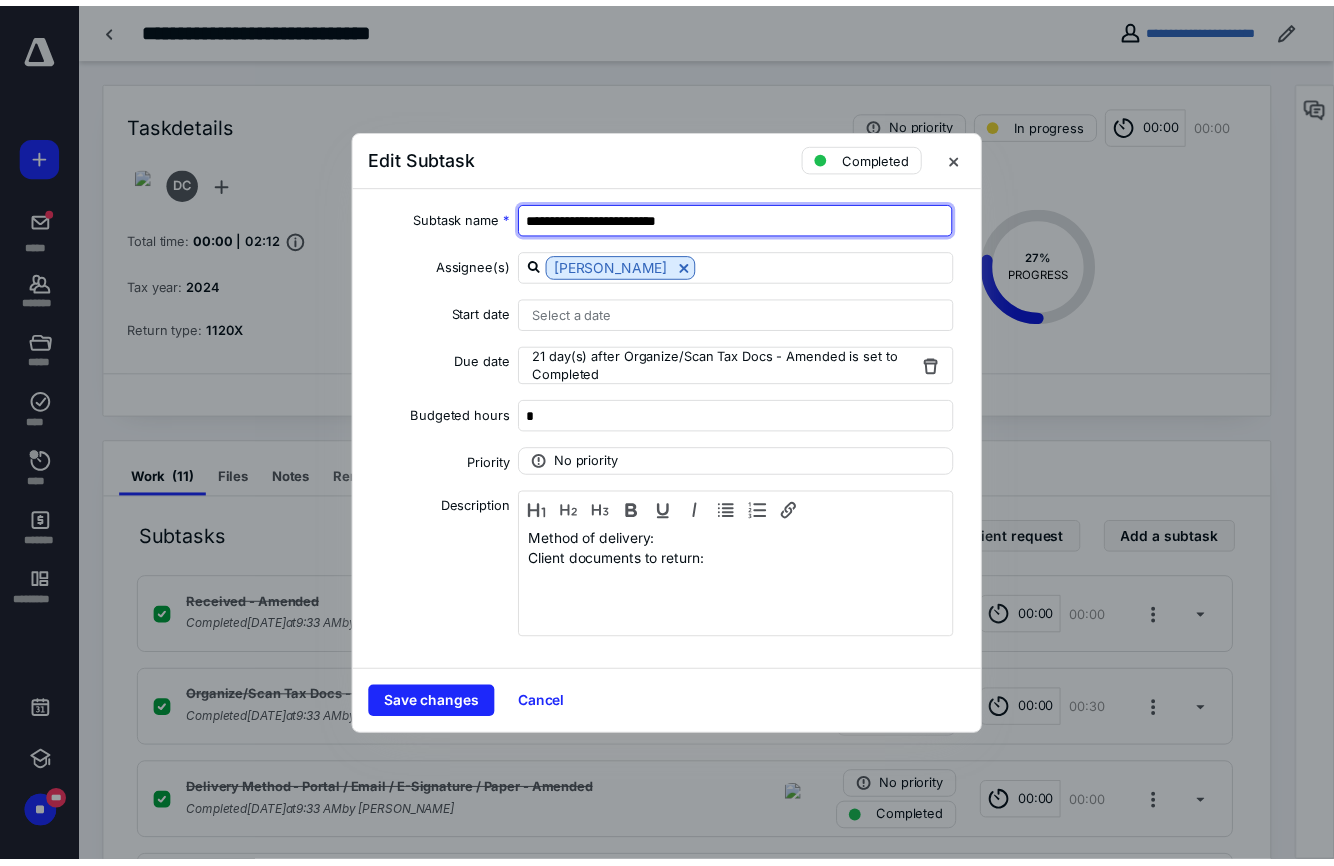 scroll, scrollTop: 0, scrollLeft: 0, axis: both 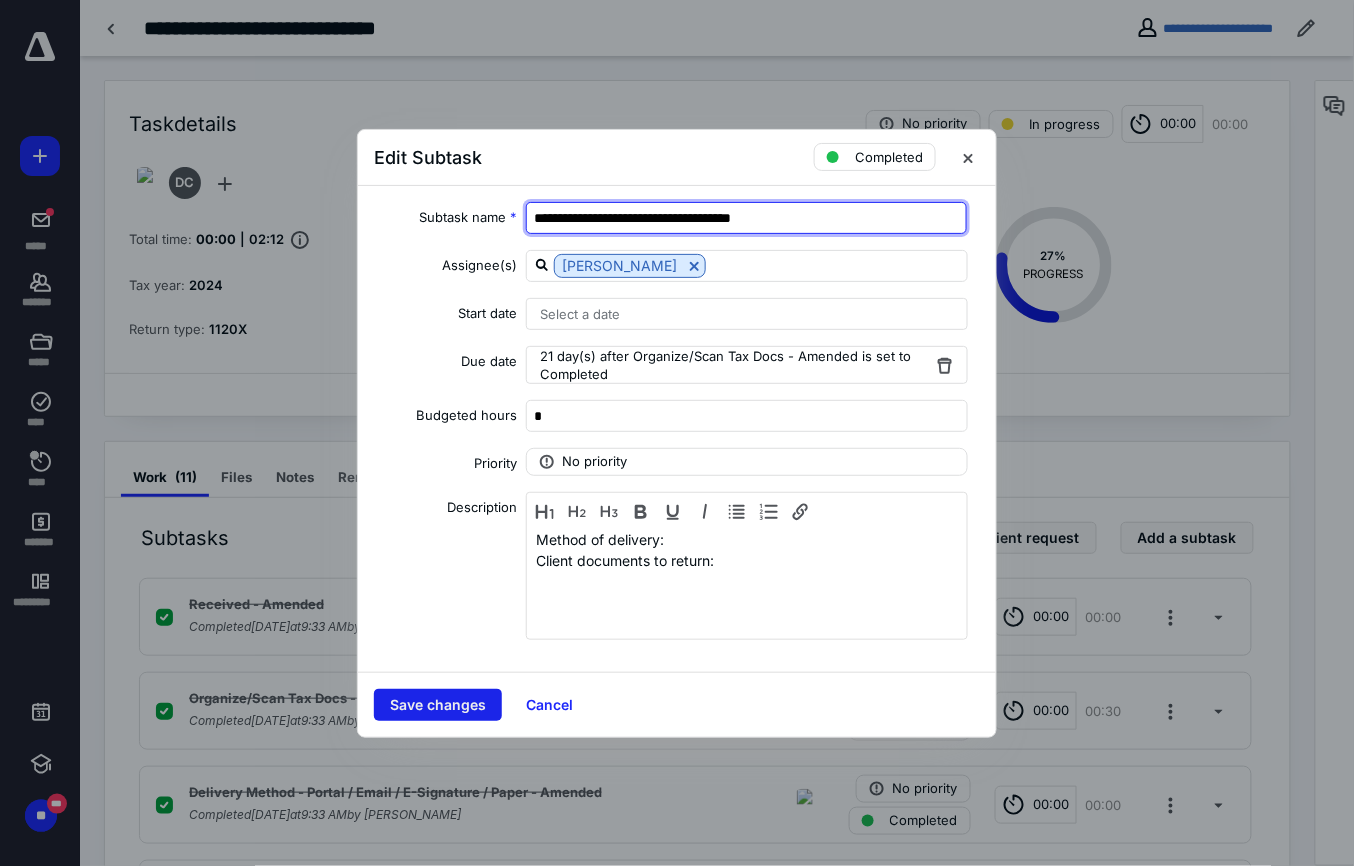 type on "**********" 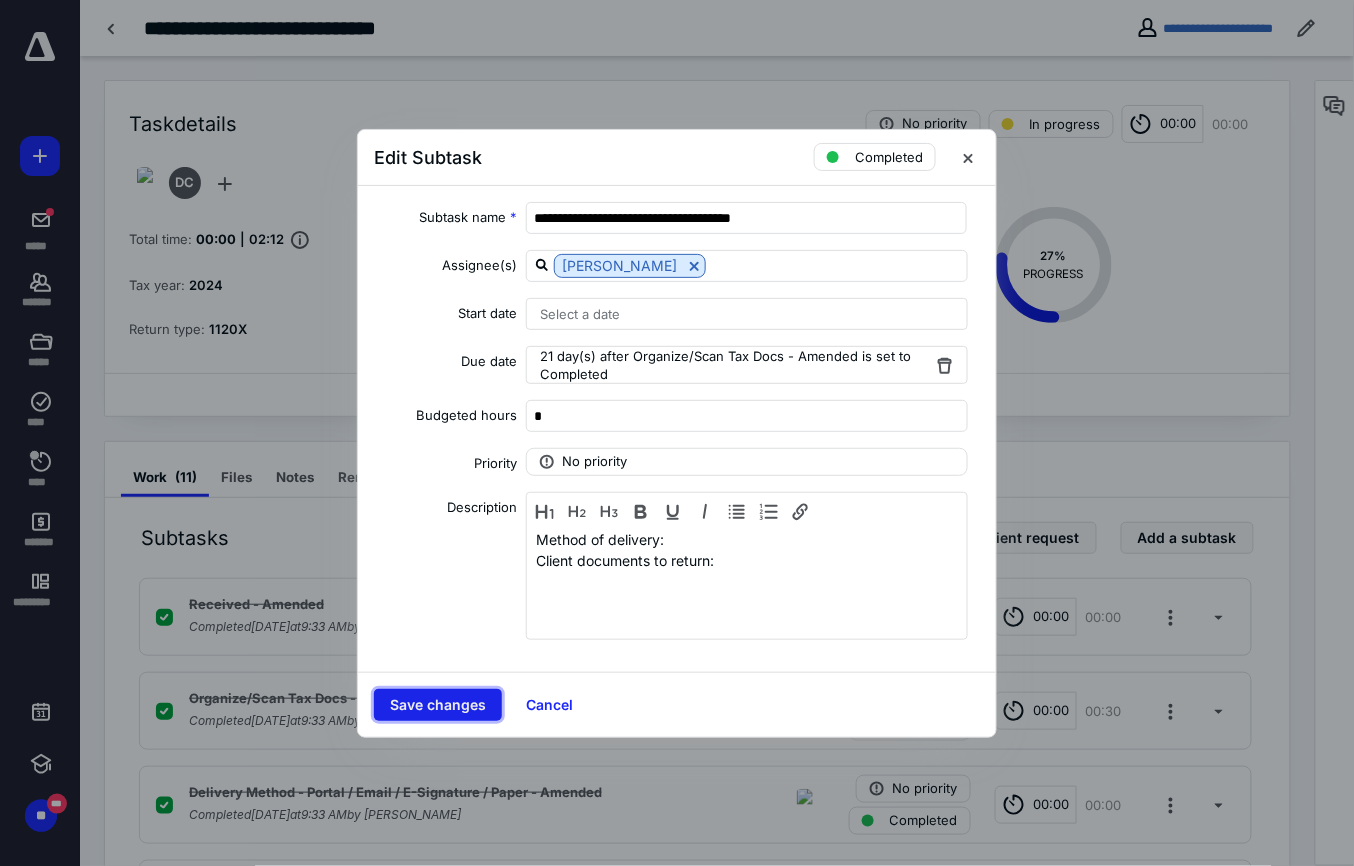 click on "Save changes" at bounding box center (438, 705) 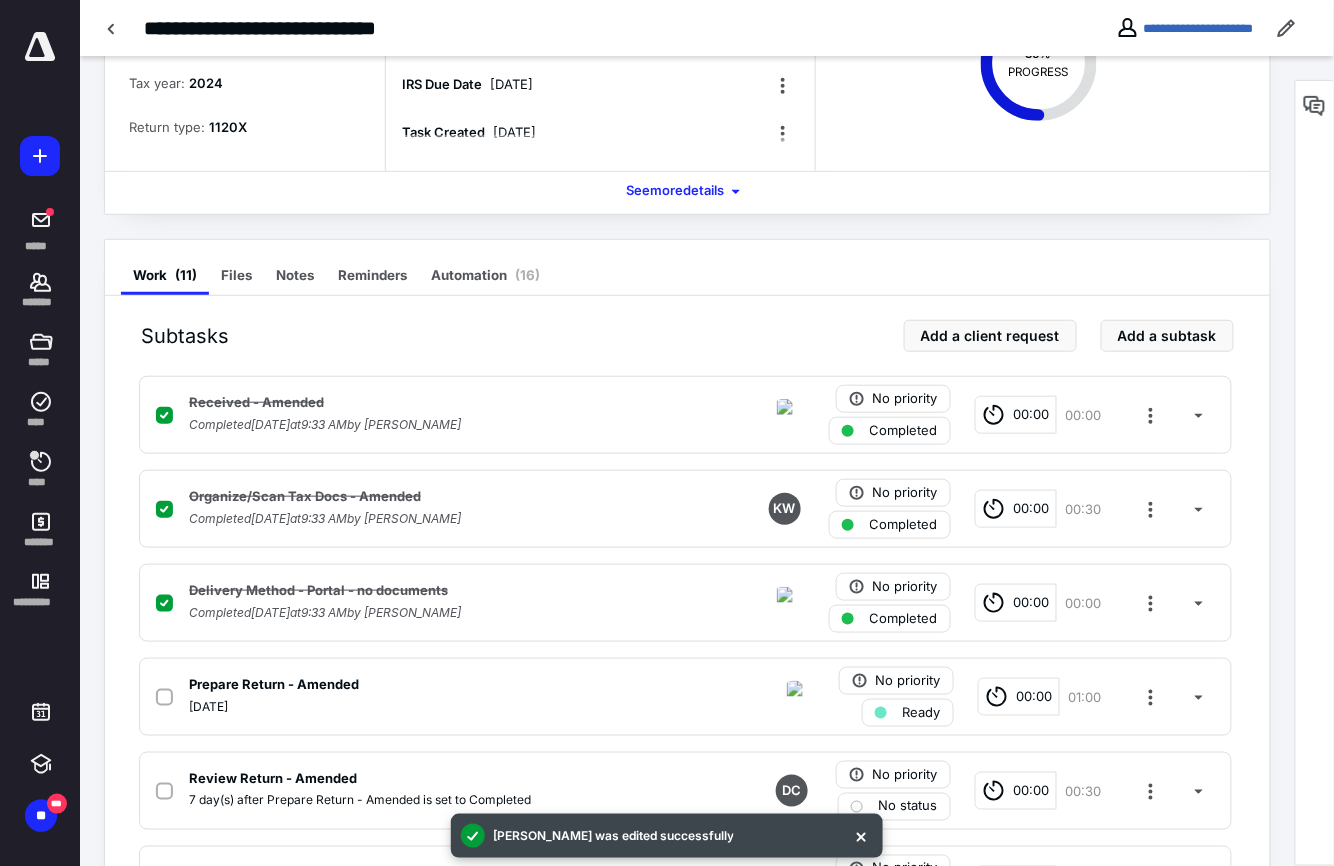 scroll, scrollTop: 232, scrollLeft: 0, axis: vertical 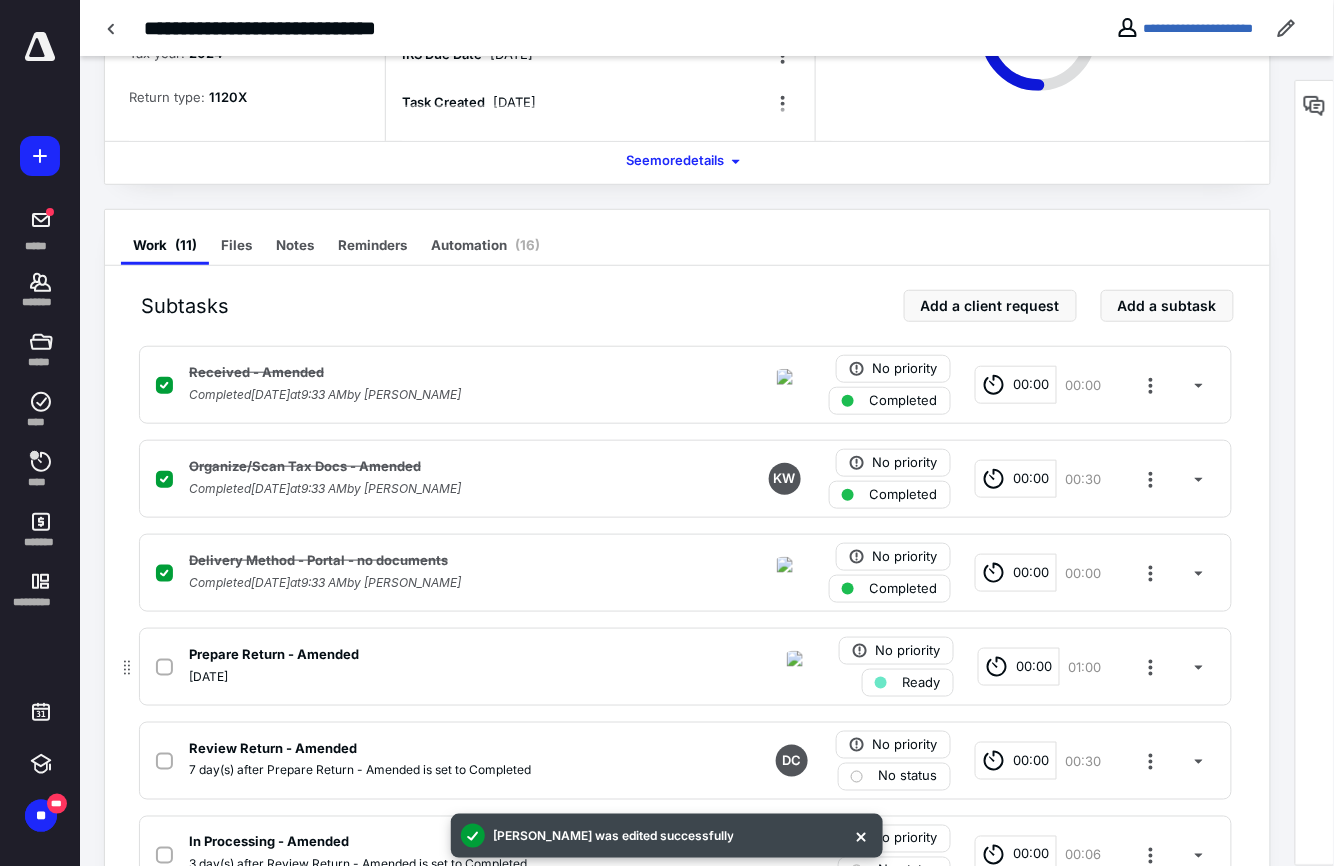 click at bounding box center (164, 668) 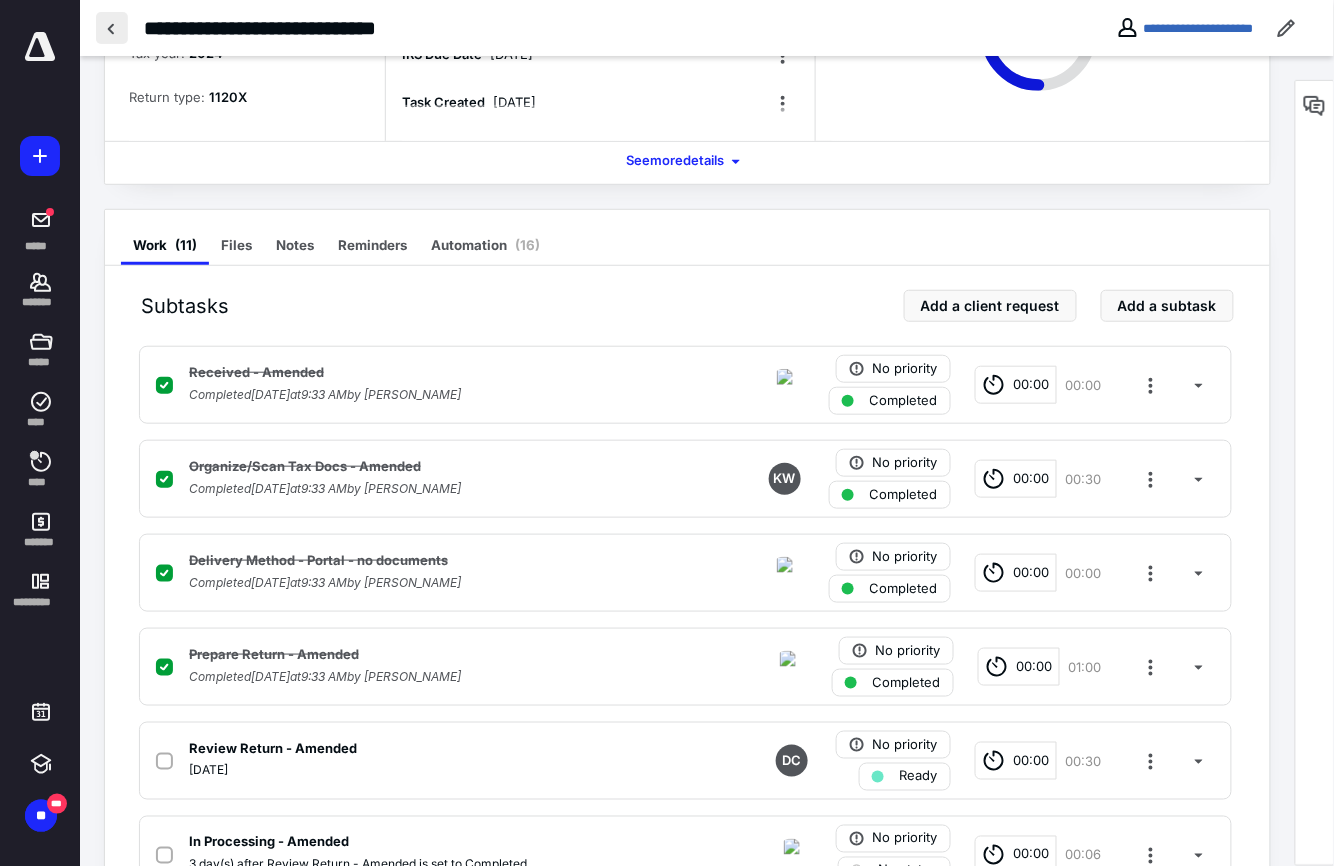 click at bounding box center (112, 28) 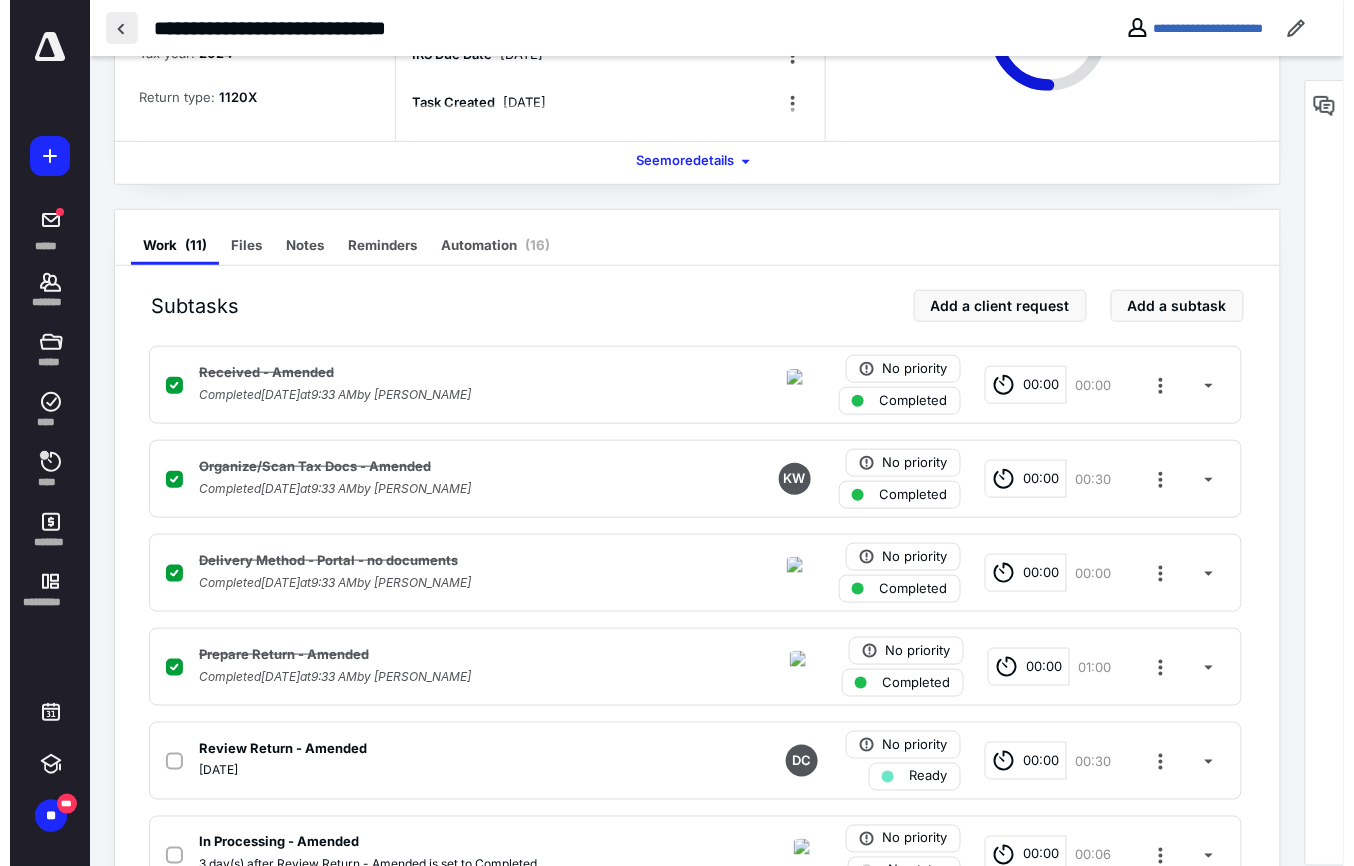 scroll, scrollTop: 0, scrollLeft: 0, axis: both 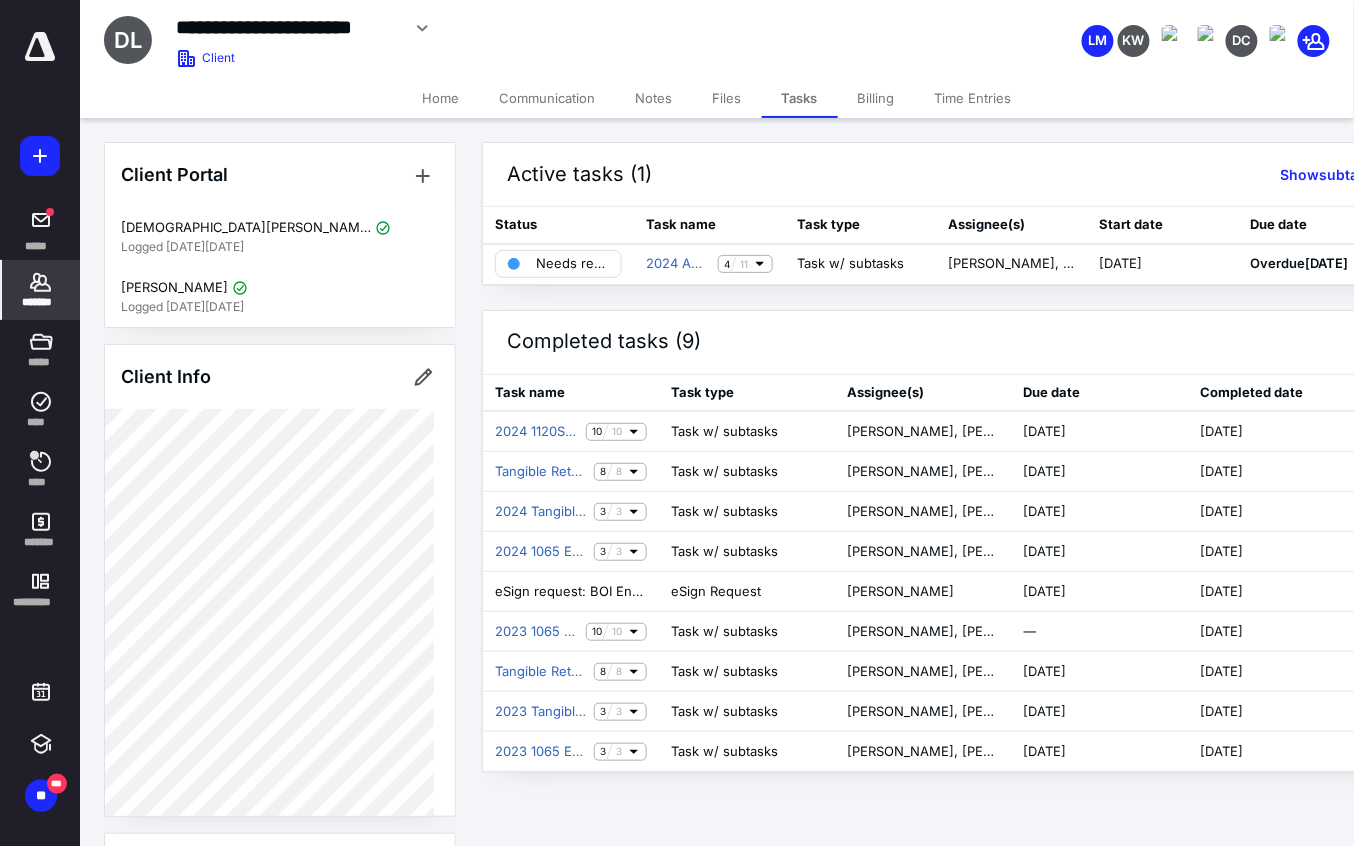 click 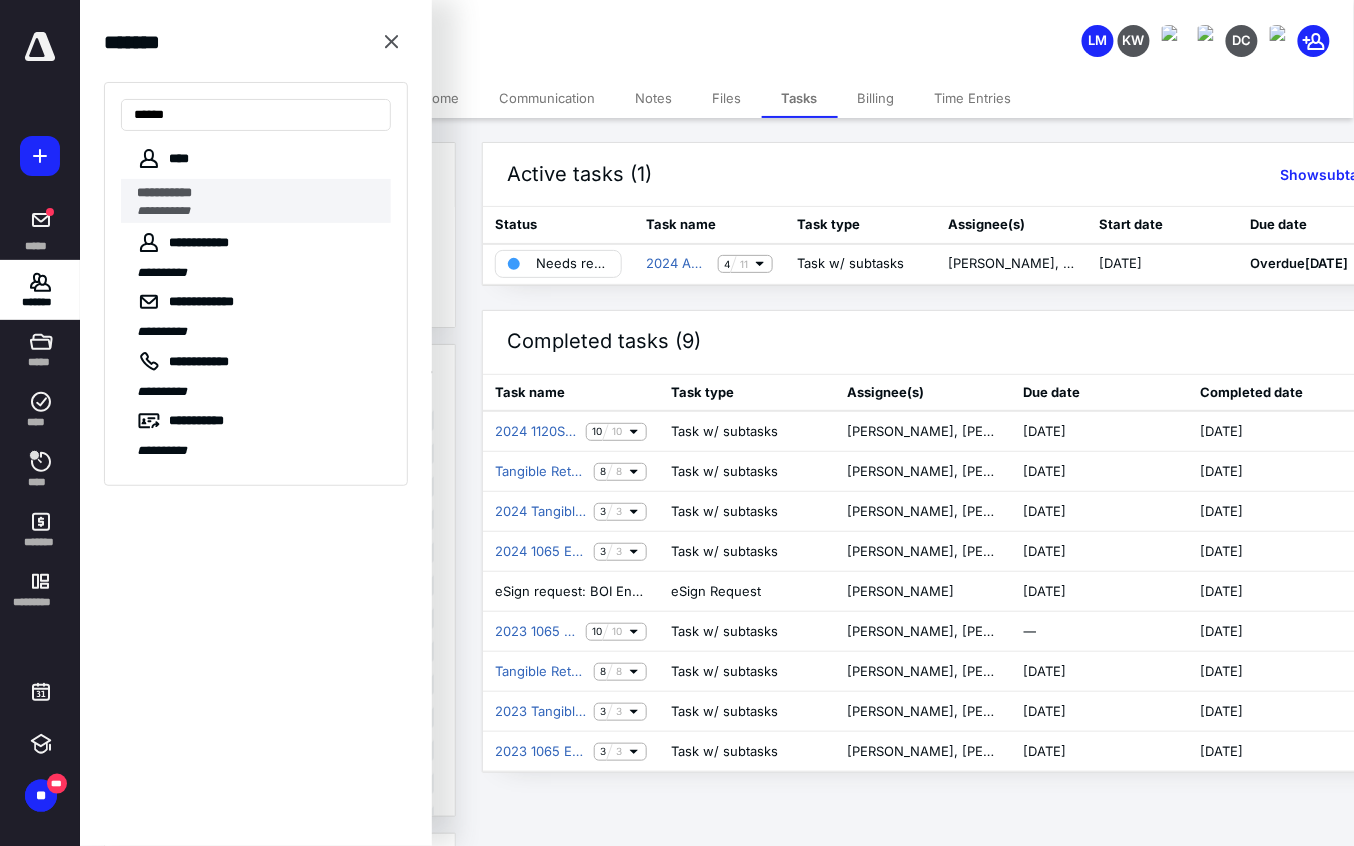 type on "******" 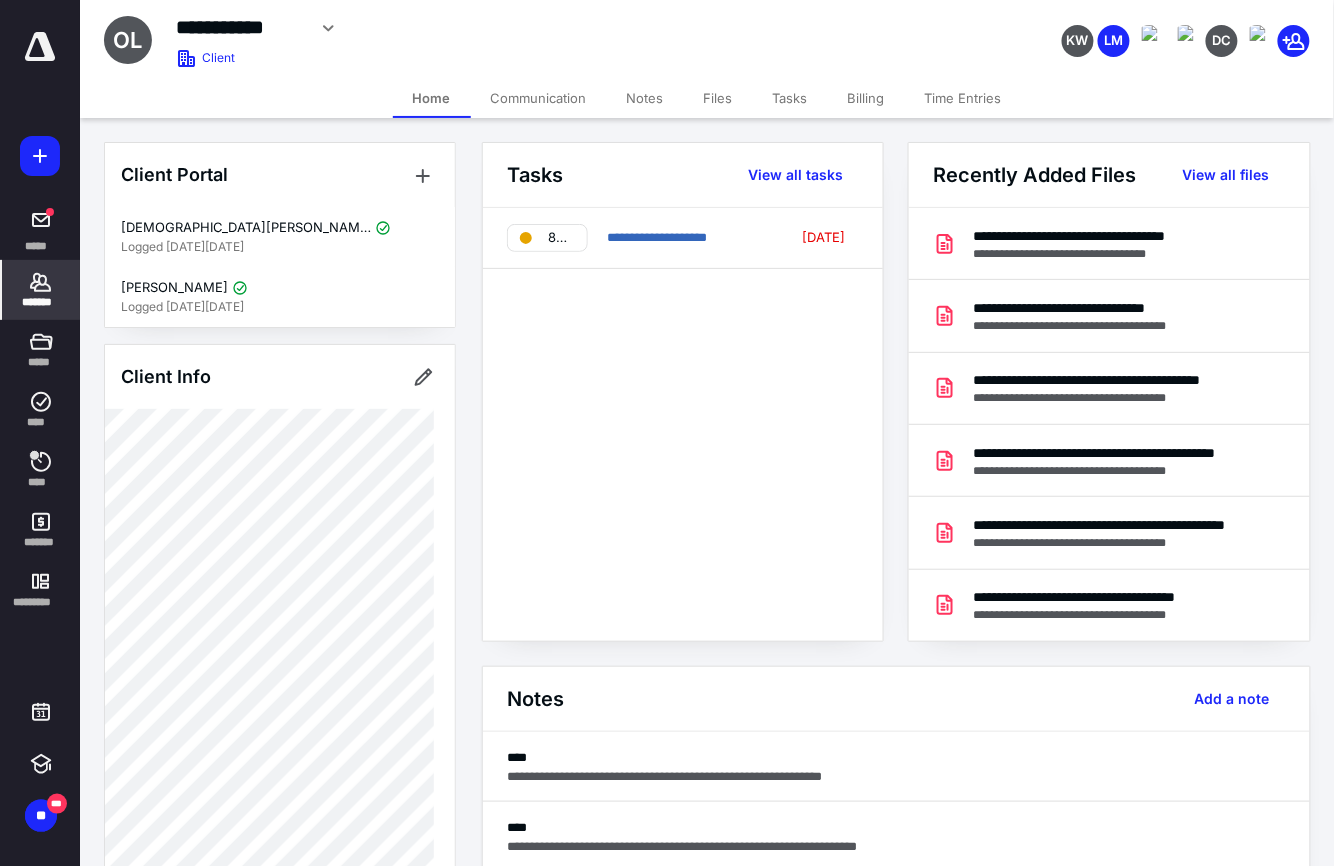 click on "Files" at bounding box center [718, 98] 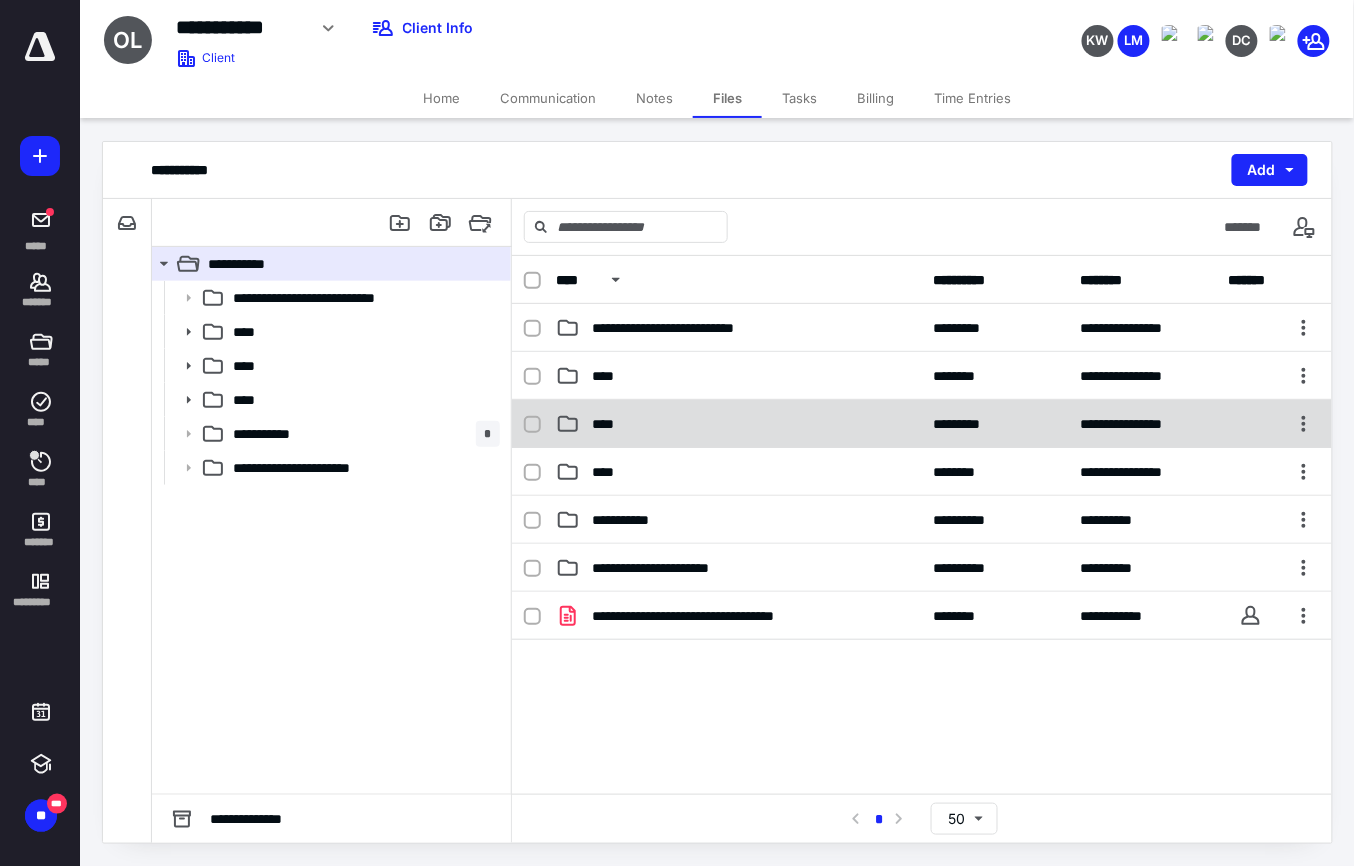 click on "**********" at bounding box center (922, 424) 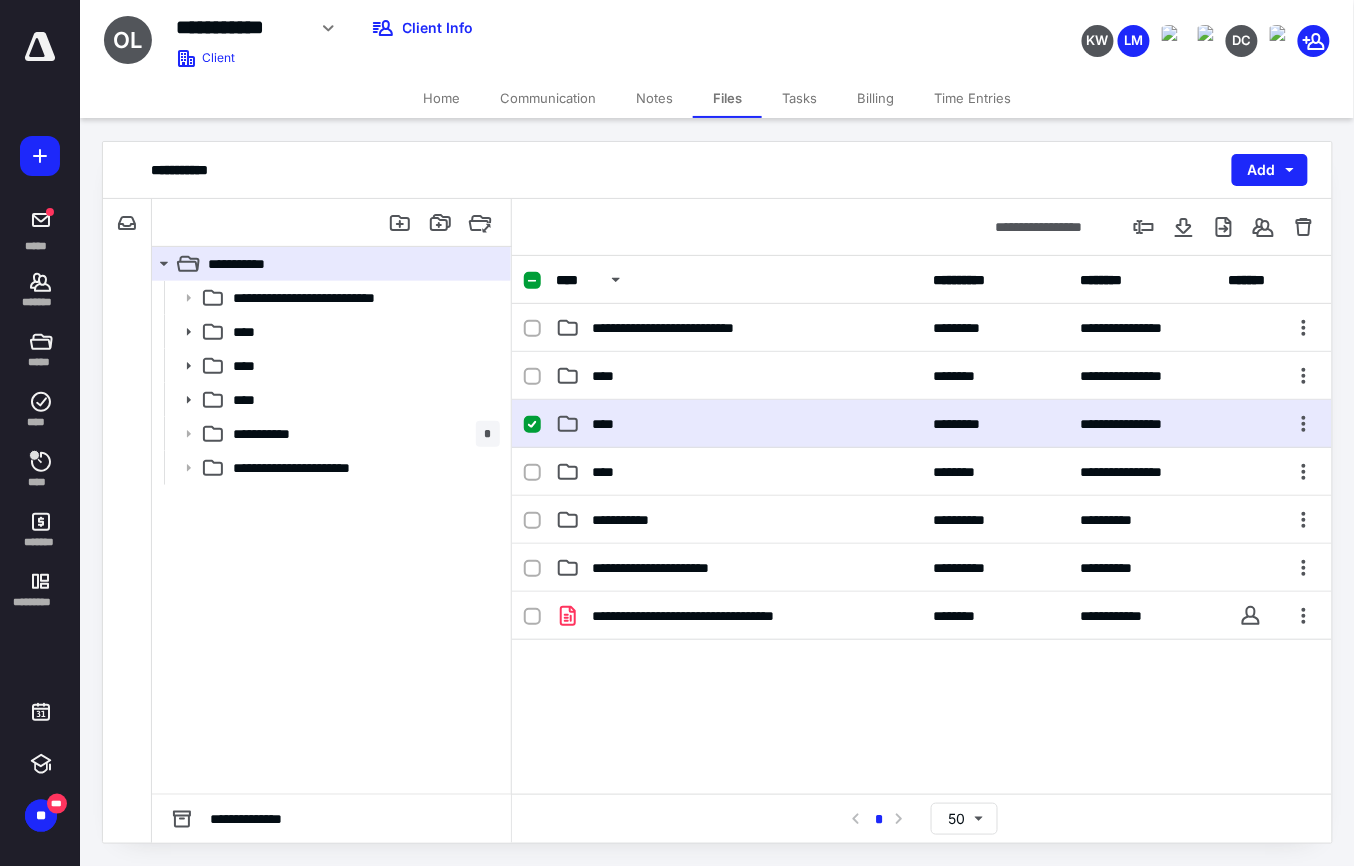 click on "**********" at bounding box center (922, 424) 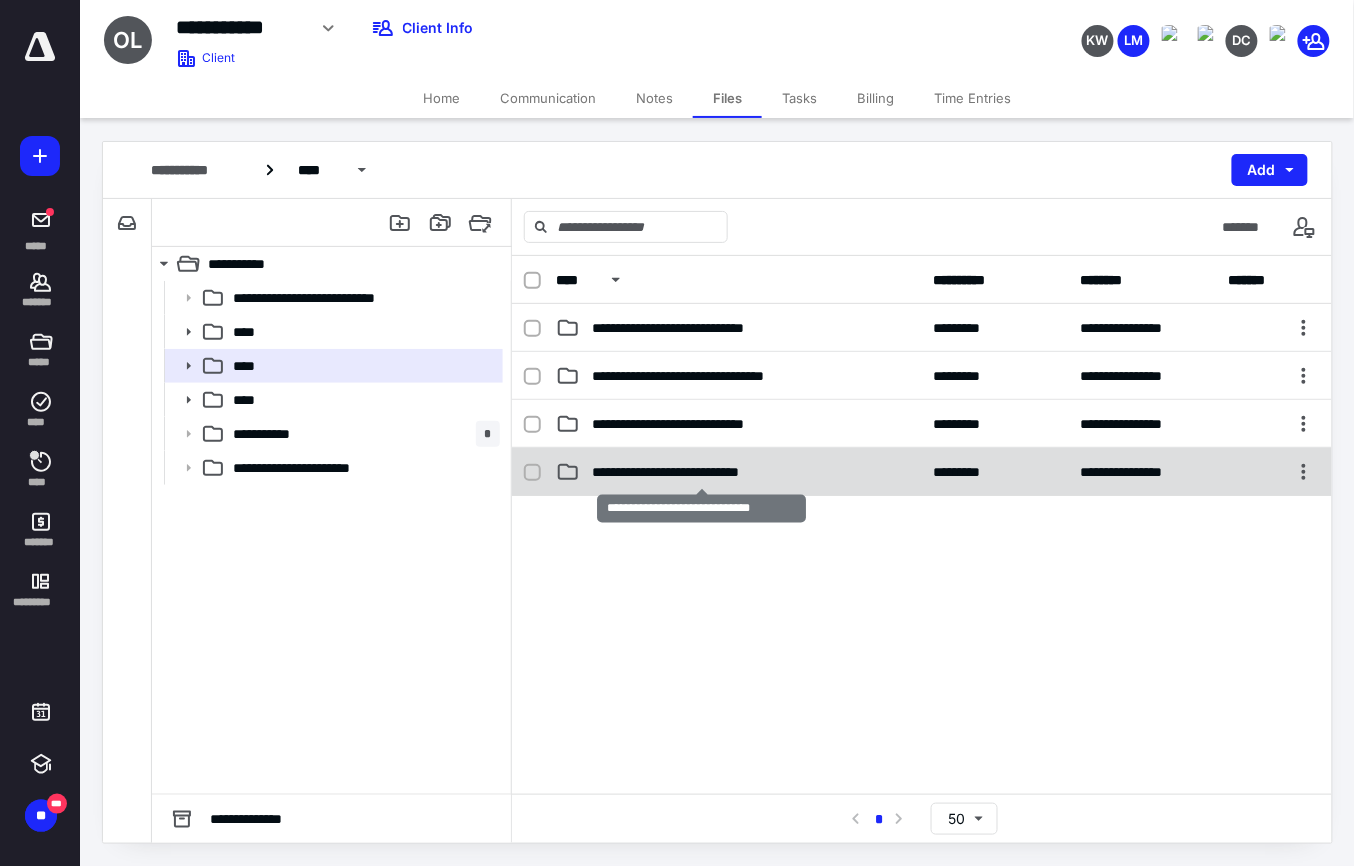 click on "**********" at bounding box center (701, 472) 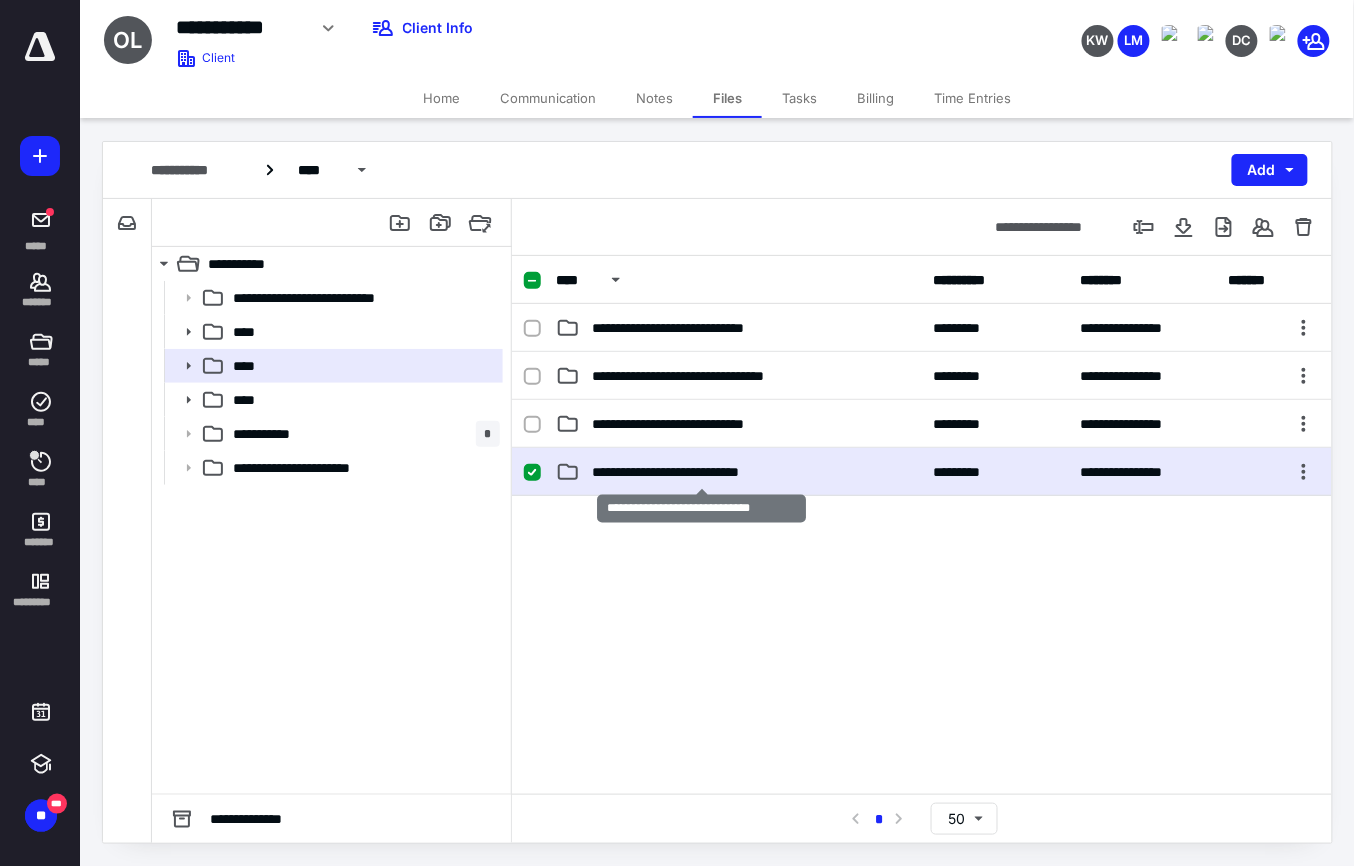 click on "**********" at bounding box center (701, 472) 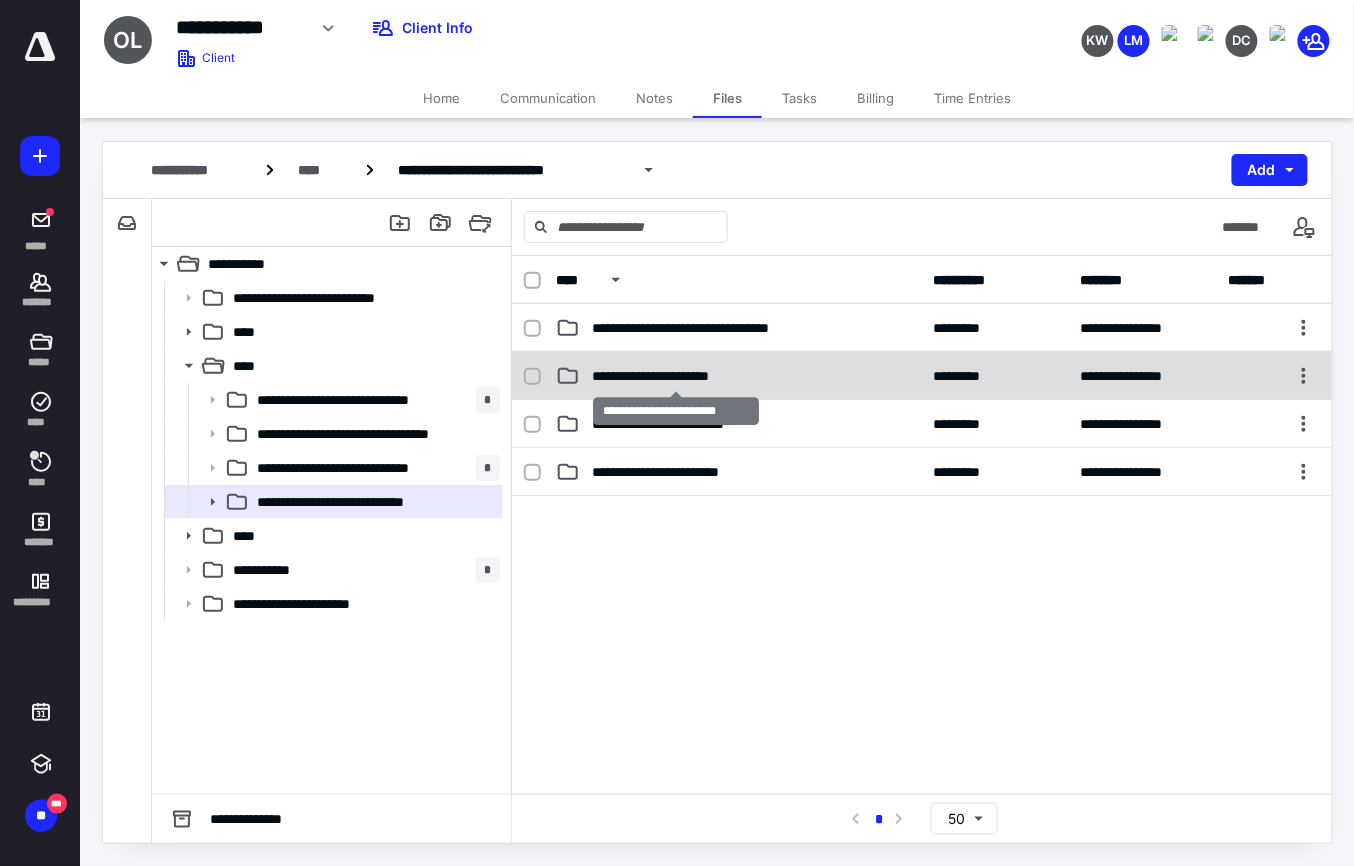 click on "**********" at bounding box center [676, 376] 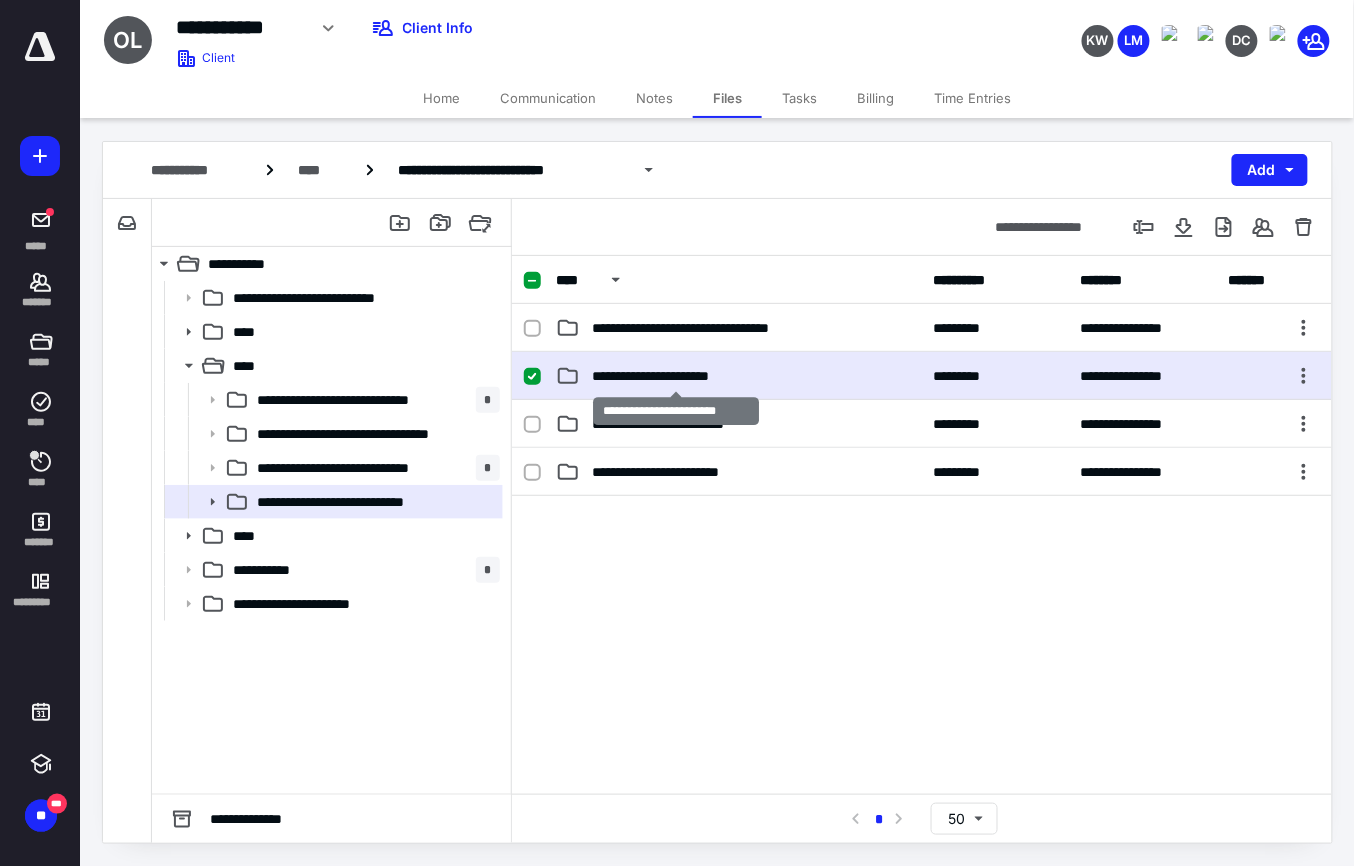 click on "**********" at bounding box center (676, 376) 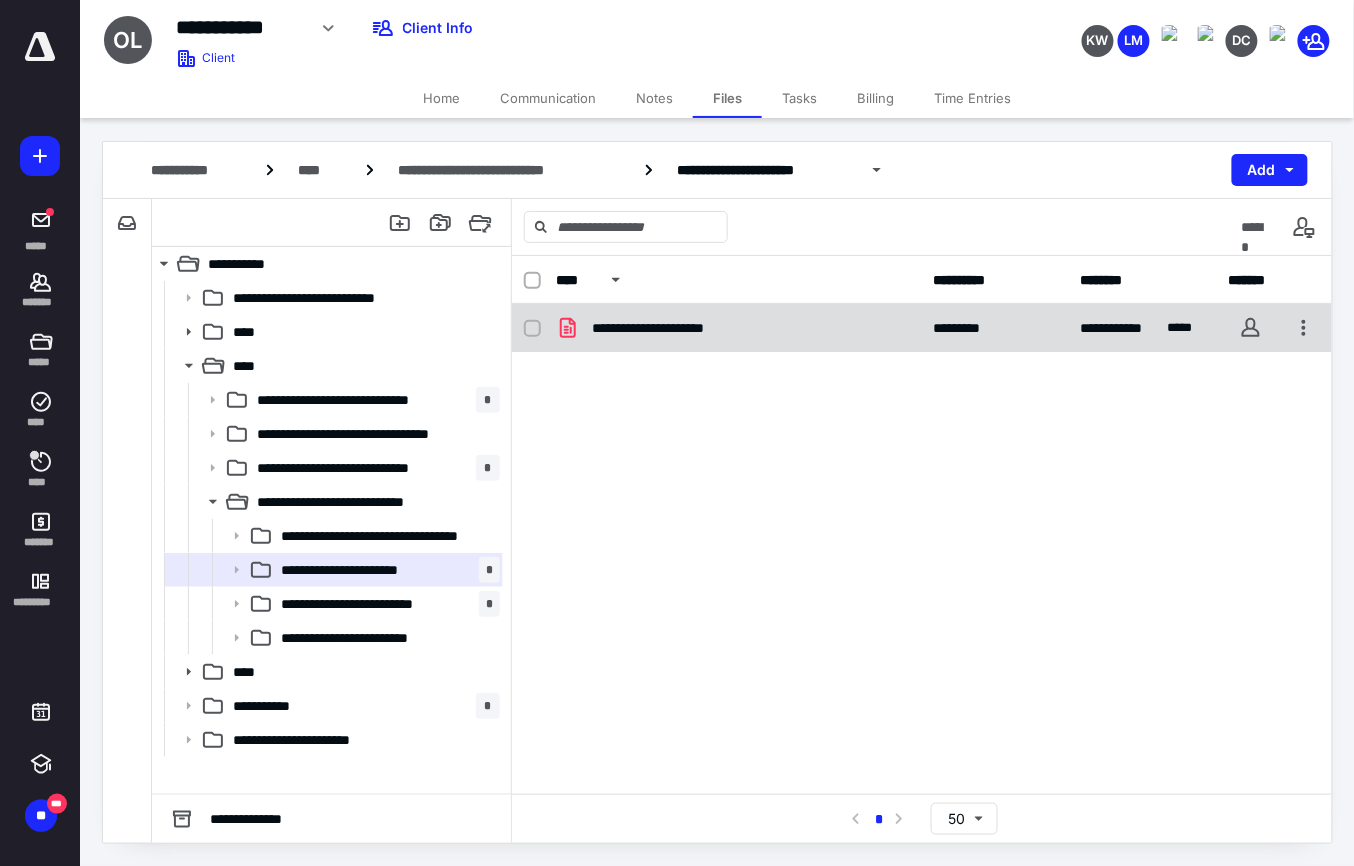 click on "**********" at bounding box center [922, 328] 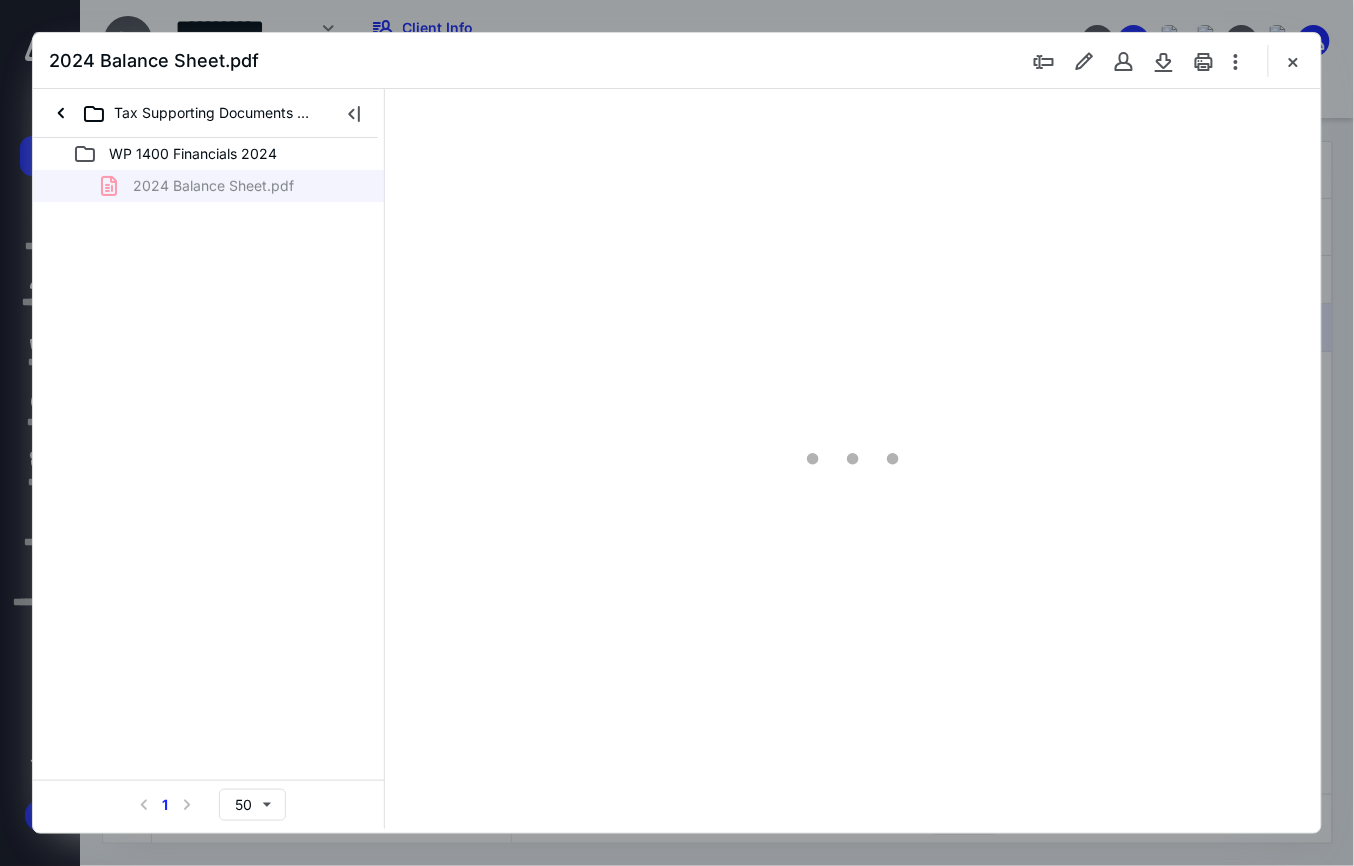 scroll, scrollTop: 0, scrollLeft: 0, axis: both 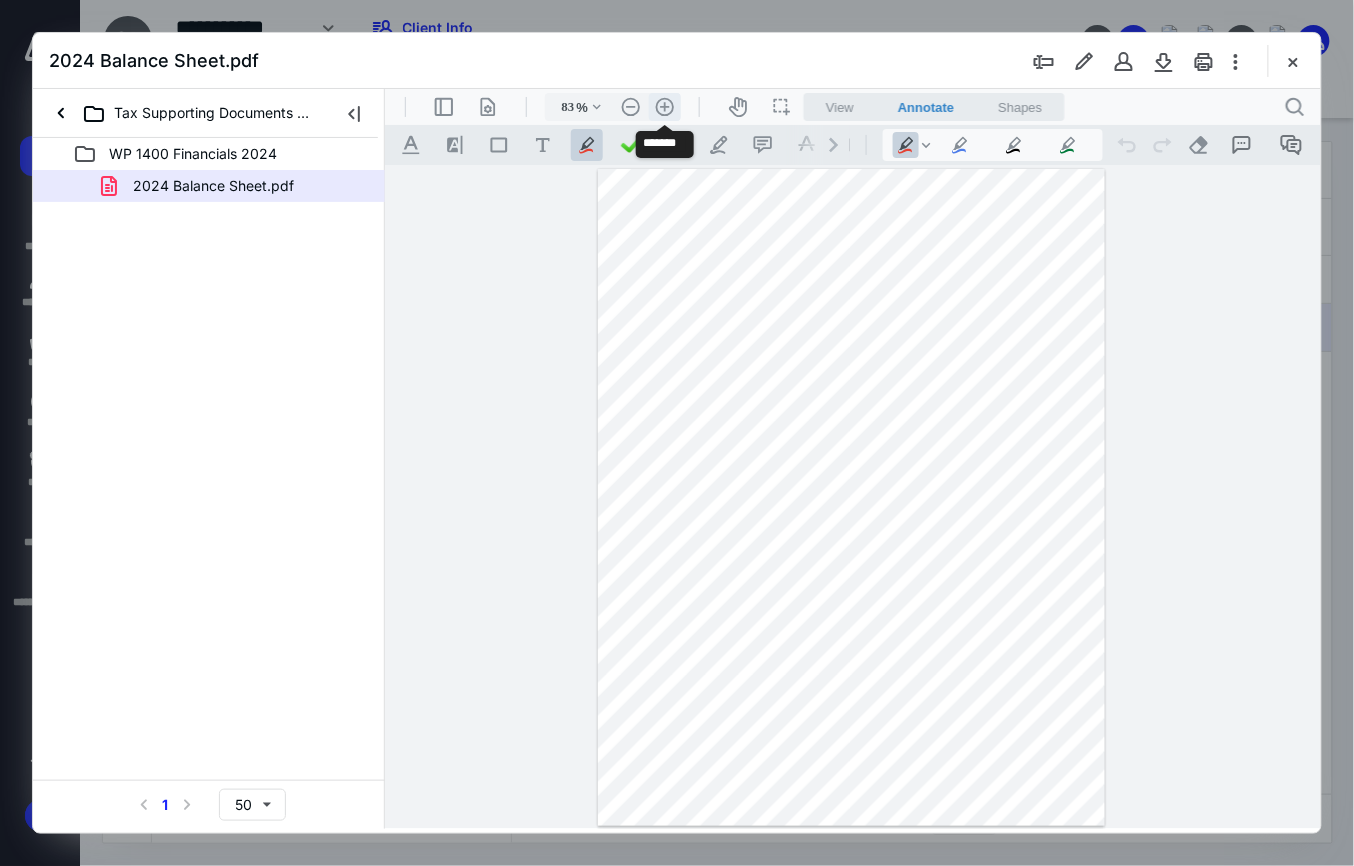 click on ".cls-1{fill:#abb0c4;} icon - header - zoom - in - line" at bounding box center (664, 106) 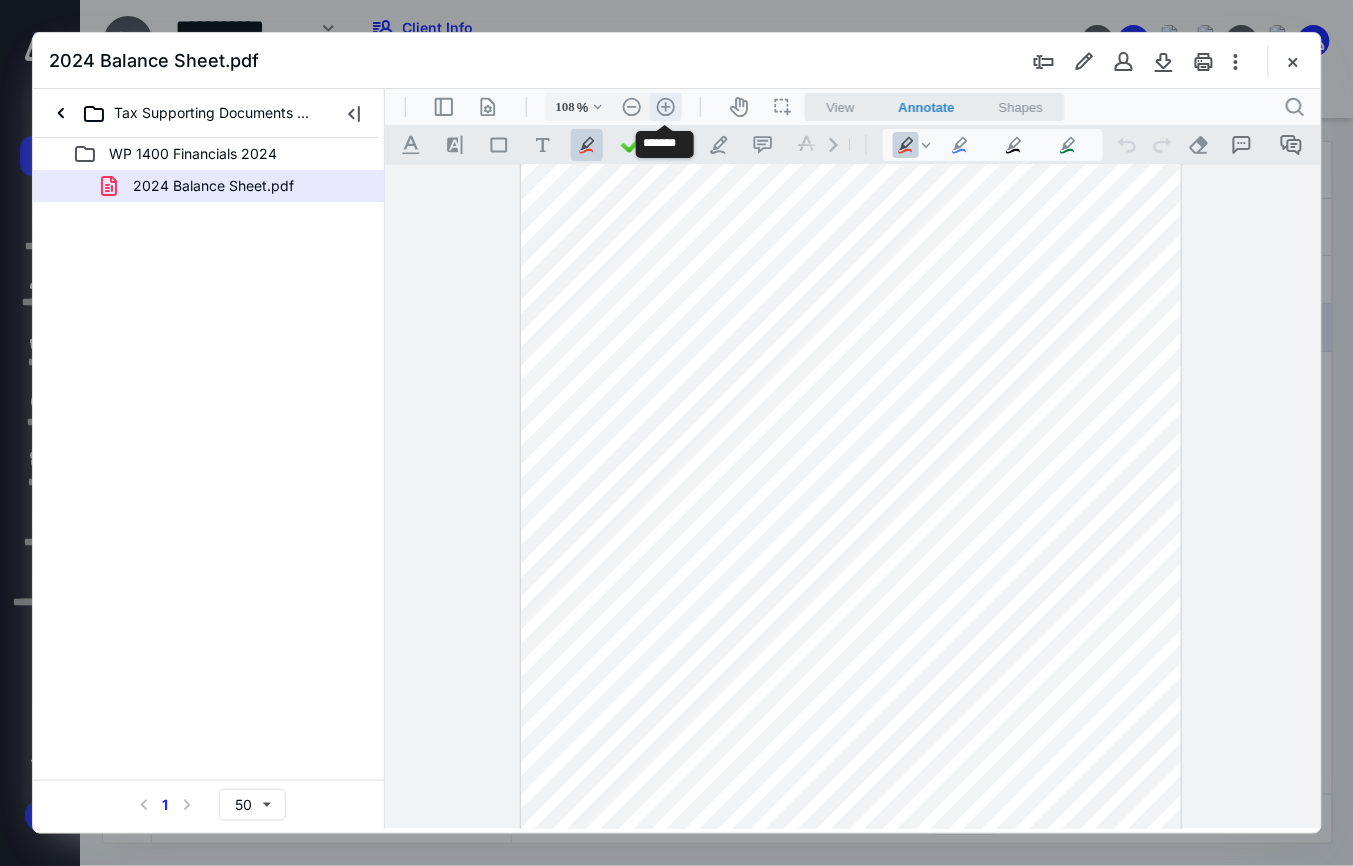 click on ".cls-1{fill:#abb0c4;} icon - header - zoom - in - line" at bounding box center (665, 106) 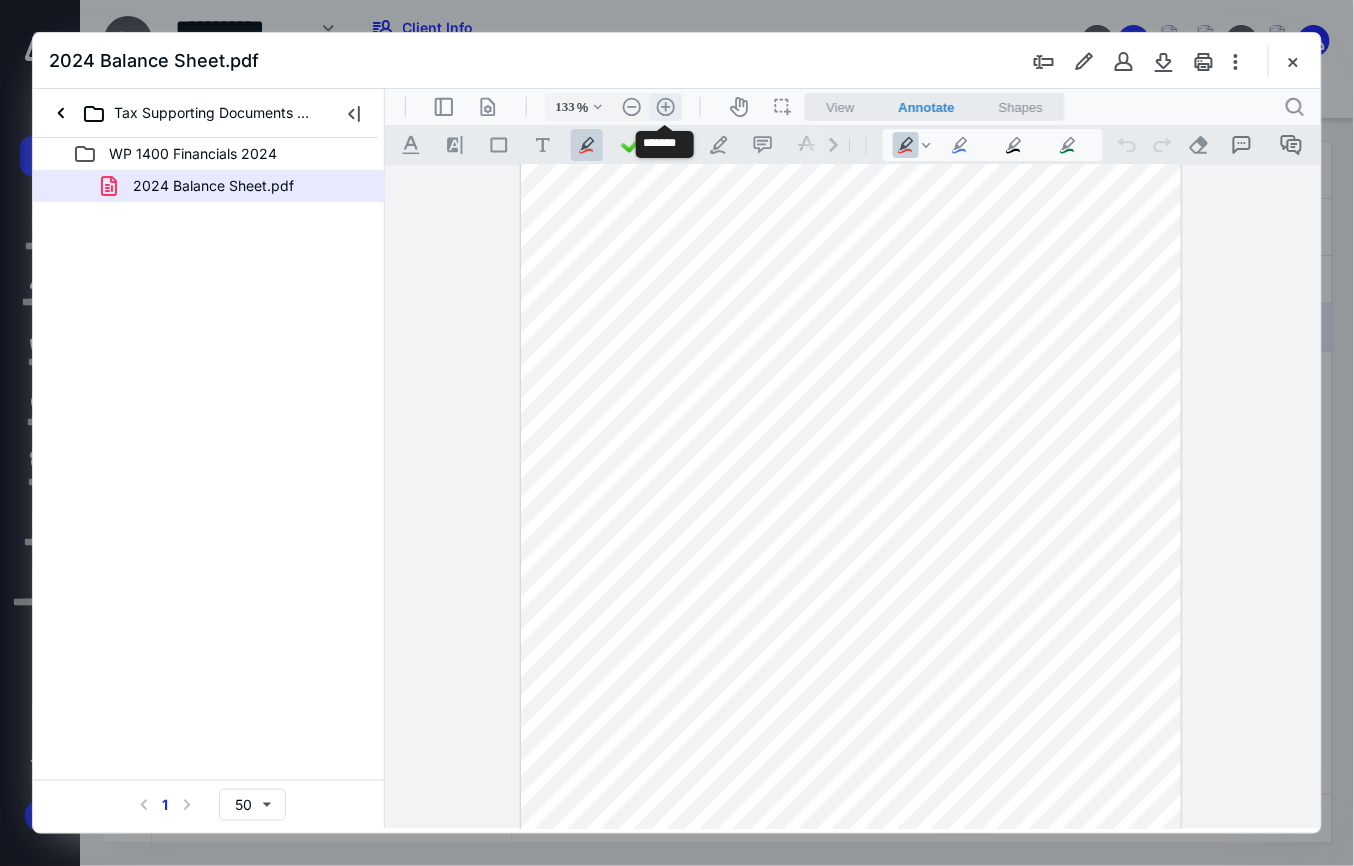 scroll, scrollTop: 174, scrollLeft: 0, axis: vertical 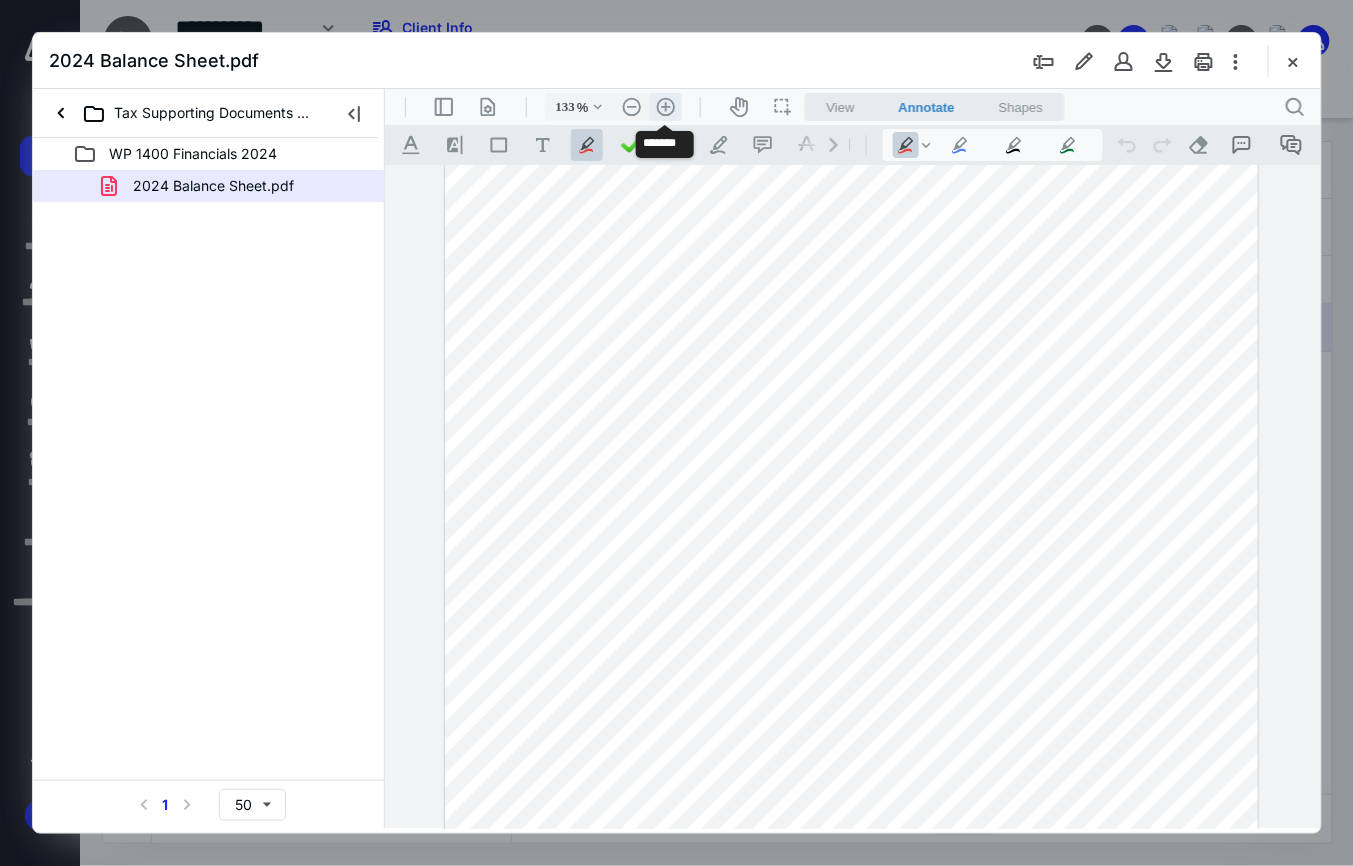 click on ".cls-1{fill:#abb0c4;} icon - header - zoom - in - line" at bounding box center (665, 106) 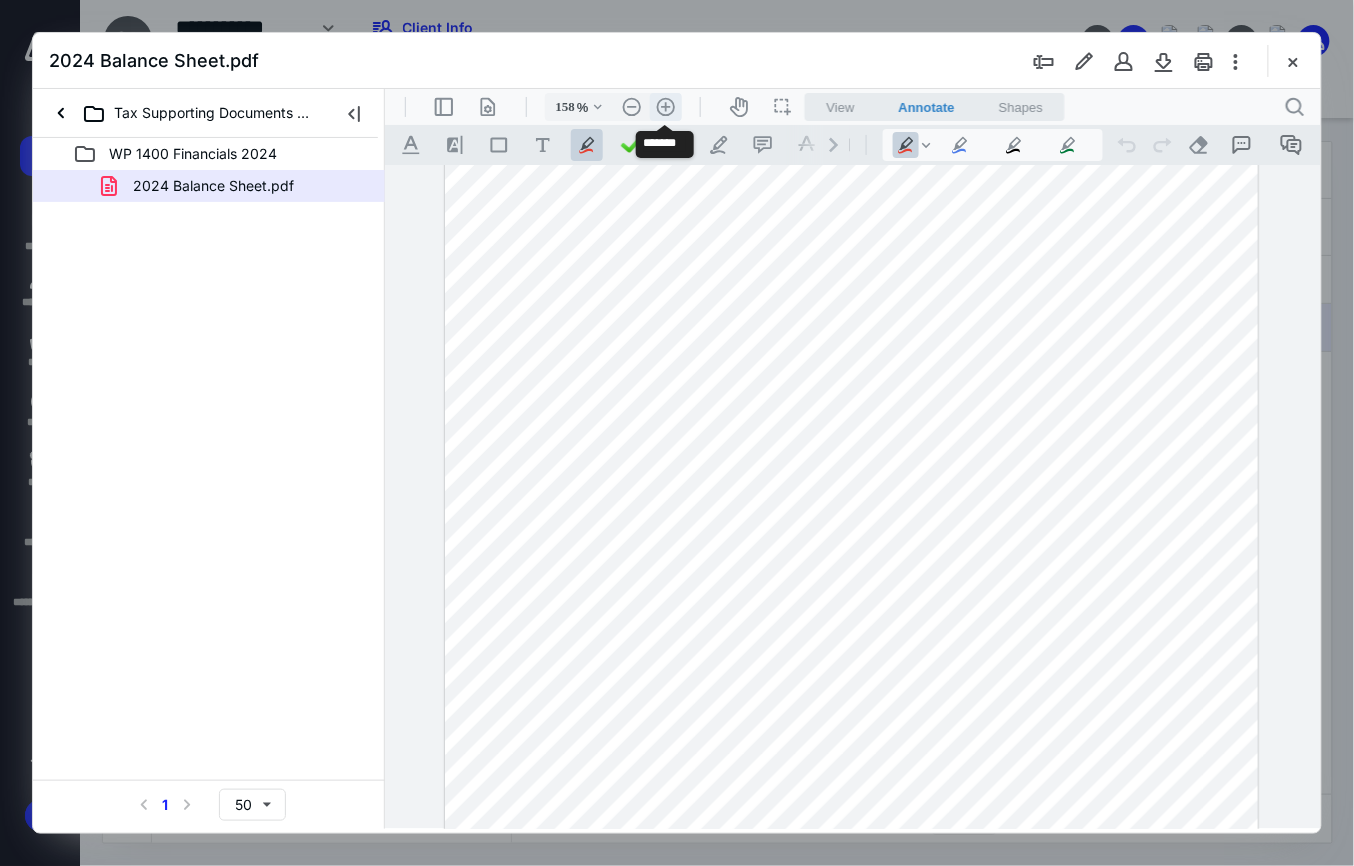 scroll, scrollTop: 262, scrollLeft: 28, axis: both 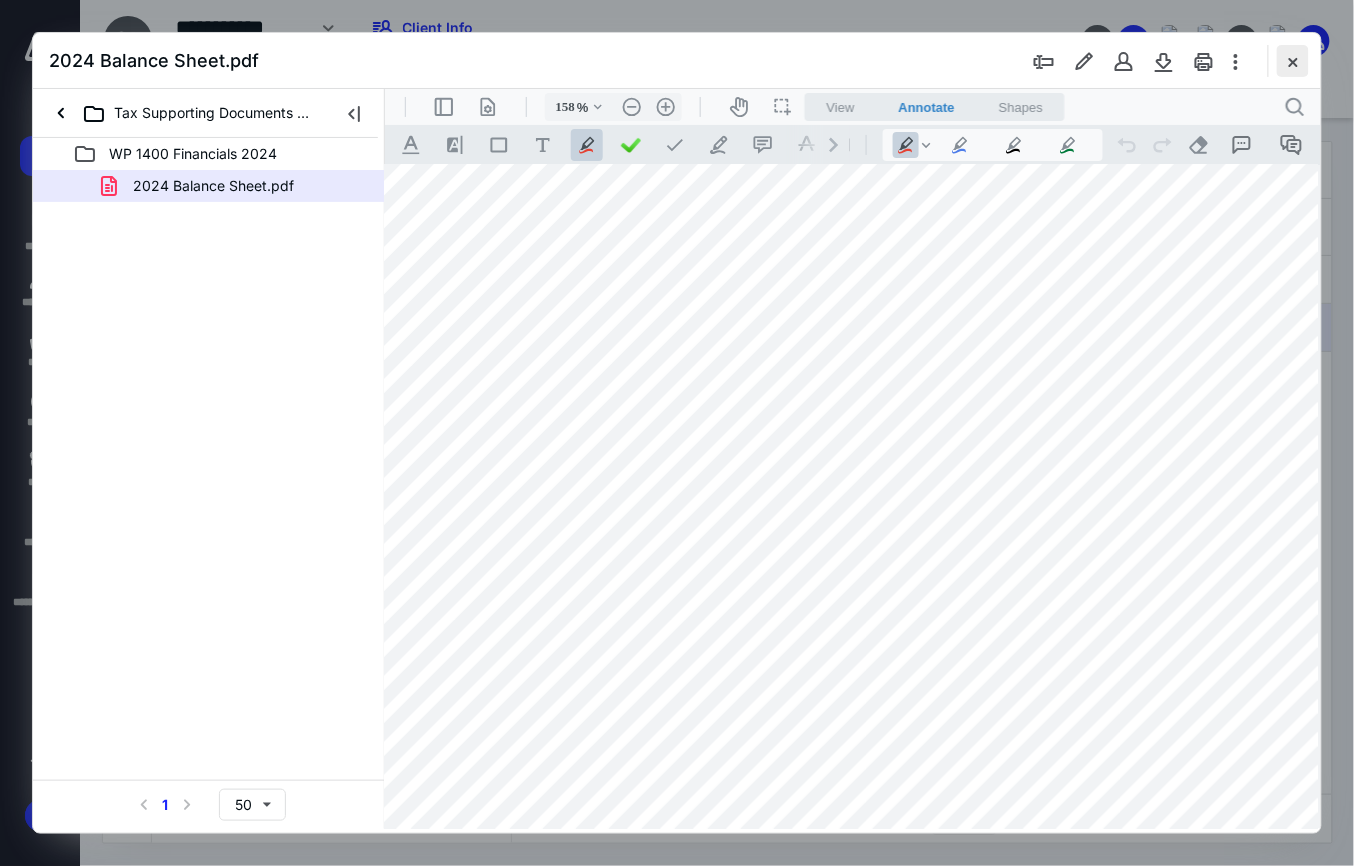 click at bounding box center (1293, 61) 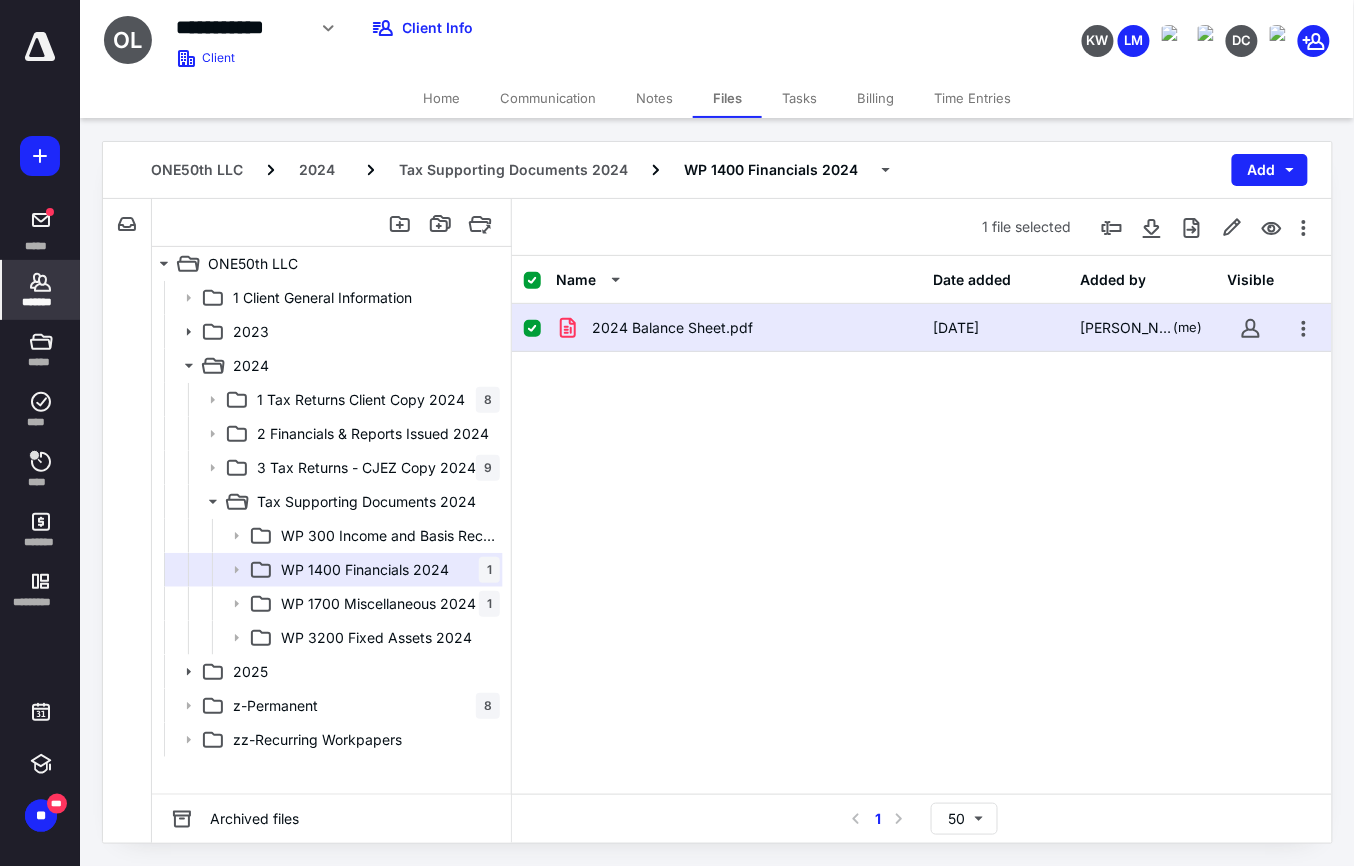 click 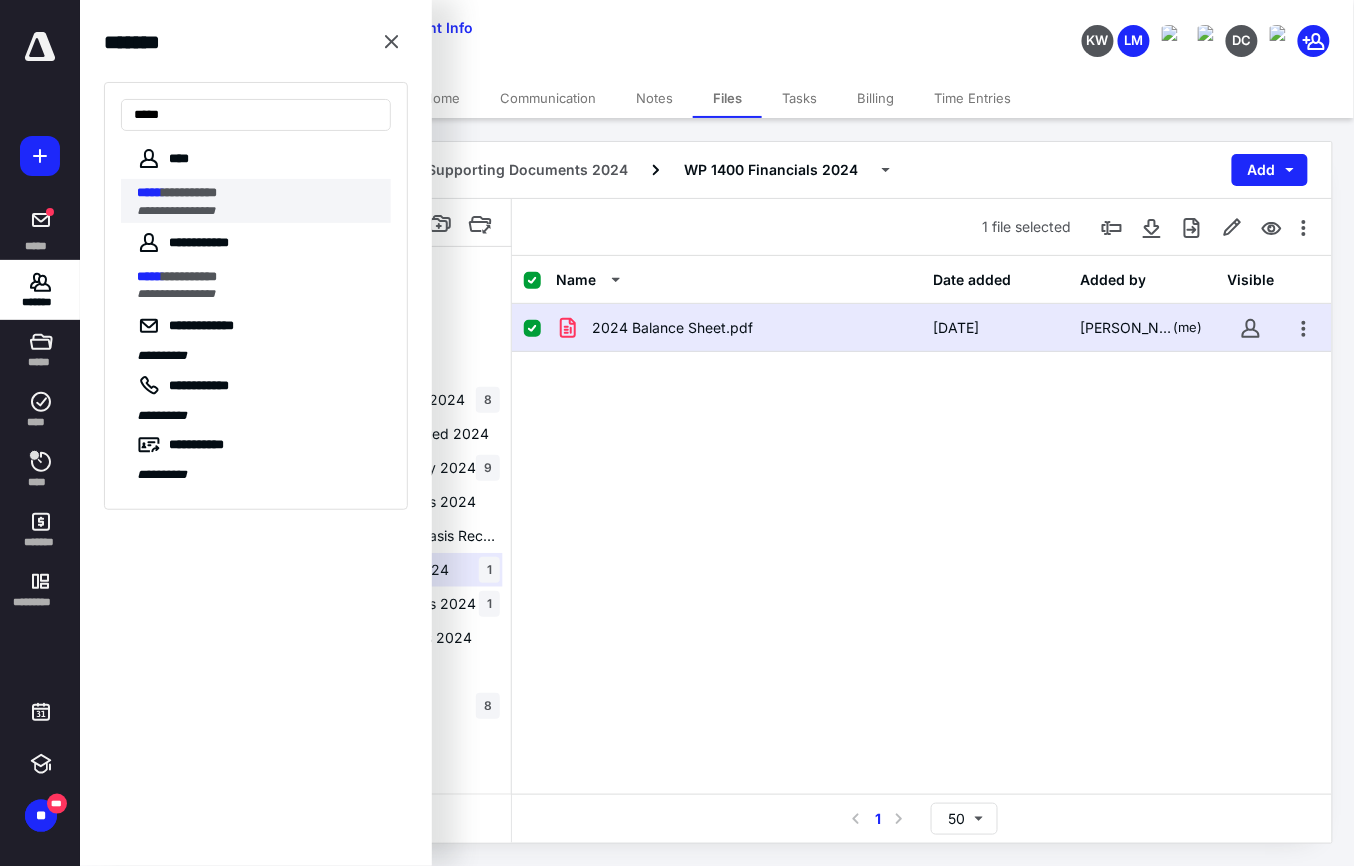 type on "*****" 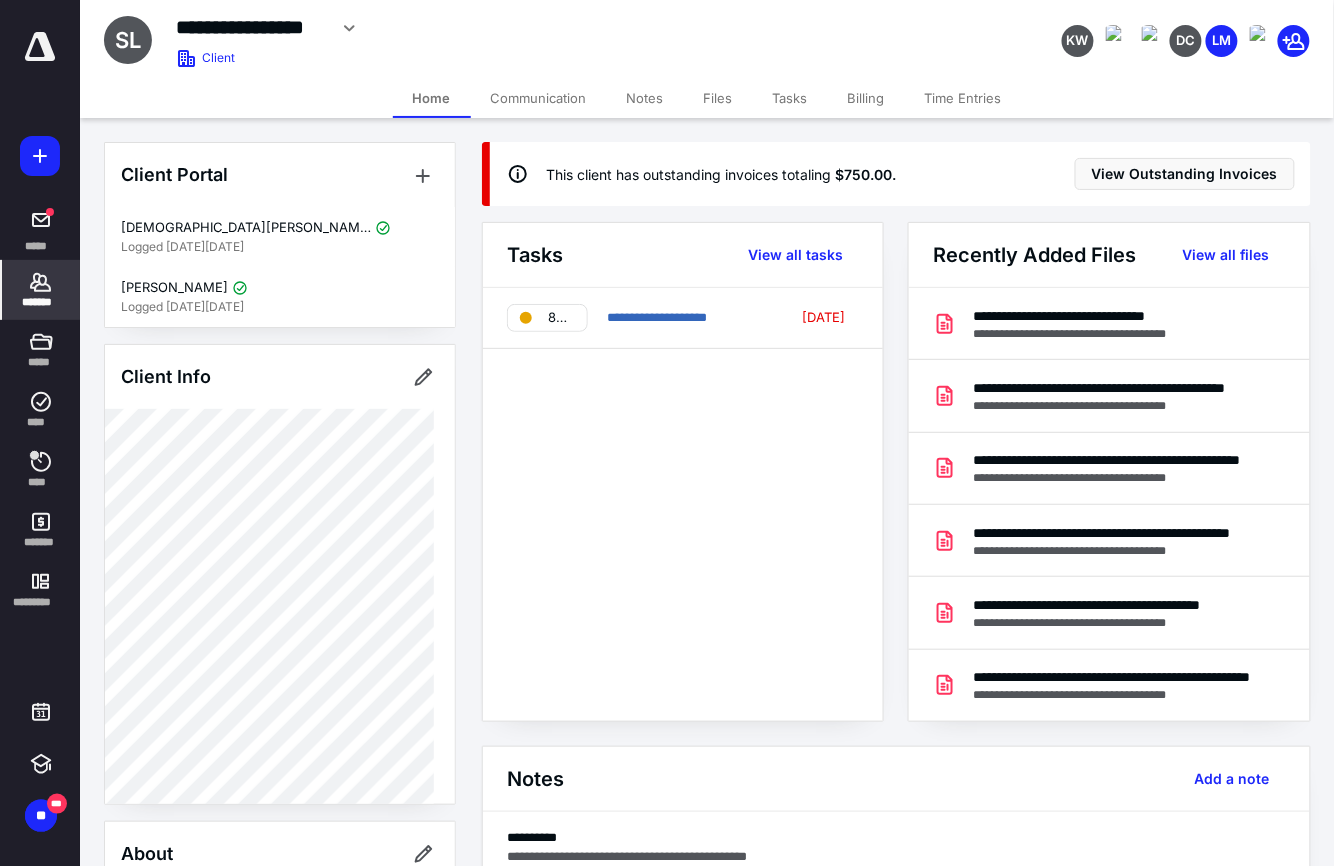 click on "Files" at bounding box center (718, 98) 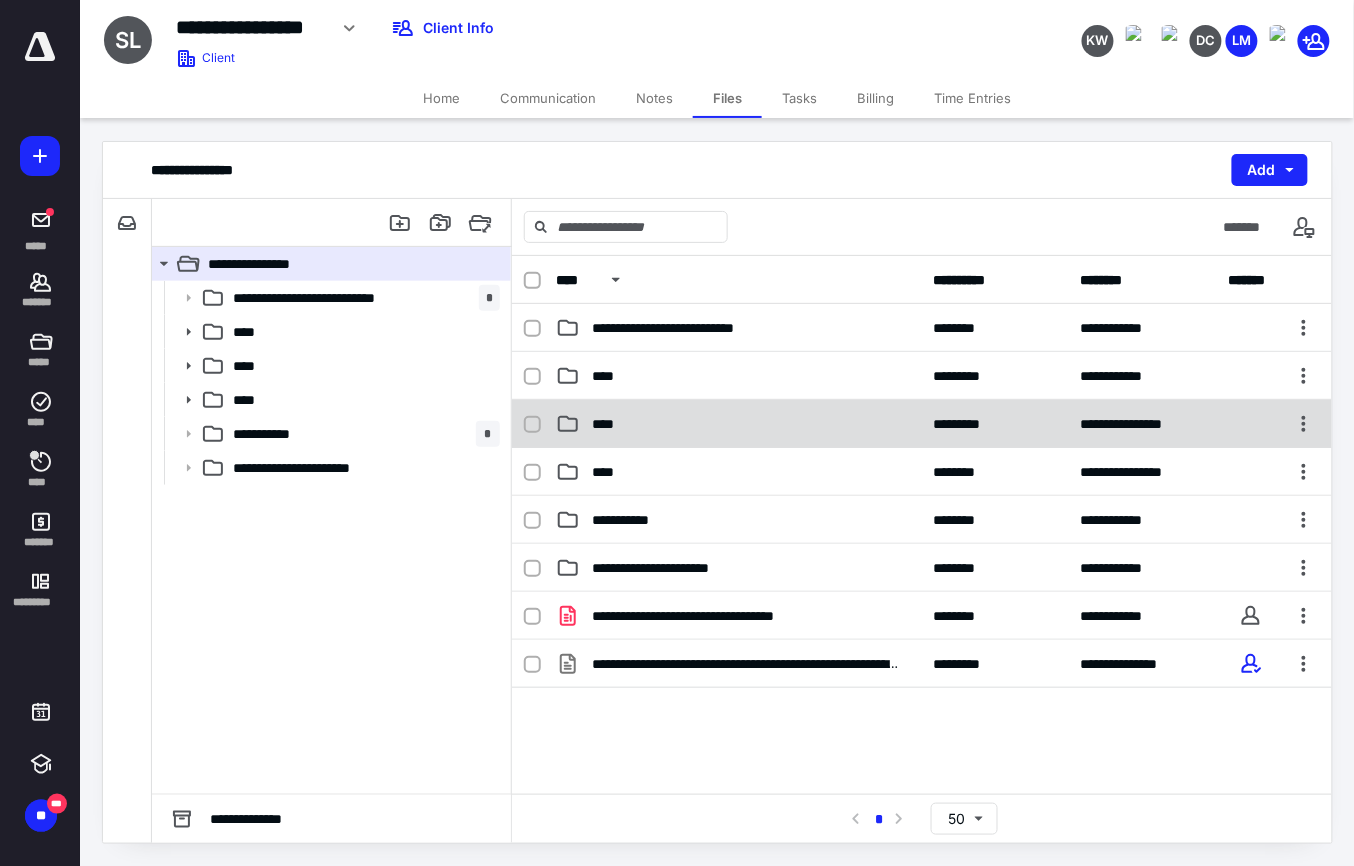click on "****" at bounding box center (739, 424) 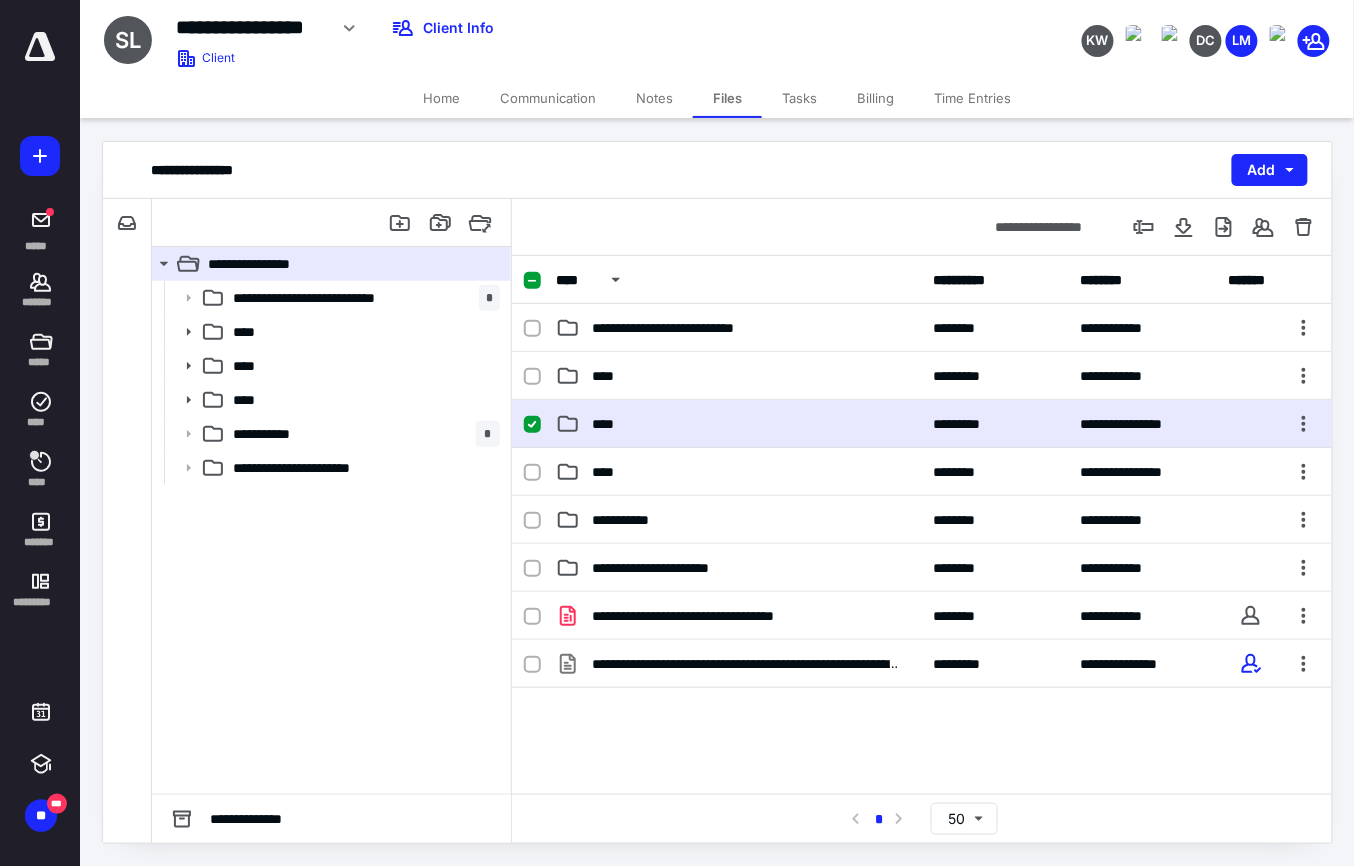 click on "****" at bounding box center (739, 424) 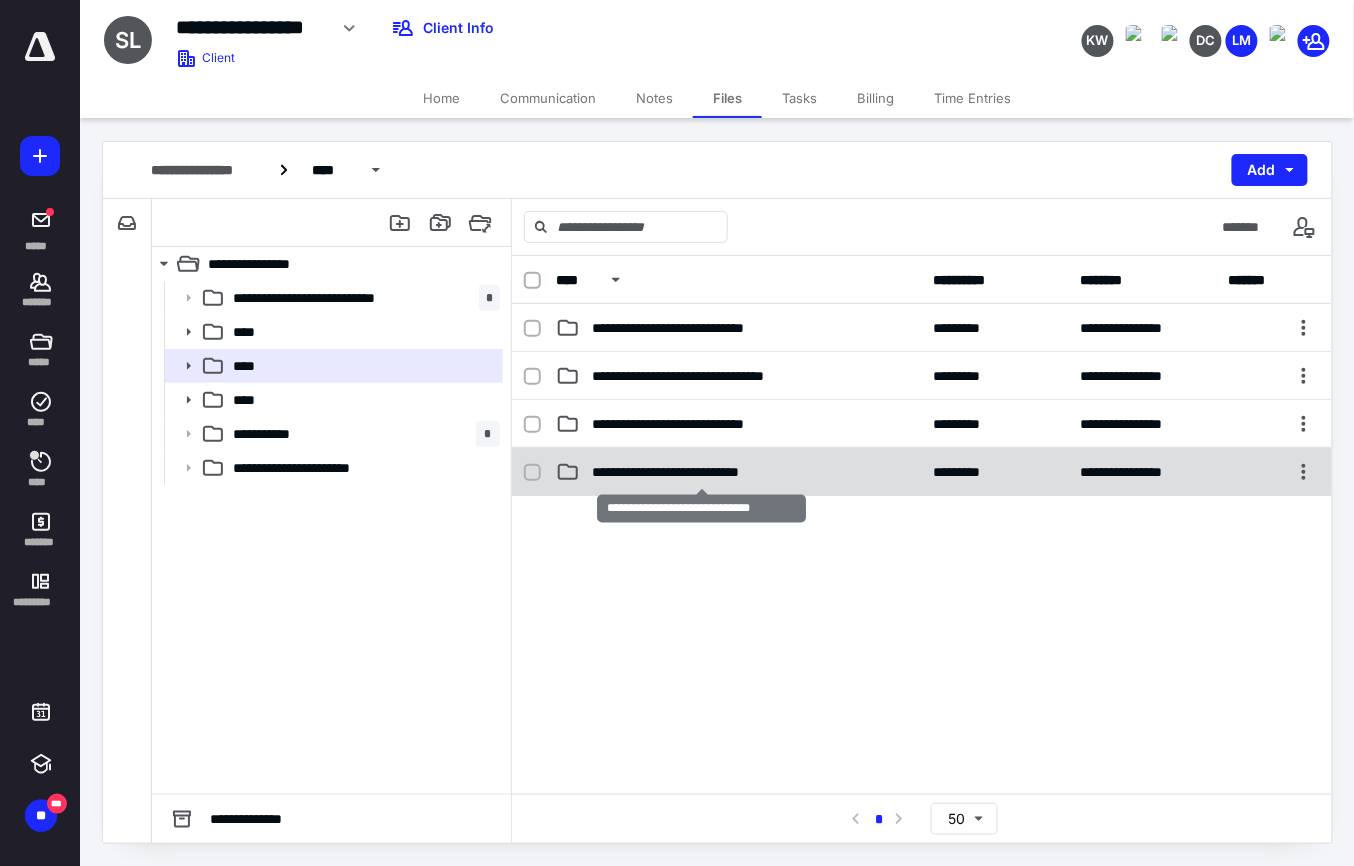 click on "**********" at bounding box center [701, 472] 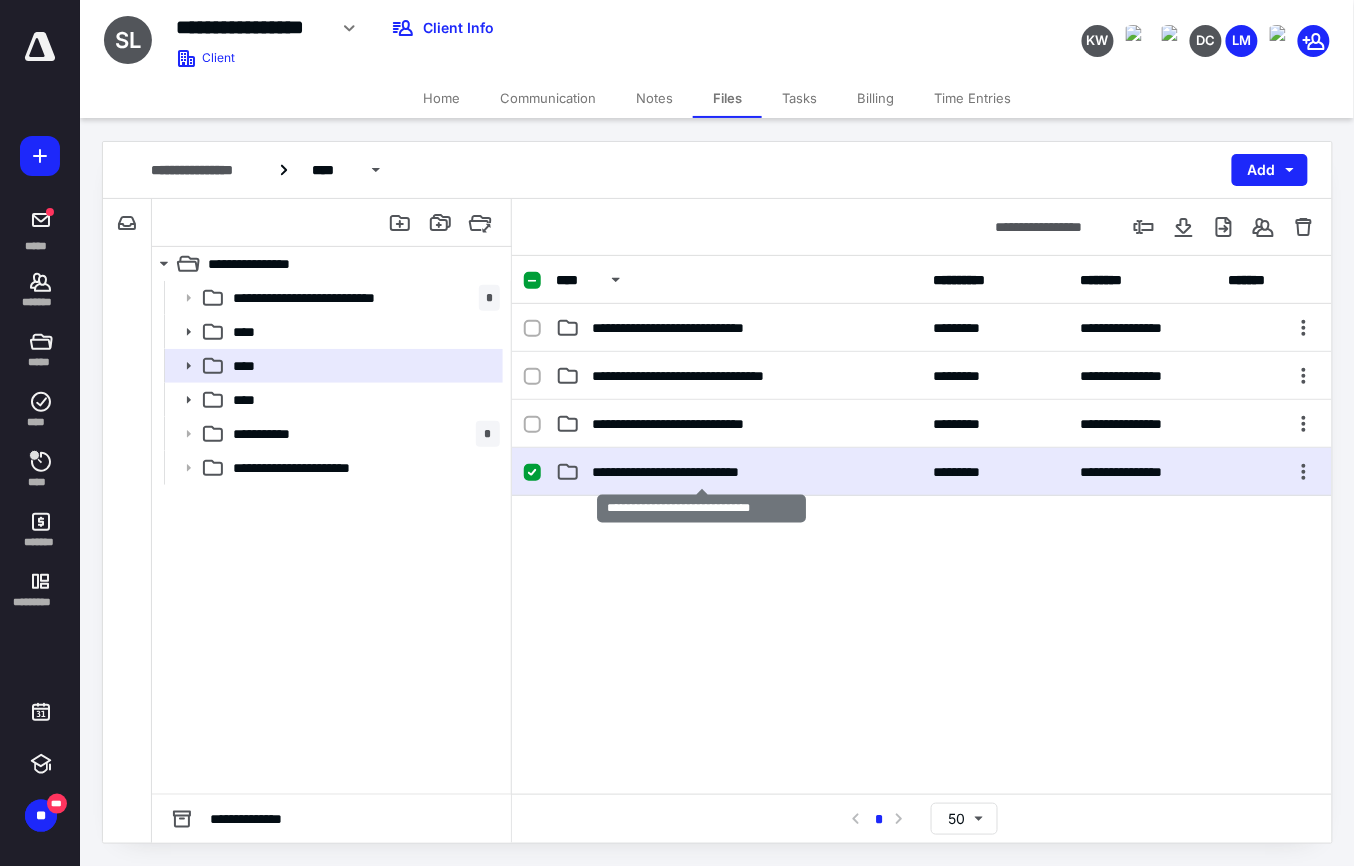 click on "**********" at bounding box center [701, 472] 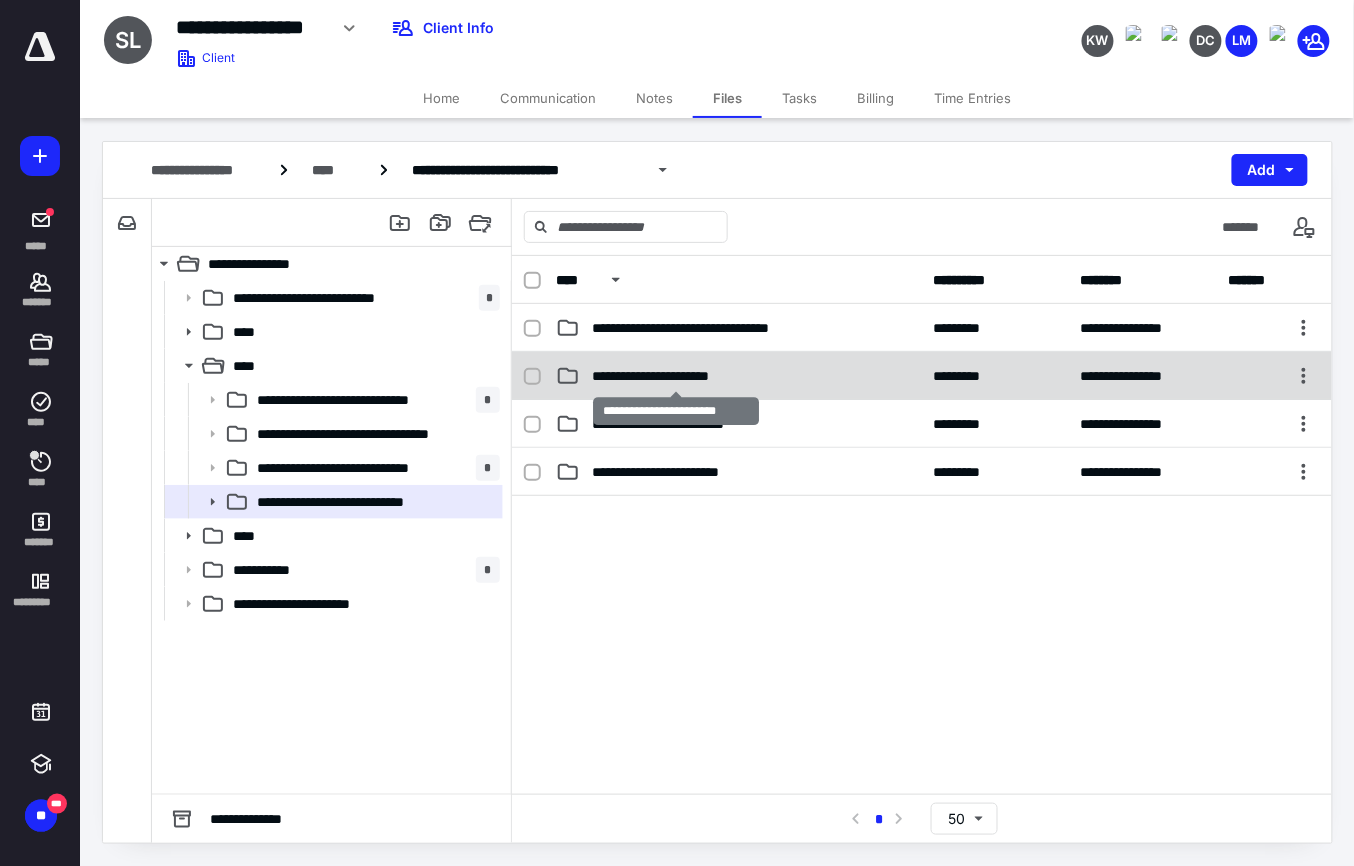 click on "**********" at bounding box center (676, 376) 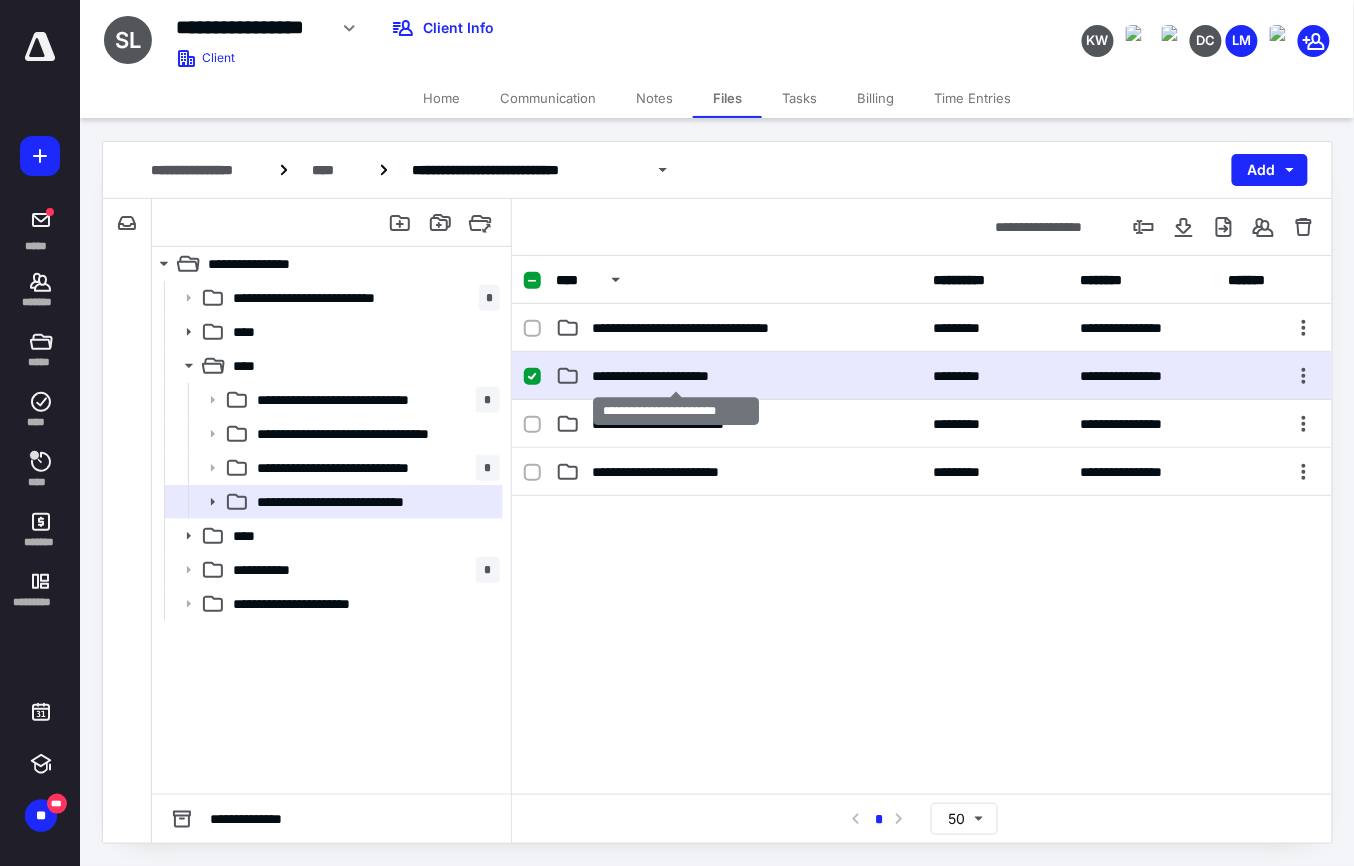 click on "**********" at bounding box center [676, 376] 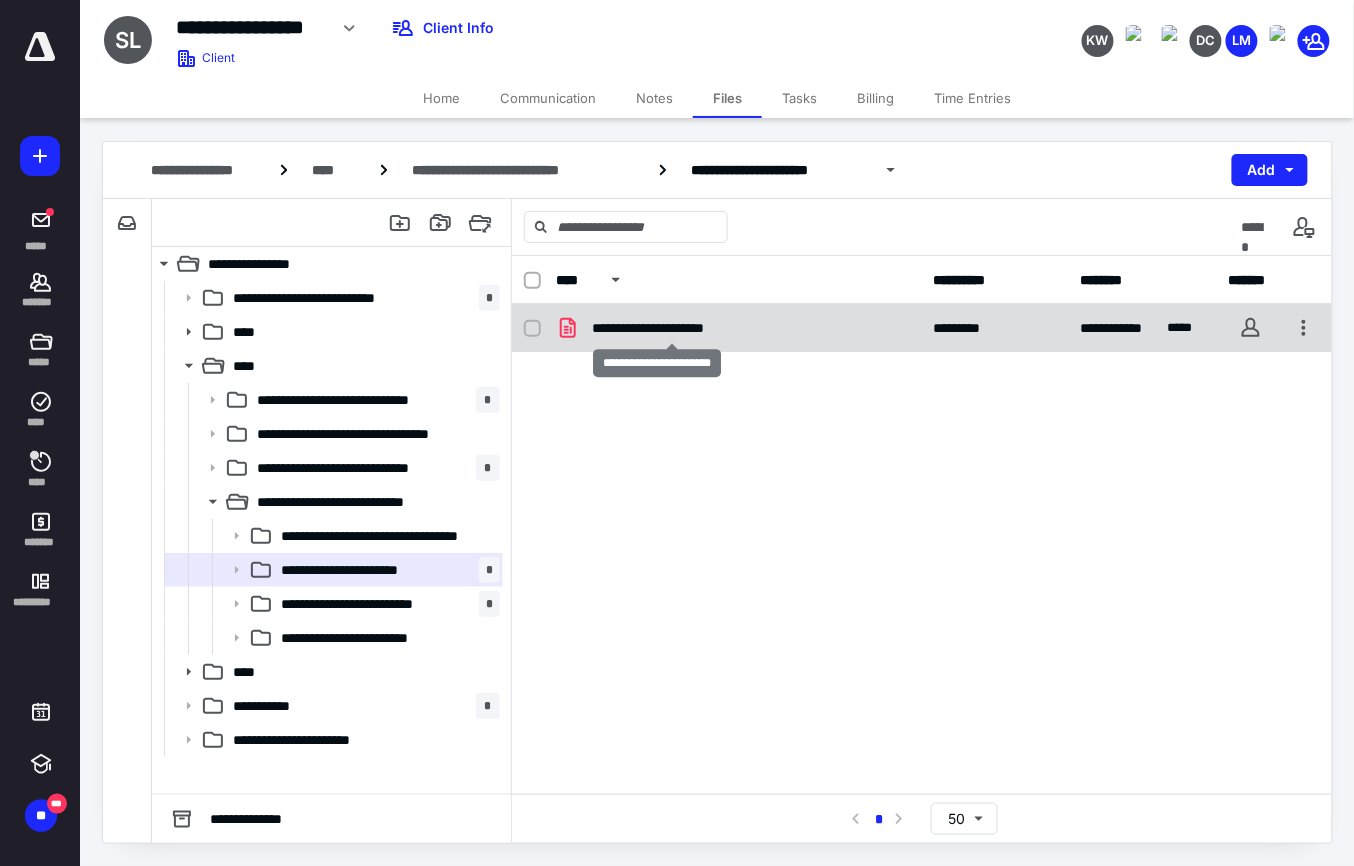 click on "**********" at bounding box center (671, 328) 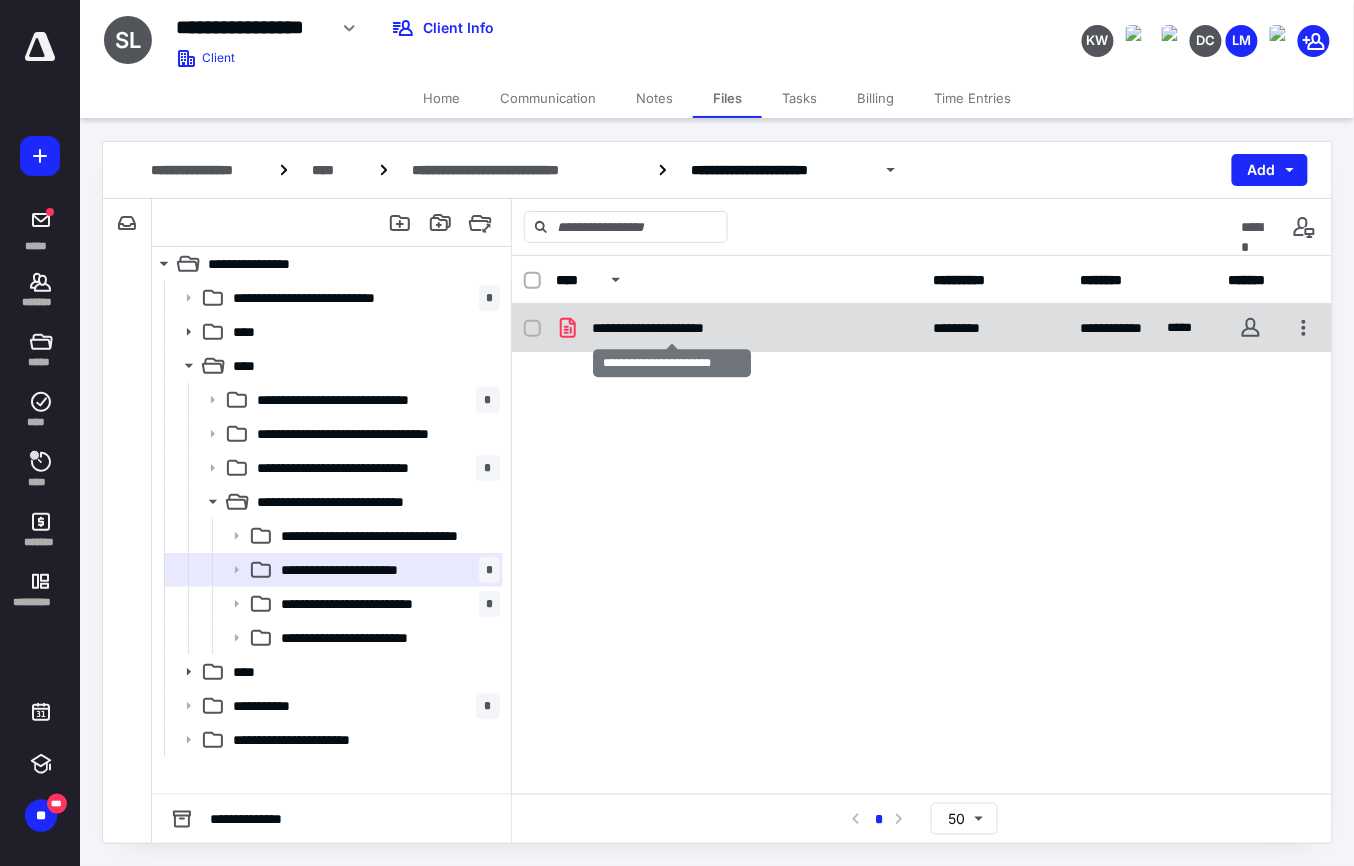 click on "**********" at bounding box center [671, 328] 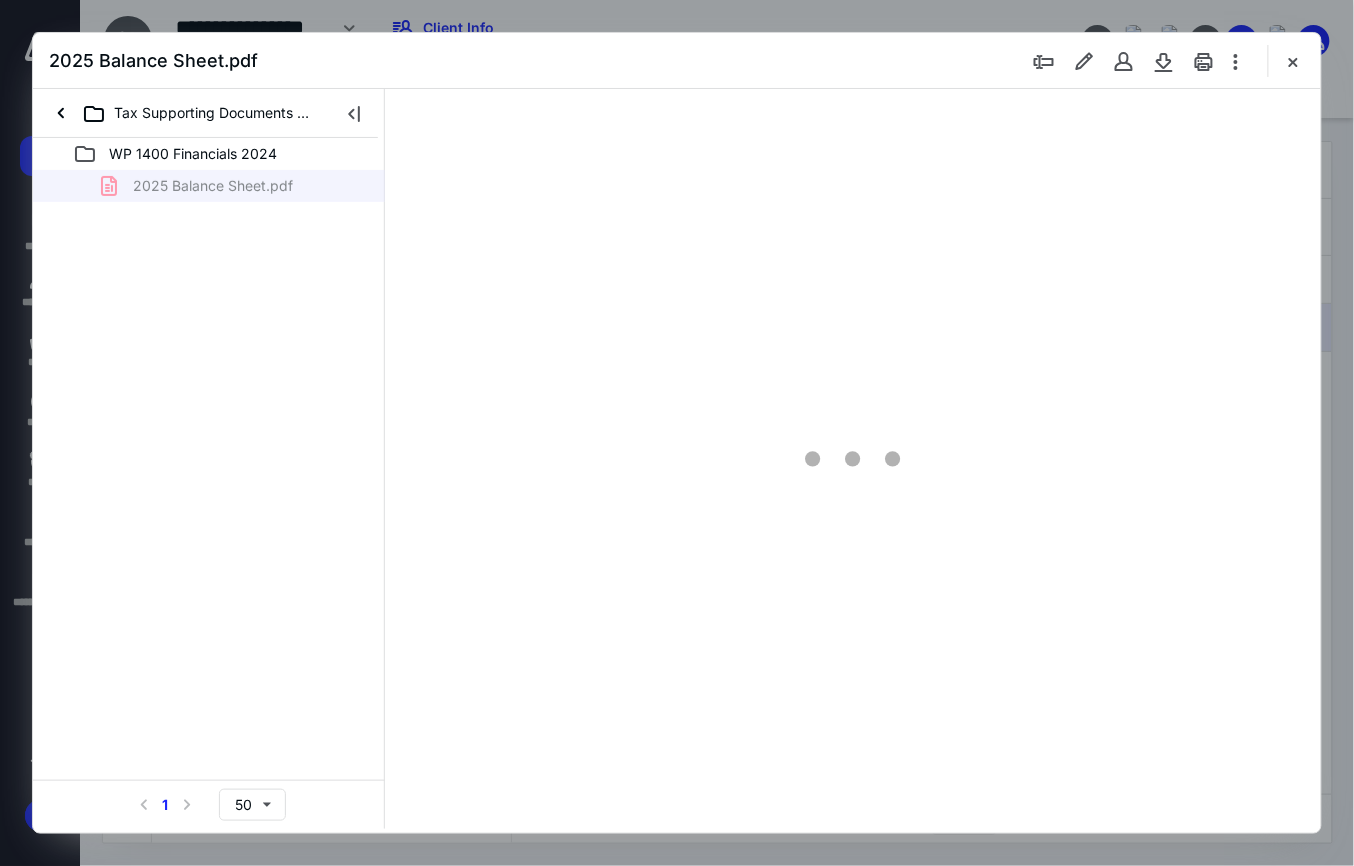 scroll, scrollTop: 0, scrollLeft: 0, axis: both 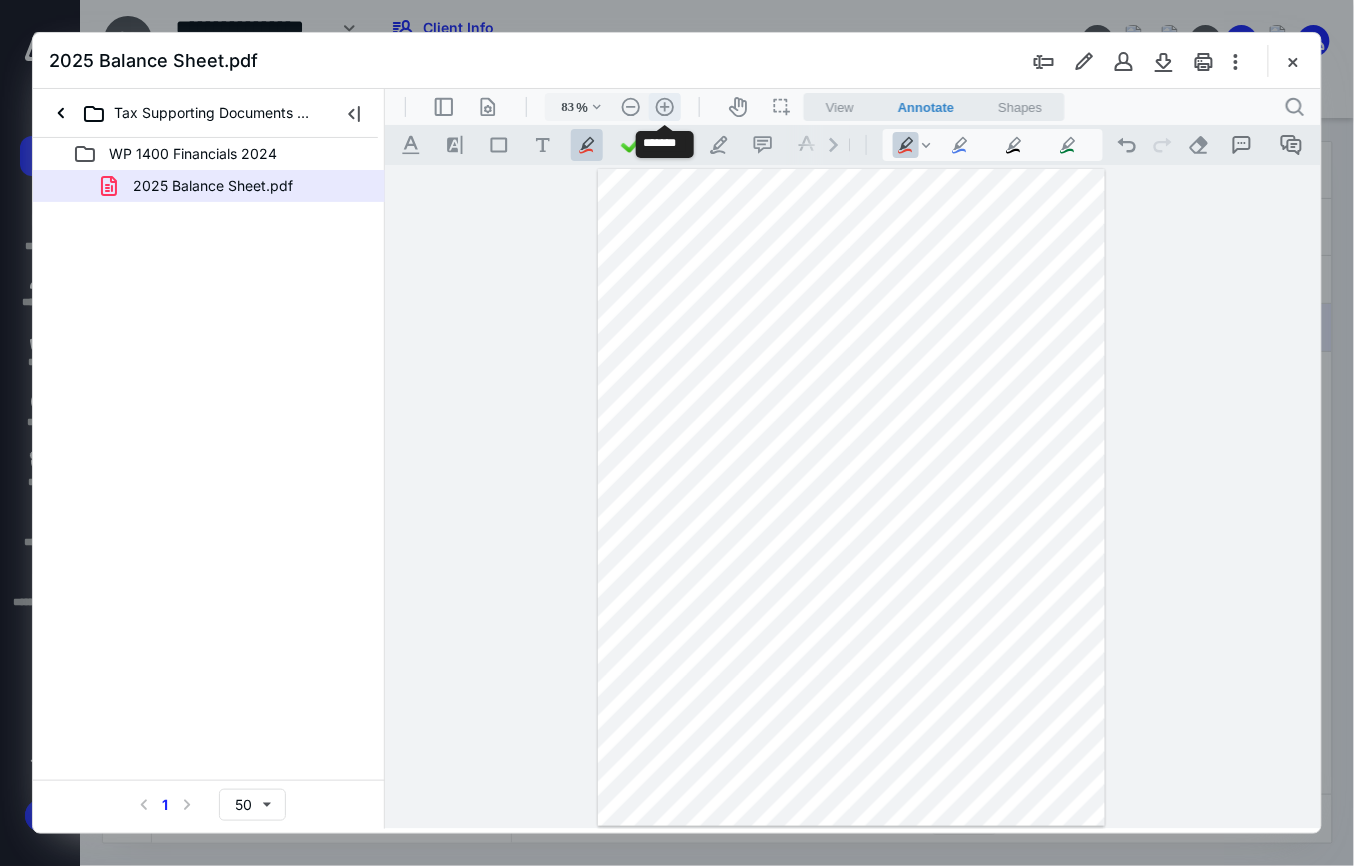 click on ".cls-1{fill:#abb0c4;} icon - header - zoom - in - line" at bounding box center [664, 106] 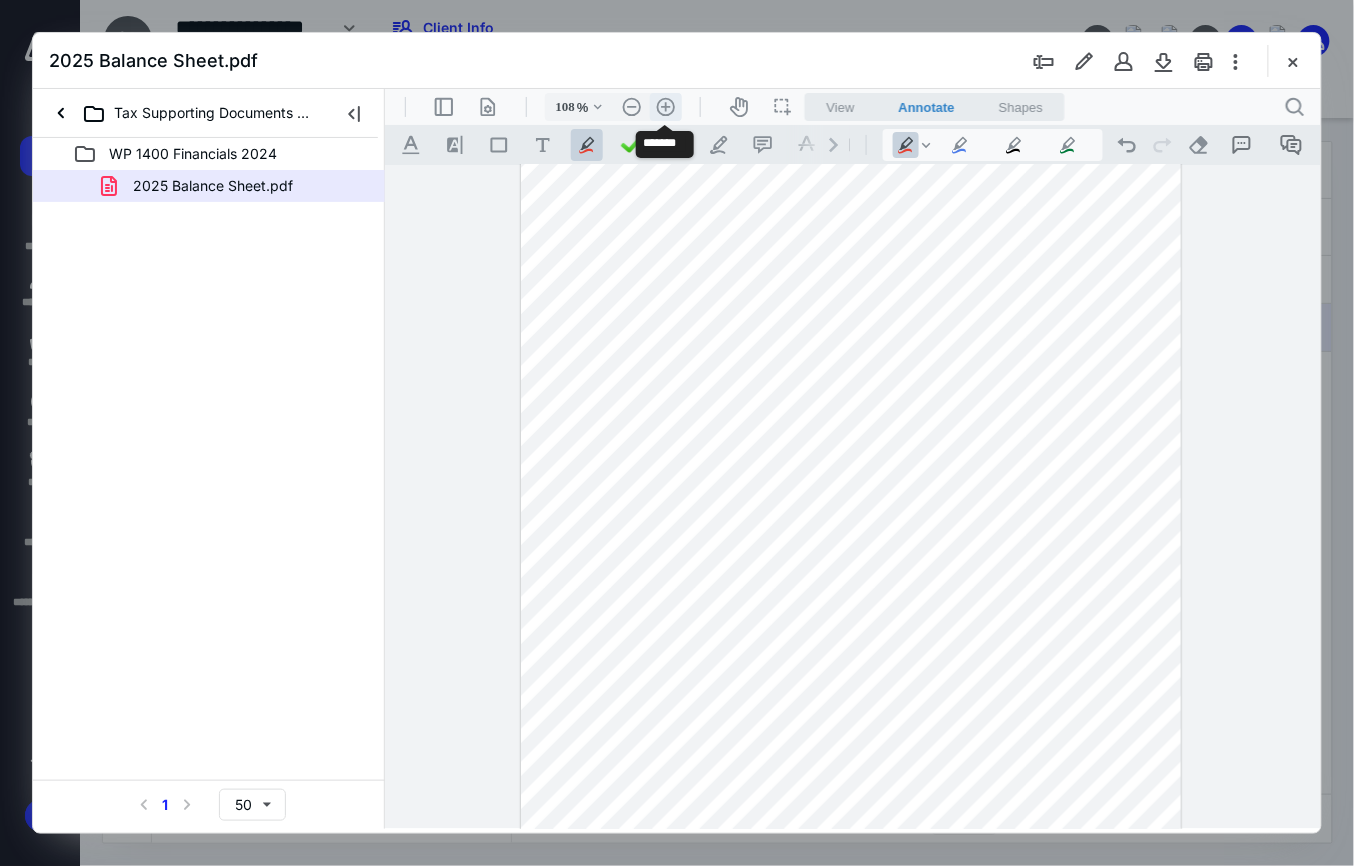 click on ".cls-1{fill:#abb0c4;} icon - header - zoom - in - line" at bounding box center (665, 106) 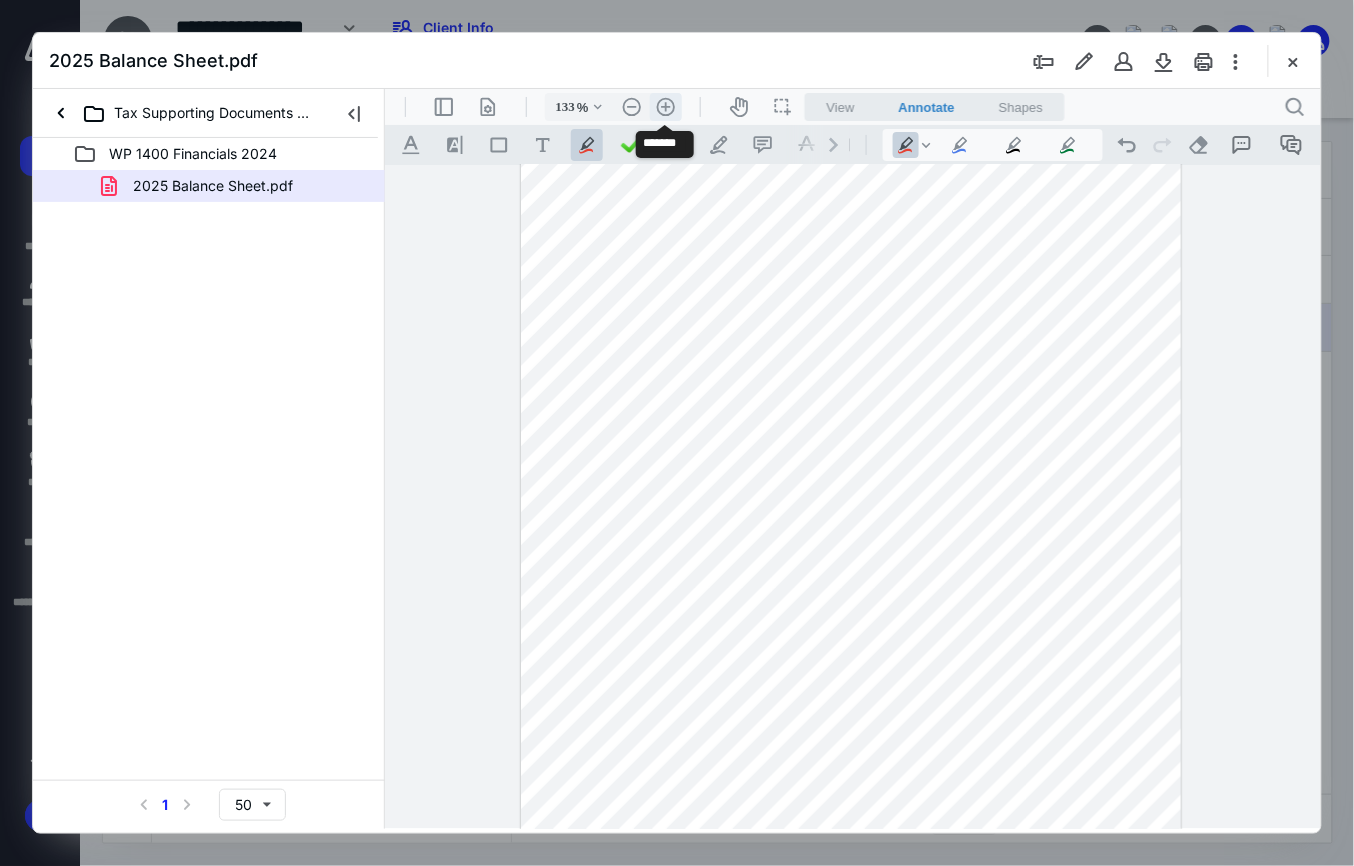 scroll, scrollTop: 174, scrollLeft: 0, axis: vertical 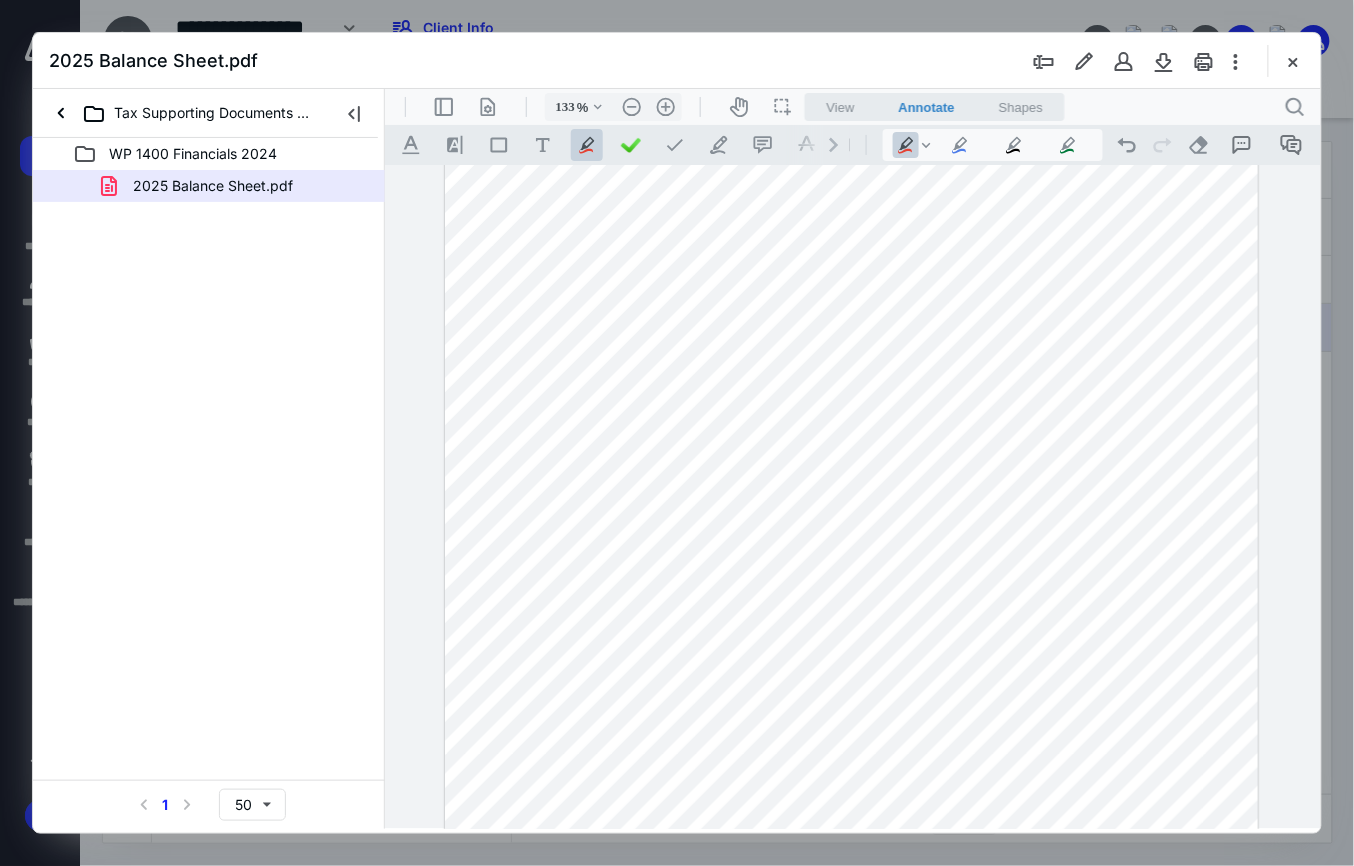 drag, startPoint x: 1308, startPoint y: 62, endPoint x: 1294, endPoint y: 60, distance: 14.142136 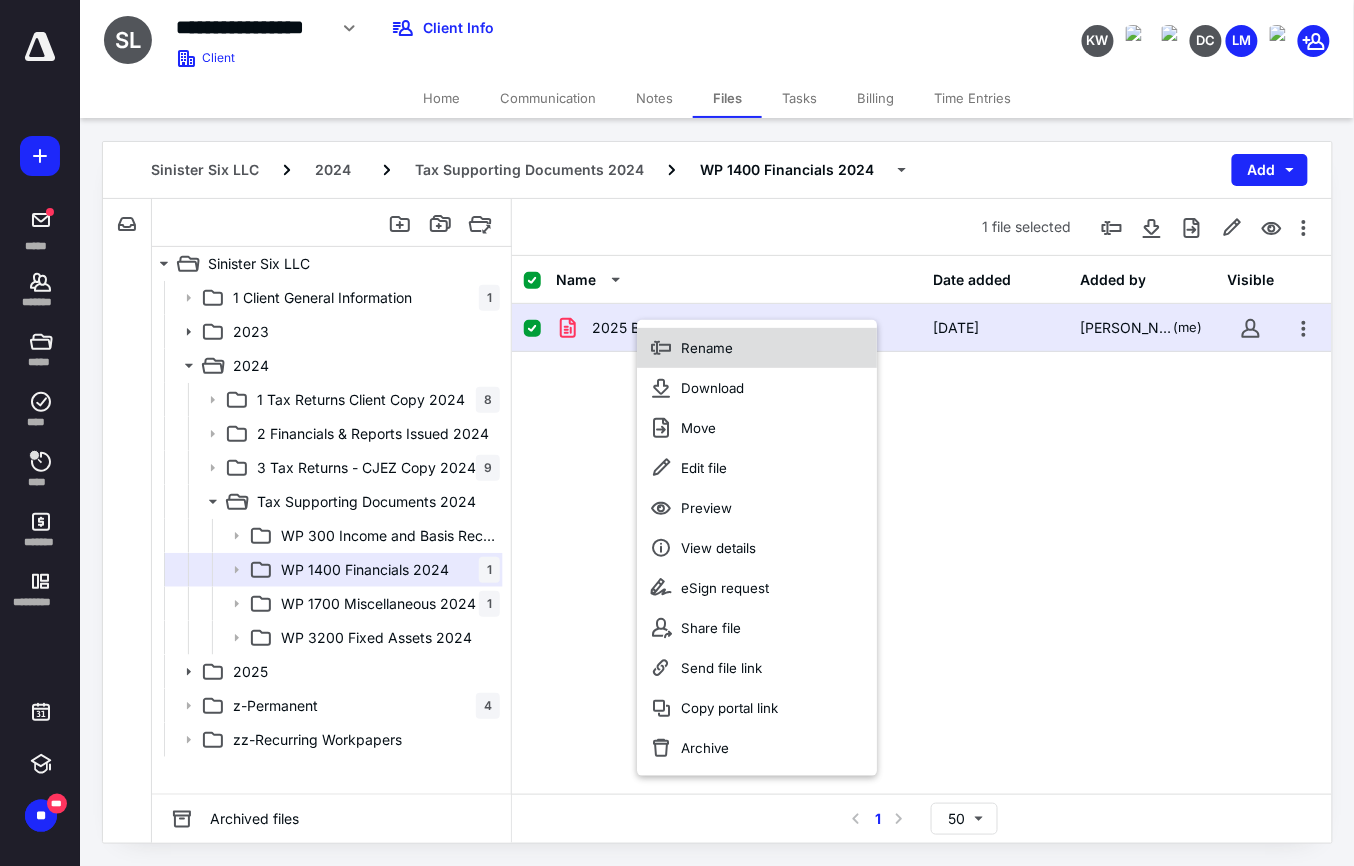 click on "Rename" at bounding box center (707, 348) 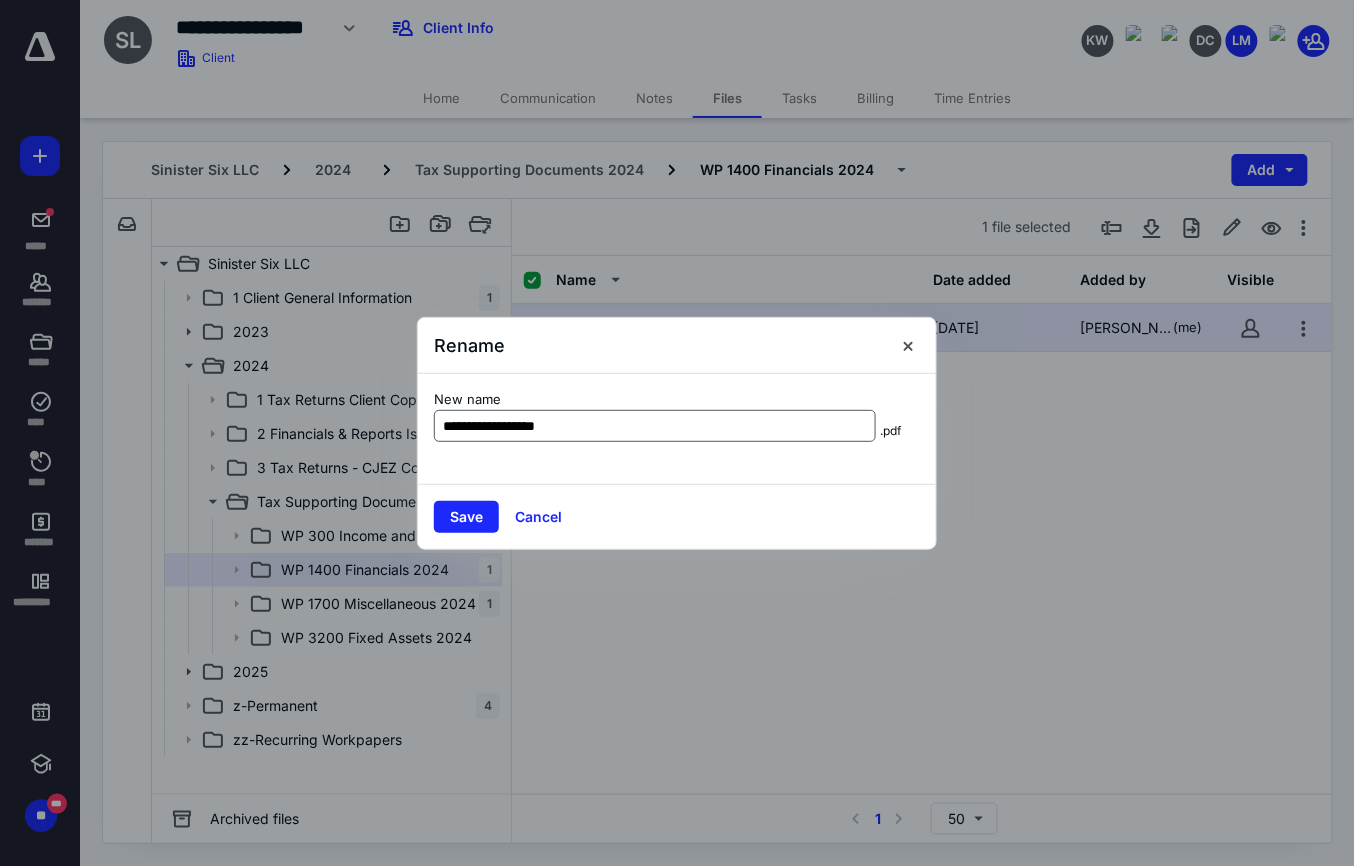 click on "**********" at bounding box center [655, 426] 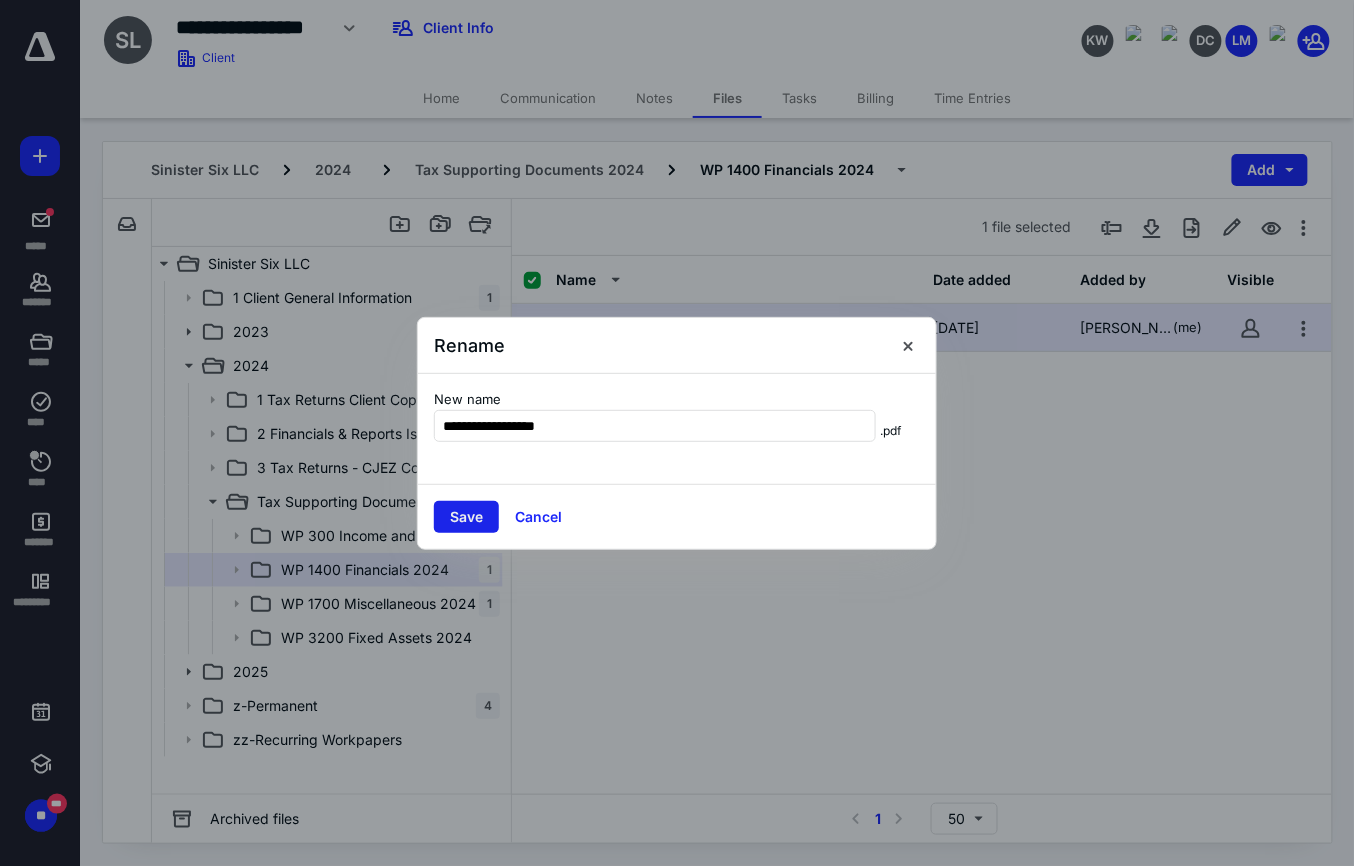 type on "**********" 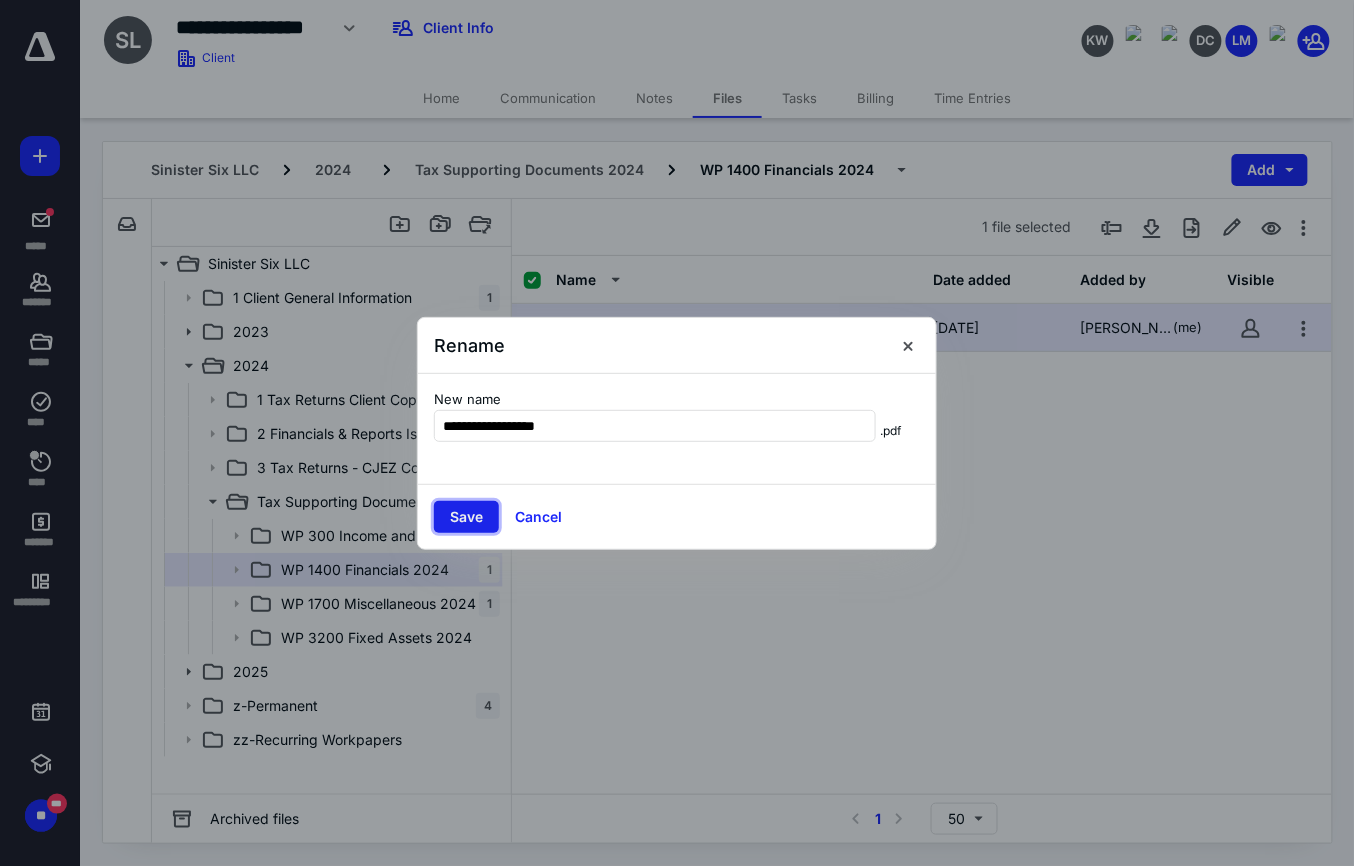 click on "Save" at bounding box center [466, 517] 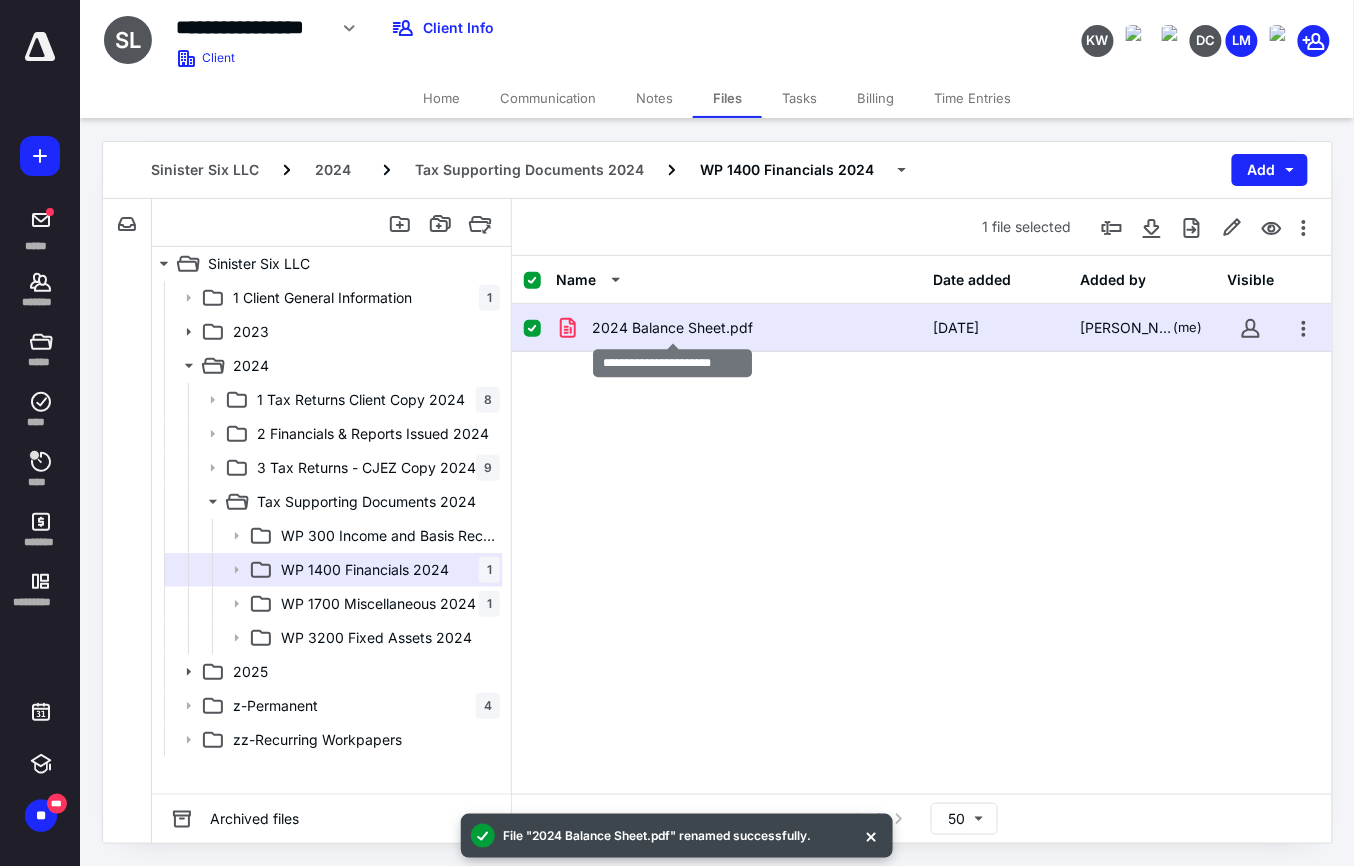 click on "2024 Balance Sheet.pdf" at bounding box center (672, 328) 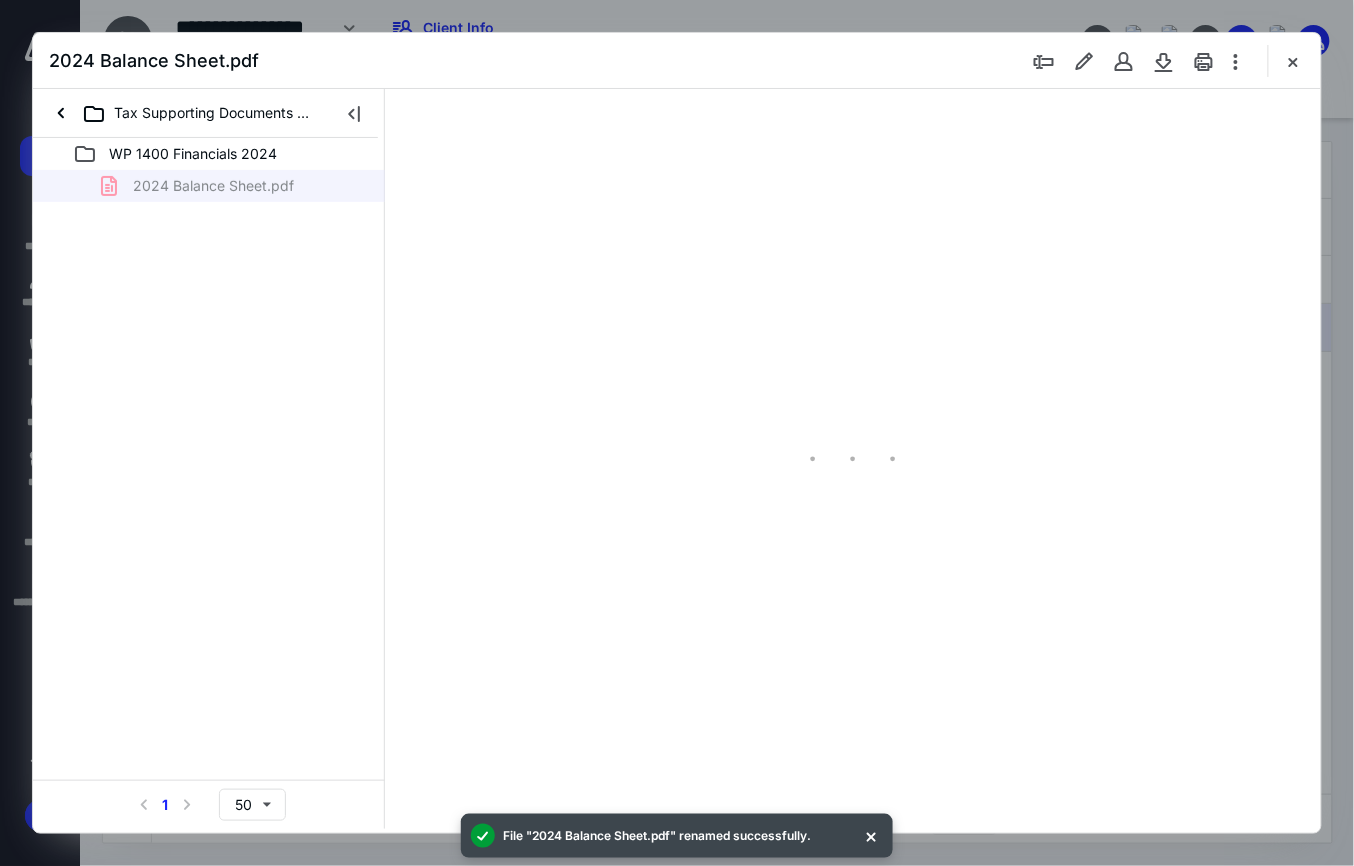 scroll, scrollTop: 0, scrollLeft: 0, axis: both 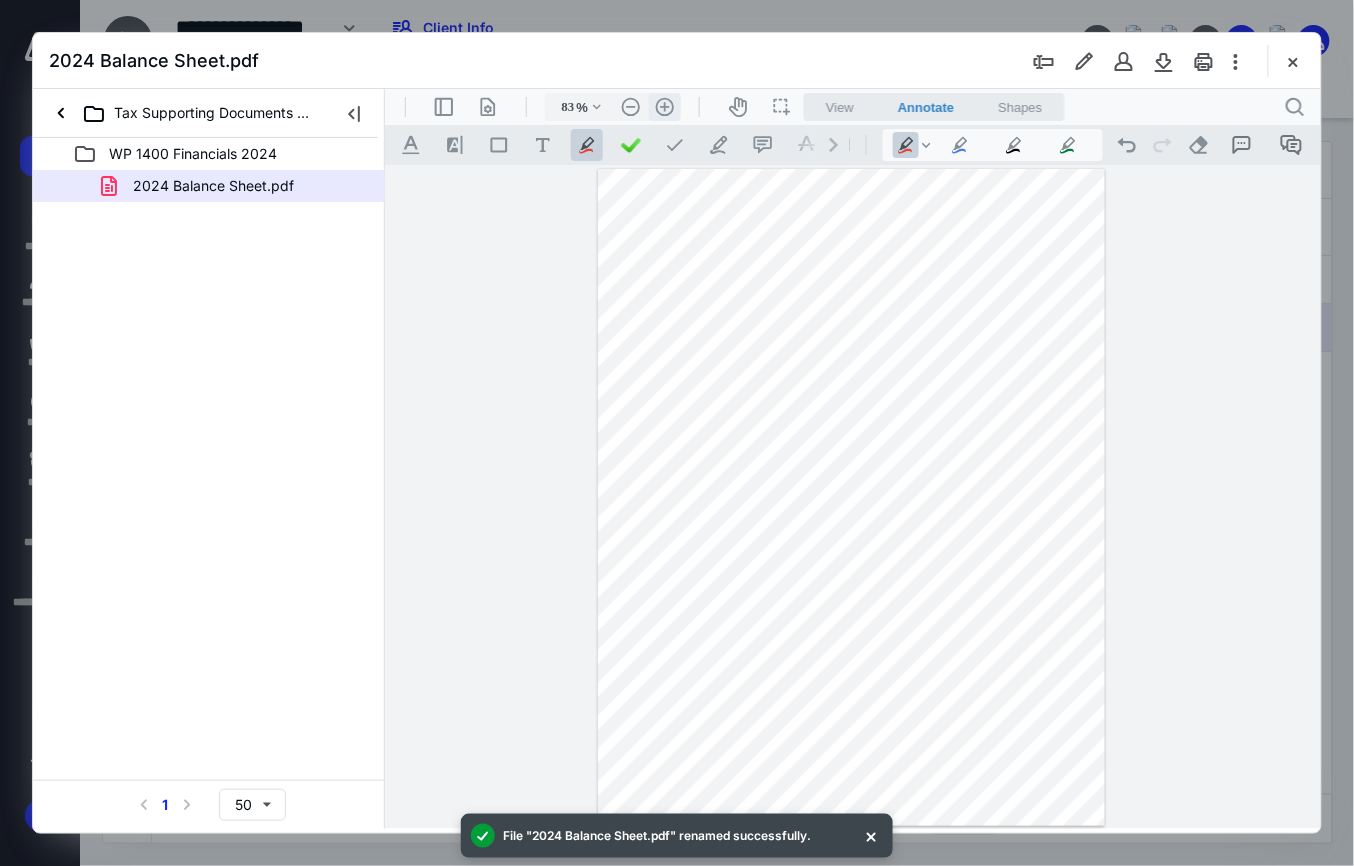 click on ".cls-1{fill:#abb0c4;} icon - header - zoom - in - line" at bounding box center [664, 106] 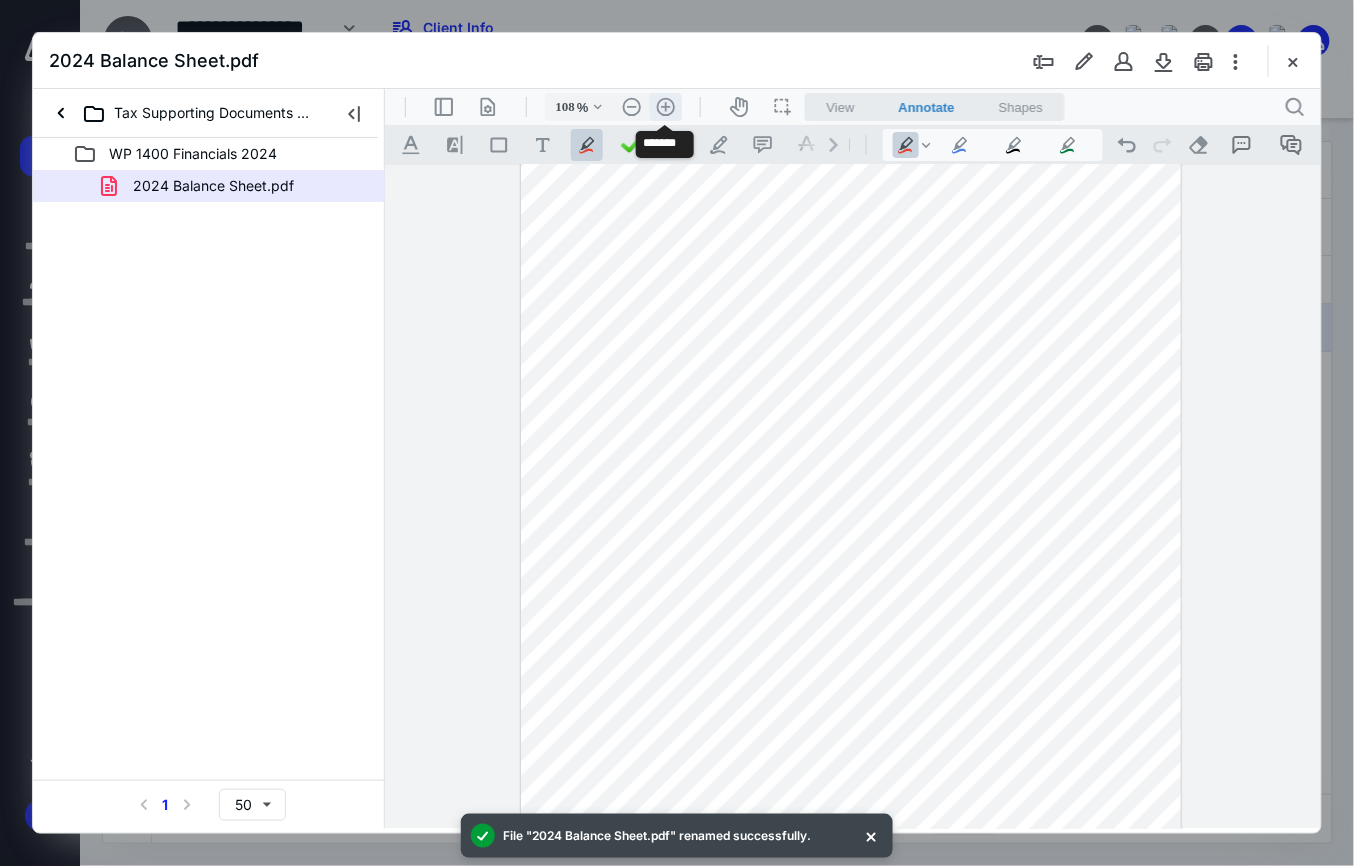 click on ".cls-1{fill:#abb0c4;} icon - header - zoom - in - line" at bounding box center [665, 106] 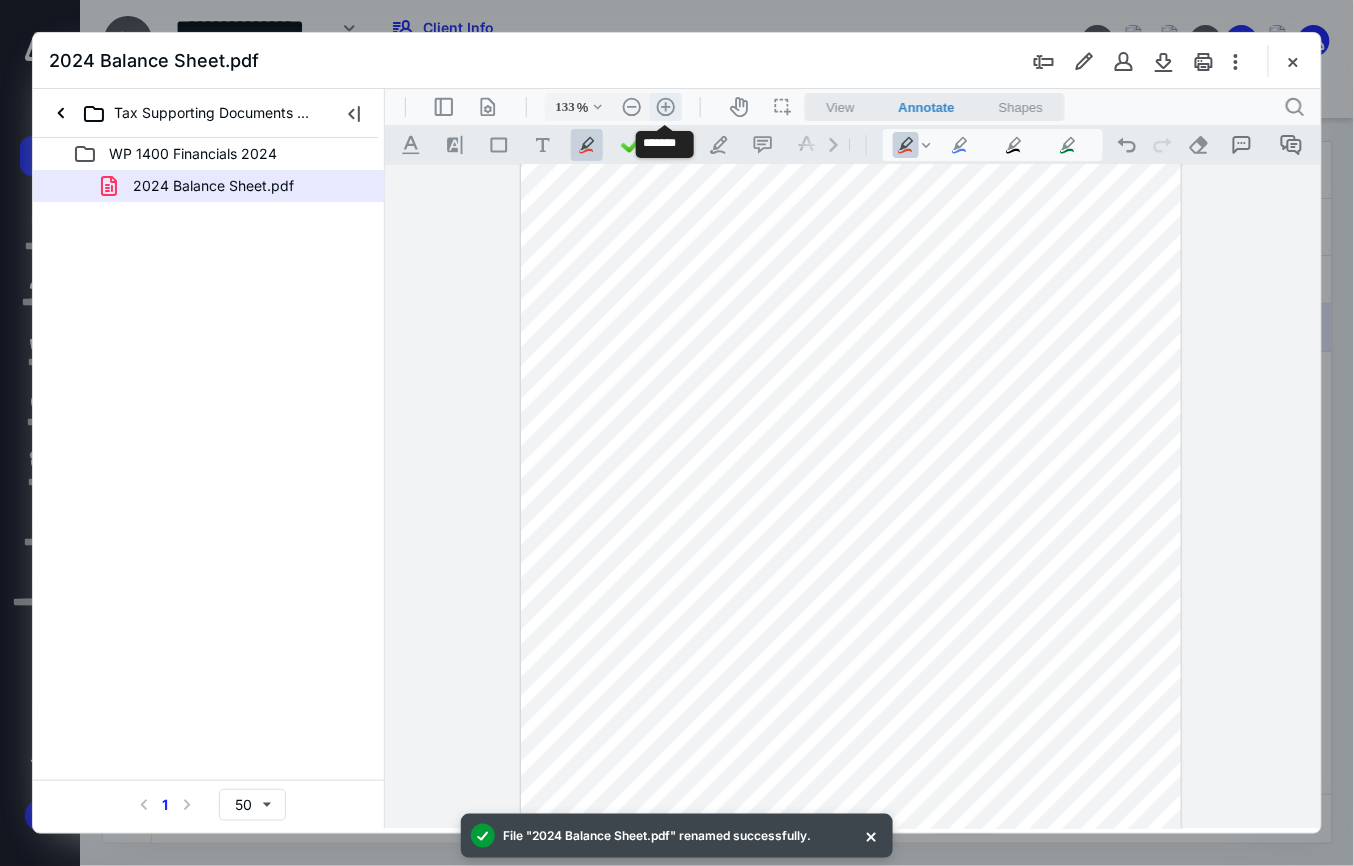 scroll, scrollTop: 174, scrollLeft: 0, axis: vertical 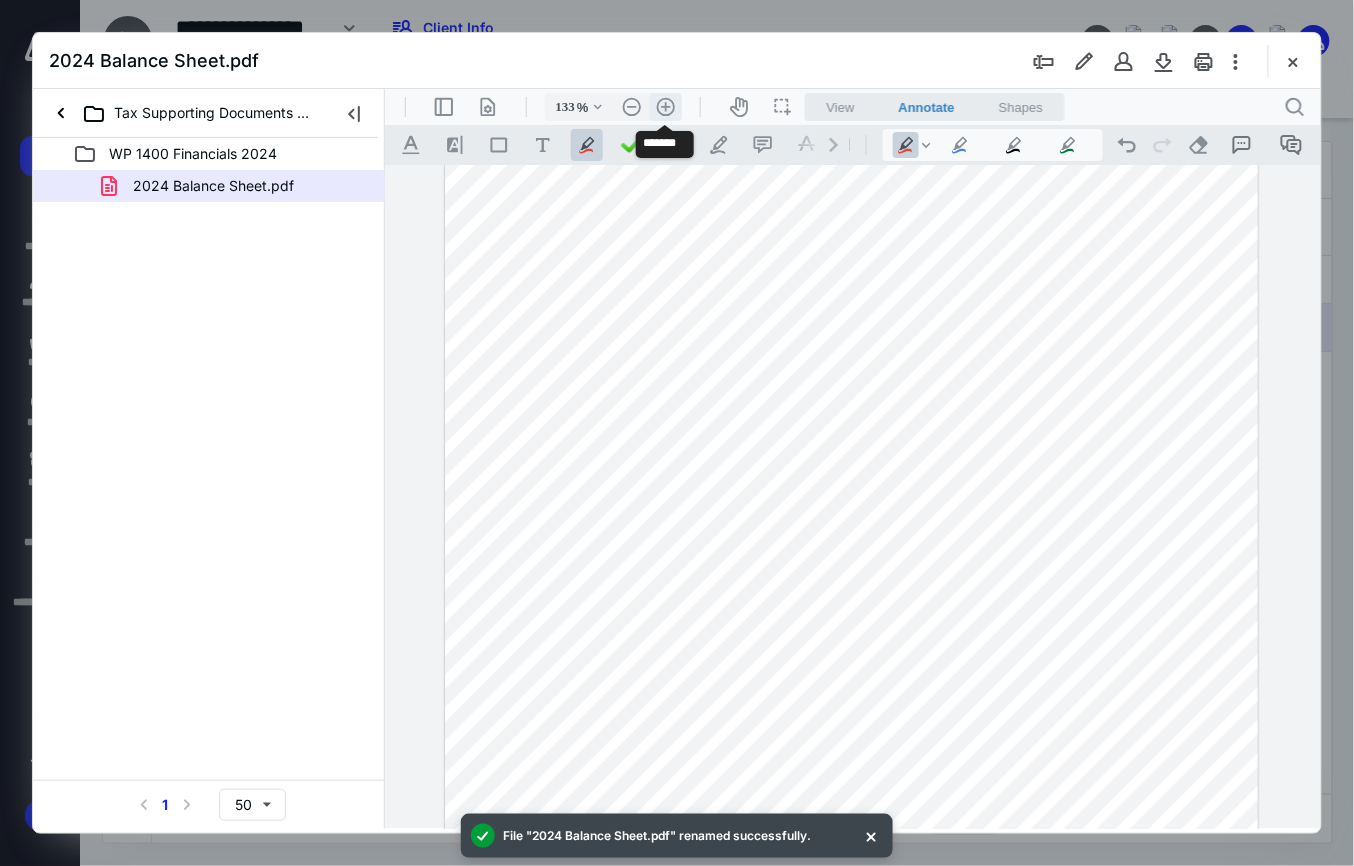 click on ".cls-1{fill:#abb0c4;} icon - header - zoom - in - line" at bounding box center [665, 106] 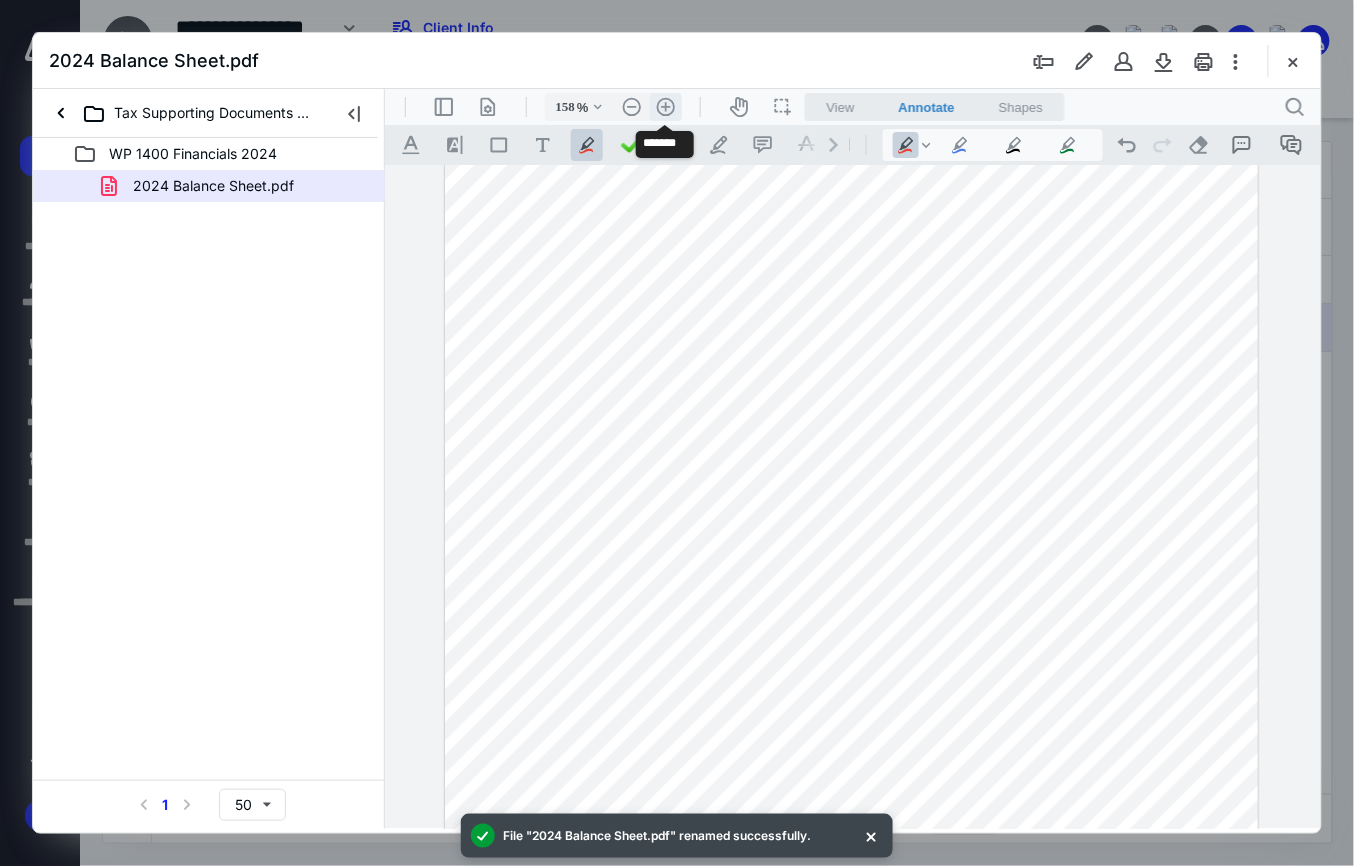 scroll, scrollTop: 262, scrollLeft: 28, axis: both 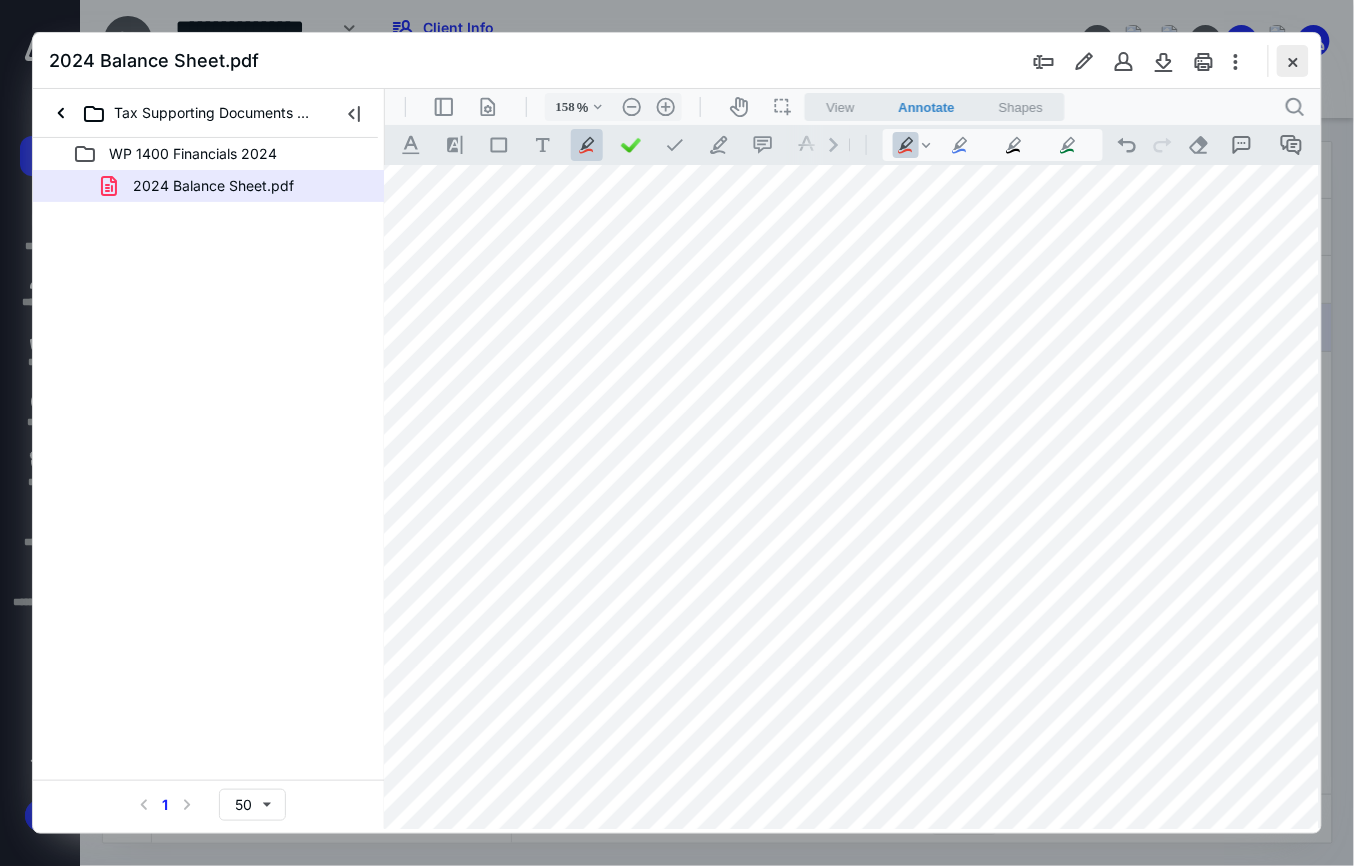 click at bounding box center [1293, 61] 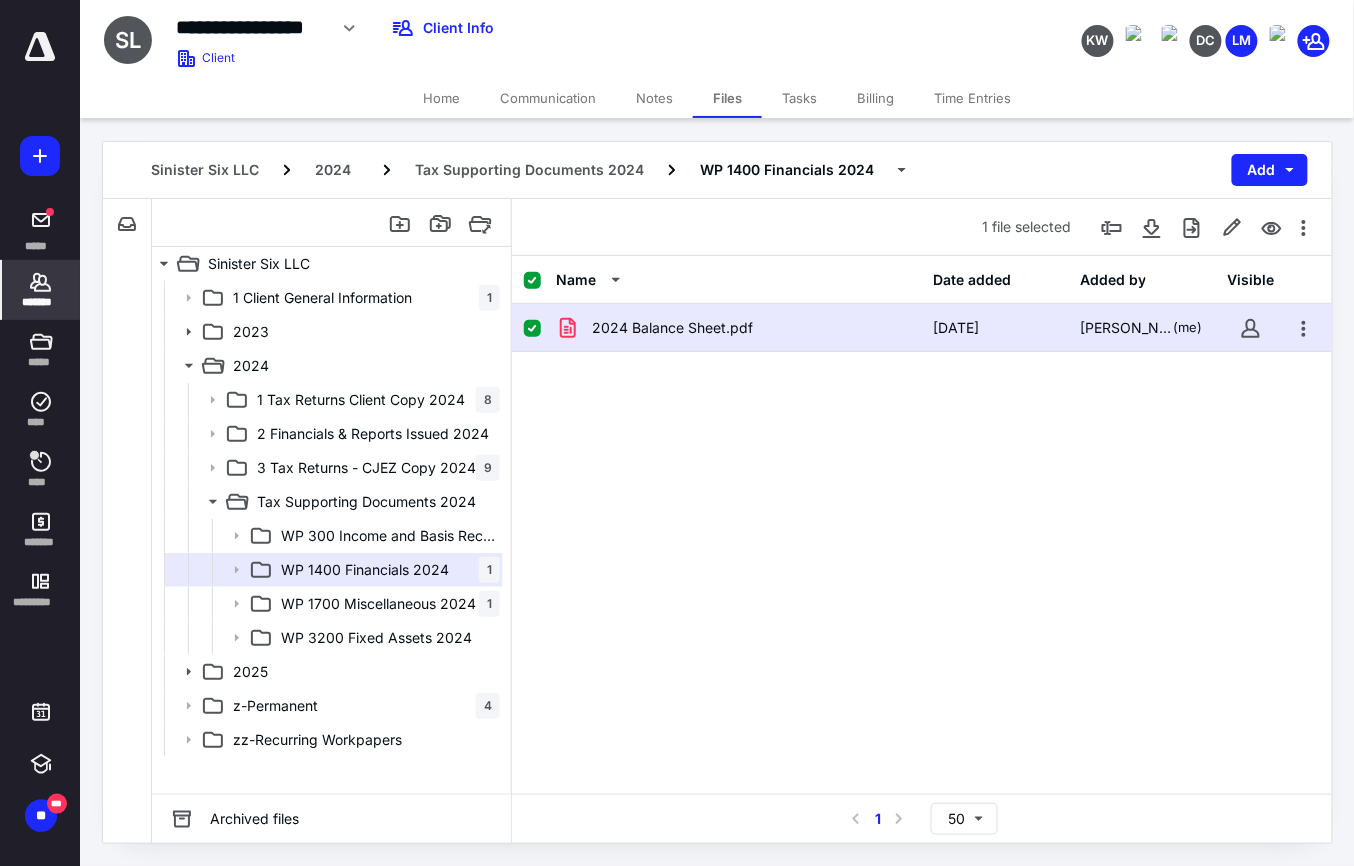 click 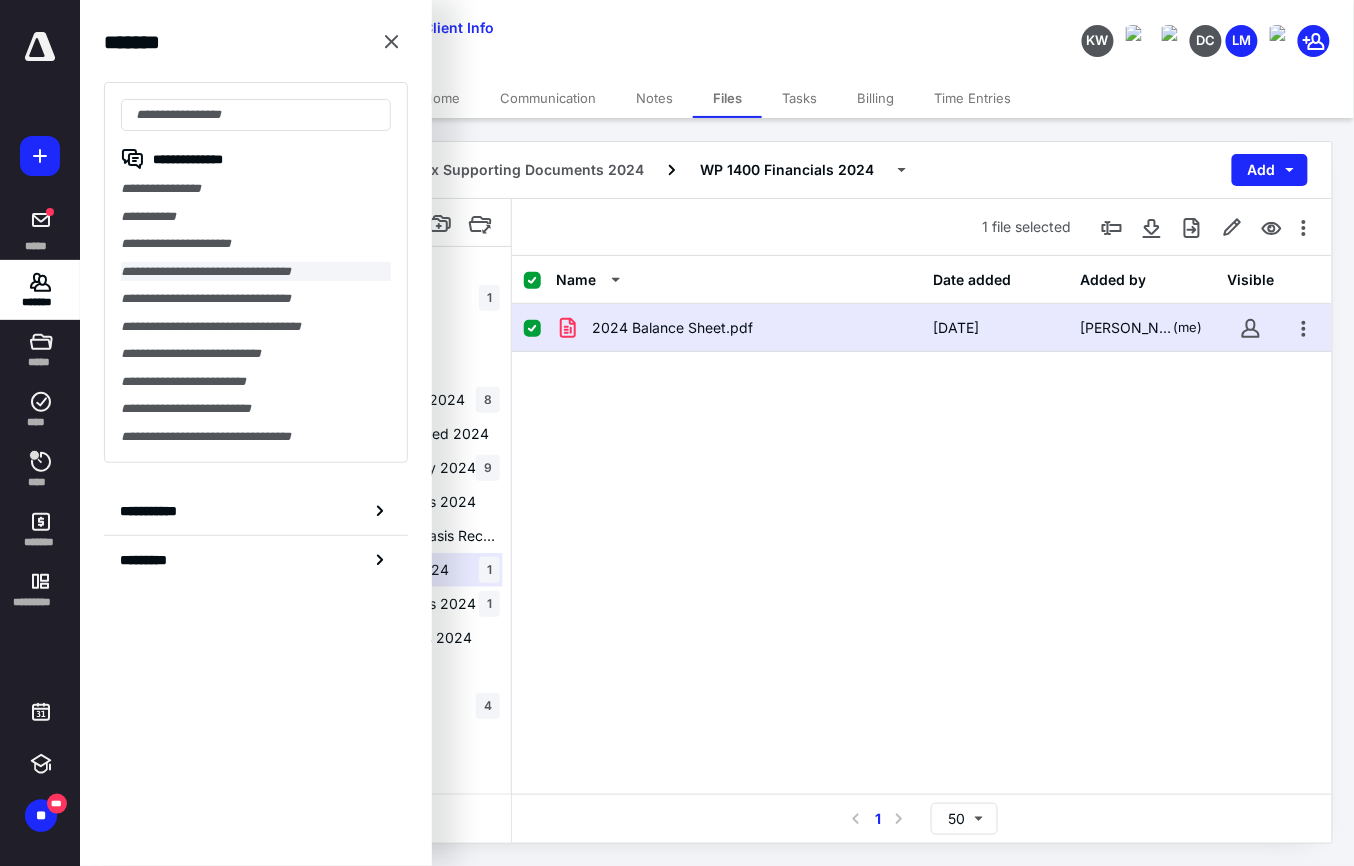 click on "**********" at bounding box center [255, 272] 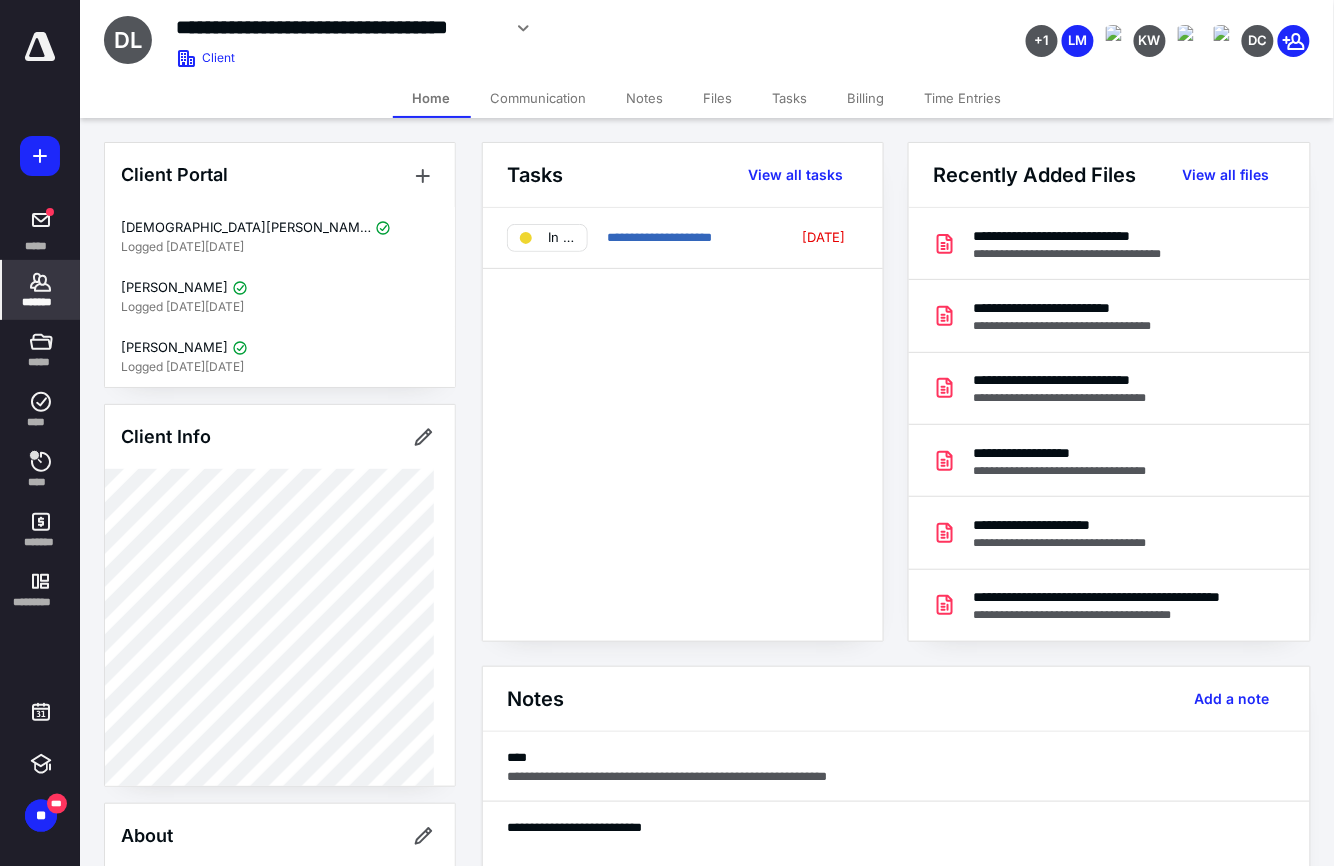 click on "Files" at bounding box center [718, 98] 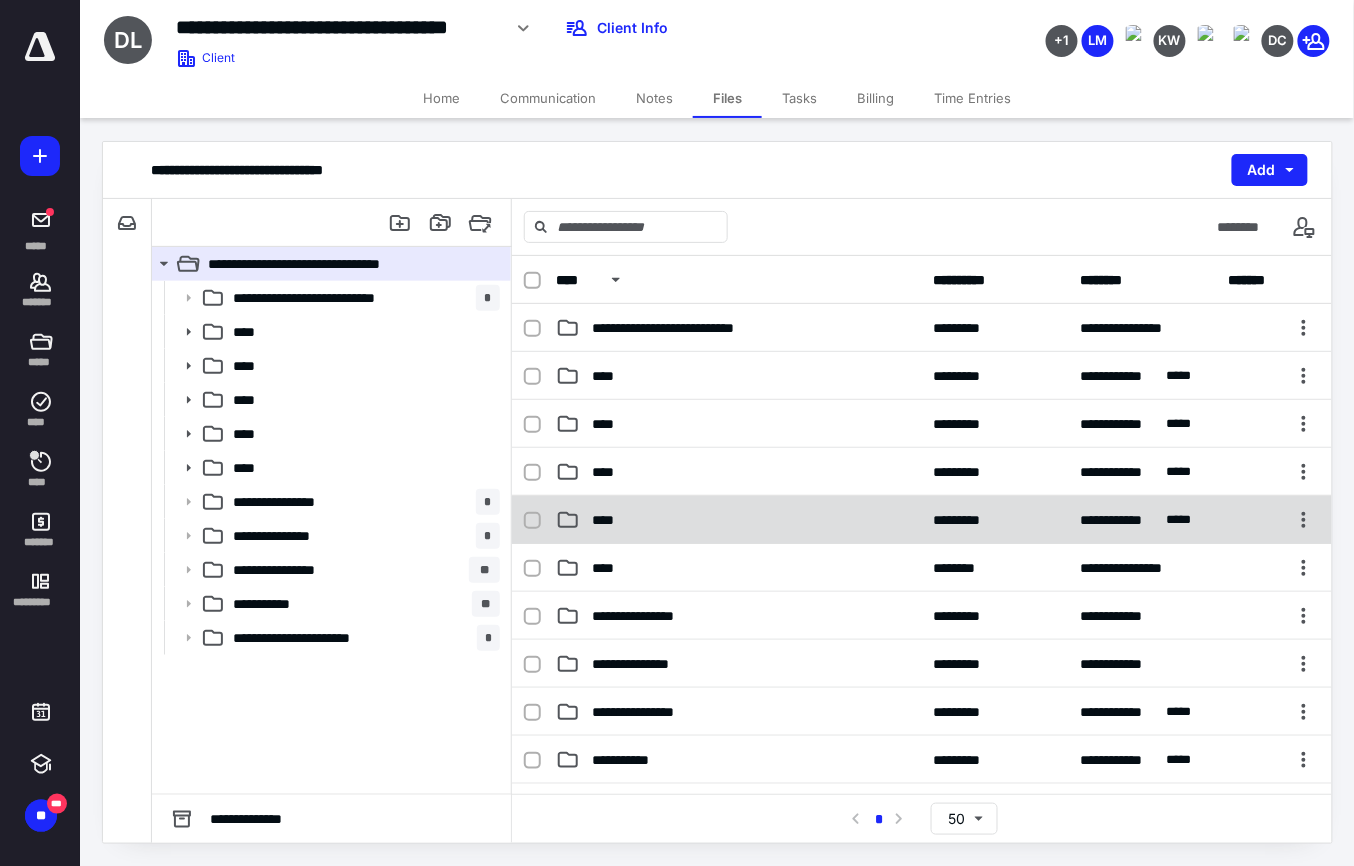 click on "****" at bounding box center (609, 520) 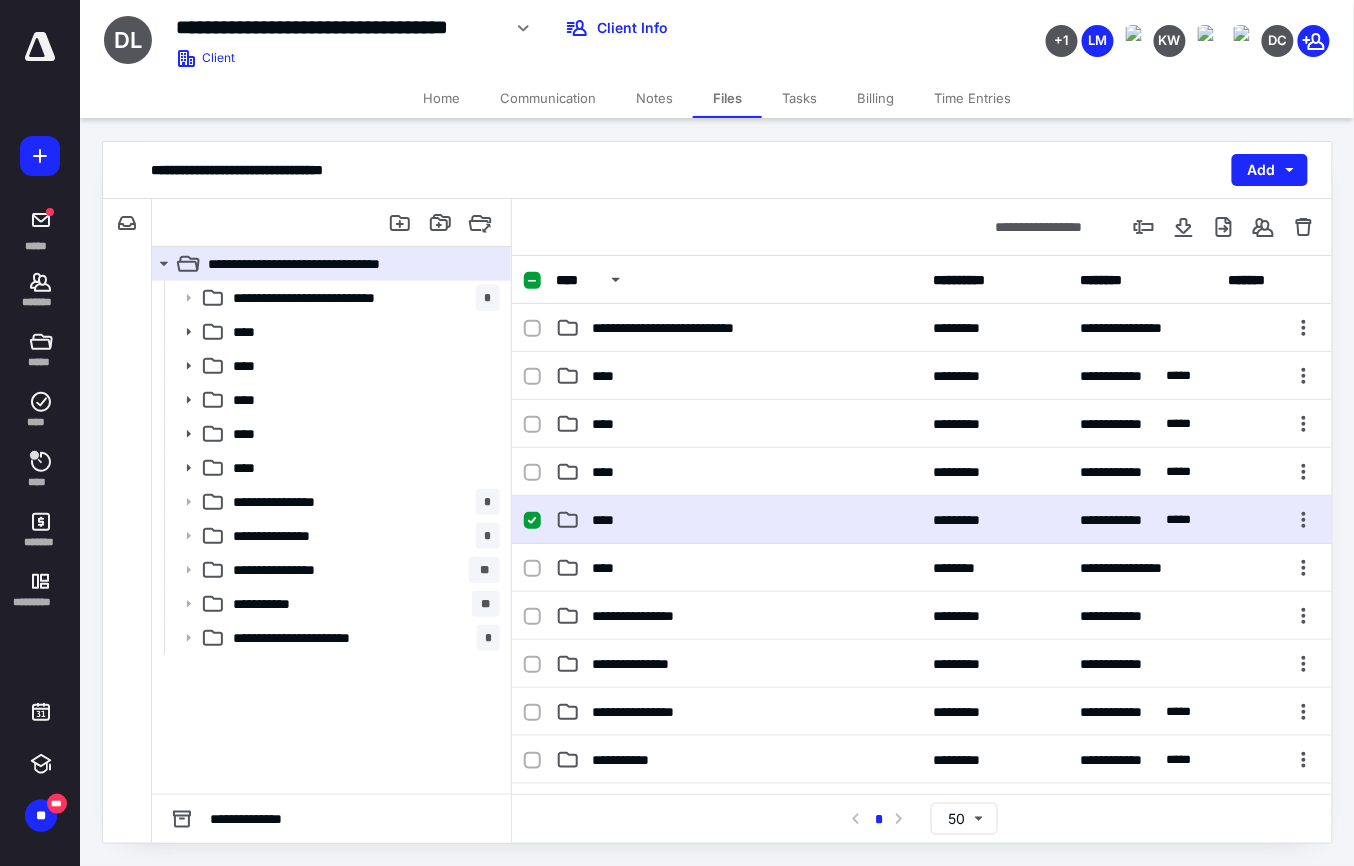 click on "****" at bounding box center [609, 520] 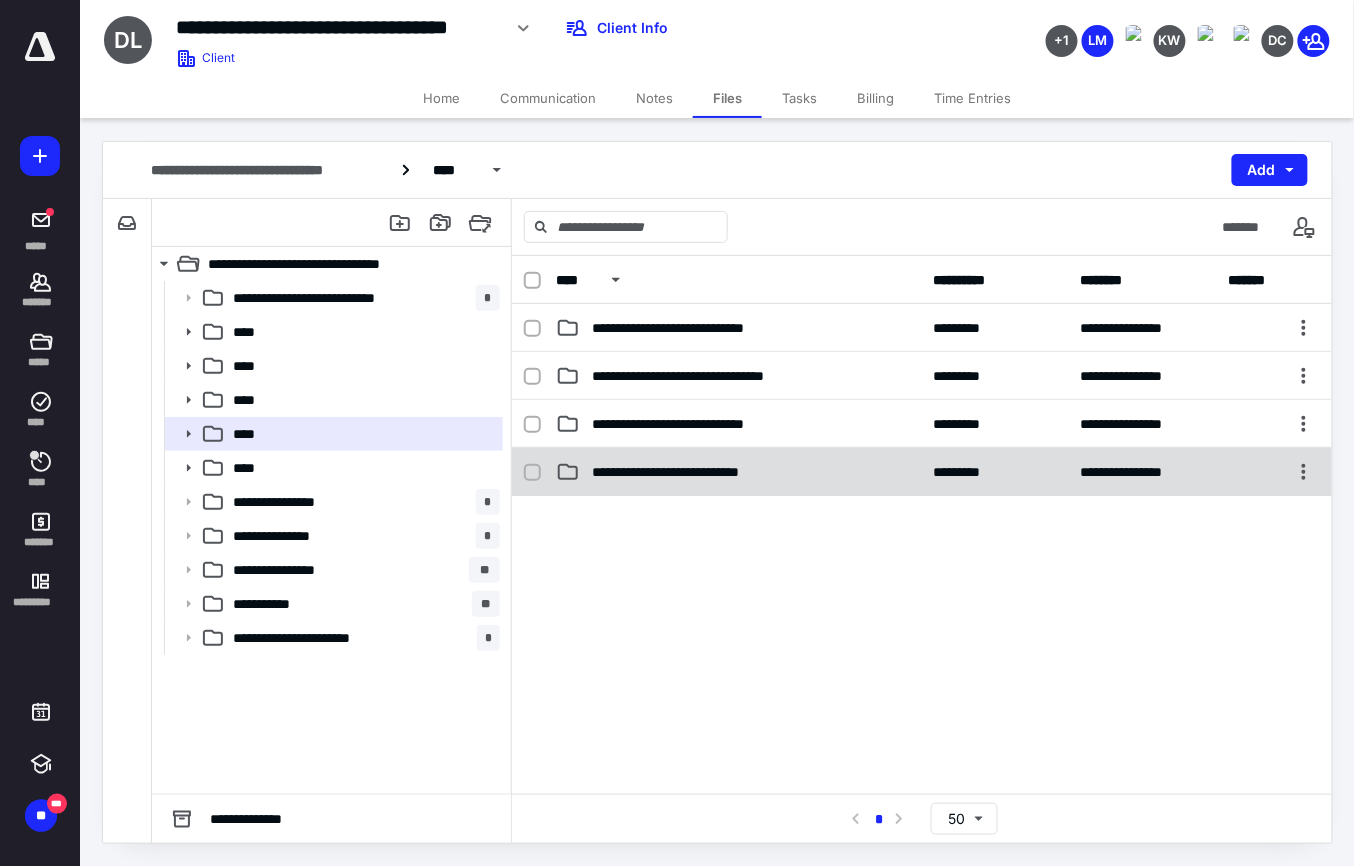 click on "**********" at bounding box center [701, 472] 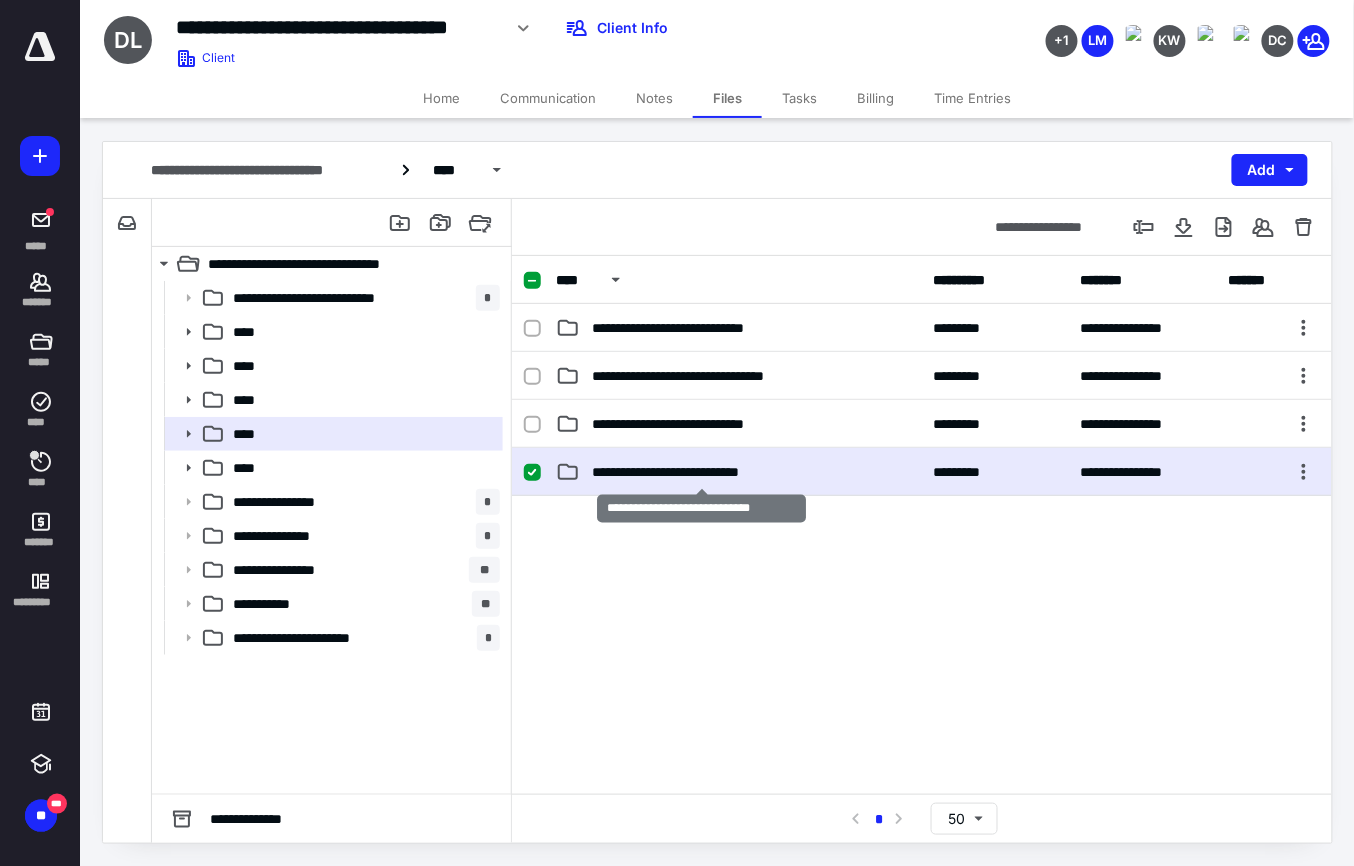 click on "**********" at bounding box center [701, 472] 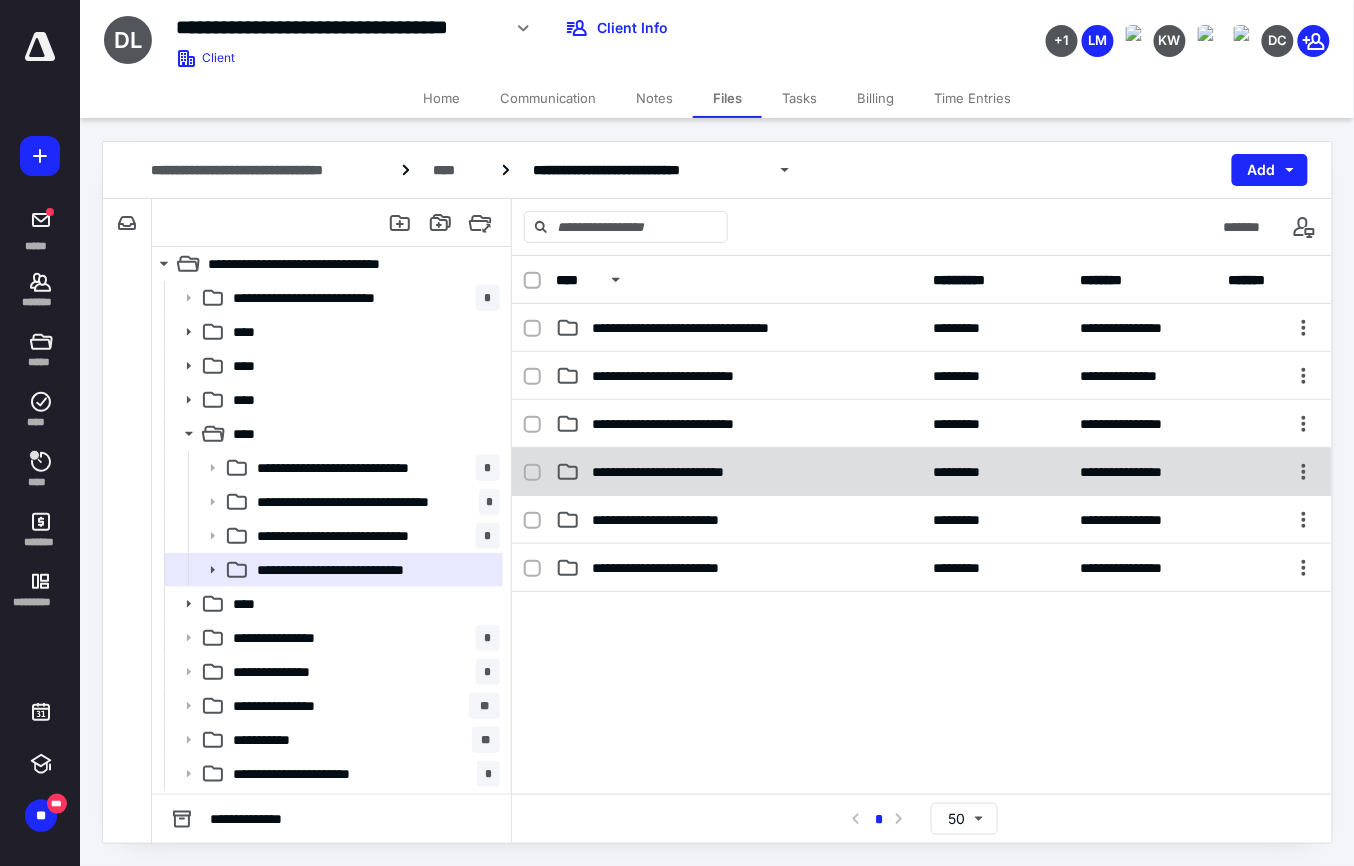 click on "**********" at bounding box center (689, 472) 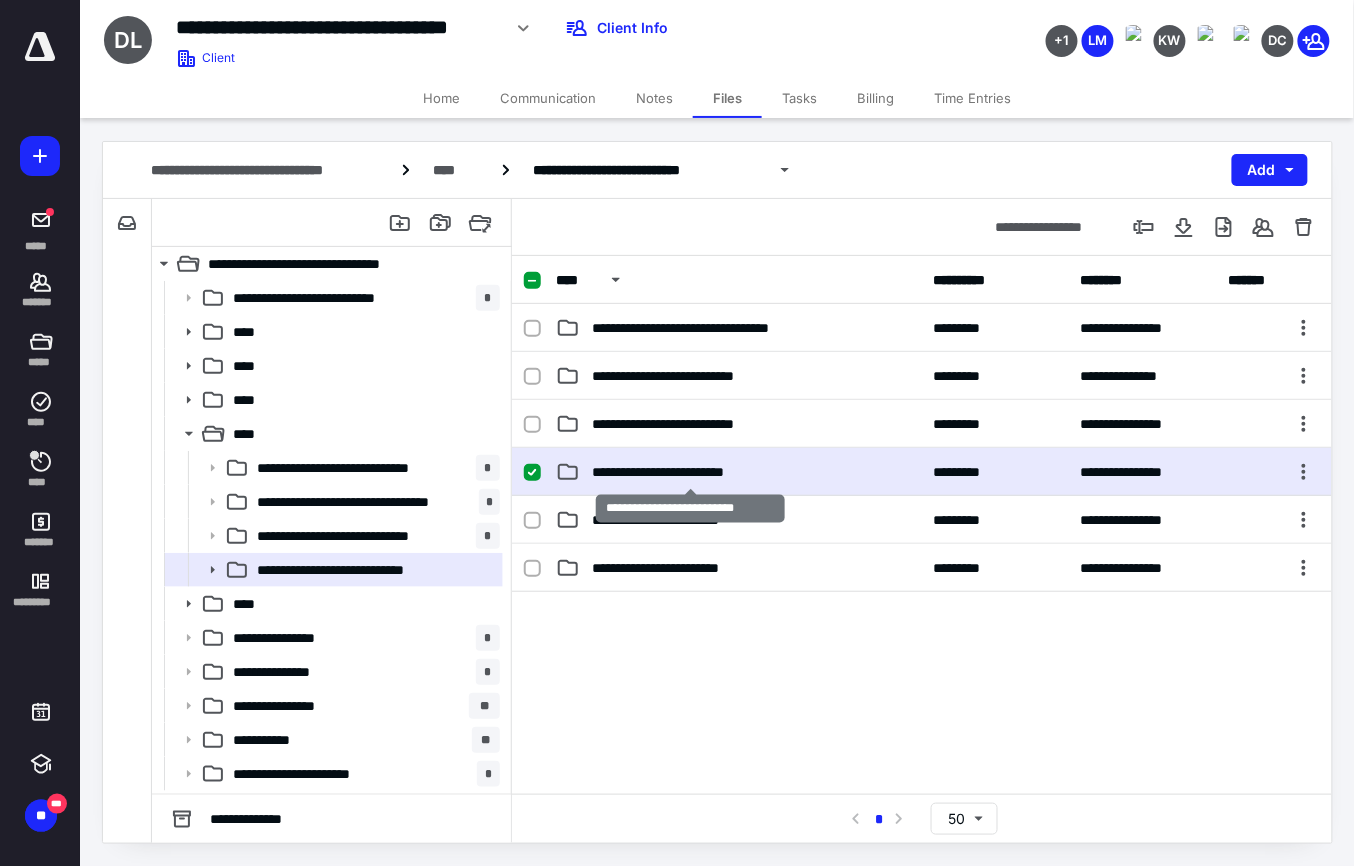 click on "**********" at bounding box center [689, 472] 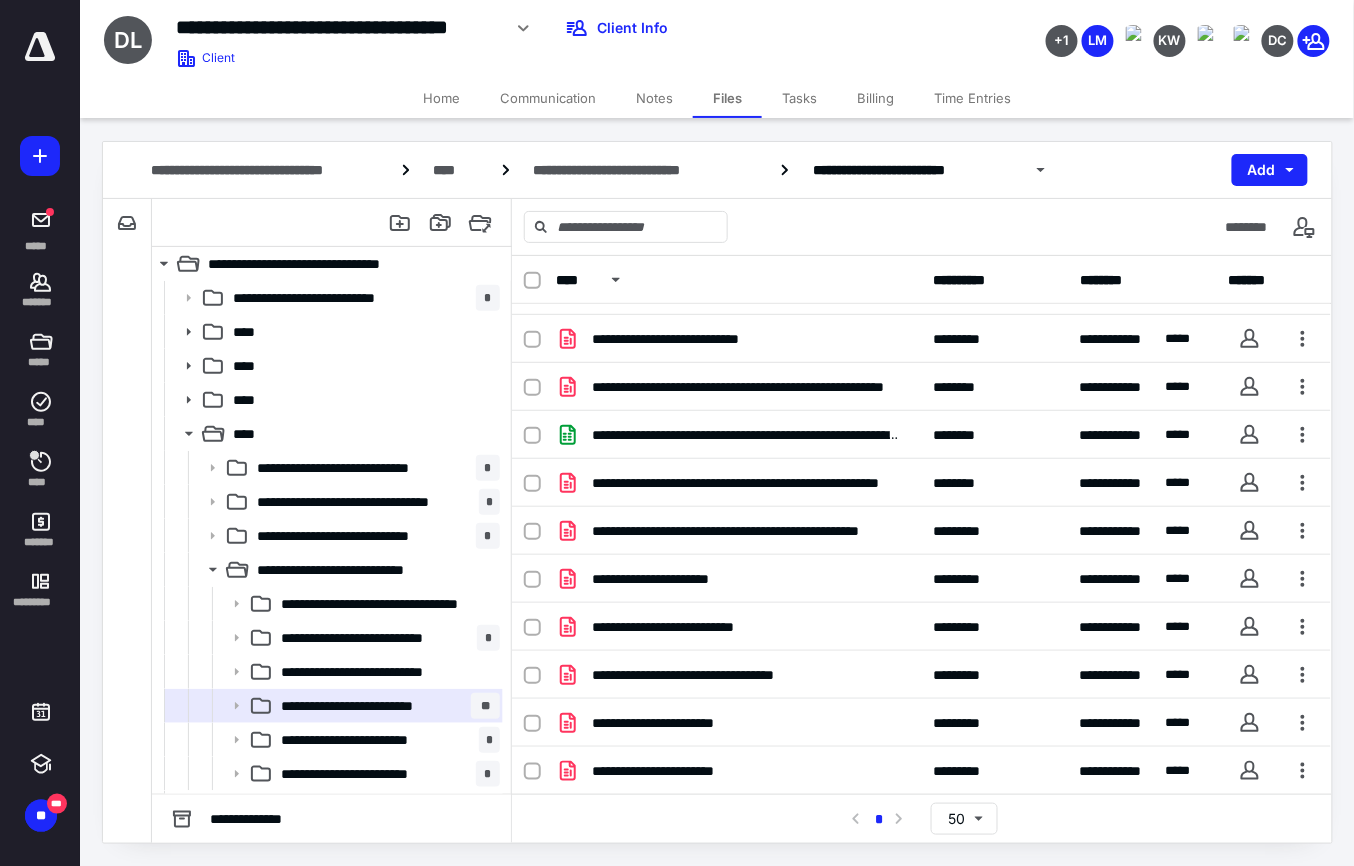 scroll, scrollTop: 0, scrollLeft: 0, axis: both 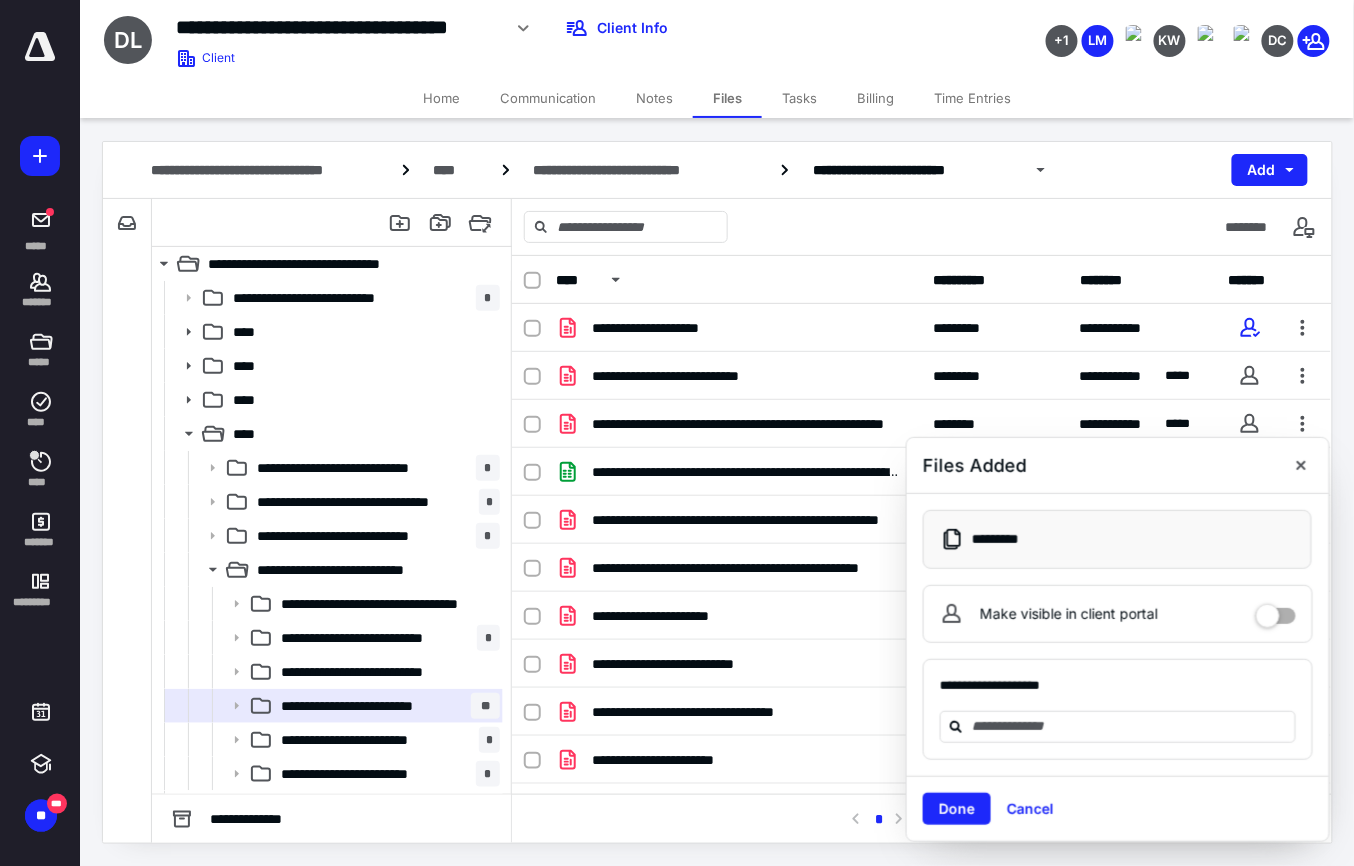 click on "Notes" at bounding box center [654, 98] 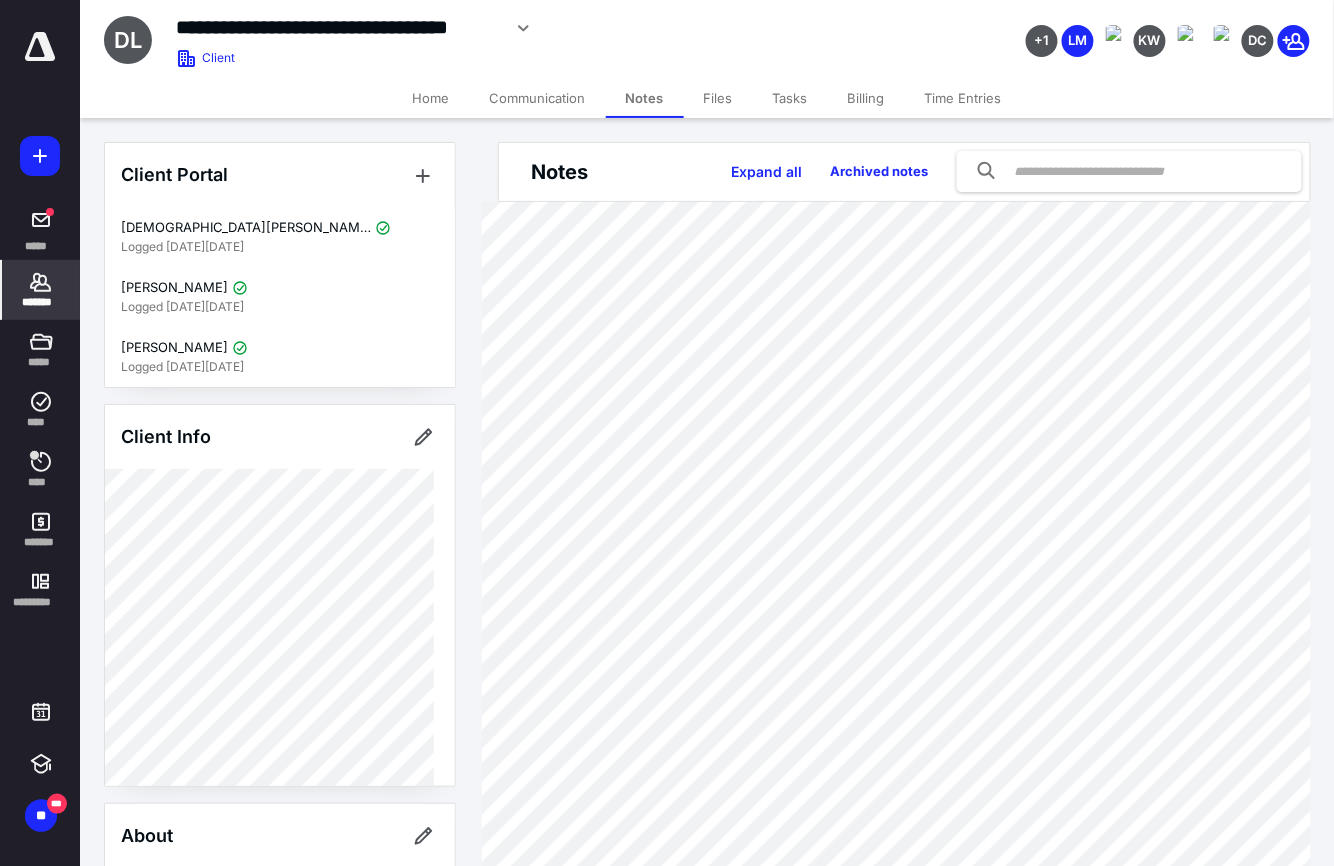 click on "Files" at bounding box center (718, 98) 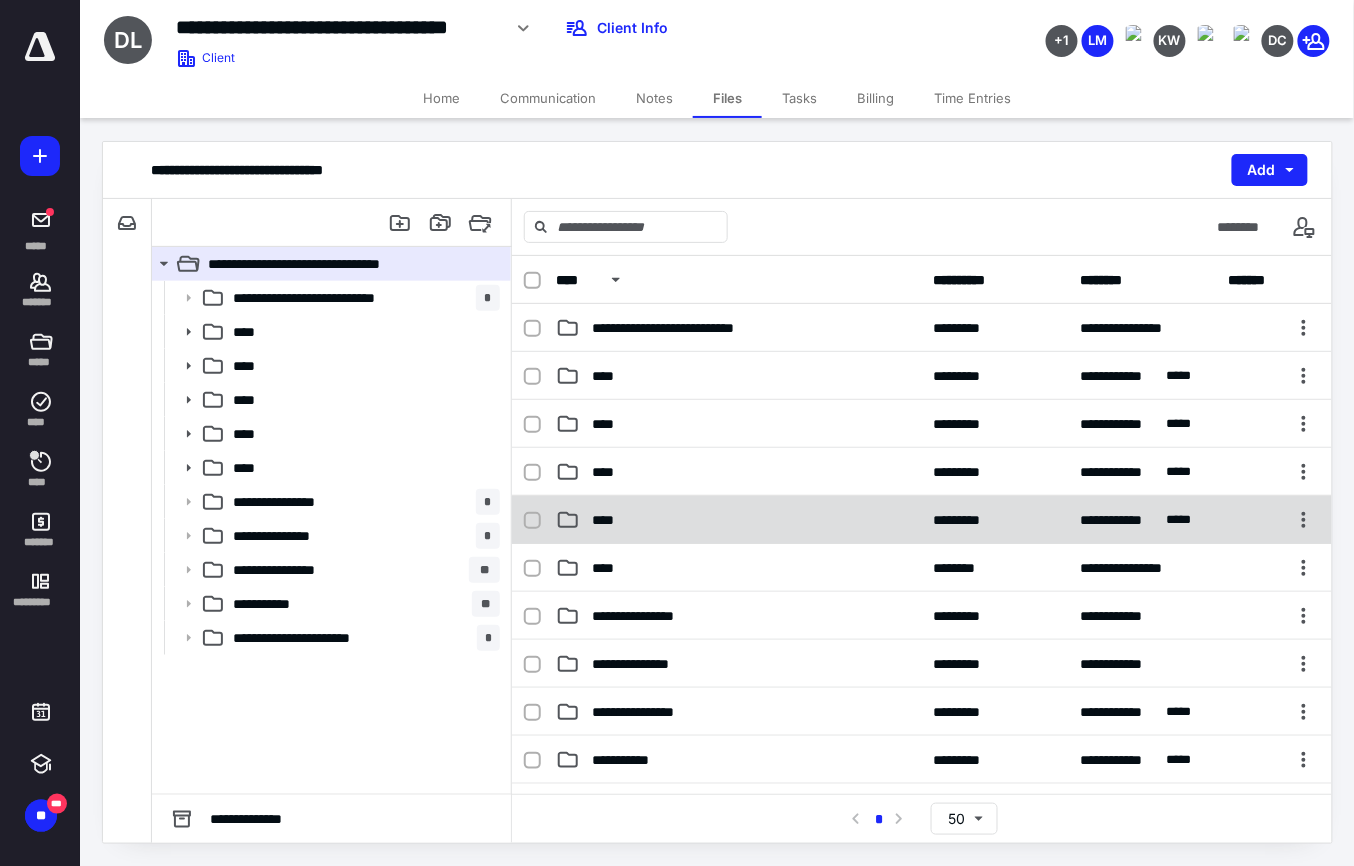 click on "****" at bounding box center [739, 520] 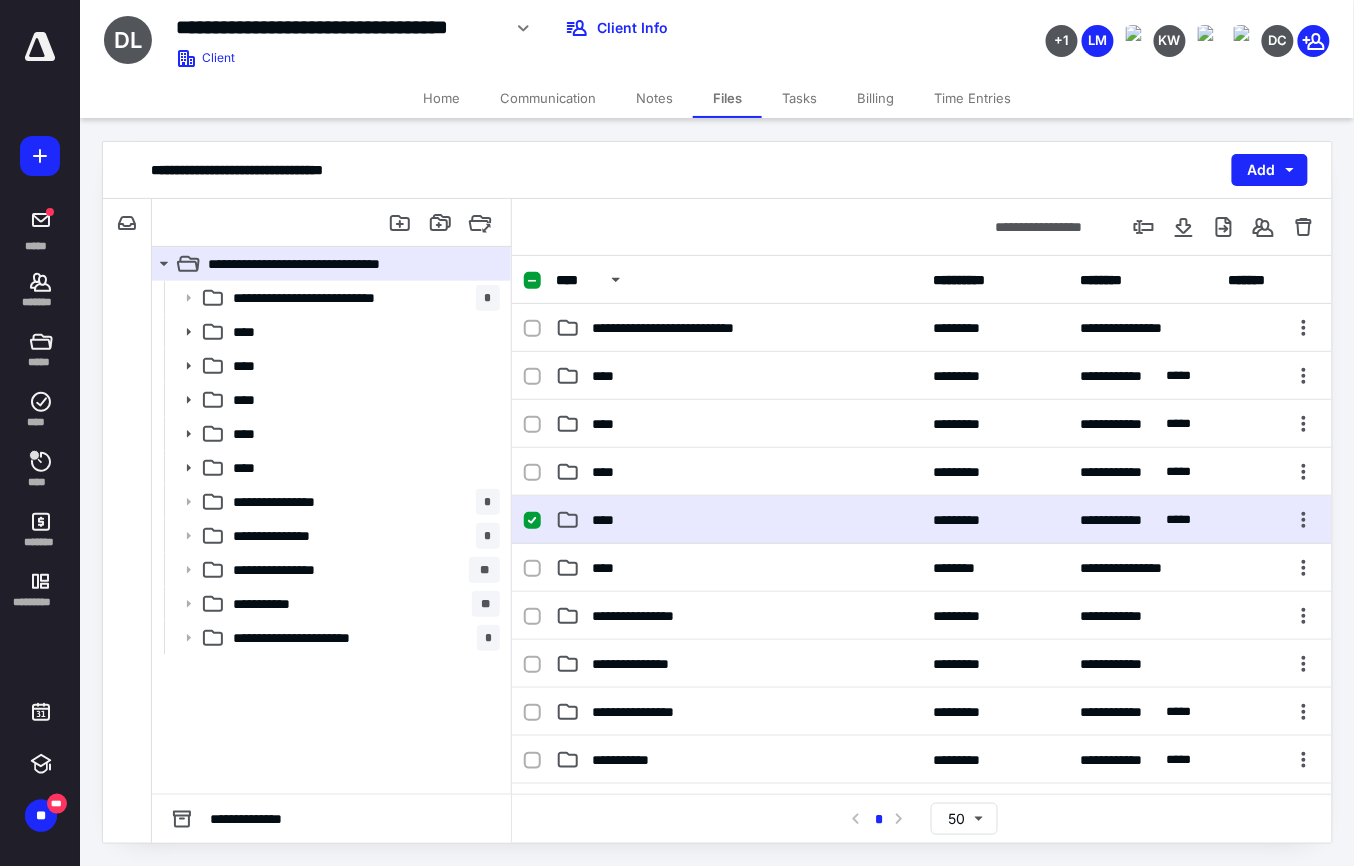 click on "****" at bounding box center (739, 520) 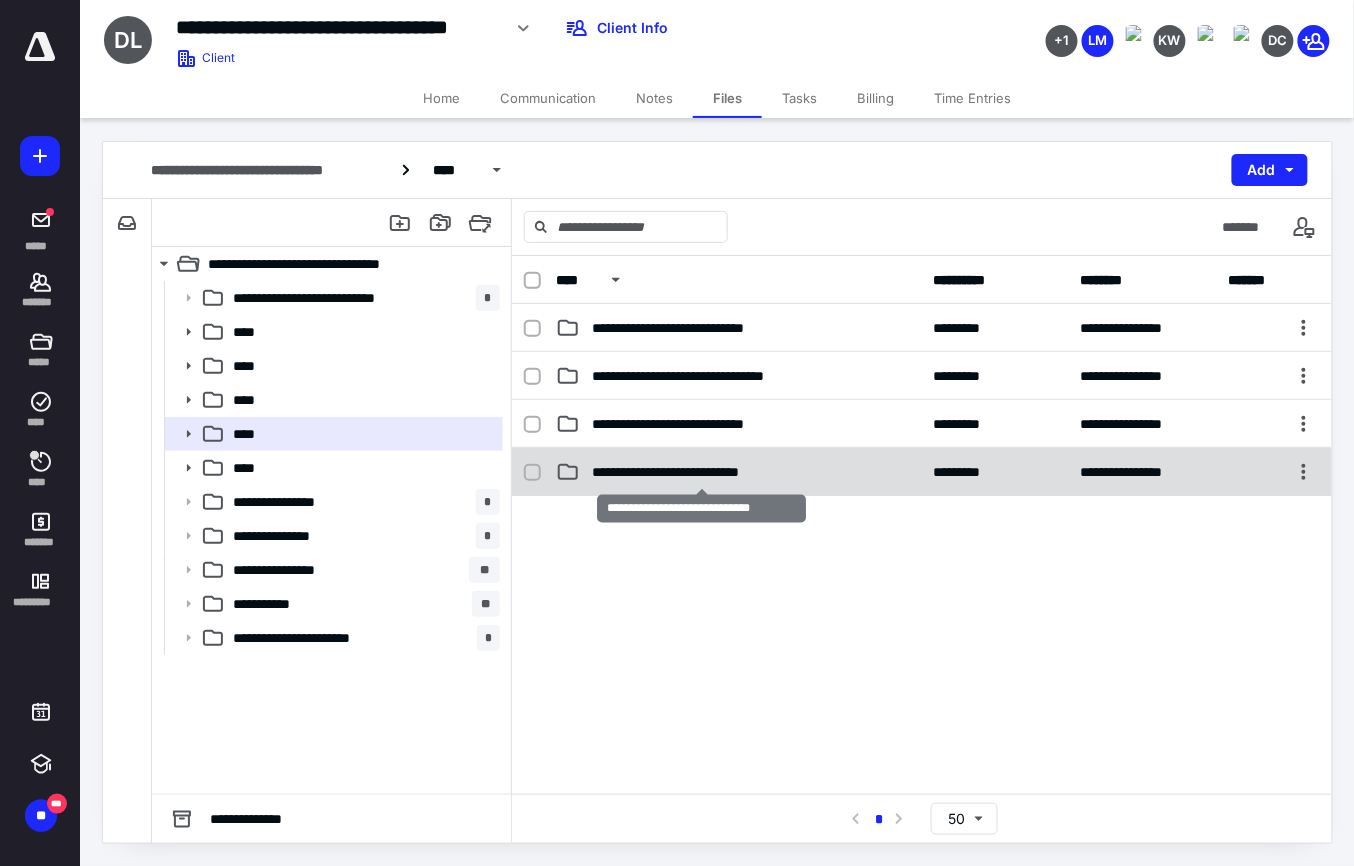 click on "**********" at bounding box center [701, 472] 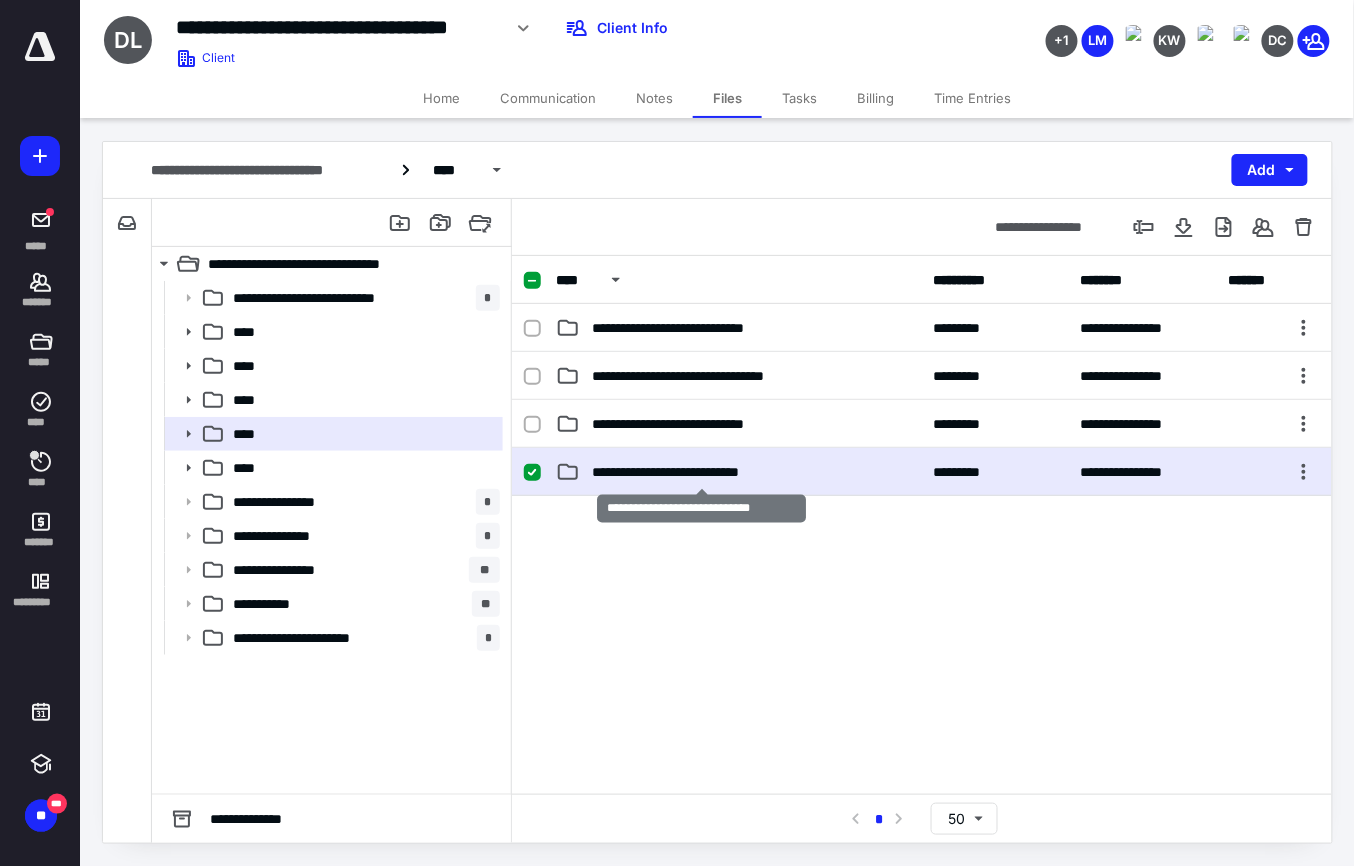 click on "**********" at bounding box center [701, 472] 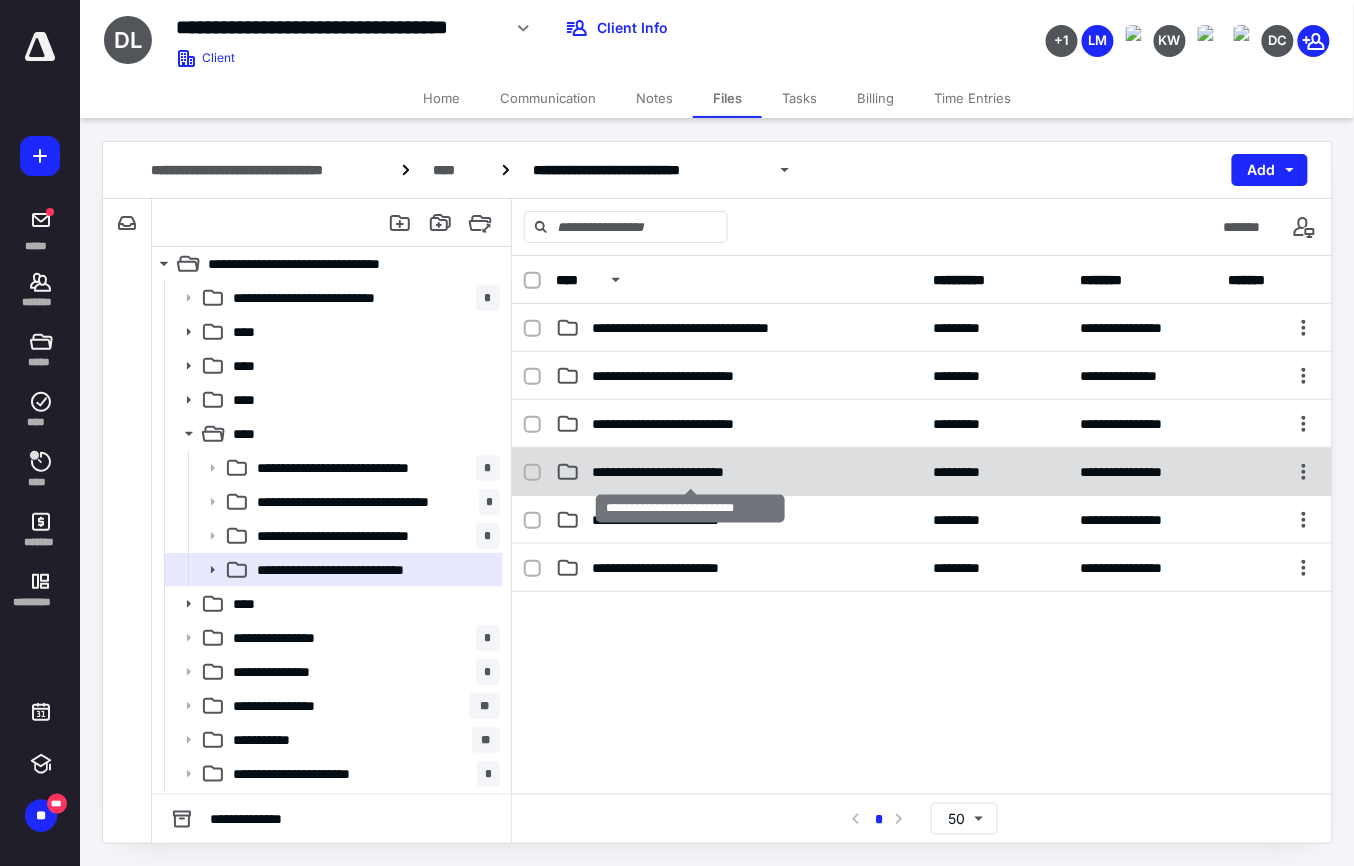 click on "**********" at bounding box center (689, 472) 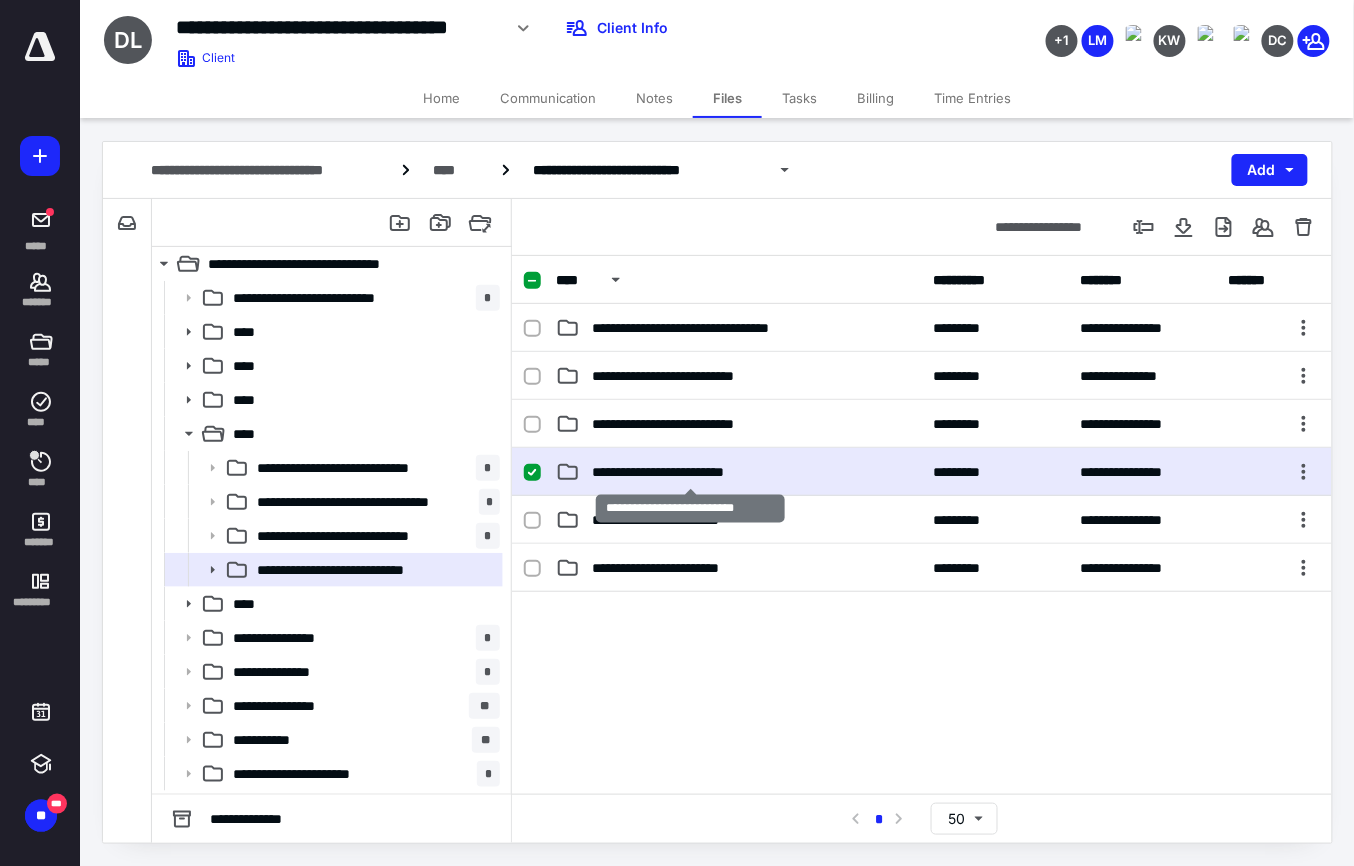 click on "**********" at bounding box center (689, 472) 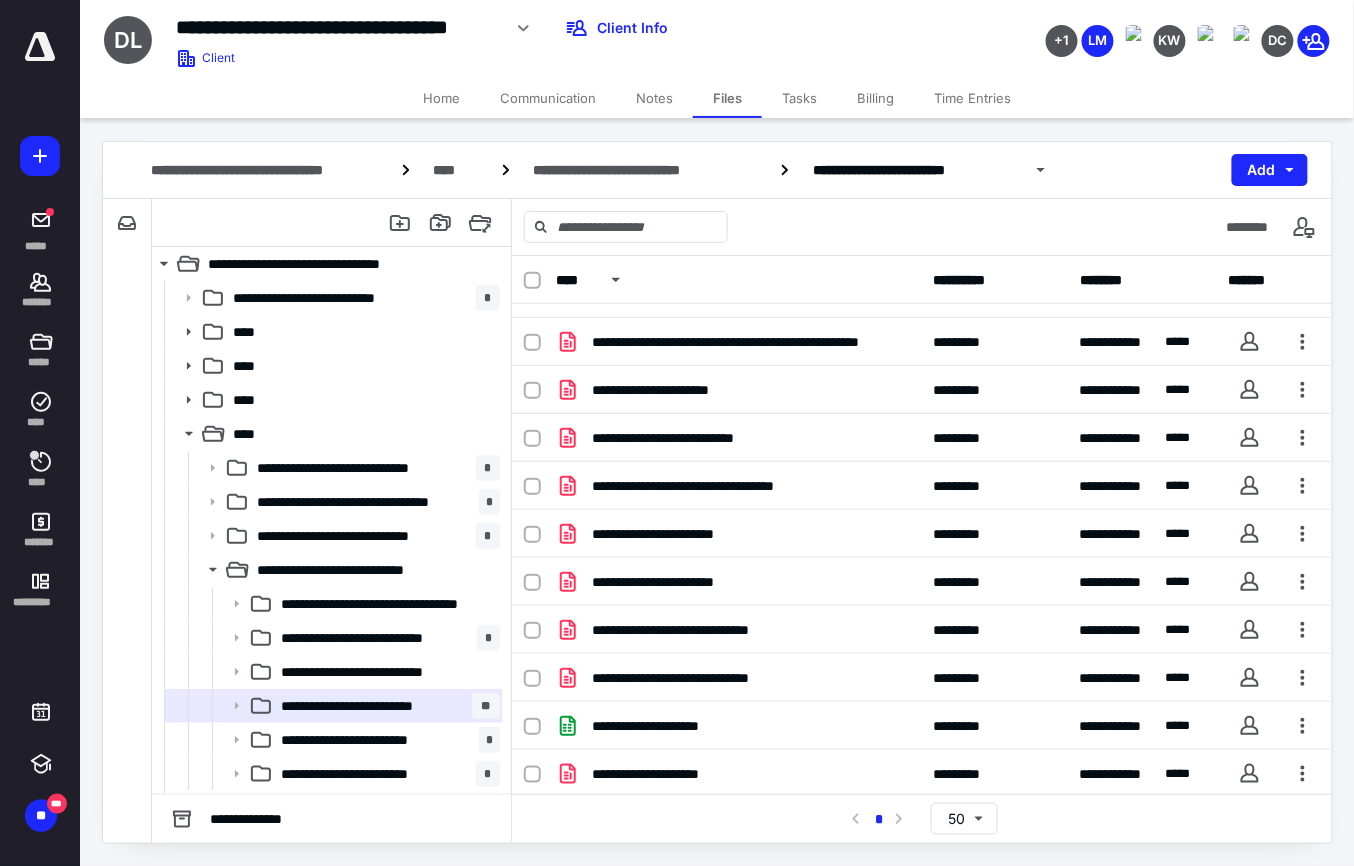 scroll, scrollTop: 236, scrollLeft: 0, axis: vertical 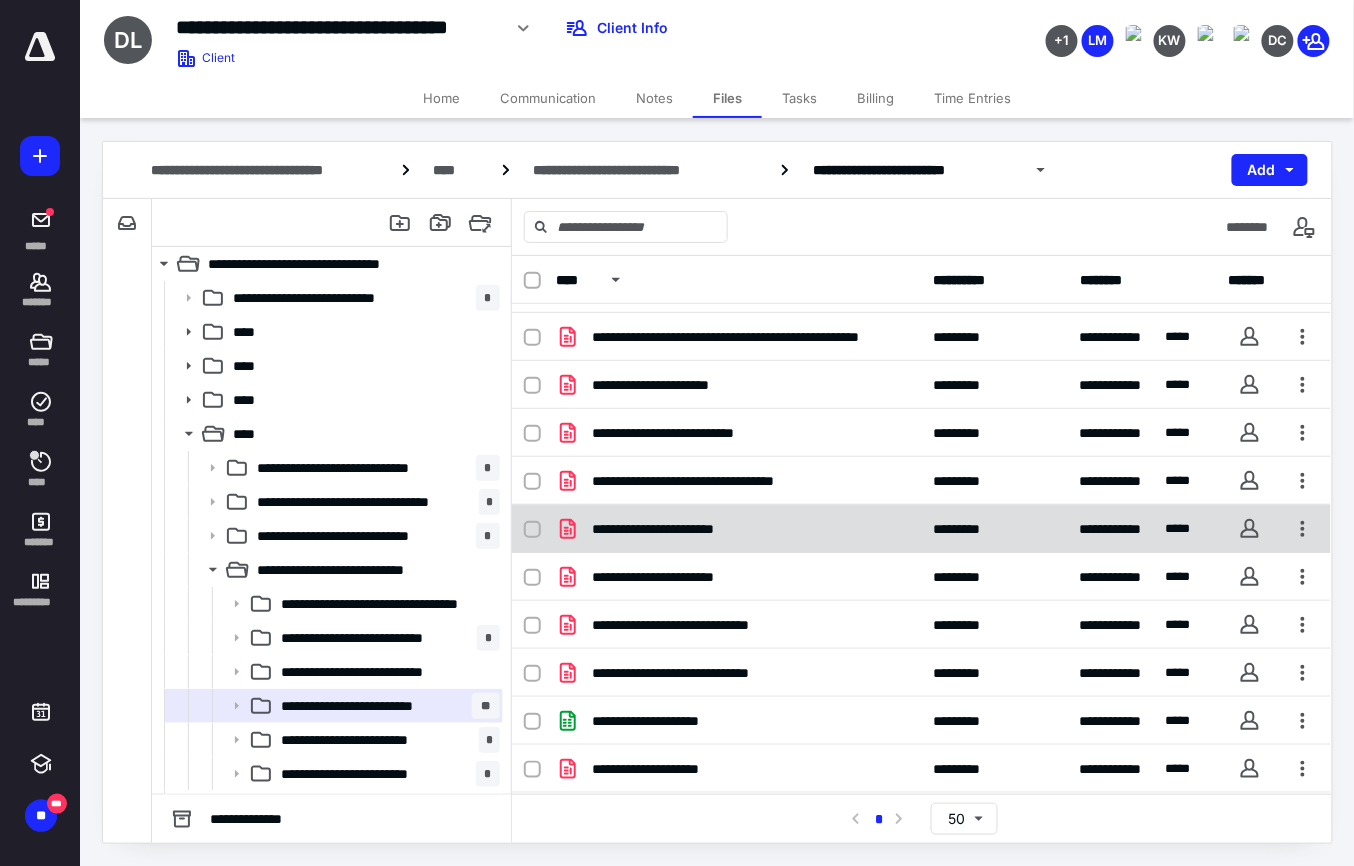click on "**********" at bounding box center (738, 529) 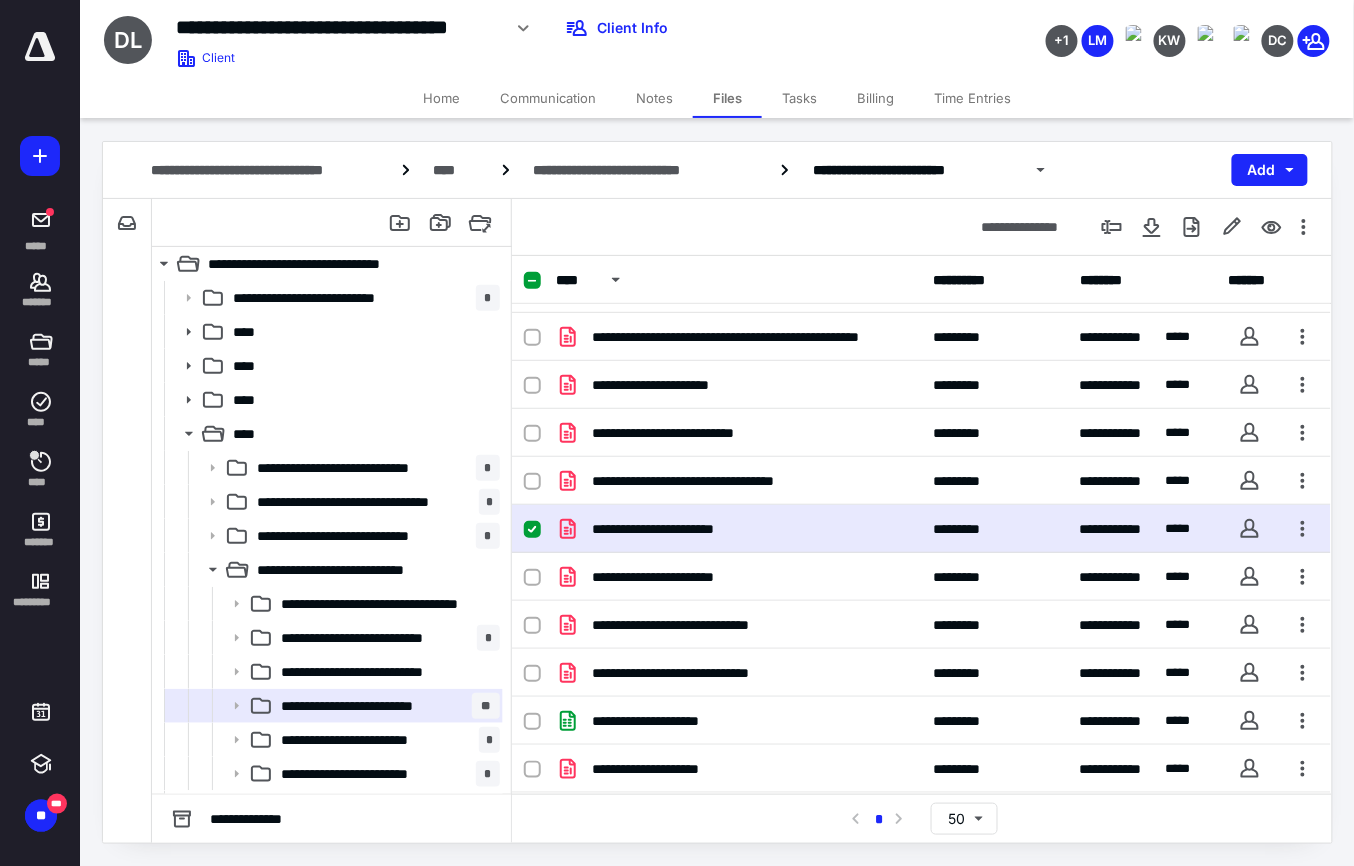 click on "**********" at bounding box center (738, 529) 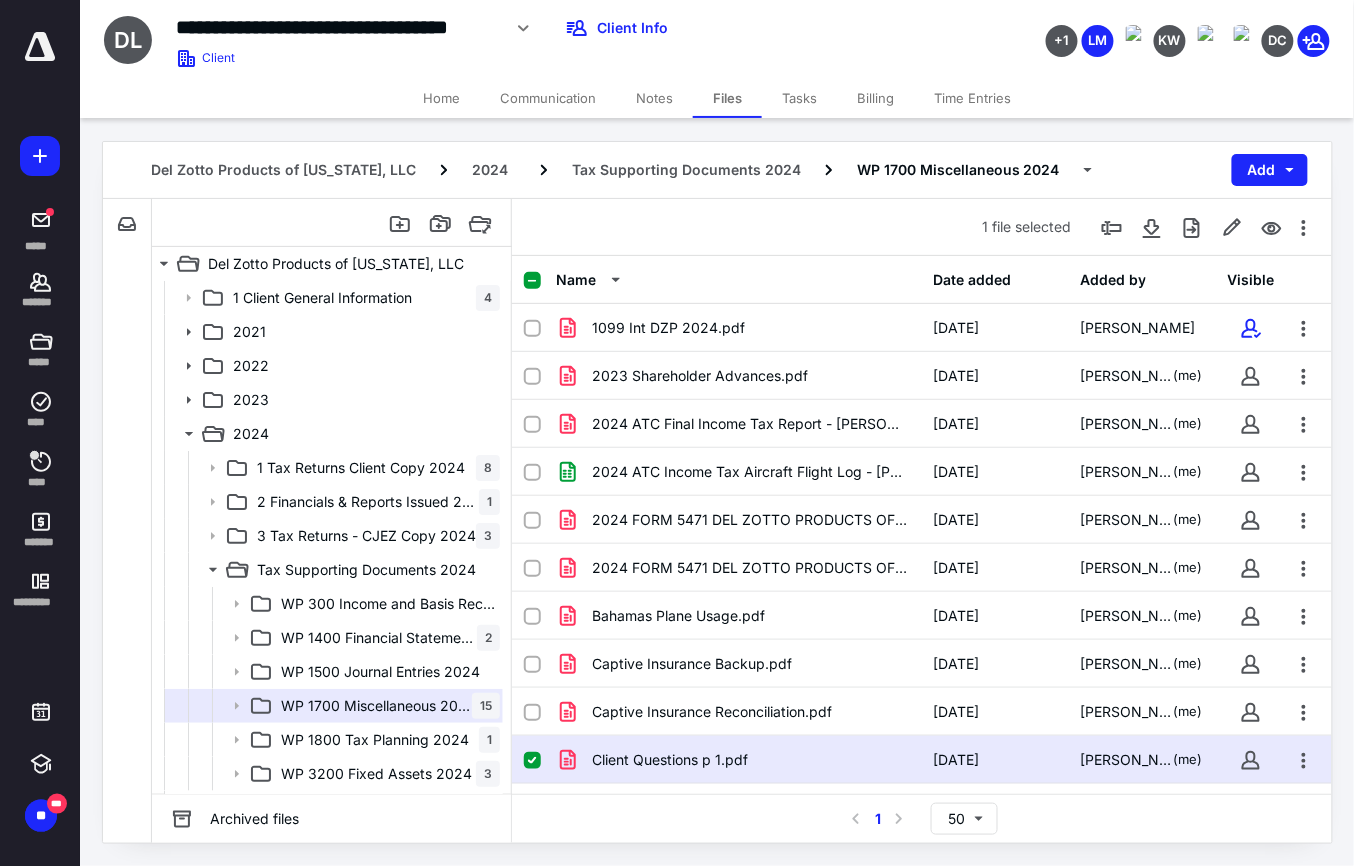 scroll, scrollTop: 236, scrollLeft: 0, axis: vertical 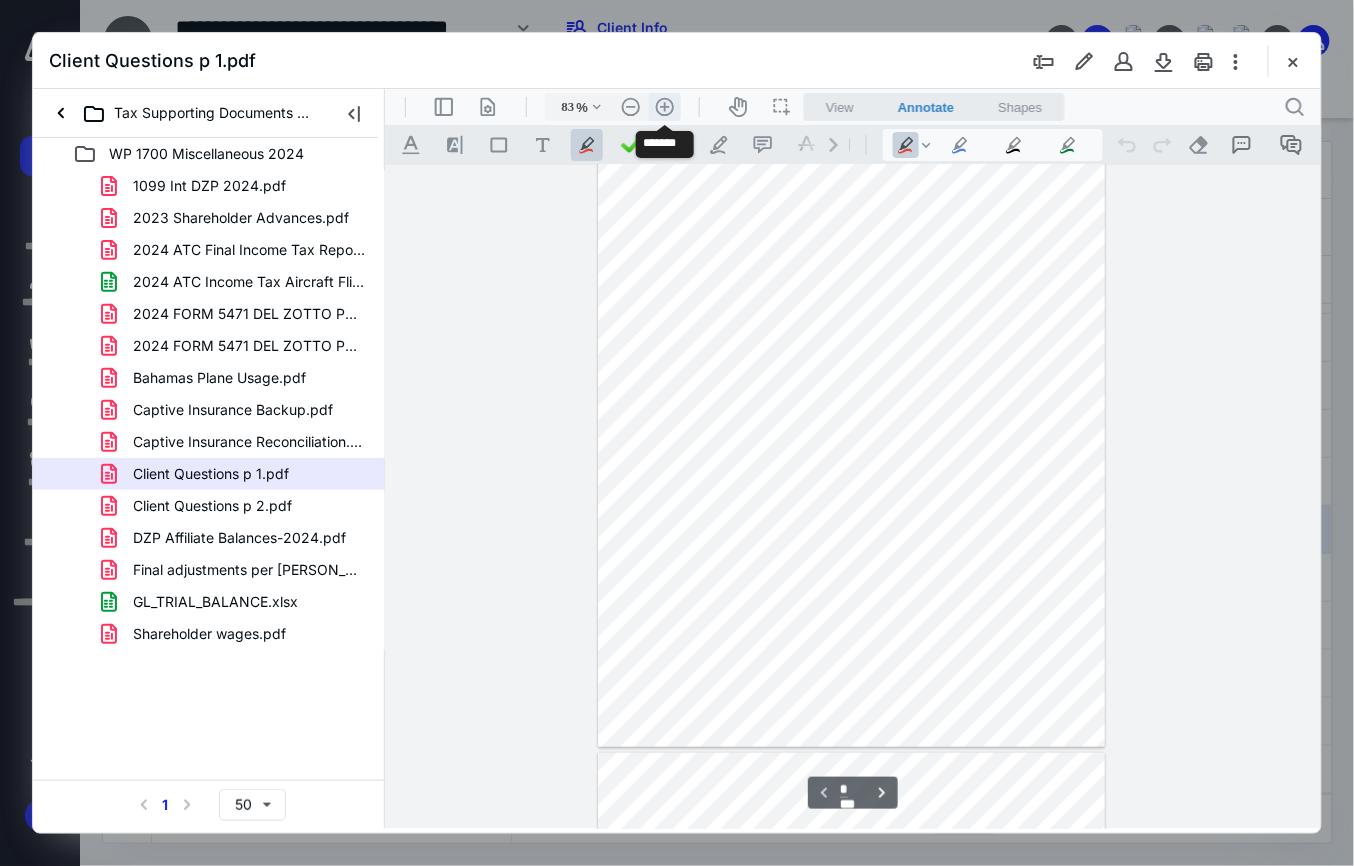 click on ".cls-1{fill:#abb0c4;} icon - header - zoom - in - line" at bounding box center (664, 106) 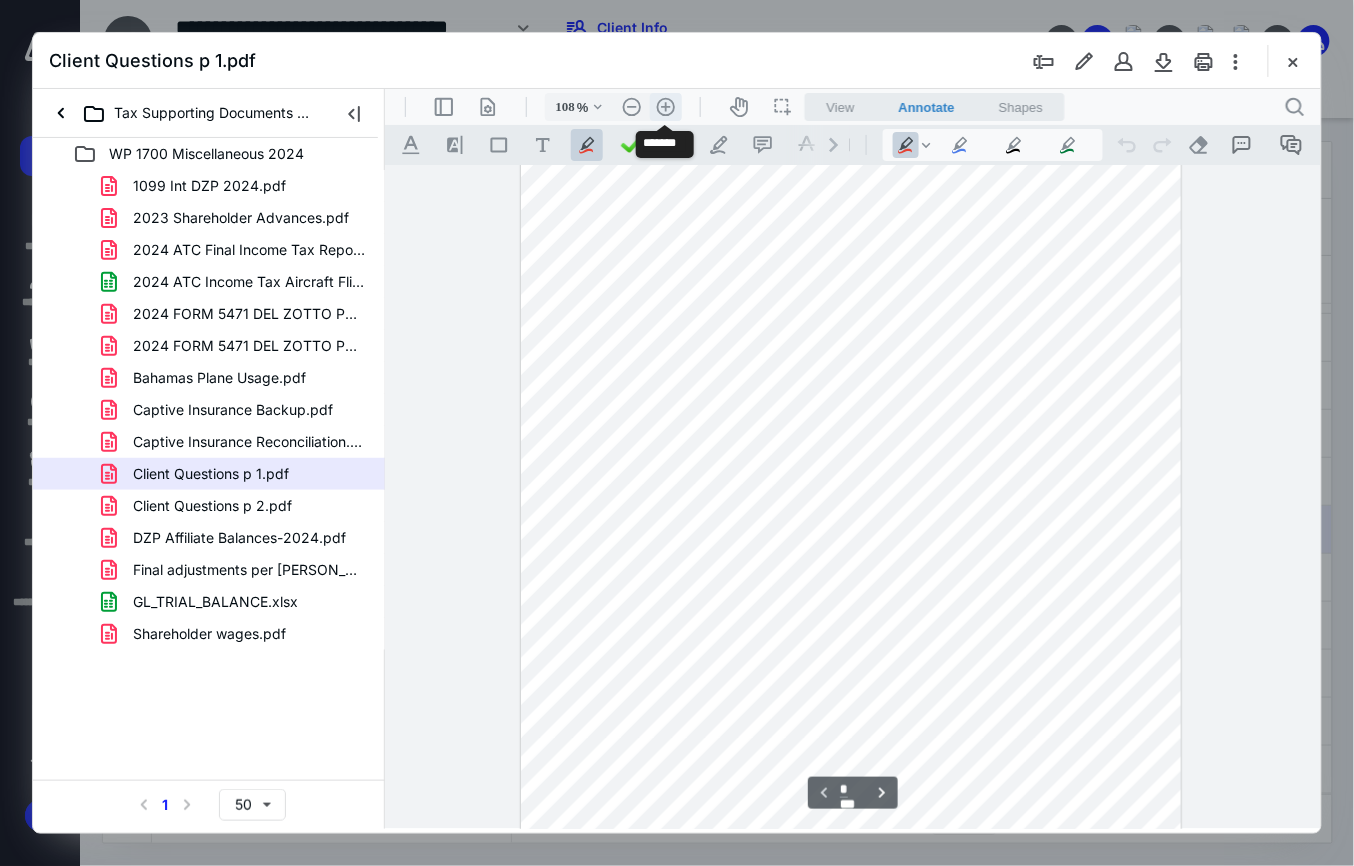 click on ".cls-1{fill:#abb0c4;} icon - header - zoom - in - line" at bounding box center (665, 106) 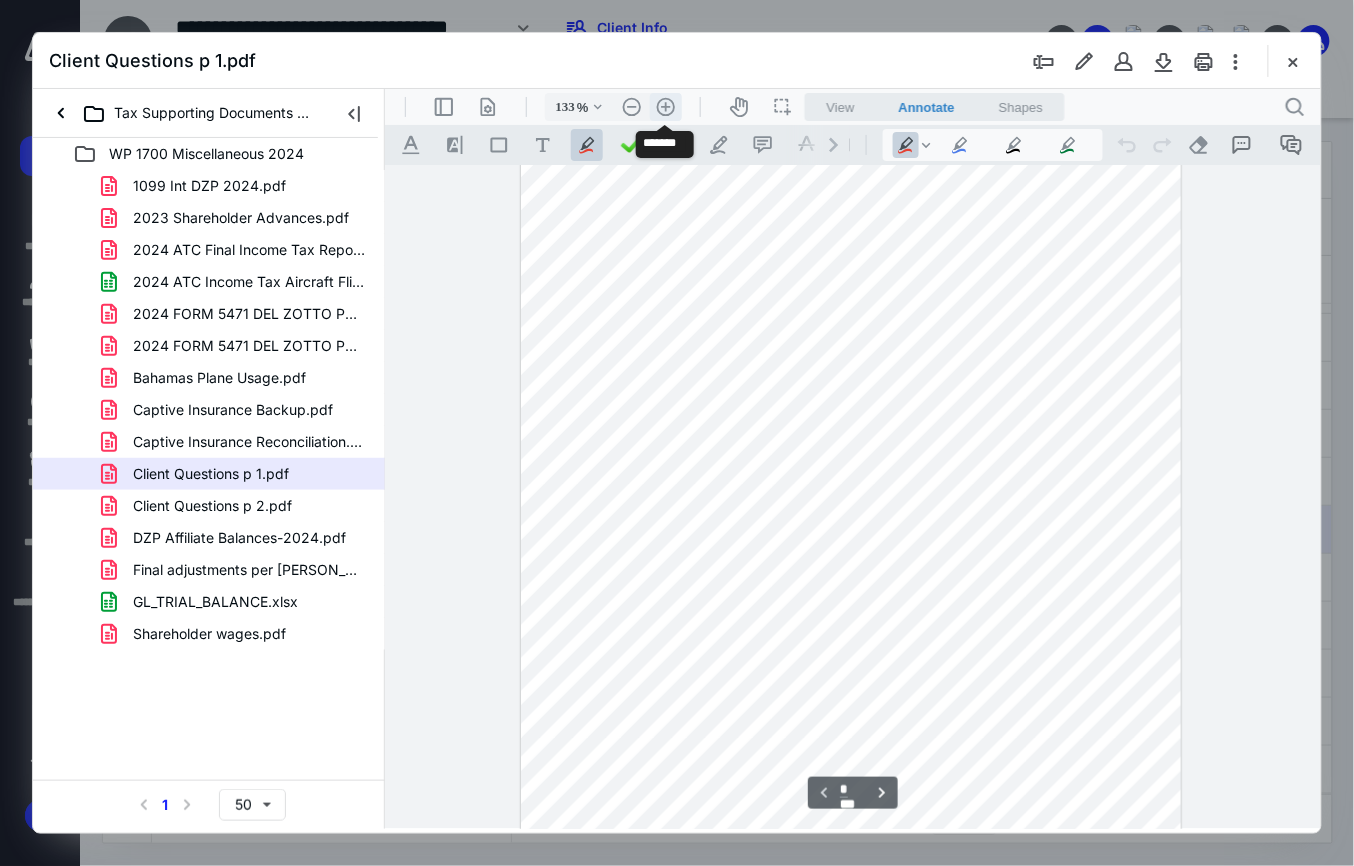 scroll, scrollTop: 302, scrollLeft: 0, axis: vertical 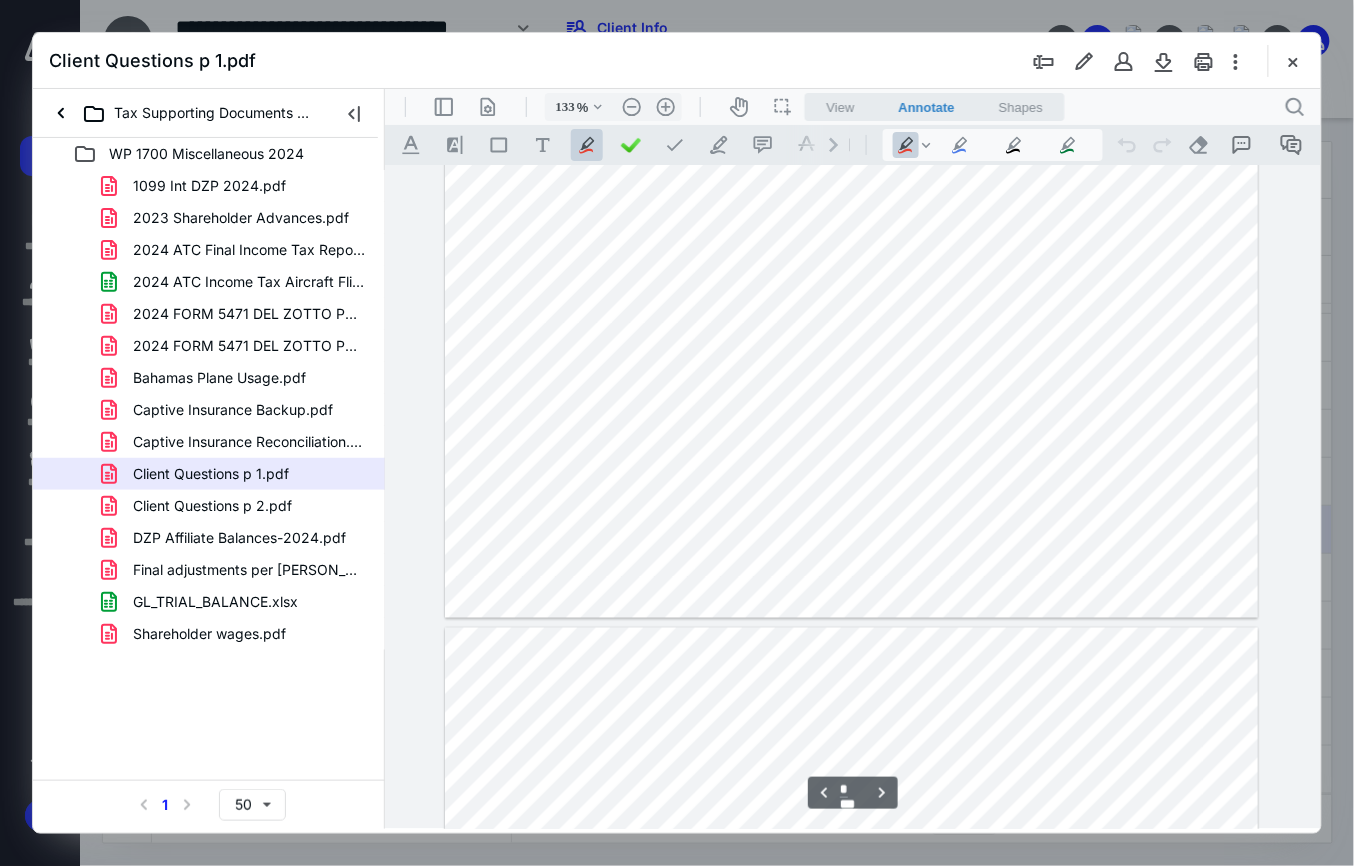 type on "*" 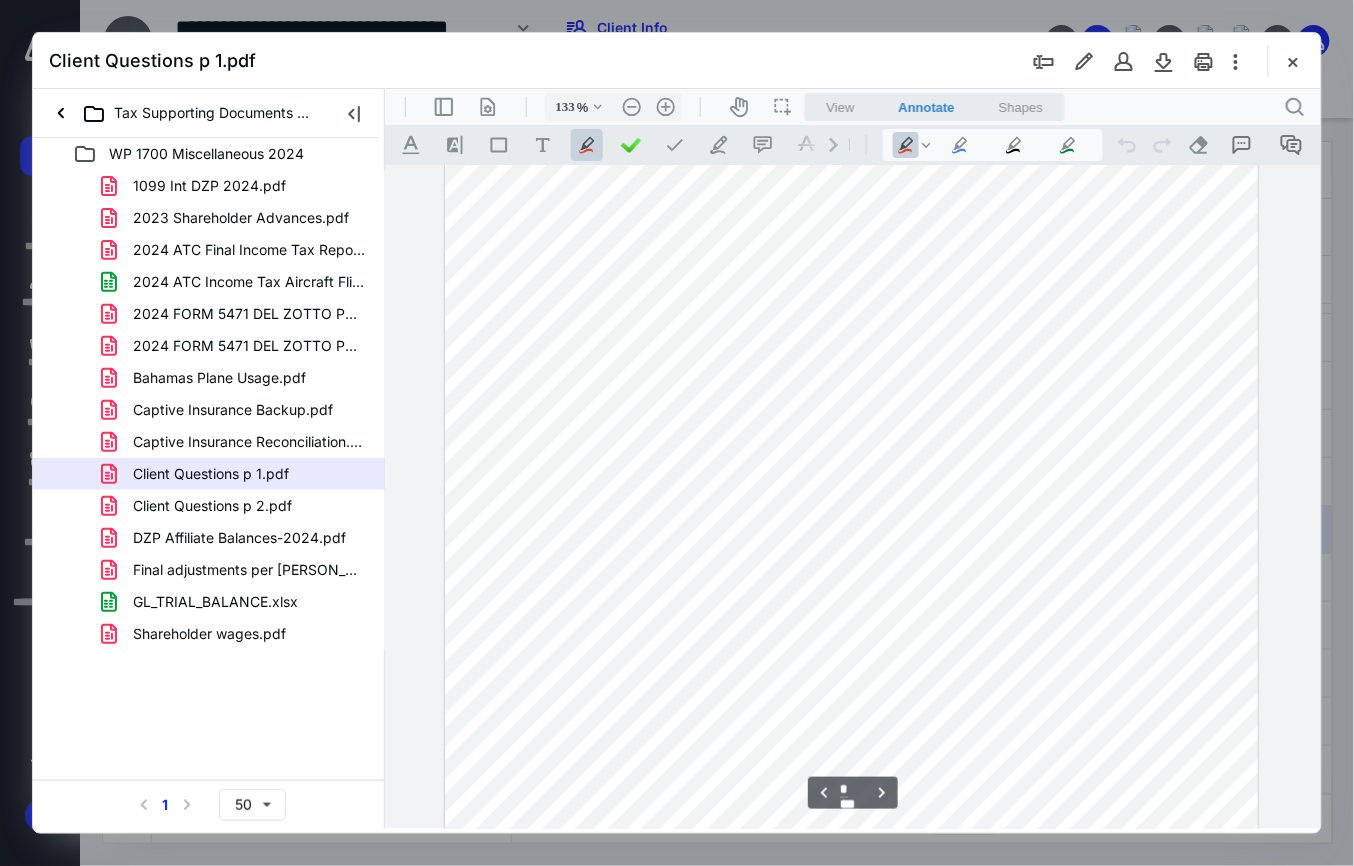 scroll, scrollTop: 0, scrollLeft: 0, axis: both 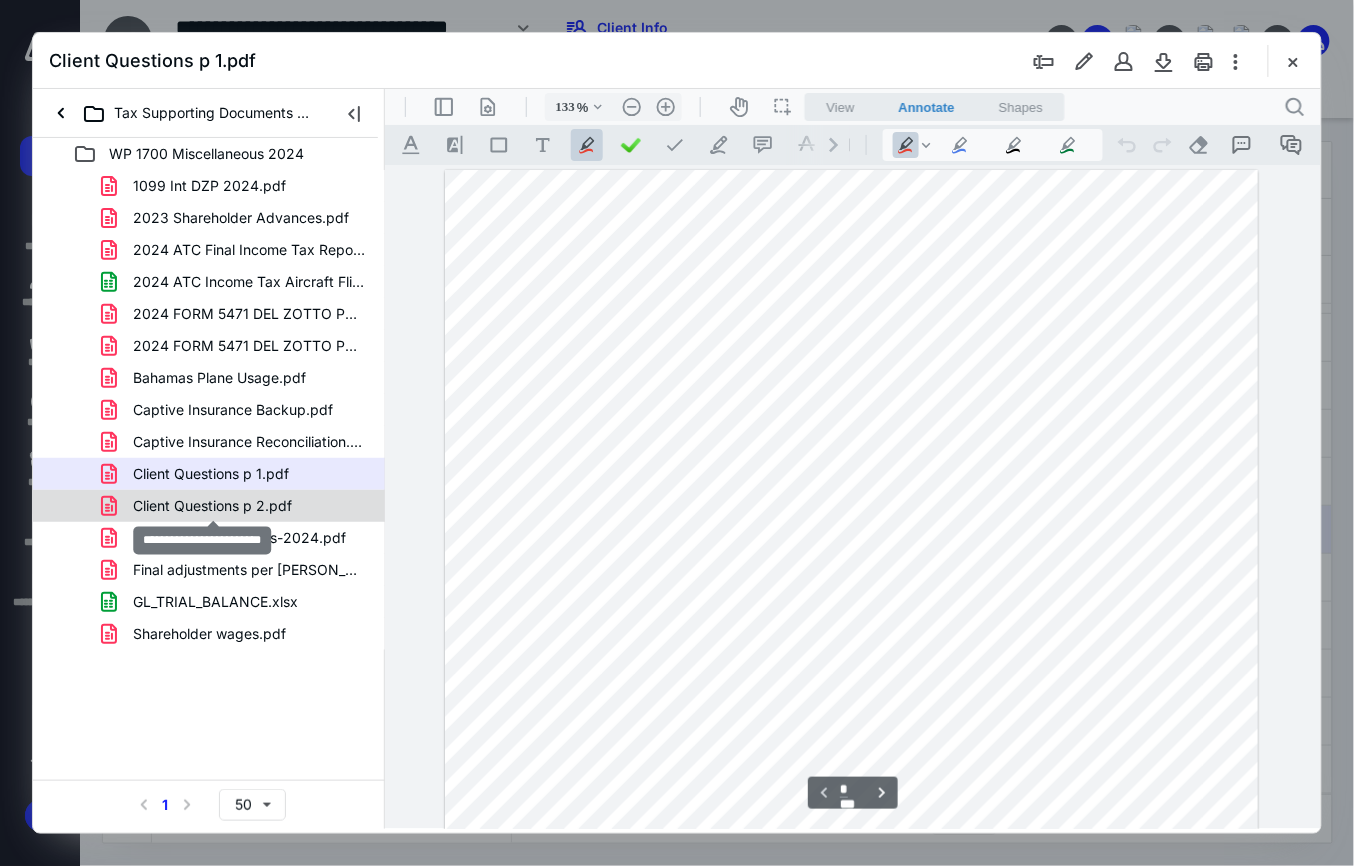 click on "Client Questions p 2.pdf" at bounding box center (212, 506) 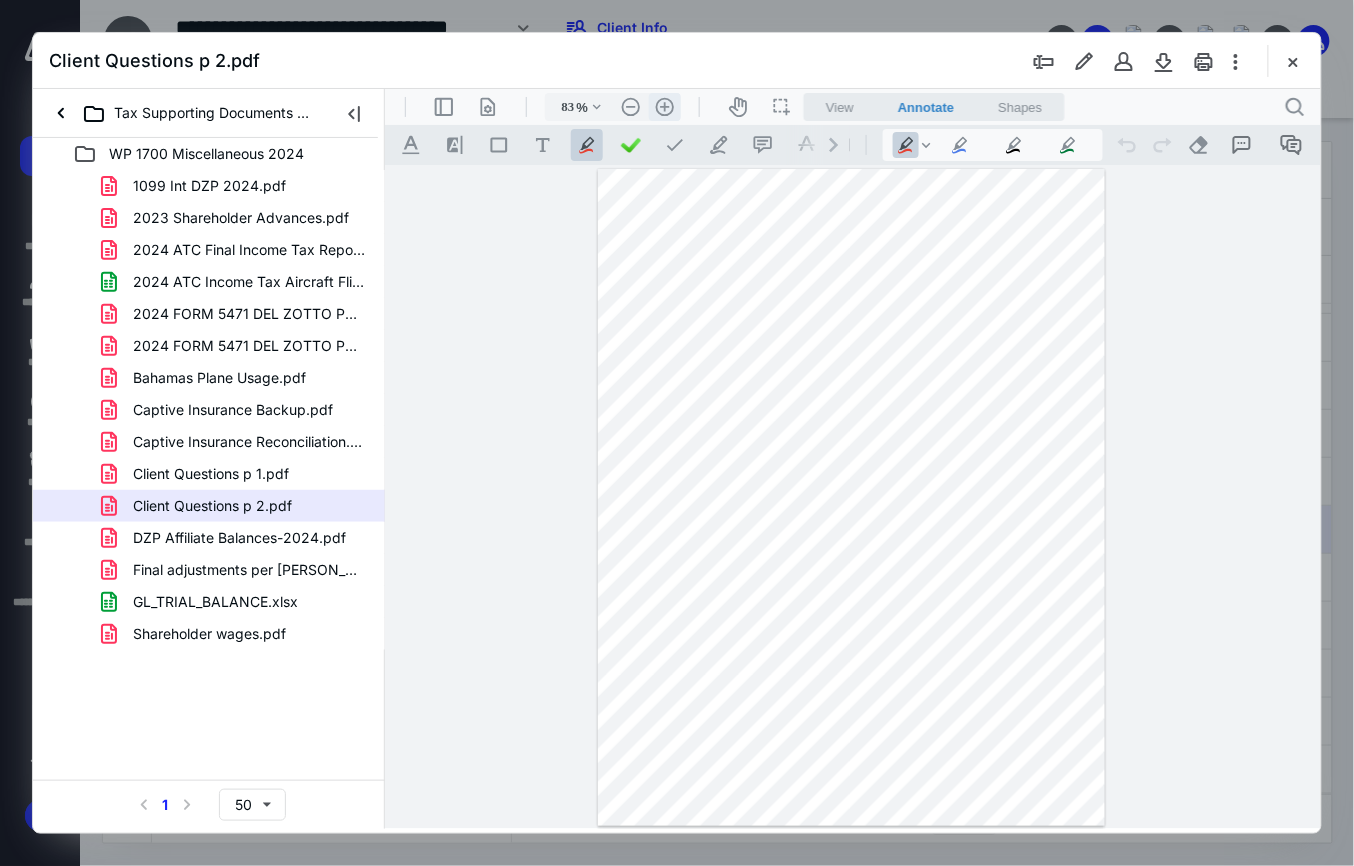 click on ".cls-1{fill:#abb0c4;} icon - header - zoom - in - line" at bounding box center (664, 106) 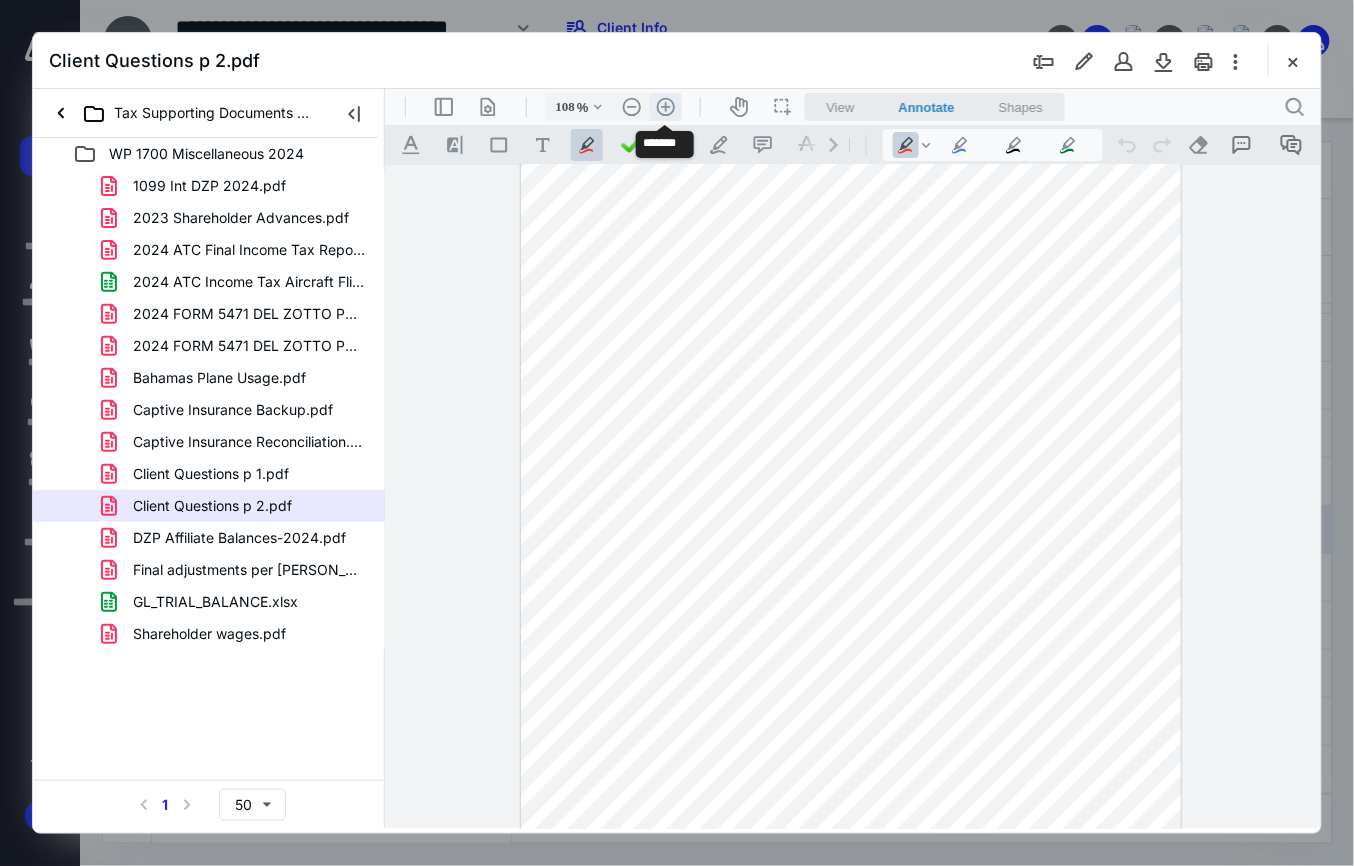 click on ".cls-1{fill:#abb0c4;} icon - header - zoom - in - line" at bounding box center [665, 106] 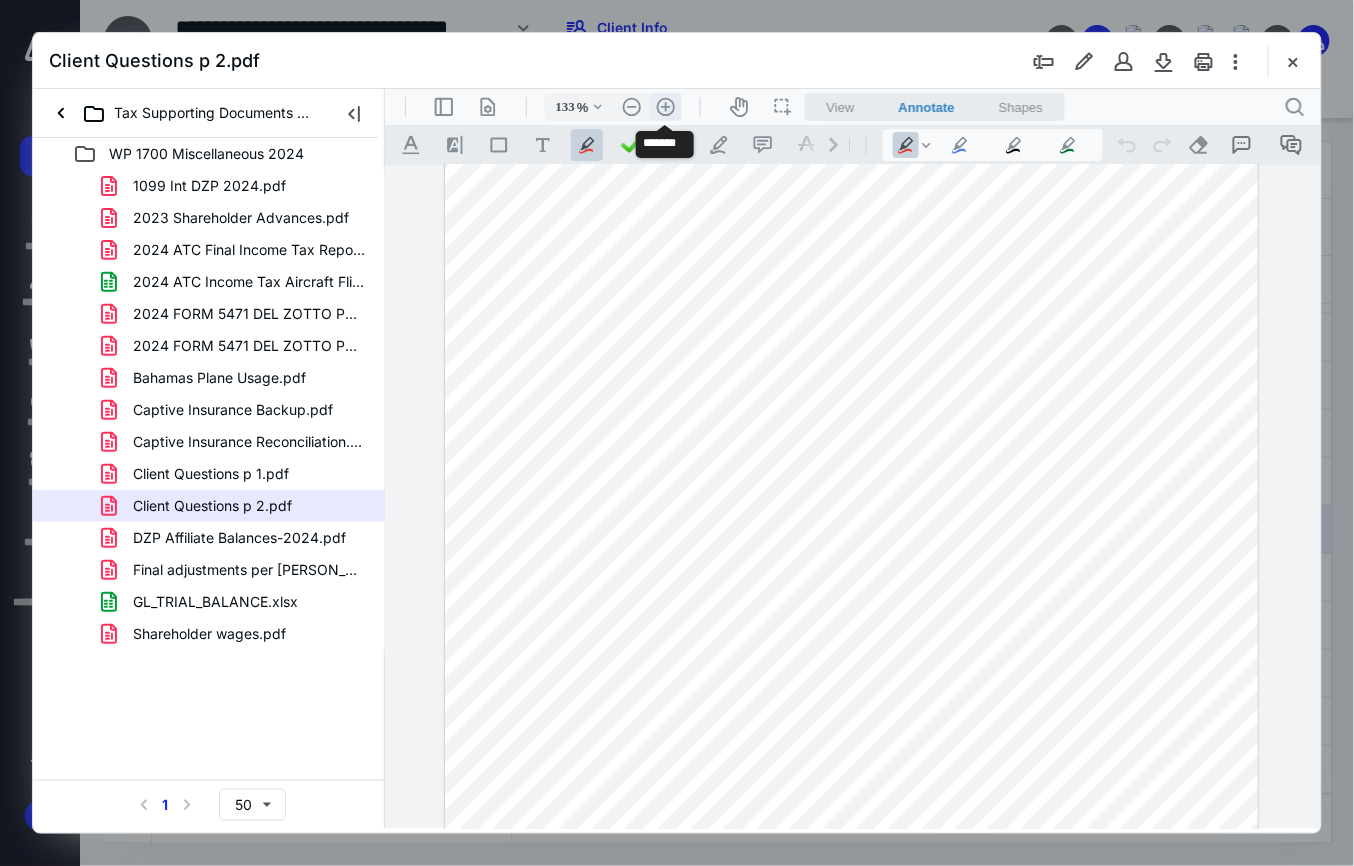 scroll, scrollTop: 174, scrollLeft: 0, axis: vertical 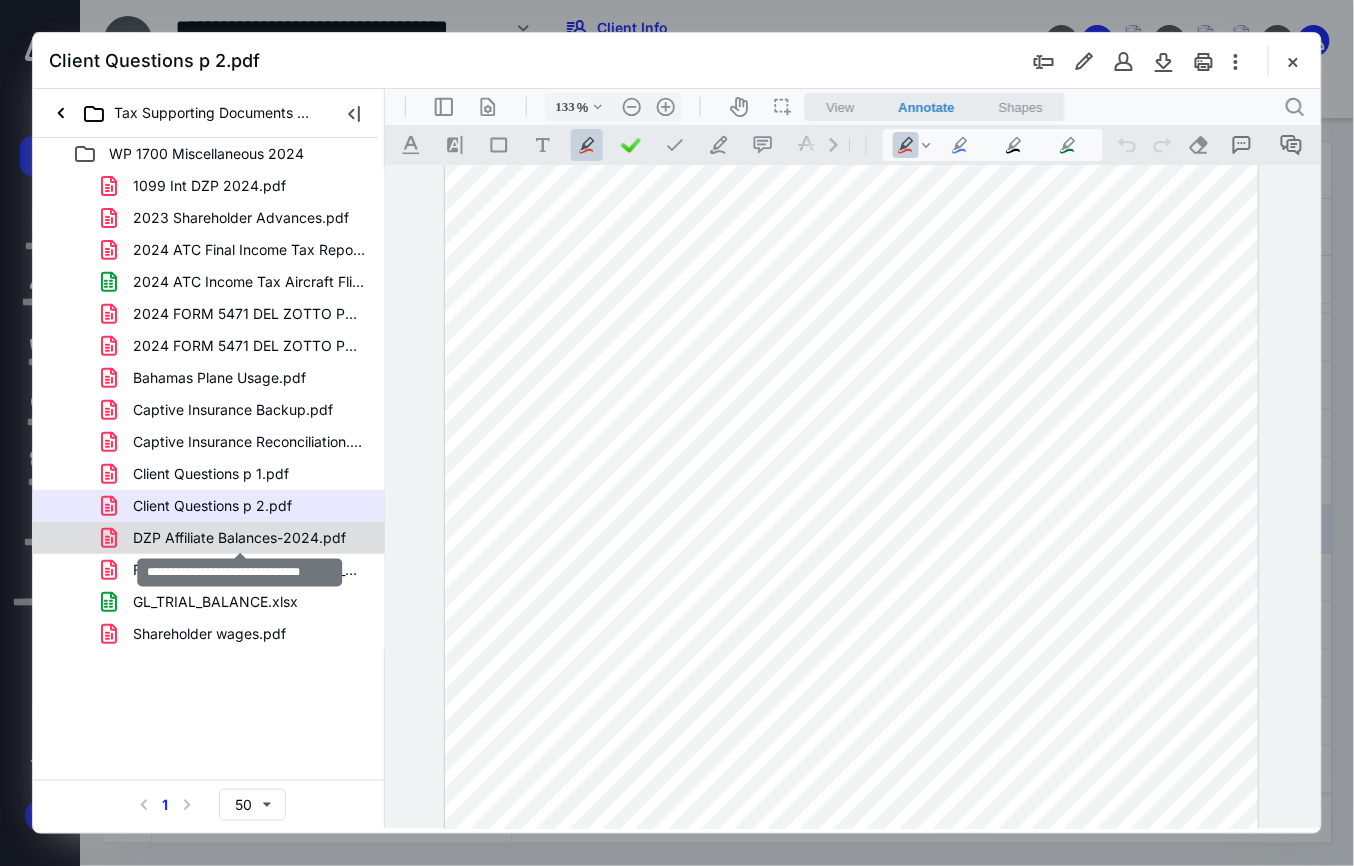 click on "DZP Affiliate Balances-2024.pdf" at bounding box center (239, 538) 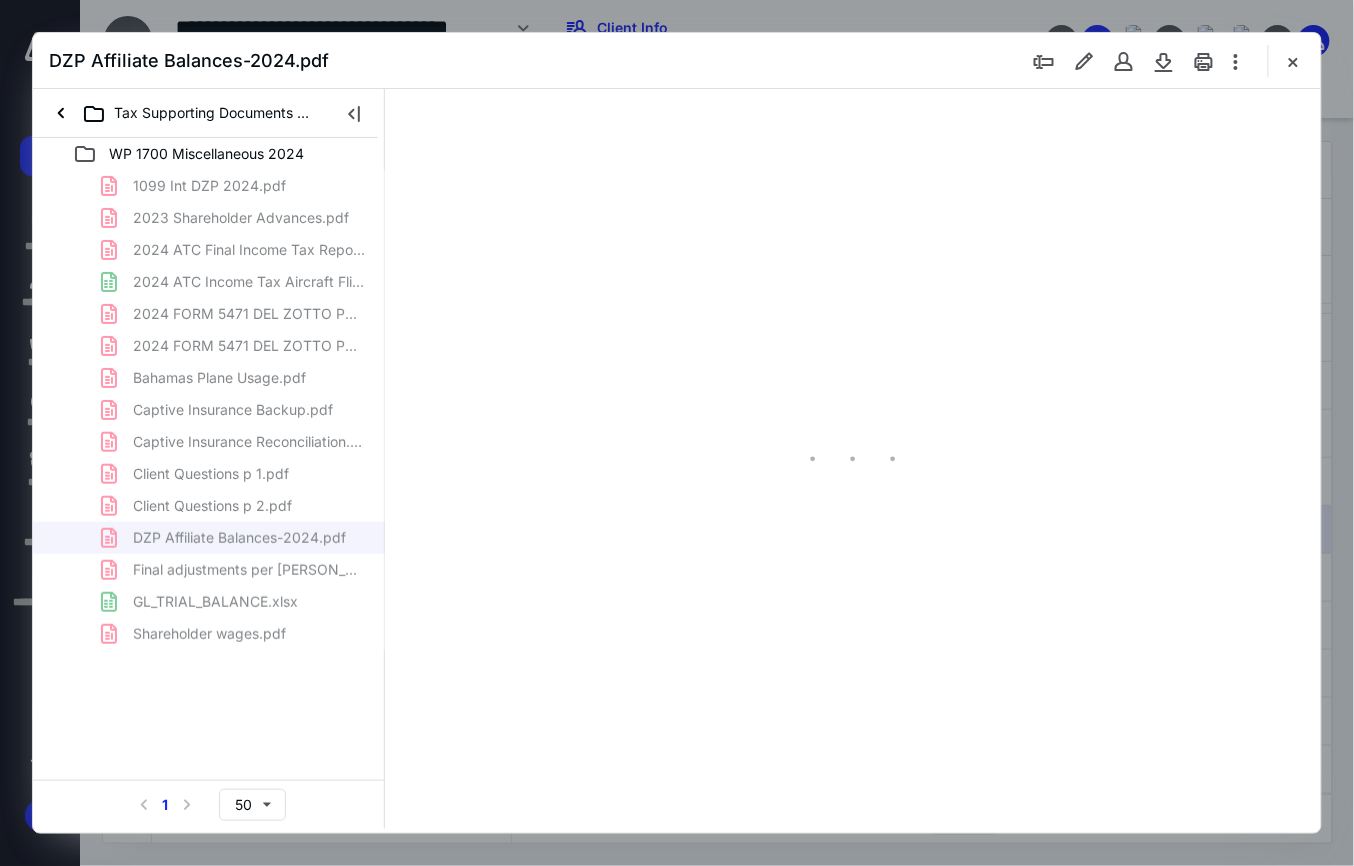 scroll, scrollTop: 0, scrollLeft: 0, axis: both 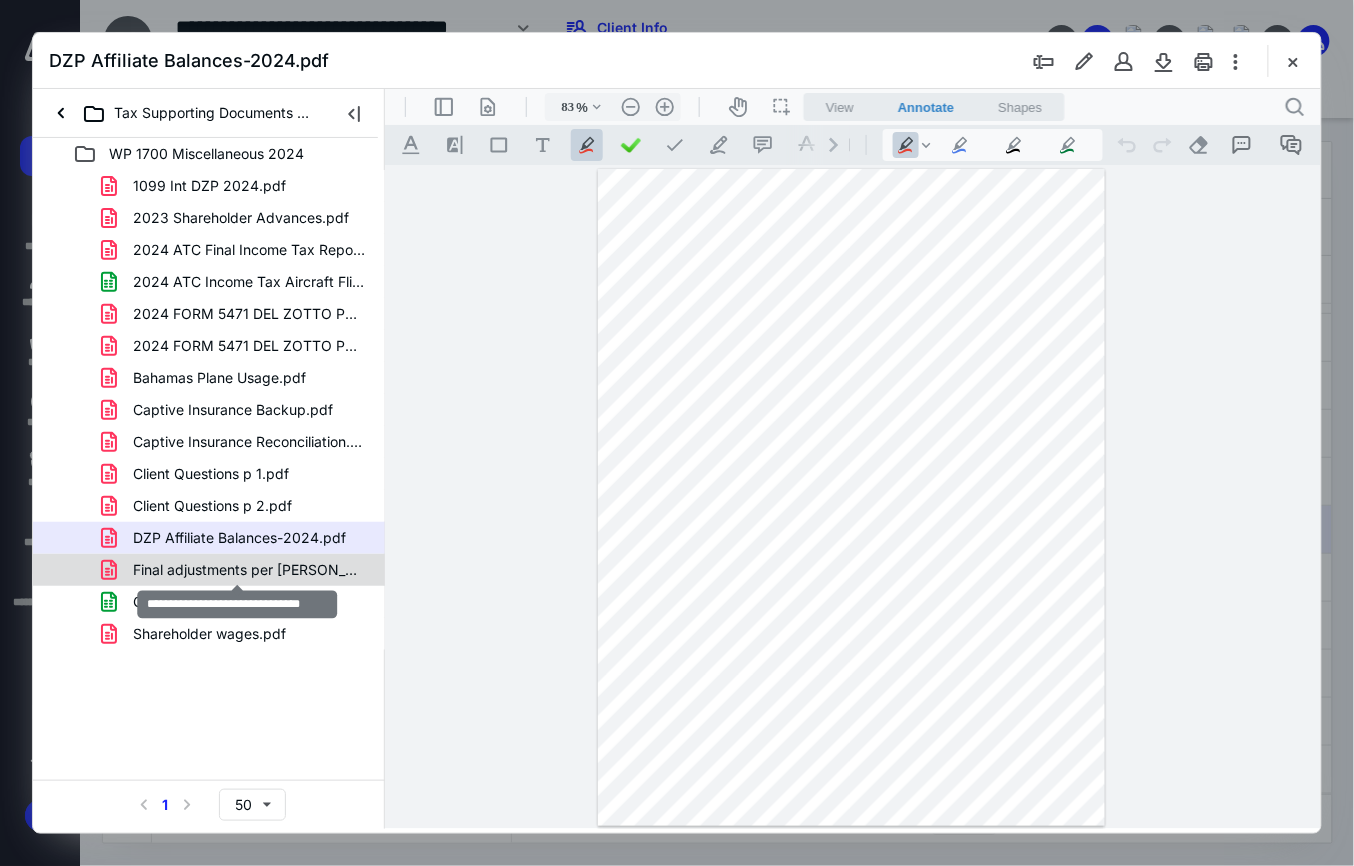 click on "Final adjustments per [PERSON_NAME].pdf" at bounding box center [249, 570] 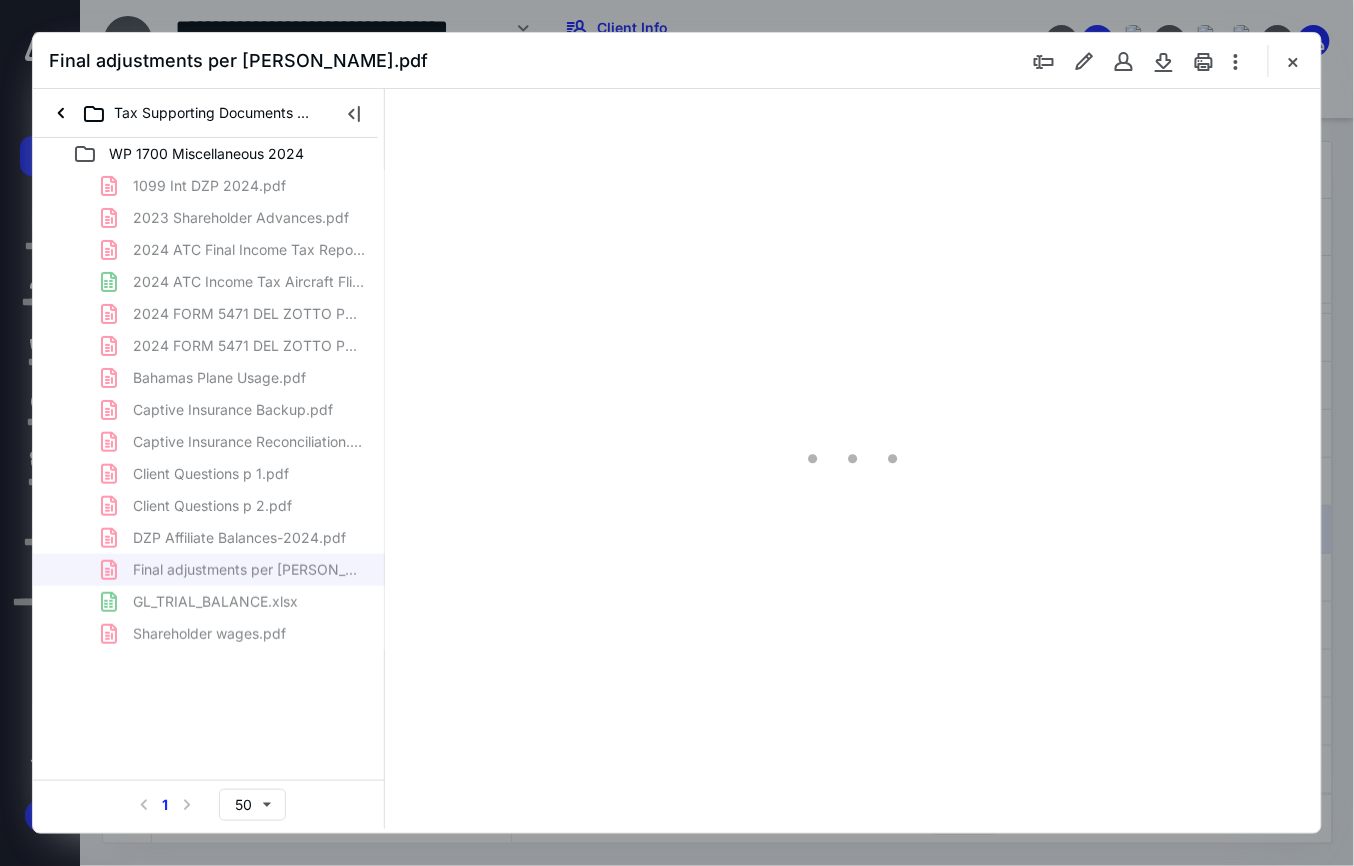 type on "83" 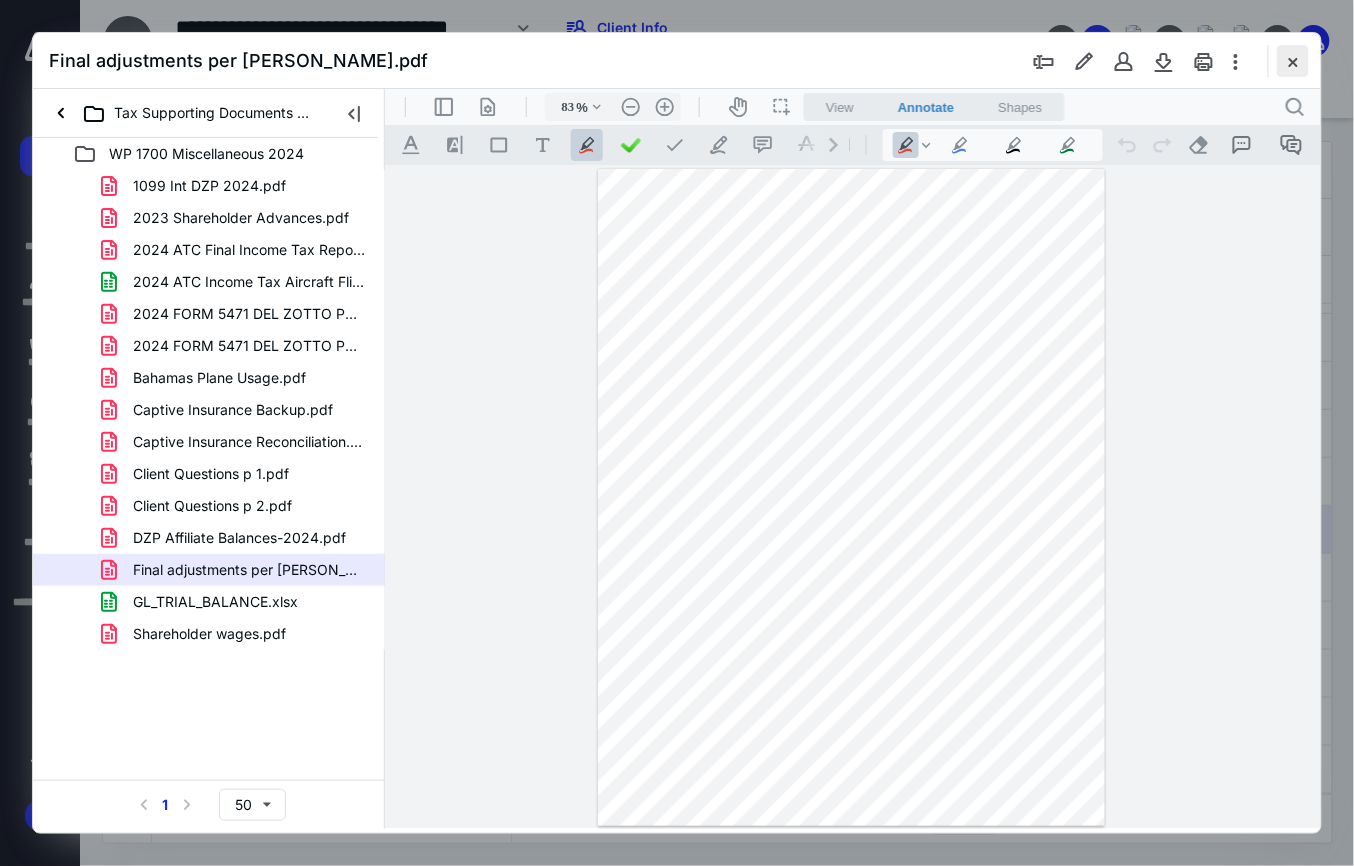 click at bounding box center (1293, 61) 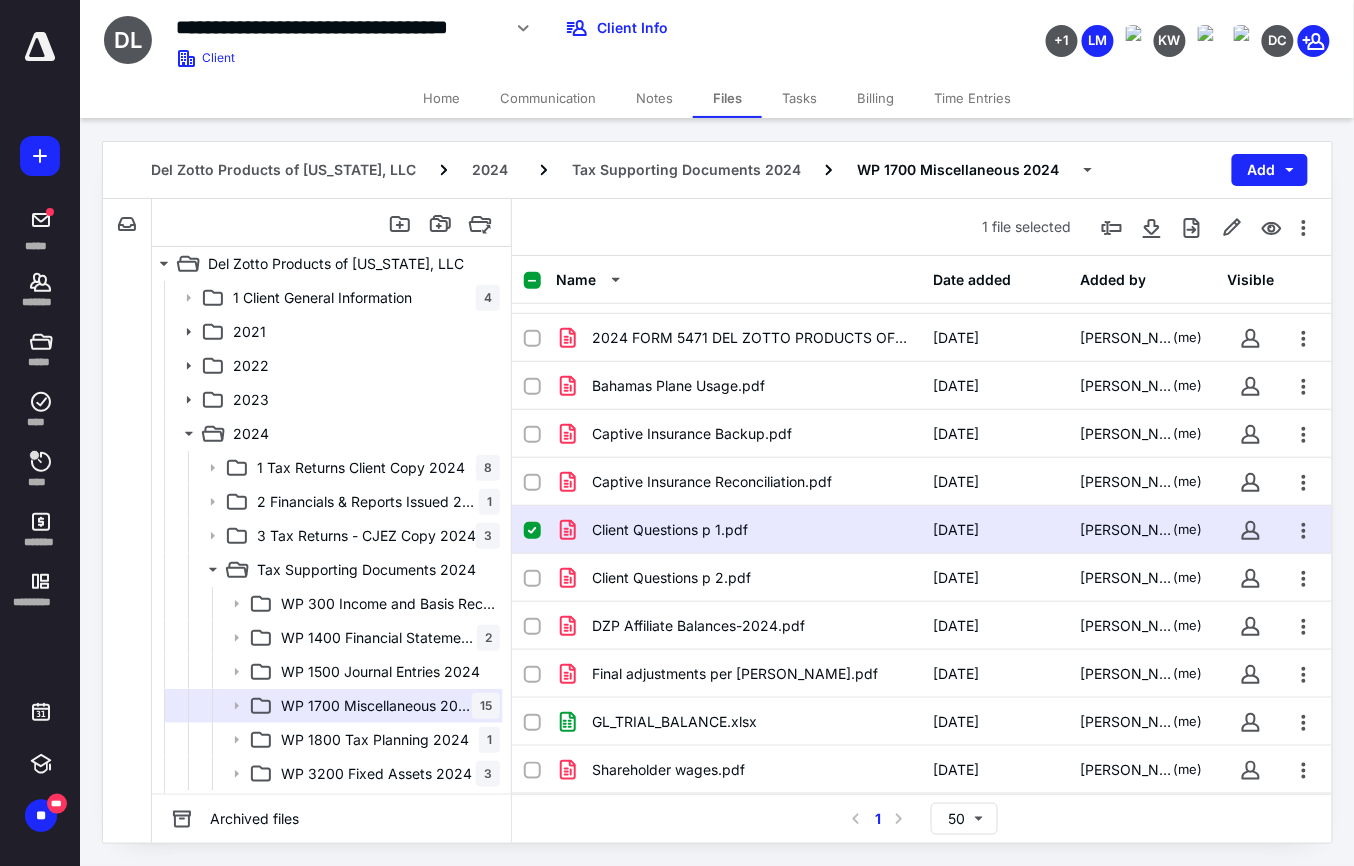 click on "Notes" at bounding box center [654, 98] 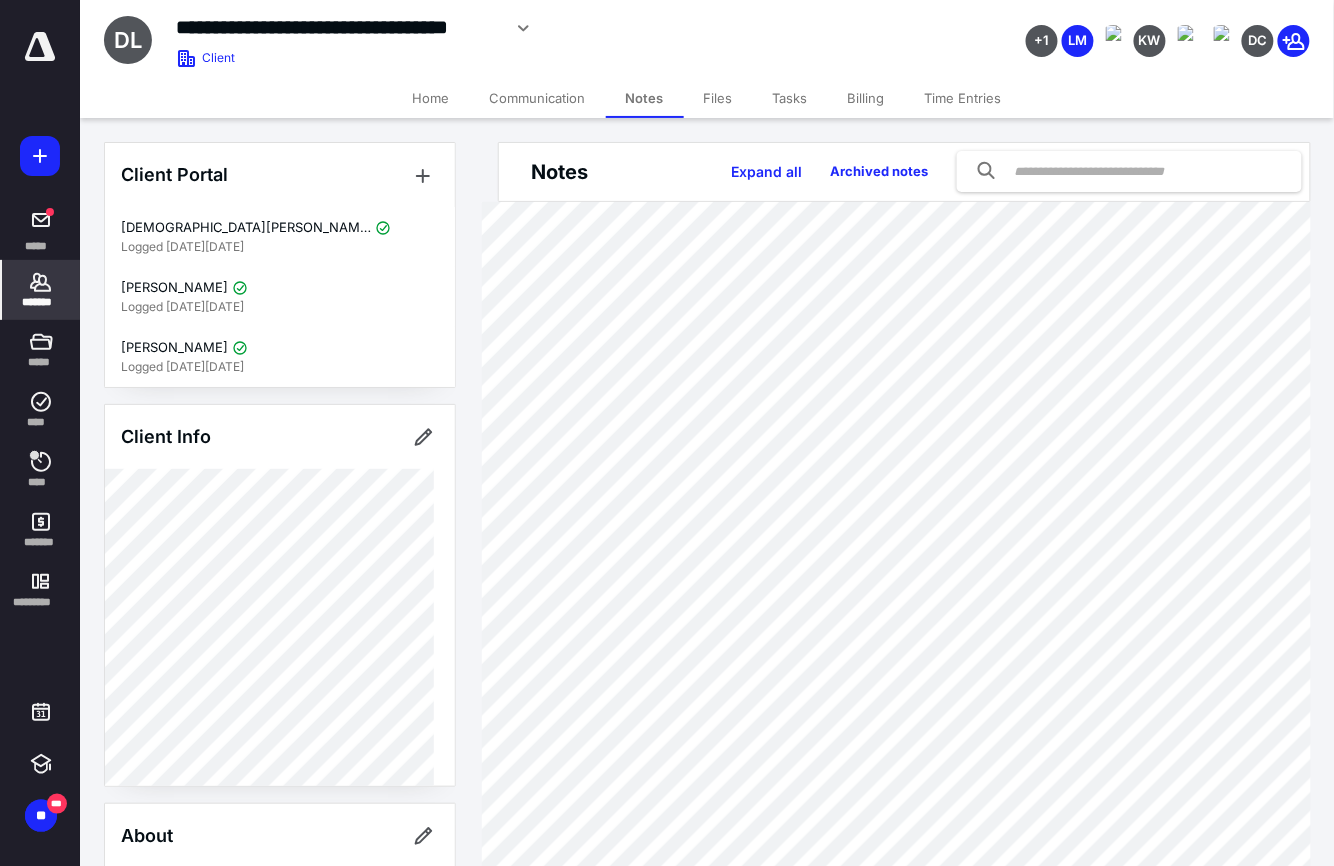 click 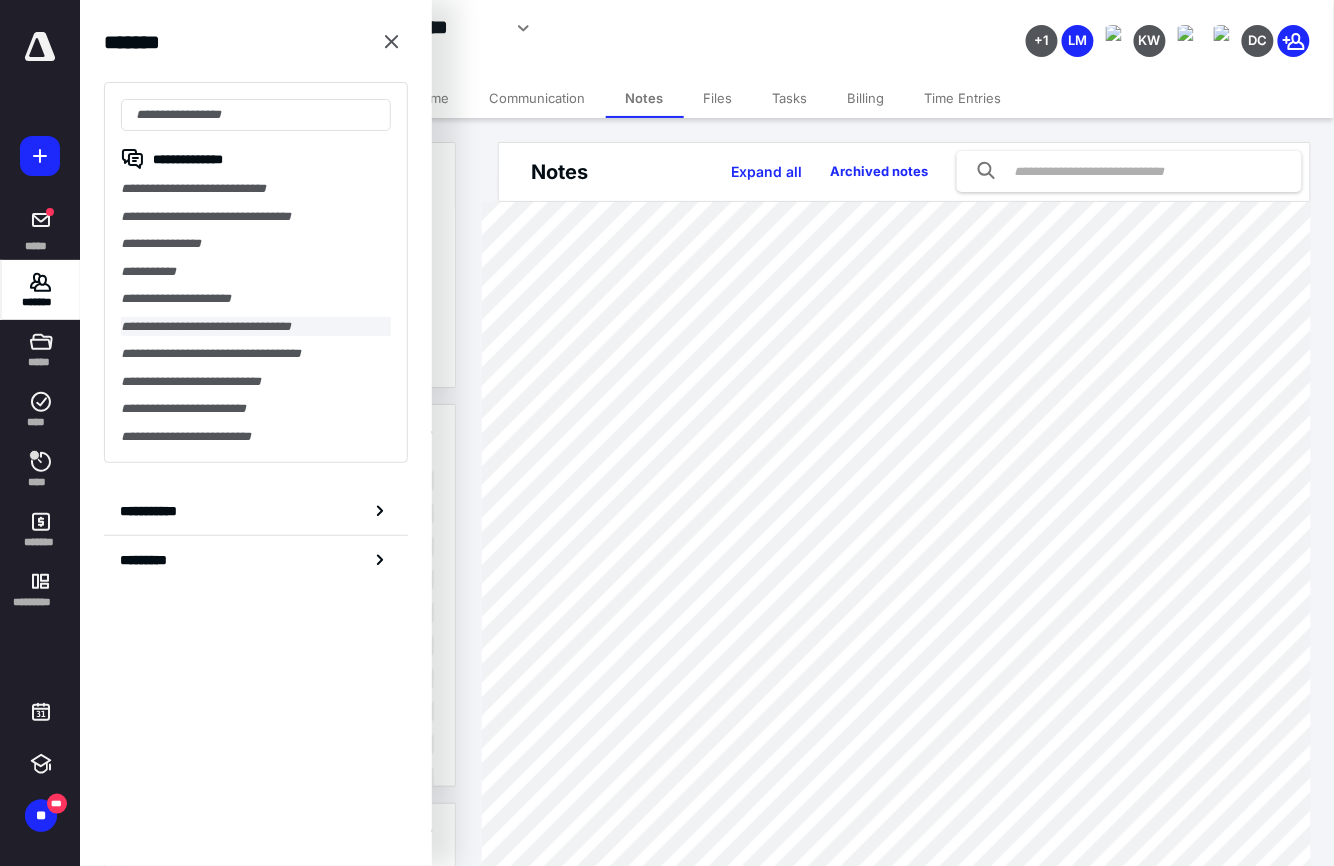 click on "**********" at bounding box center [255, 327] 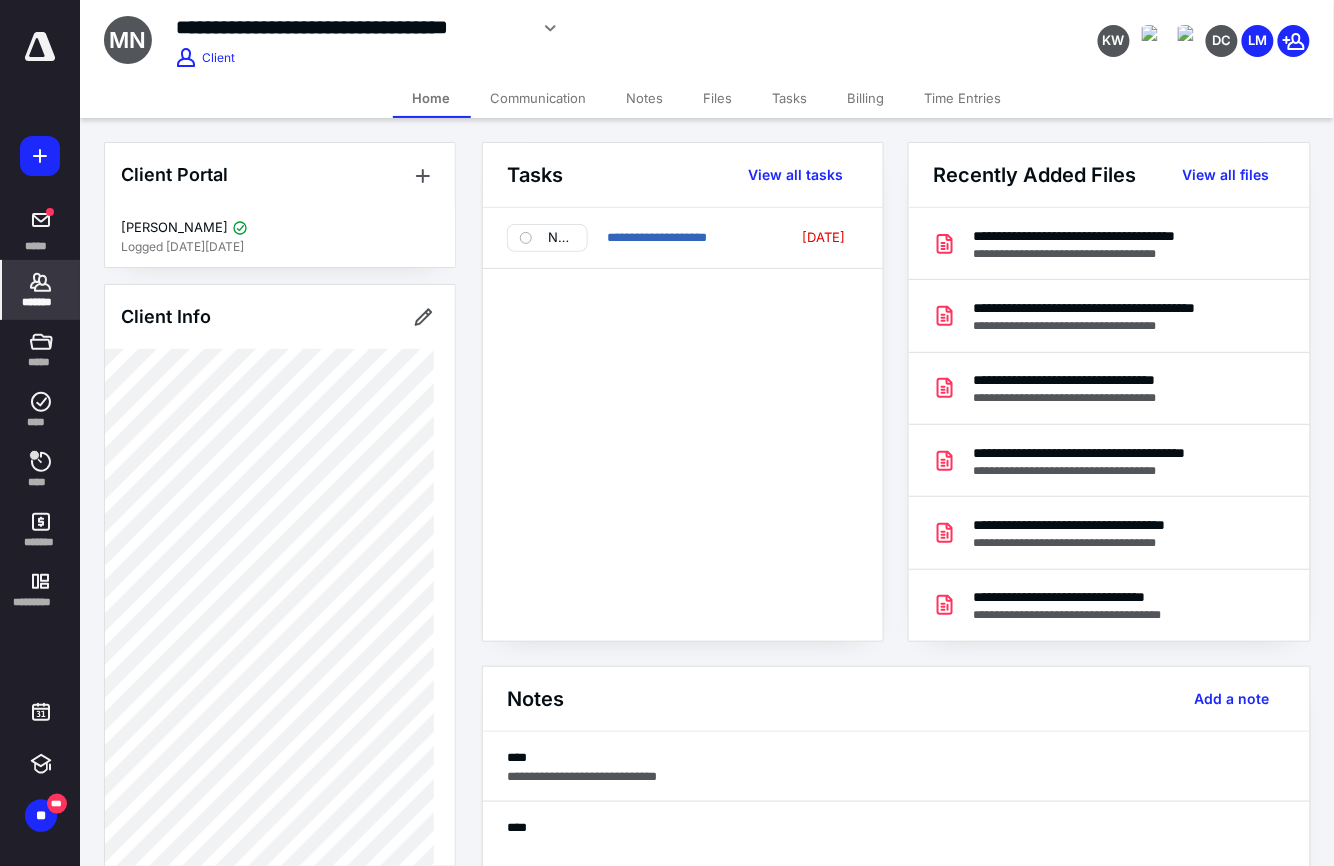 click on "Files" at bounding box center [718, 98] 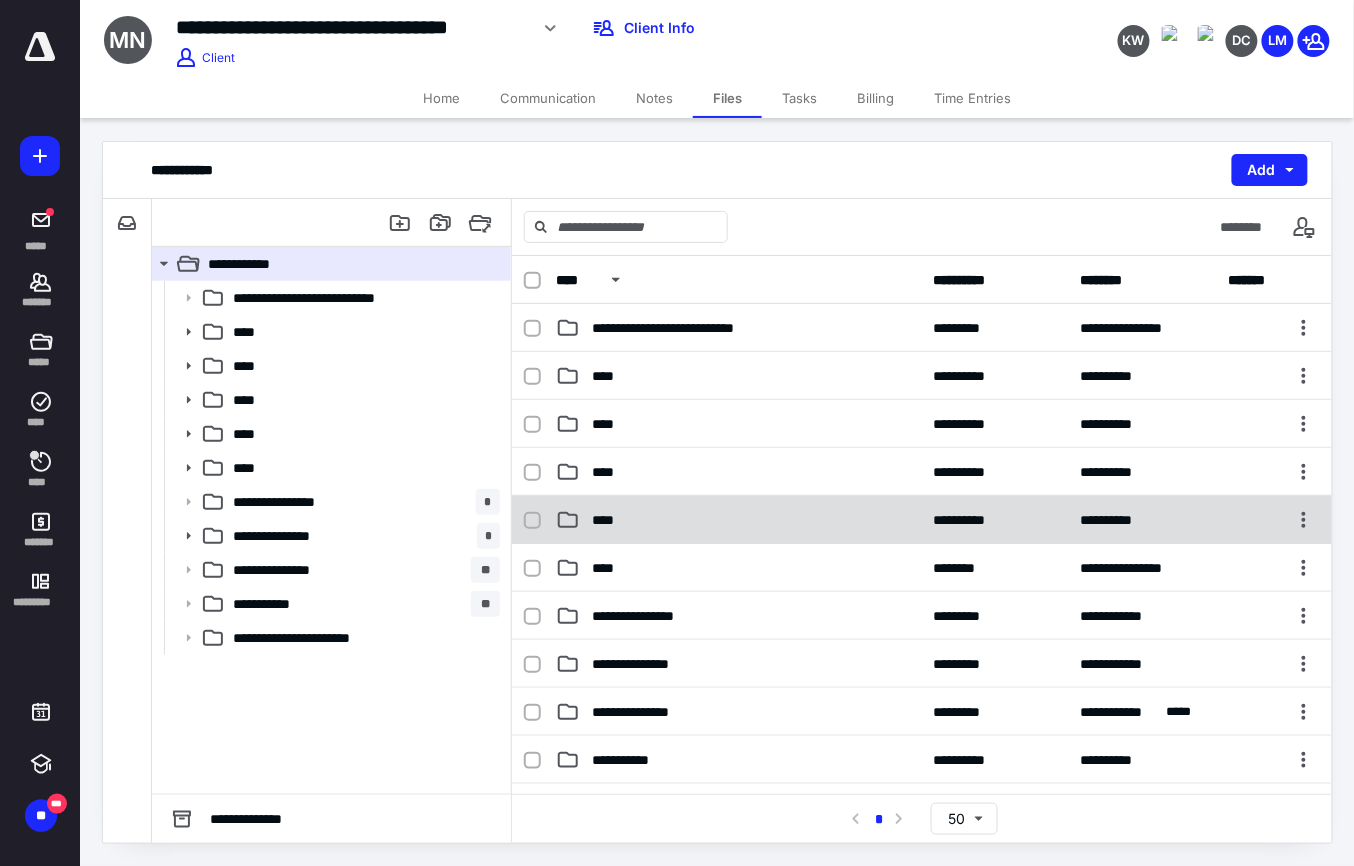 click on "**********" at bounding box center [922, 520] 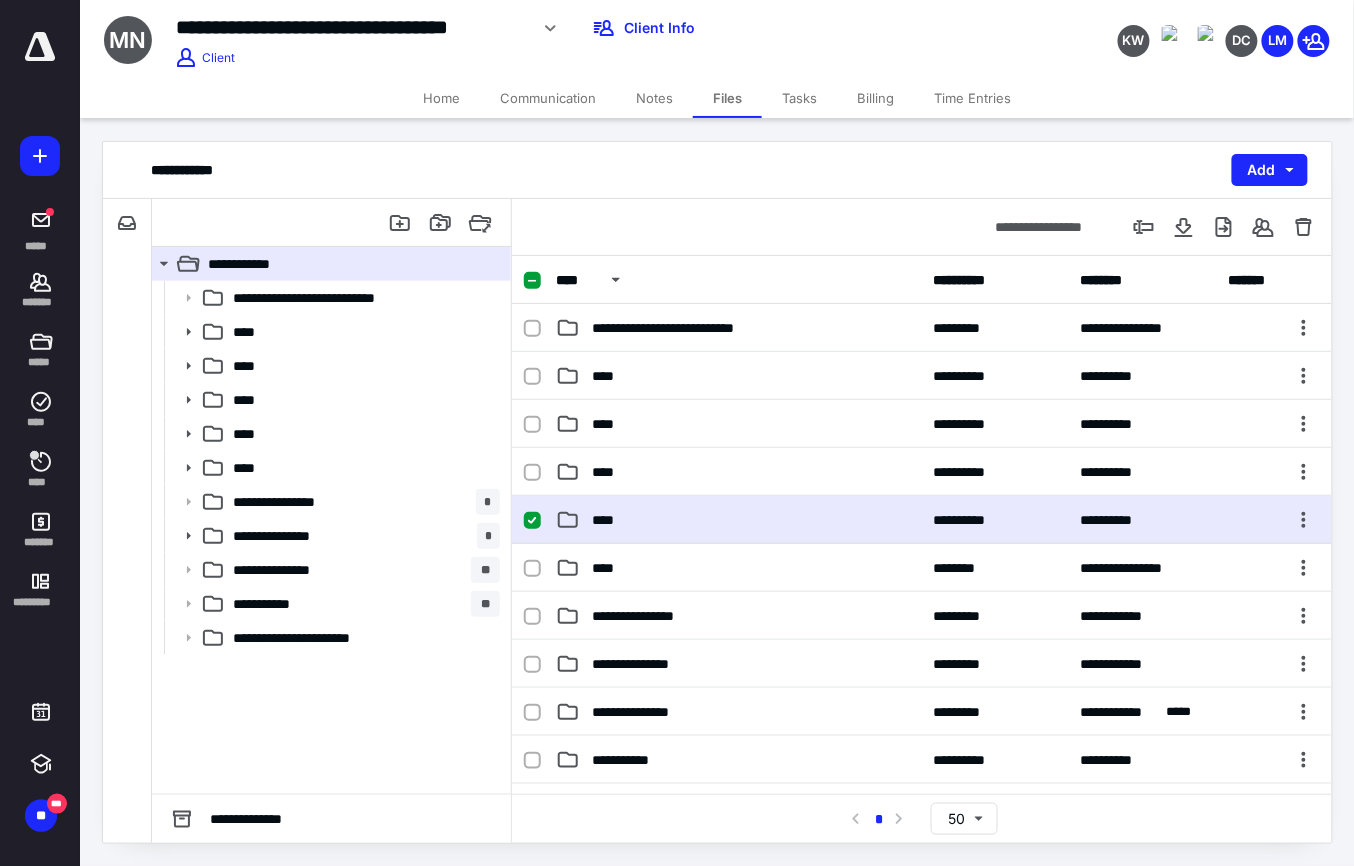 click on "****" at bounding box center (739, 520) 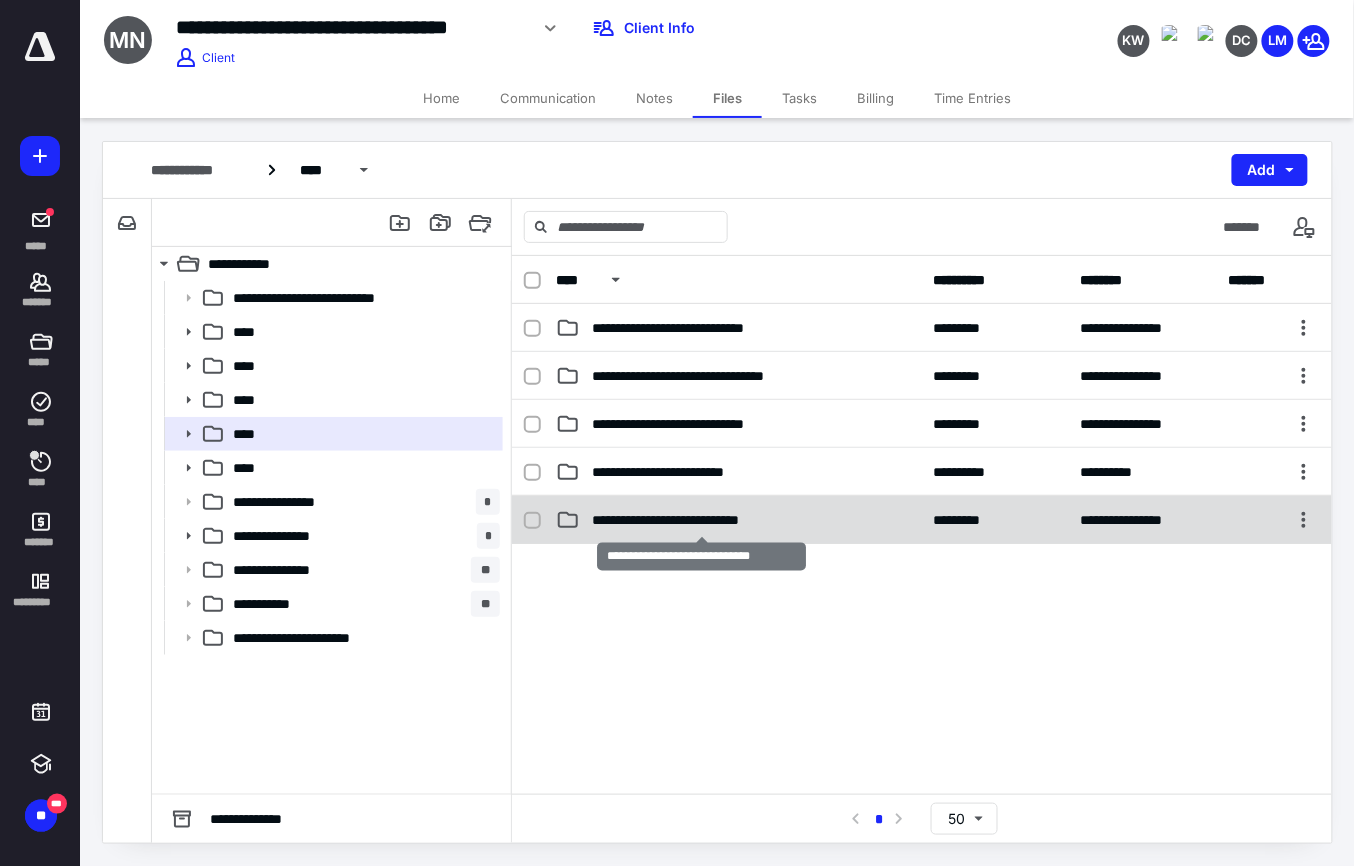click on "**********" at bounding box center [701, 520] 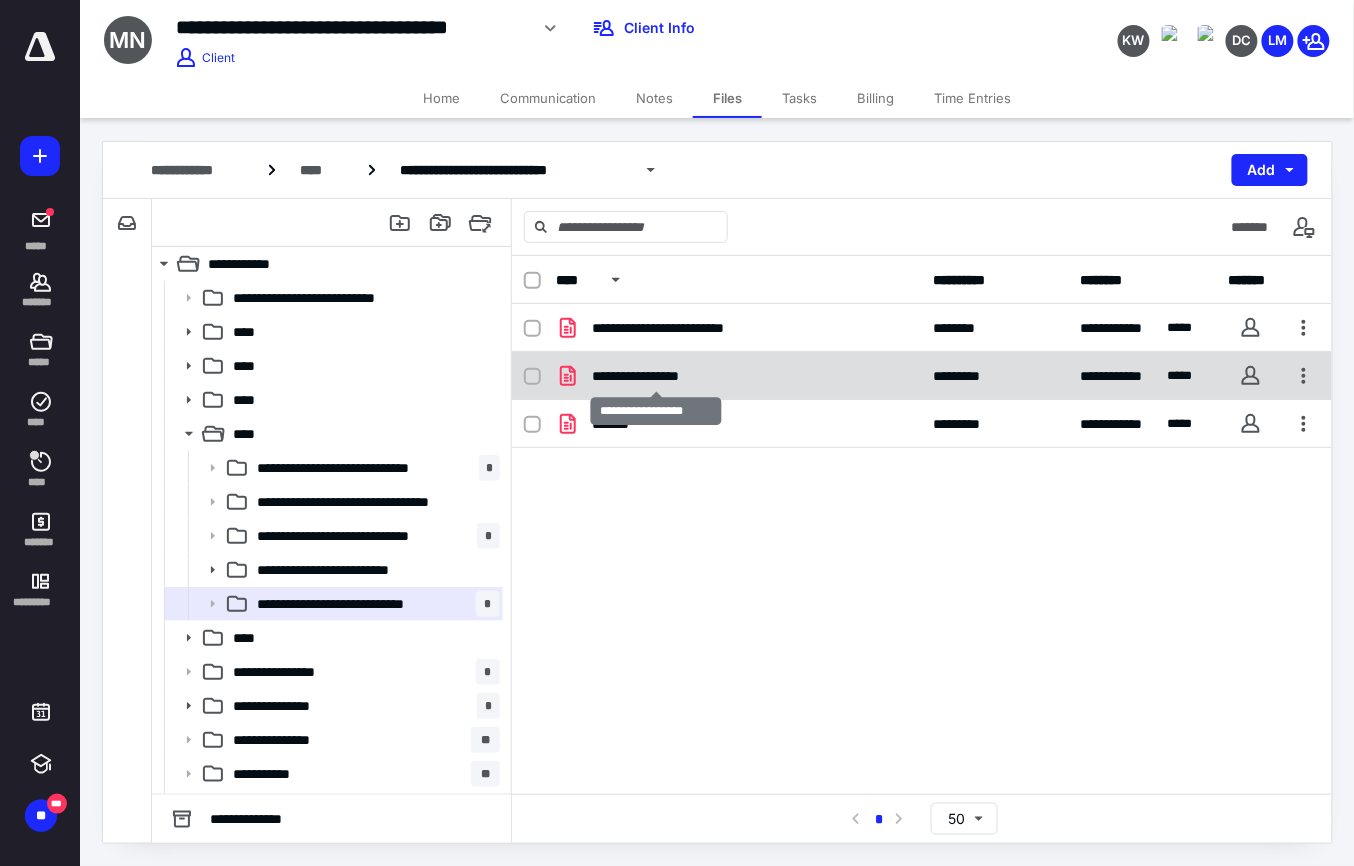 click on "**********" at bounding box center (656, 376) 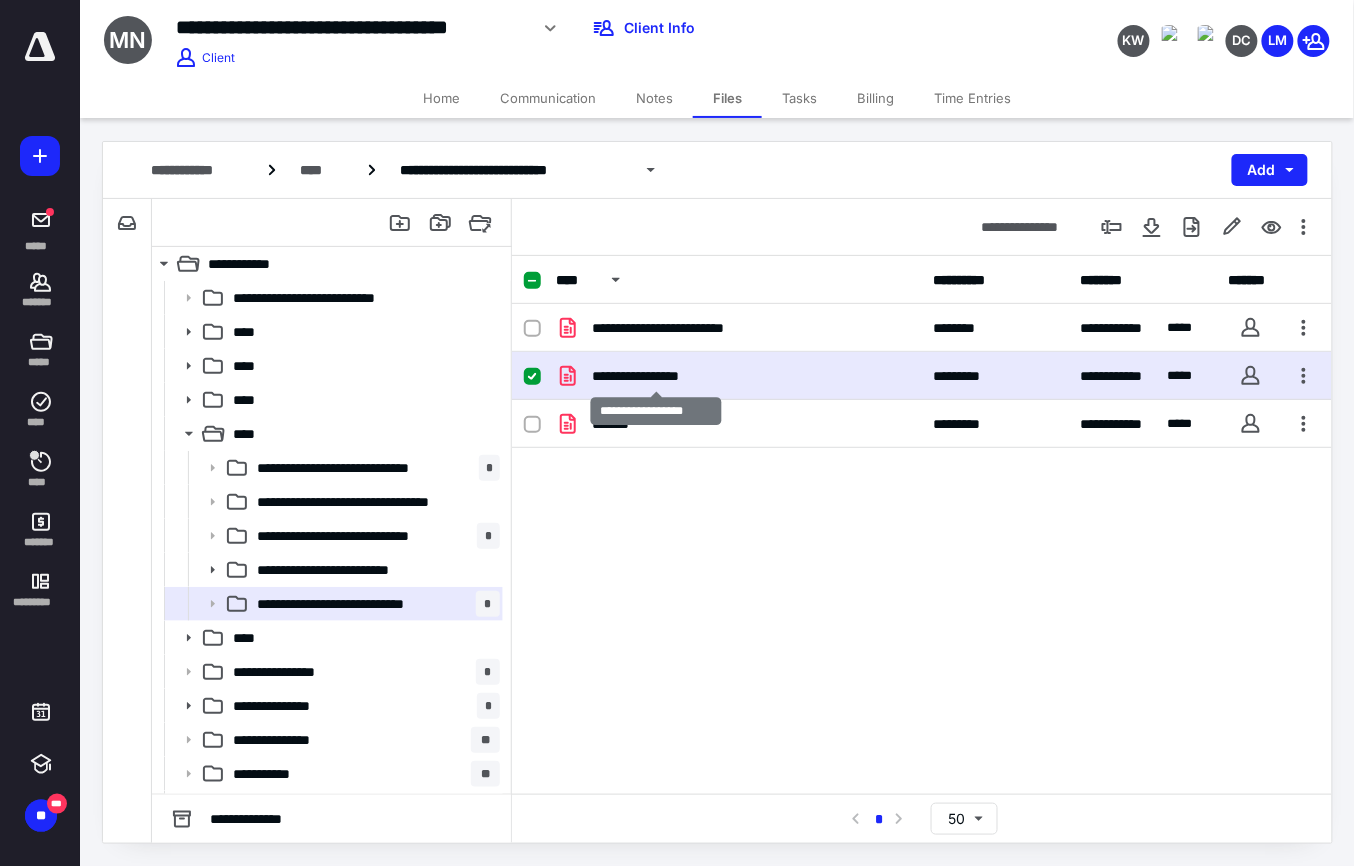 click on "**********" at bounding box center [656, 376] 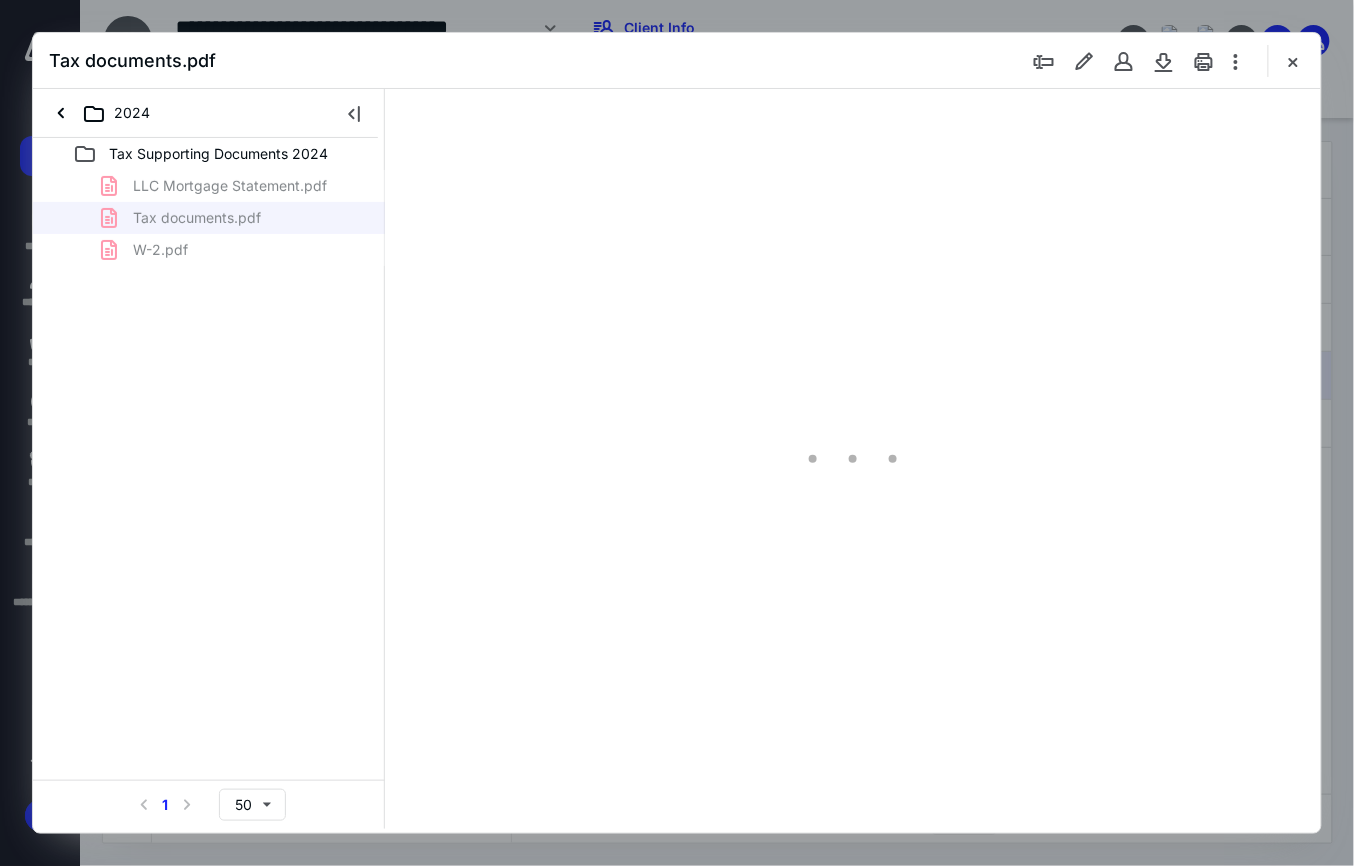 scroll, scrollTop: 0, scrollLeft: 0, axis: both 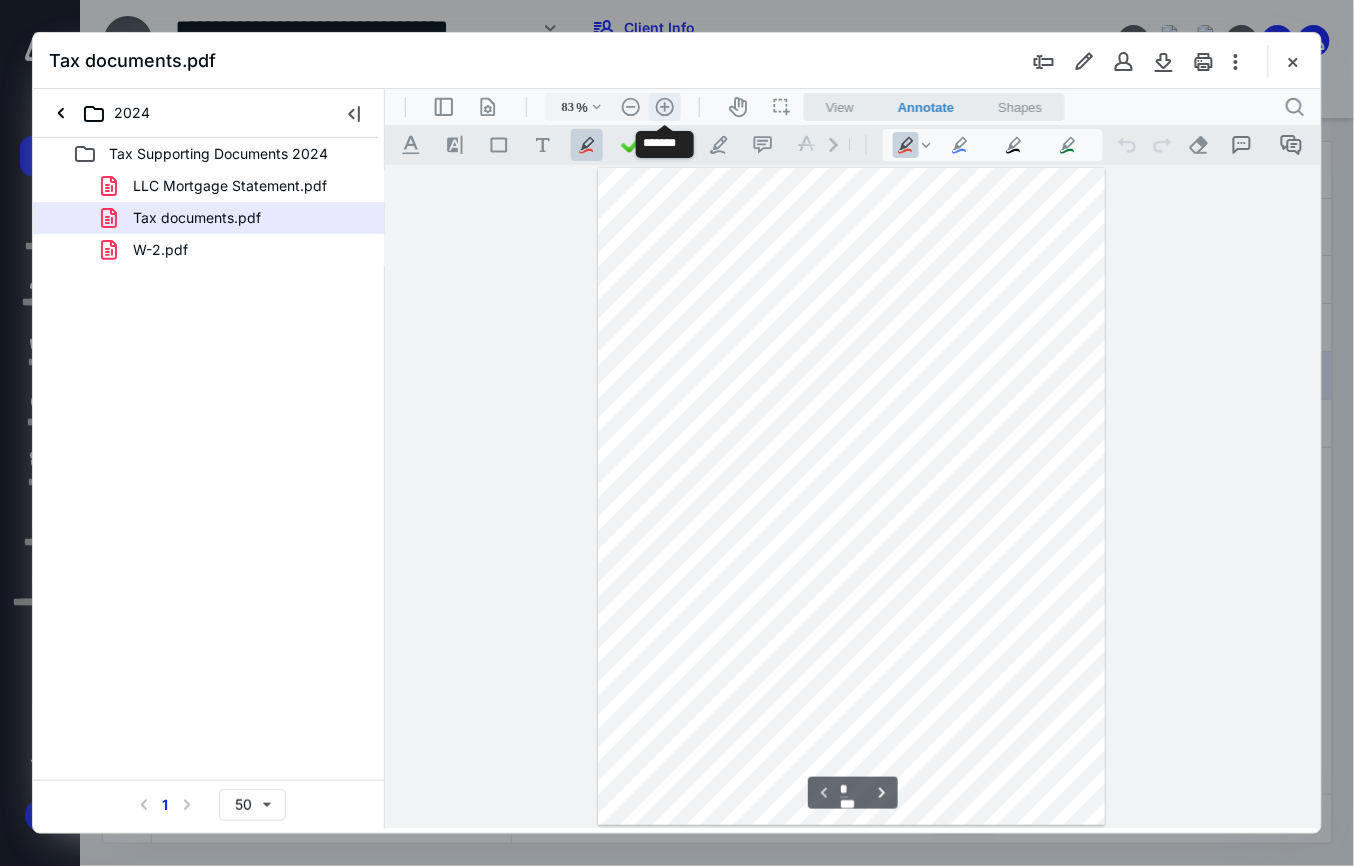 click on ".cls-1{fill:#abb0c4;} icon - header - zoom - in - line" at bounding box center (664, 106) 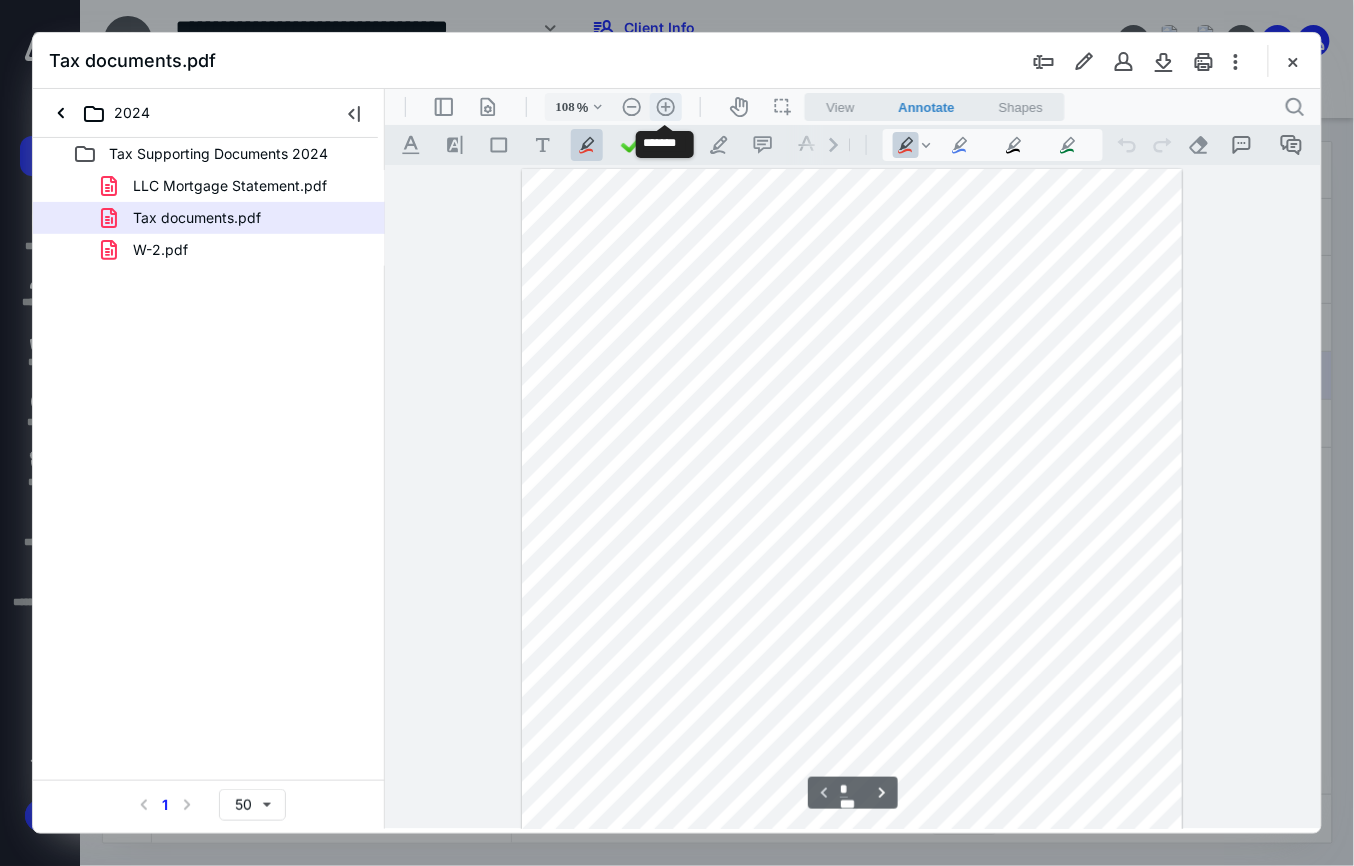 scroll, scrollTop: 88, scrollLeft: 0, axis: vertical 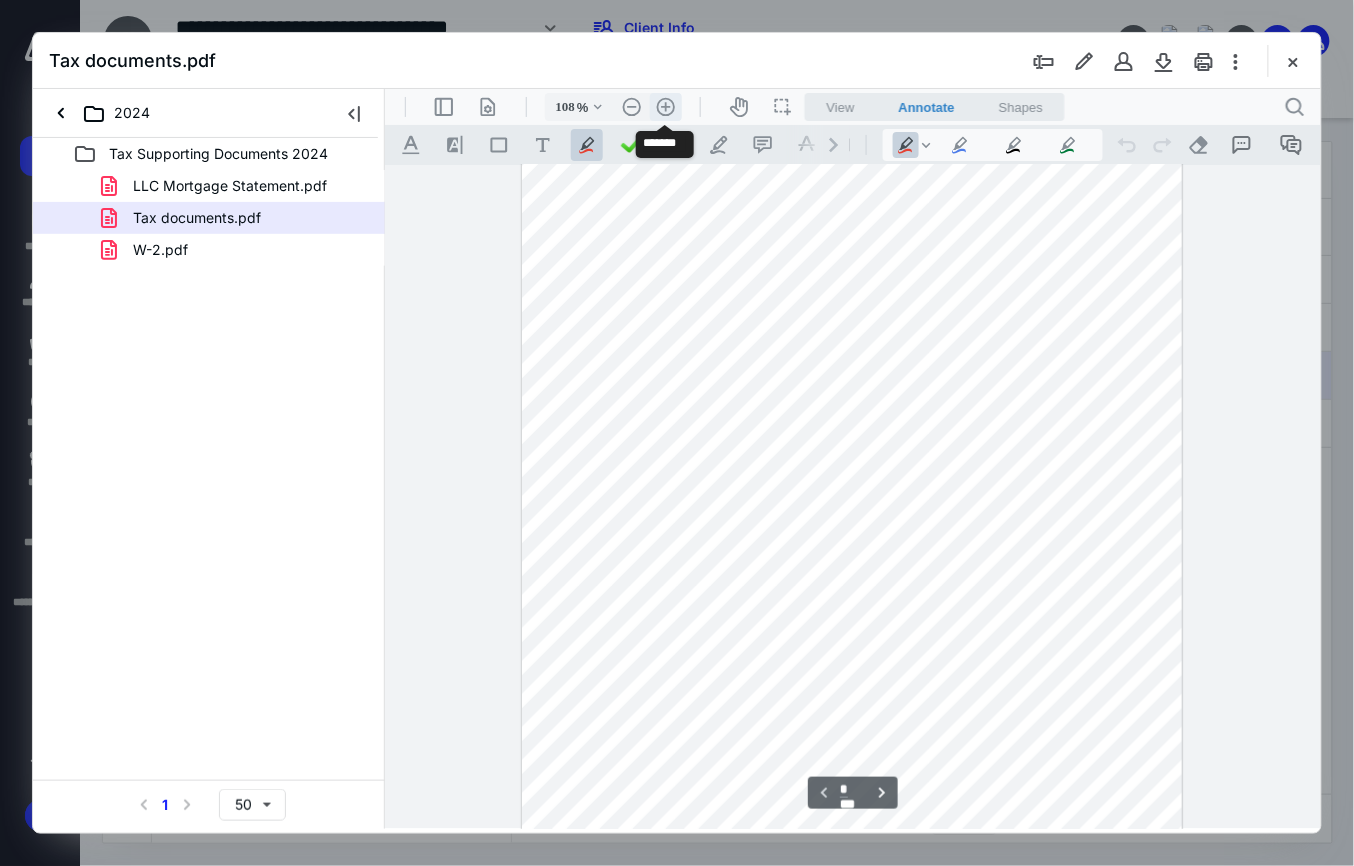 click on ".cls-1{fill:#abb0c4;} icon - header - zoom - in - line" at bounding box center [665, 106] 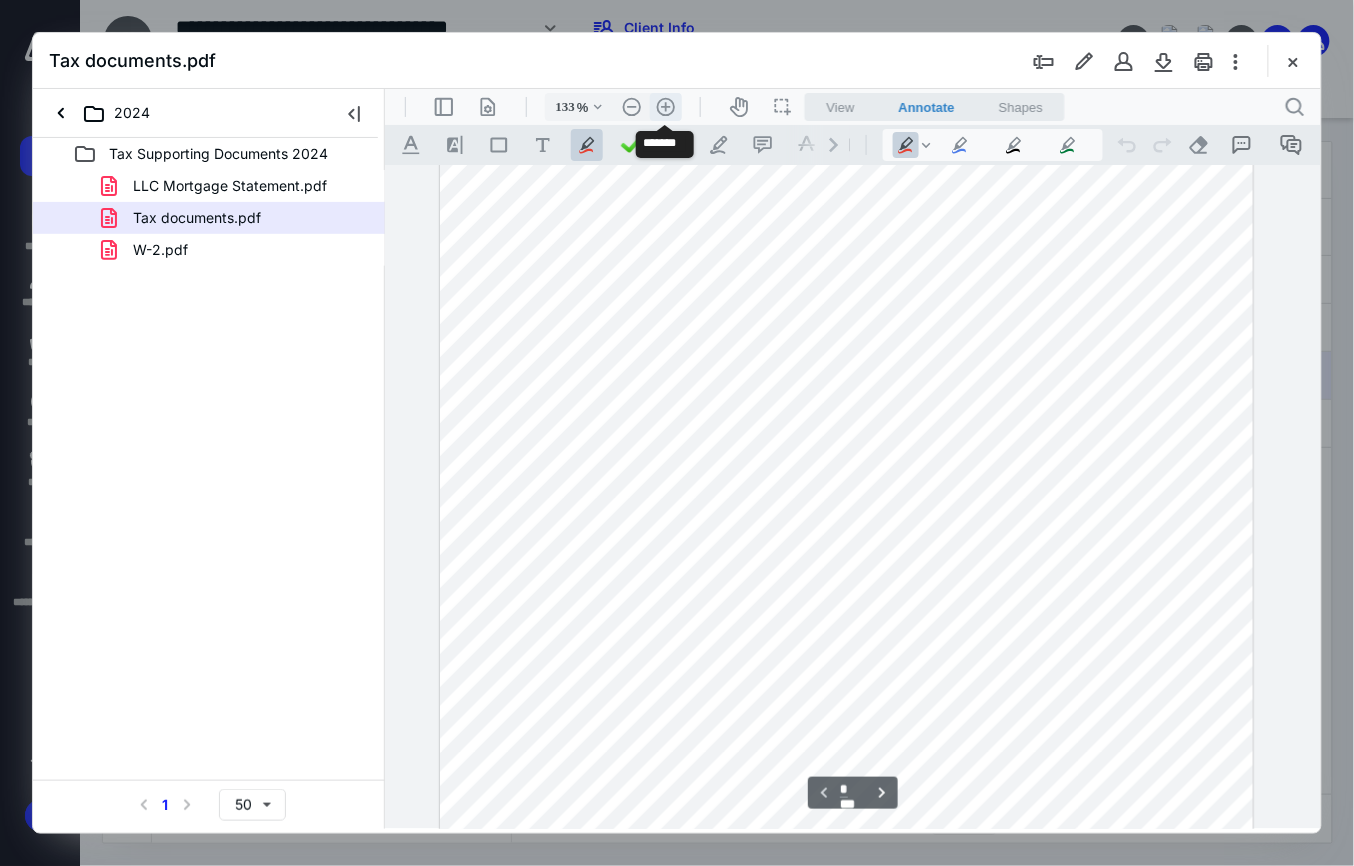 click on ".cls-1{fill:#abb0c4;} icon - header - zoom - in - line" at bounding box center [665, 106] 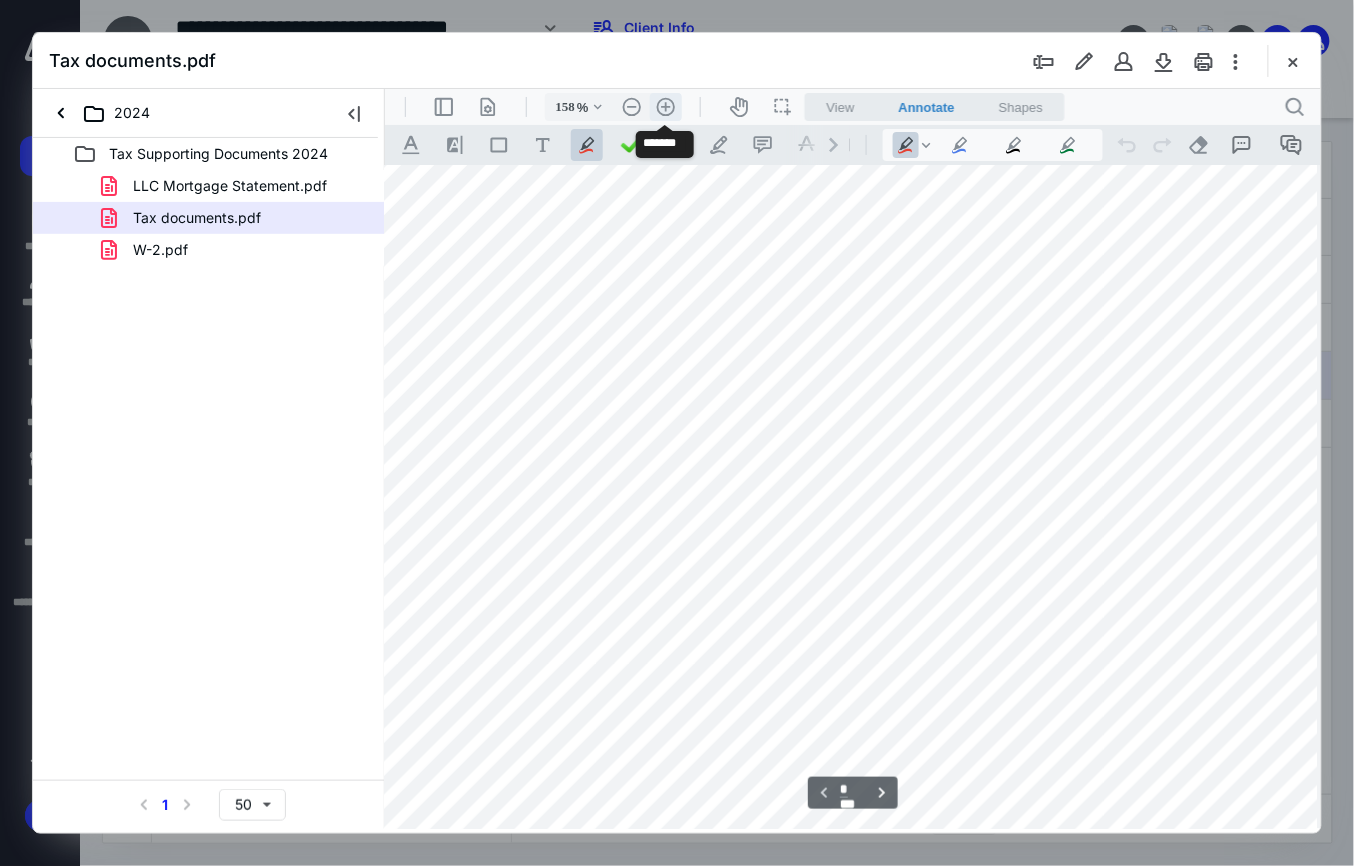 click on ".cls-1{fill:#abb0c4;} icon - header - zoom - in - line" at bounding box center [665, 106] 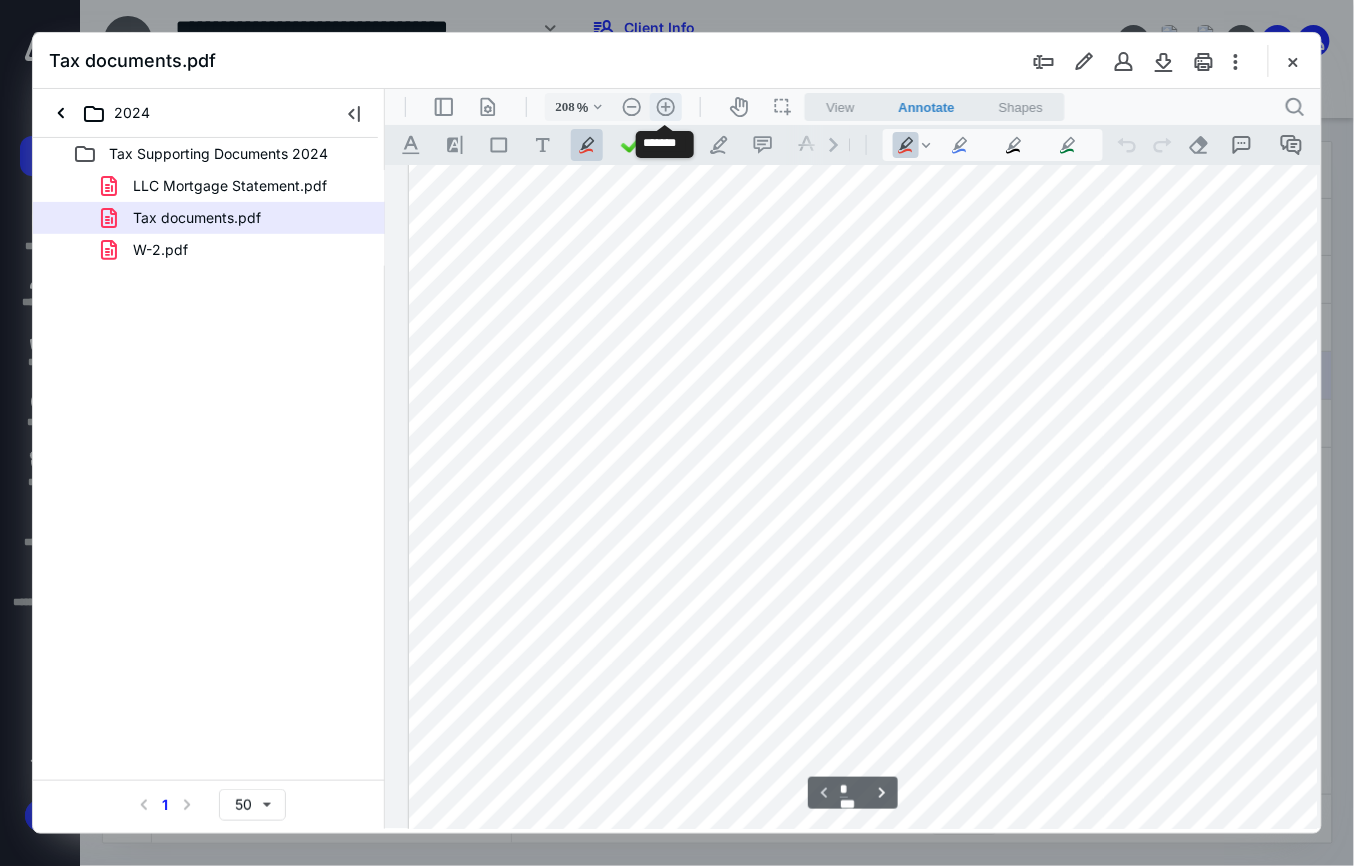 scroll, scrollTop: 440, scrollLeft: 374, axis: both 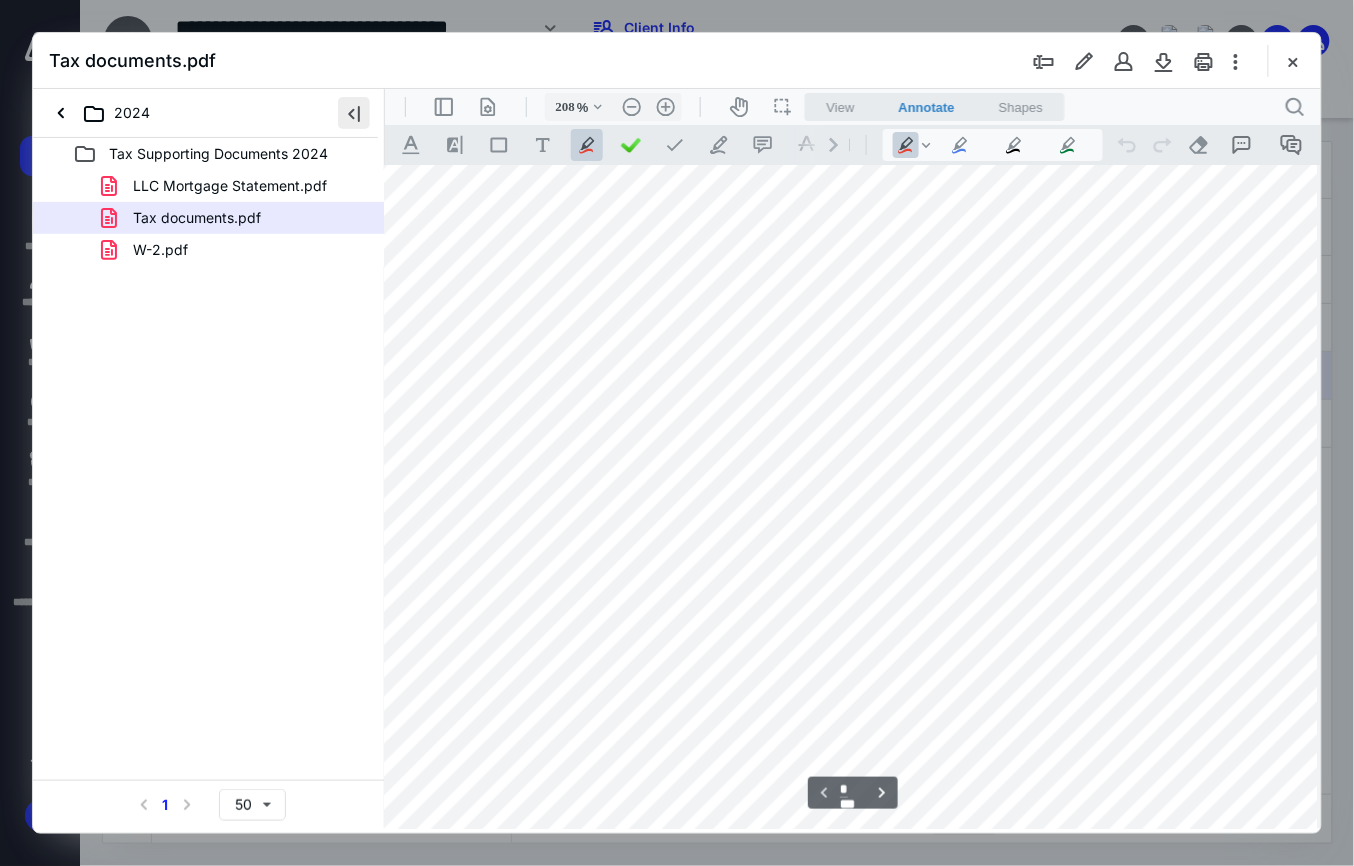 click at bounding box center (354, 113) 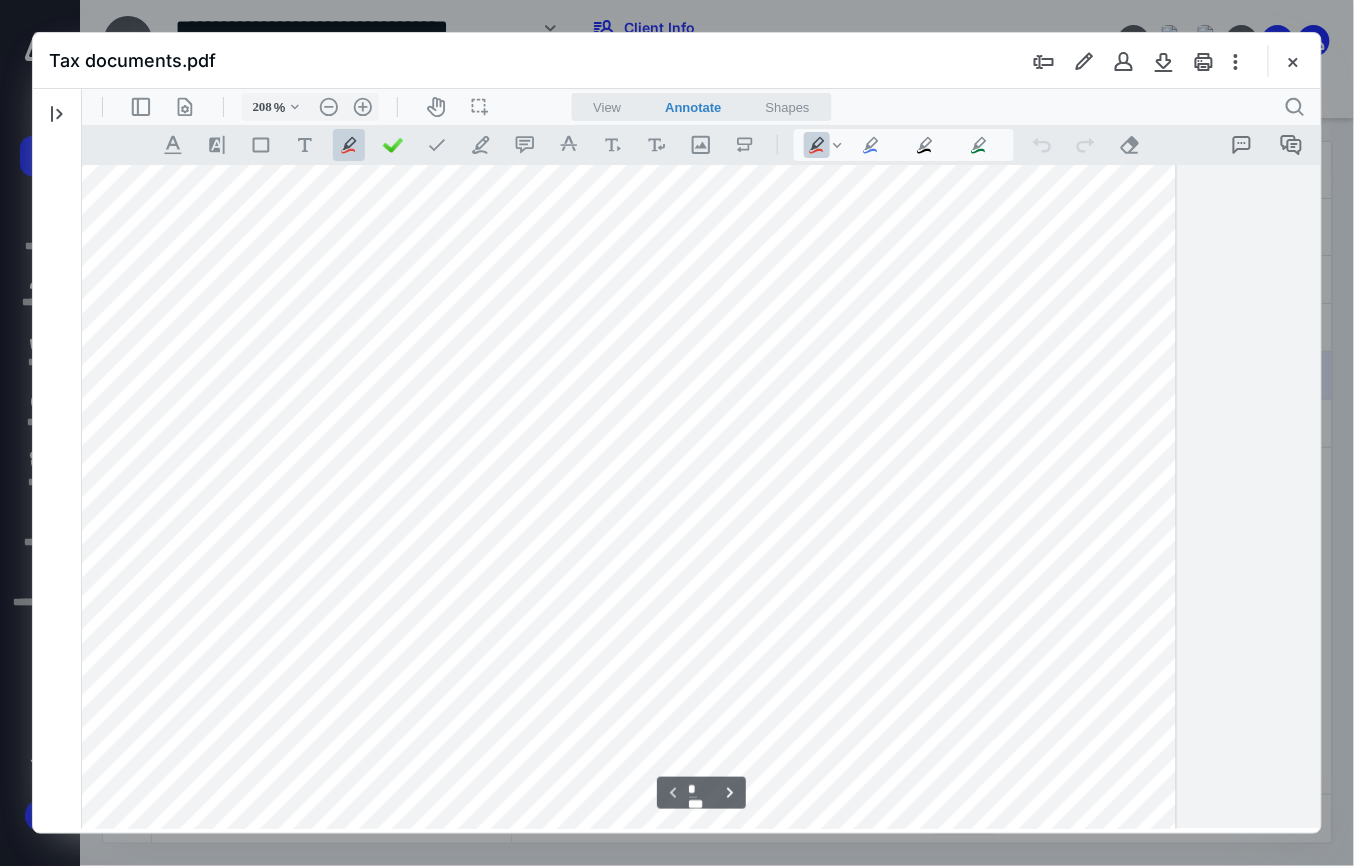 click on "**********" at bounding box center (700, 496) 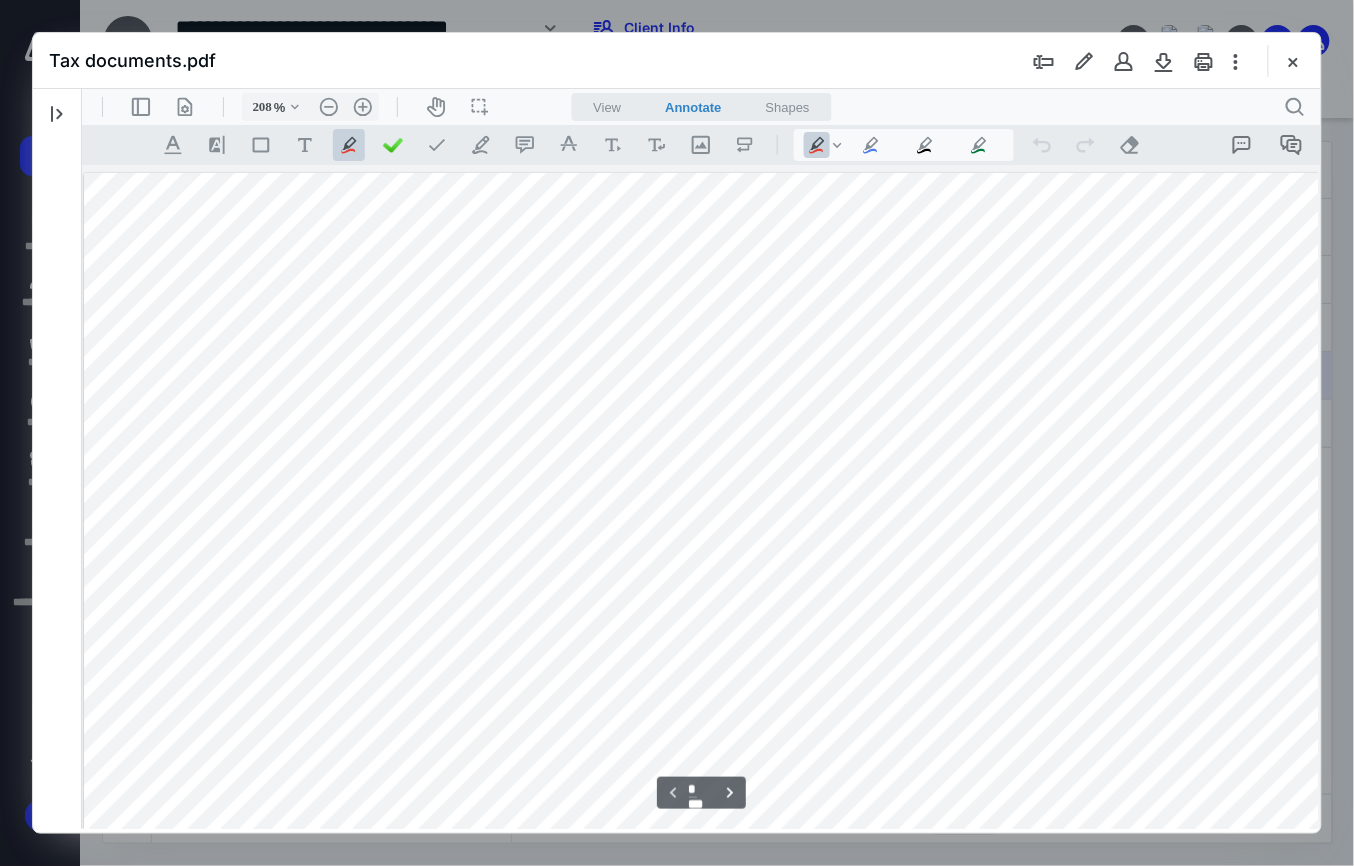 scroll, scrollTop: 0, scrollLeft: 224, axis: horizontal 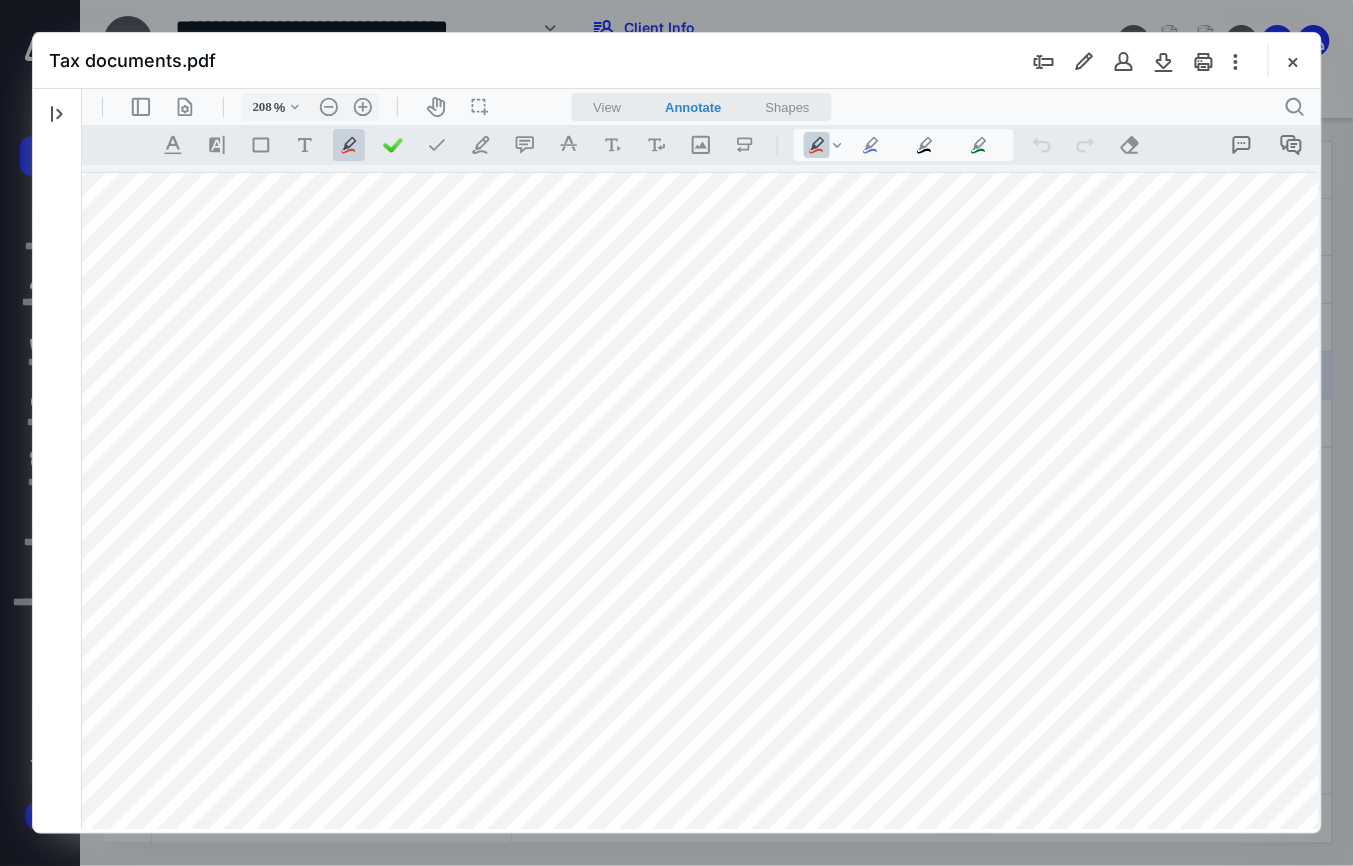 drag, startPoint x: 1159, startPoint y: 528, endPoint x: 1269, endPoint y: 529, distance: 110.00455 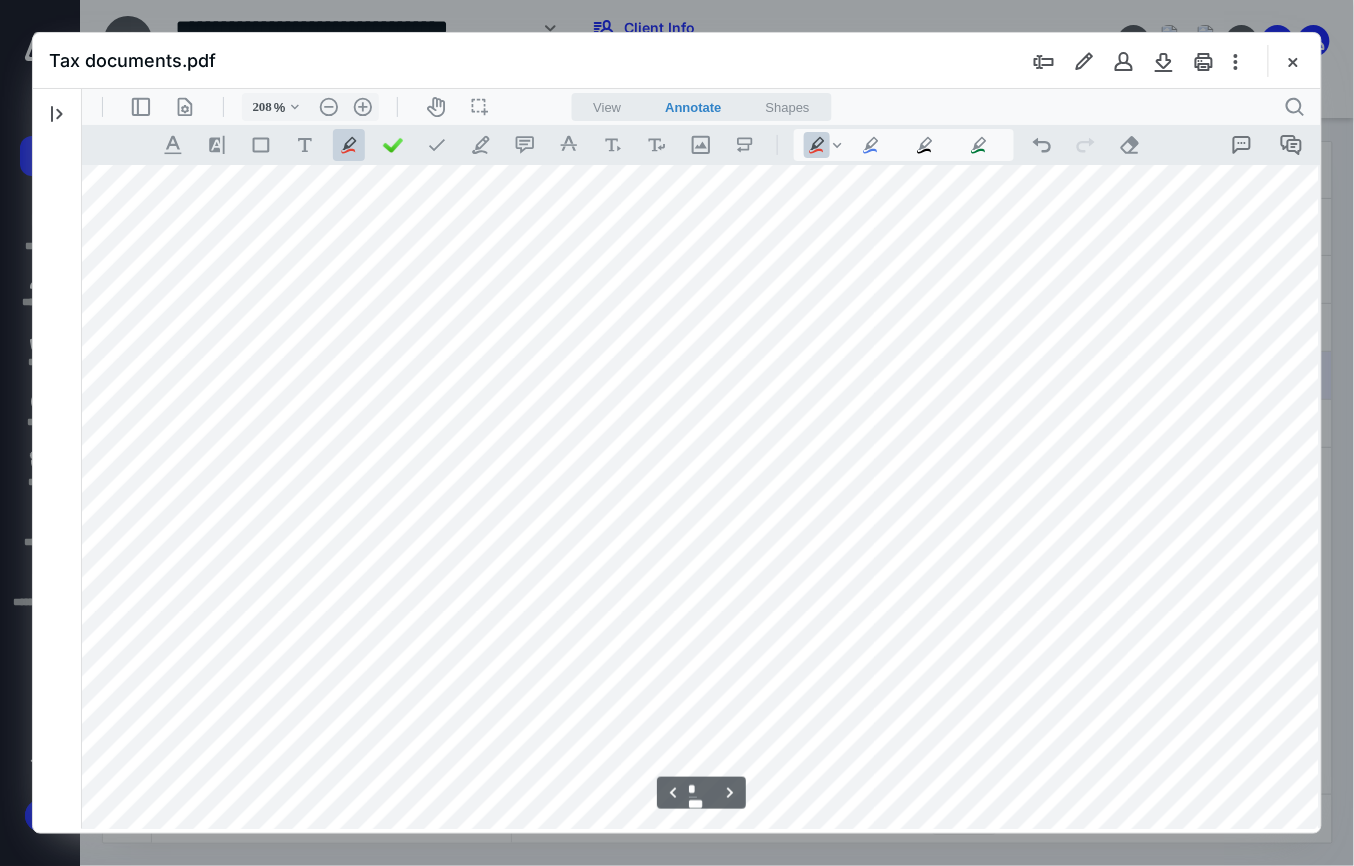 scroll, scrollTop: 2604, scrollLeft: 224, axis: both 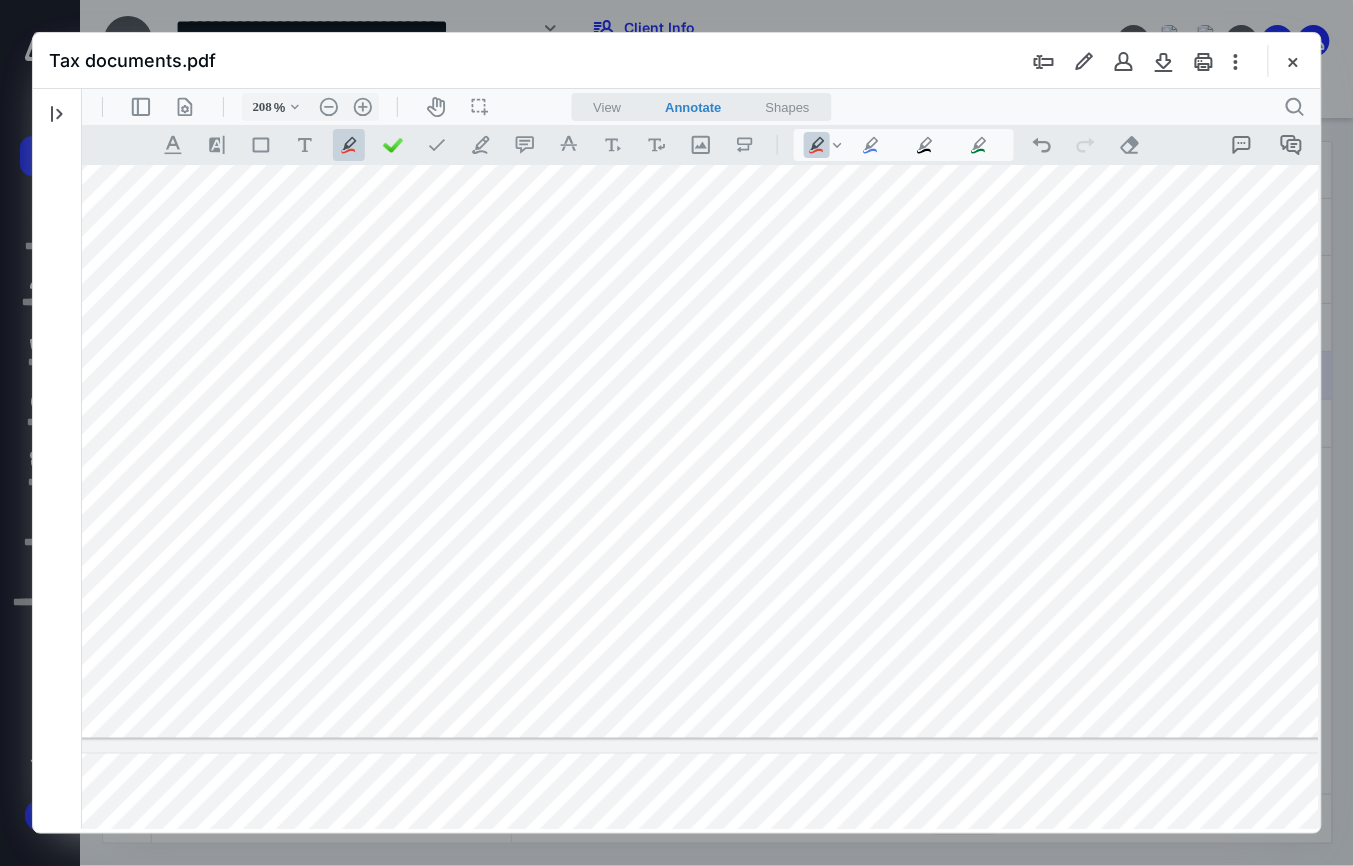 drag, startPoint x: 647, startPoint y: 446, endPoint x: 945, endPoint y: 441, distance: 298.04193 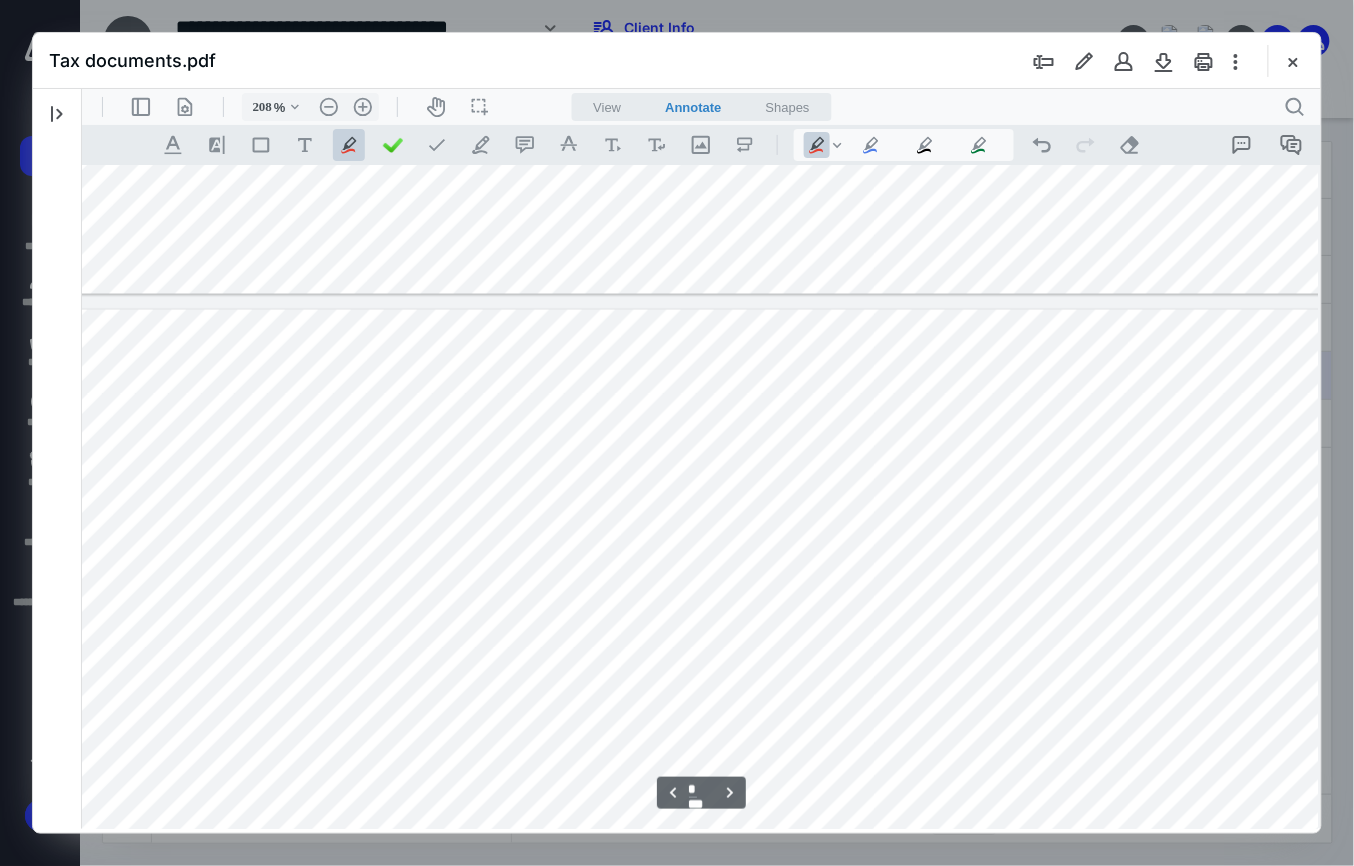scroll, scrollTop: 4970, scrollLeft: 224, axis: both 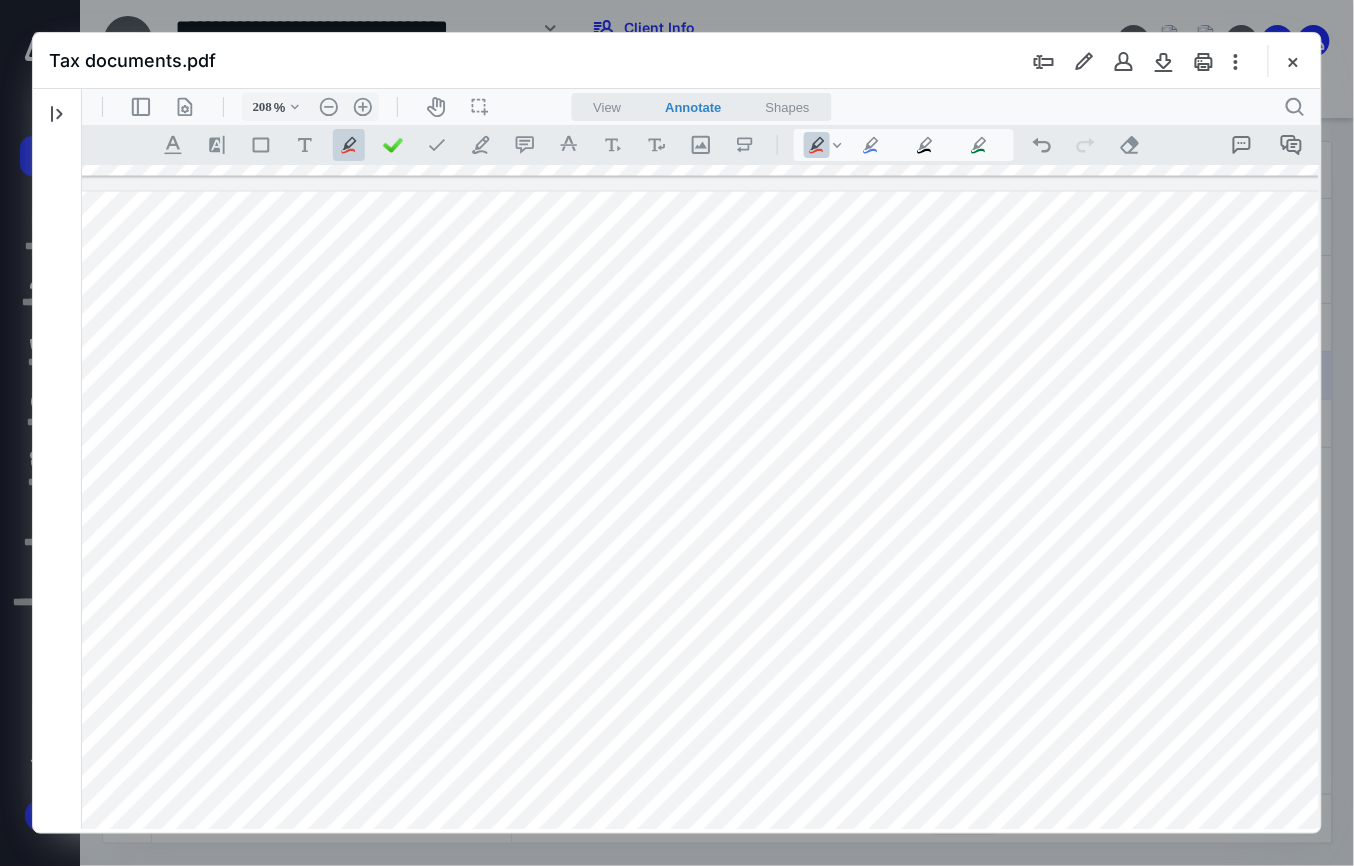 drag, startPoint x: 626, startPoint y: 321, endPoint x: 1202, endPoint y: 330, distance: 576.0703 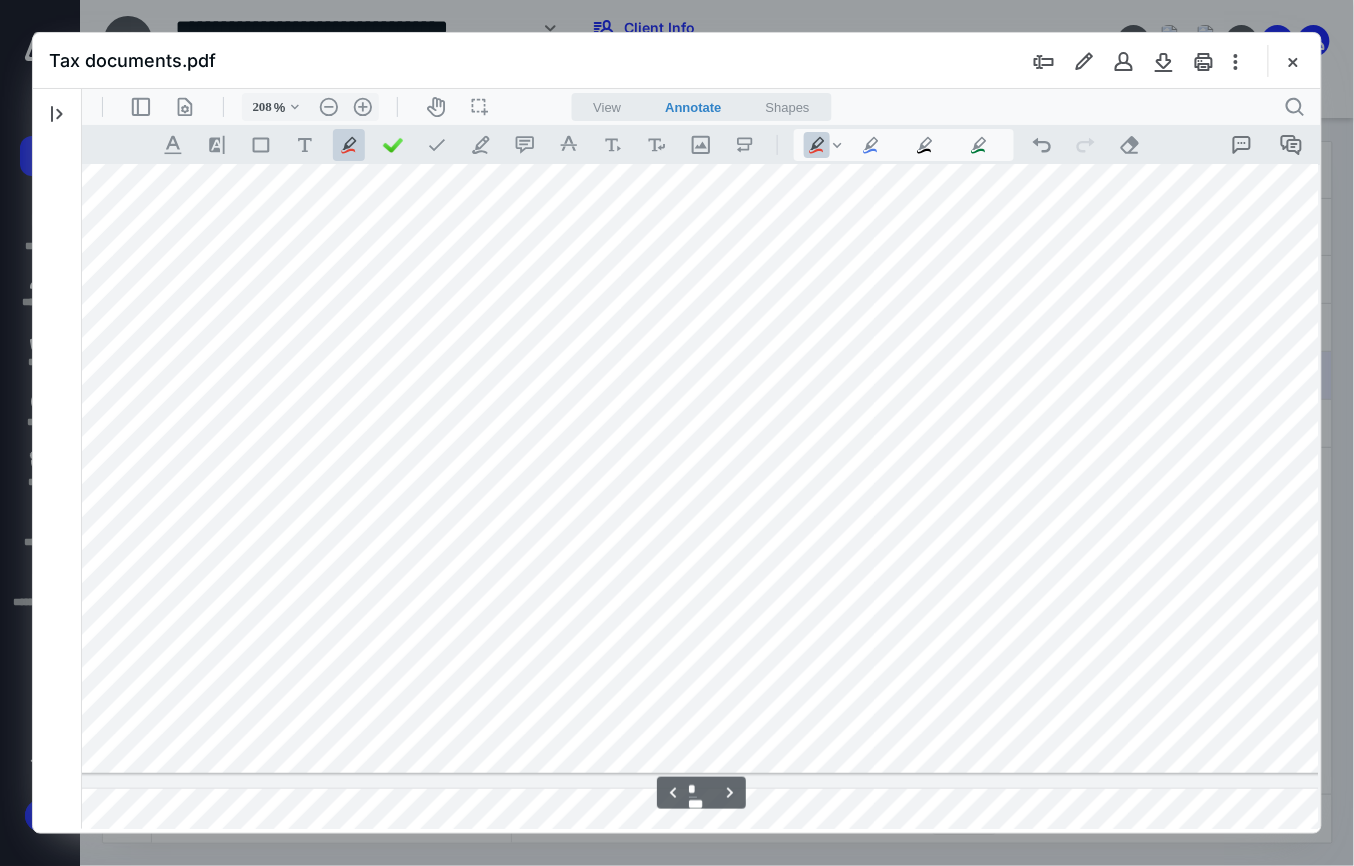 type on "*" 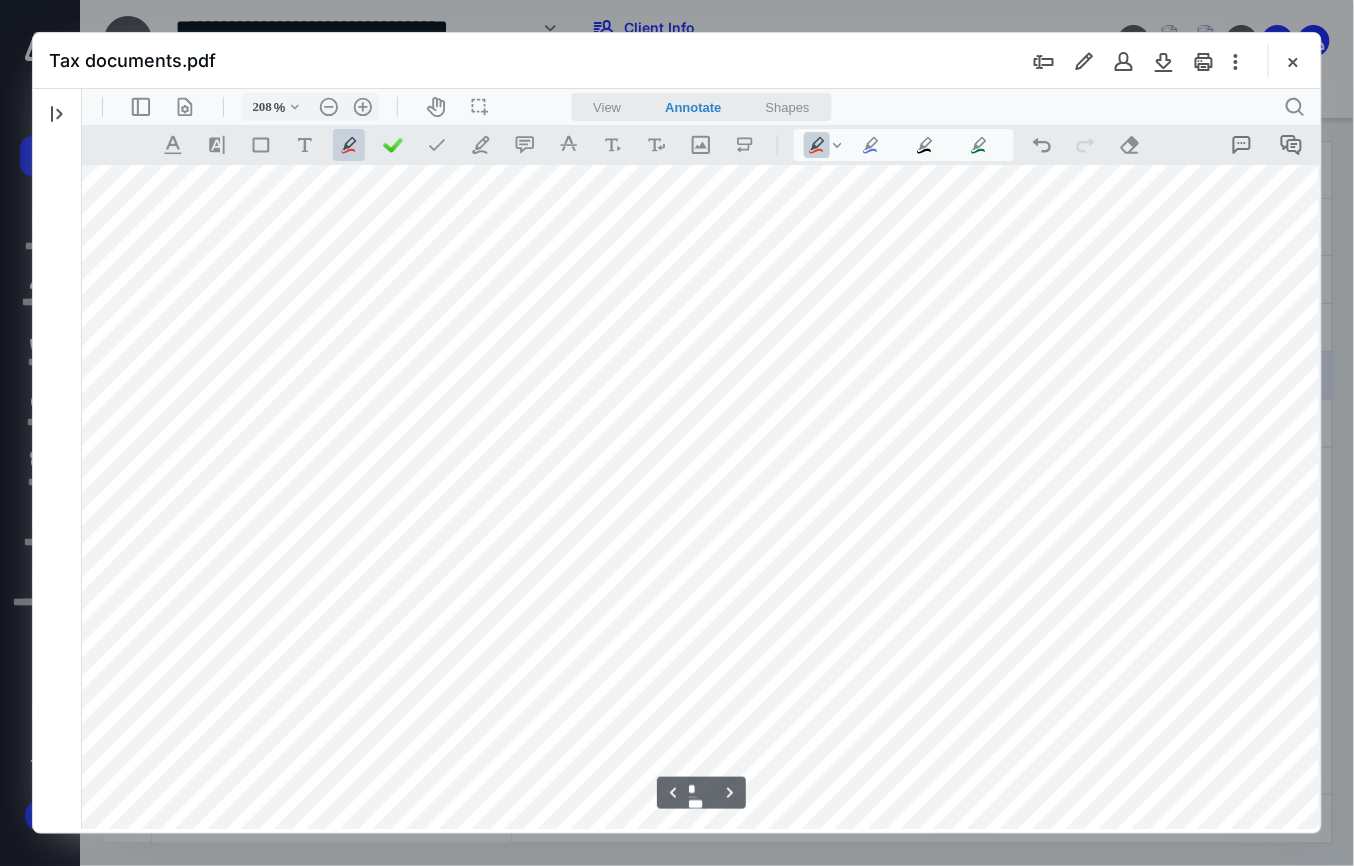 scroll, scrollTop: 6657, scrollLeft: 224, axis: both 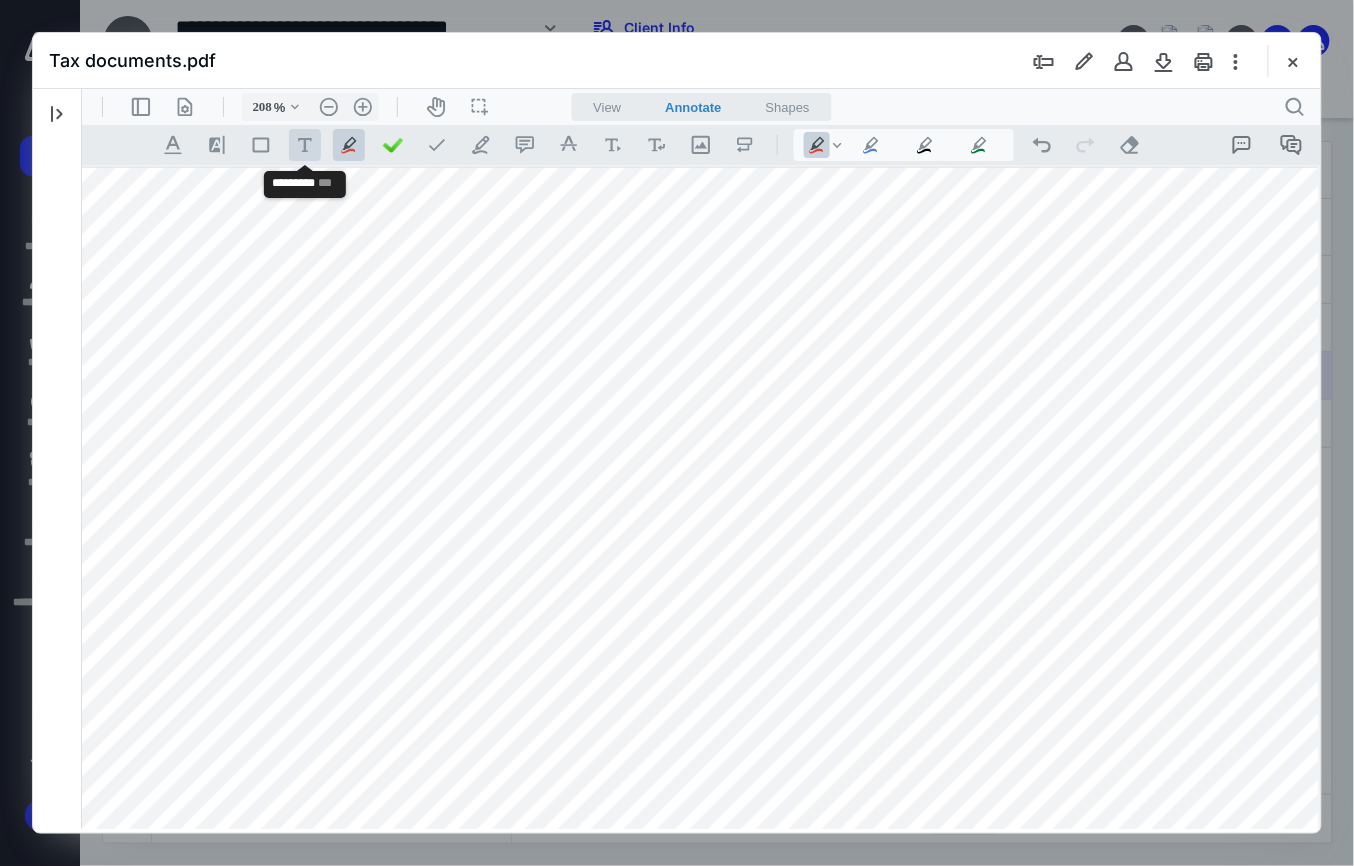 click on ".cls-1{fill:#abb0c4;} icon - tool - text - free text" at bounding box center (304, 144) 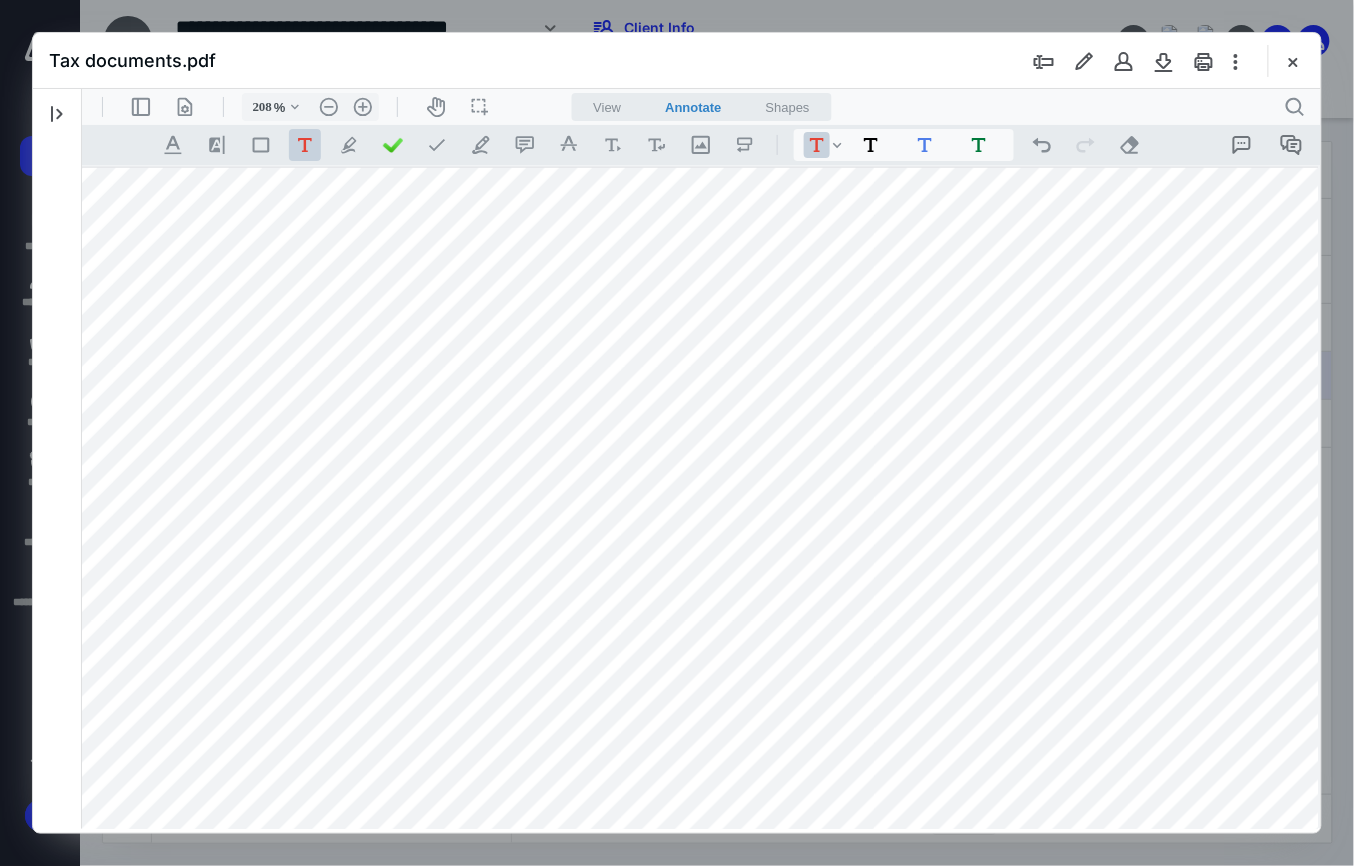 click at bounding box center [688, 803] 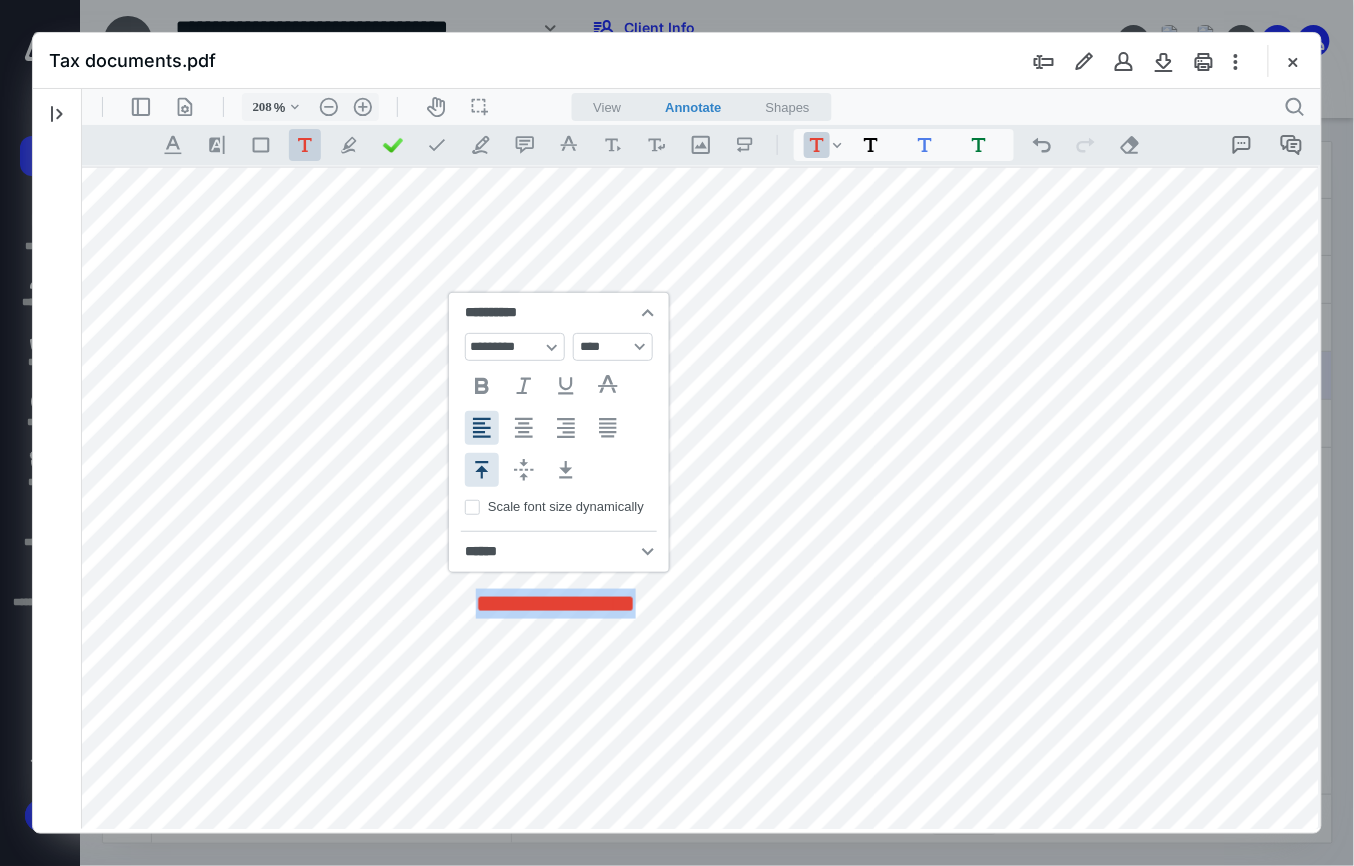 type 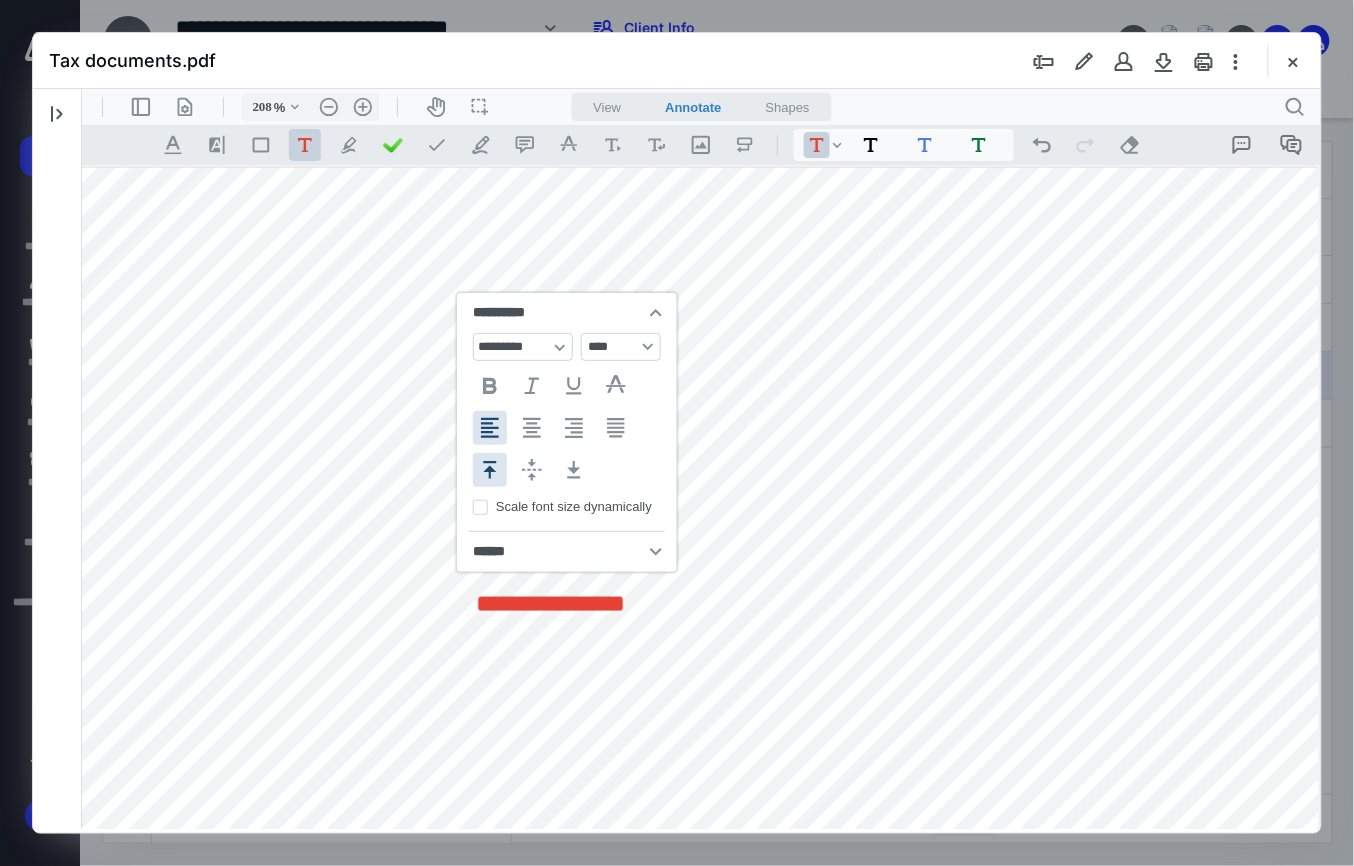 click on "**********" at bounding box center [688, 803] 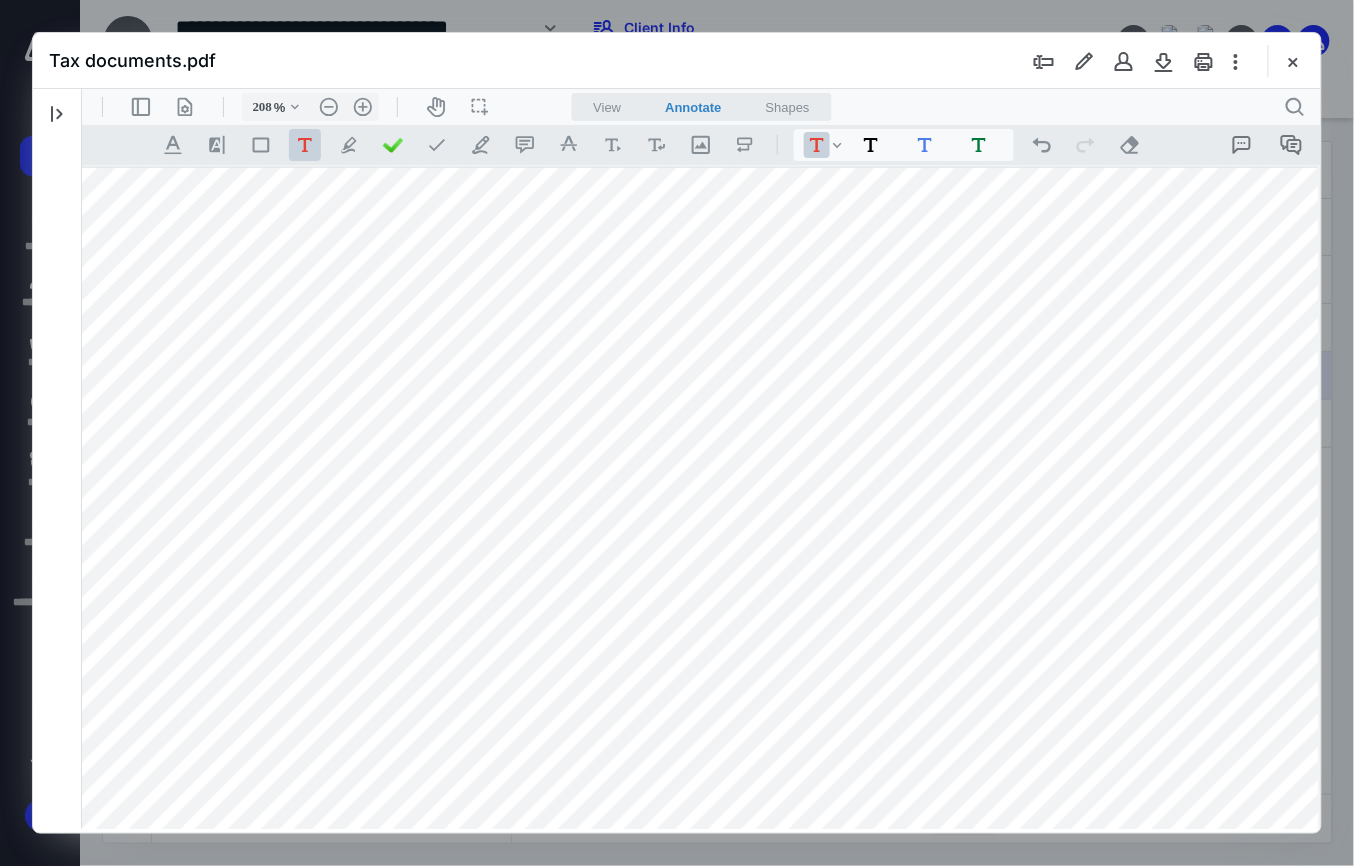 click on "**********" at bounding box center [688, 803] 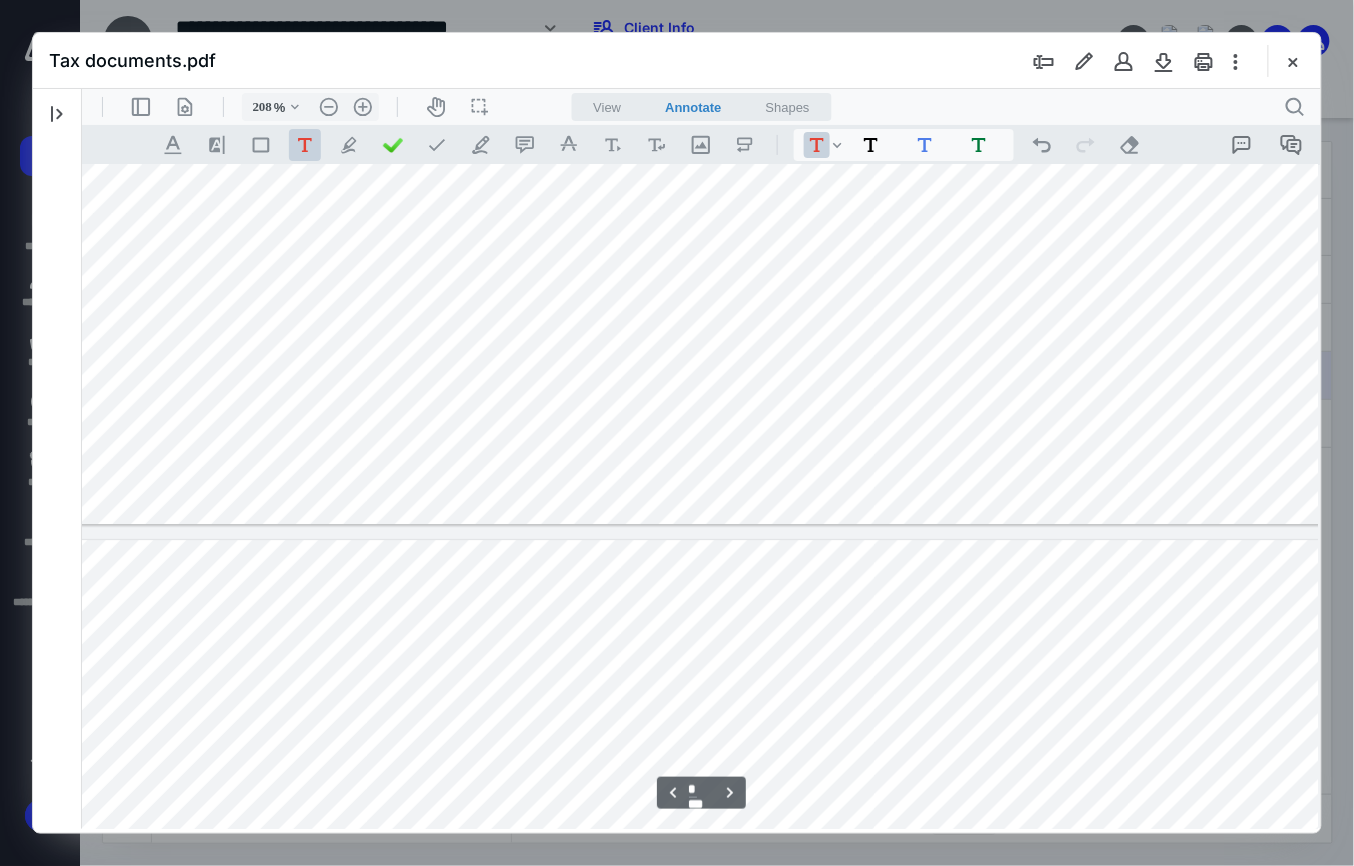 type on "*" 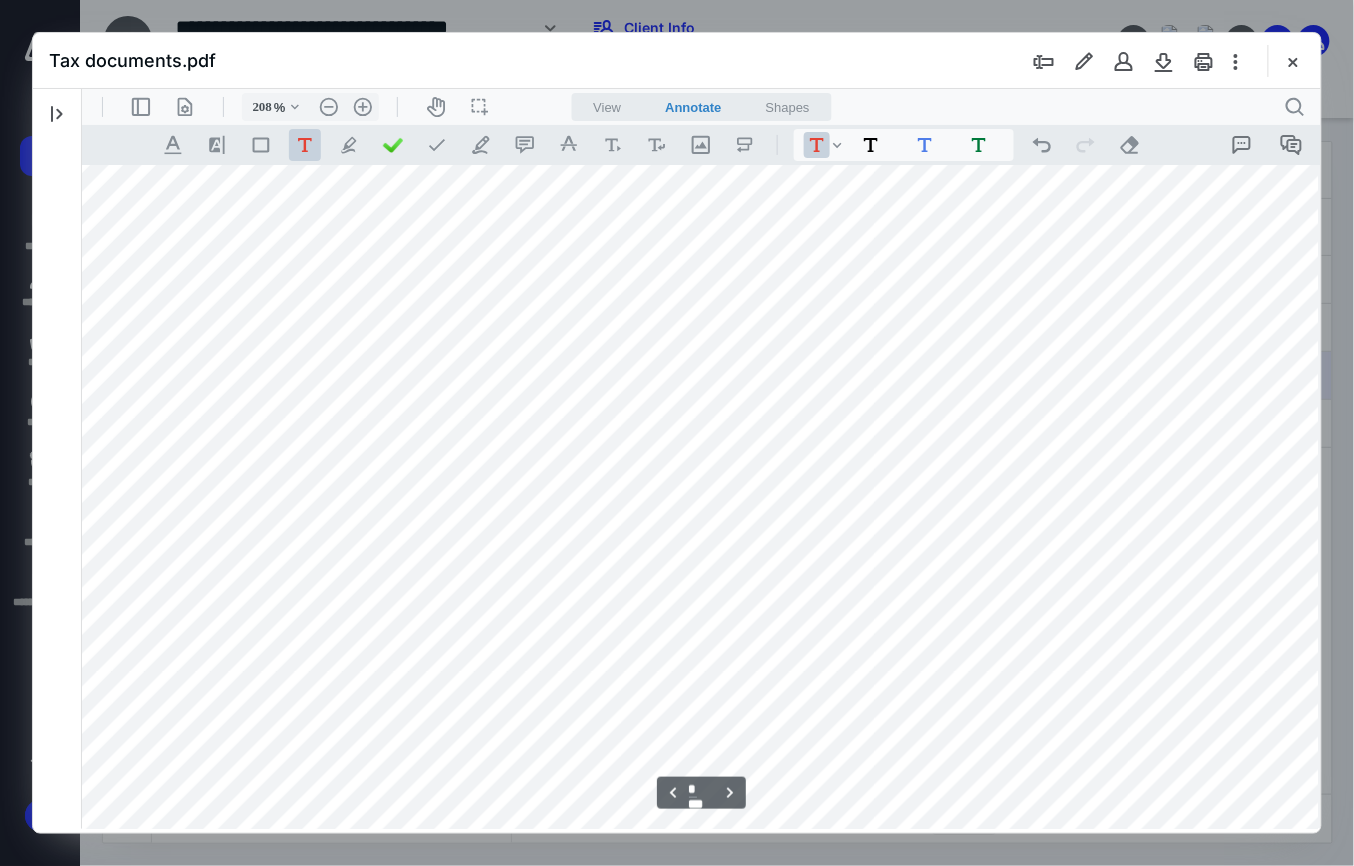 scroll, scrollTop: 8905, scrollLeft: 224, axis: both 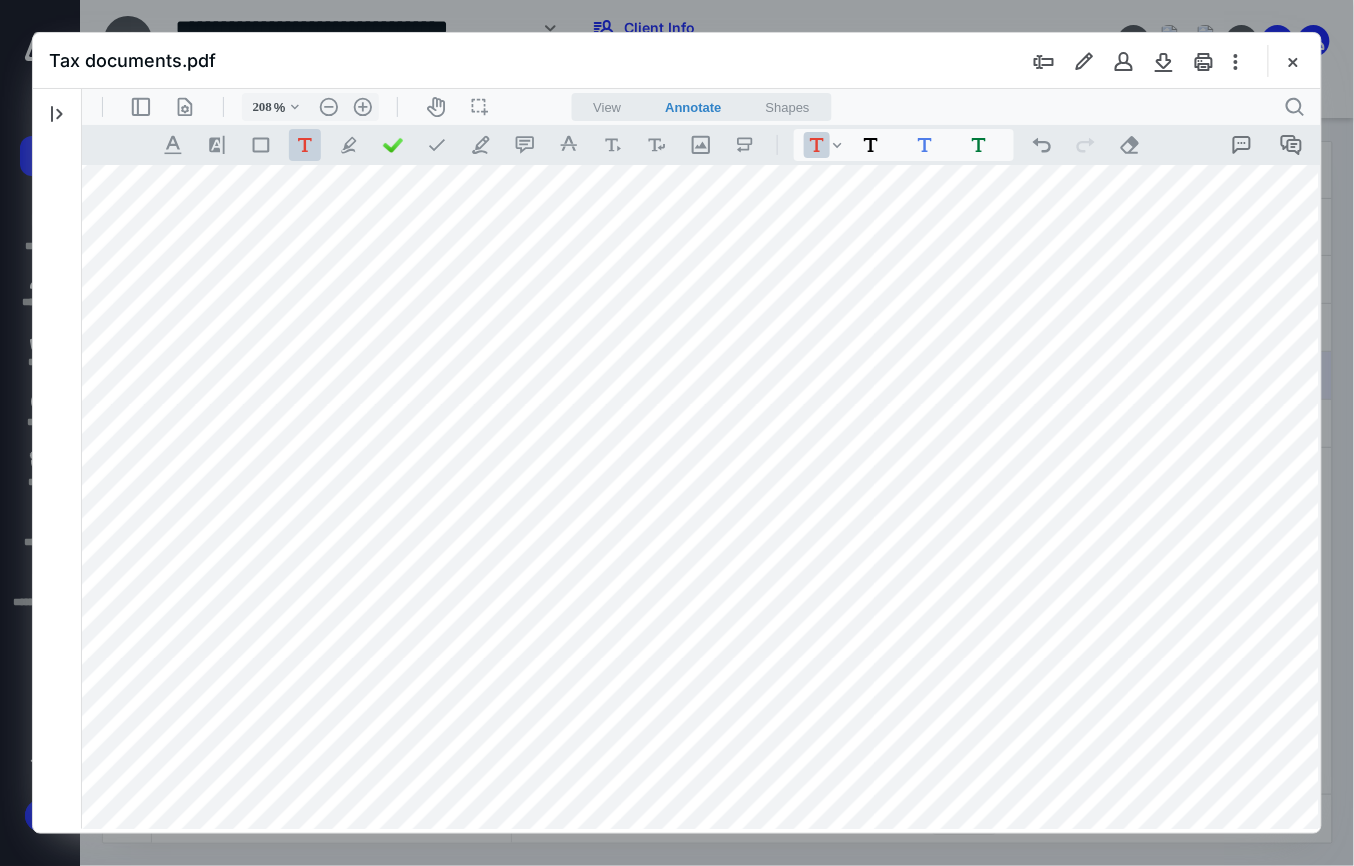 click at bounding box center [689, 30] 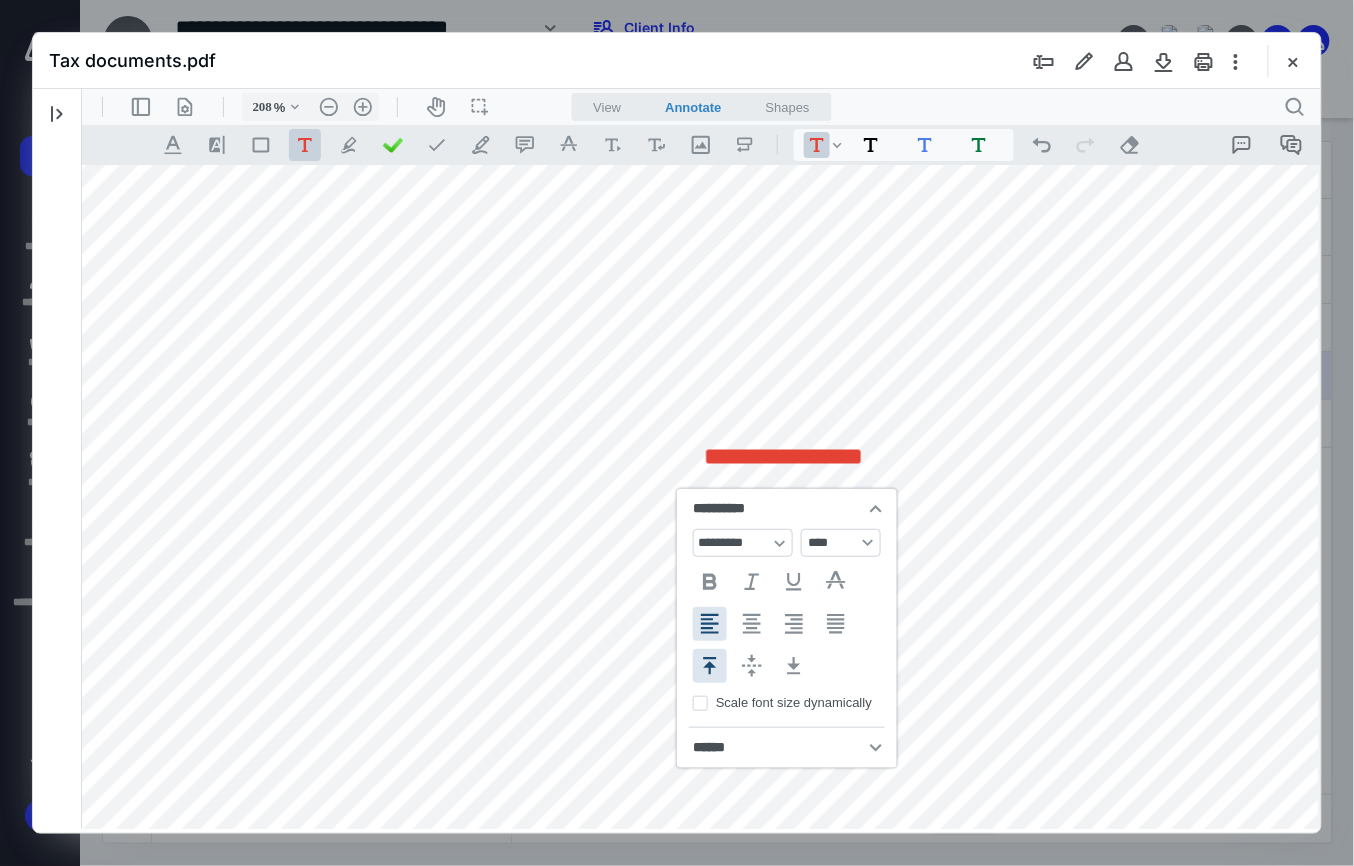 click on "**********" at bounding box center (689, 30) 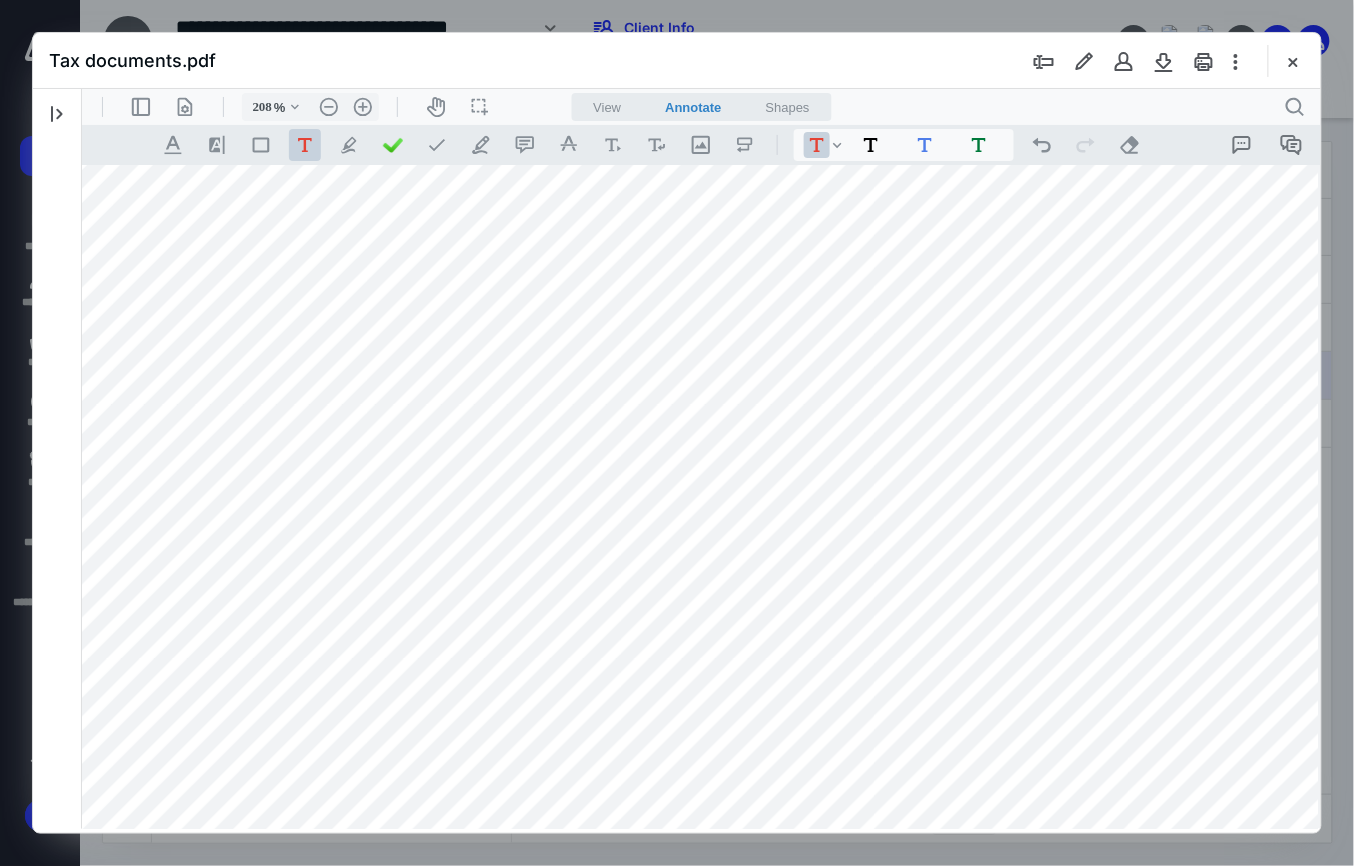 click on "**********" at bounding box center [689, 30] 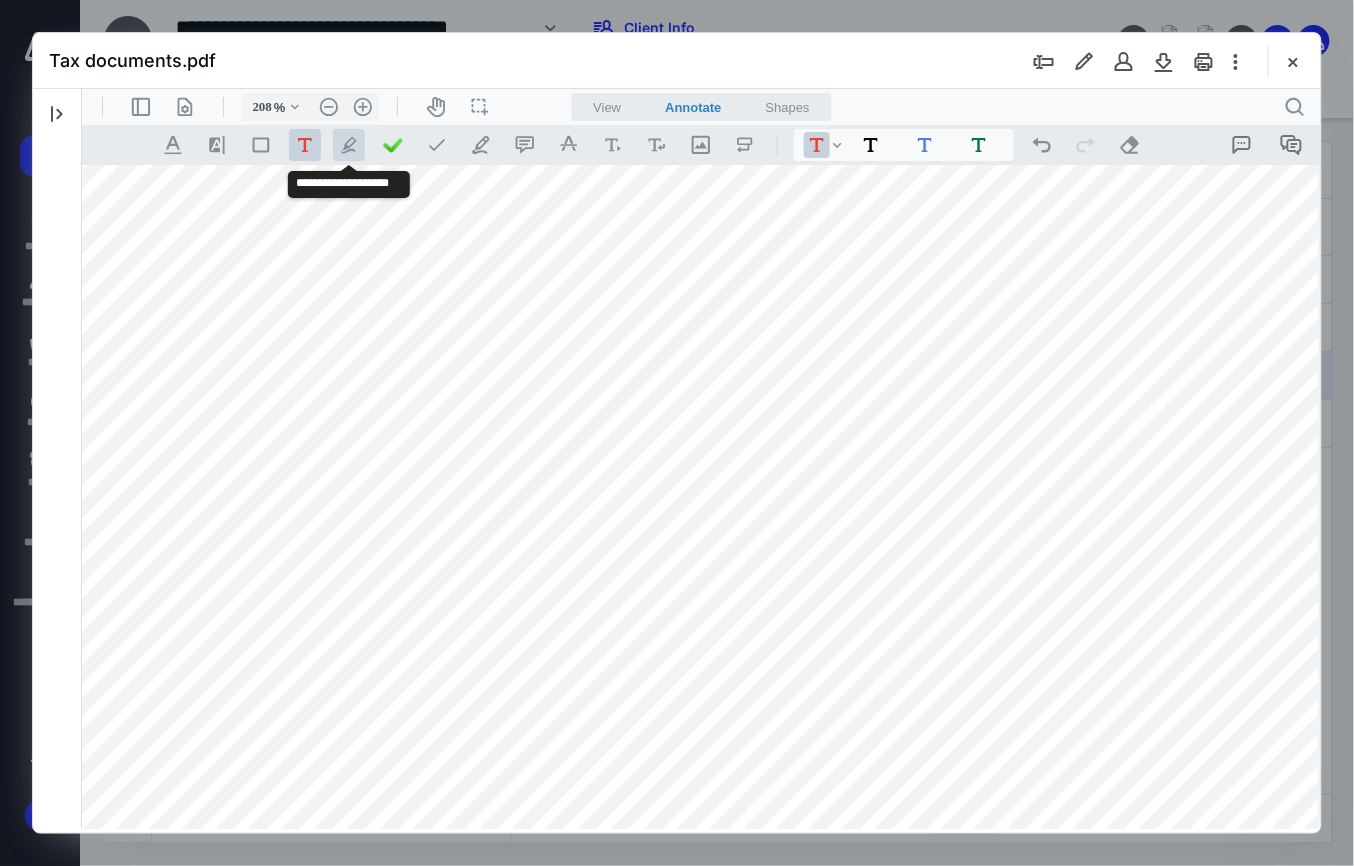 click on ".cls-1{fill:#abb0c4;} icon - tool - pen - highlight" at bounding box center (348, 144) 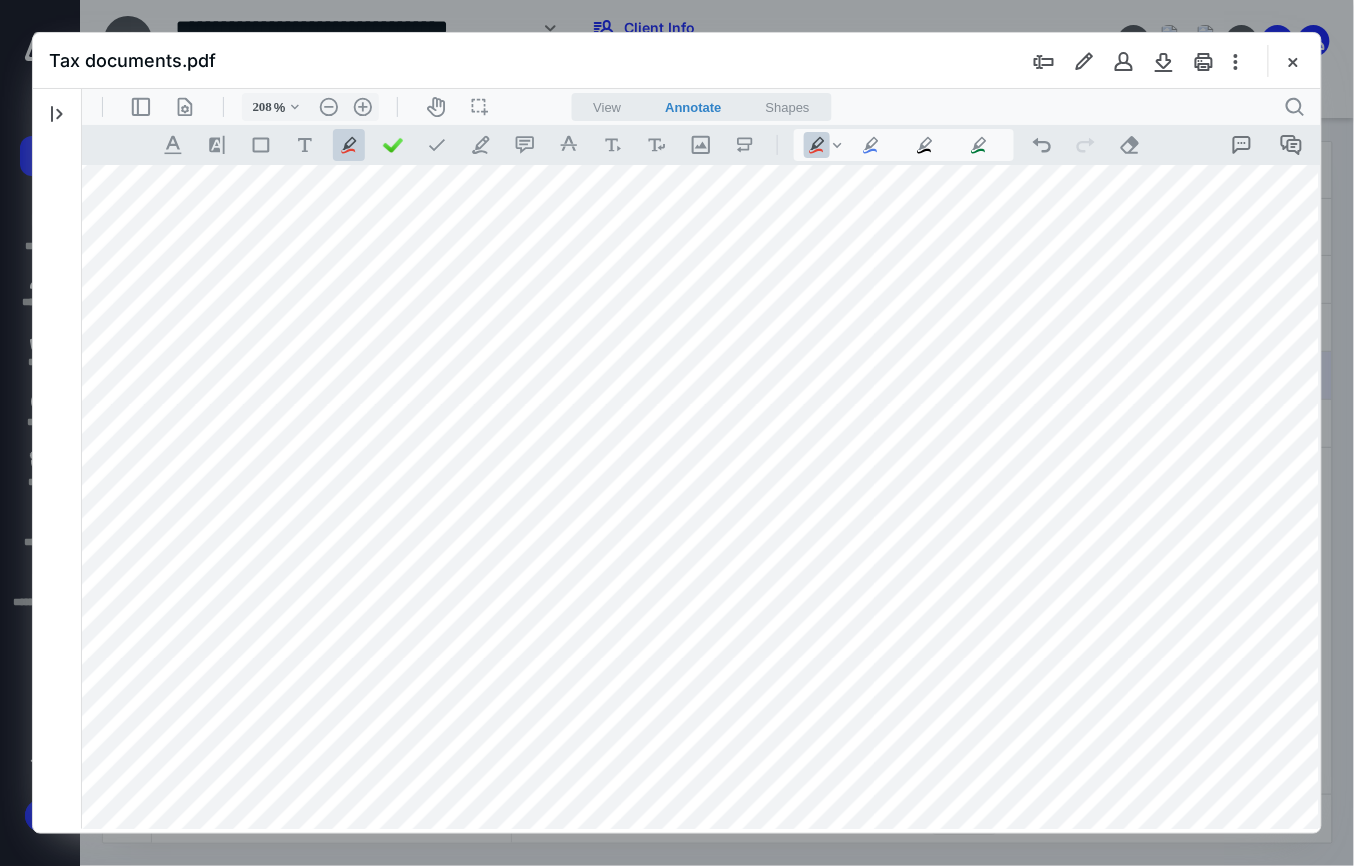 drag, startPoint x: 726, startPoint y: 442, endPoint x: 962, endPoint y: 440, distance: 236.00847 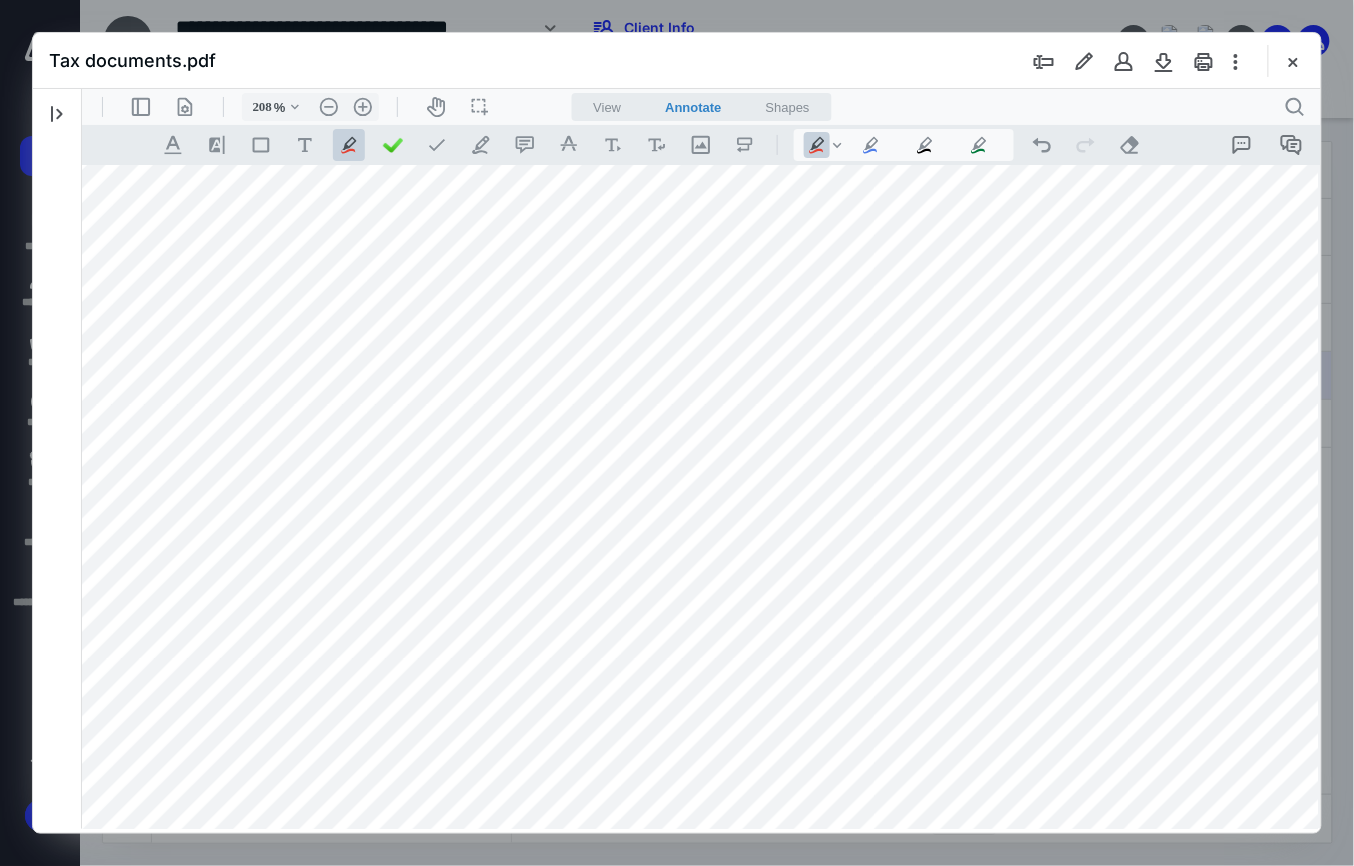 click at bounding box center (689, 30) 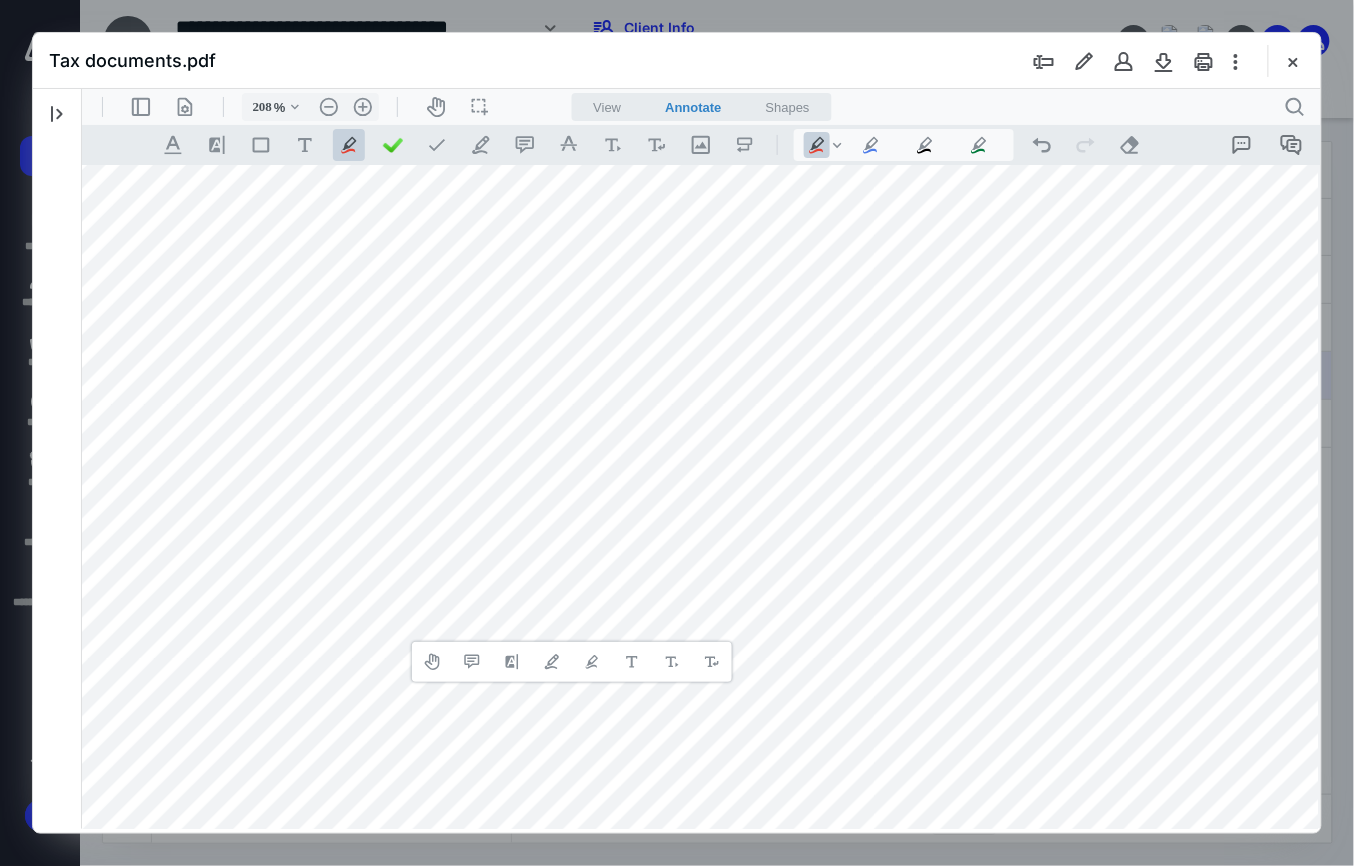 click on "**********" at bounding box center (571, 661) 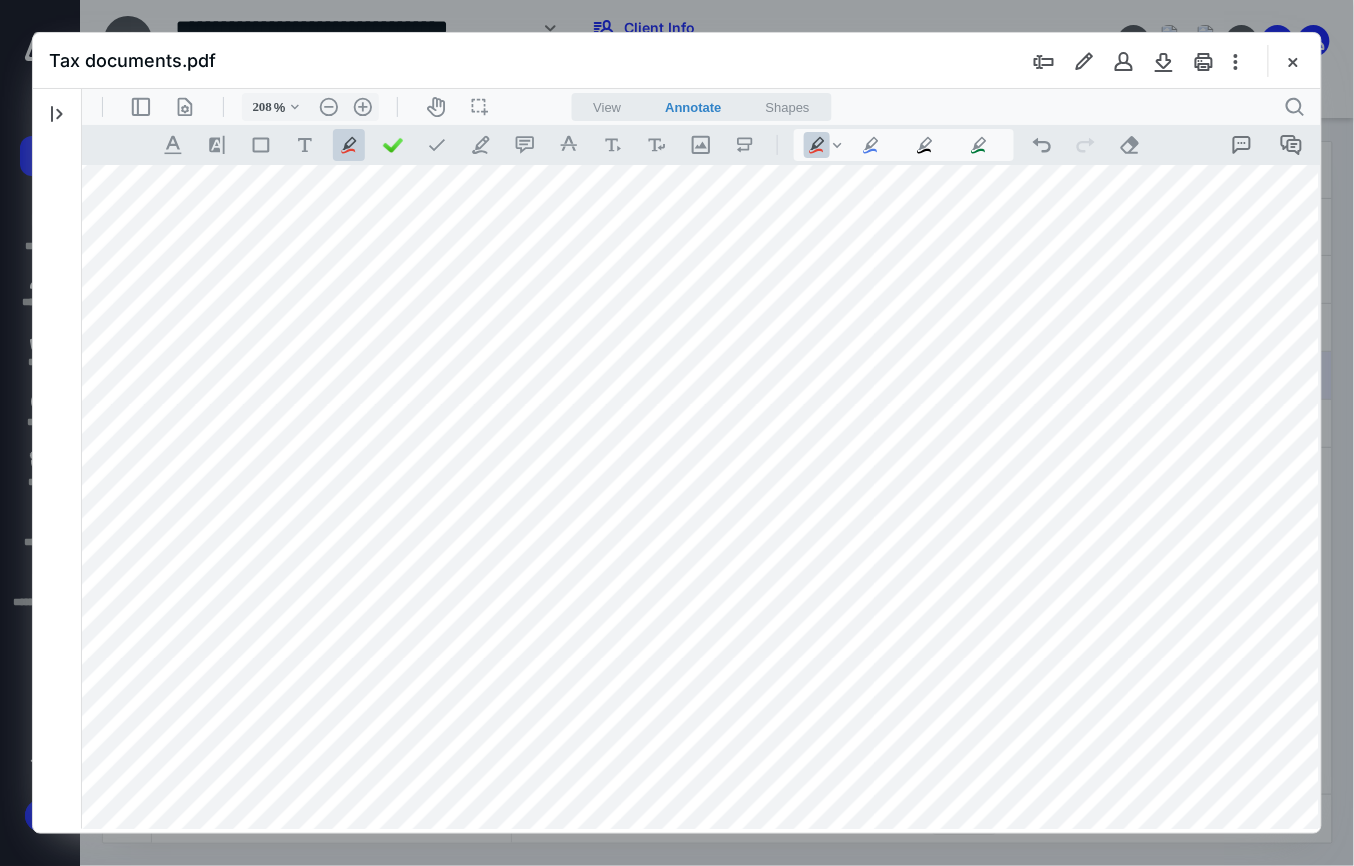 click at bounding box center (689, 30) 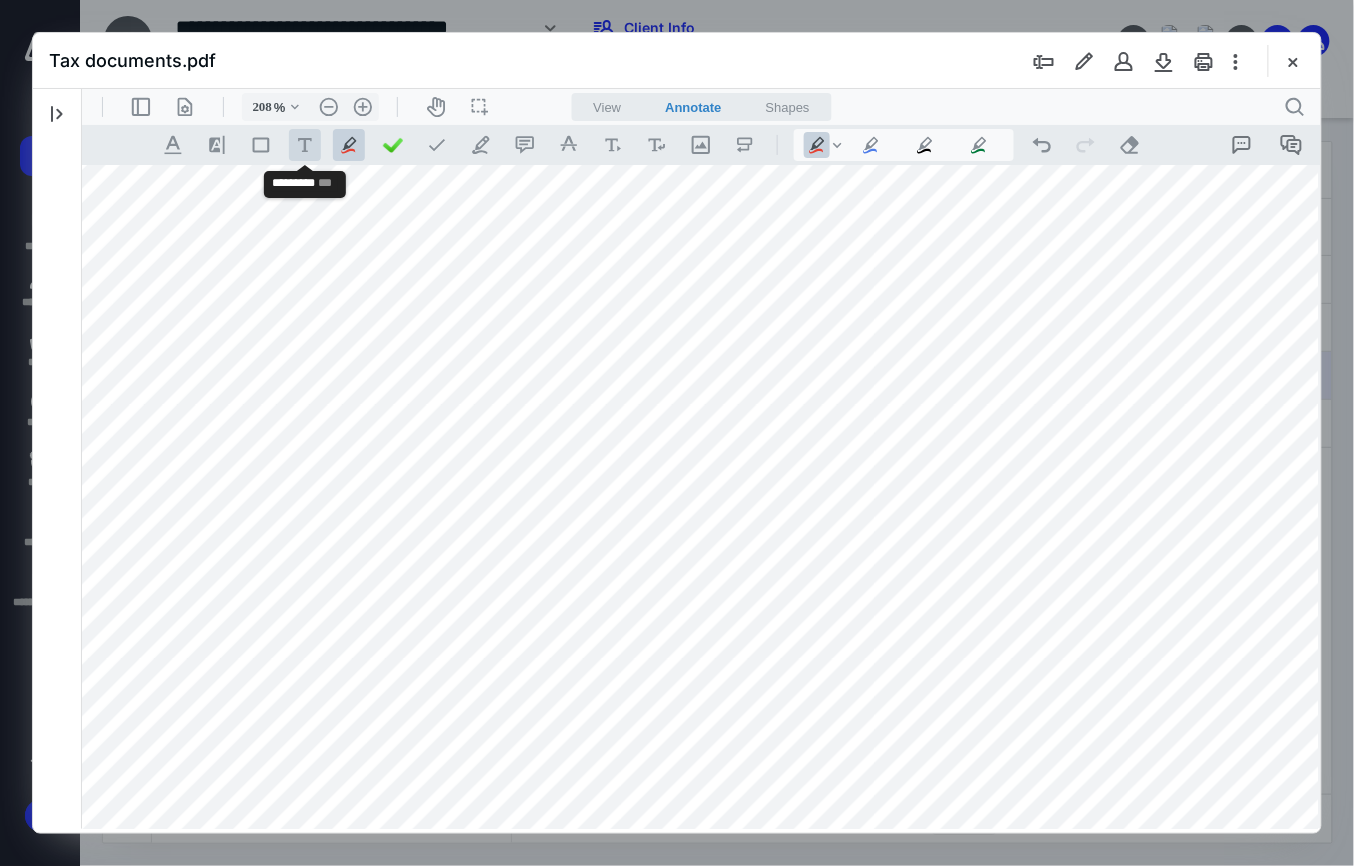 click on ".cls-1{fill:#abb0c4;} icon - tool - text - free text" at bounding box center (304, 144) 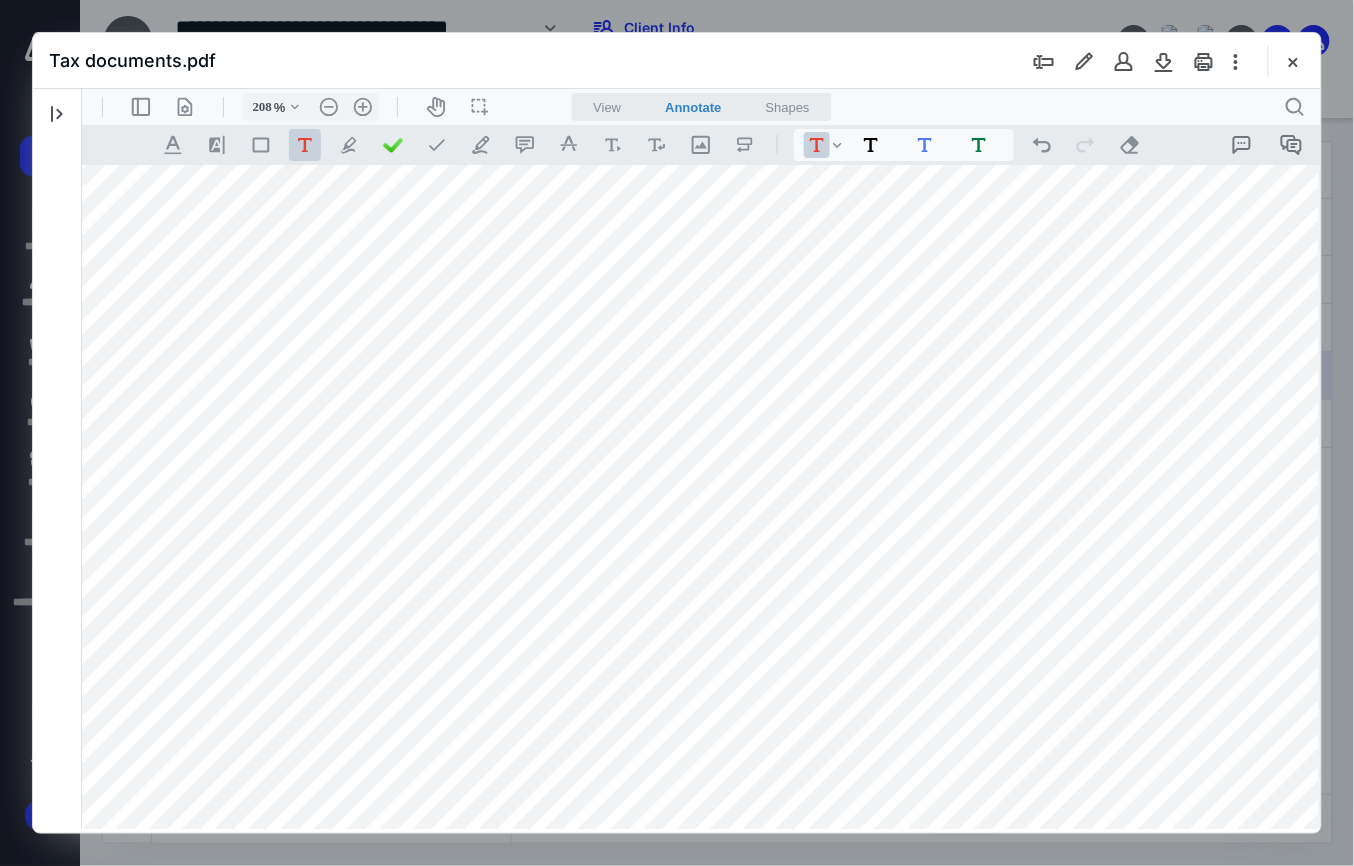 click at bounding box center (689, 30) 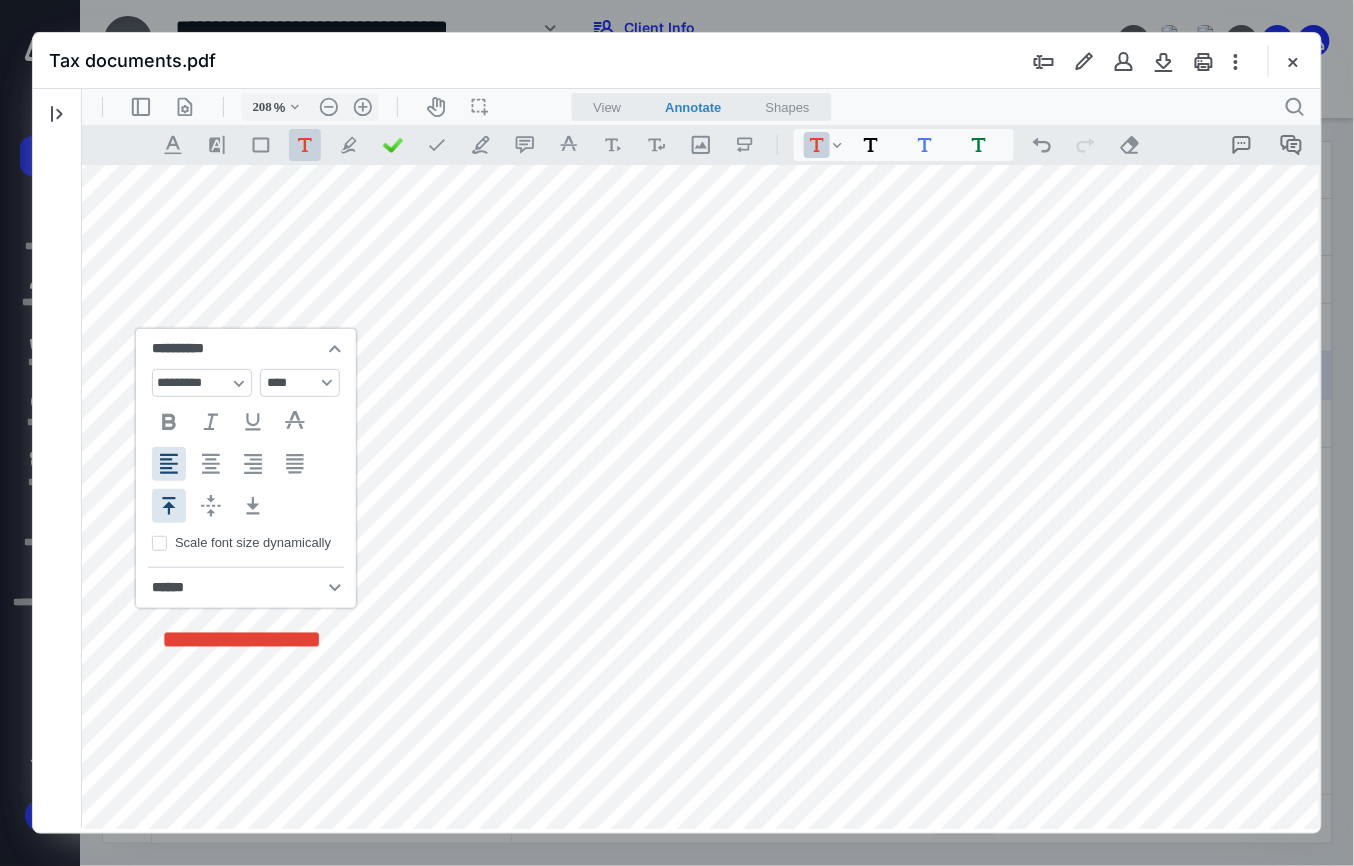type 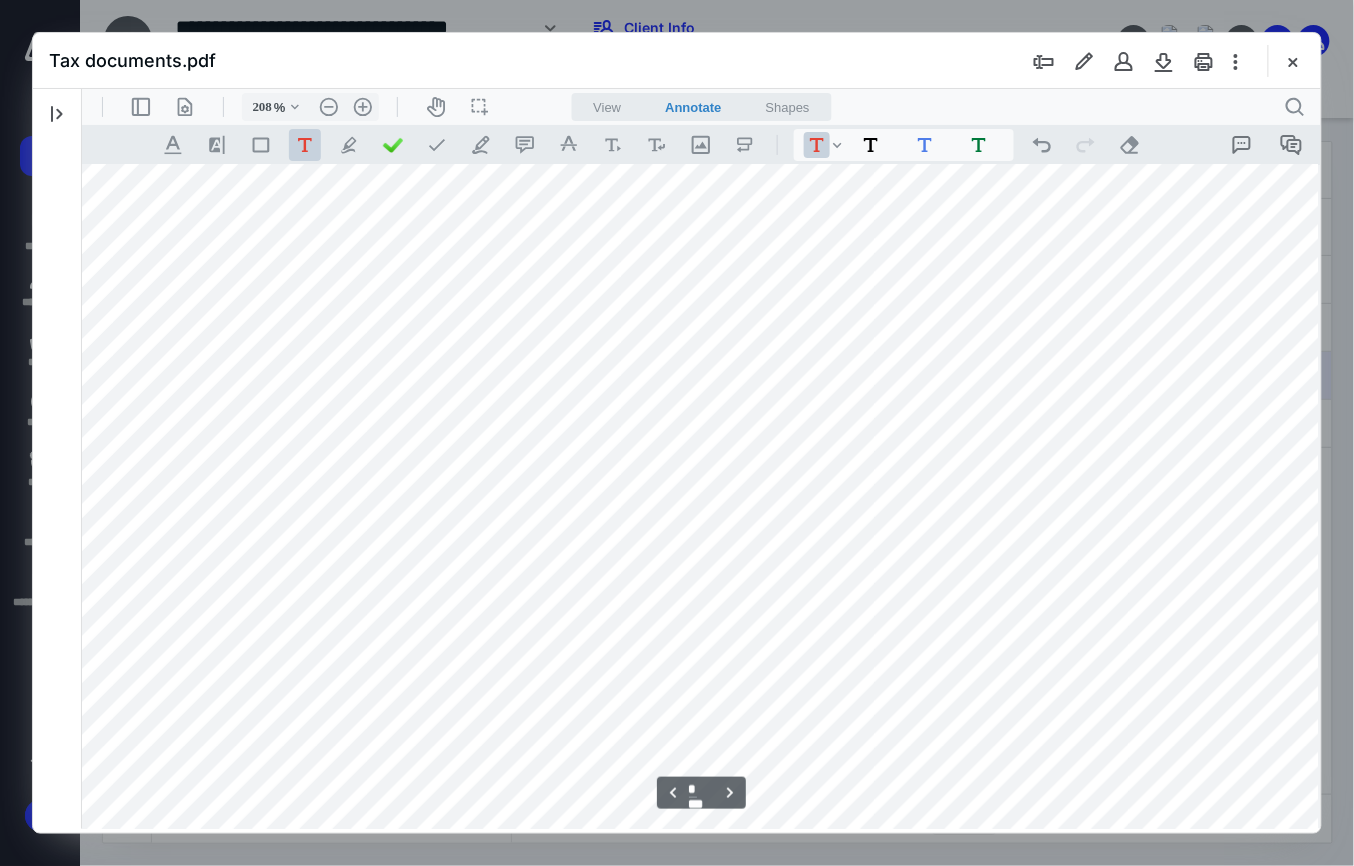 scroll, scrollTop: 10089, scrollLeft: 224, axis: both 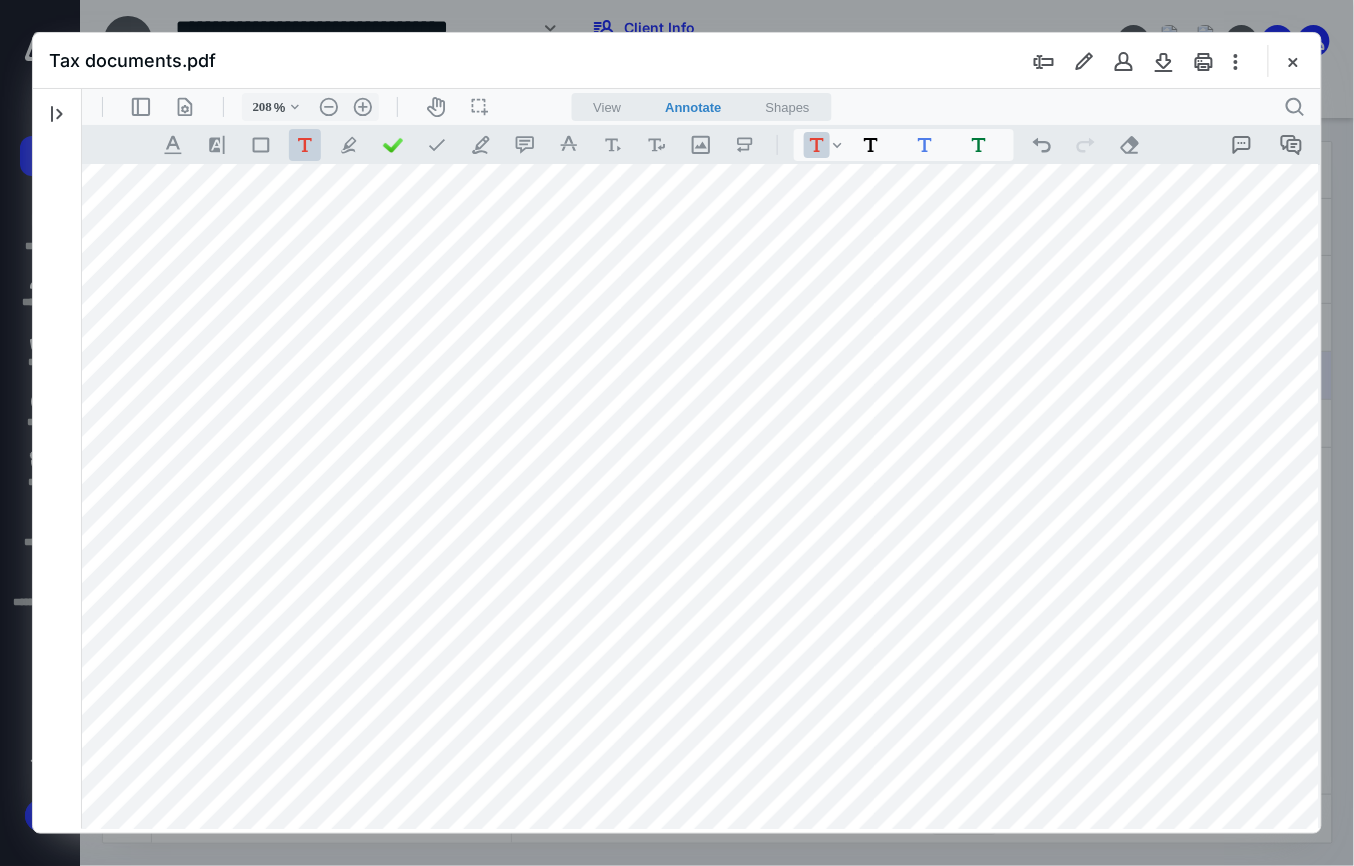 drag, startPoint x: 655, startPoint y: 372, endPoint x: 761, endPoint y: 374, distance: 106.01887 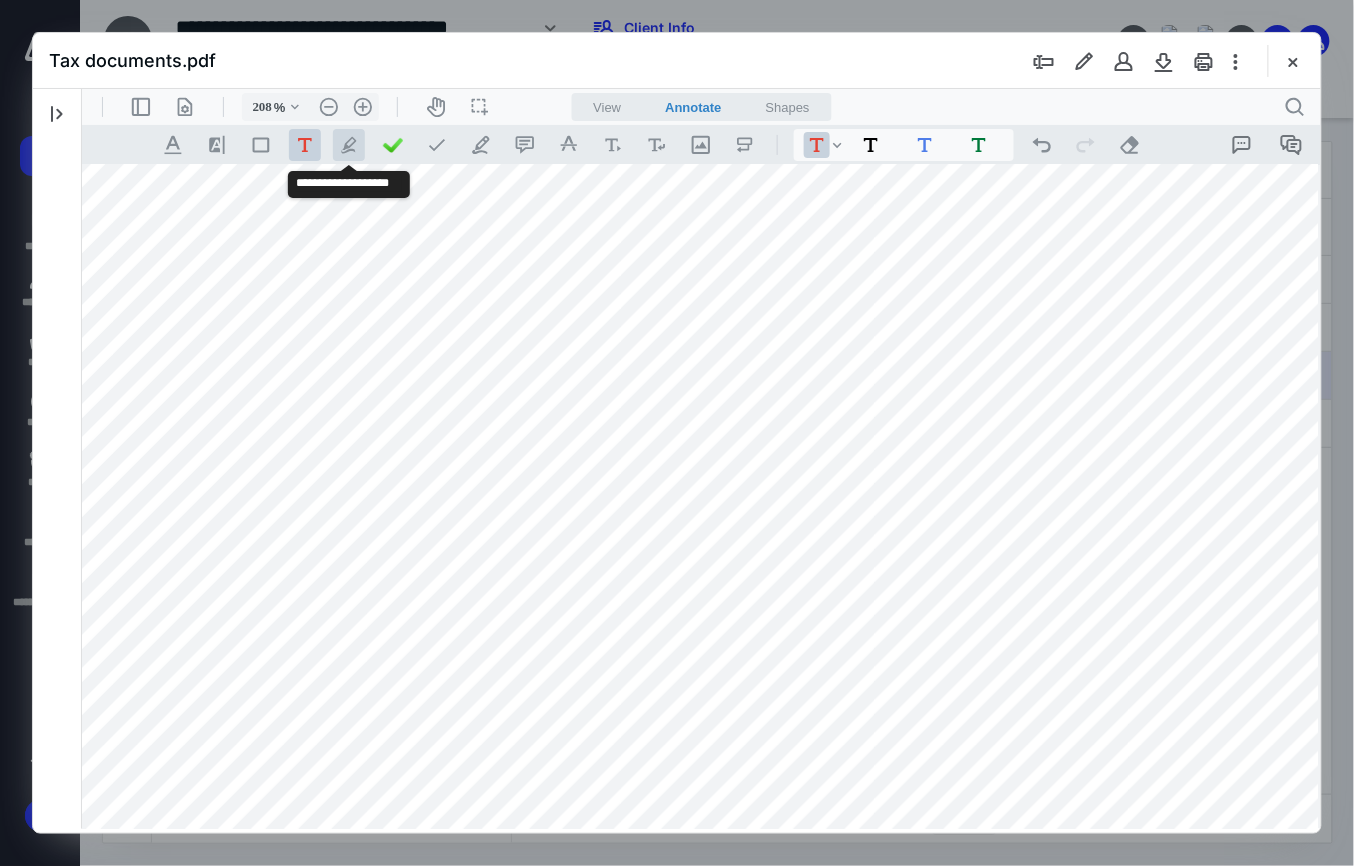 click on ".cls-1{fill:#abb0c4;} icon - tool - pen - highlight" at bounding box center [348, 144] 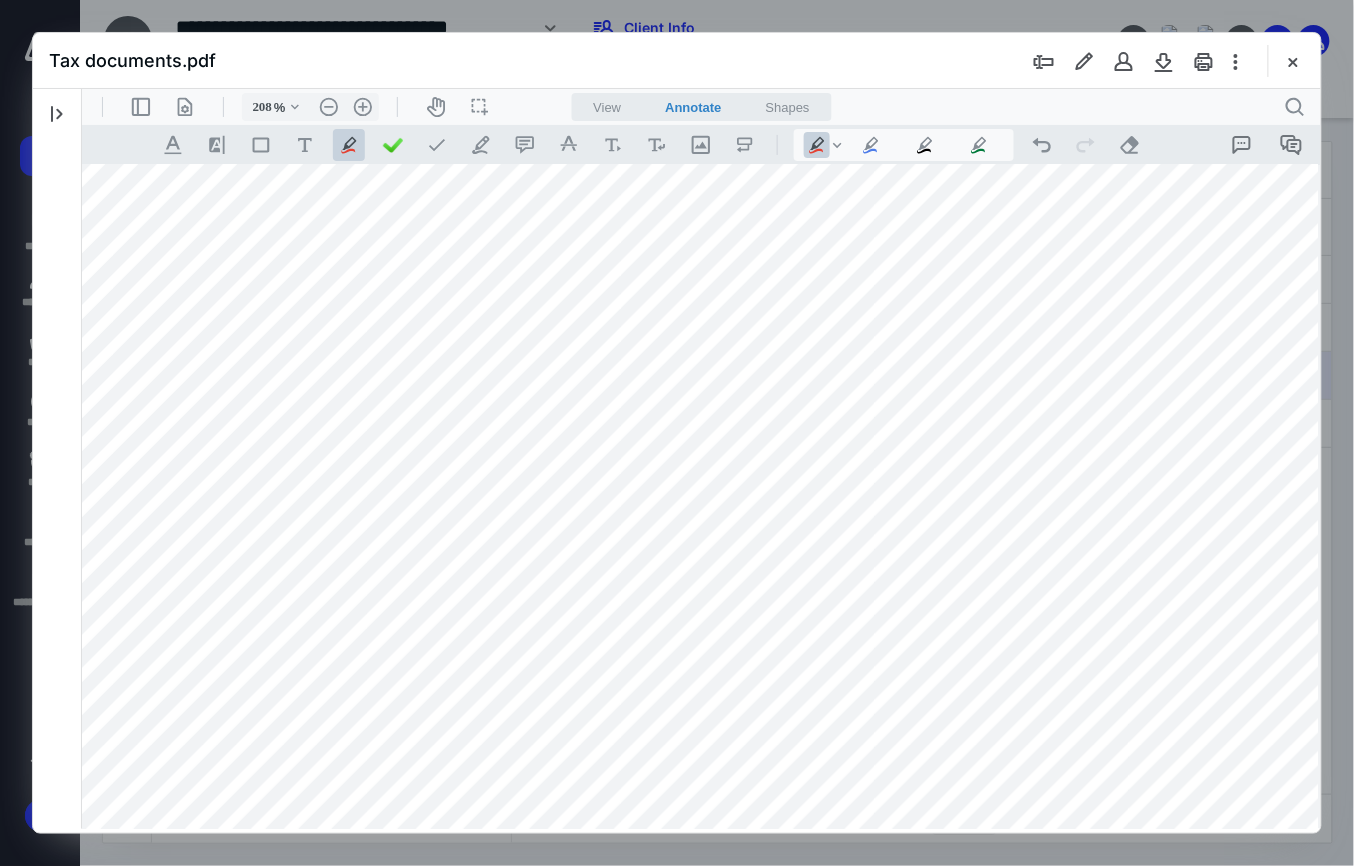 drag, startPoint x: 773, startPoint y: 382, endPoint x: 802, endPoint y: 382, distance: 29 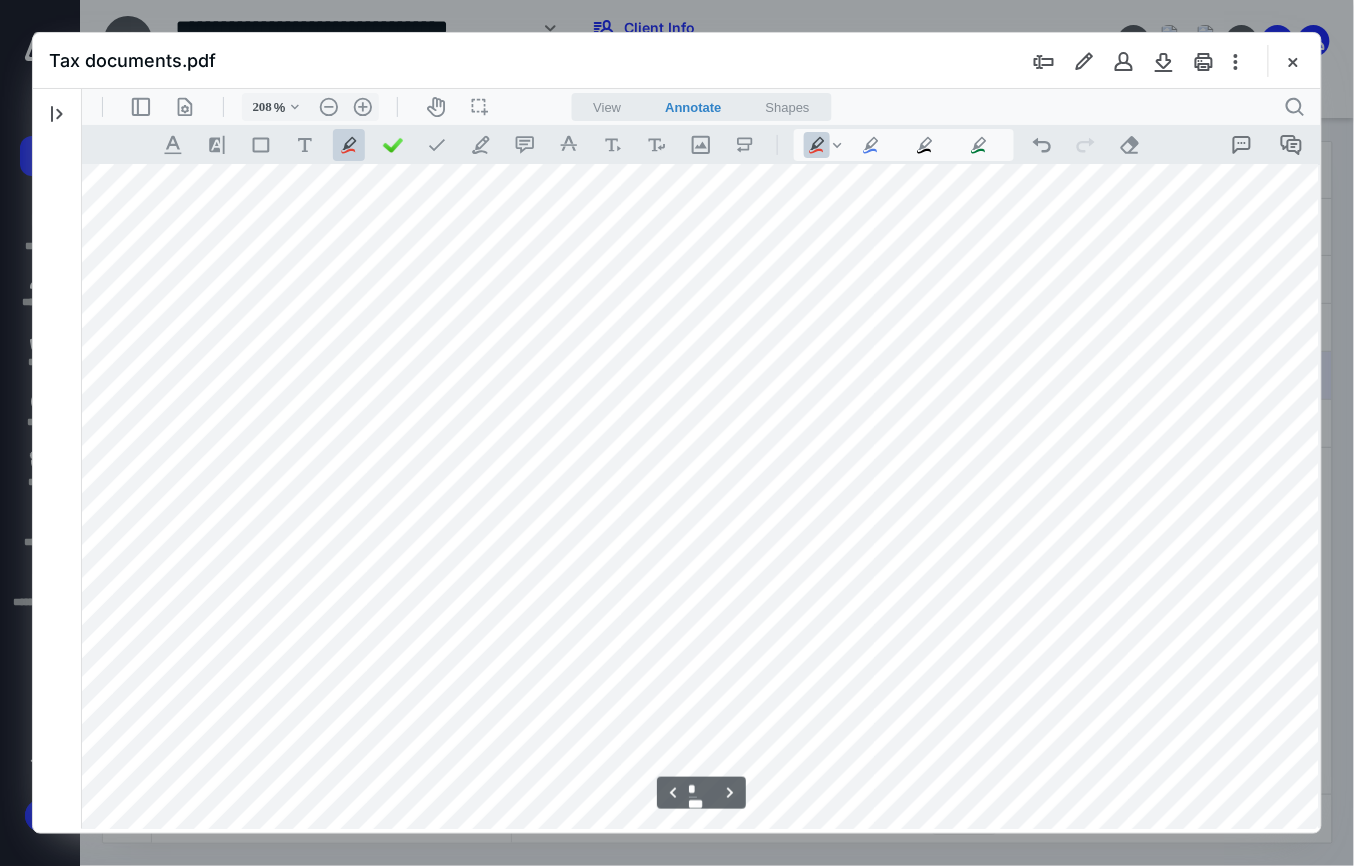 scroll, scrollTop: 11657, scrollLeft: 224, axis: both 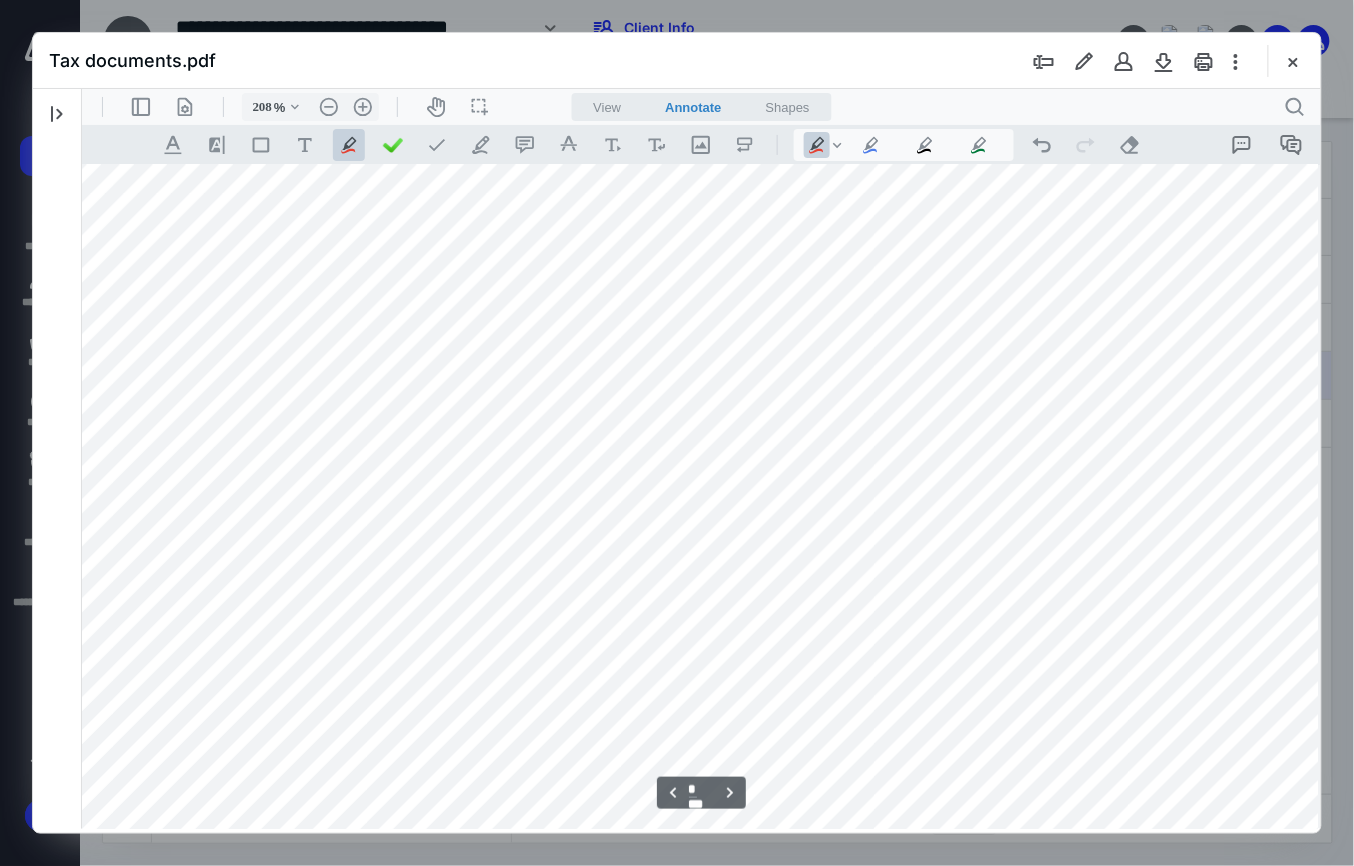 drag, startPoint x: 1314, startPoint y: 628, endPoint x: 1434, endPoint y: 800, distance: 209.72363 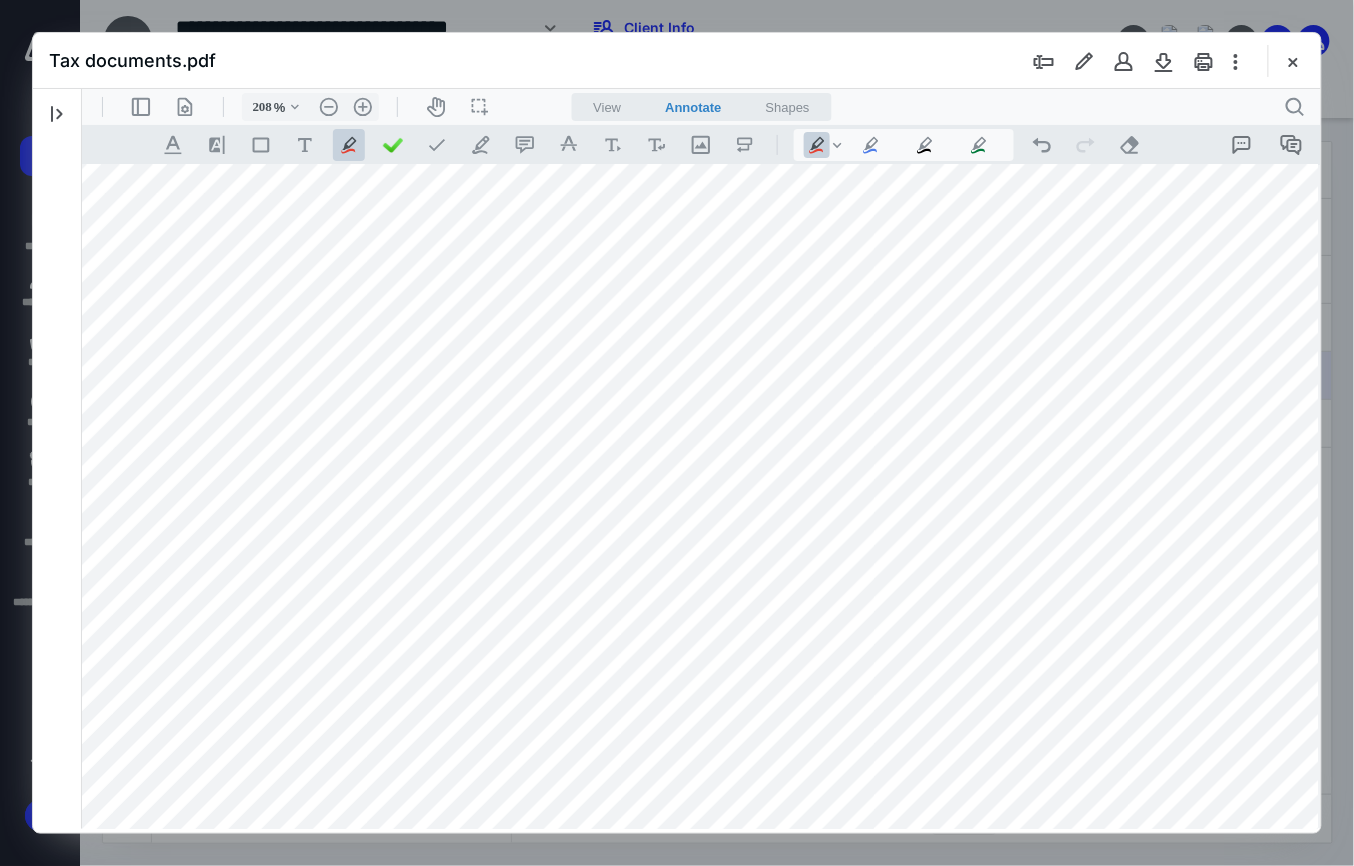 drag, startPoint x: 637, startPoint y: 482, endPoint x: 903, endPoint y: 485, distance: 266.0169 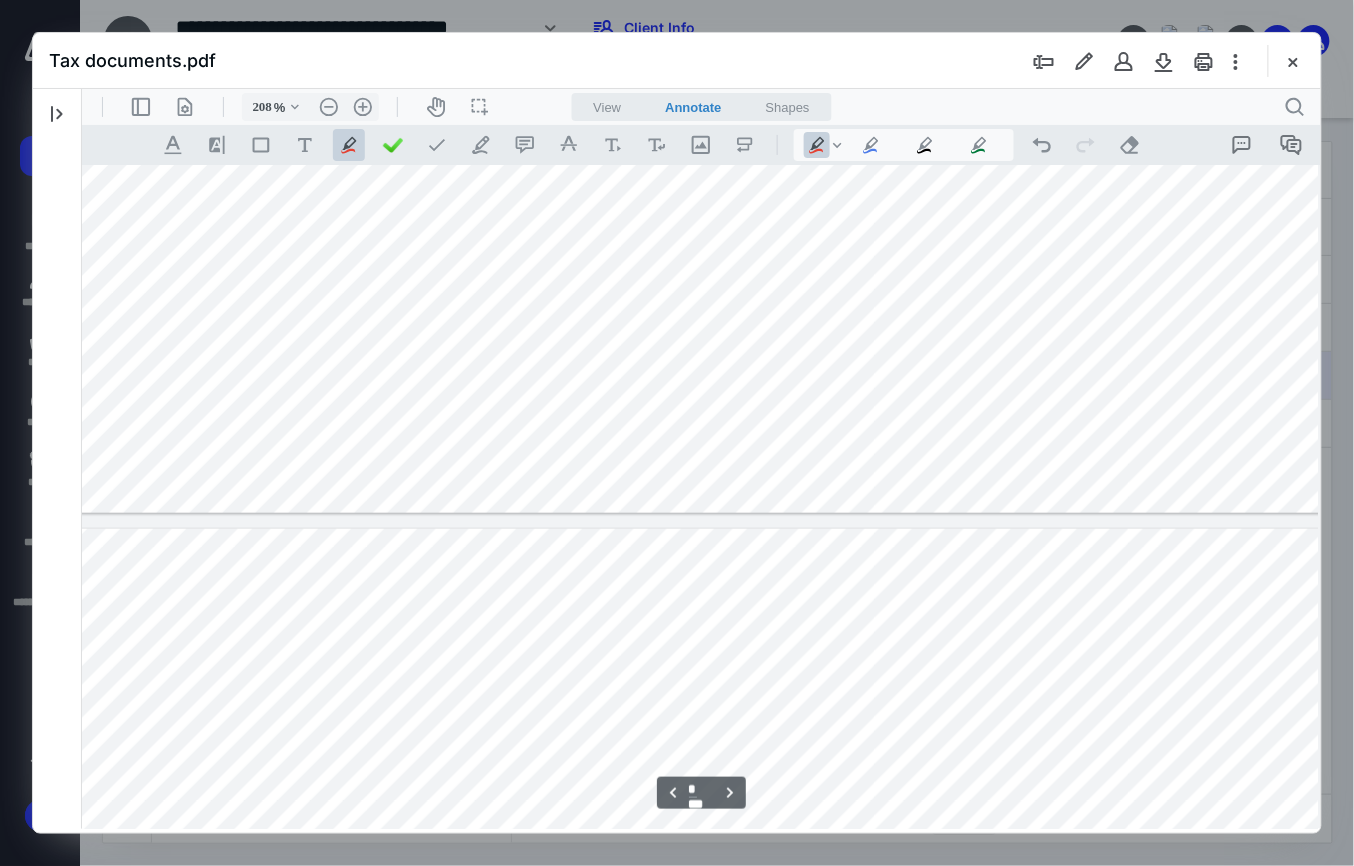 type on "*" 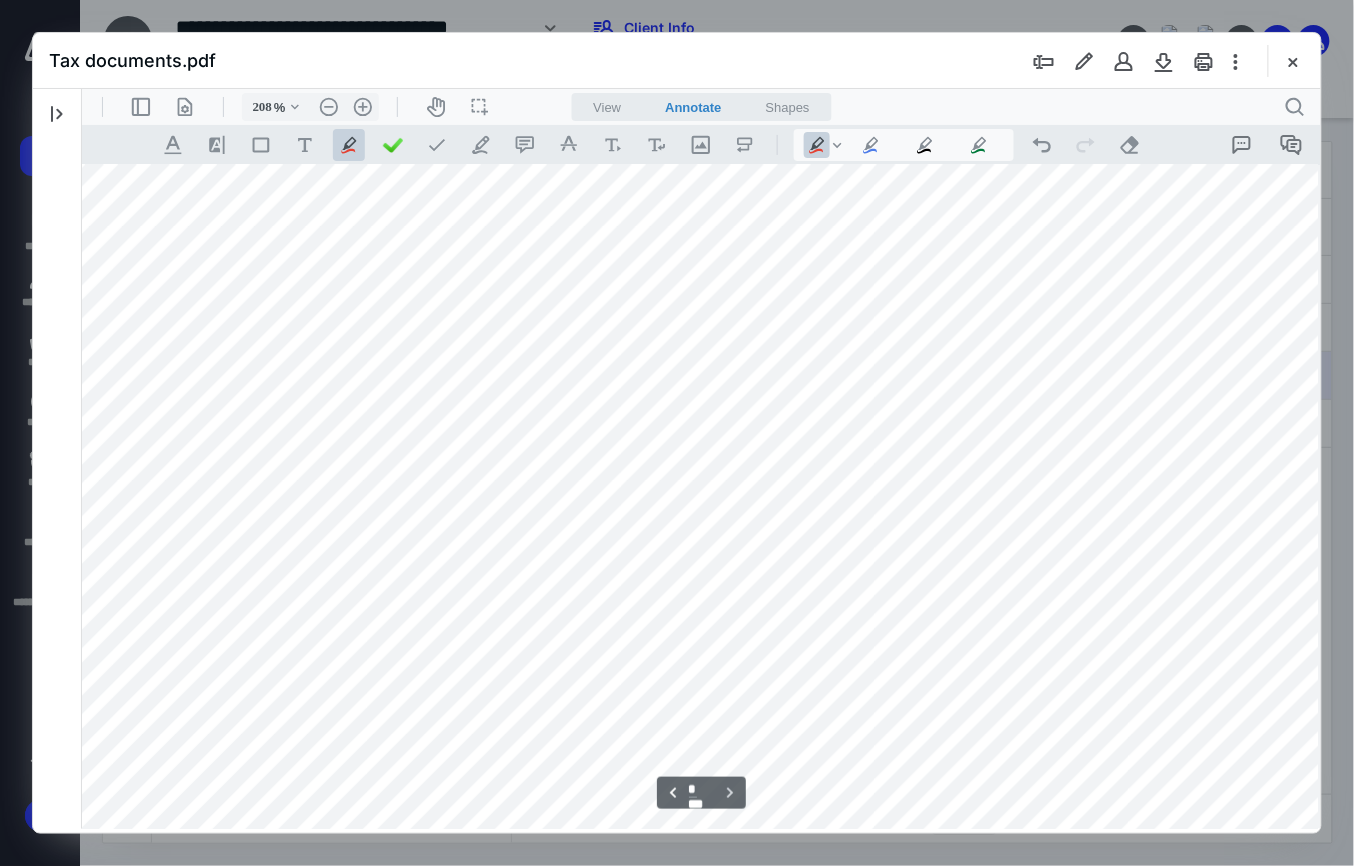 scroll, scrollTop: 13490, scrollLeft: 224, axis: both 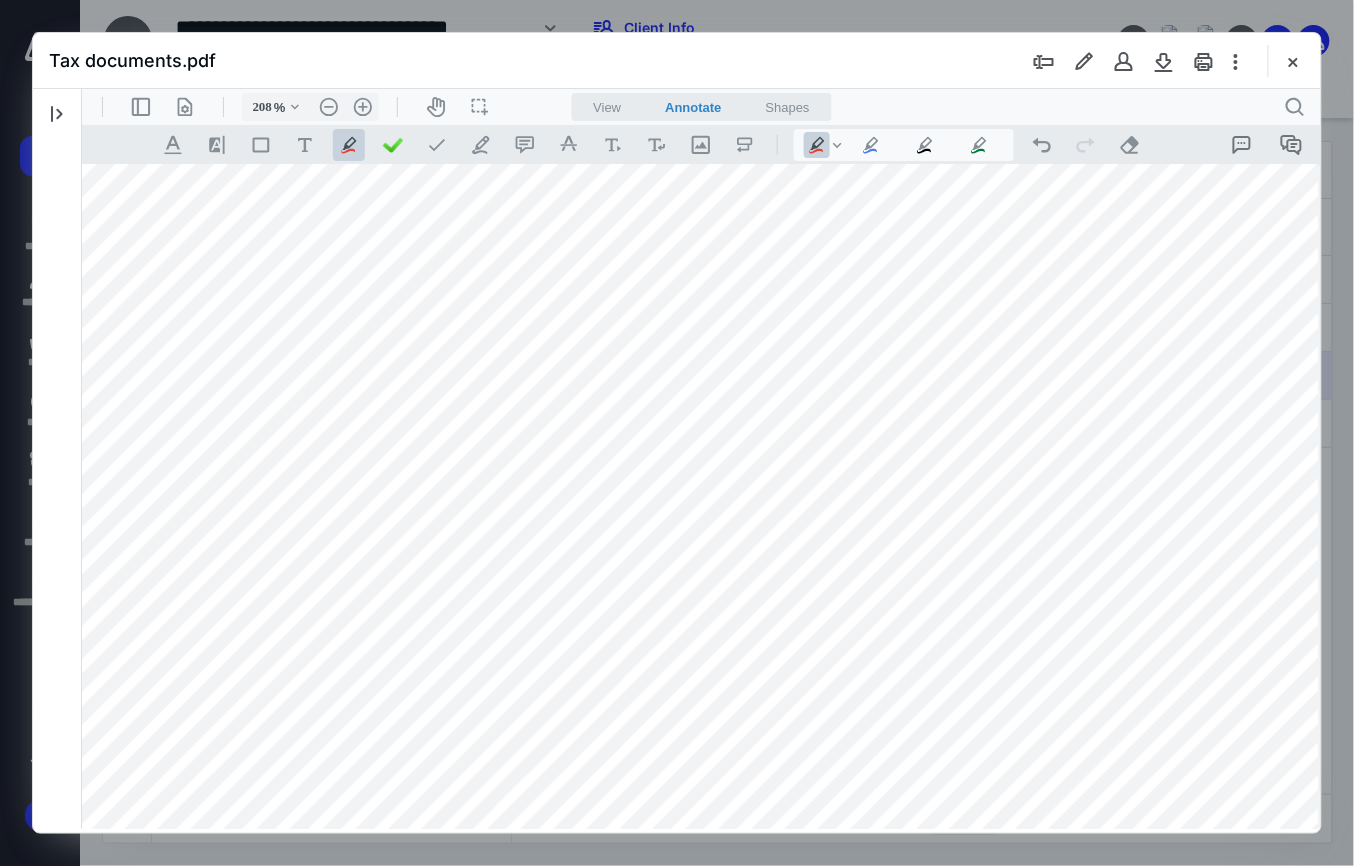 drag, startPoint x: 642, startPoint y: 310, endPoint x: 759, endPoint y: 316, distance: 117.15375 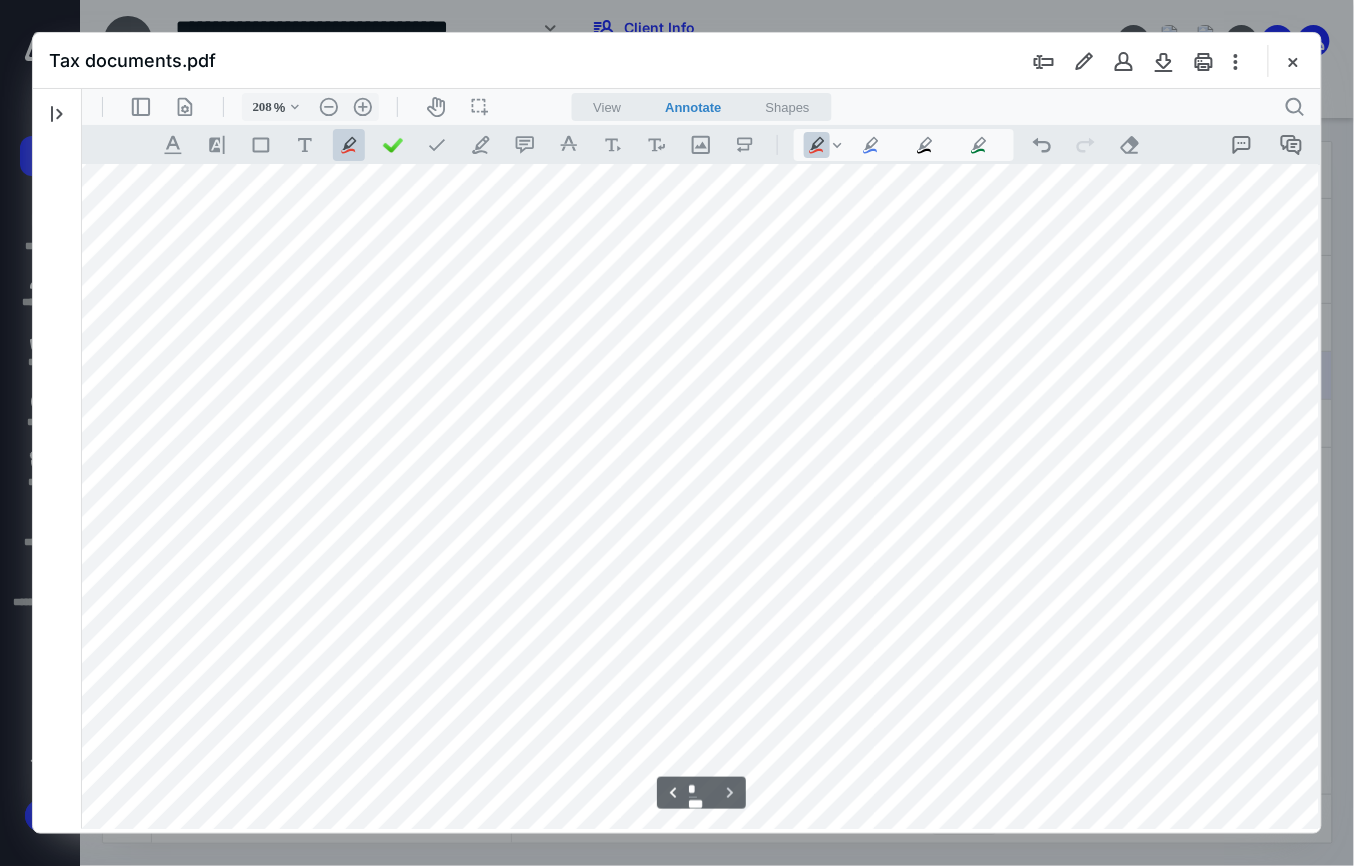 scroll, scrollTop: 13934, scrollLeft: 224, axis: both 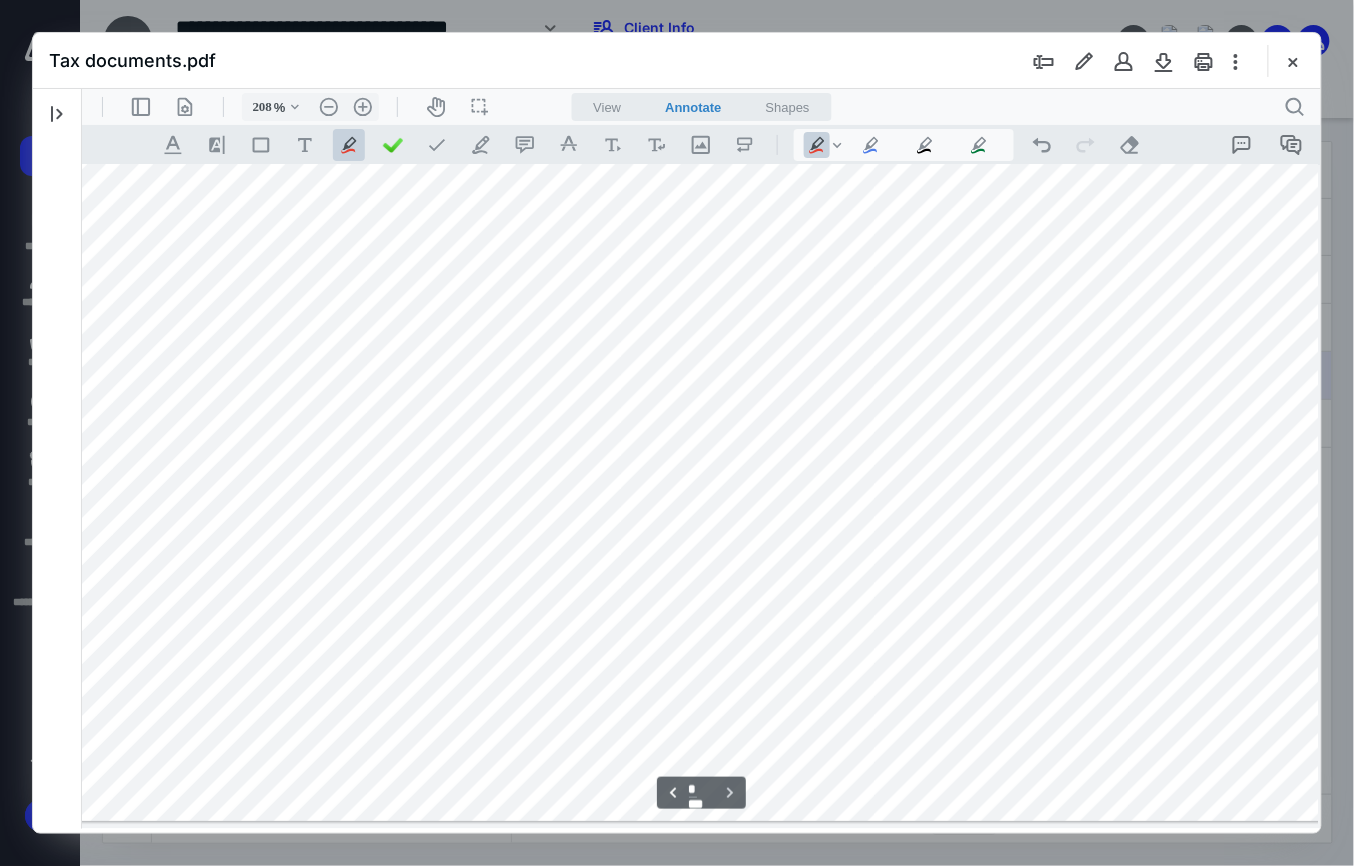 drag, startPoint x: 1310, startPoint y: 780, endPoint x: 1398, endPoint y: 920, distance: 165.36021 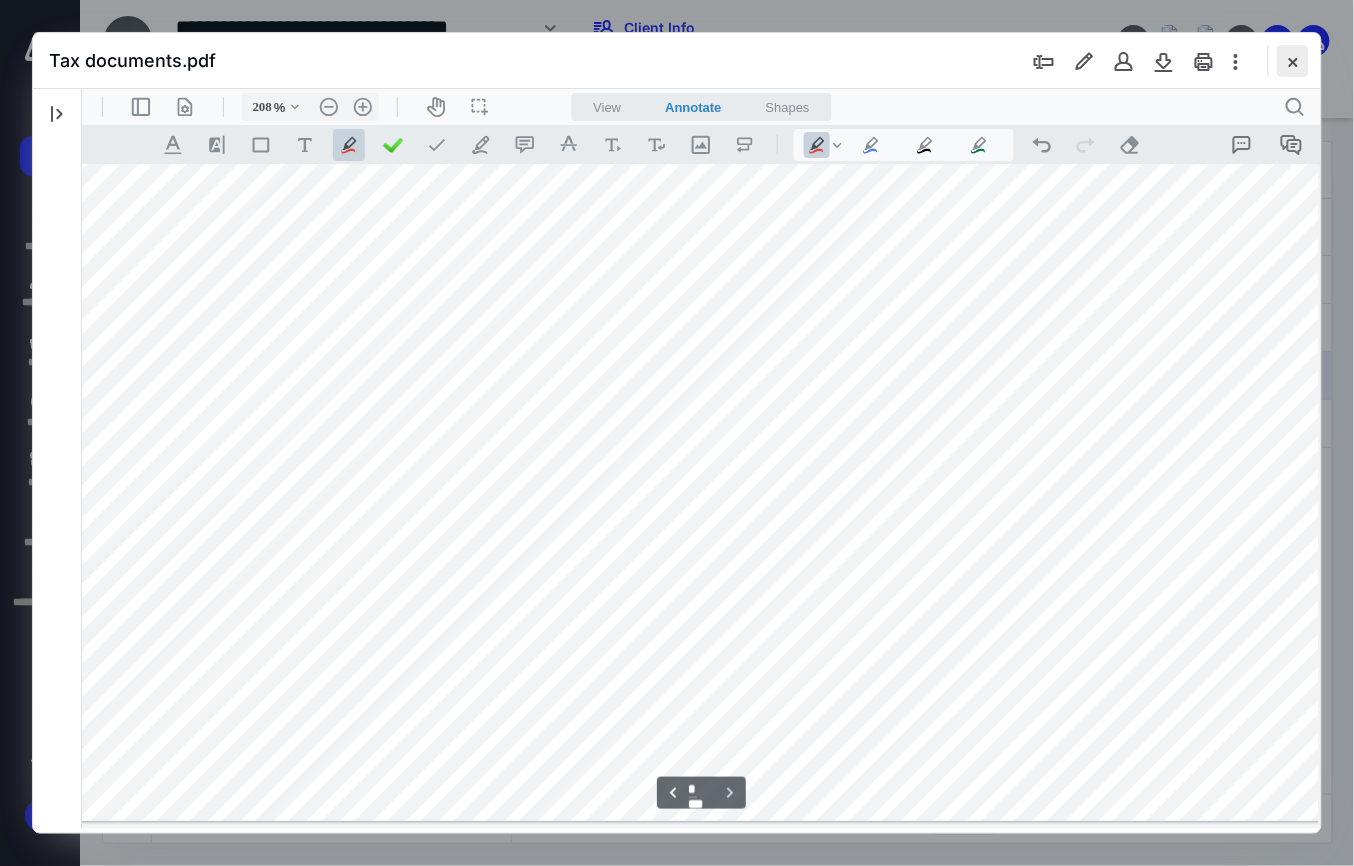 click at bounding box center (1293, 61) 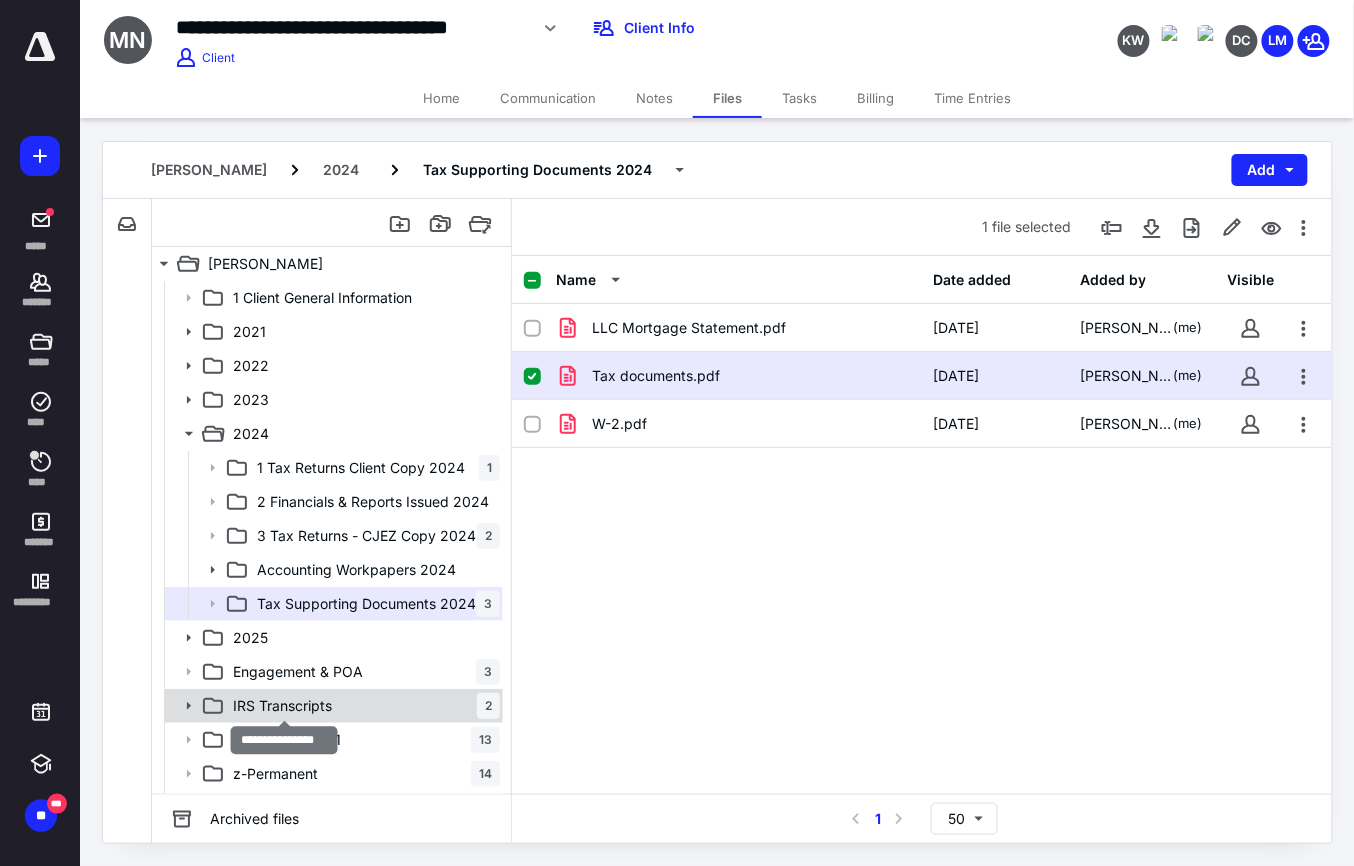 click on "IRS Transcripts" at bounding box center (282, 706) 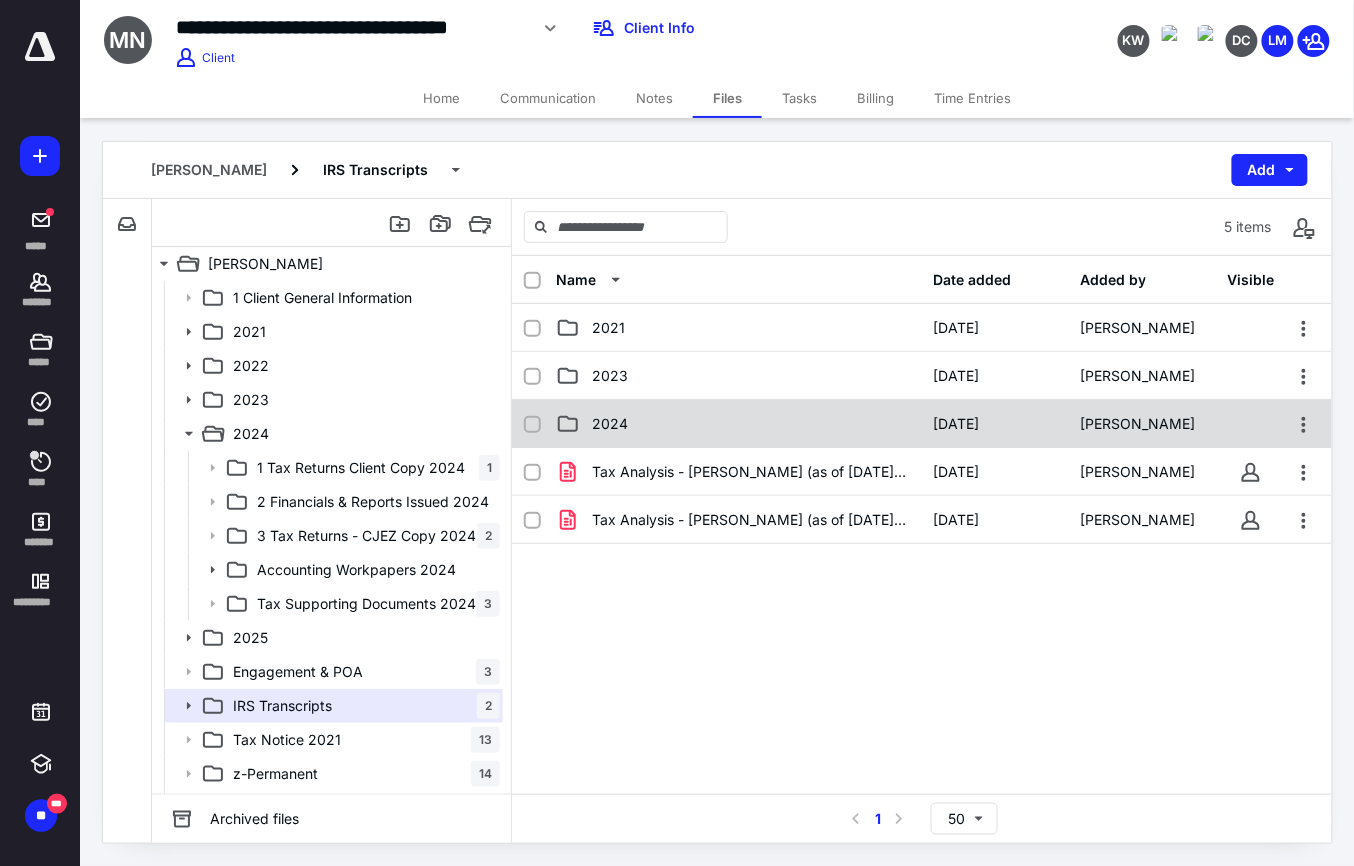 click on "2024" at bounding box center (739, 424) 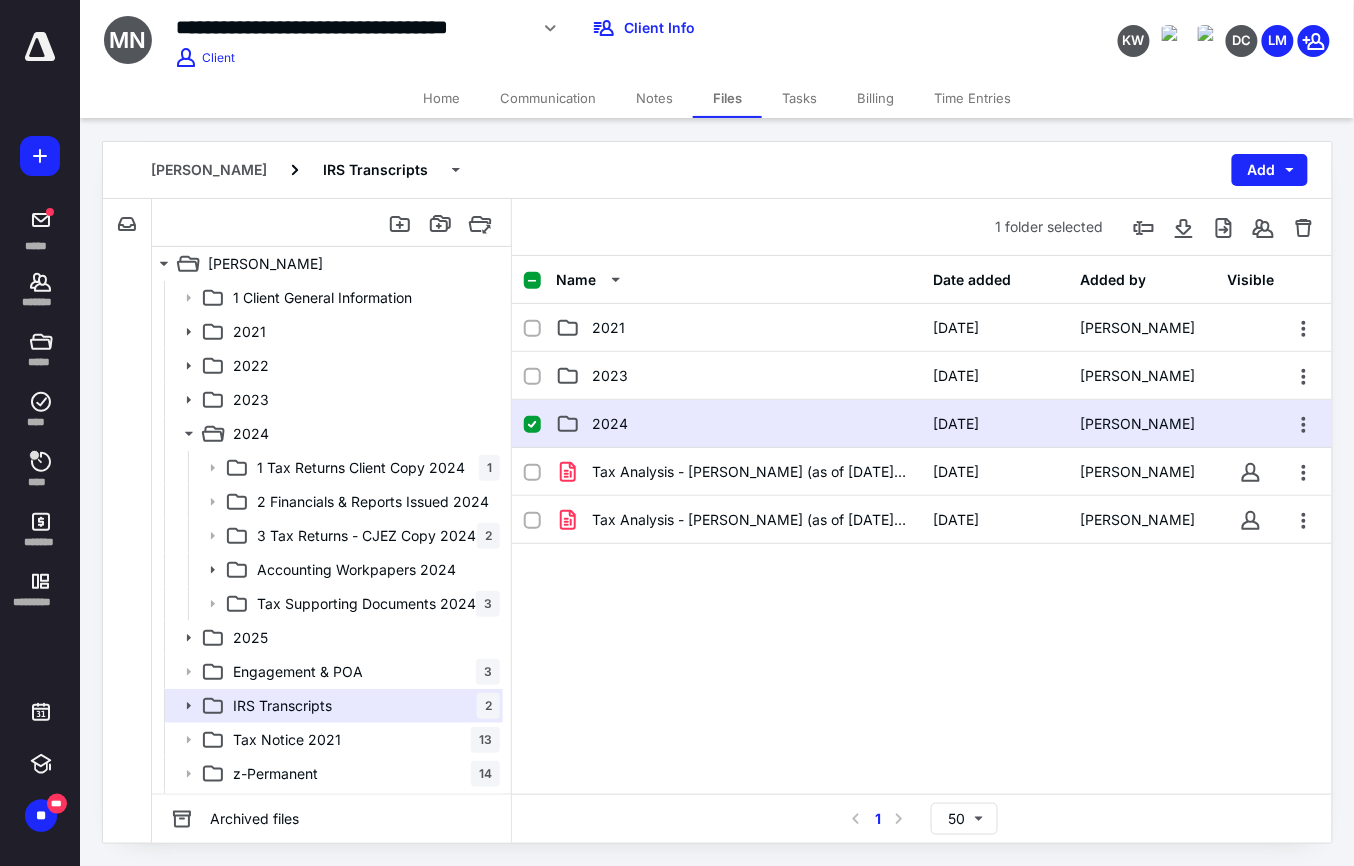 click on "2024" at bounding box center (739, 424) 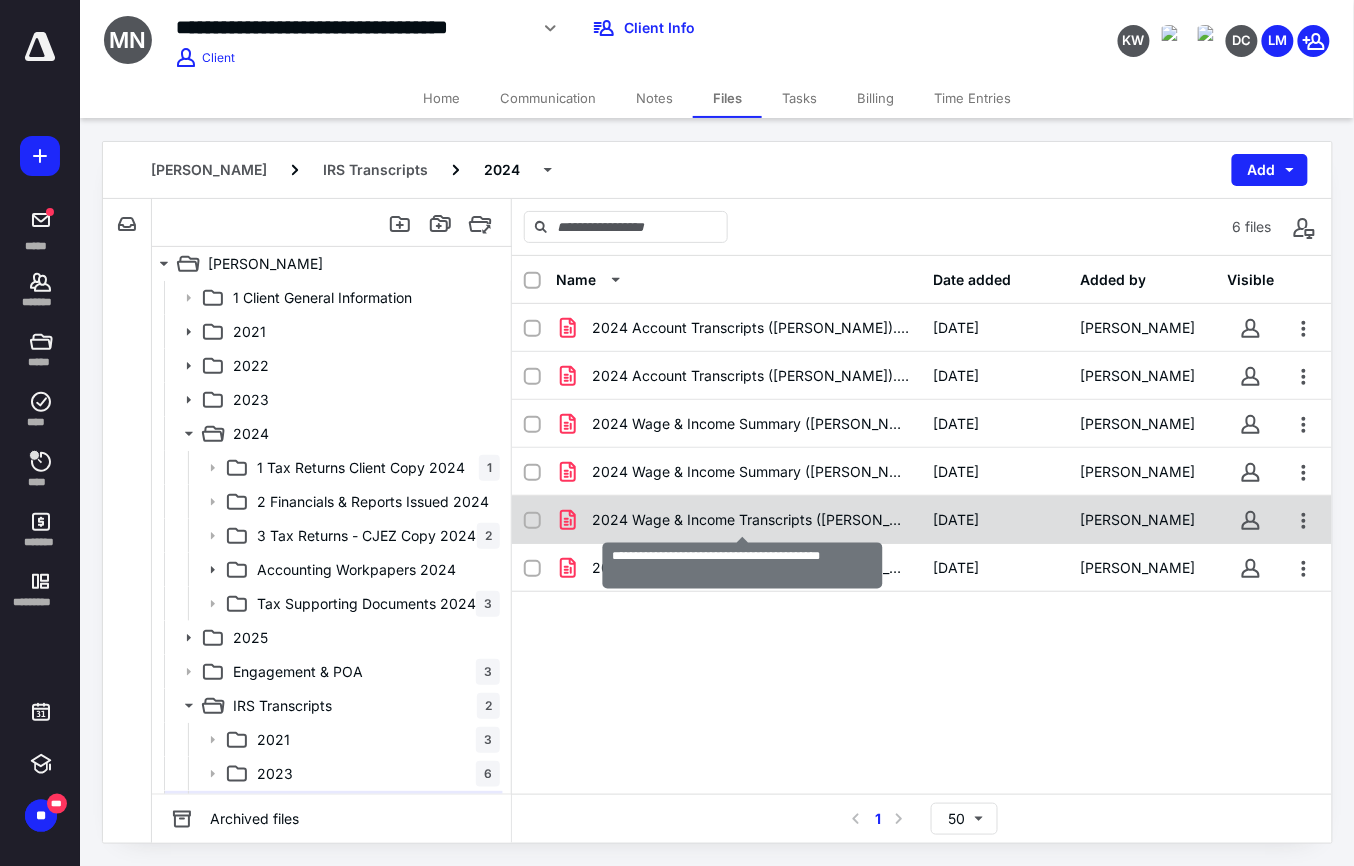 click on "2024 Wage & Income Transcripts (Caren).pdf" at bounding box center [751, 520] 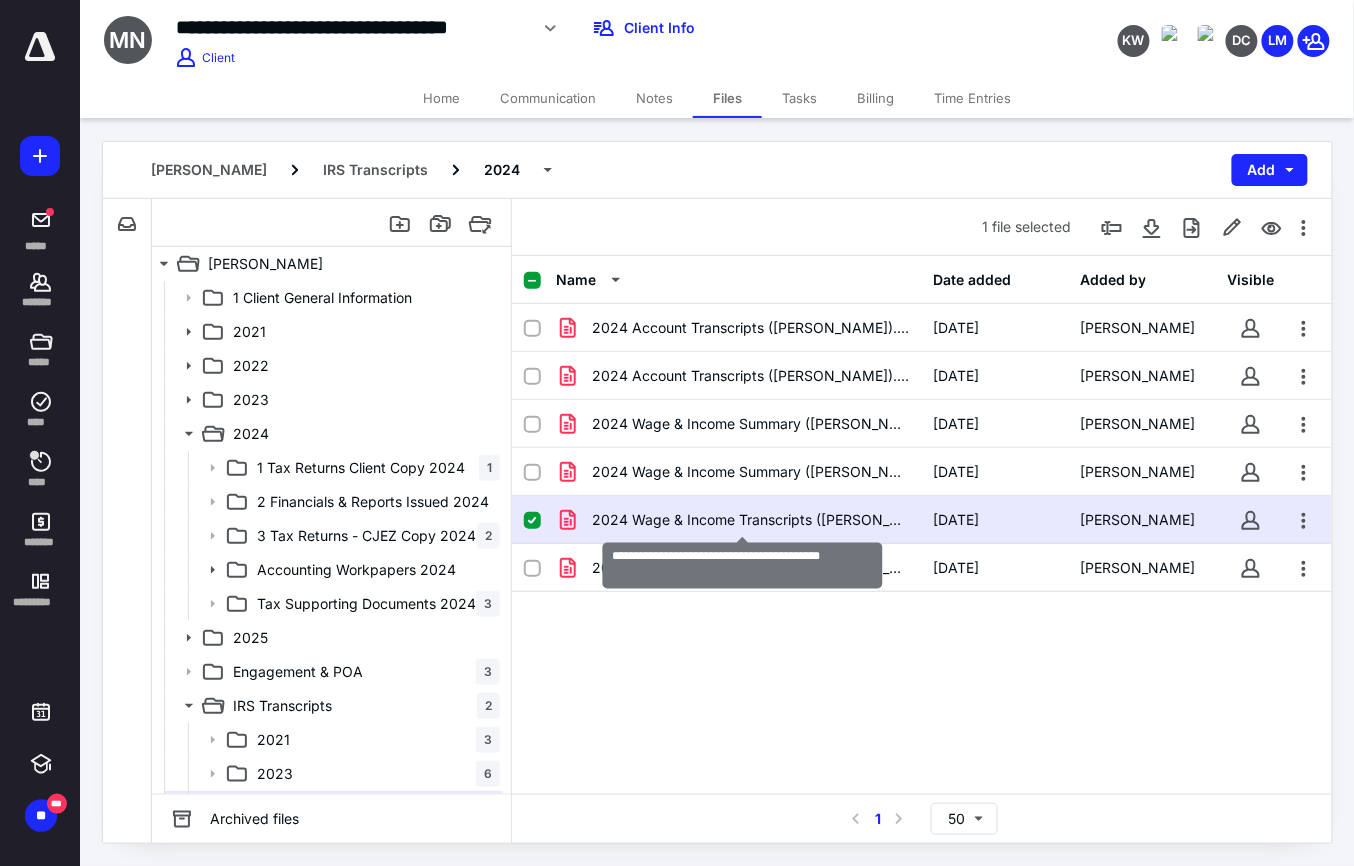 click on "2024 Wage & Income Transcripts (Caren).pdf" at bounding box center (751, 520) 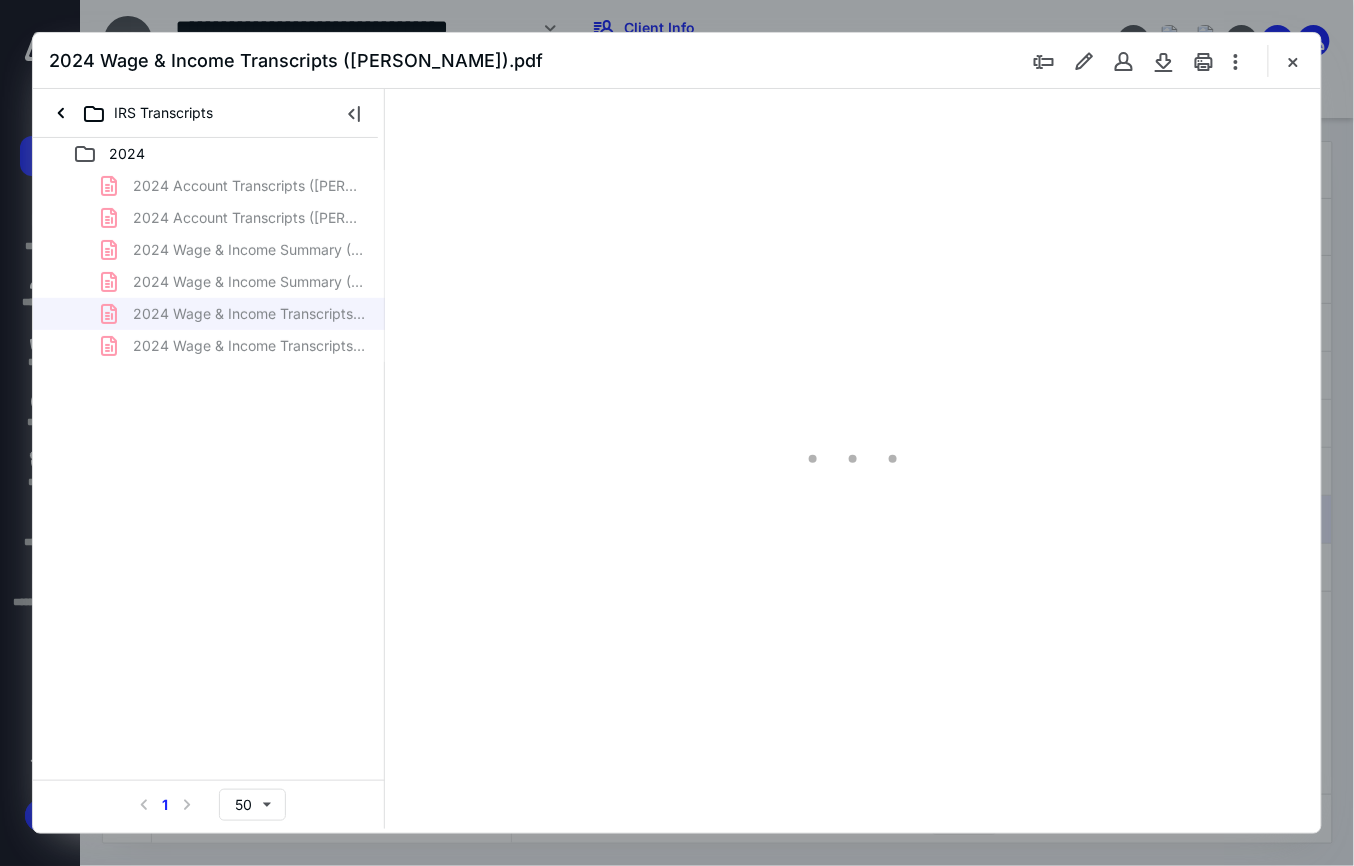 scroll, scrollTop: 0, scrollLeft: 0, axis: both 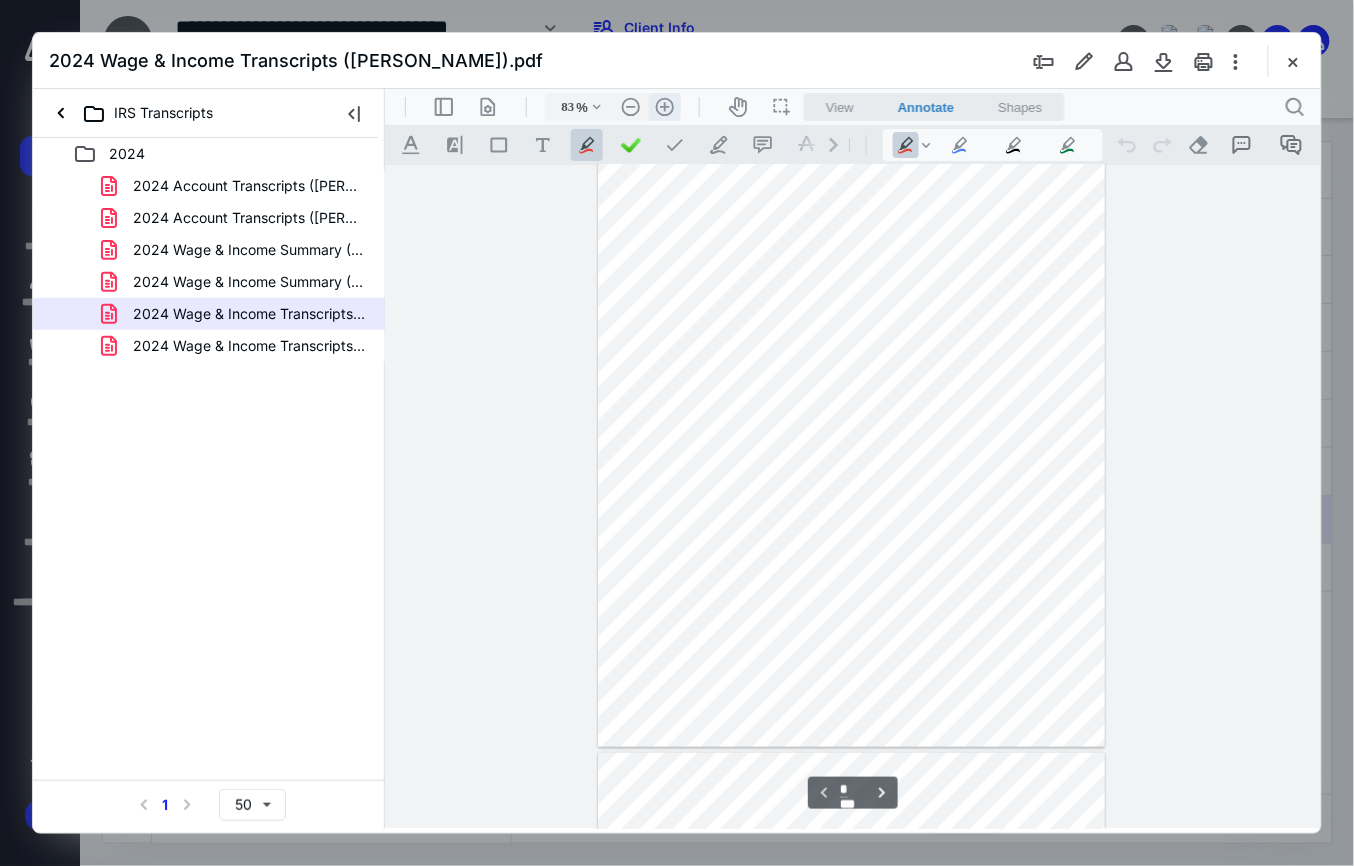 click on ".cls-1{fill:#abb0c4;} icon - header - zoom - in - line" at bounding box center (664, 106) 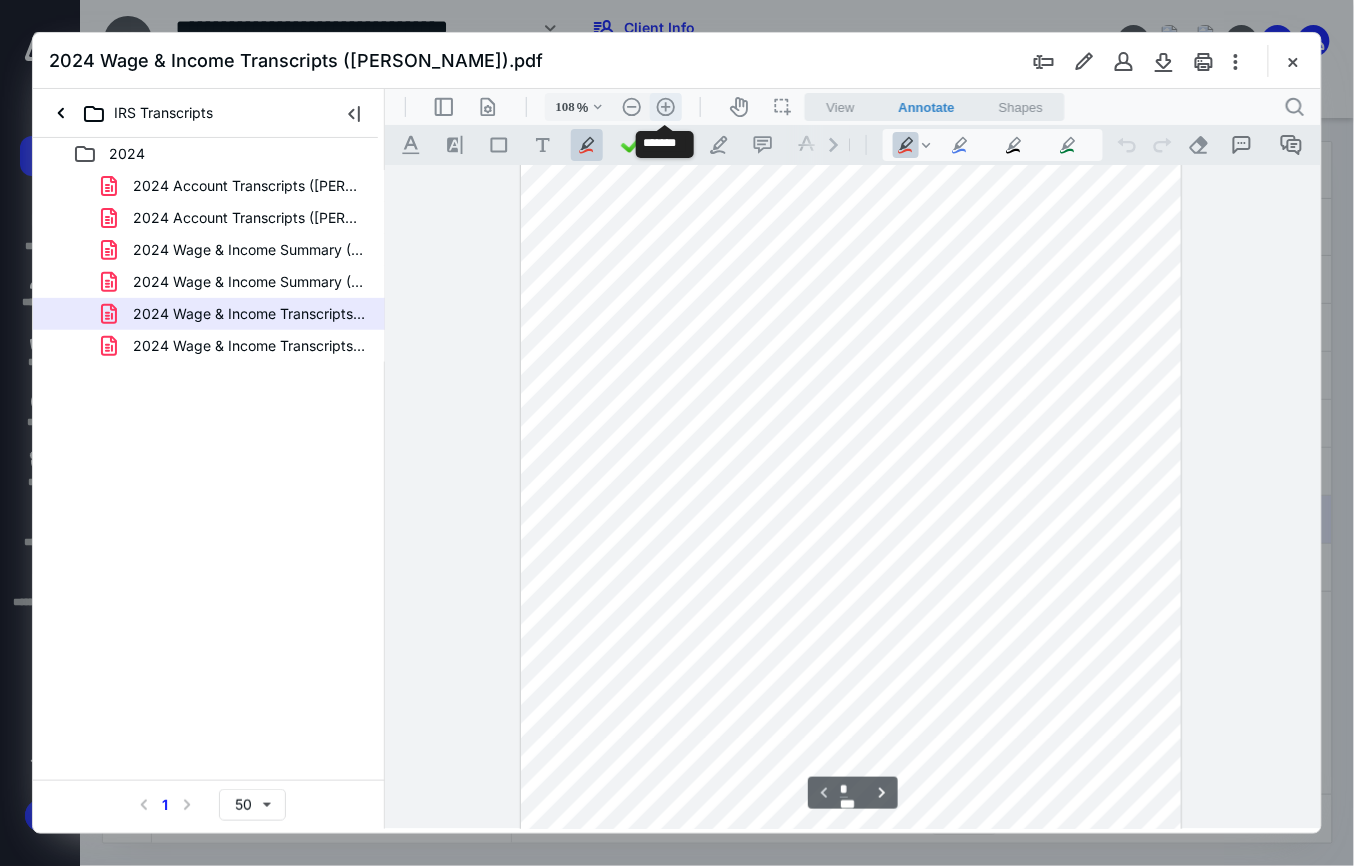 click on ".cls-1{fill:#abb0c4;} icon - header - zoom - in - line" at bounding box center (665, 106) 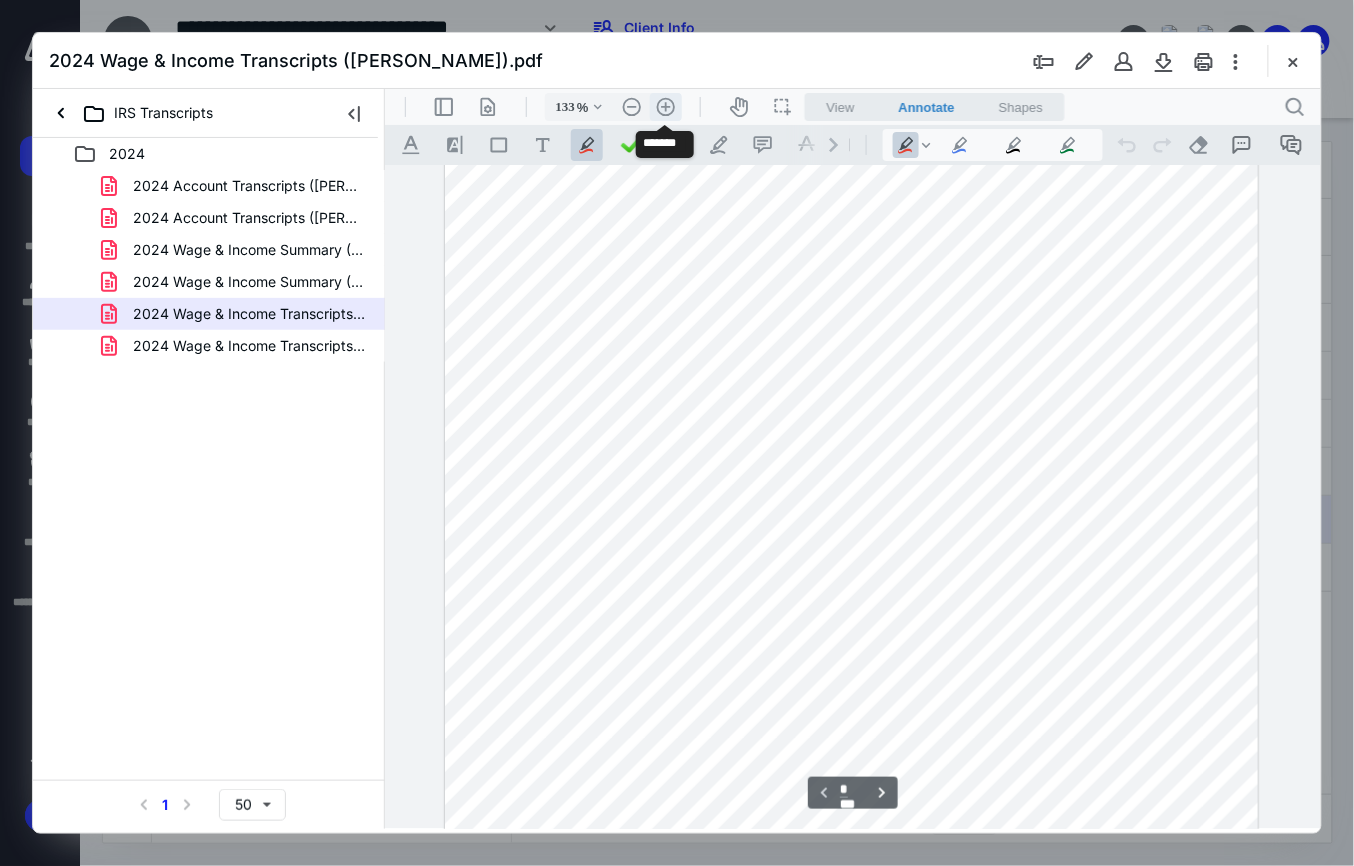 scroll, scrollTop: 302, scrollLeft: 0, axis: vertical 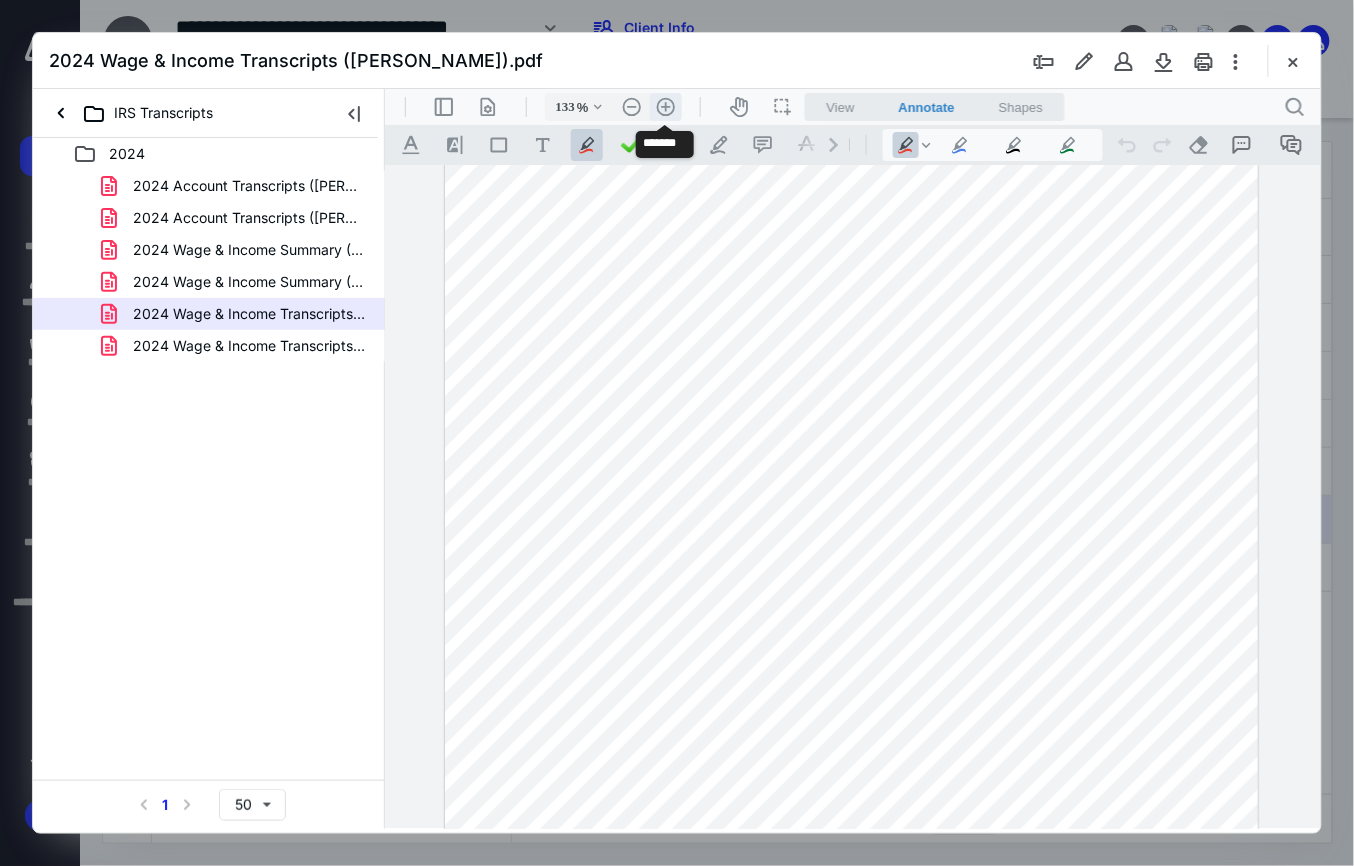 click on ".cls-1{fill:#abb0c4;} icon - header - zoom - in - line" at bounding box center [665, 106] 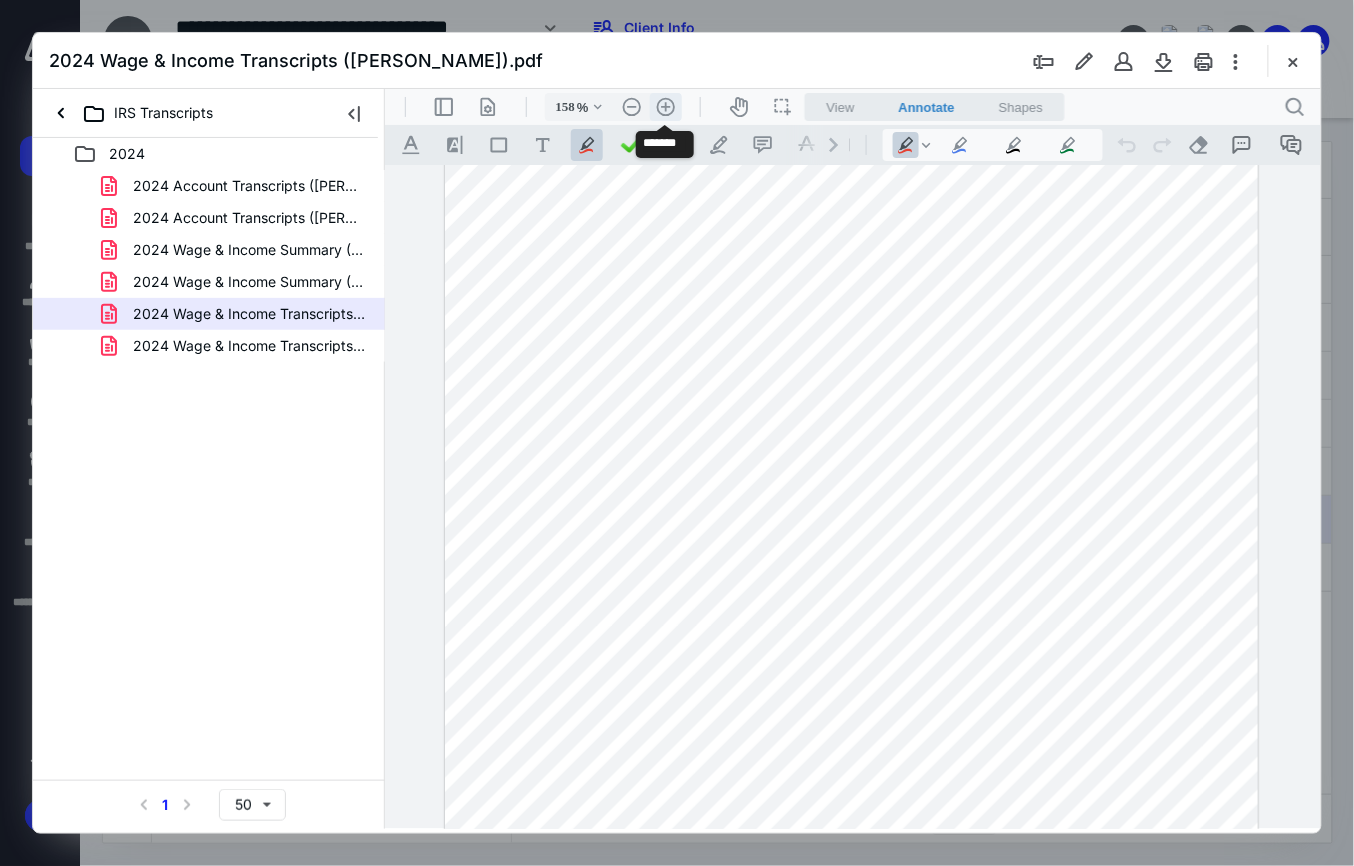 scroll, scrollTop: 414, scrollLeft: 28, axis: both 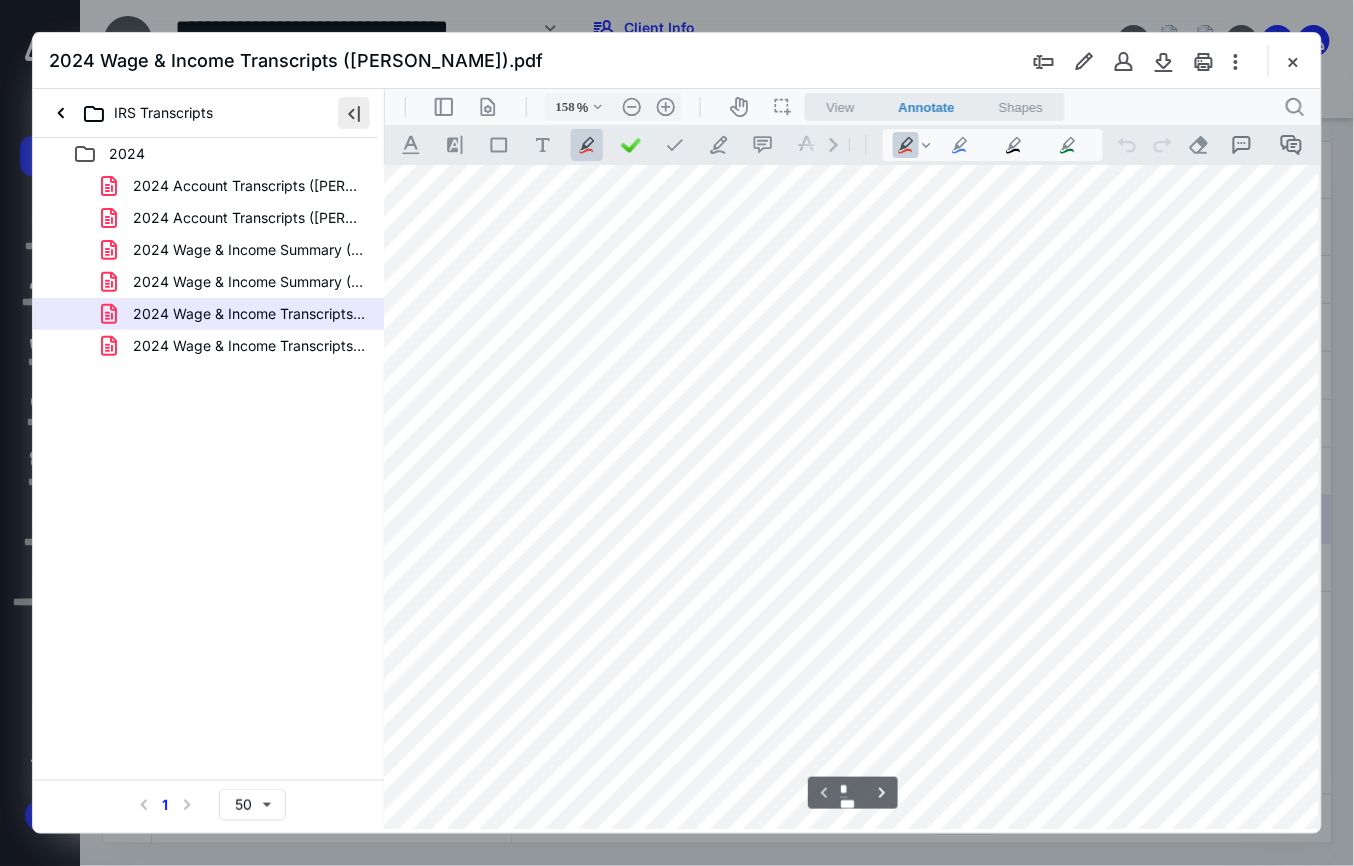 click at bounding box center [354, 113] 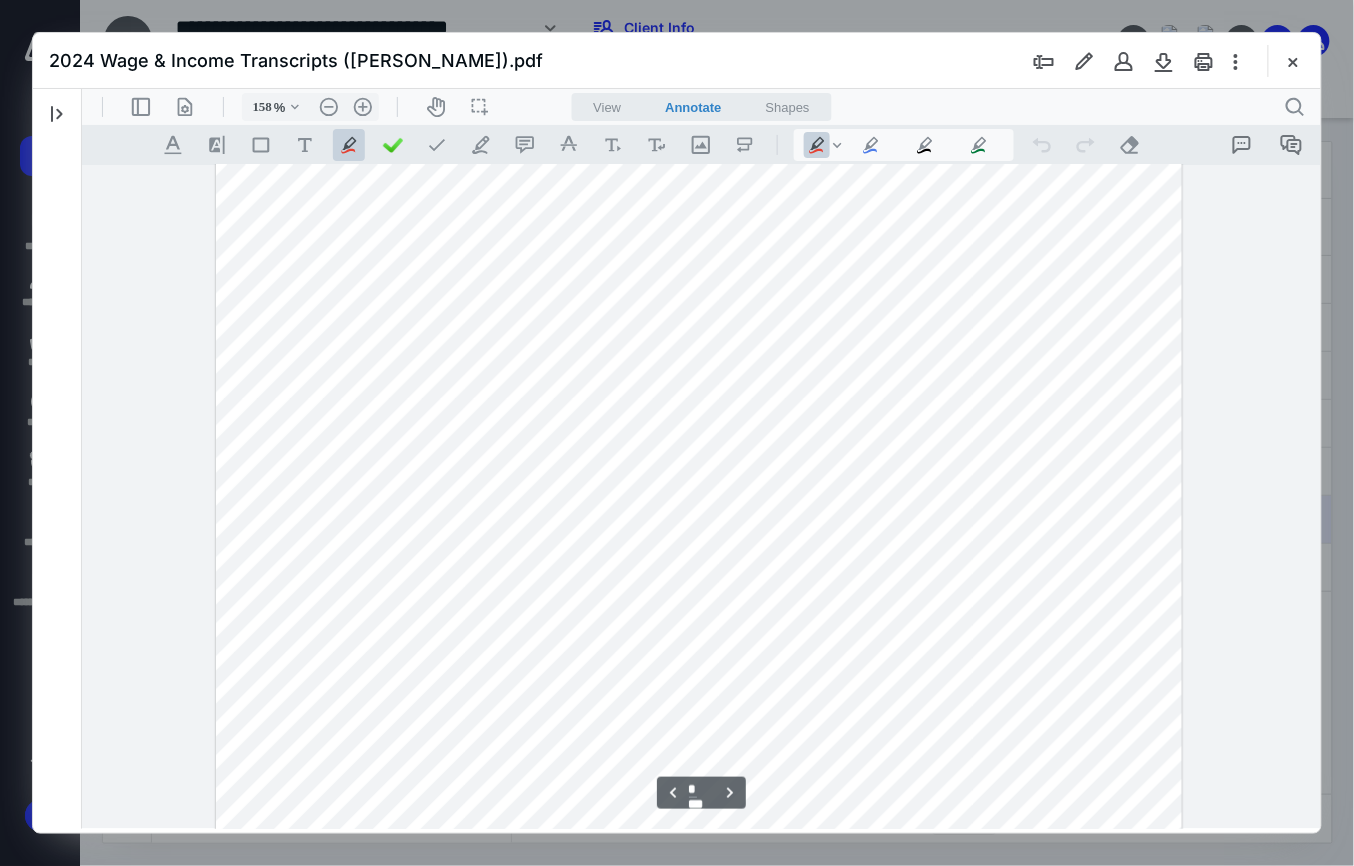 scroll, scrollTop: 1317, scrollLeft: 0, axis: vertical 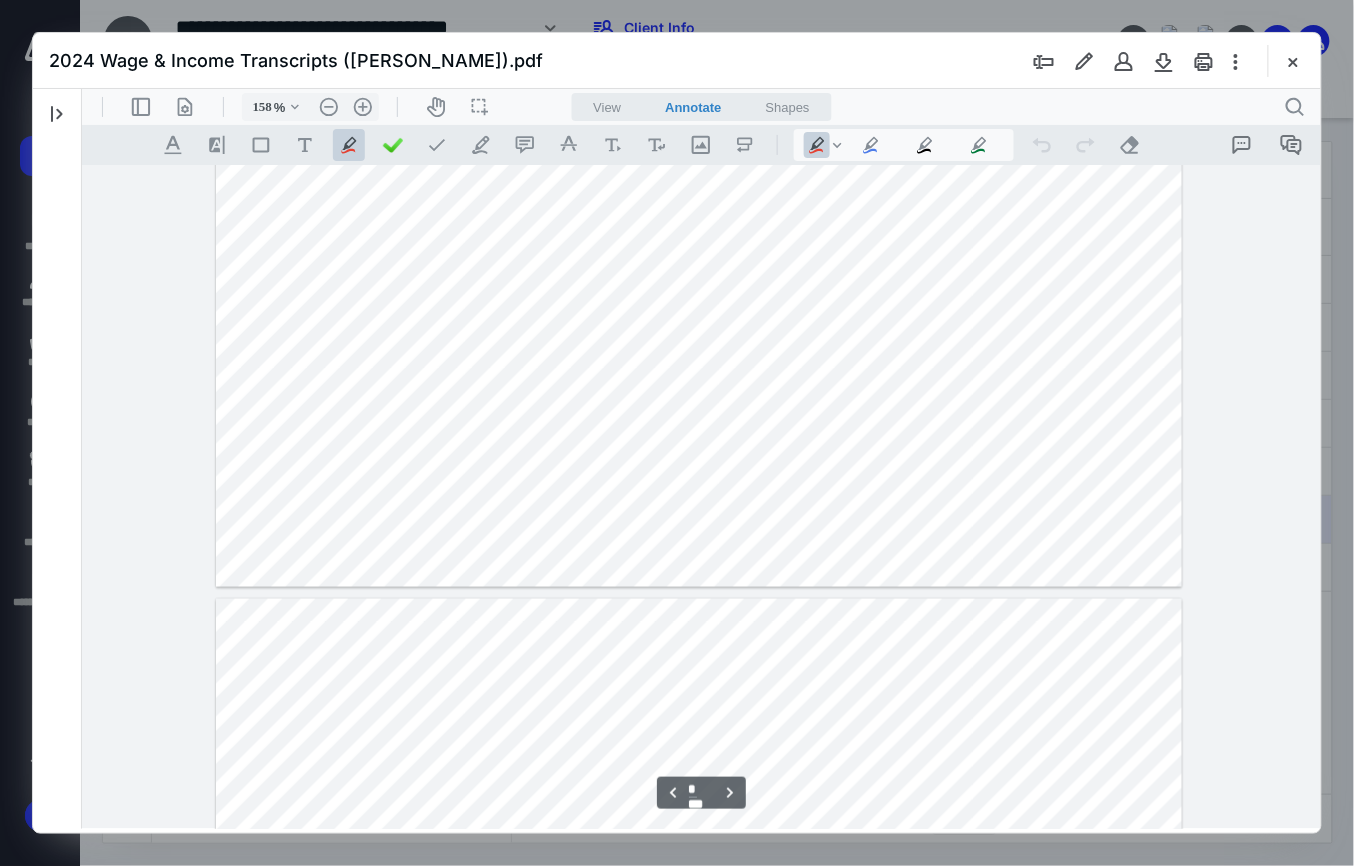 type on "*" 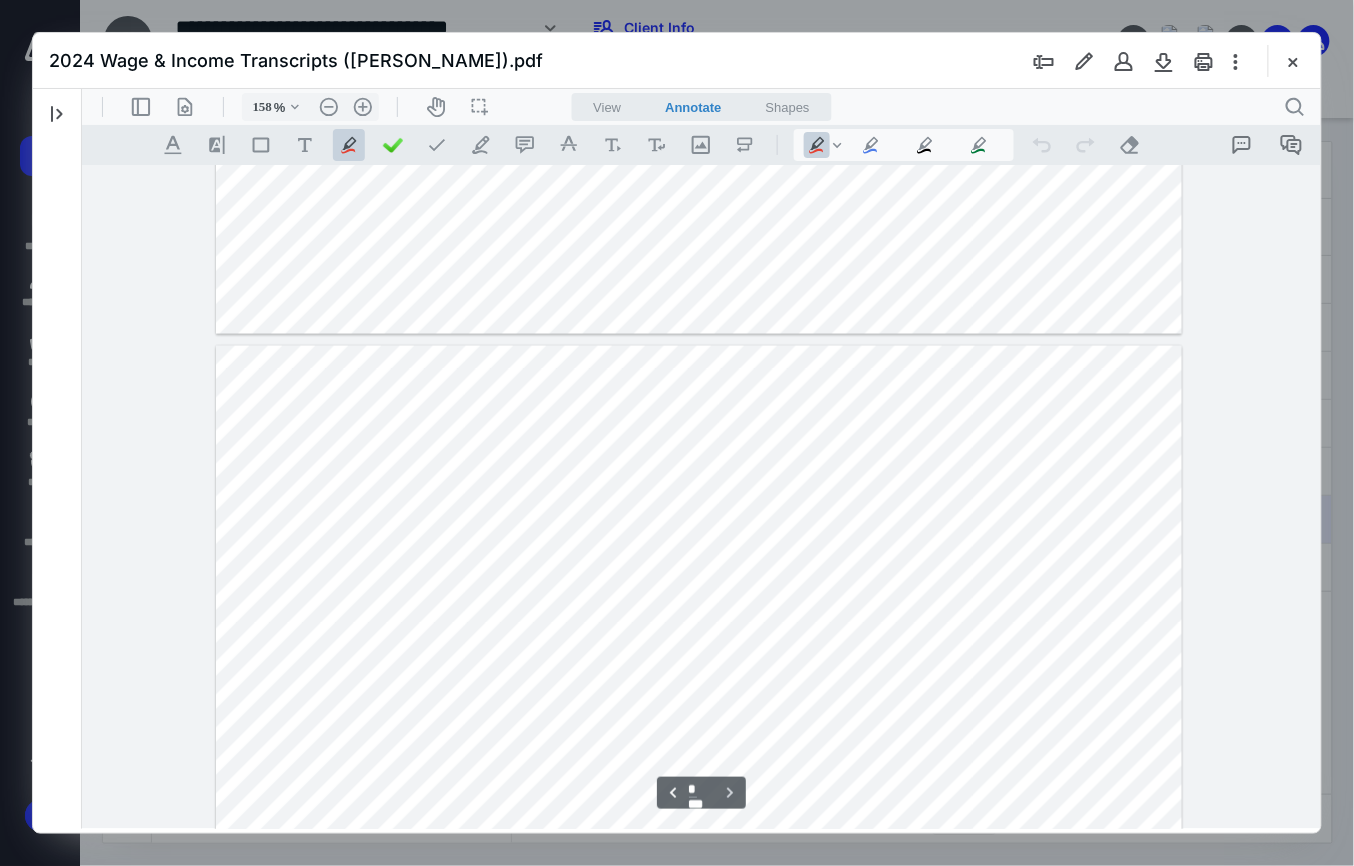 scroll, scrollTop: 4878, scrollLeft: 0, axis: vertical 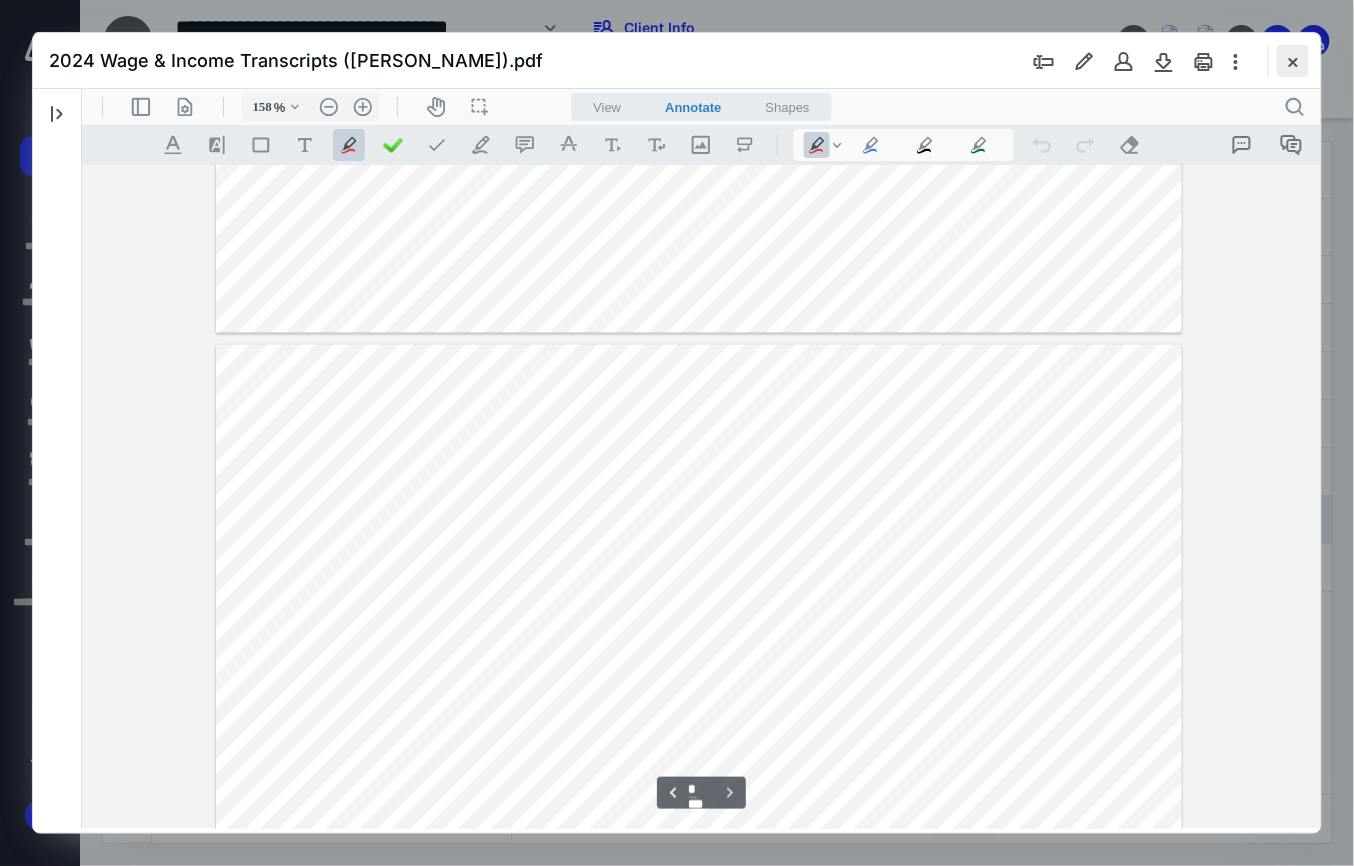 click at bounding box center (1293, 61) 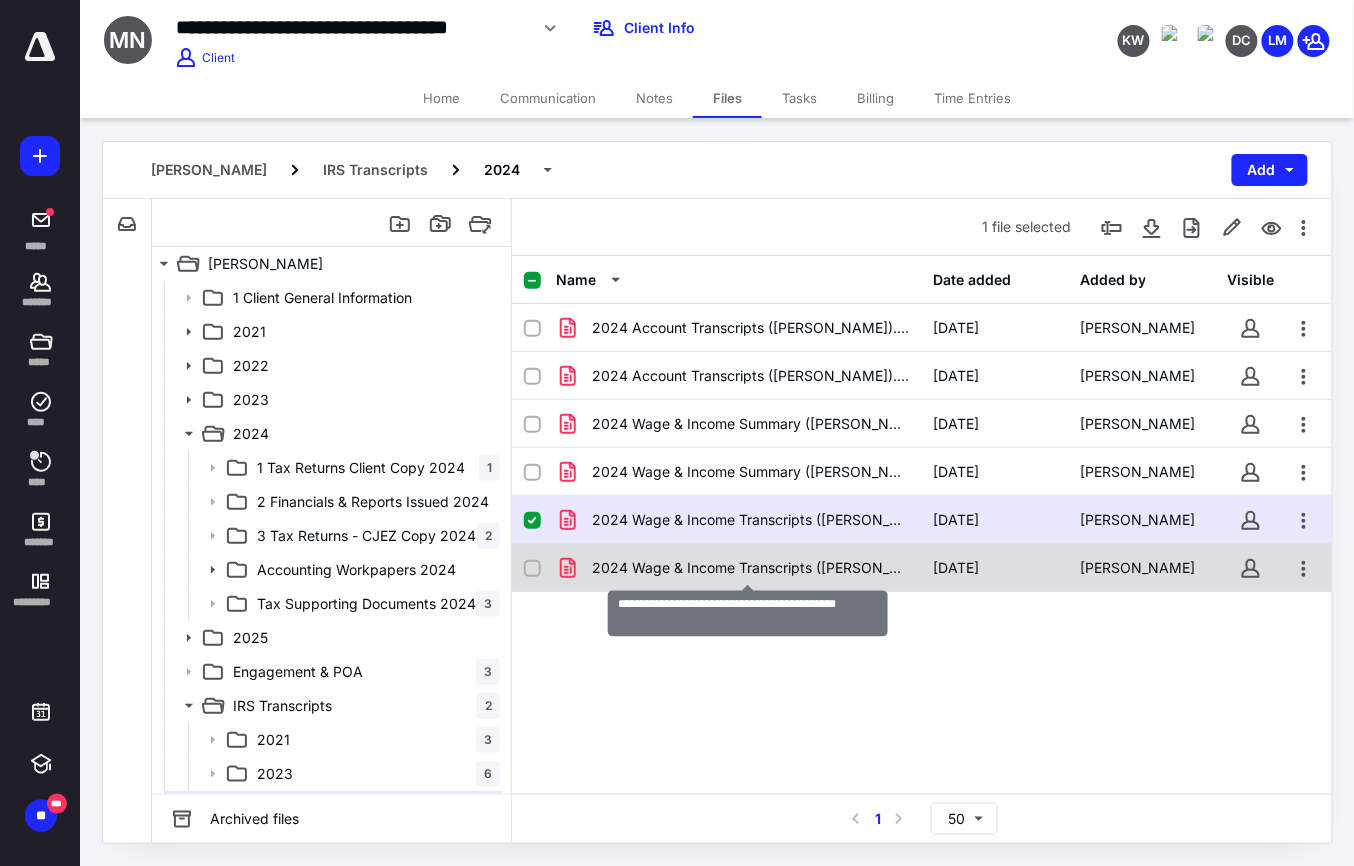 click on "2024 Wage & Income Transcripts (Vincent).pdf" at bounding box center [751, 568] 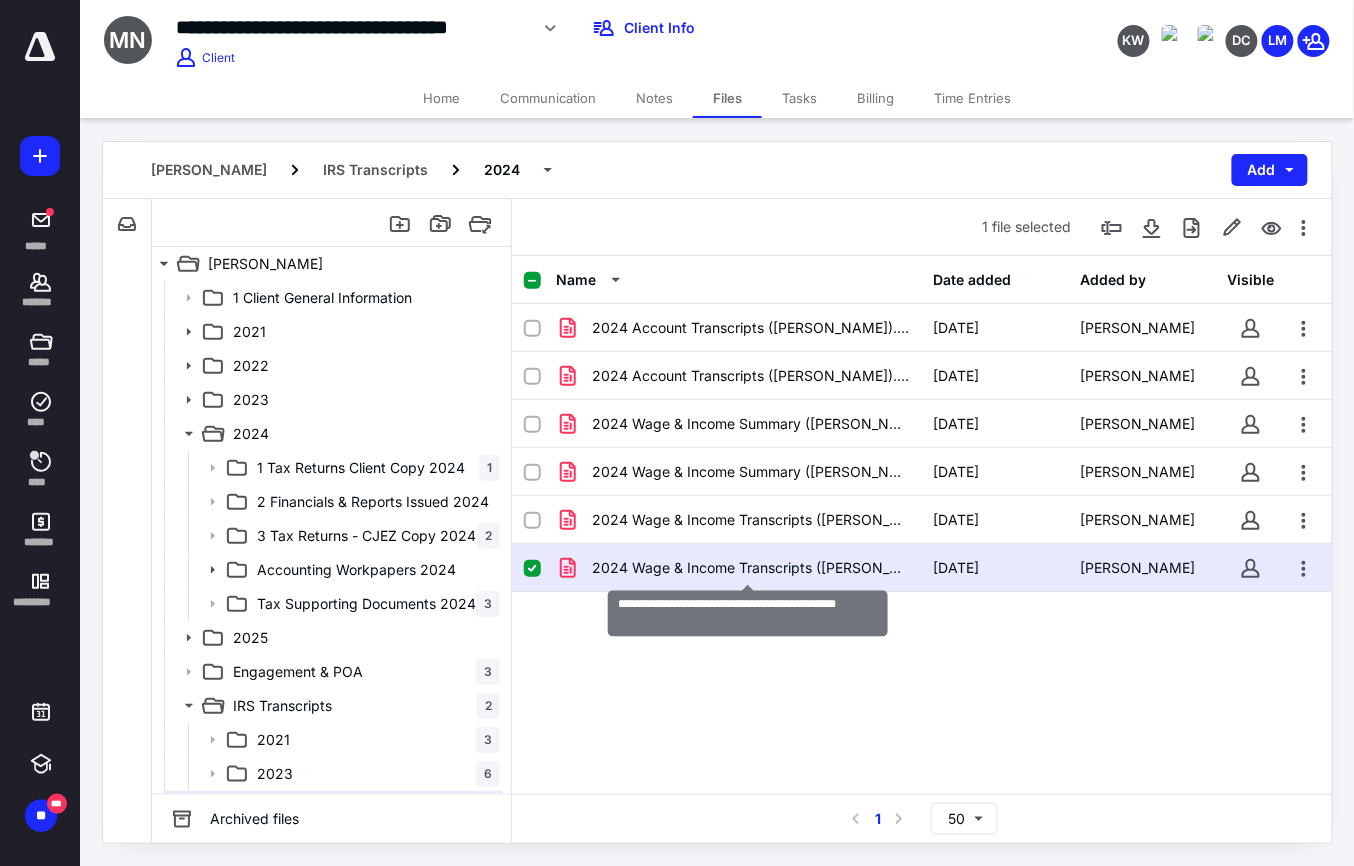 click on "2024 Wage & Income Transcripts (Vincent).pdf" at bounding box center [751, 568] 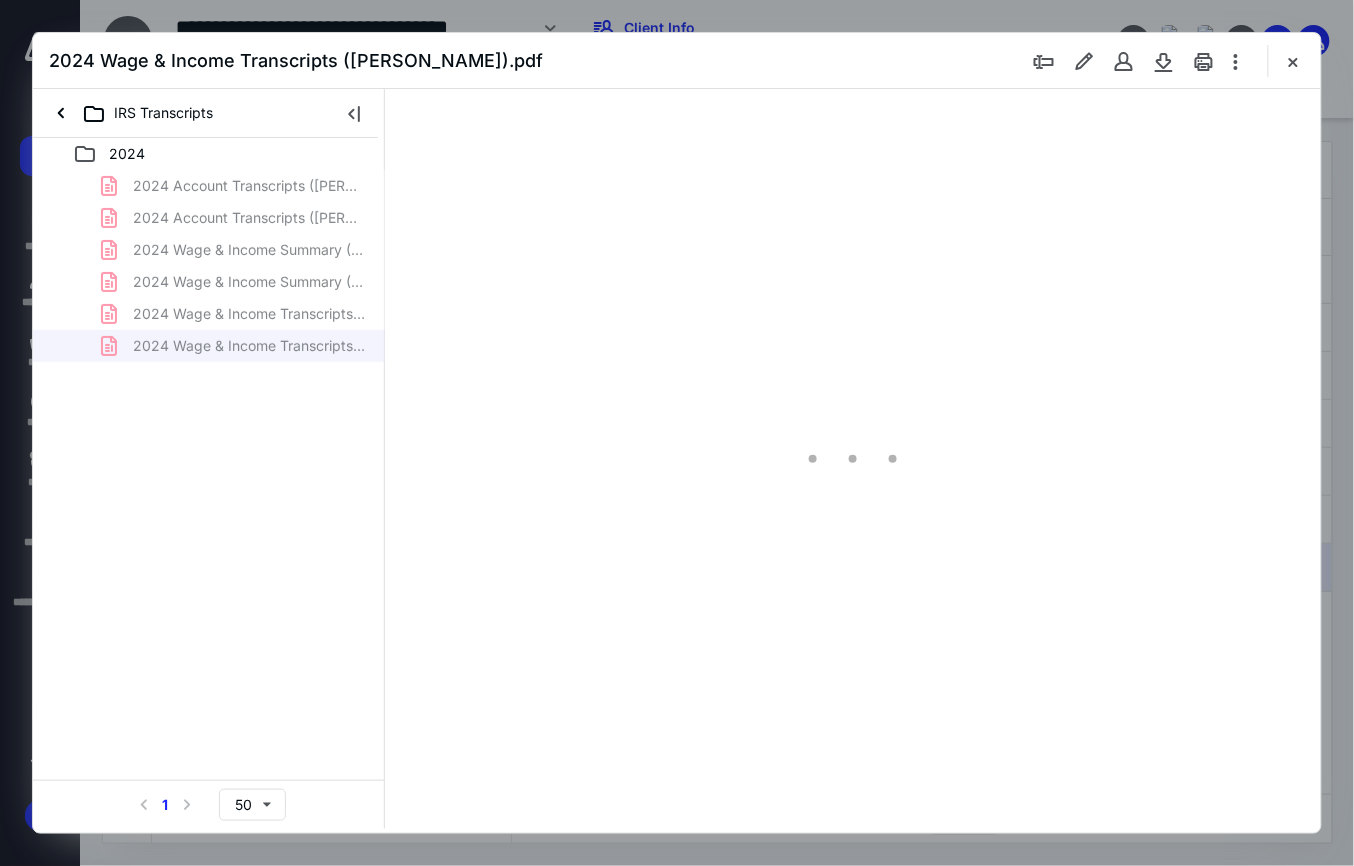 scroll, scrollTop: 0, scrollLeft: 0, axis: both 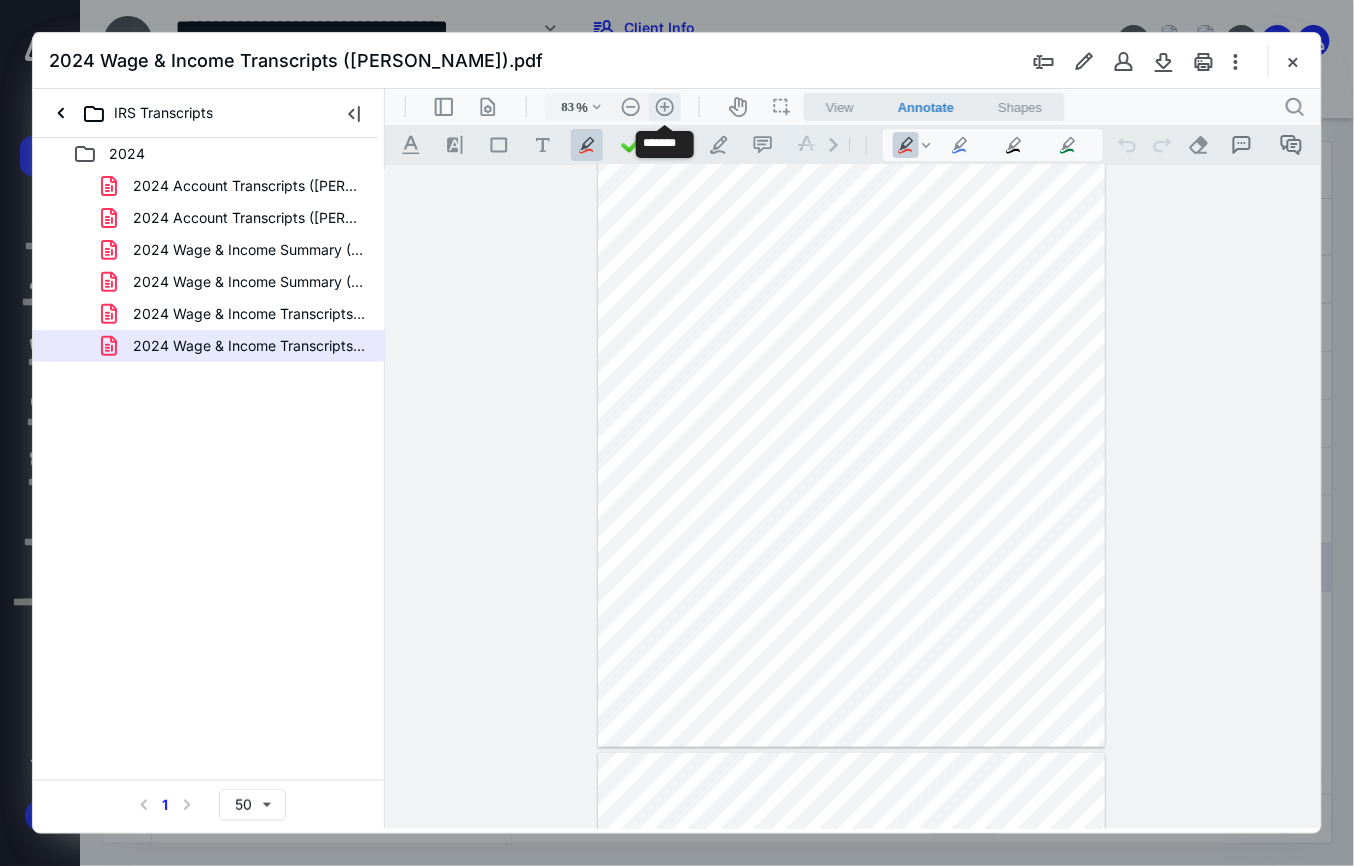 click on ".cls-1{fill:#abb0c4;} icon - header - zoom - in - line" at bounding box center [664, 106] 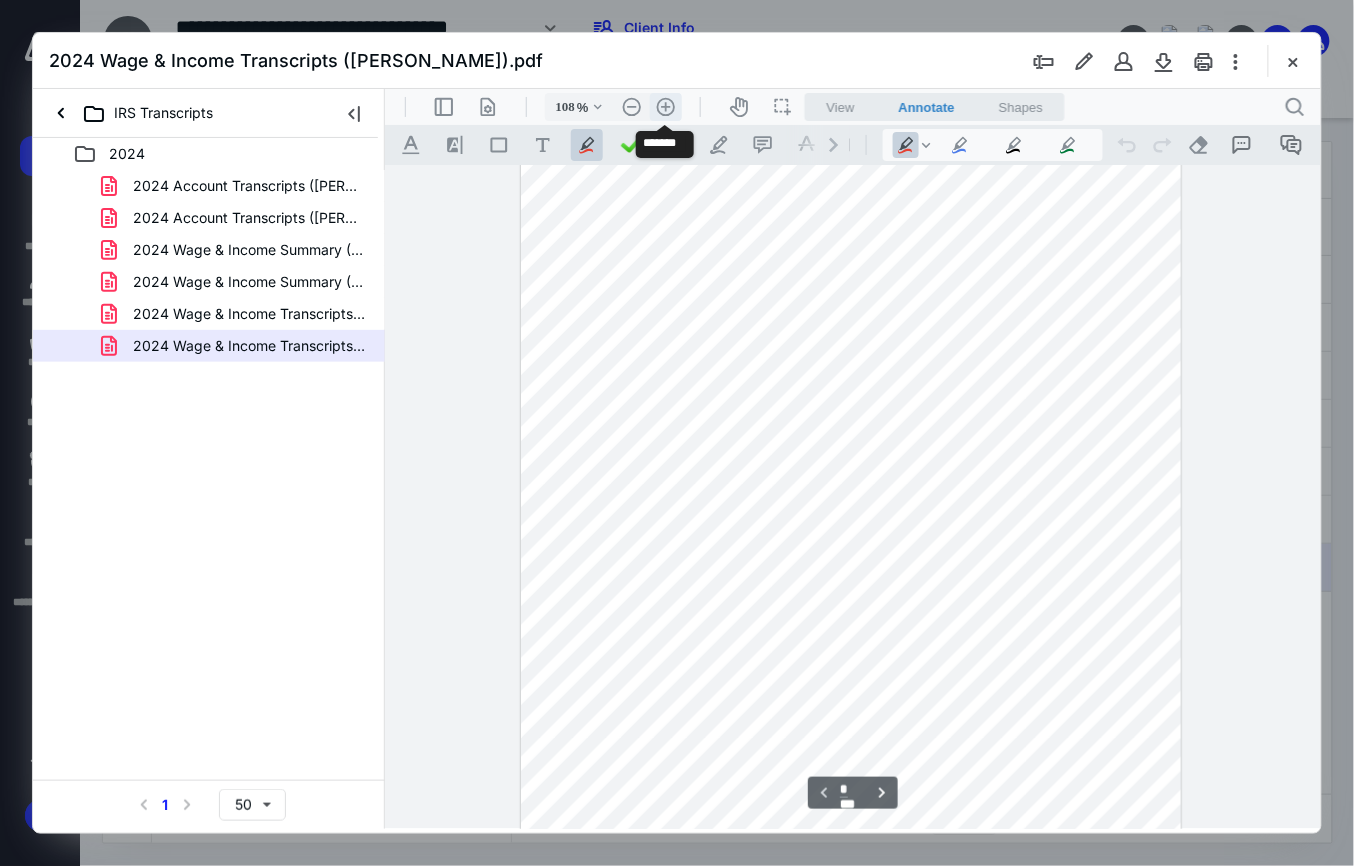 click on ".cls-1{fill:#abb0c4;} icon - header - zoom - in - line" at bounding box center [665, 106] 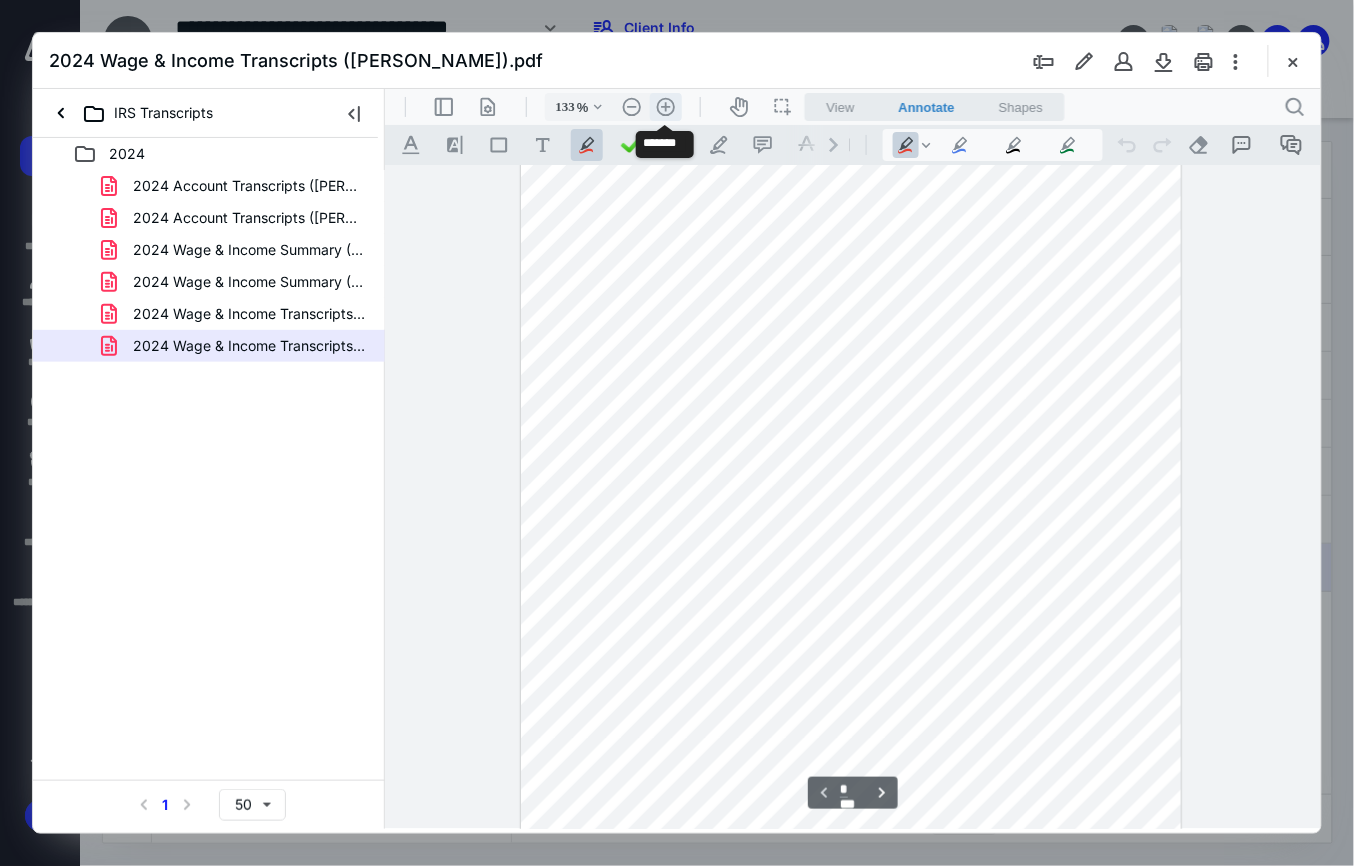 scroll, scrollTop: 302, scrollLeft: 0, axis: vertical 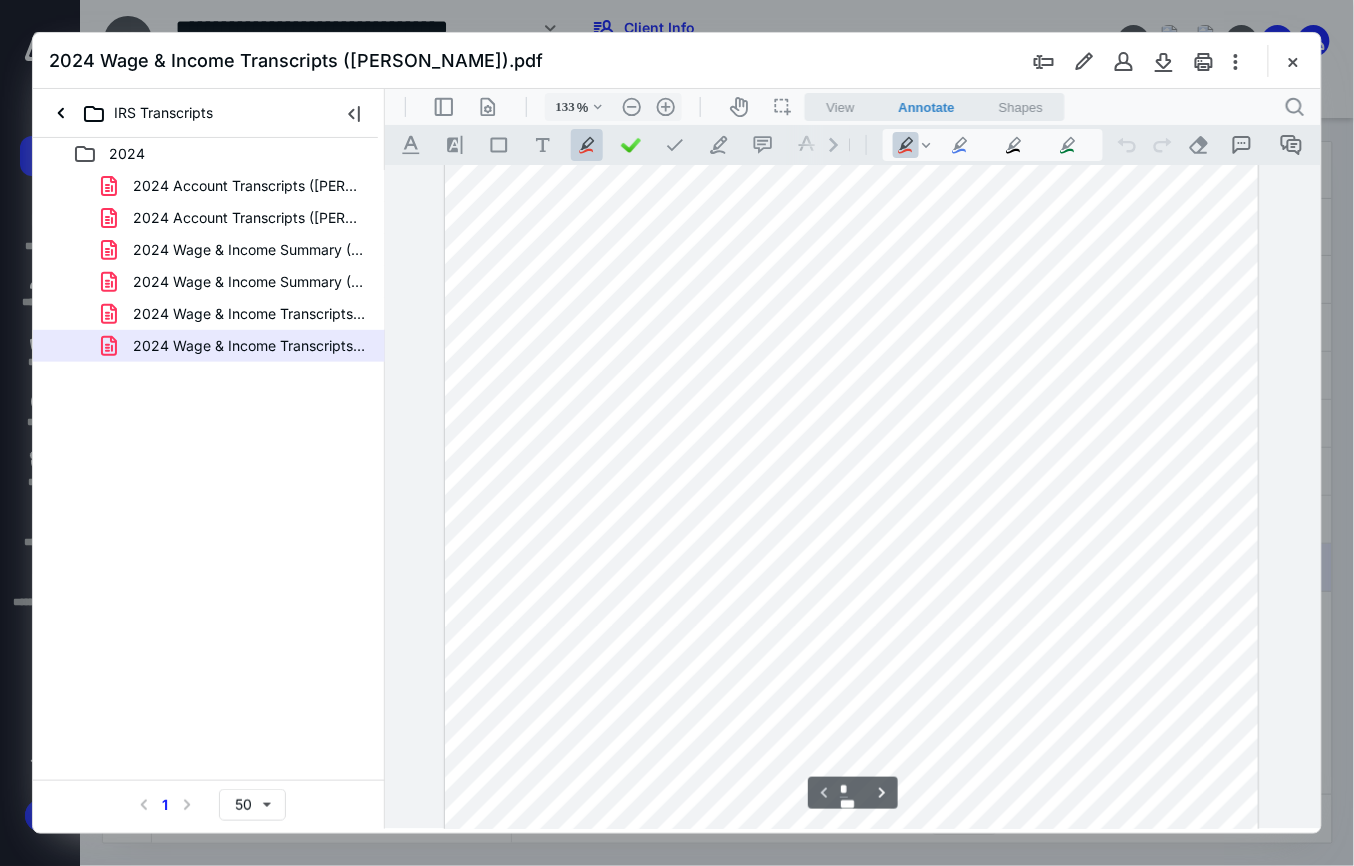 drag, startPoint x: 1317, startPoint y: 289, endPoint x: 1313, endPoint y: 234, distance: 55.145264 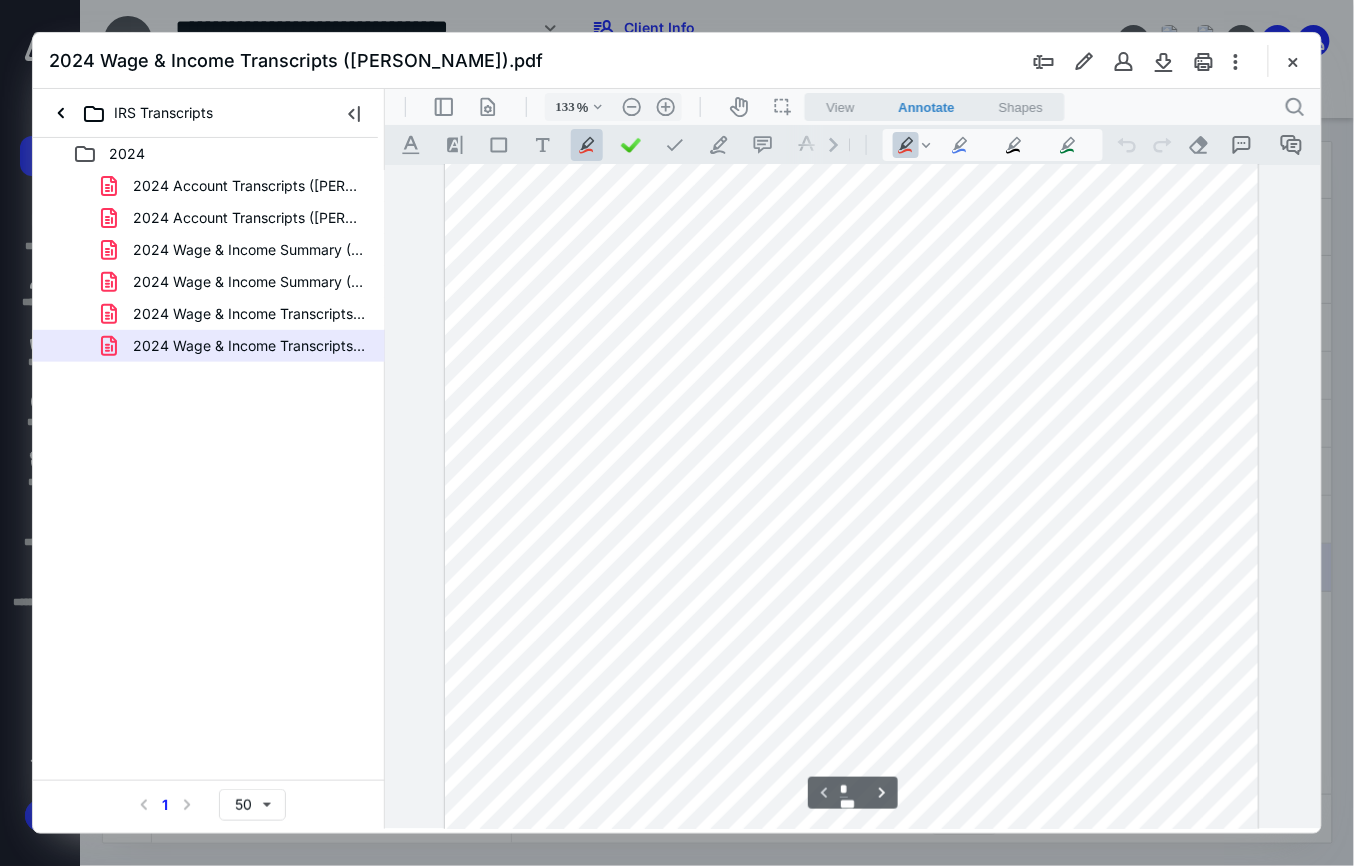 scroll, scrollTop: 0, scrollLeft: 0, axis: both 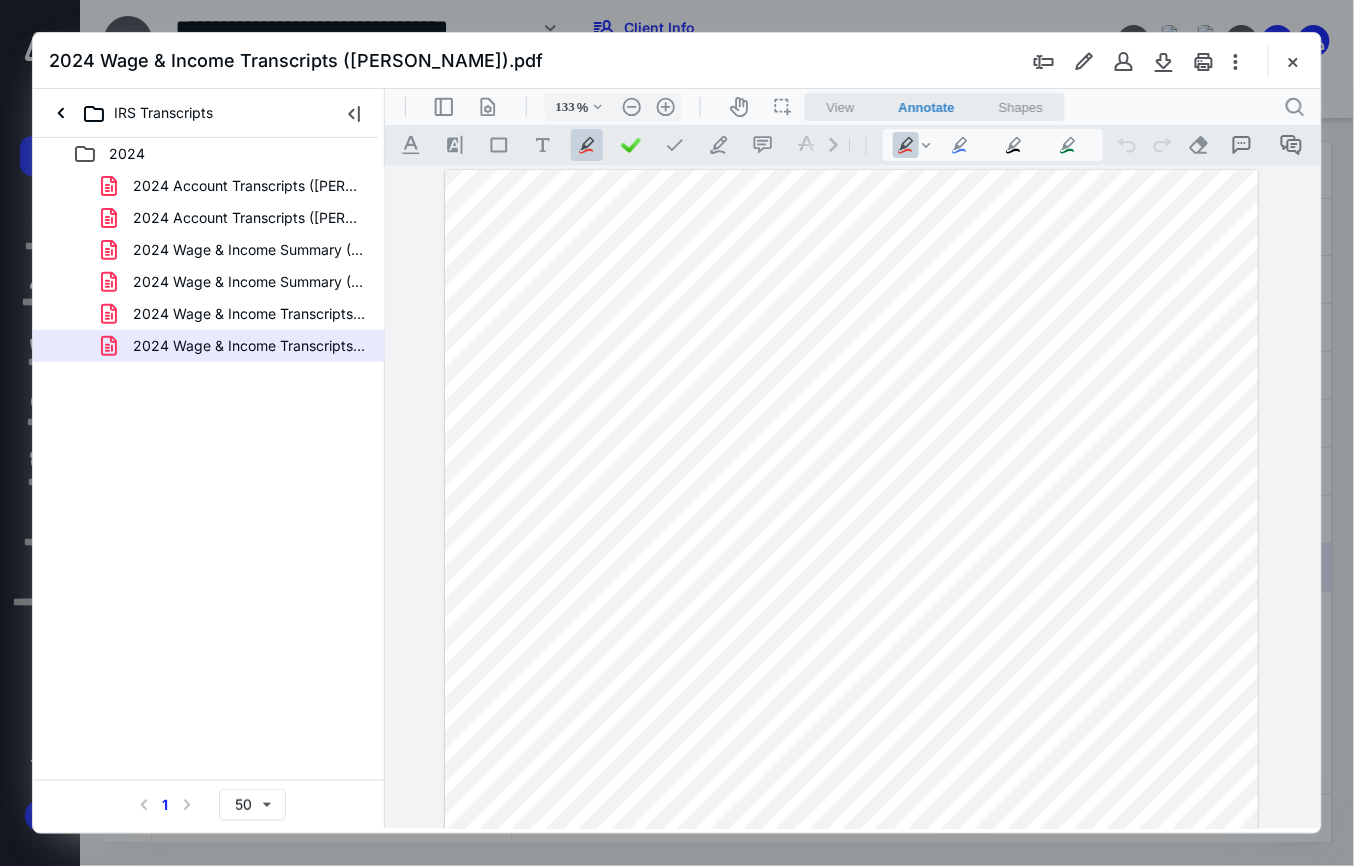 drag, startPoint x: 1108, startPoint y: 708, endPoint x: 1233, endPoint y: 702, distance: 125.14392 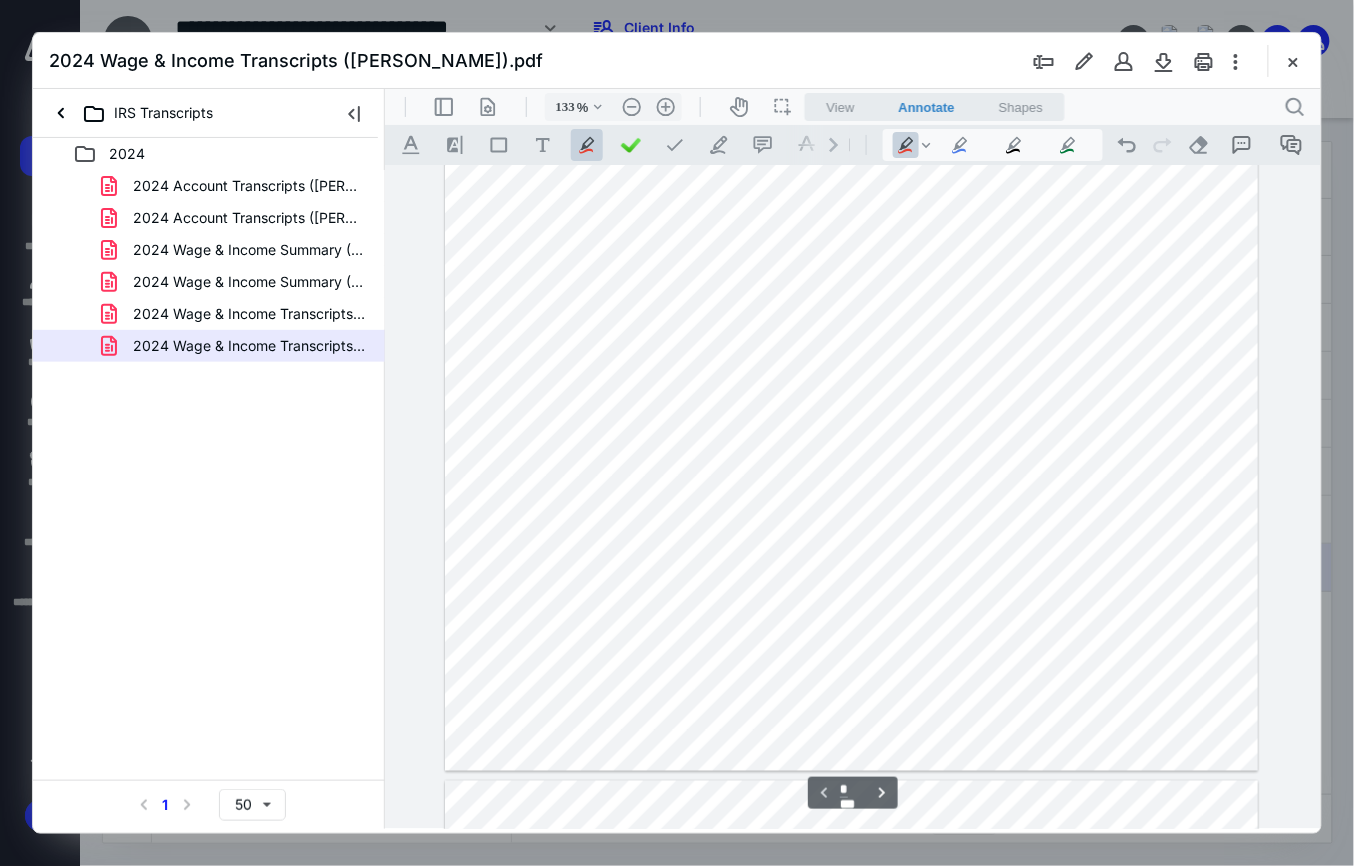scroll, scrollTop: 529, scrollLeft: 0, axis: vertical 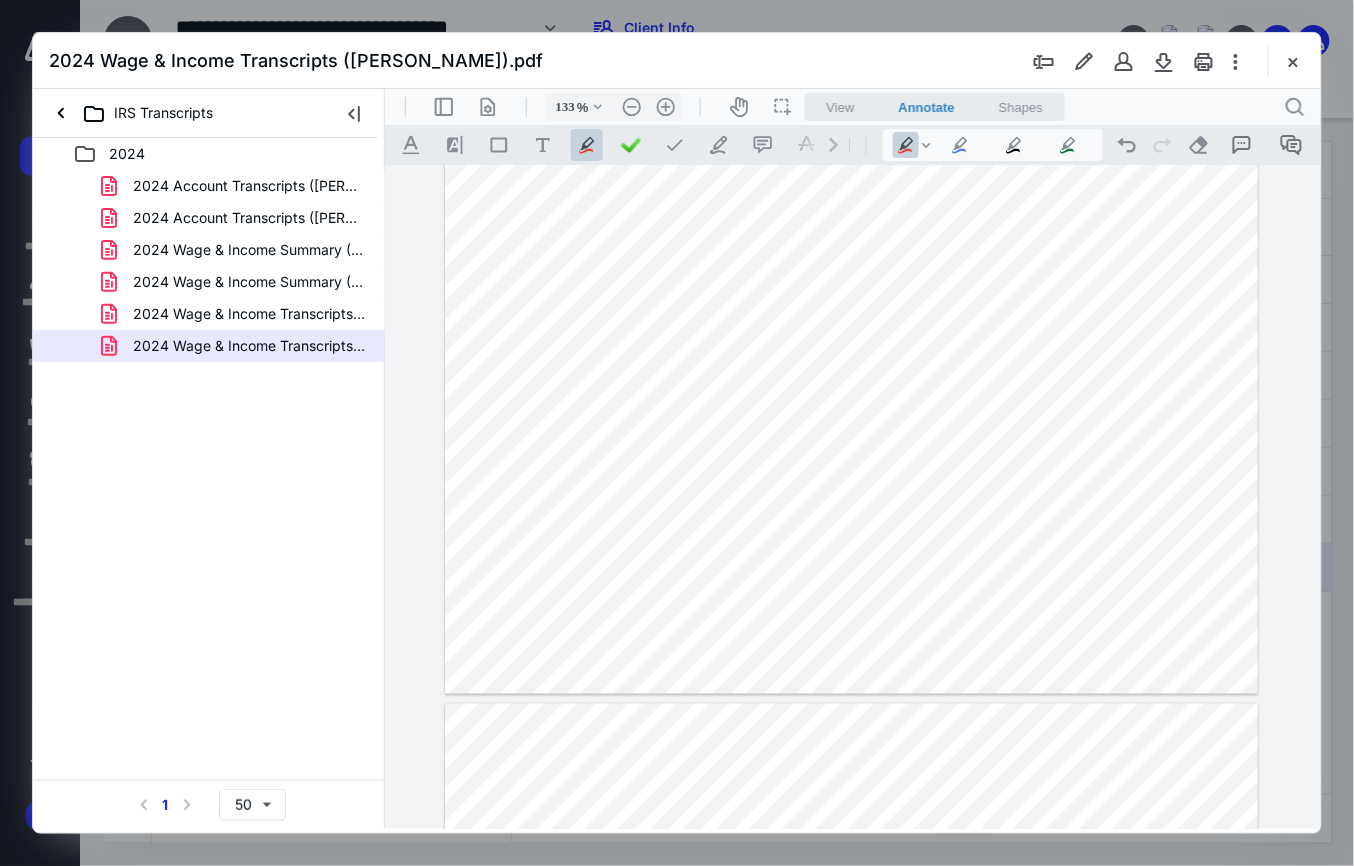 drag, startPoint x: 1102, startPoint y: 465, endPoint x: 1209, endPoint y: 454, distance: 107.563934 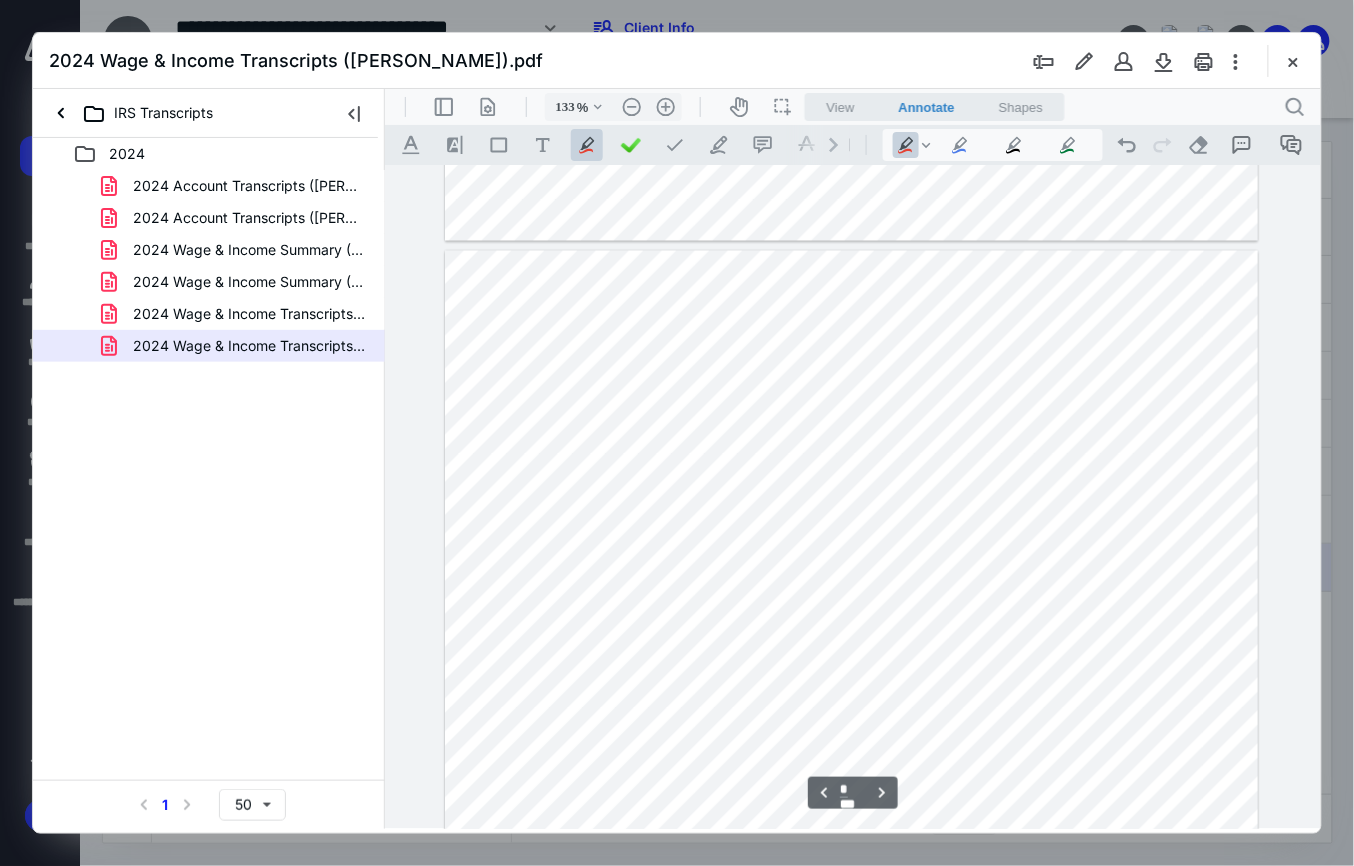 scroll, scrollTop: 1033, scrollLeft: 0, axis: vertical 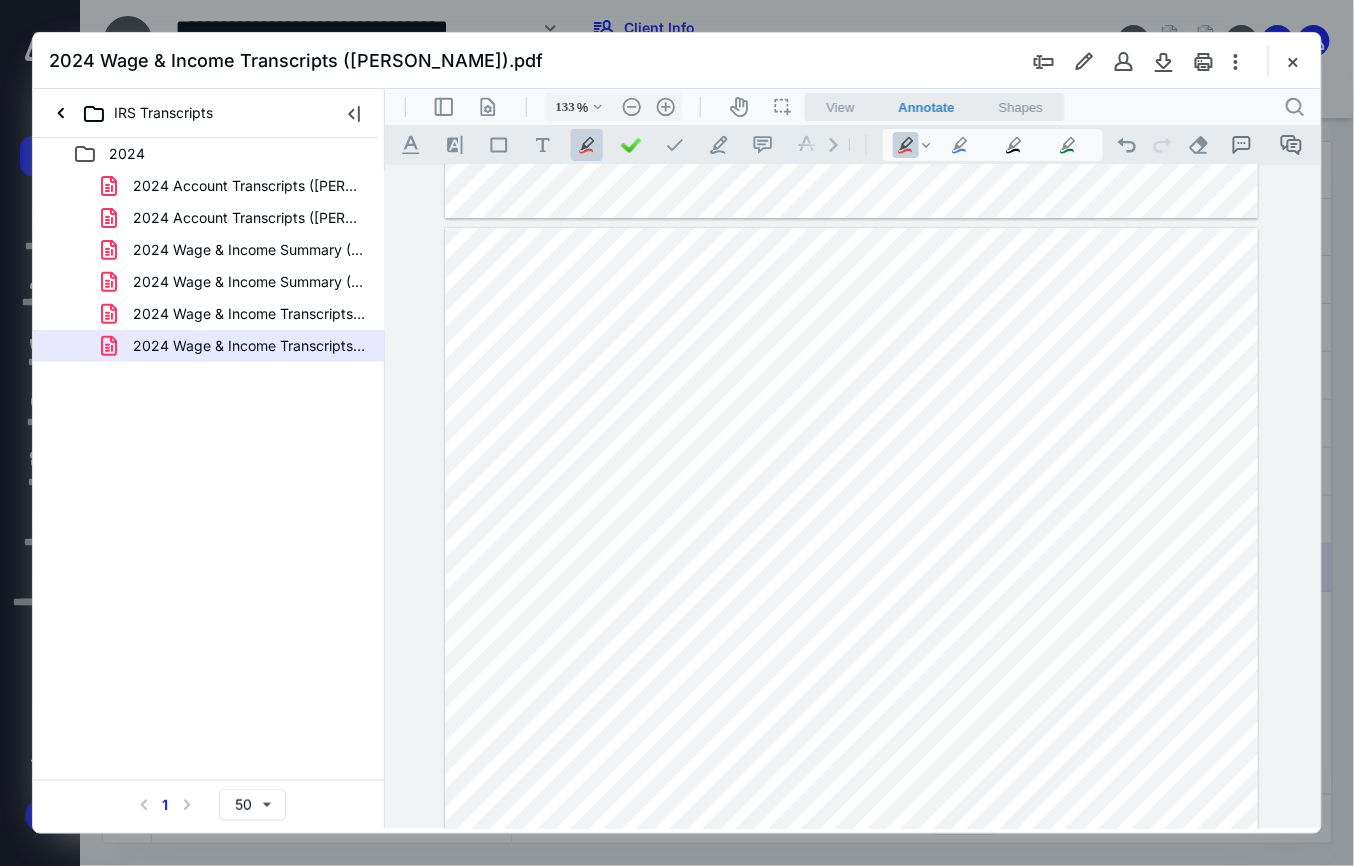 drag, startPoint x: 1322, startPoint y: 524, endPoint x: 1322, endPoint y: 536, distance: 12 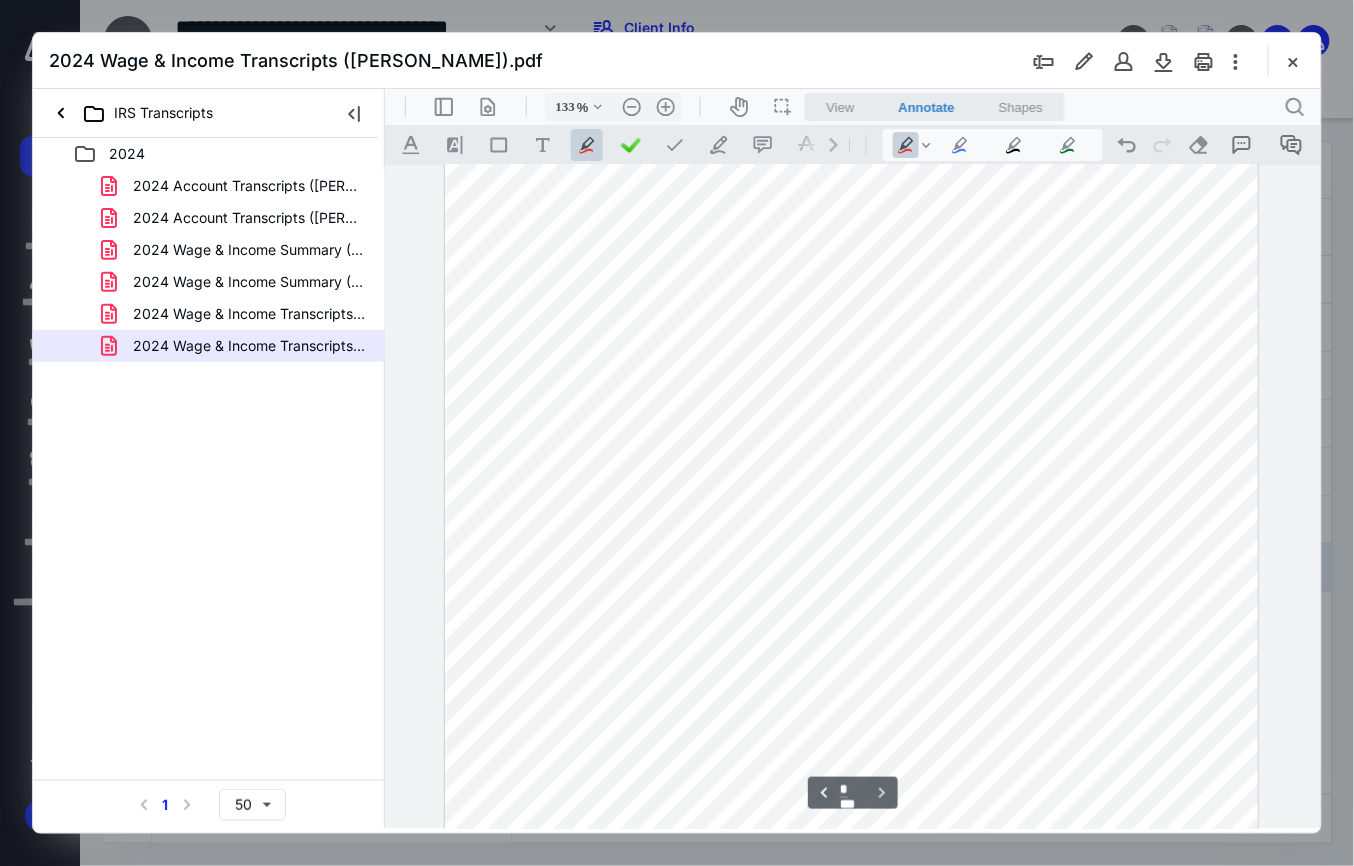 scroll, scrollTop: 3281, scrollLeft: 0, axis: vertical 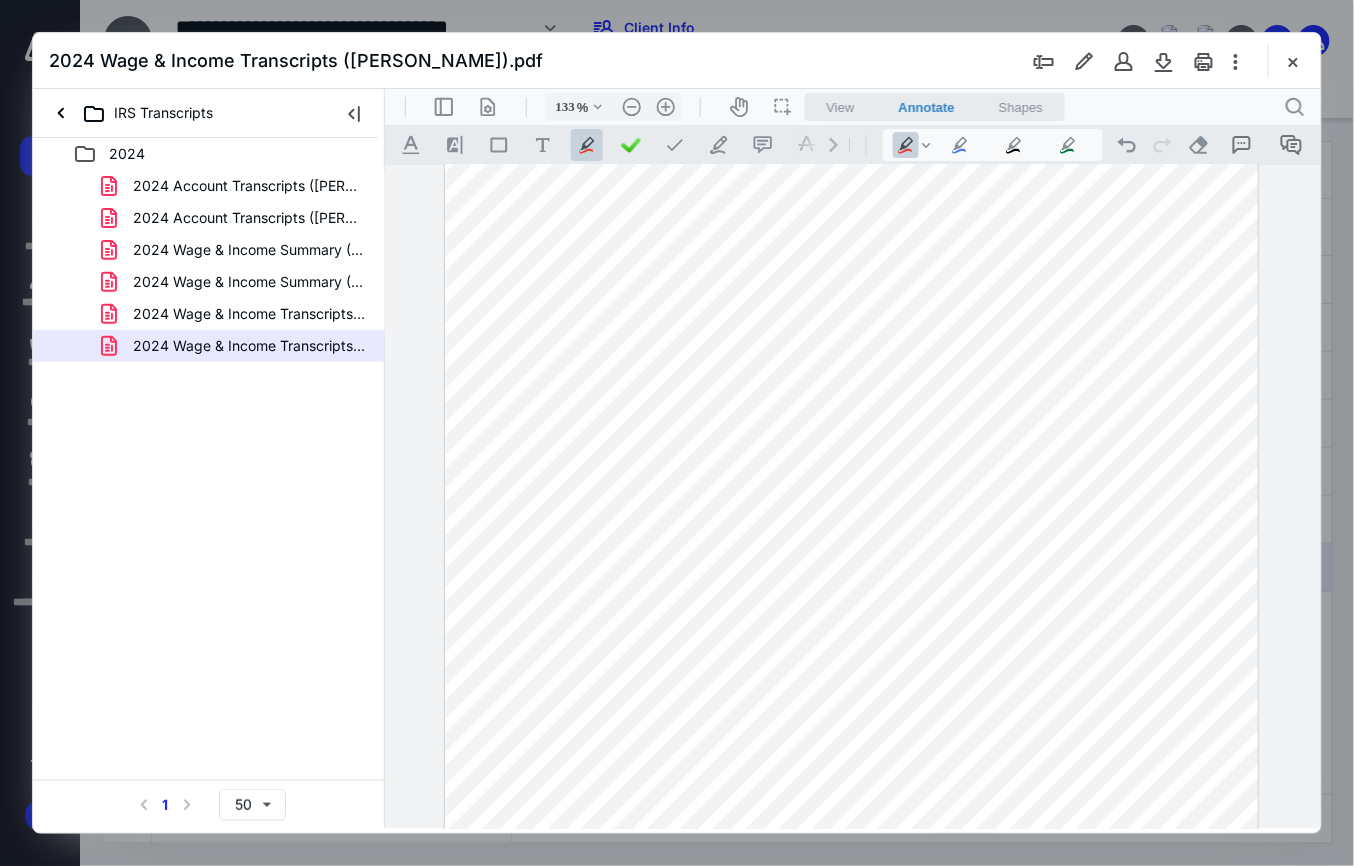 drag, startPoint x: 1118, startPoint y: 702, endPoint x: 1230, endPoint y: 676, distance: 114.97826 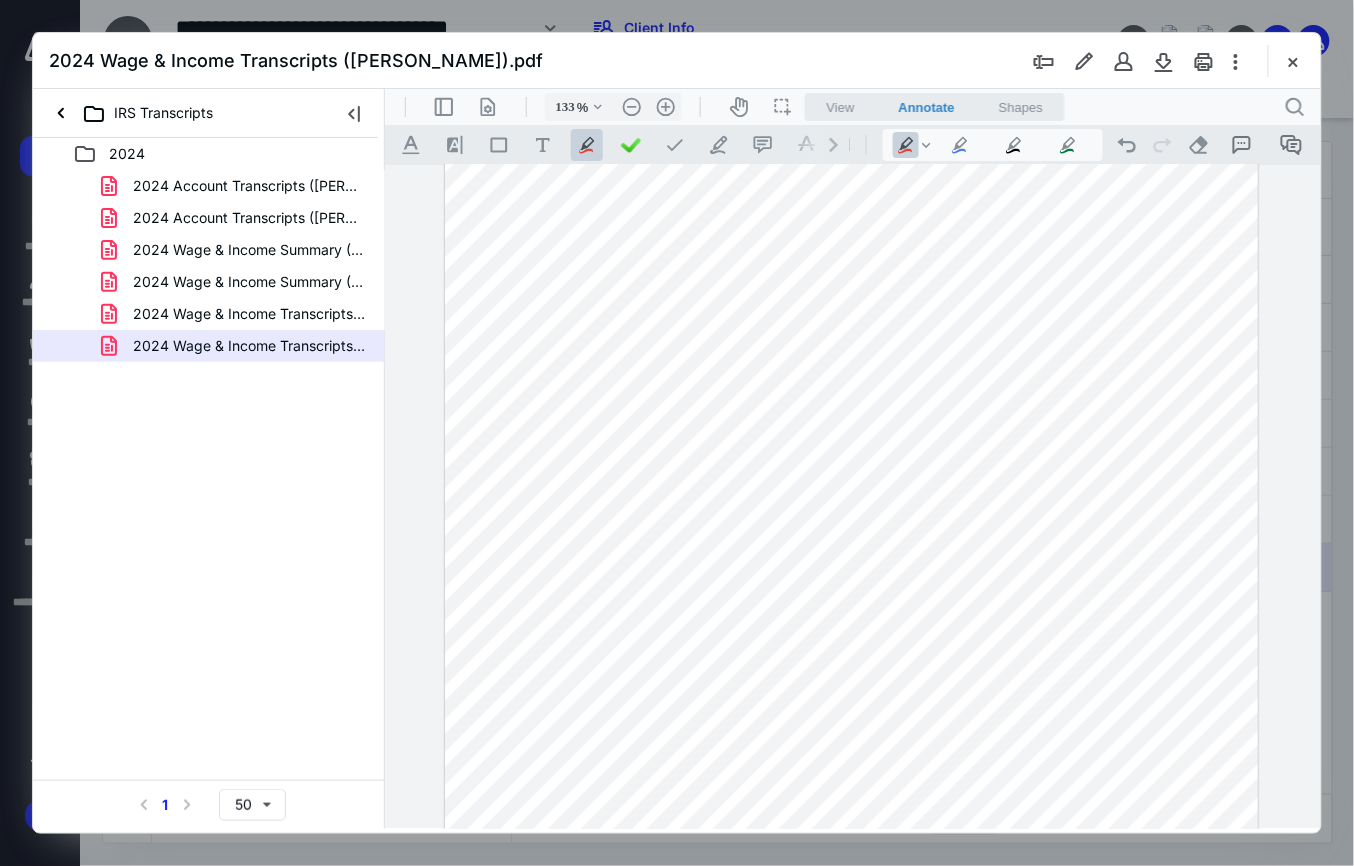 drag, startPoint x: 1188, startPoint y: 681, endPoint x: 1188, endPoint y: 697, distance: 16 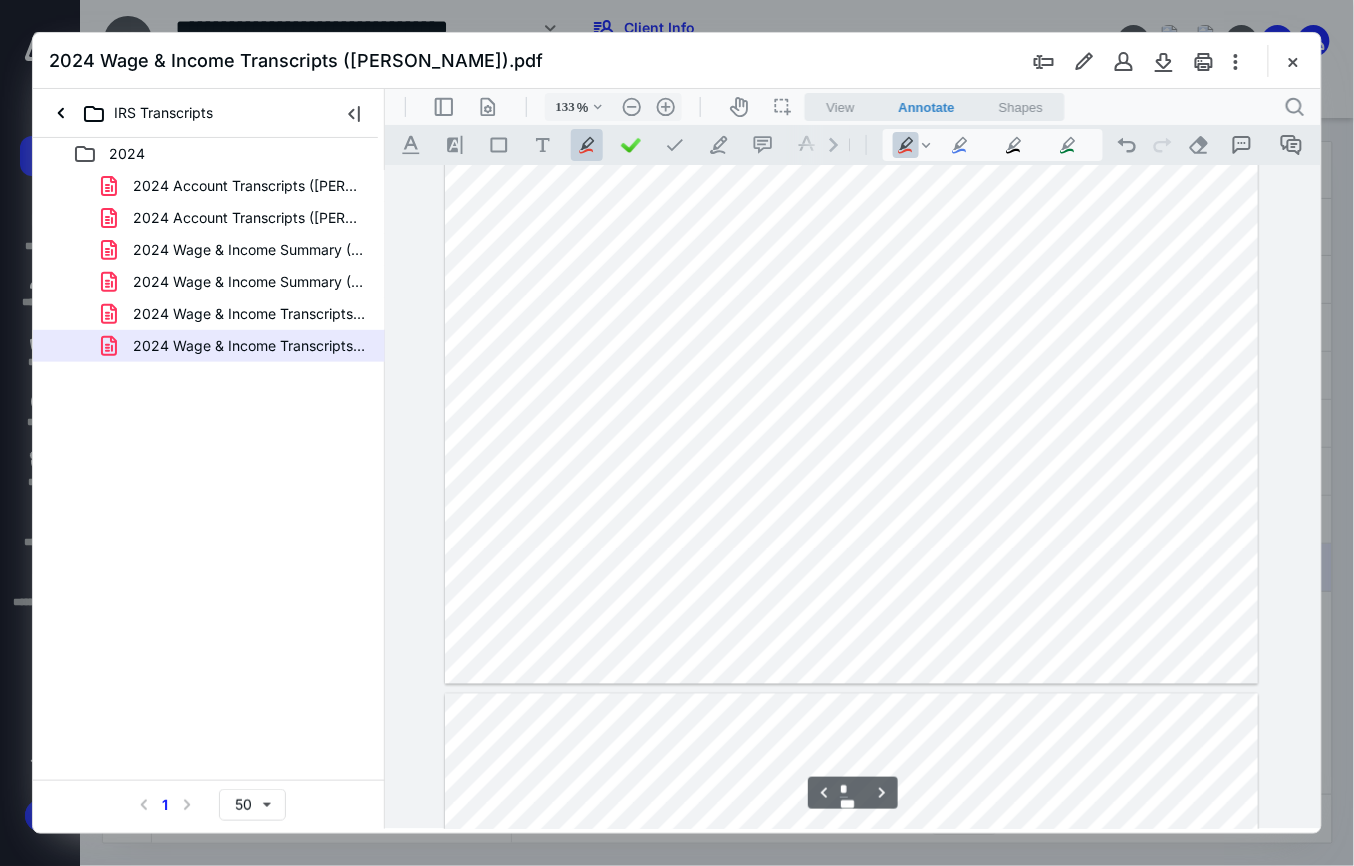 scroll, scrollTop: 2546, scrollLeft: 0, axis: vertical 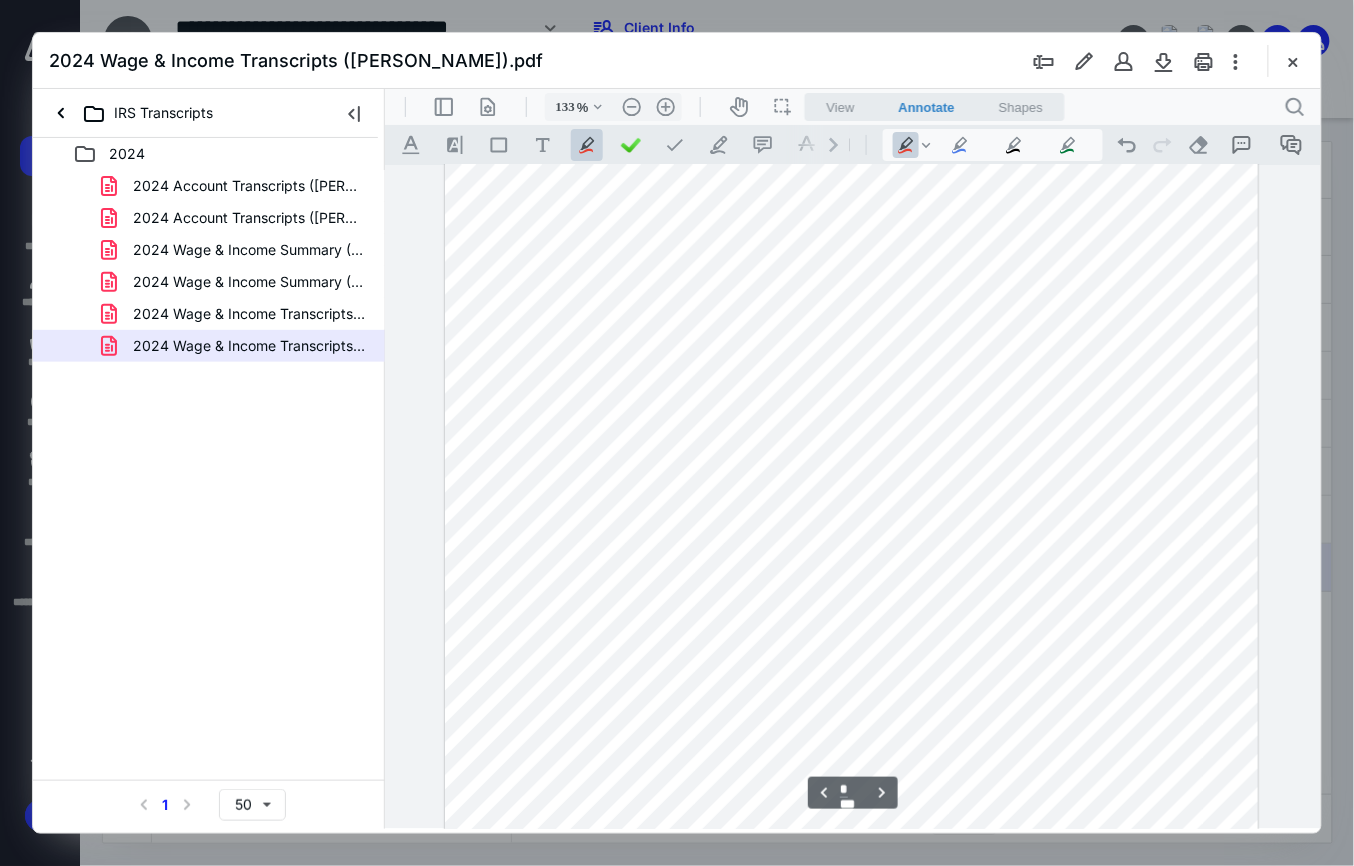 click on "2024 Wage & Income Transcripts (Vincent).pdf IRS Transcripts 2024 2024  Account Transcripts (Vincent).pdf 2024 Account Transcripts (Caren).pdf 2024 Wage & Income Summary (Caren).pdf 2024 Wage & Income Summary (Vincent).pdf 2024 Wage & Income Transcripts (Caren).pdf 2024 Wage & Income Transcripts (Vincent).pdf Select a page number for more results 1 50" at bounding box center (677, 433) 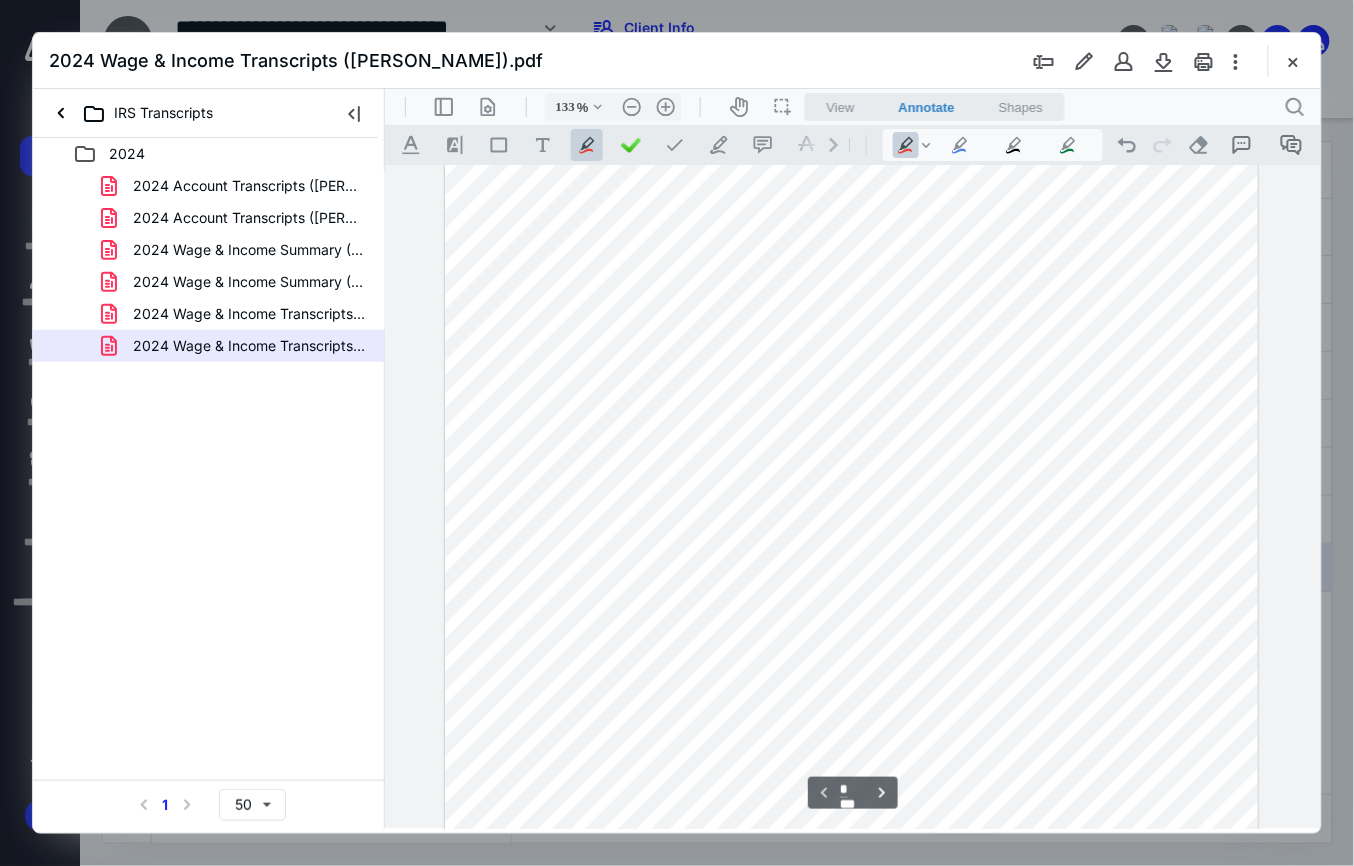 scroll, scrollTop: 306, scrollLeft: 0, axis: vertical 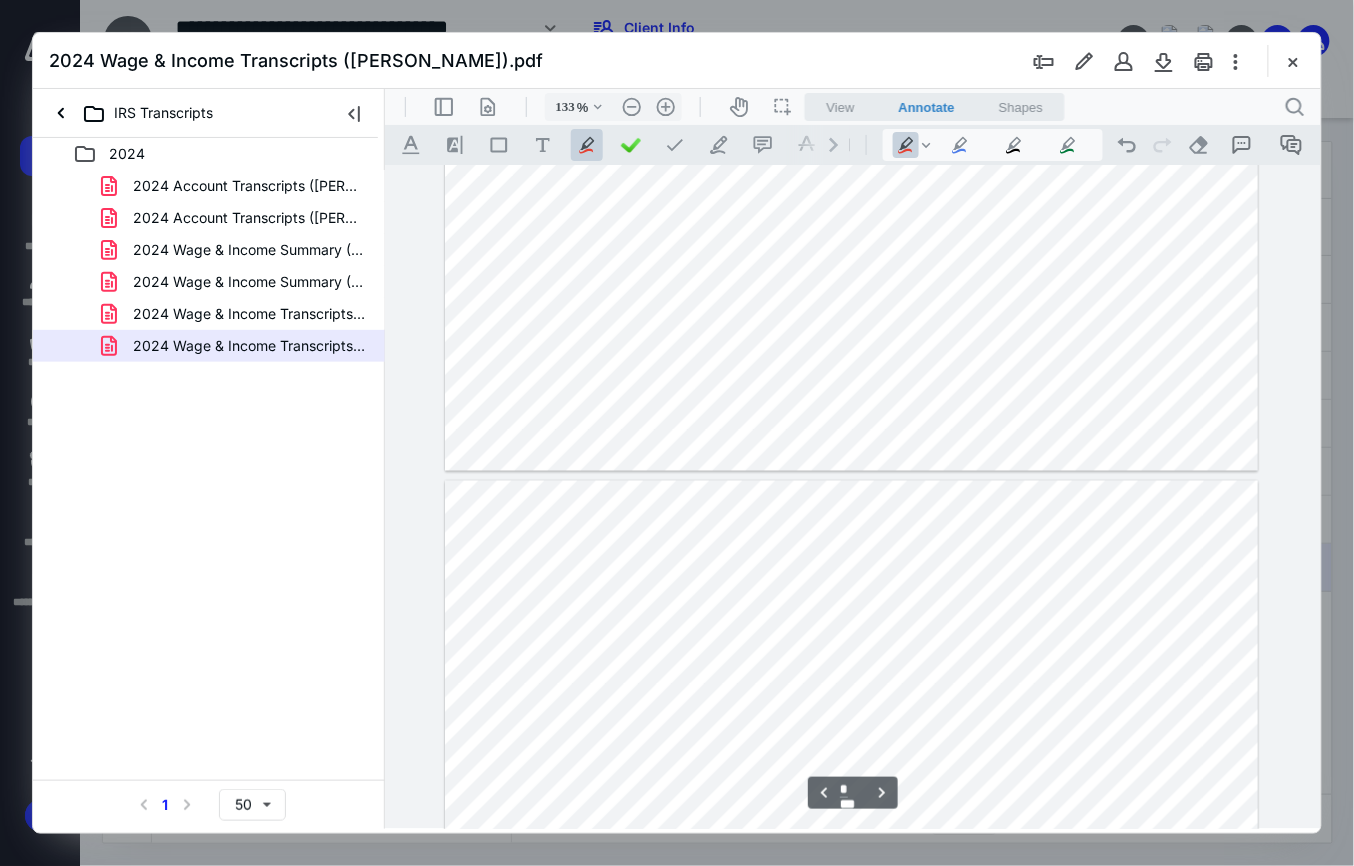 type on "*" 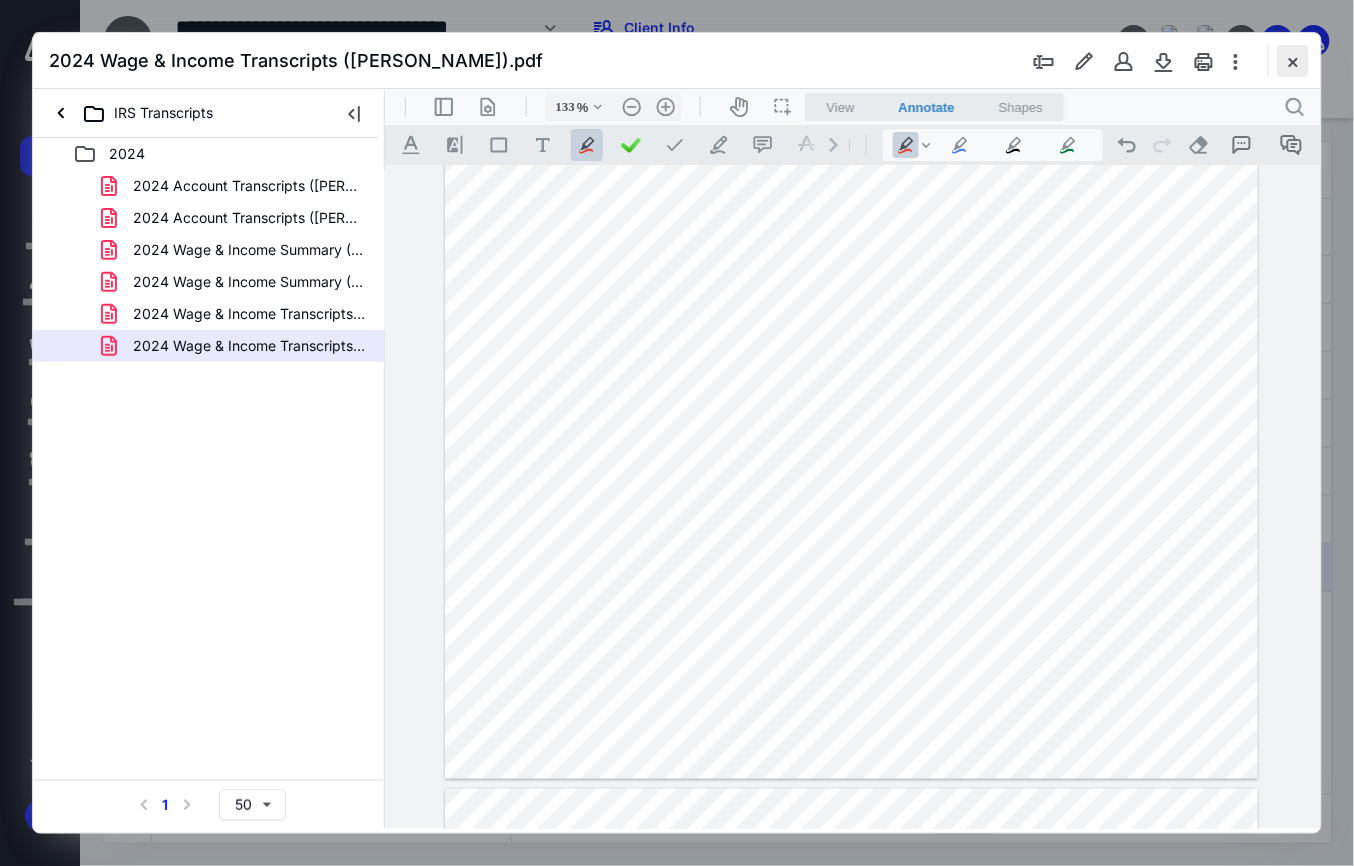 drag, startPoint x: 1290, startPoint y: 60, endPoint x: 1245, endPoint y: 53, distance: 45.54119 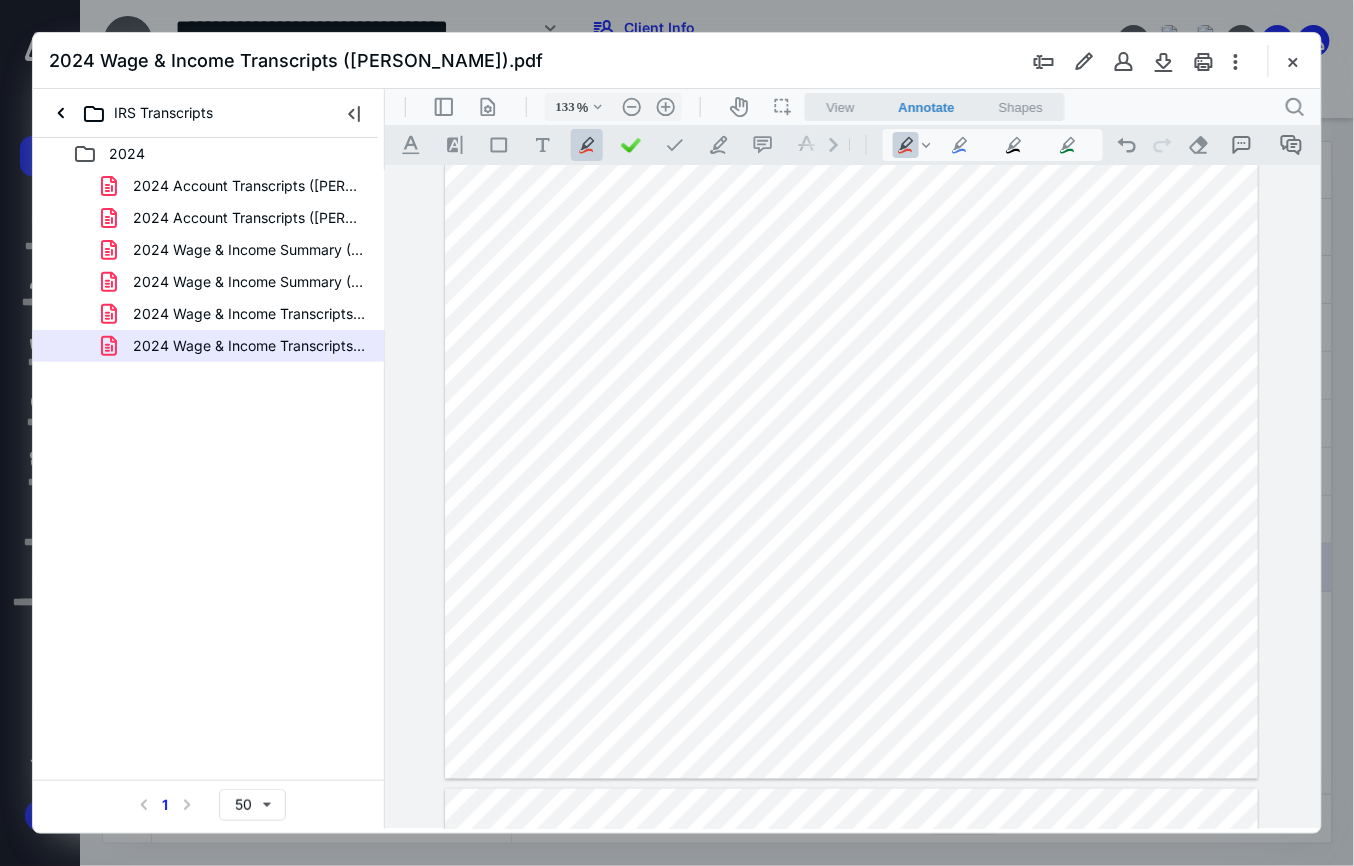 click at bounding box center [1293, 61] 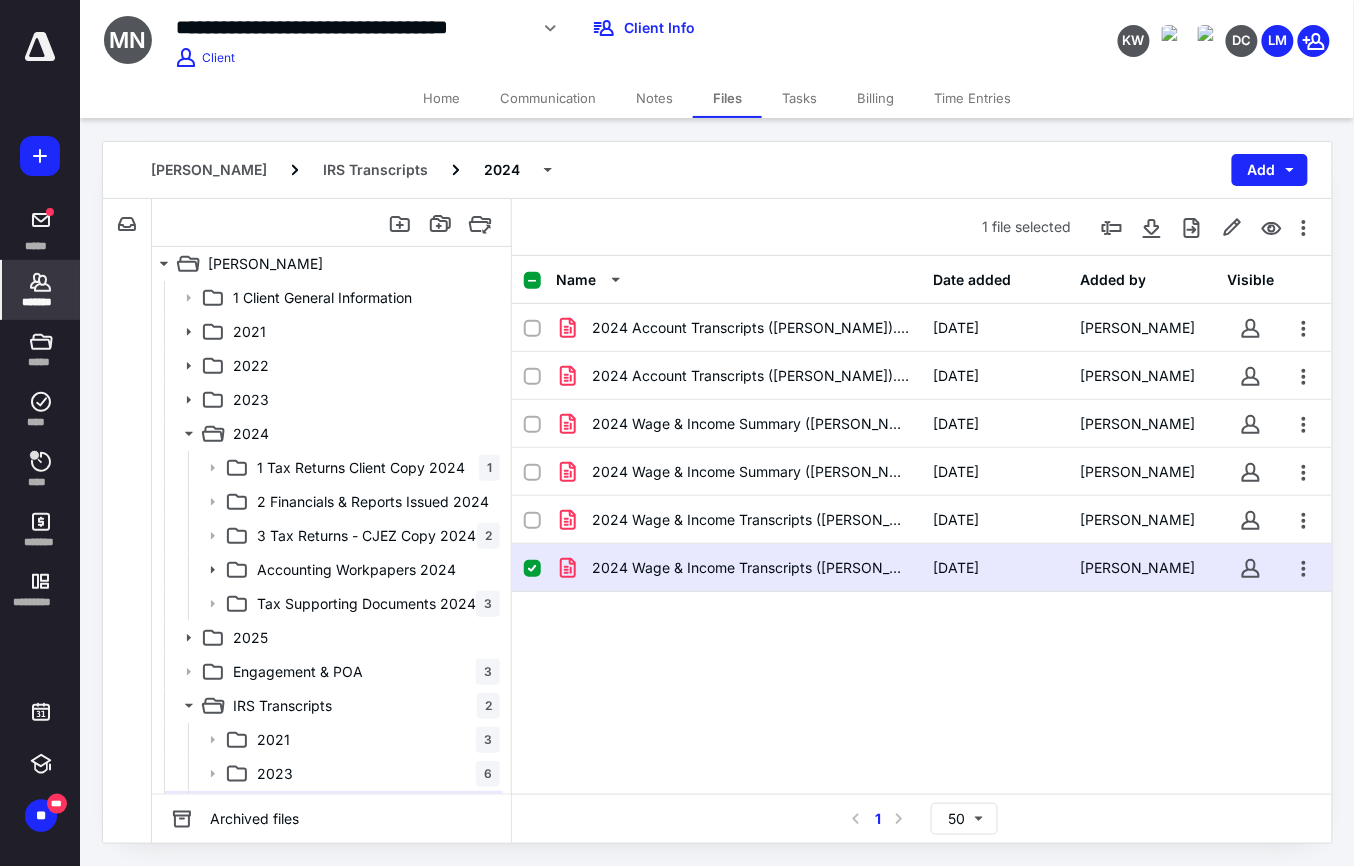 click 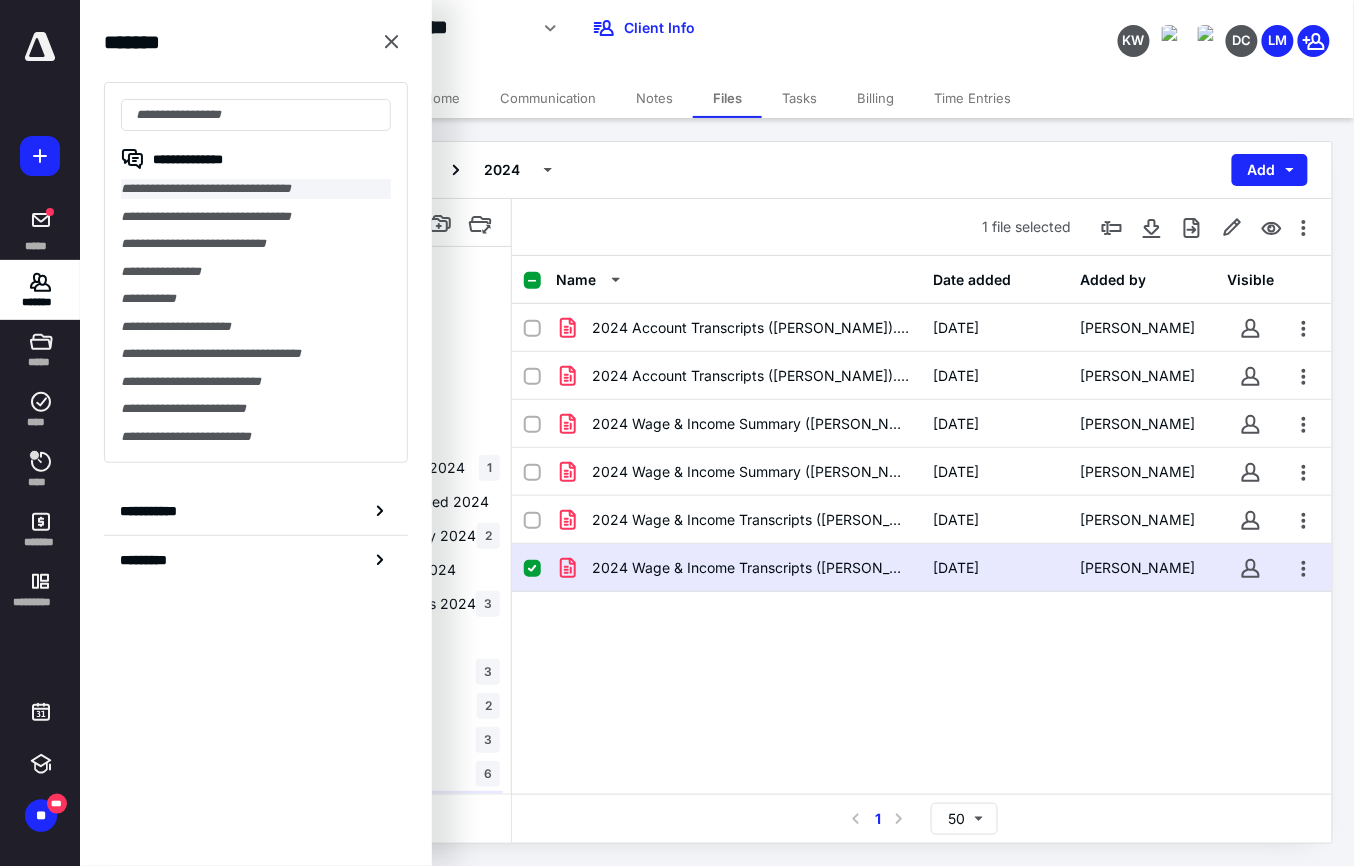 click on "**********" at bounding box center (255, 189) 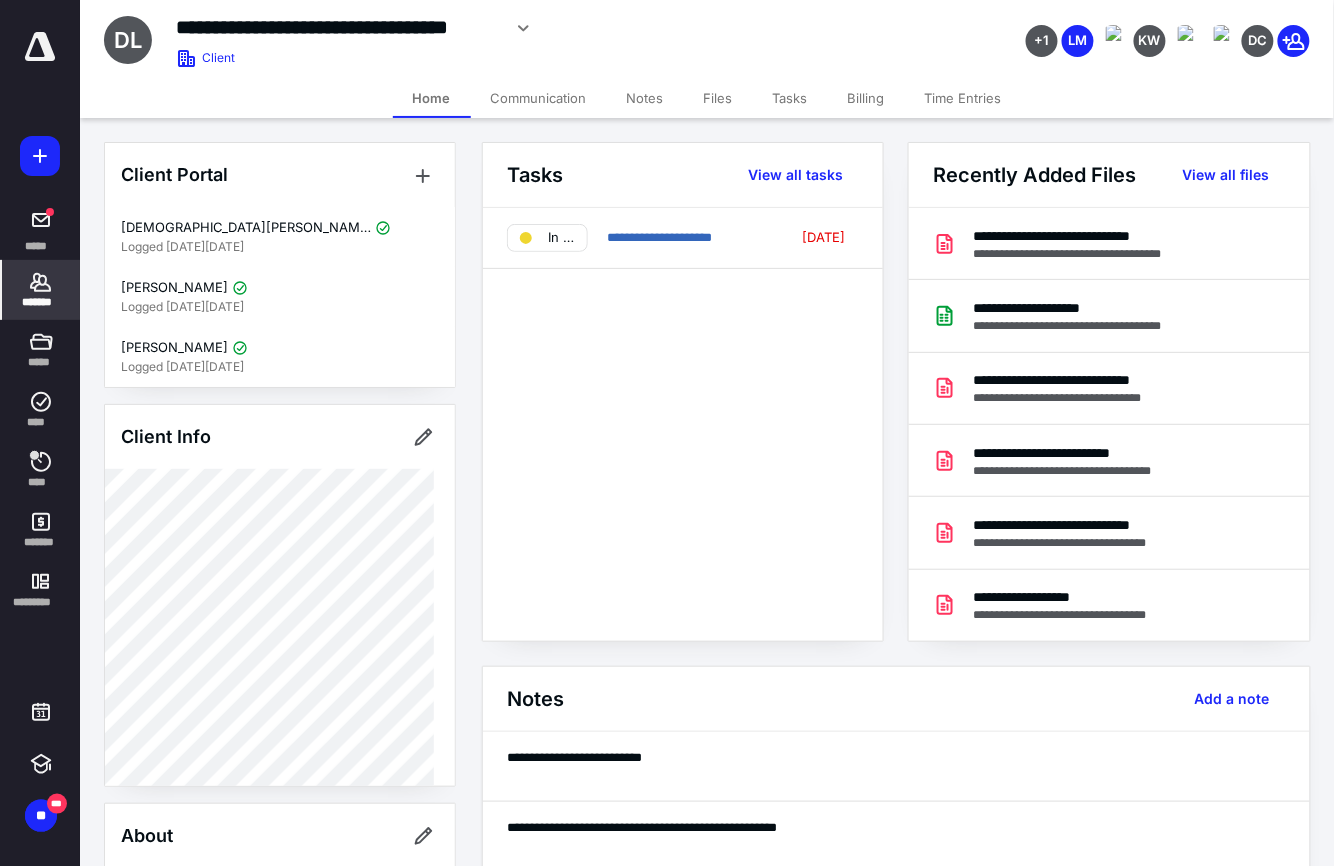 click on "Files" at bounding box center (718, 98) 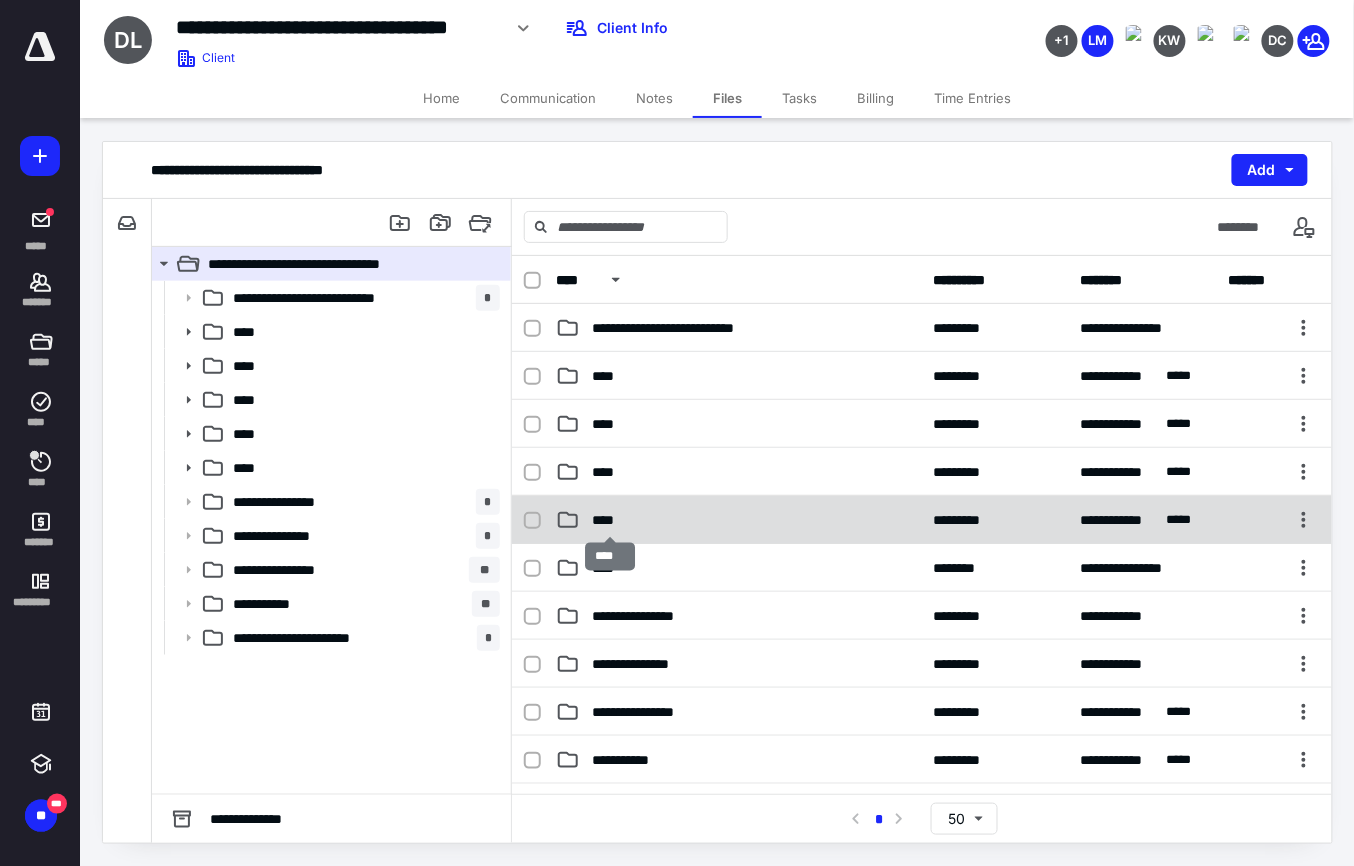 click on "****" at bounding box center [609, 520] 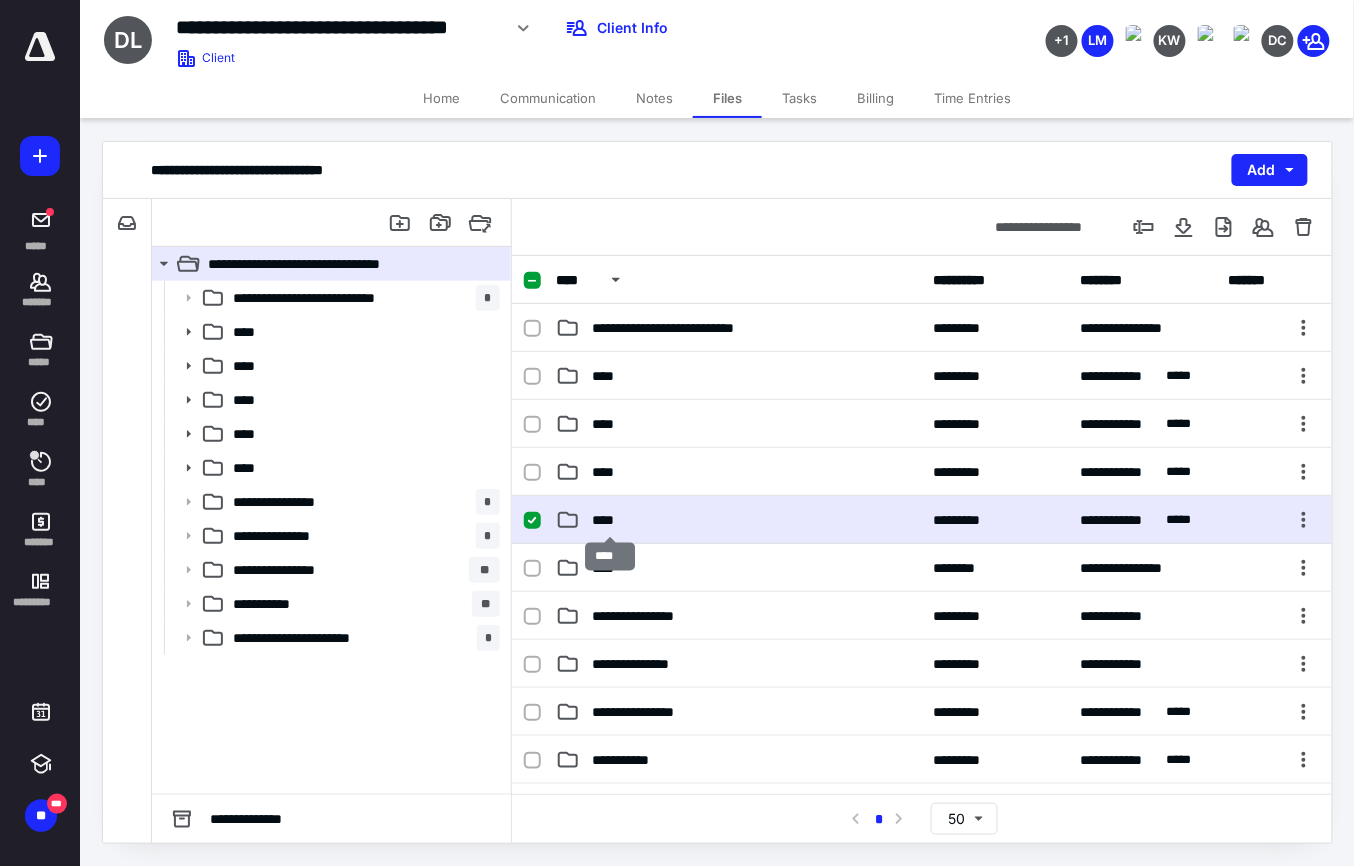 click on "****" at bounding box center [609, 520] 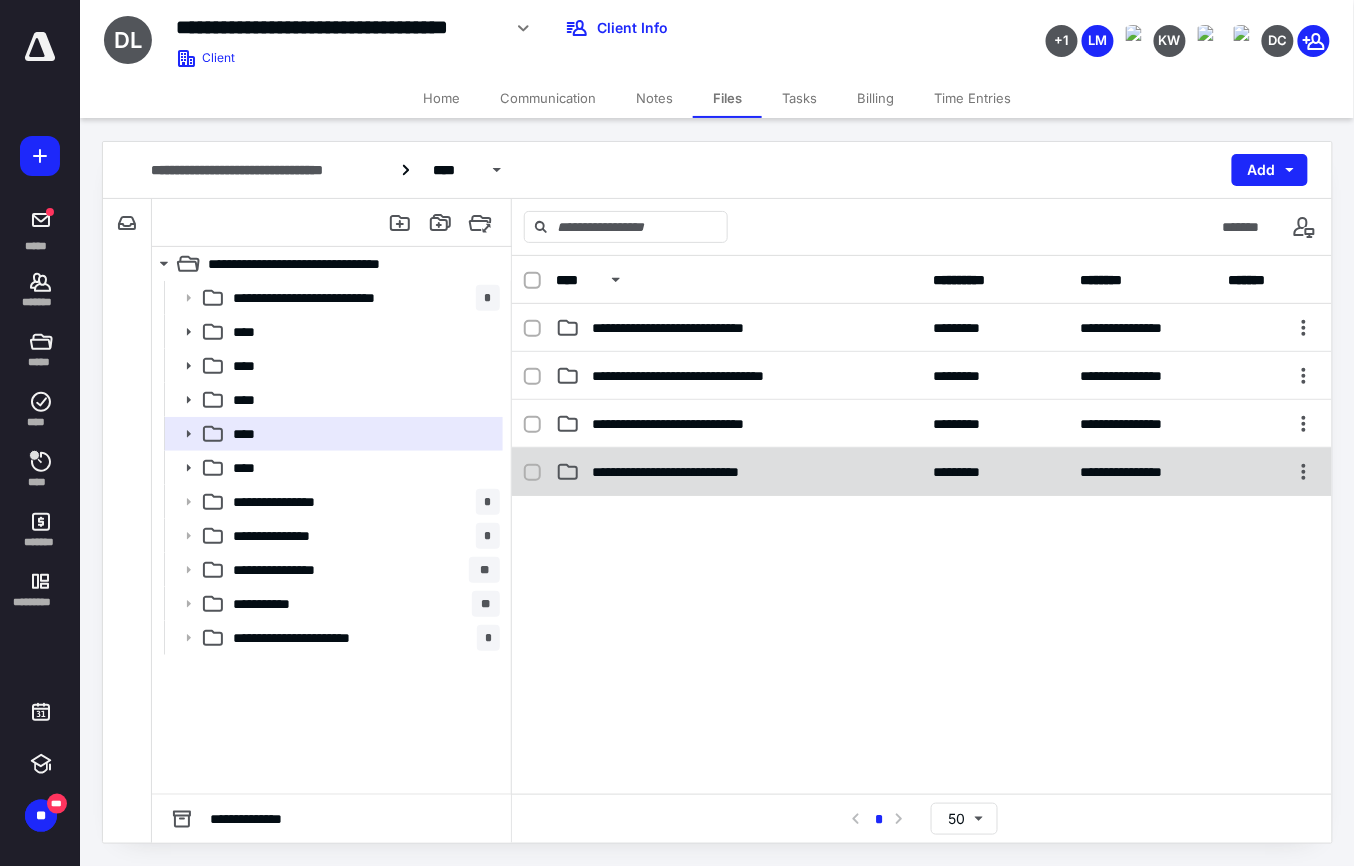 click on "**********" at bounding box center [701, 472] 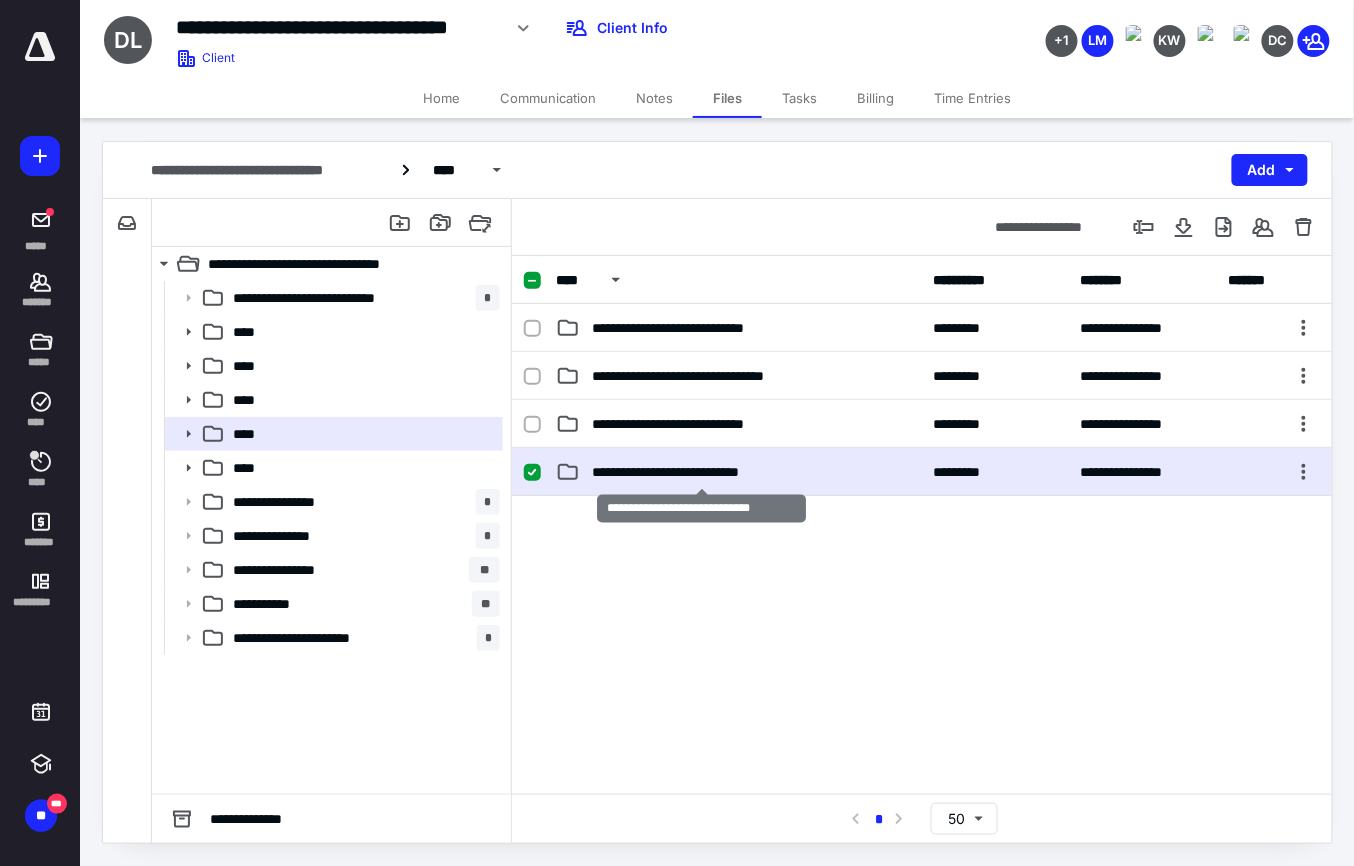 click on "**********" at bounding box center (701, 472) 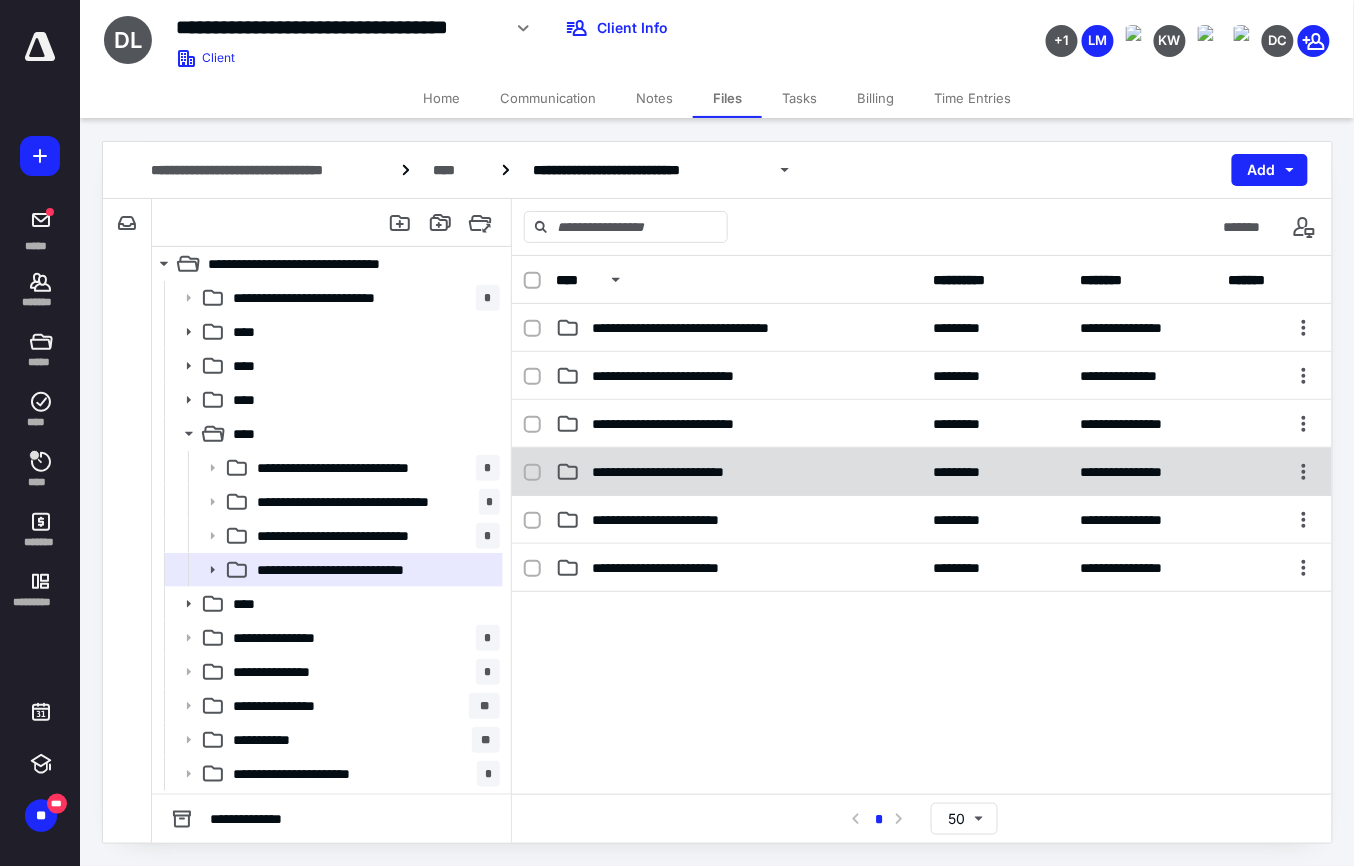 click on "**********" at bounding box center (739, 472) 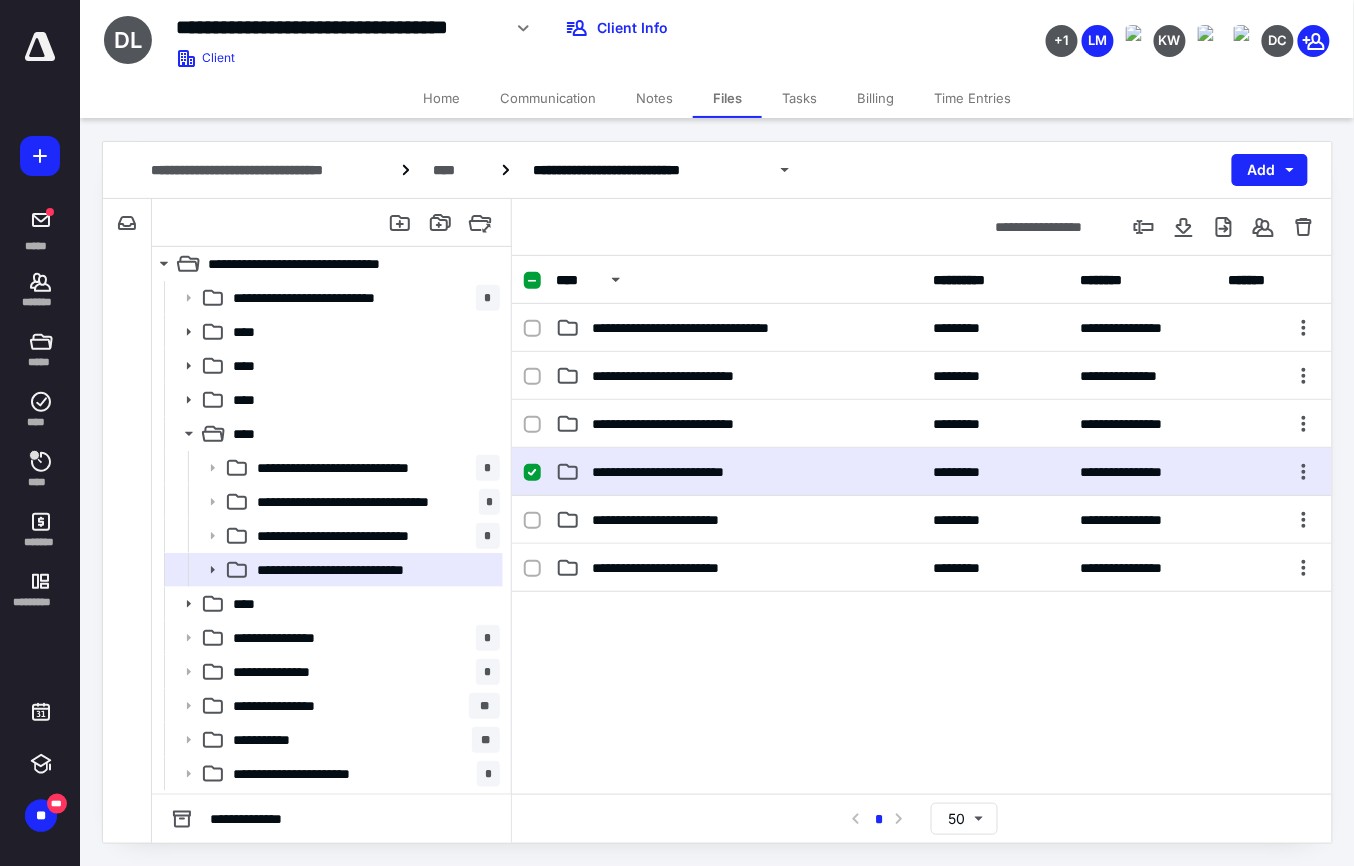 click on "**********" at bounding box center (739, 472) 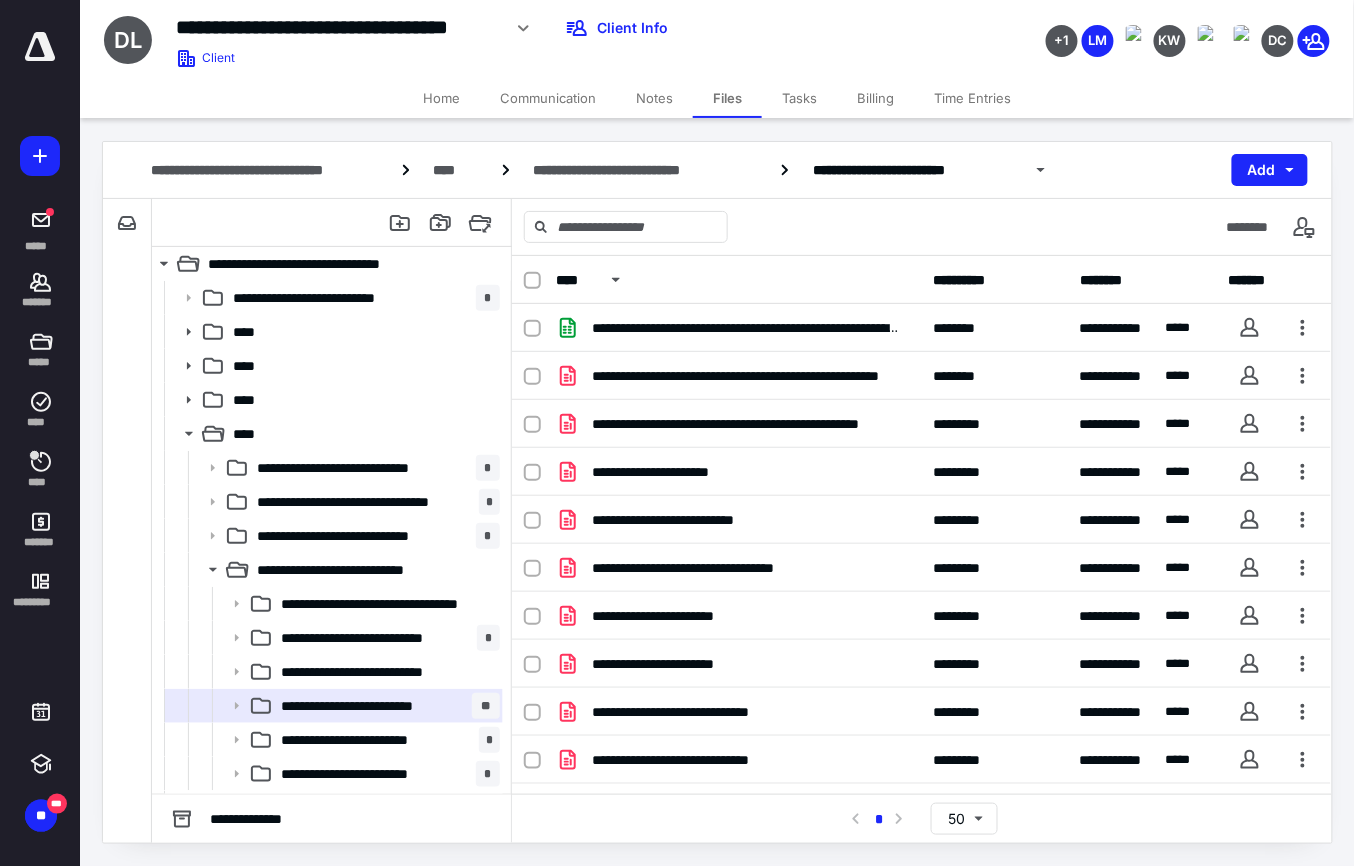 scroll, scrollTop: 236, scrollLeft: 0, axis: vertical 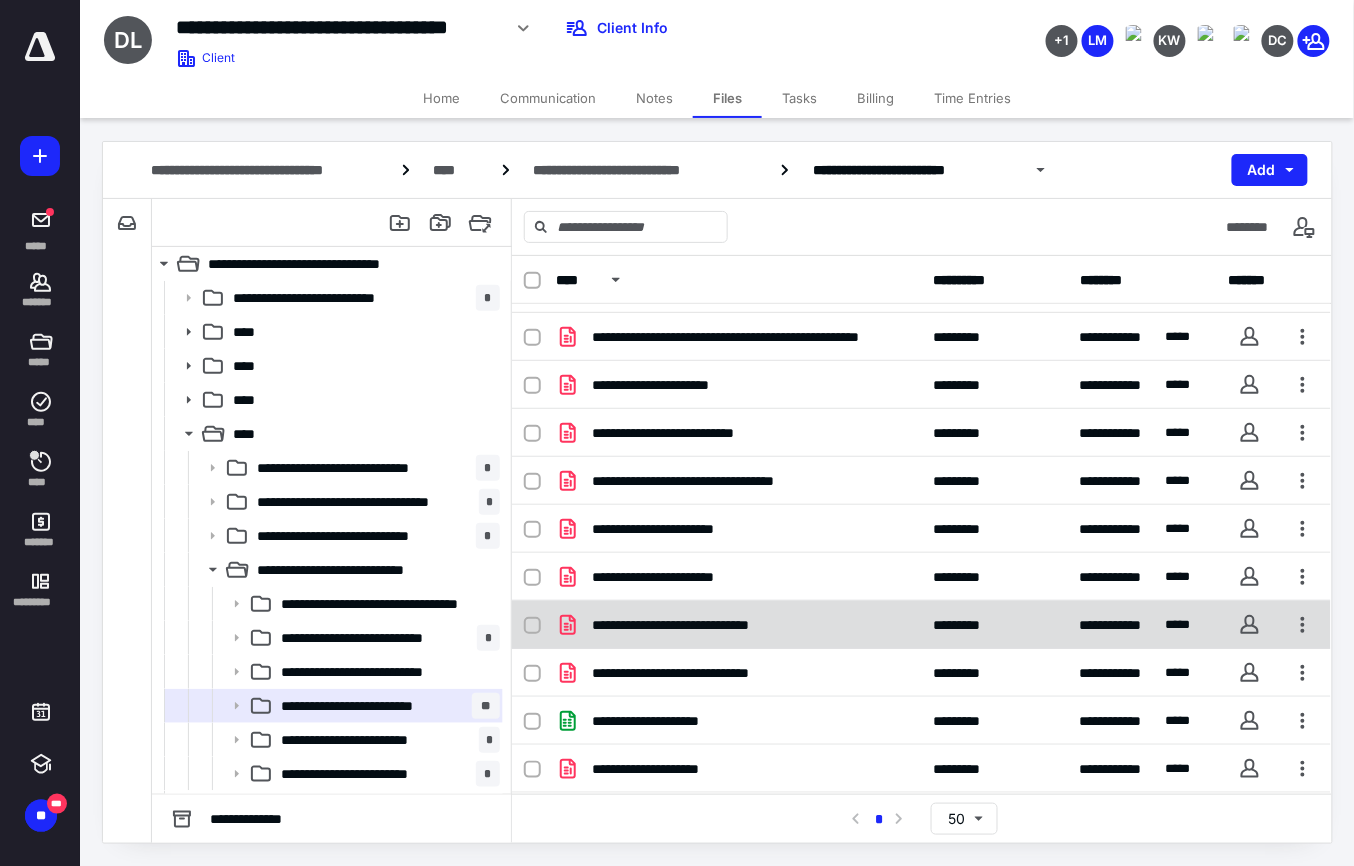click on "**********" at bounding box center (921, 625) 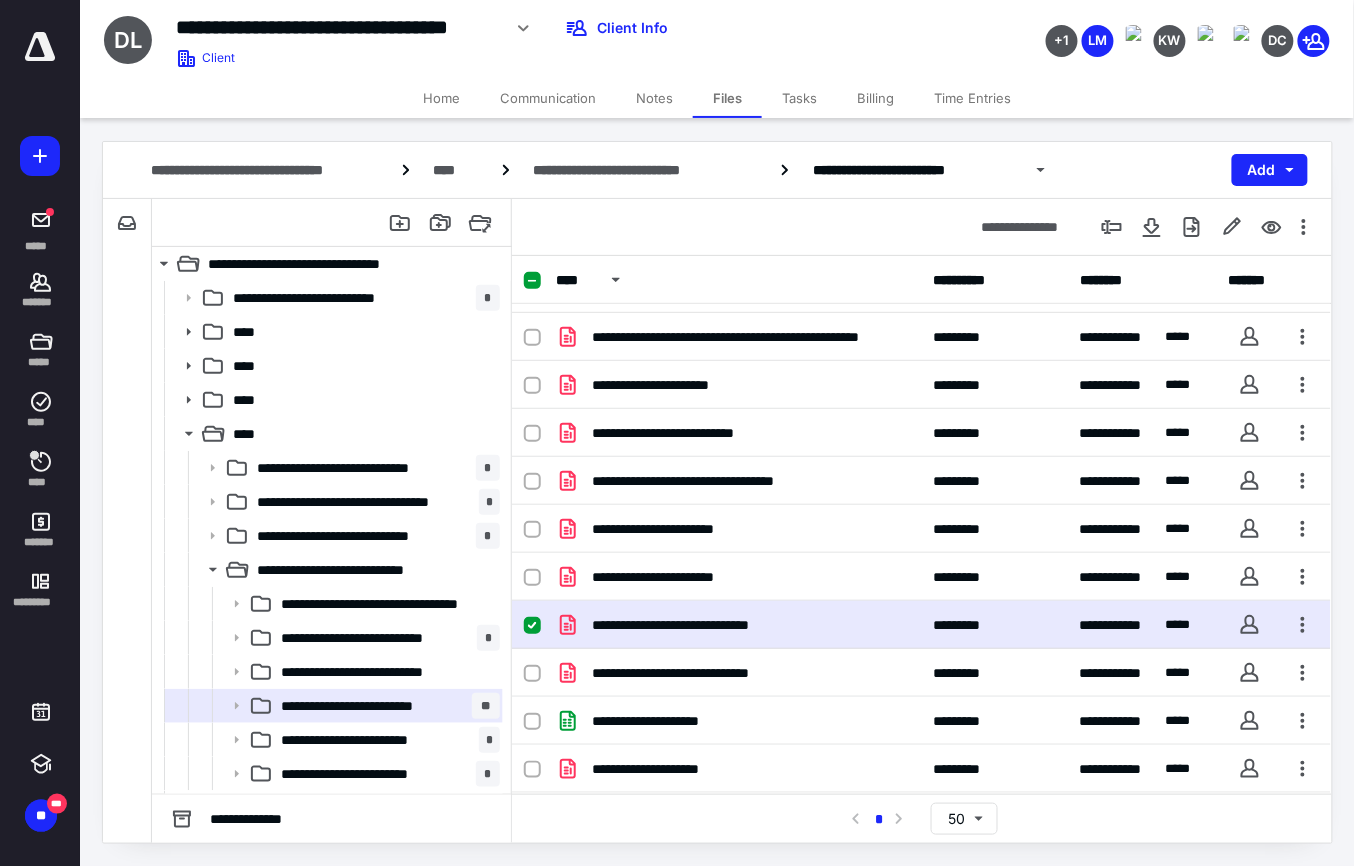 click on "**********" at bounding box center (921, 625) 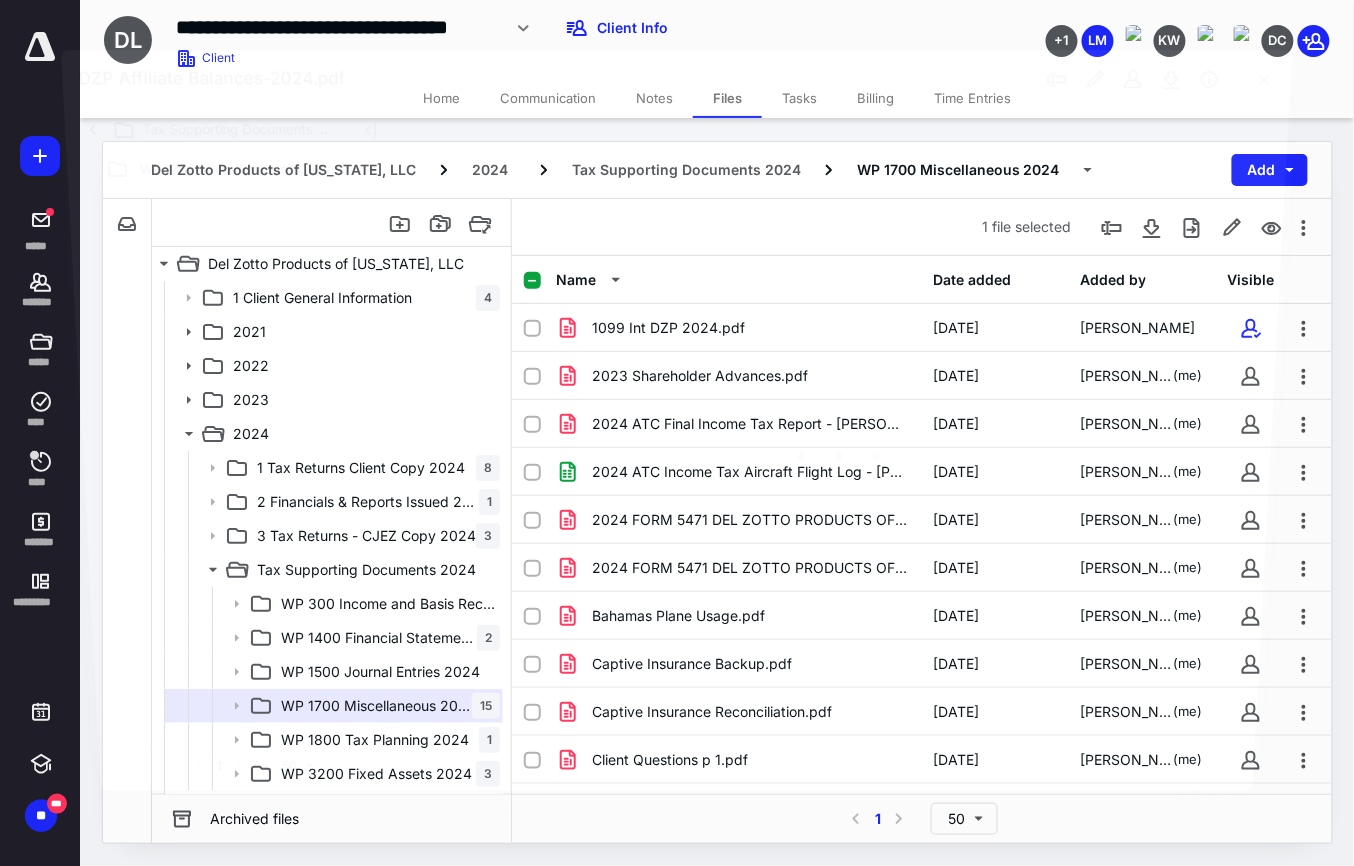 scroll, scrollTop: 236, scrollLeft: 0, axis: vertical 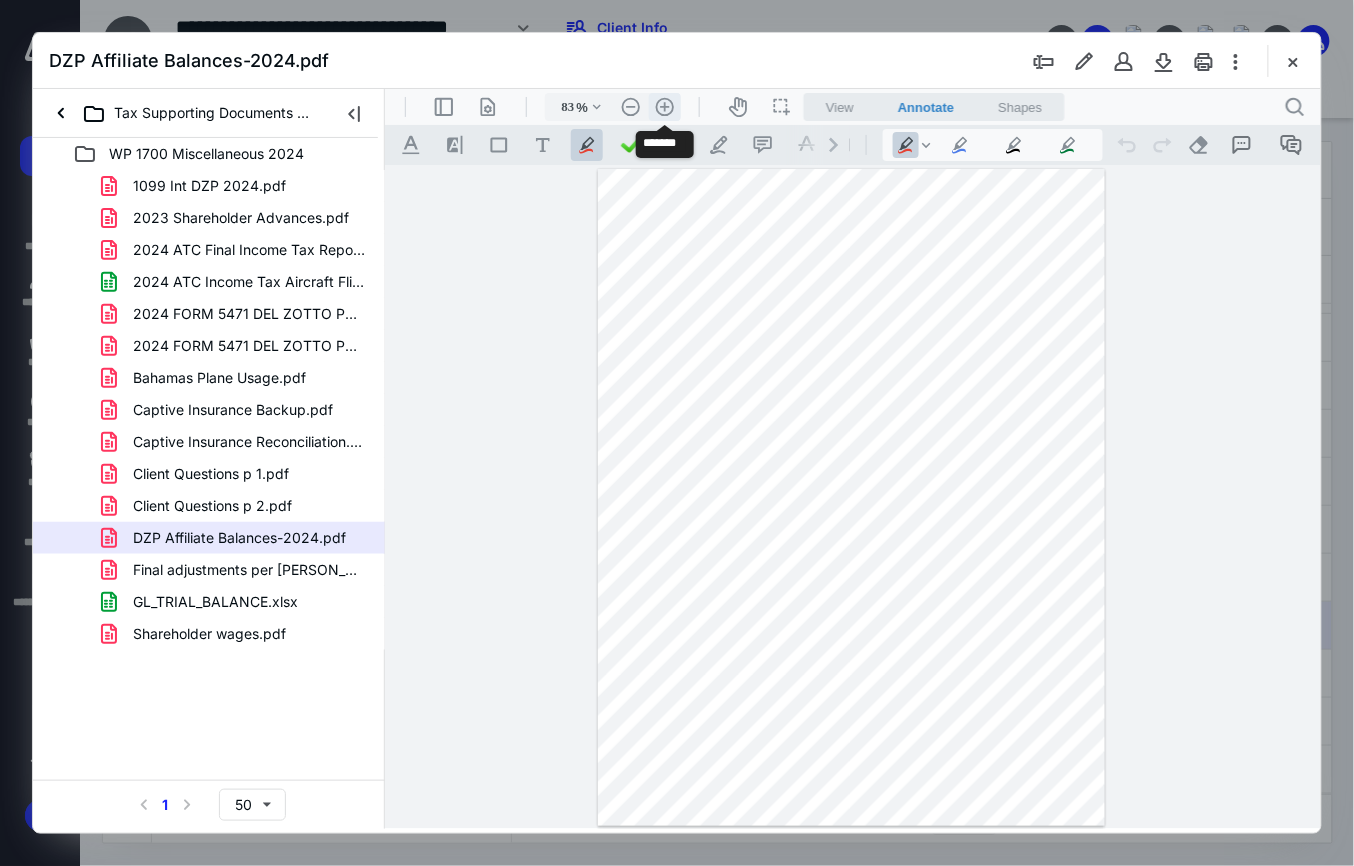 click on ".cls-1{fill:#abb0c4;} icon - header - zoom - in - line" at bounding box center (664, 106) 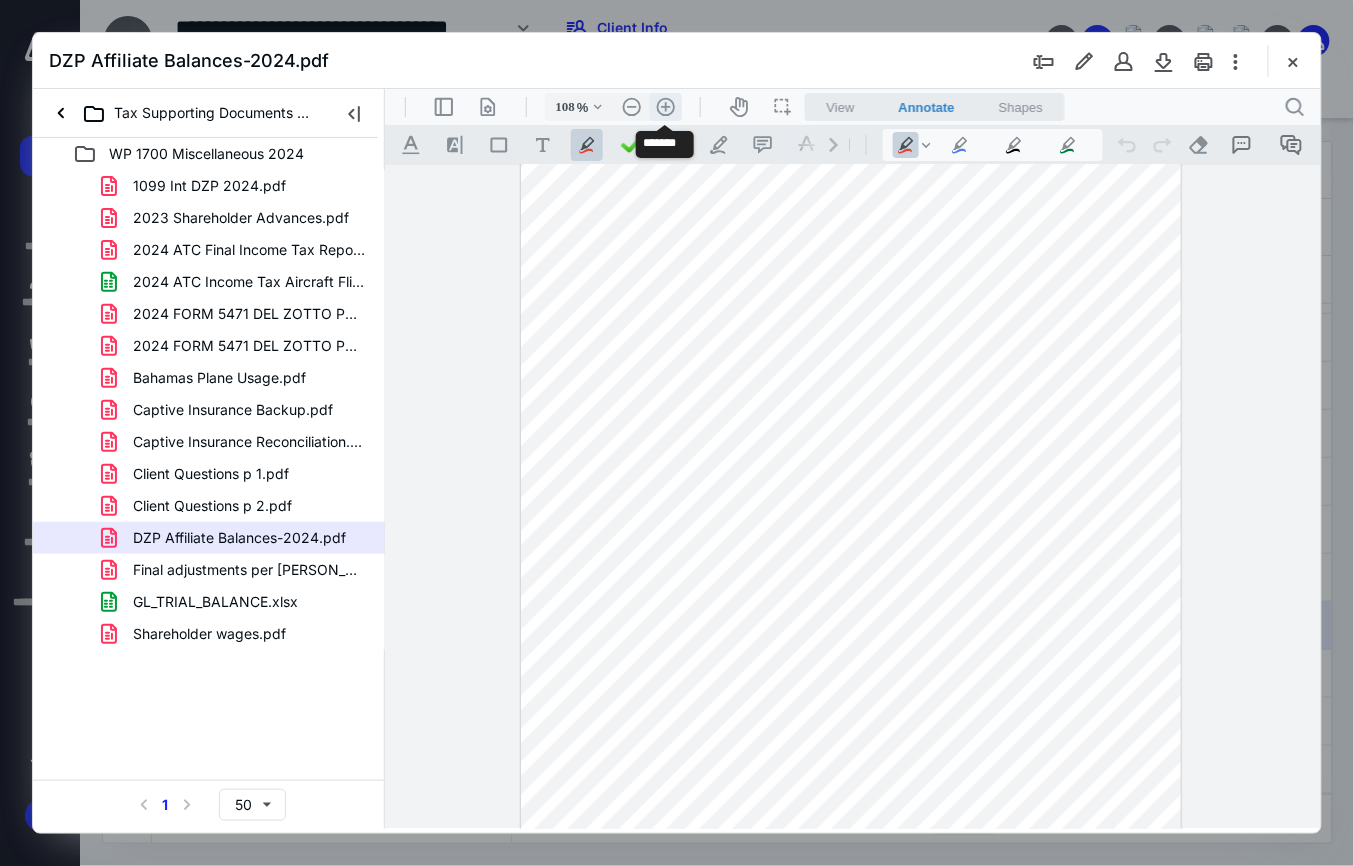 click on ".cls-1{fill:#abb0c4;} icon - header - zoom - in - line" at bounding box center (665, 106) 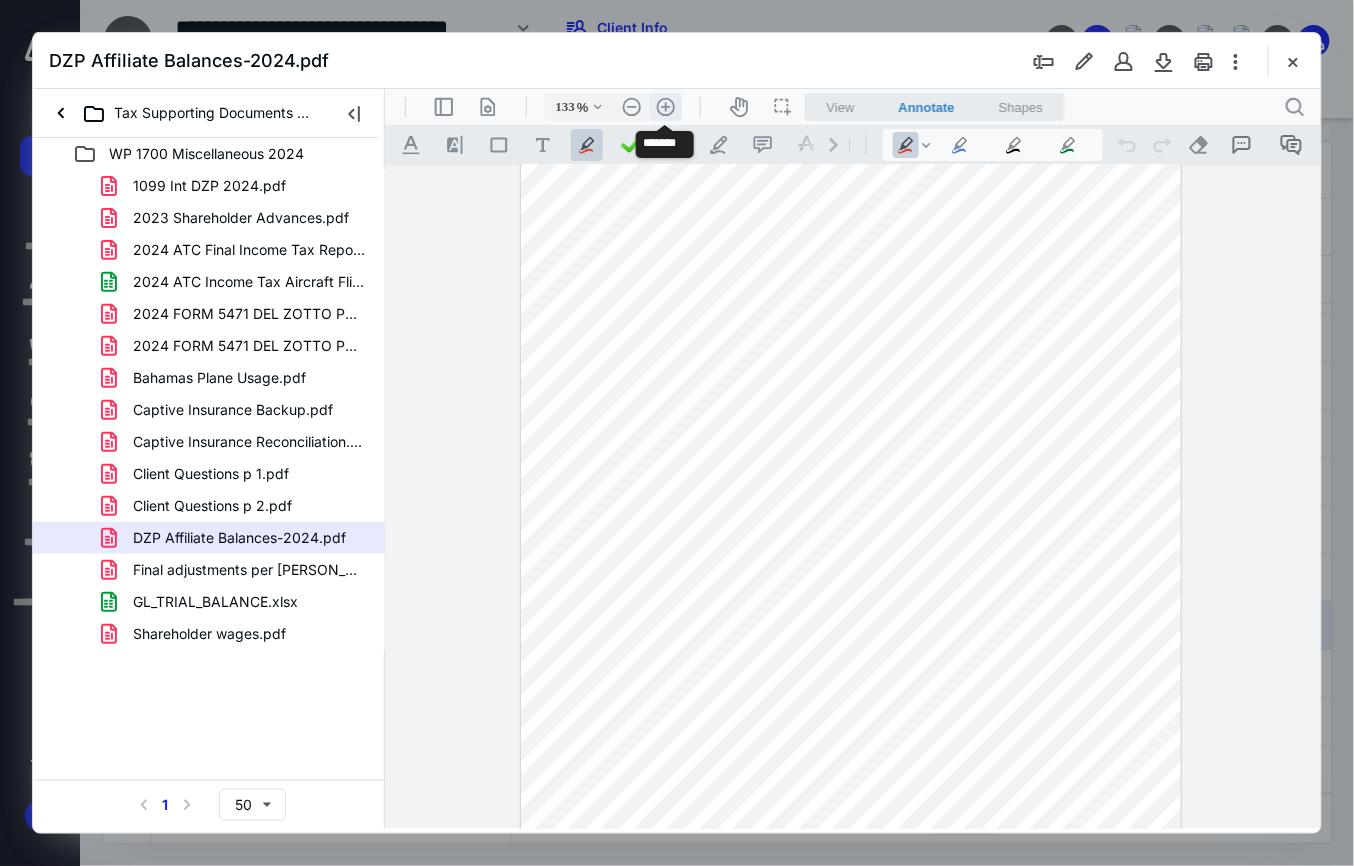 scroll, scrollTop: 174, scrollLeft: 0, axis: vertical 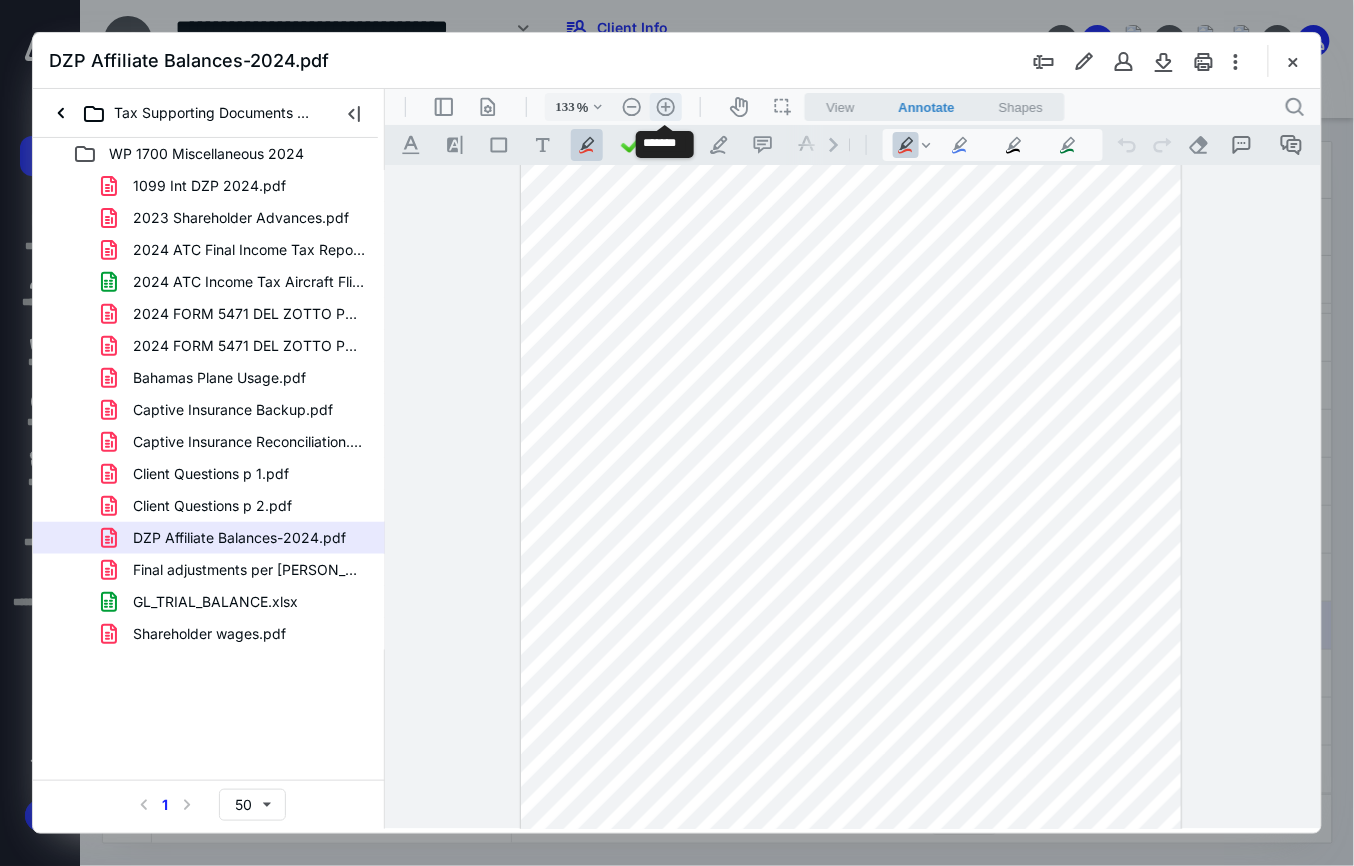 click on ".cls-1{fill:#abb0c4;} icon - header - zoom - in - line" at bounding box center [665, 106] 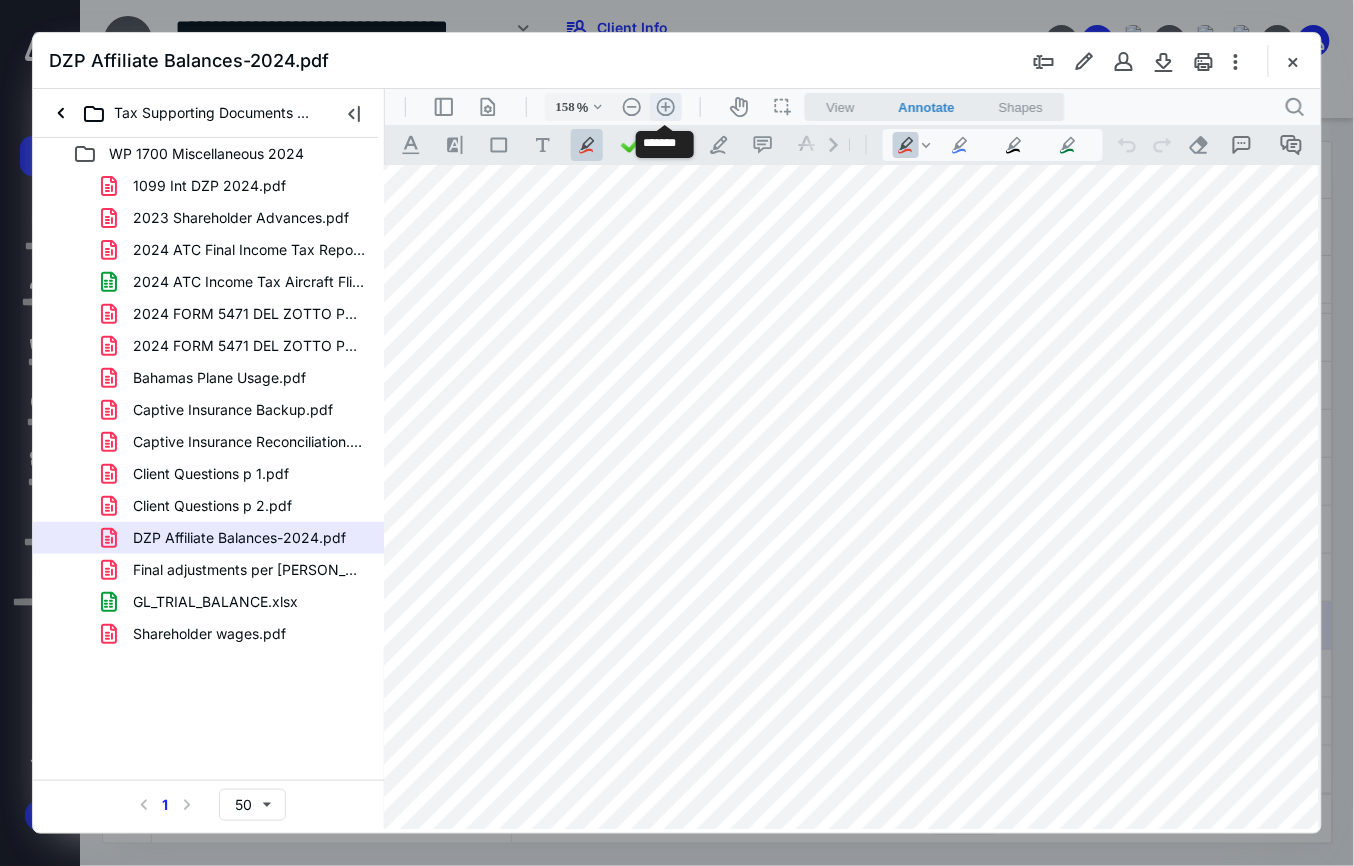 click on ".cls-1{fill:#abb0c4;} icon - header - zoom - in - line" at bounding box center [665, 106] 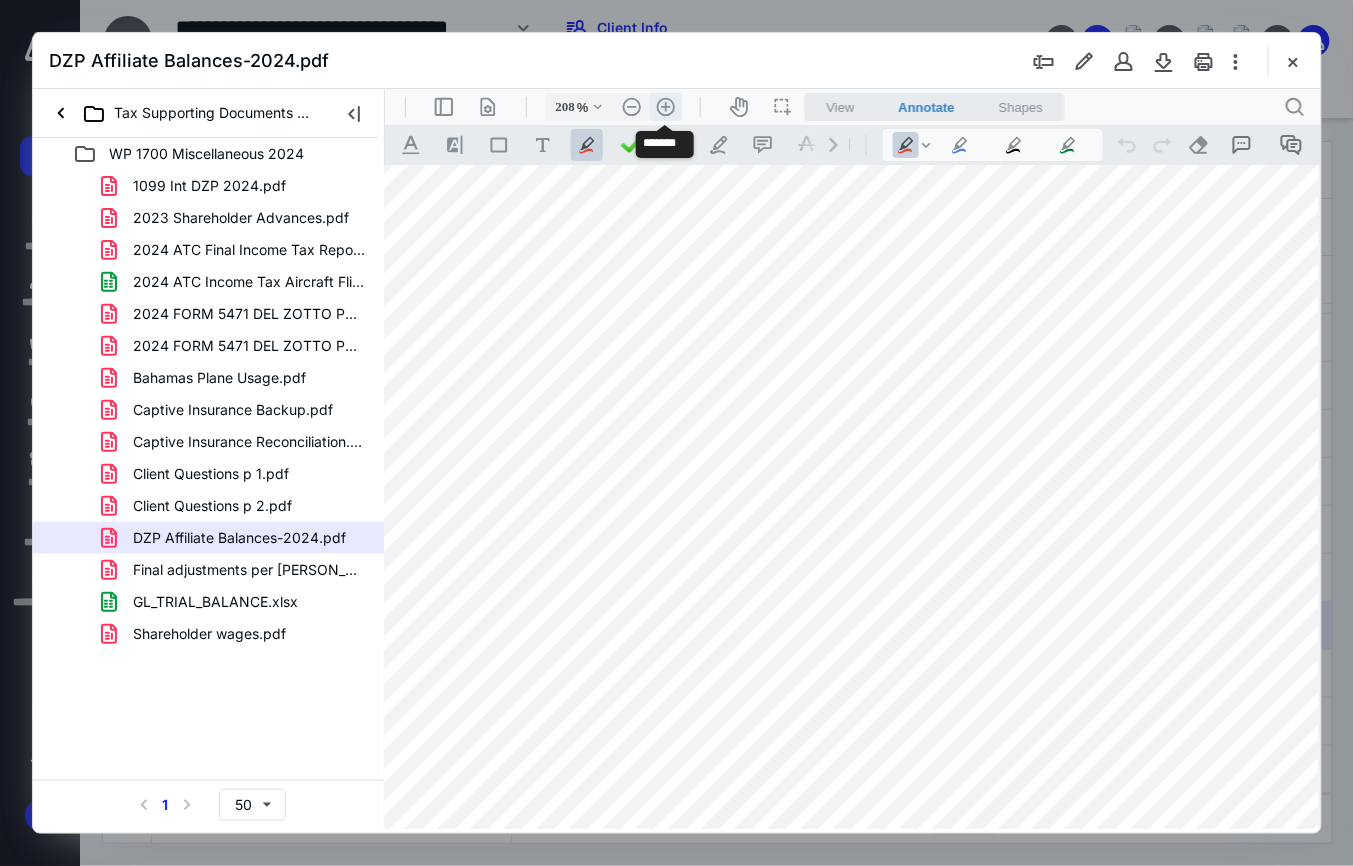 scroll, scrollTop: 438, scrollLeft: 185, axis: both 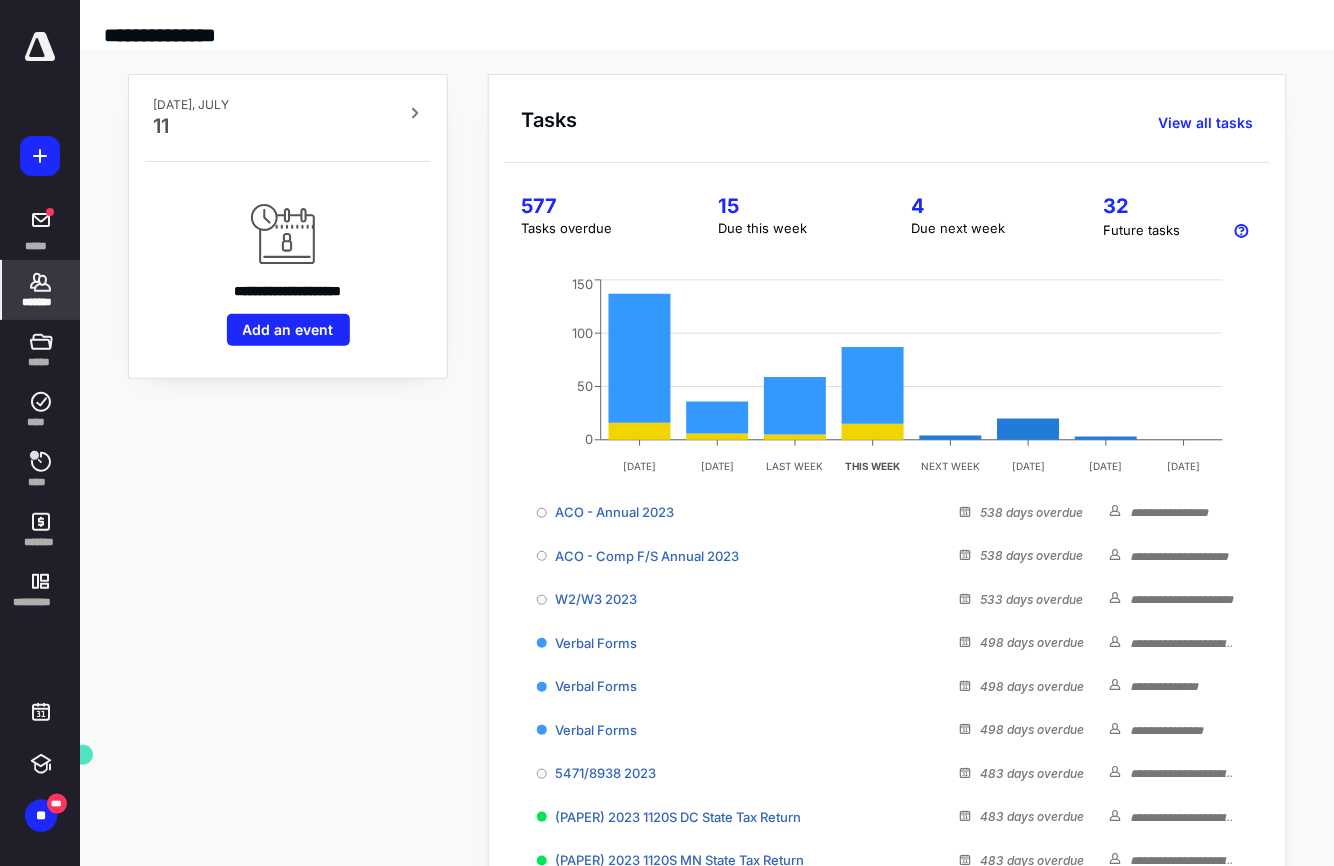 click on "*******" at bounding box center [41, 290] 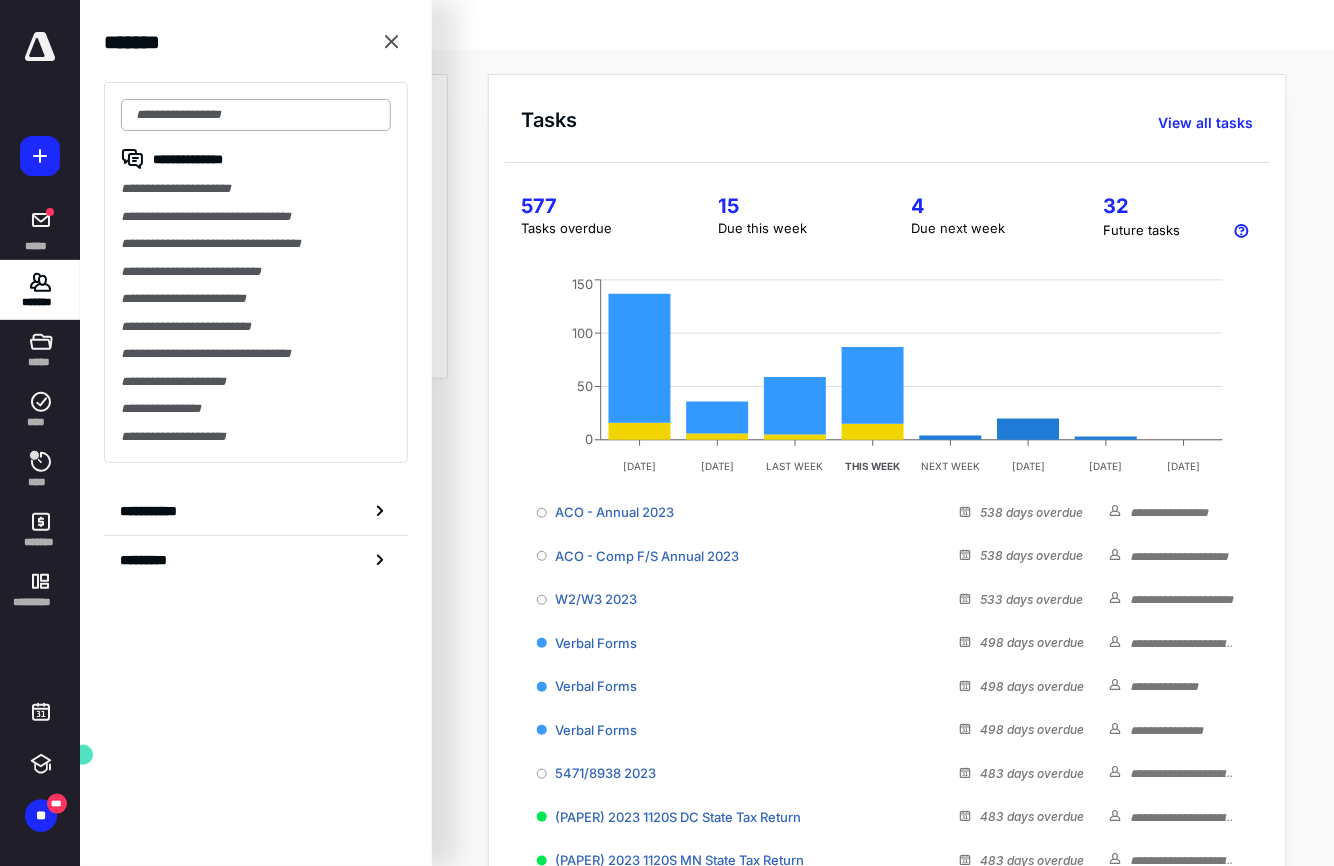 click at bounding box center (256, 115) 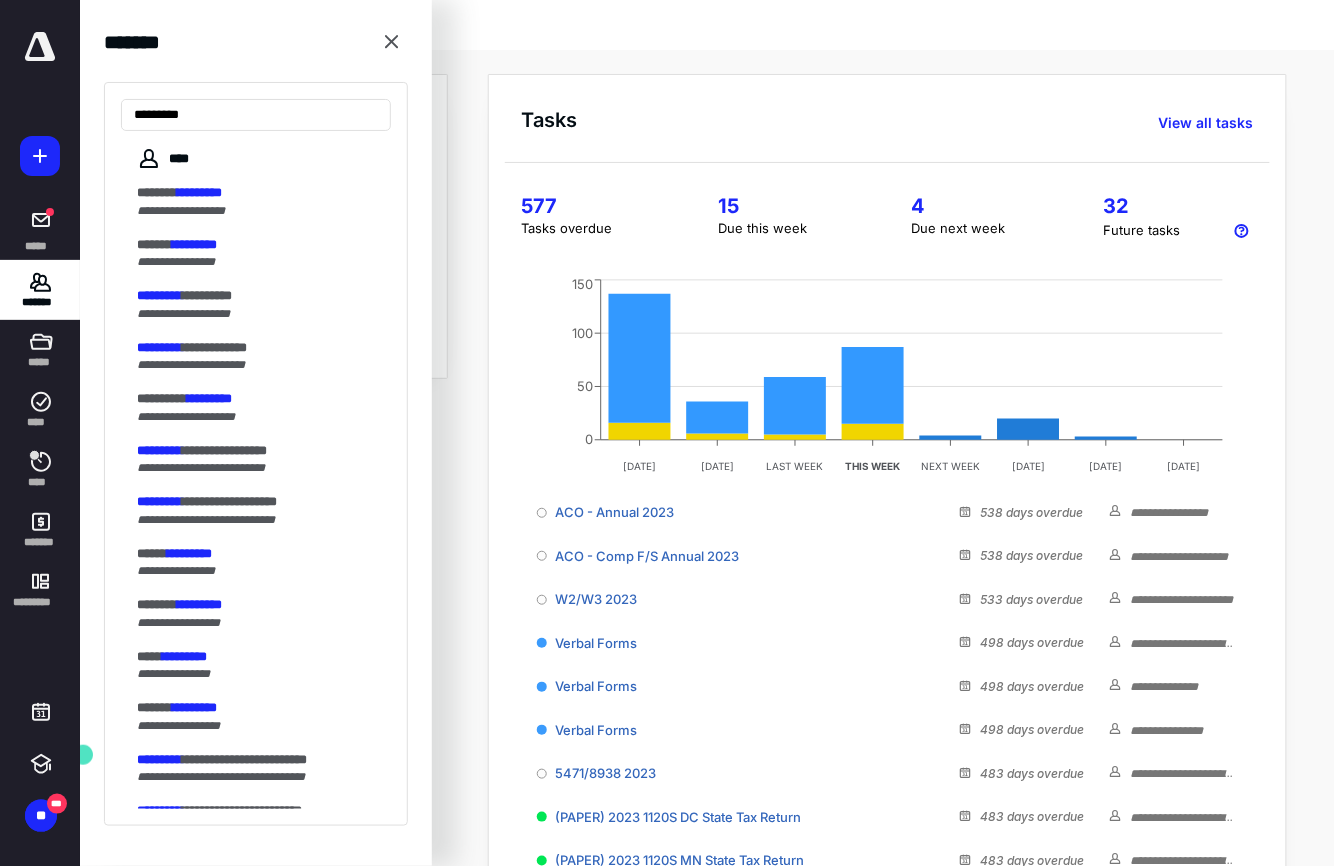 type on "*********" 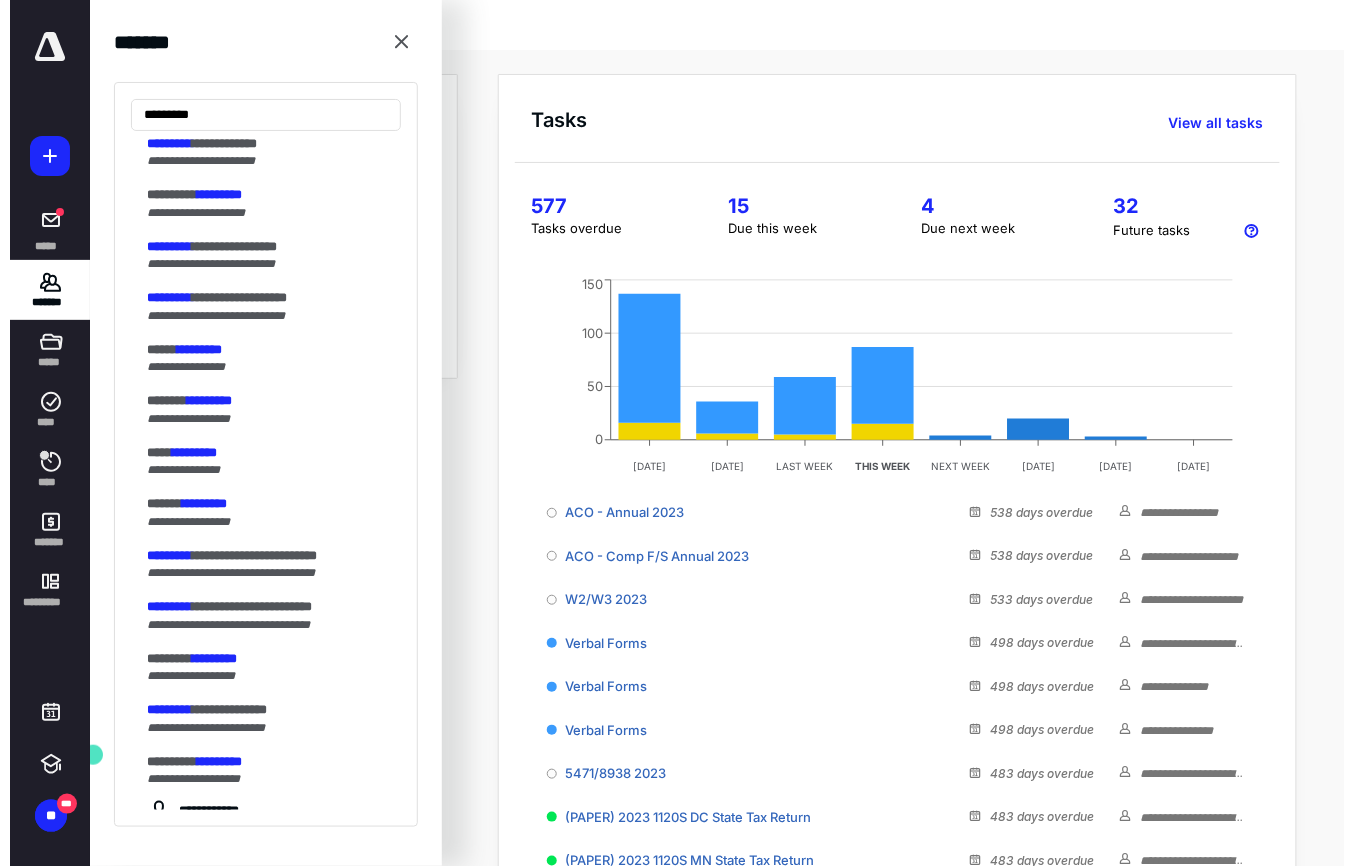 scroll, scrollTop: 224, scrollLeft: 0, axis: vertical 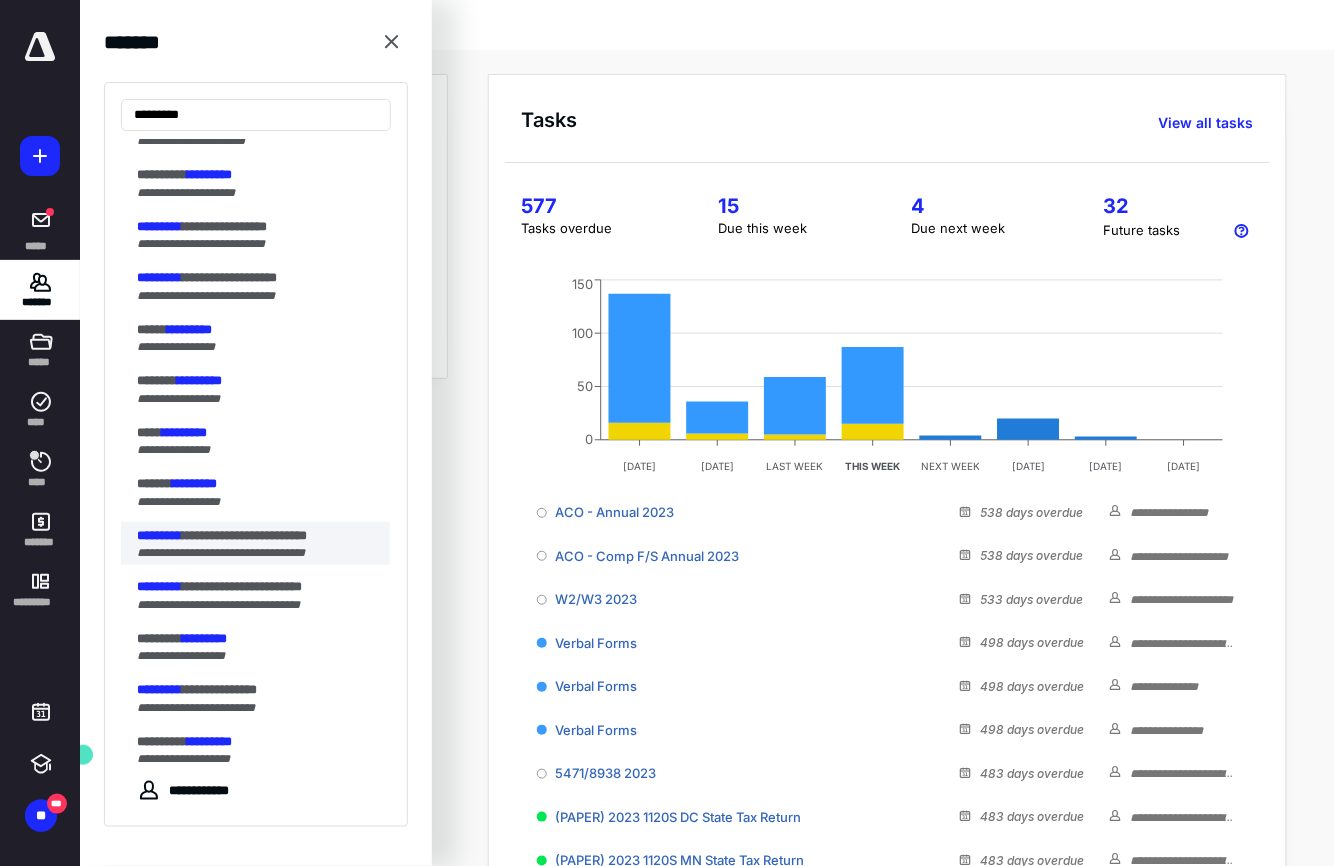 click on "**********" at bounding box center [221, 553] 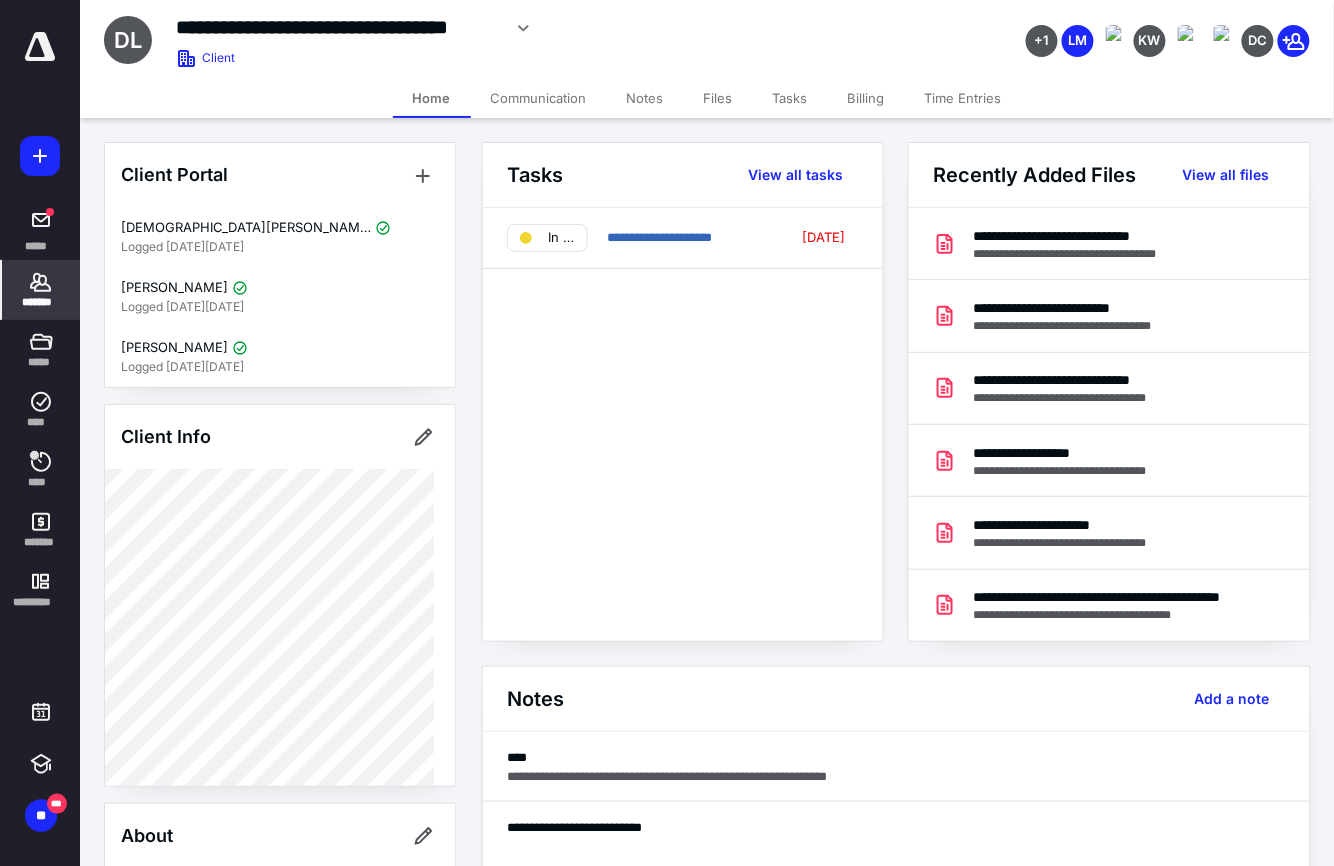 click on "Files" at bounding box center [718, 98] 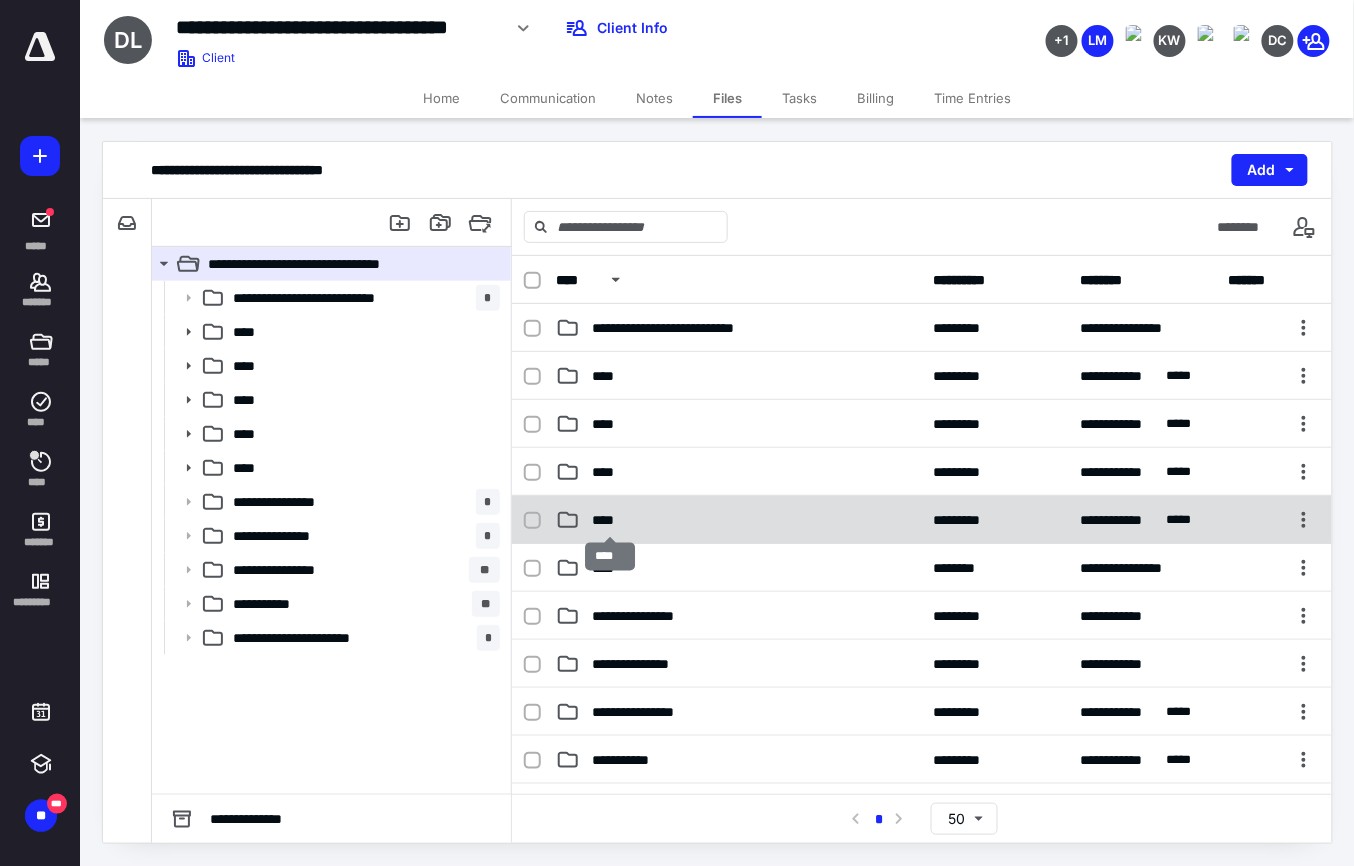 click on "****" at bounding box center [609, 520] 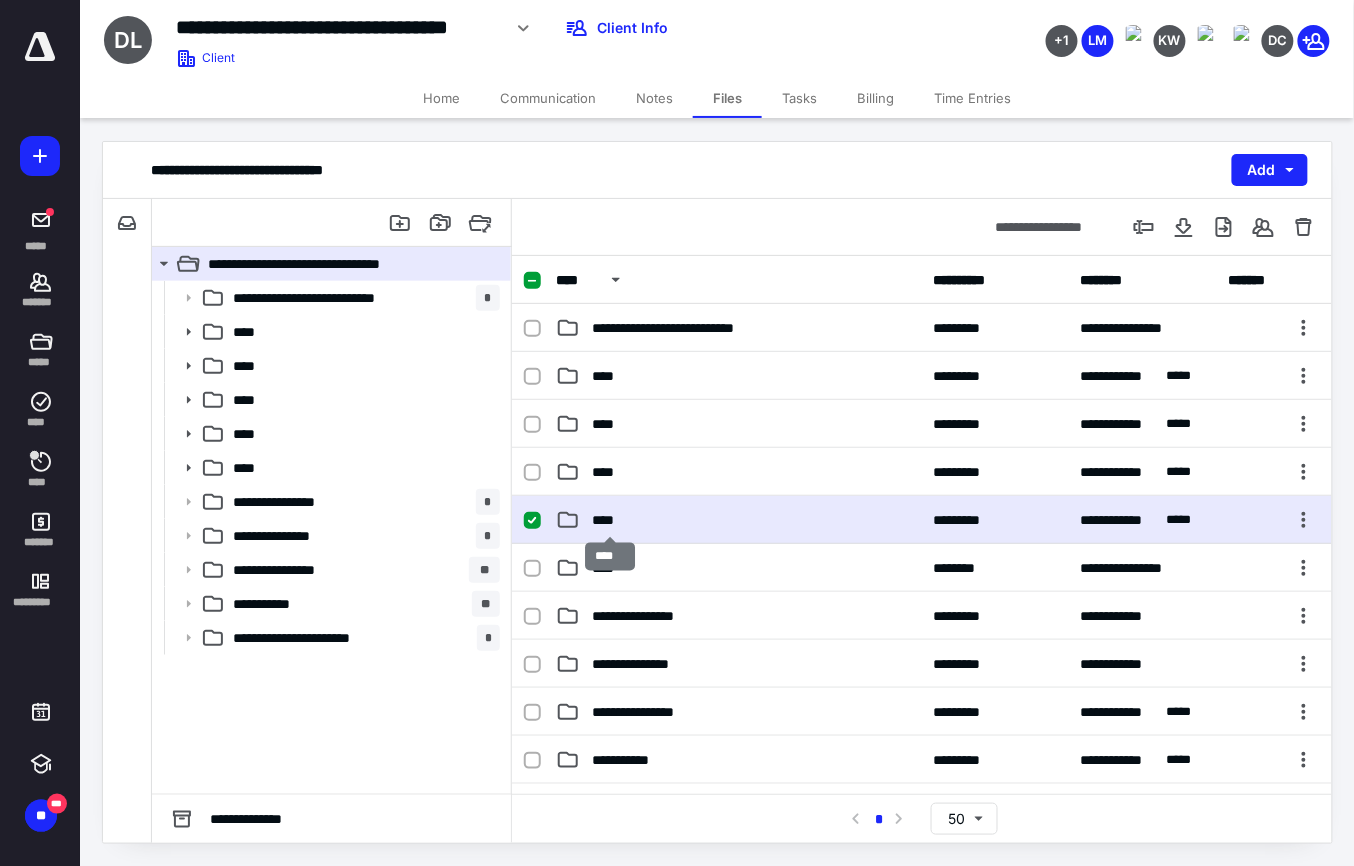 click on "****" at bounding box center [609, 520] 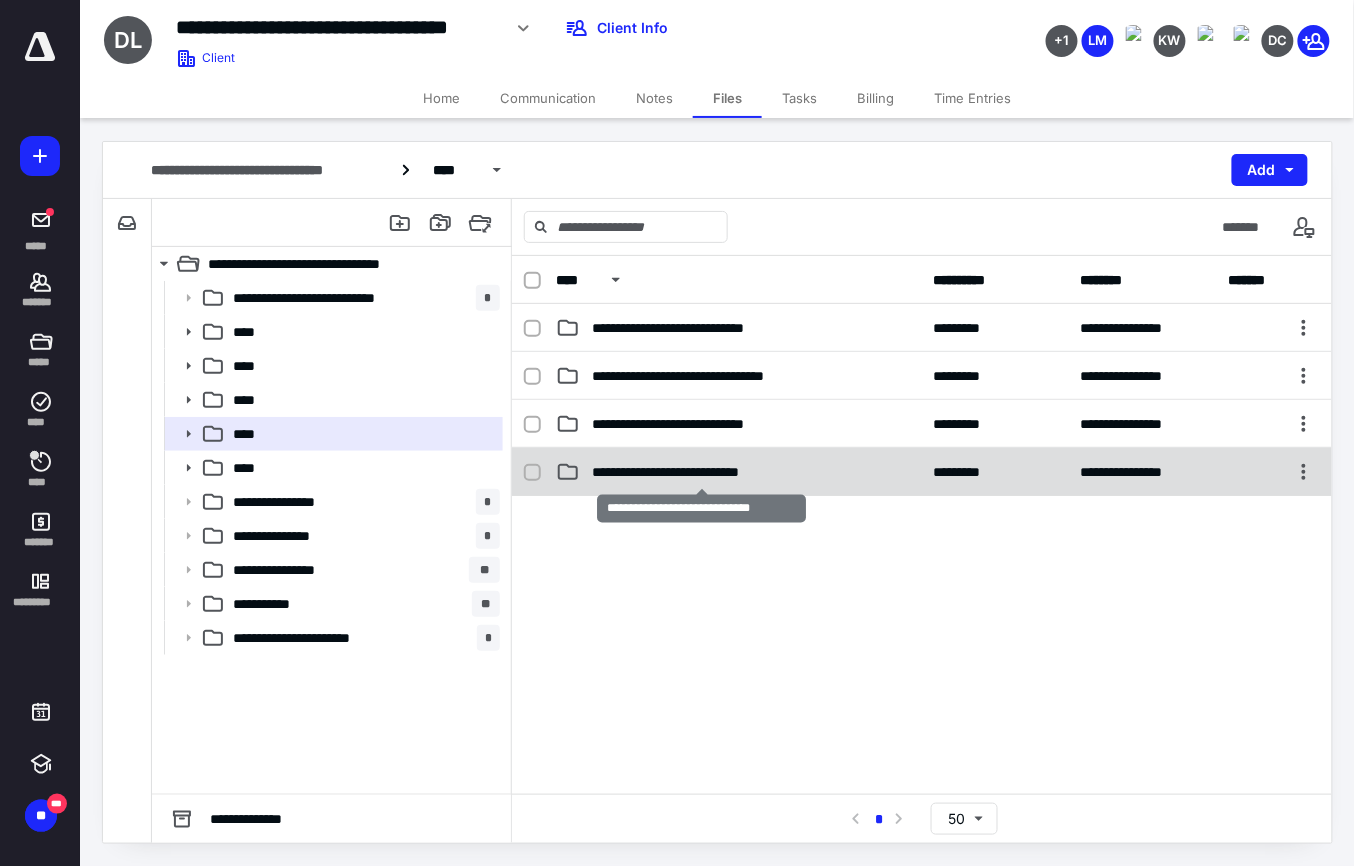 click on "**********" at bounding box center (701, 472) 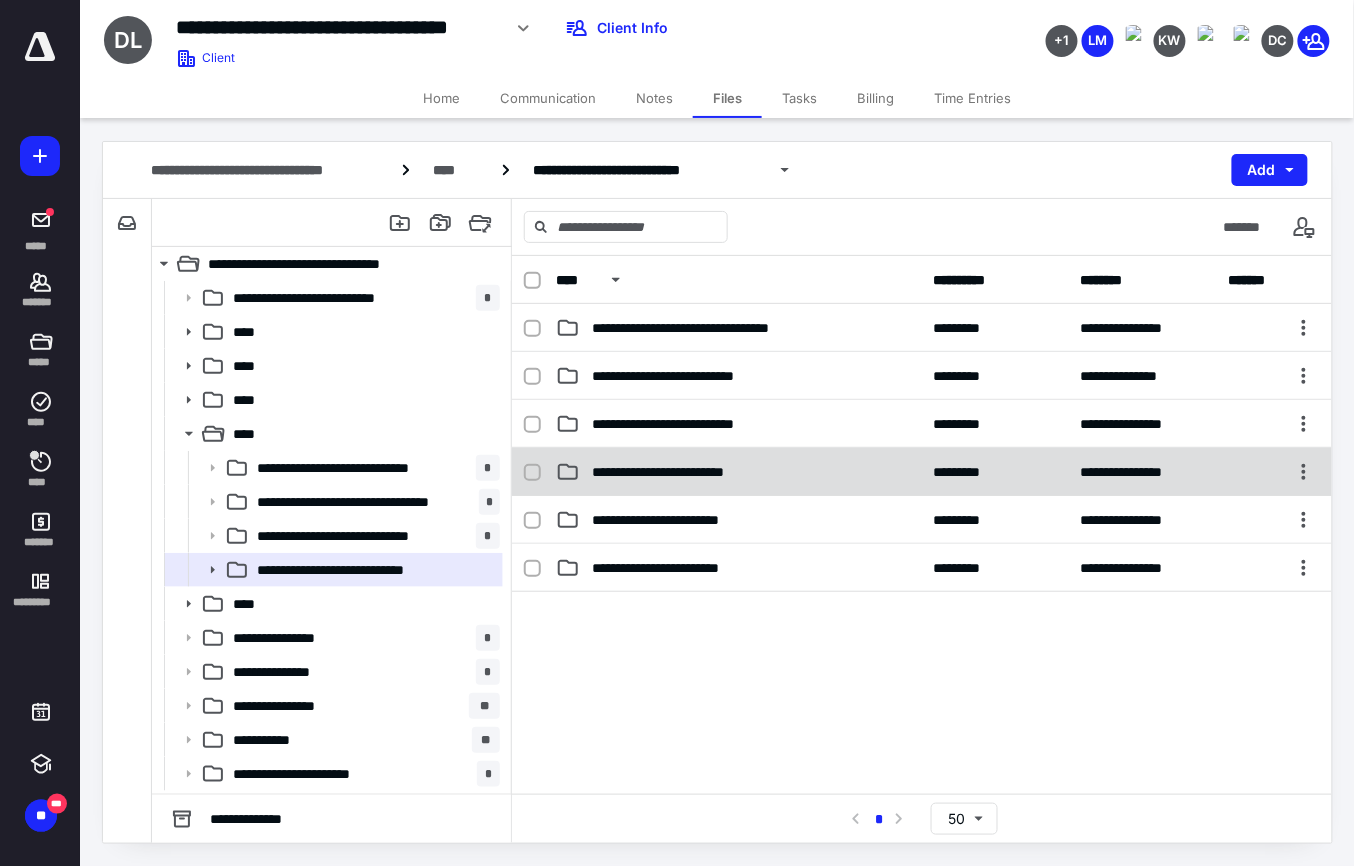 click on "**********" at bounding box center (689, 472) 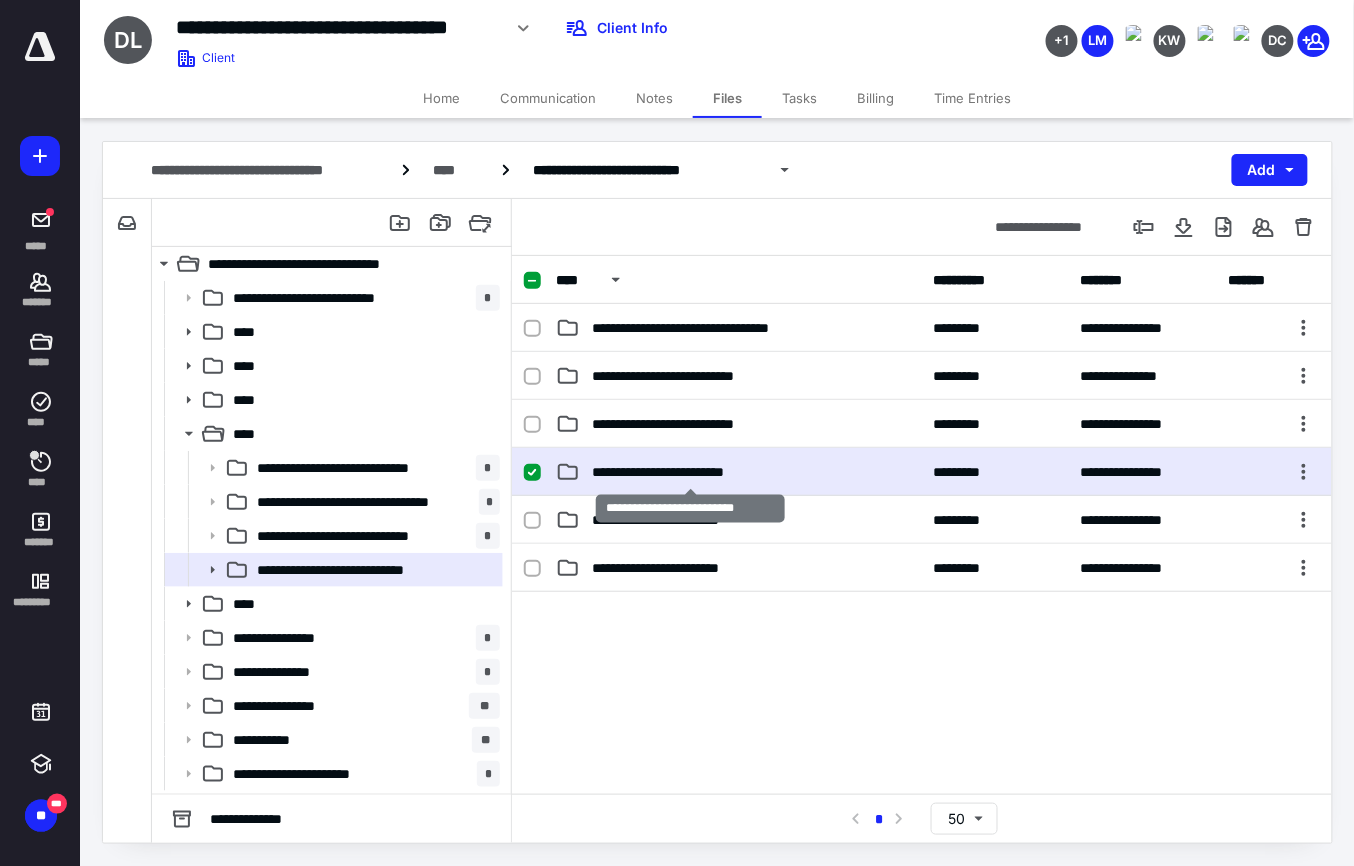 click on "**********" at bounding box center (689, 472) 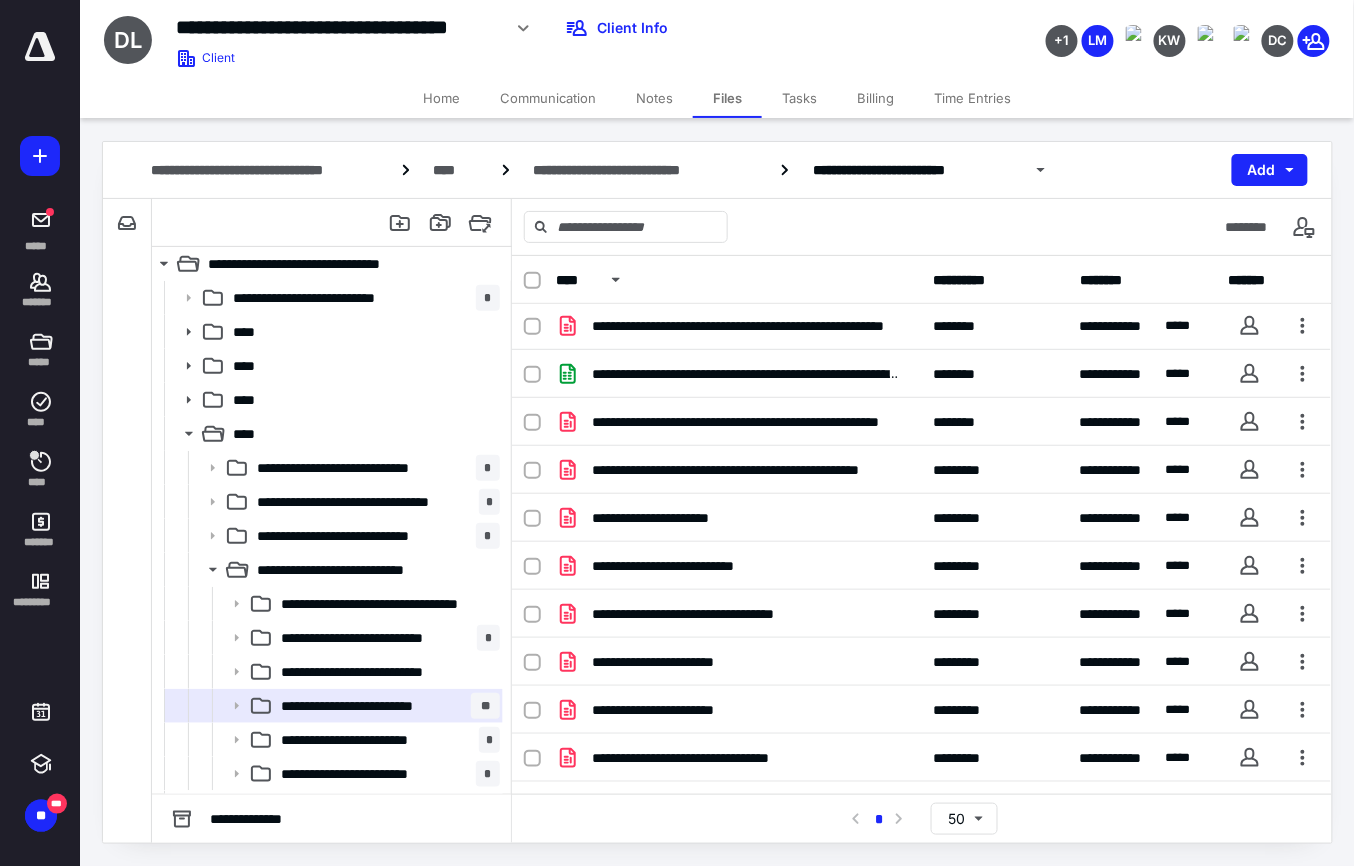 scroll, scrollTop: 186, scrollLeft: 0, axis: vertical 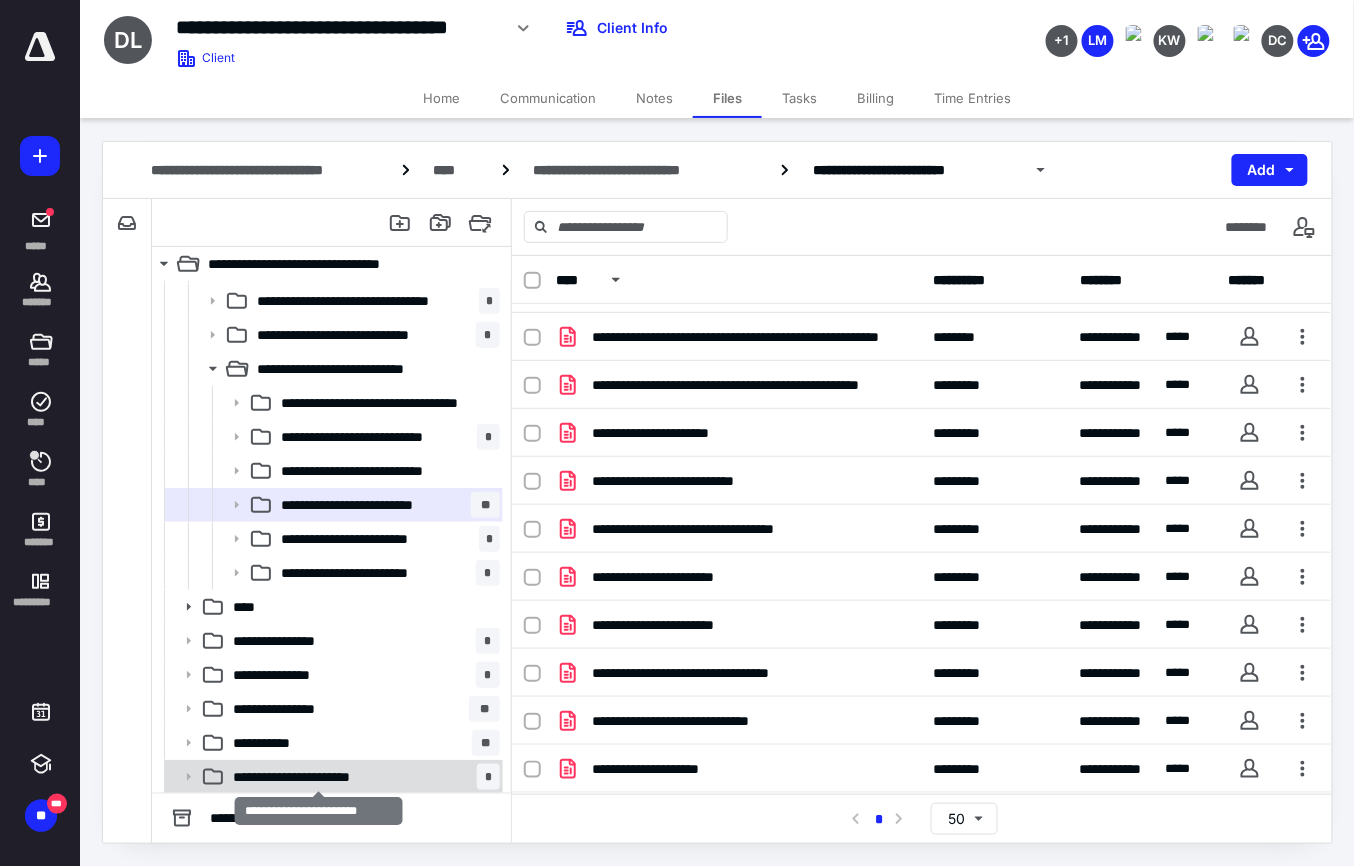 click on "**********" at bounding box center [318, 777] 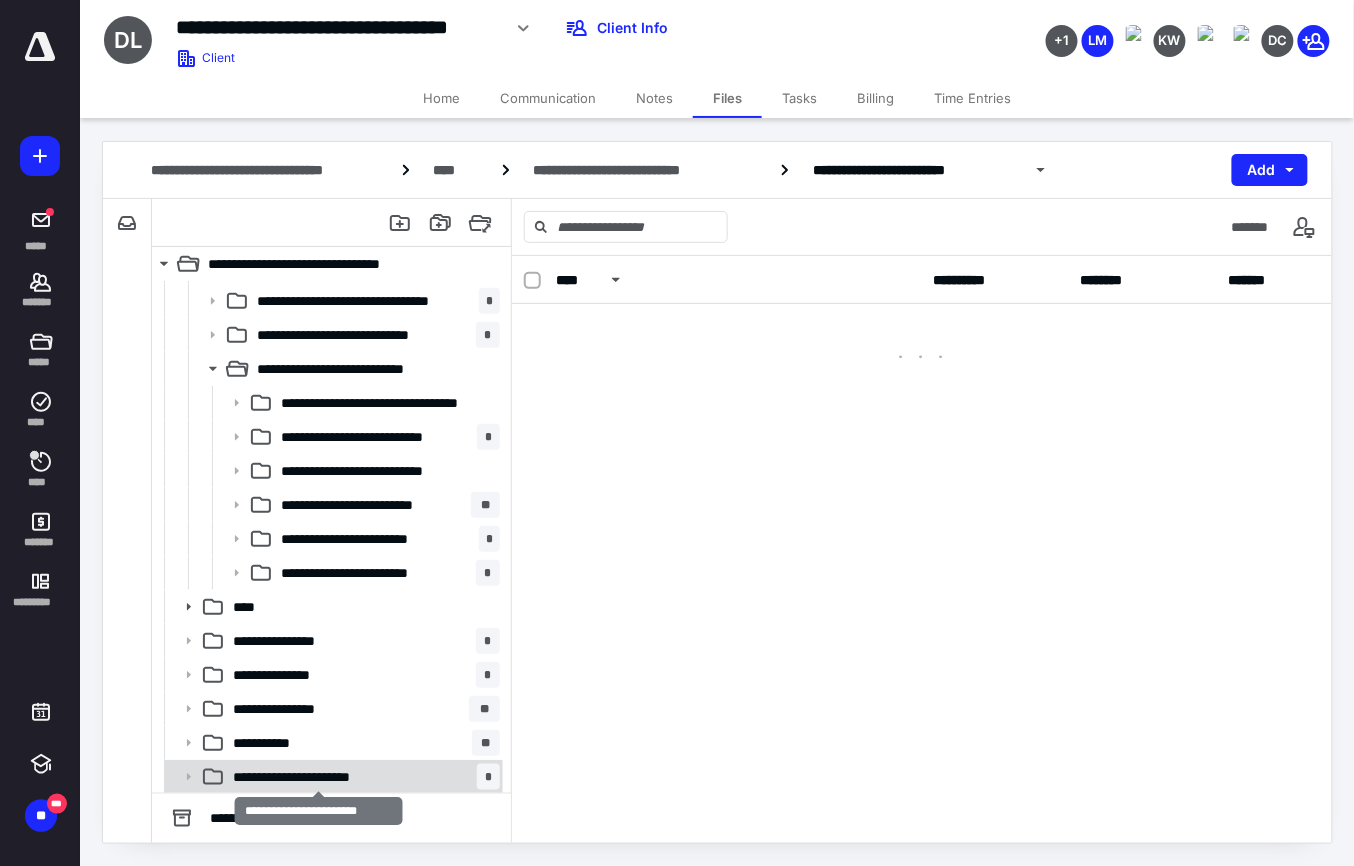 scroll, scrollTop: 0, scrollLeft: 0, axis: both 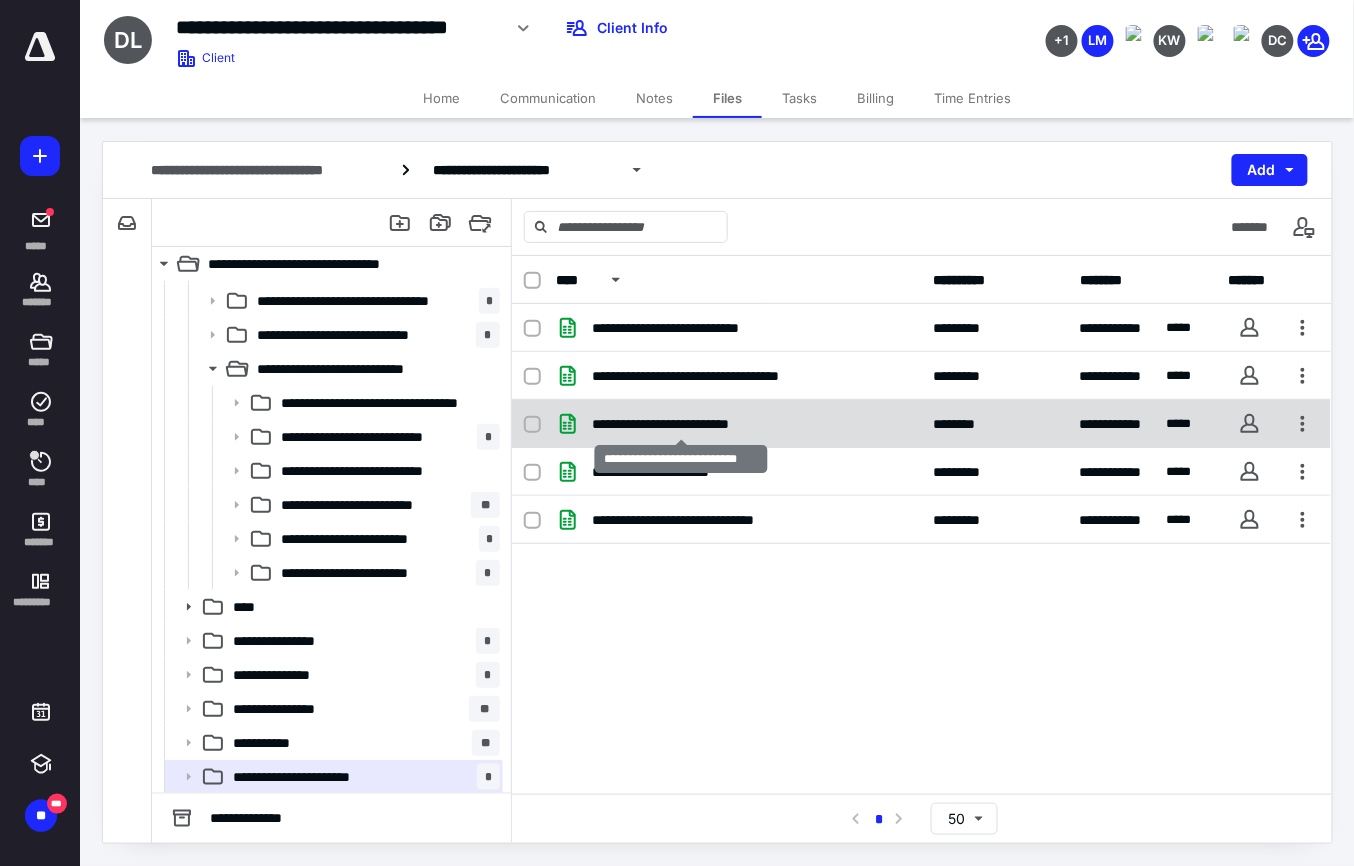 click on "**********" at bounding box center [680, 424] 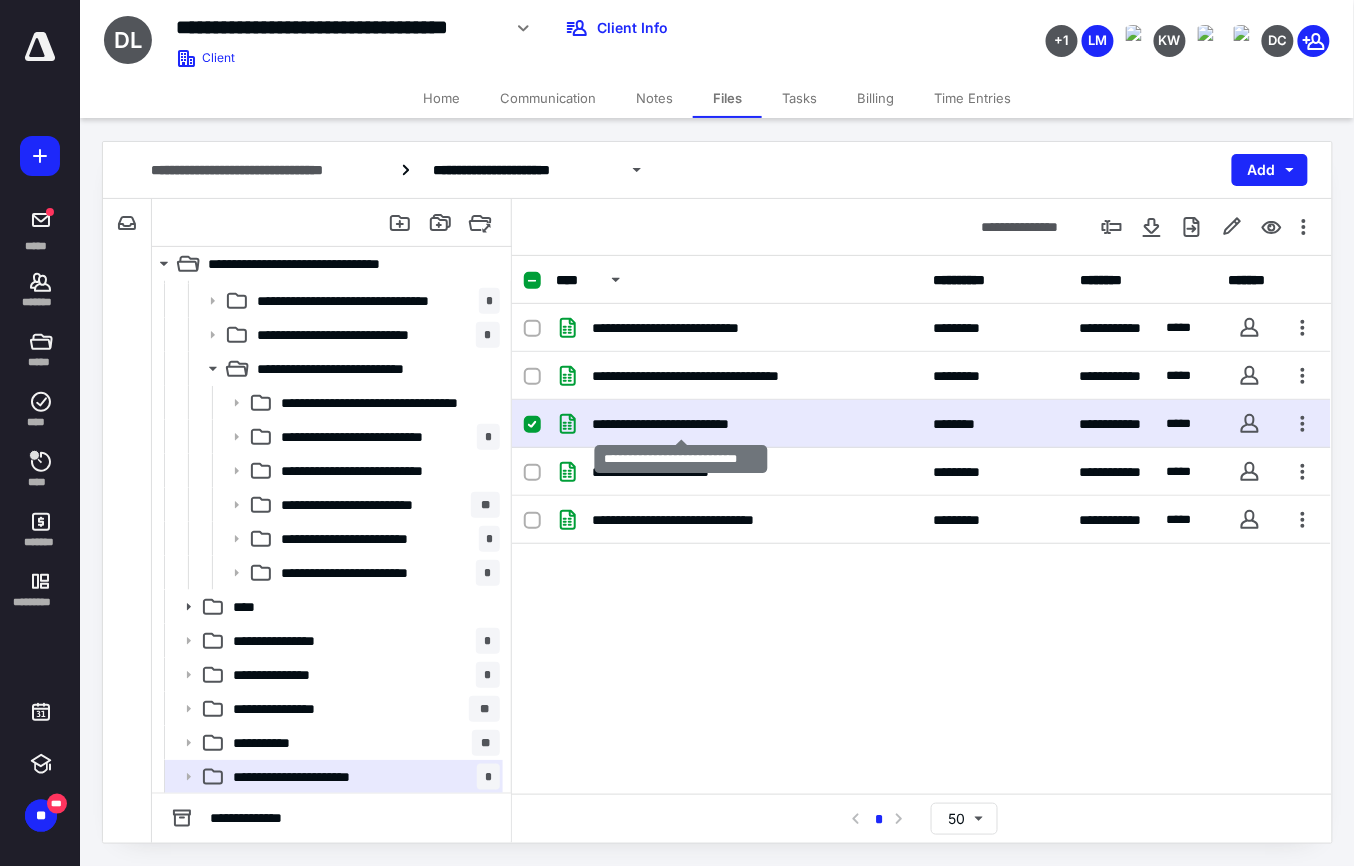 click on "**********" at bounding box center [680, 424] 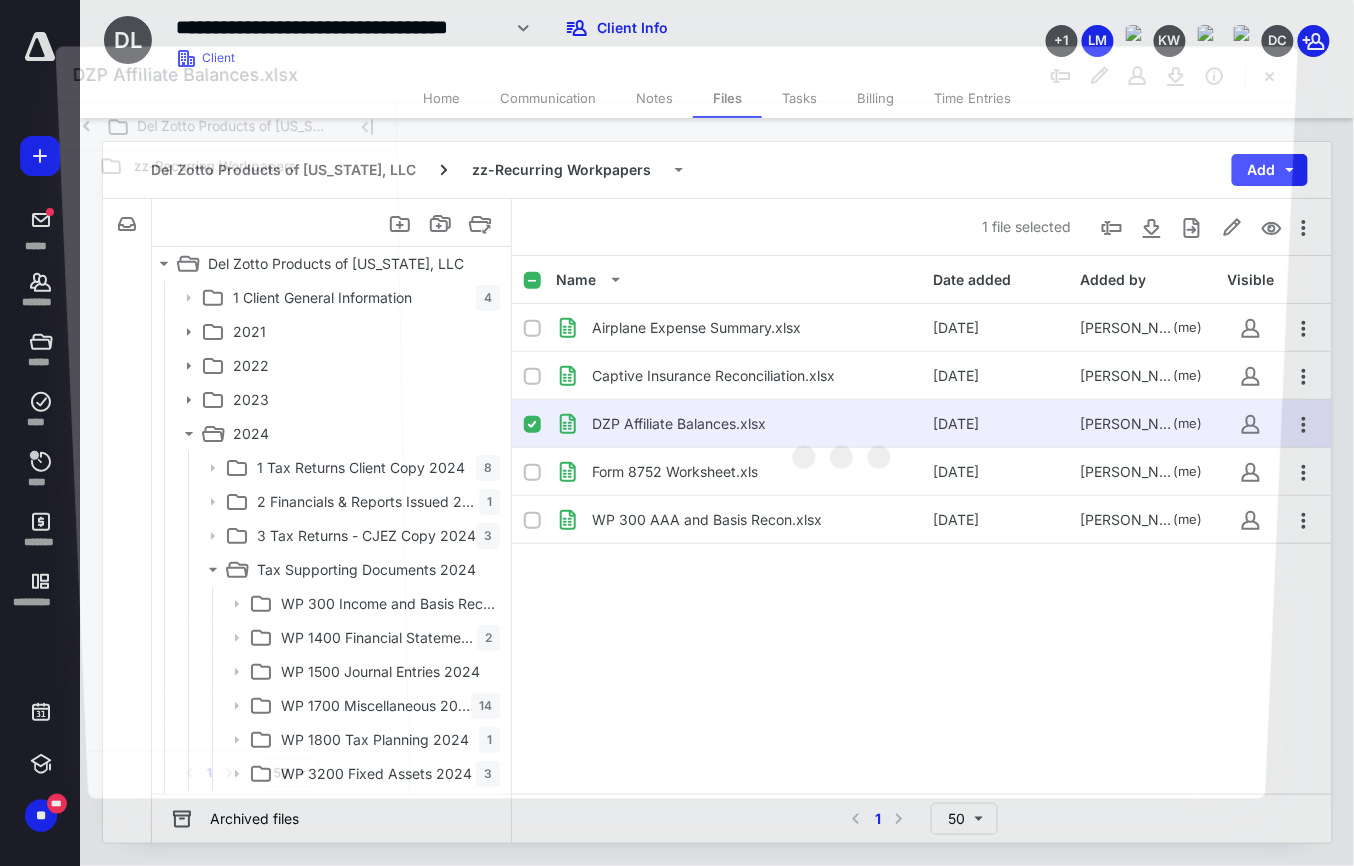 scroll, scrollTop: 201, scrollLeft: 0, axis: vertical 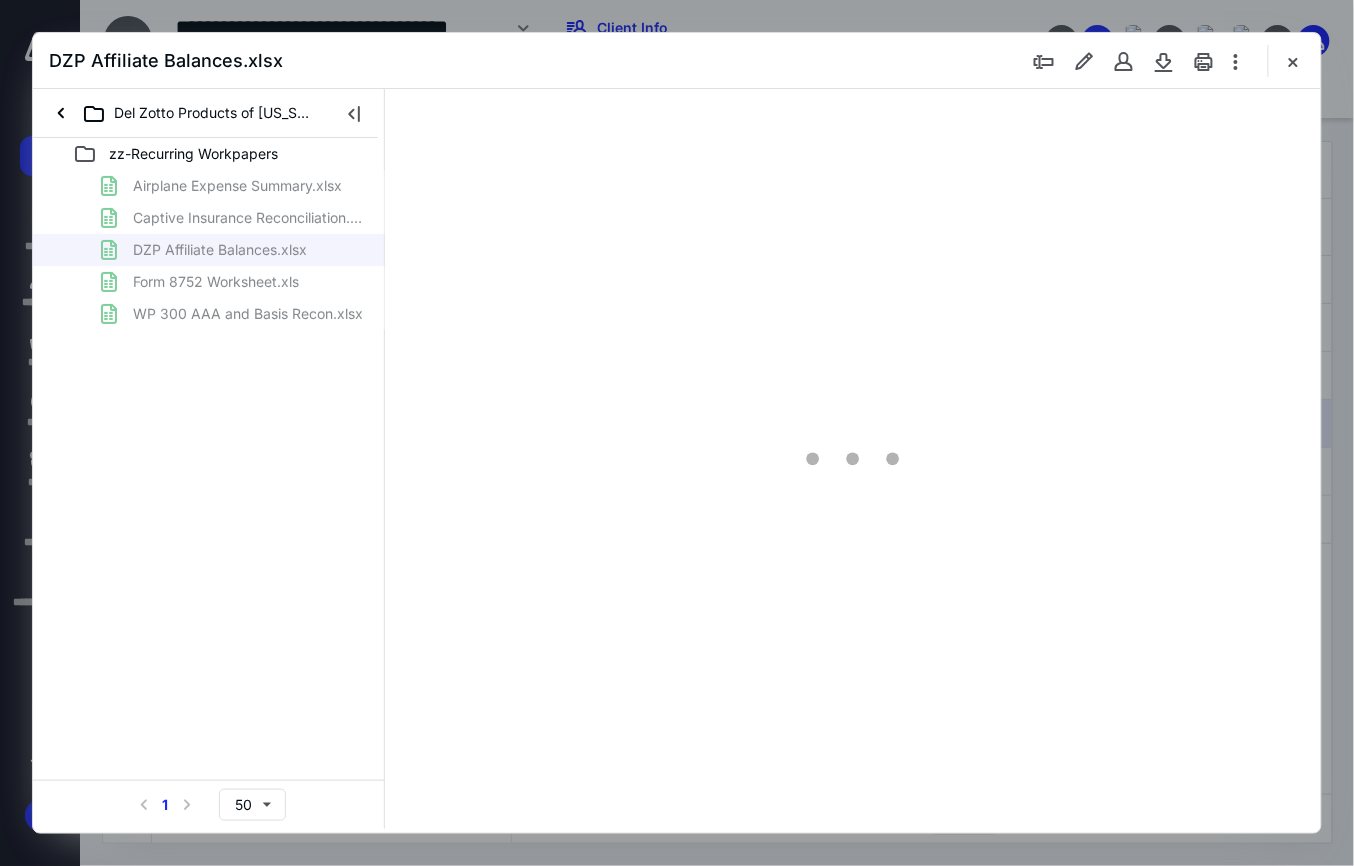 type on "187" 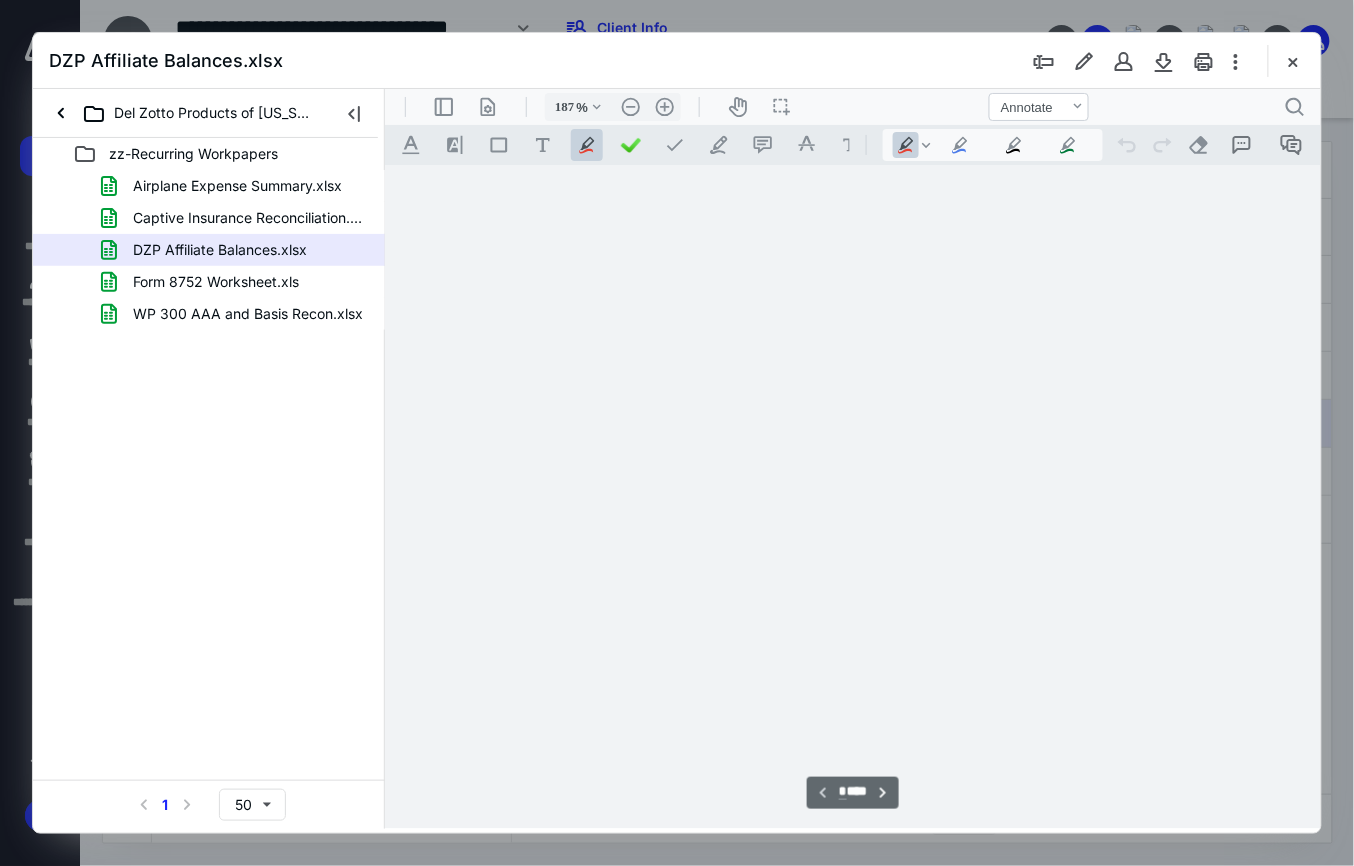 scroll, scrollTop: 82, scrollLeft: 0, axis: vertical 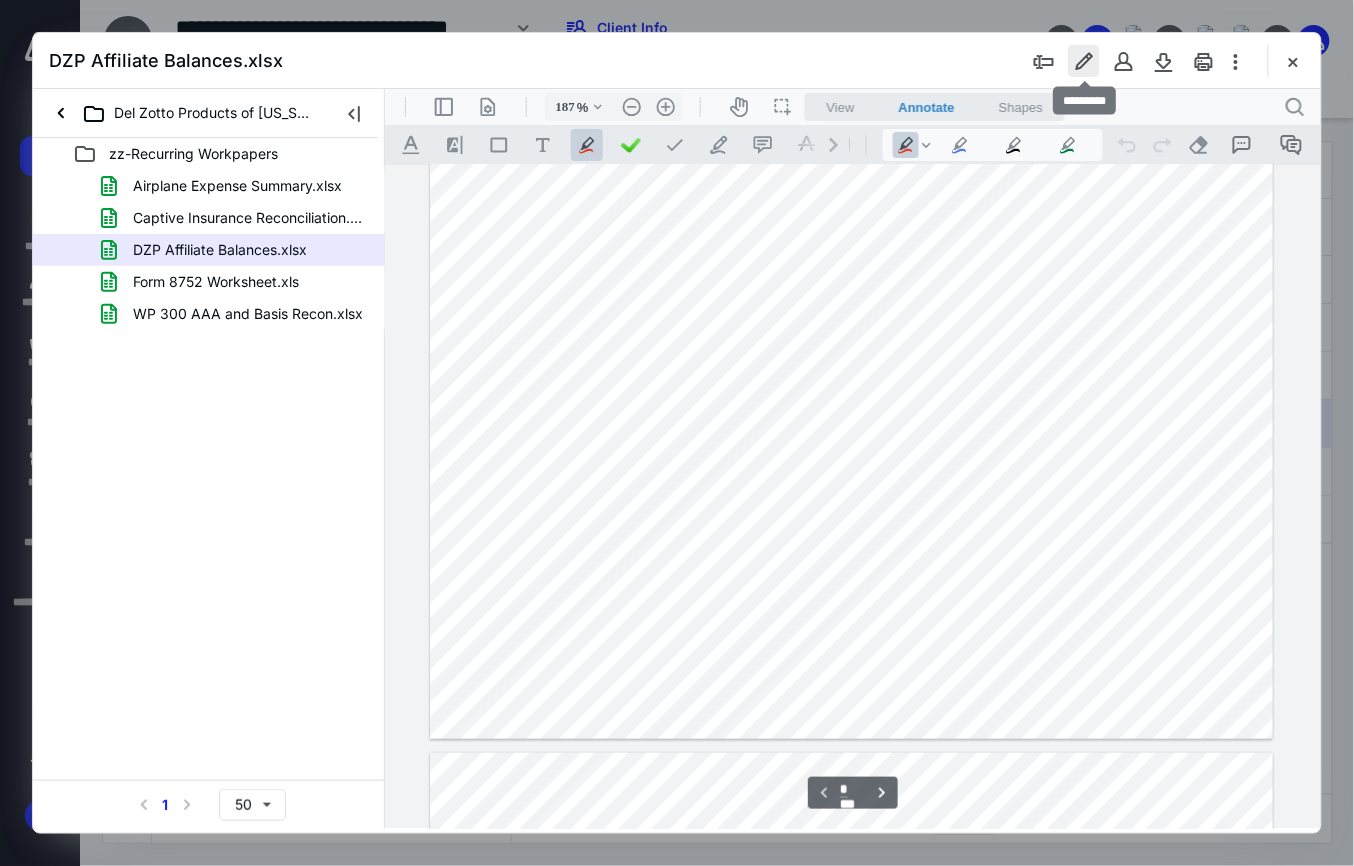click at bounding box center [1084, 61] 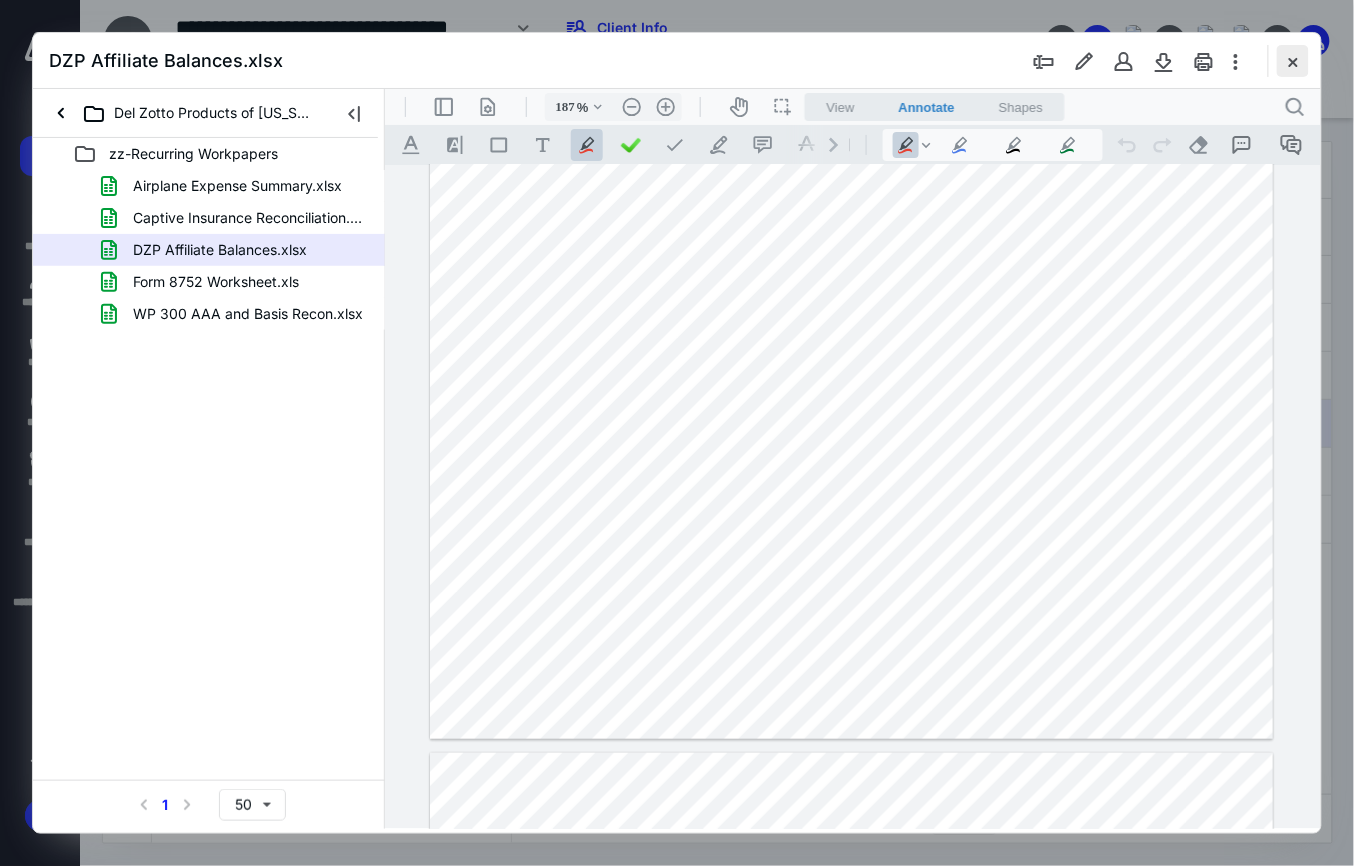 click at bounding box center (1293, 61) 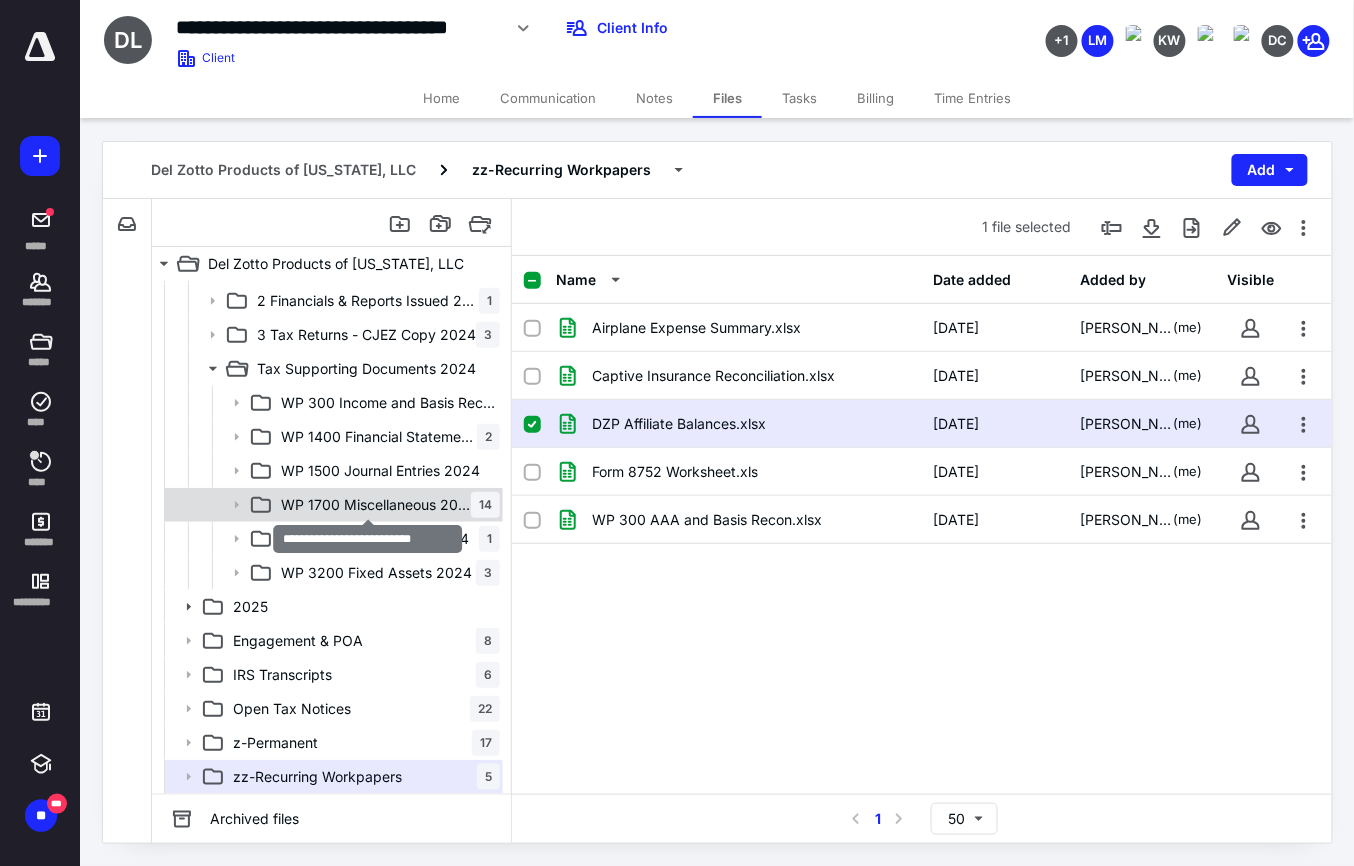 click on "WP 1700 Miscellaneous 2024" at bounding box center [376, 505] 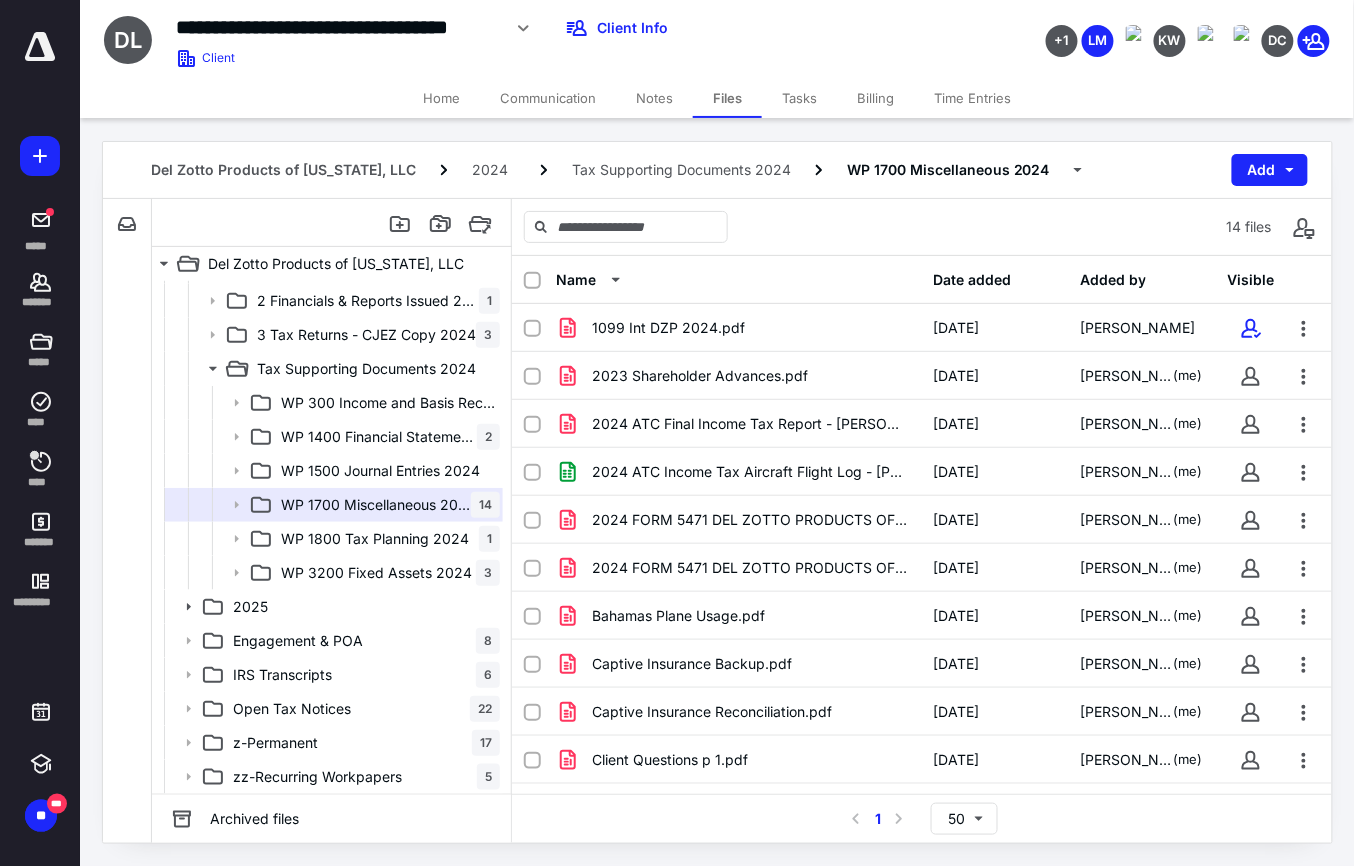 scroll, scrollTop: 186, scrollLeft: 0, axis: vertical 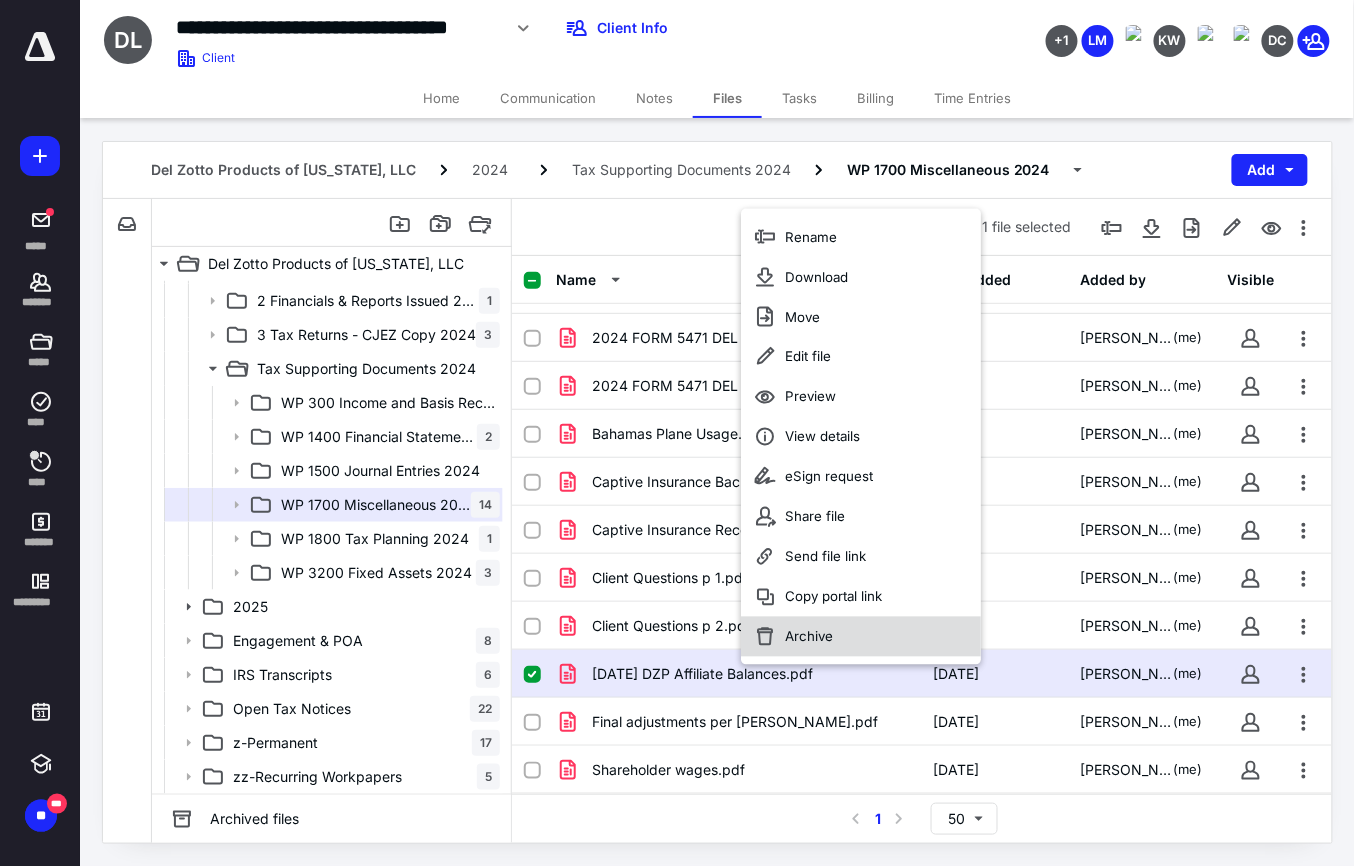 click on "Archive" at bounding box center [809, 636] 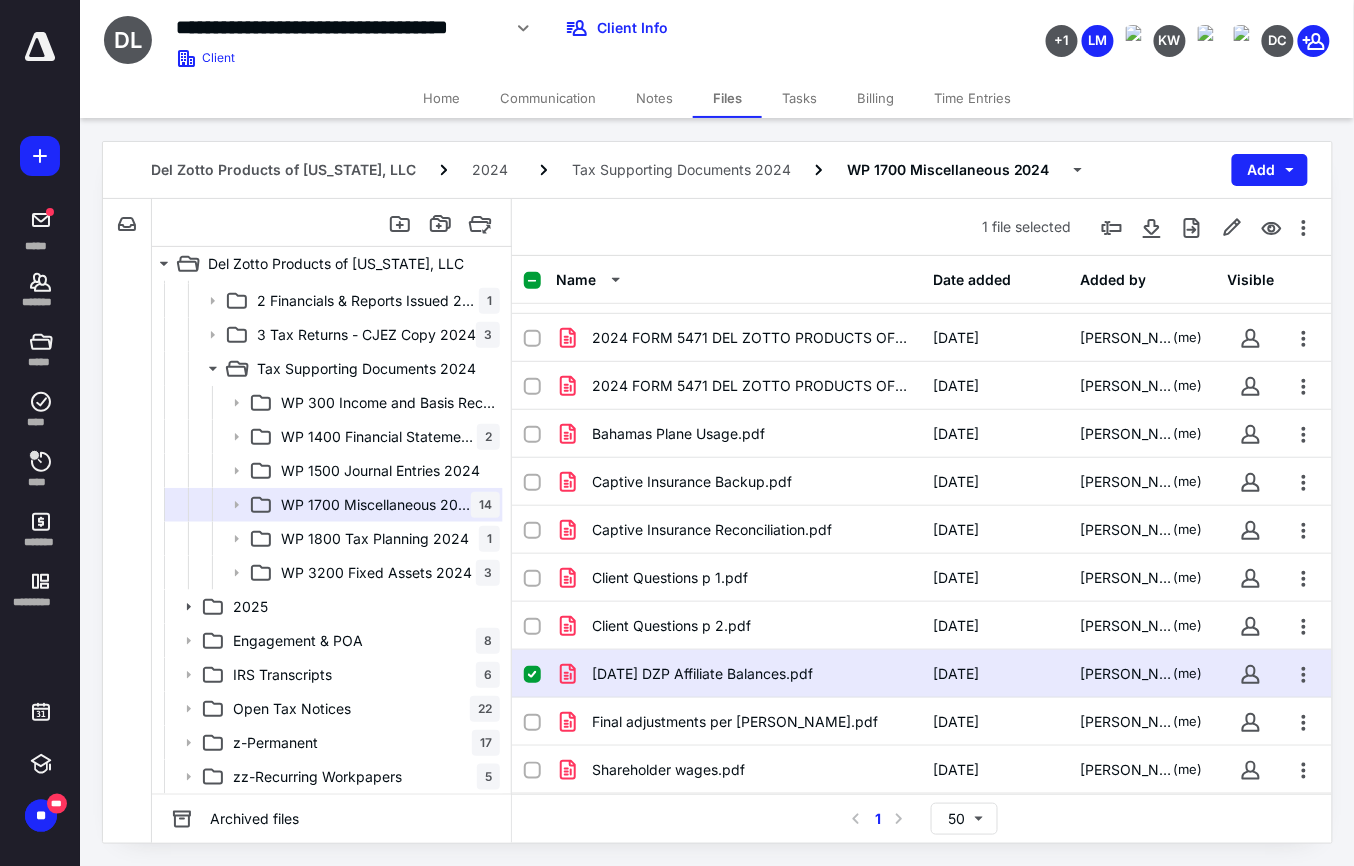 checkbox on "false" 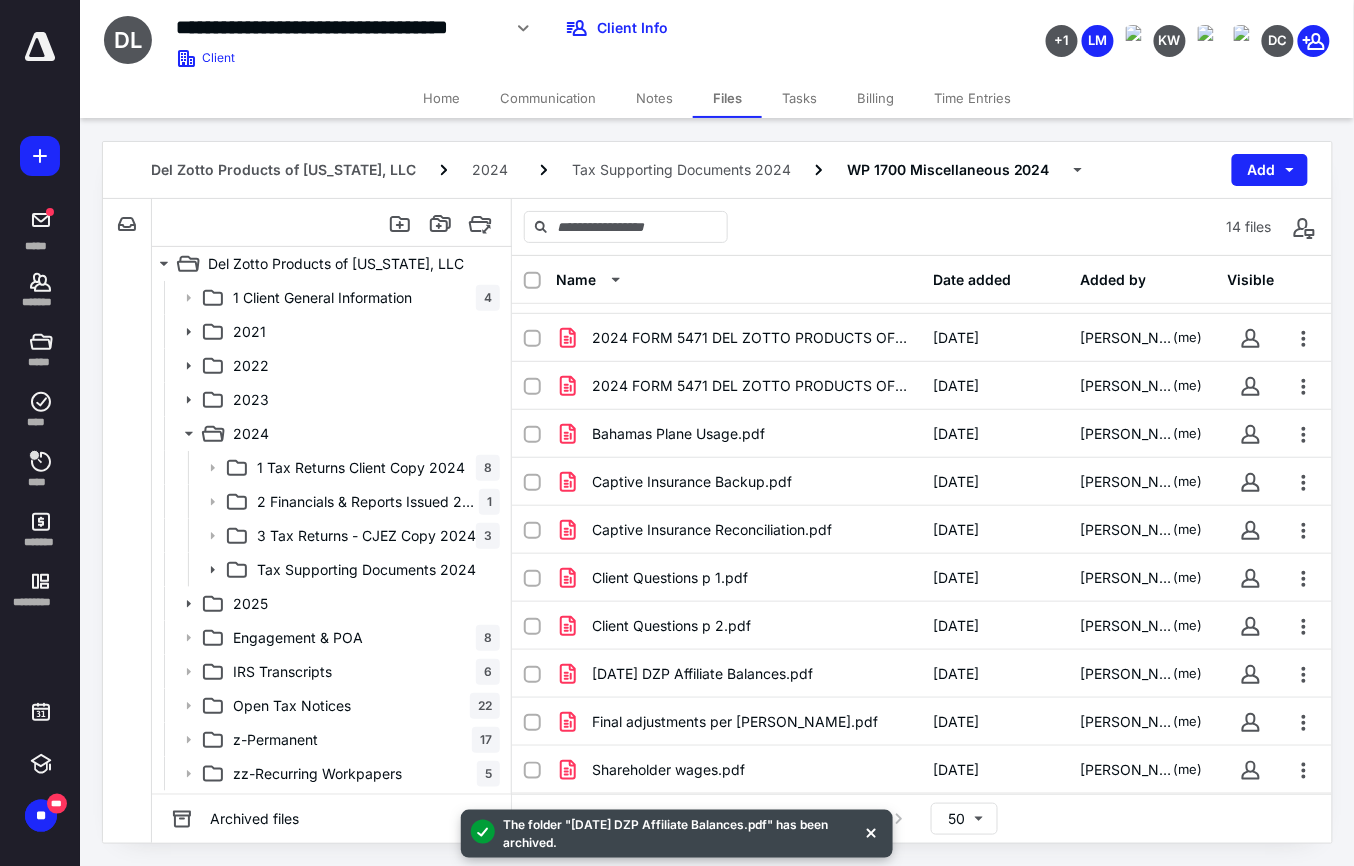 scroll, scrollTop: 138, scrollLeft: 0, axis: vertical 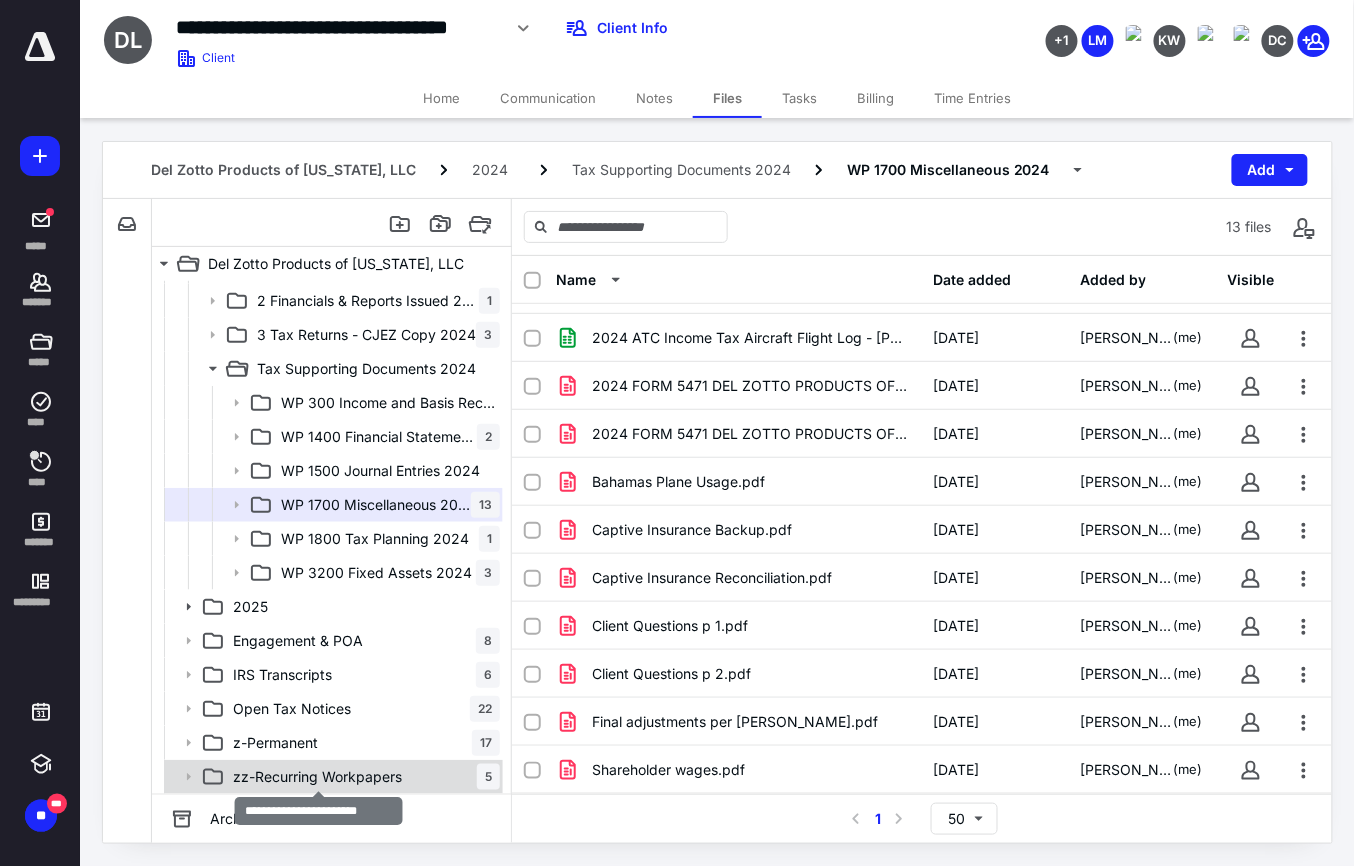 click on "zz-Recurring Workpapers" at bounding box center [317, 777] 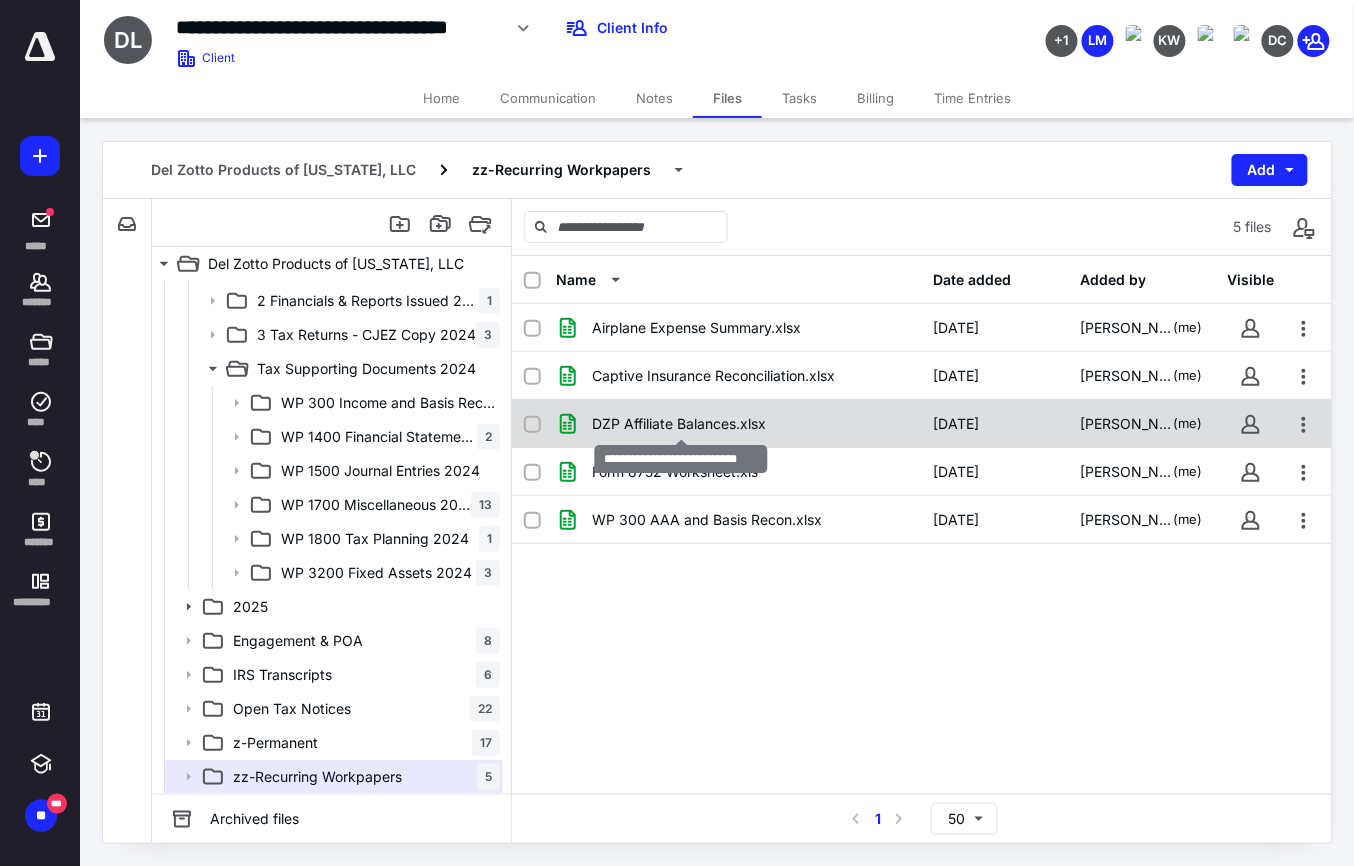 click on "DZP Affiliate Balances.xlsx" at bounding box center [679, 424] 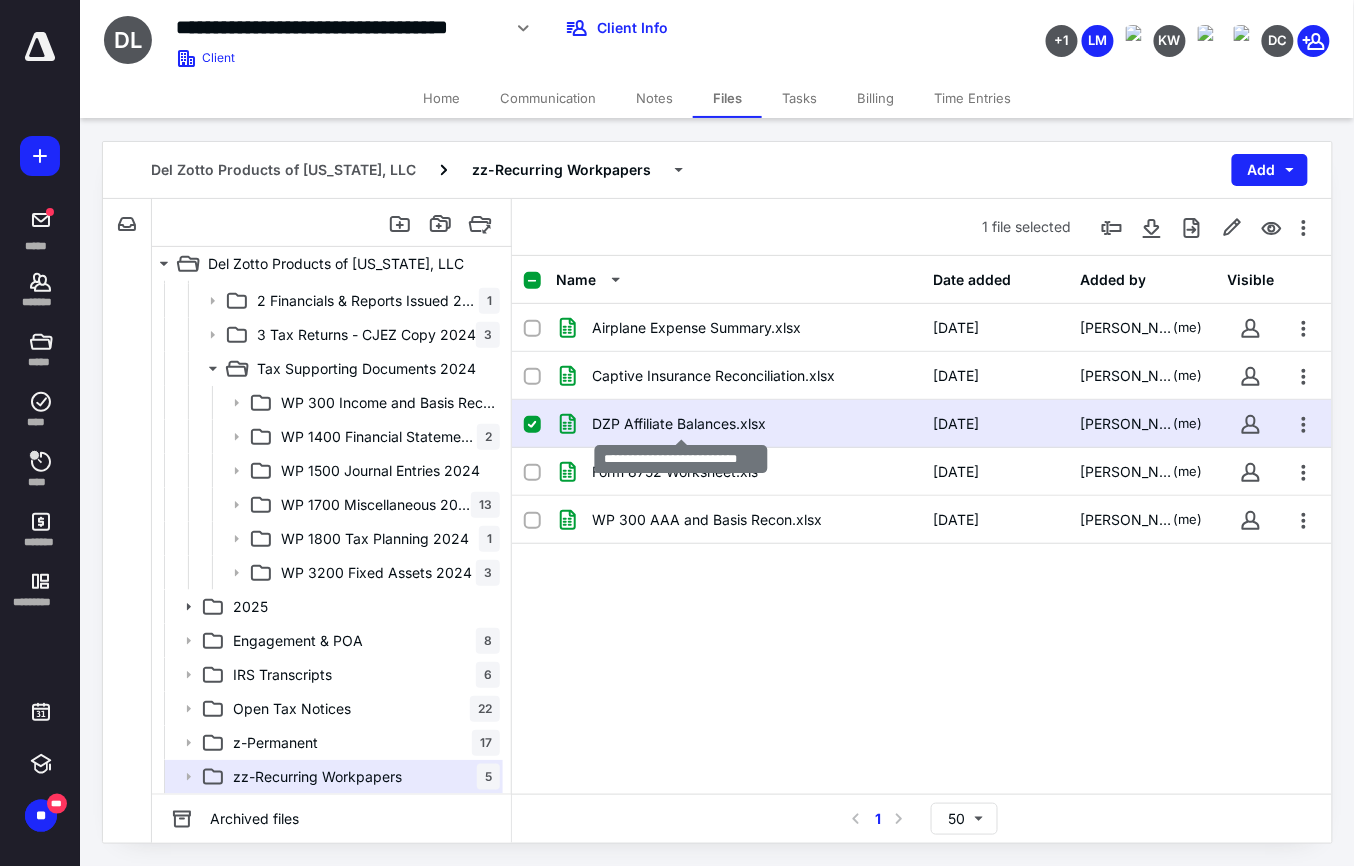 click on "DZP Affiliate Balances.xlsx" at bounding box center [679, 424] 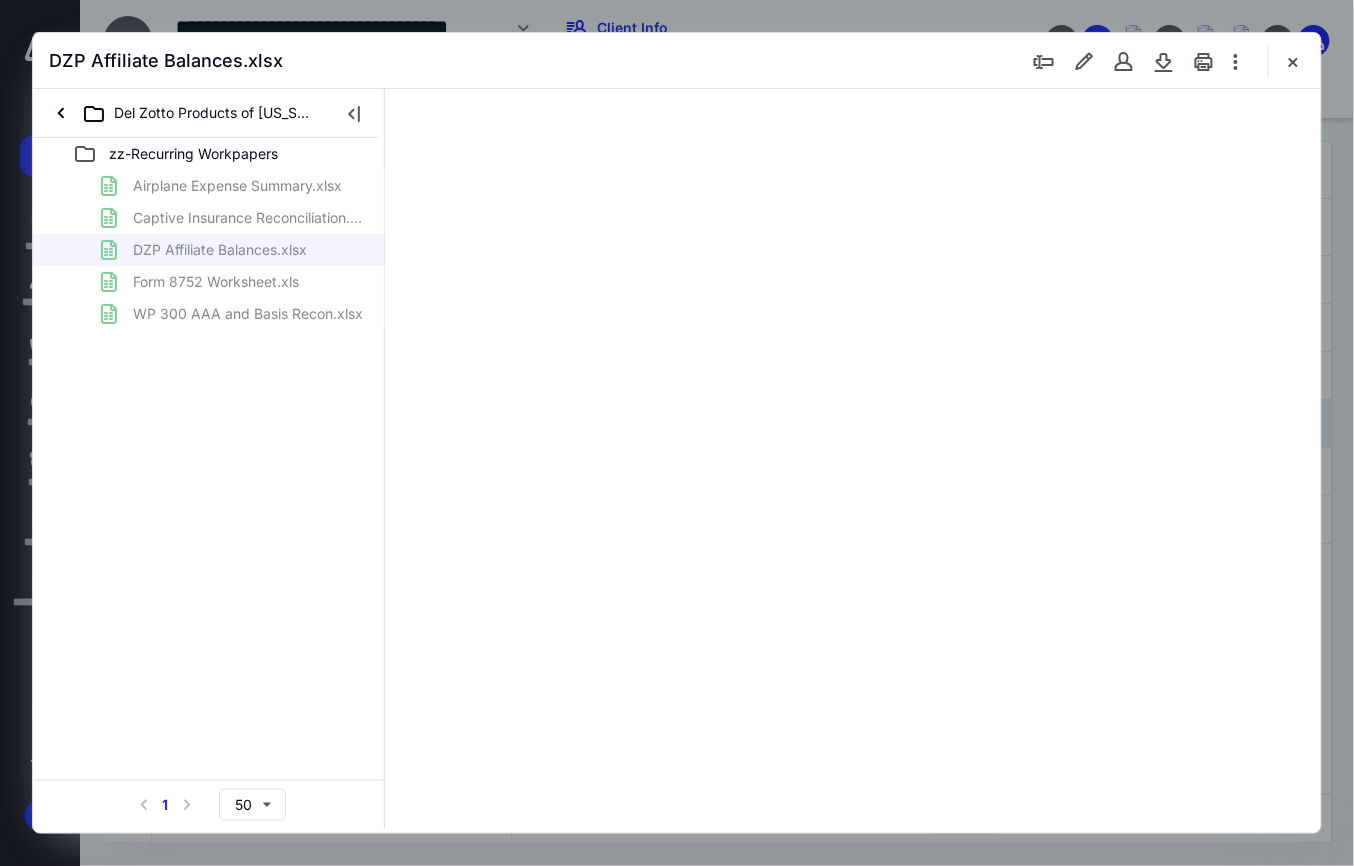 scroll, scrollTop: 0, scrollLeft: 0, axis: both 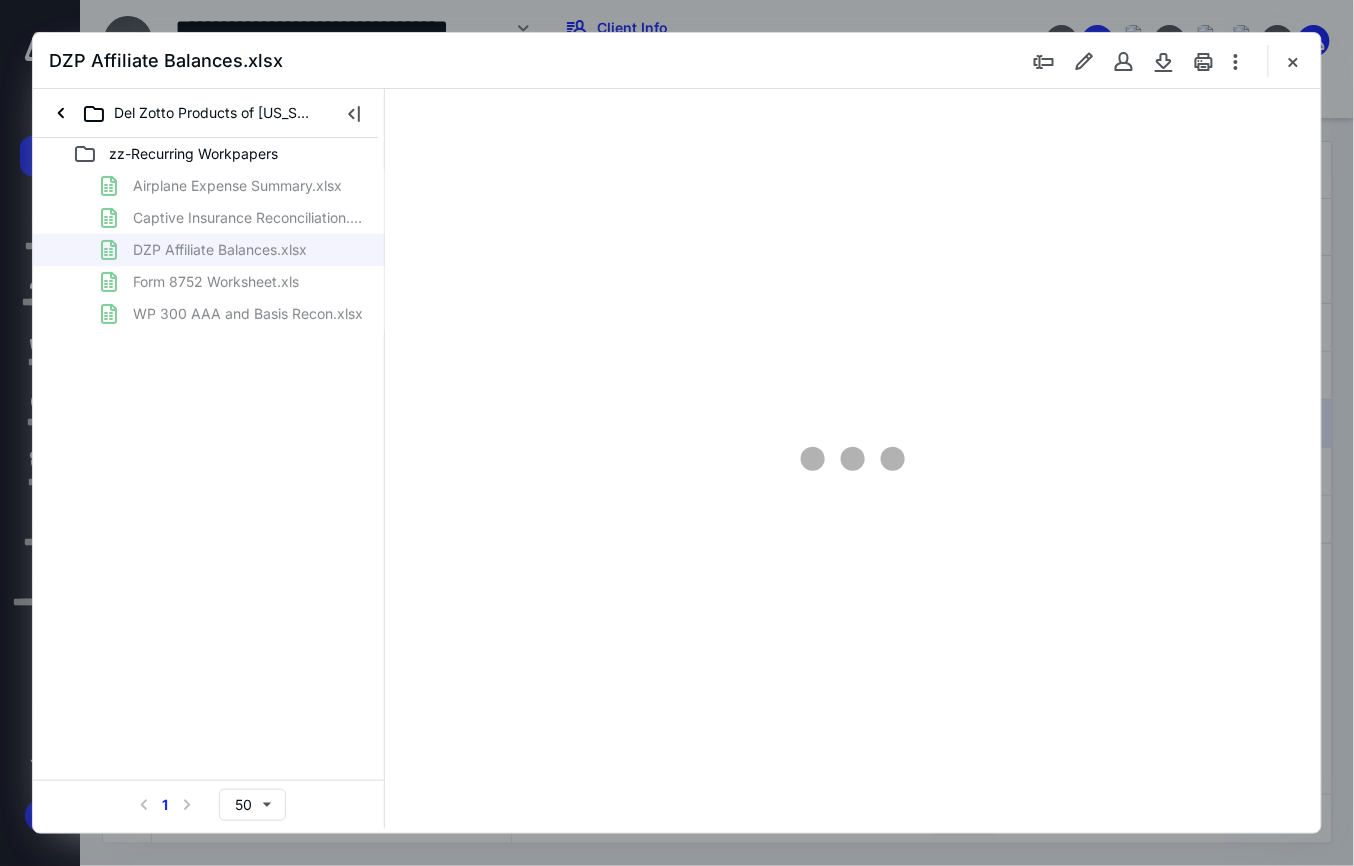 type on "151" 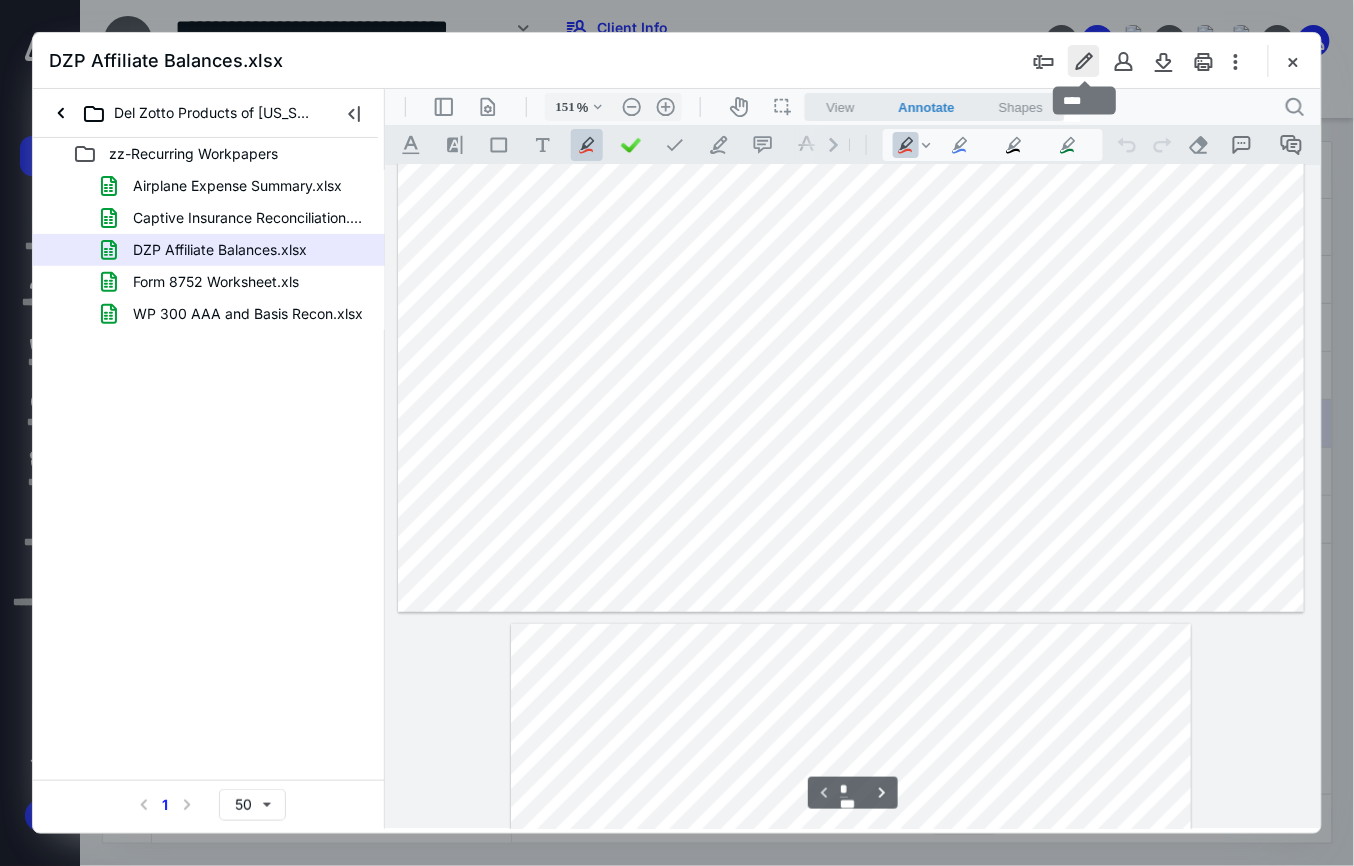 click at bounding box center [1084, 61] 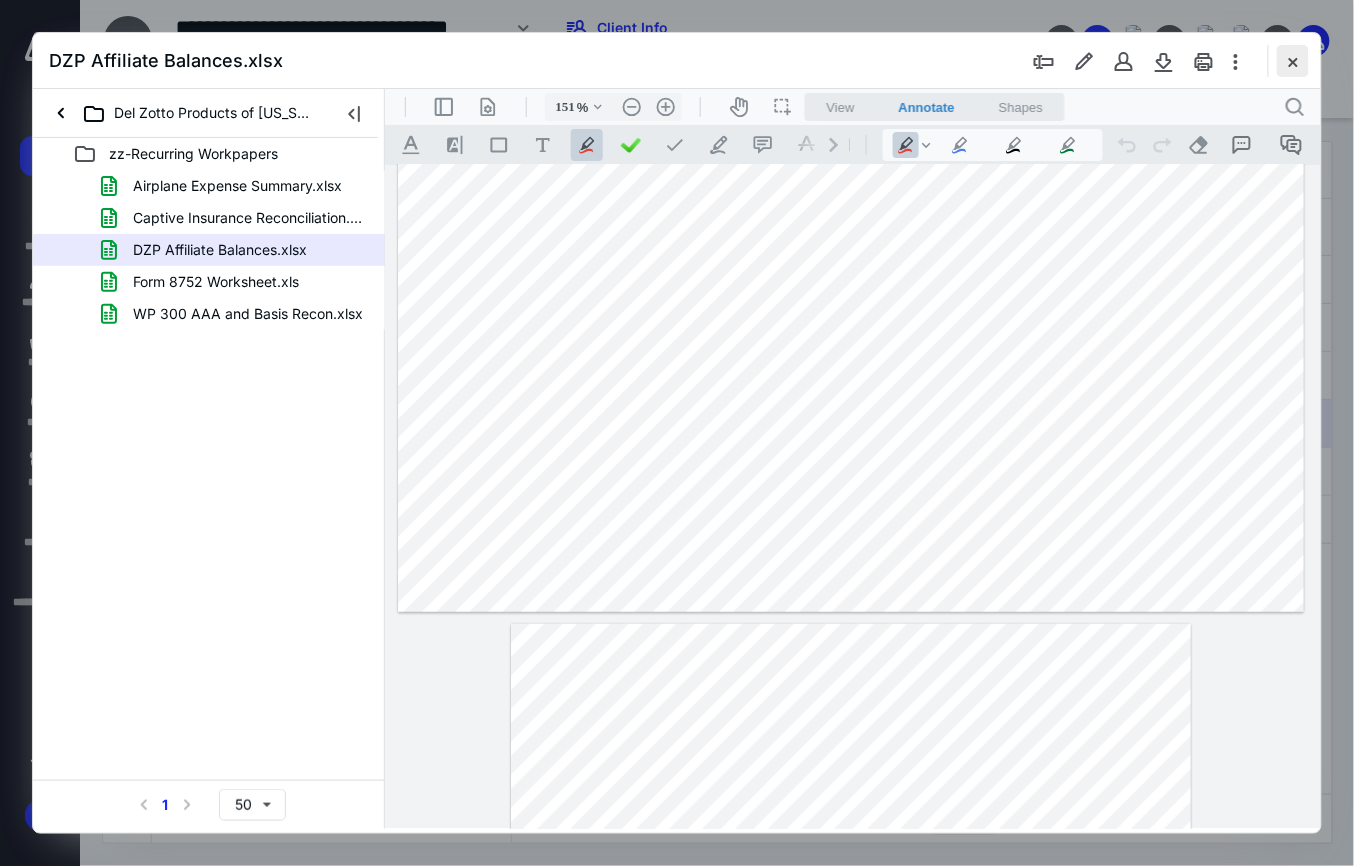 click at bounding box center [1293, 61] 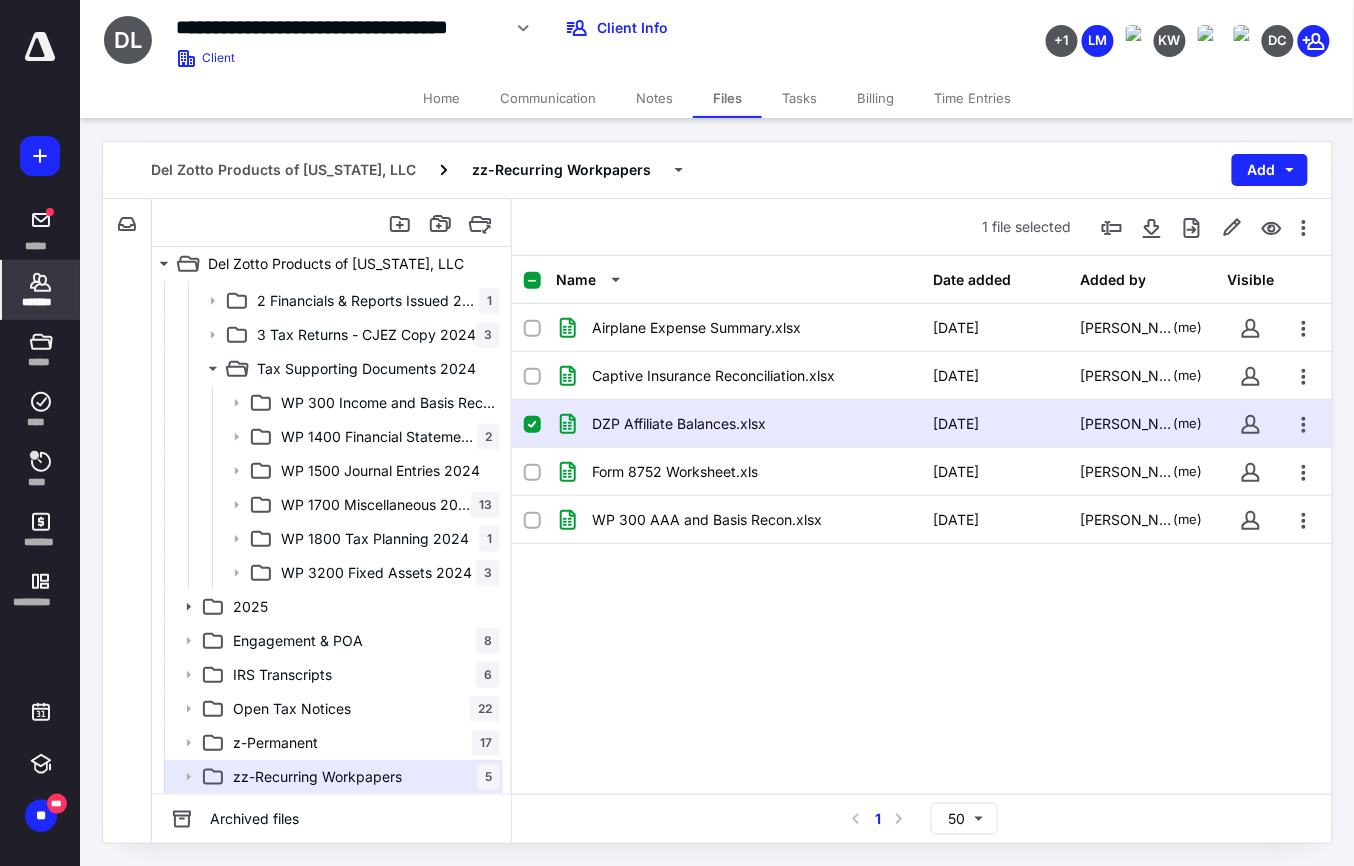click 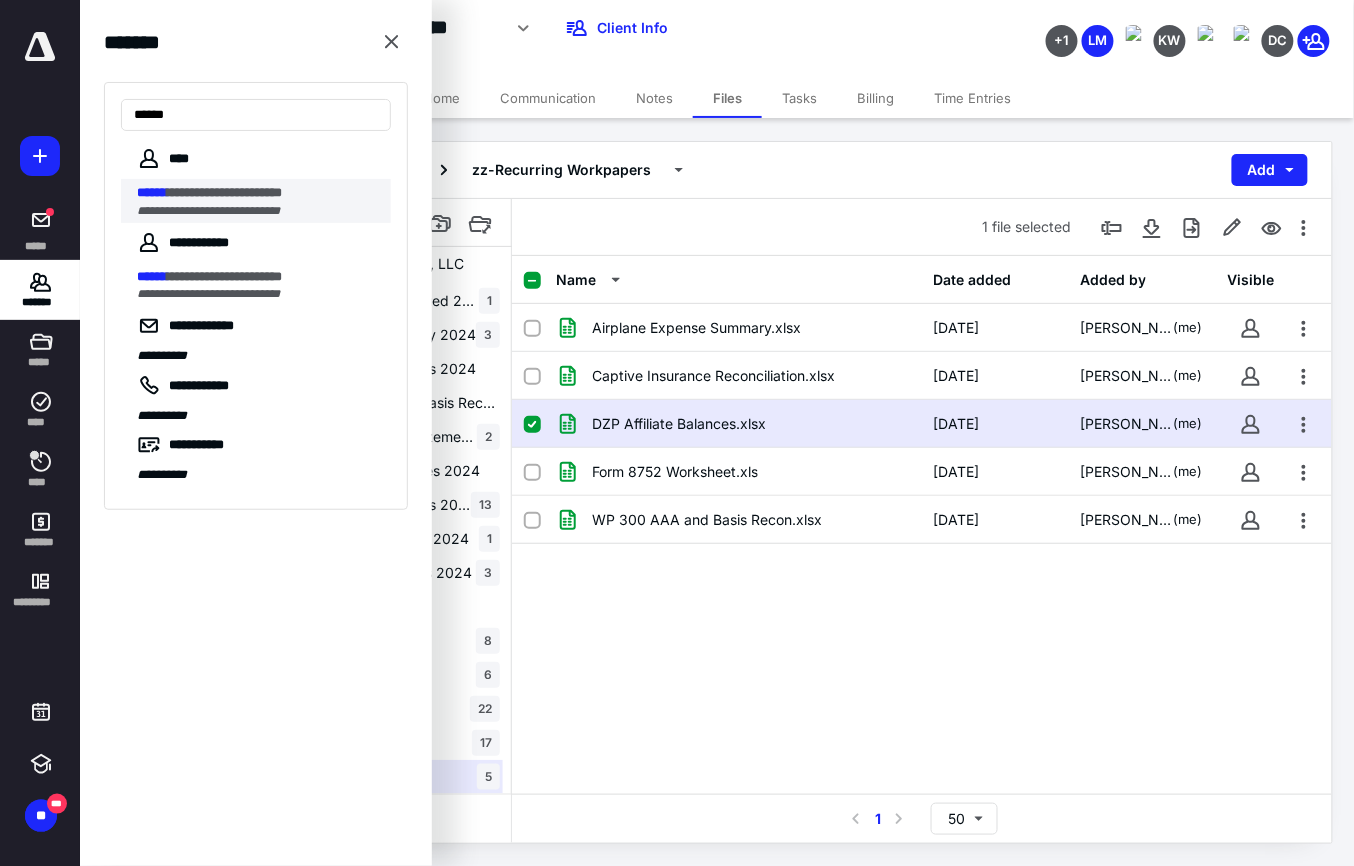 type on "******" 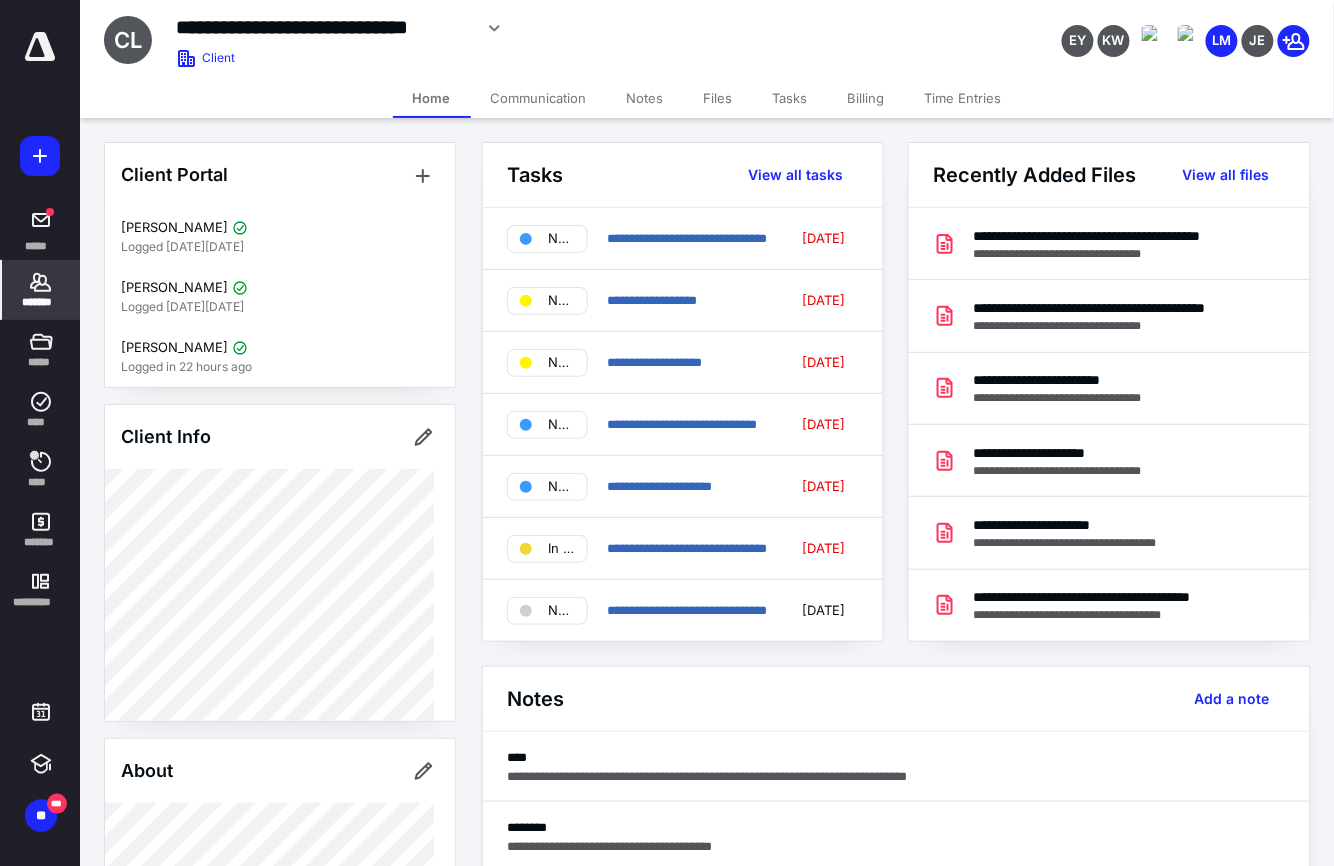click on "Files" at bounding box center (718, 98) 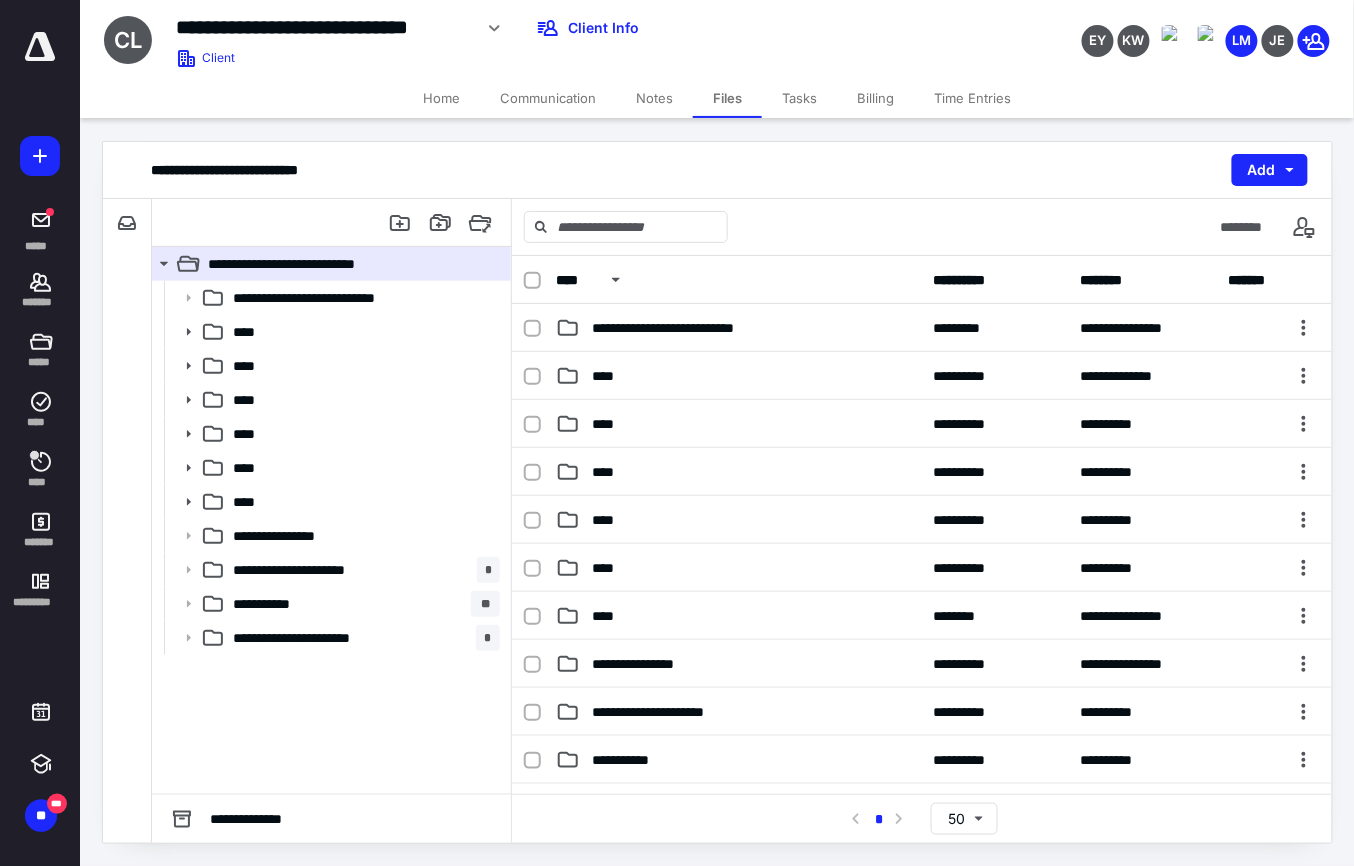 drag, startPoint x: 658, startPoint y: 97, endPoint x: 644, endPoint y: 102, distance: 14.866069 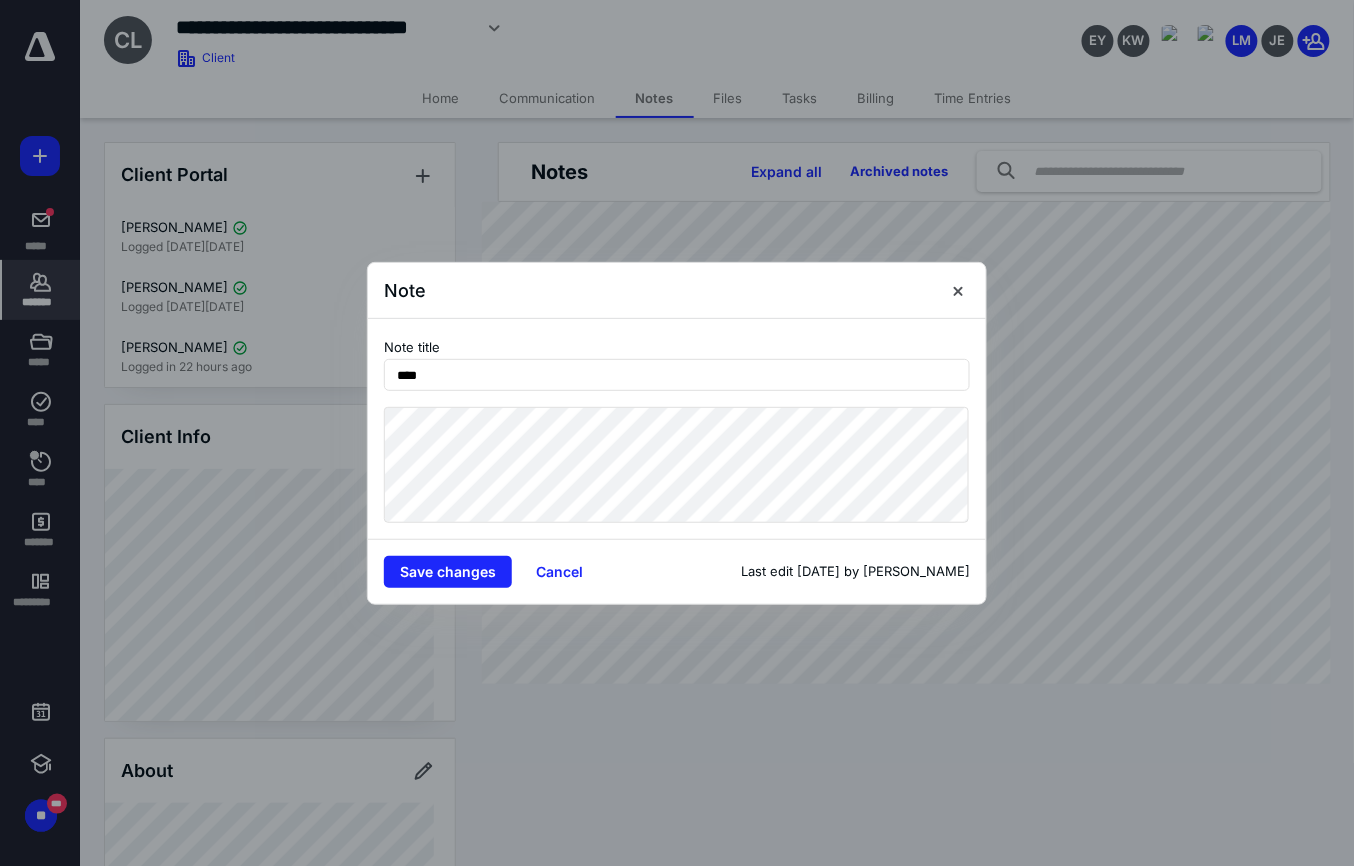 click on "Note title ****" at bounding box center [677, 429] 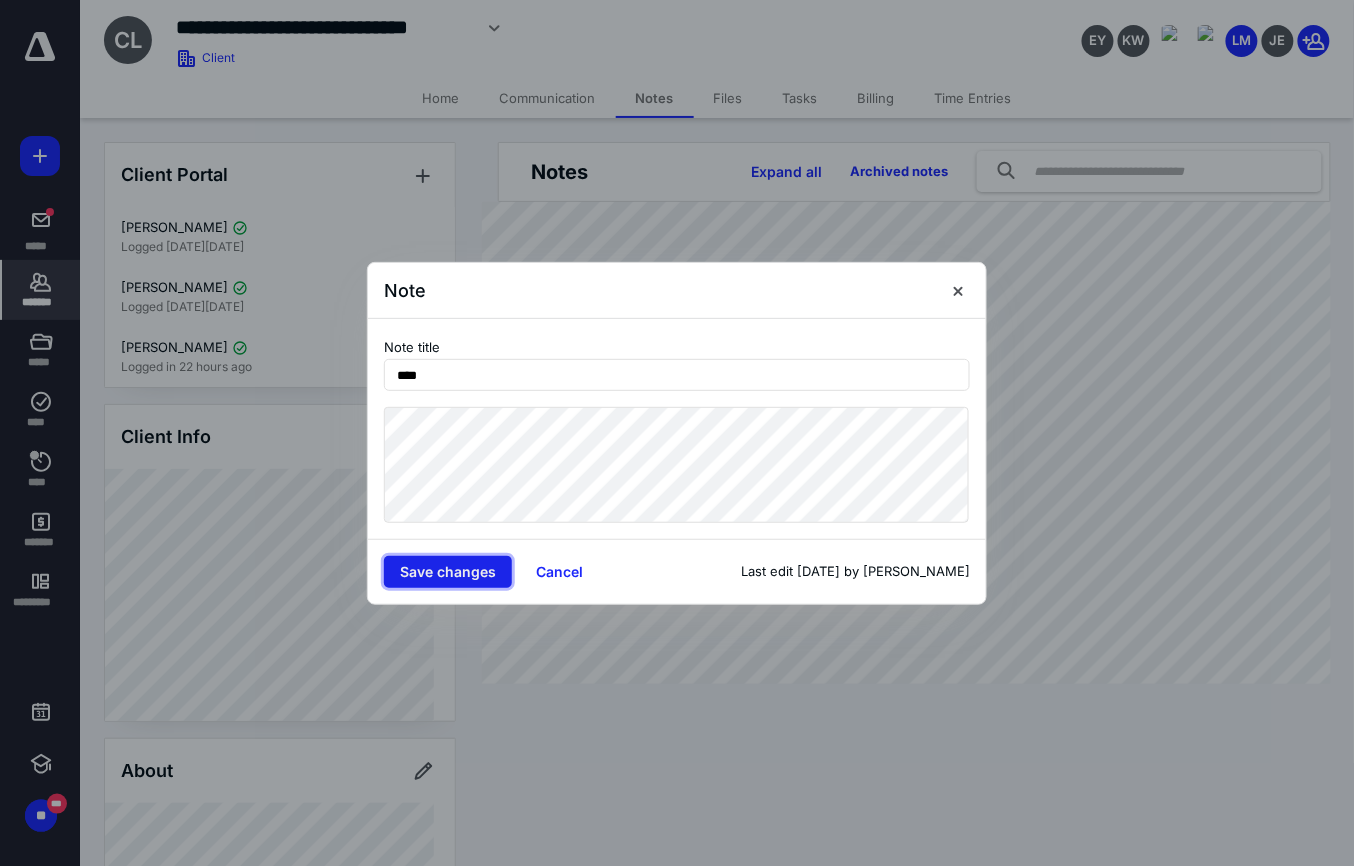 click on "Save changes" at bounding box center (448, 572) 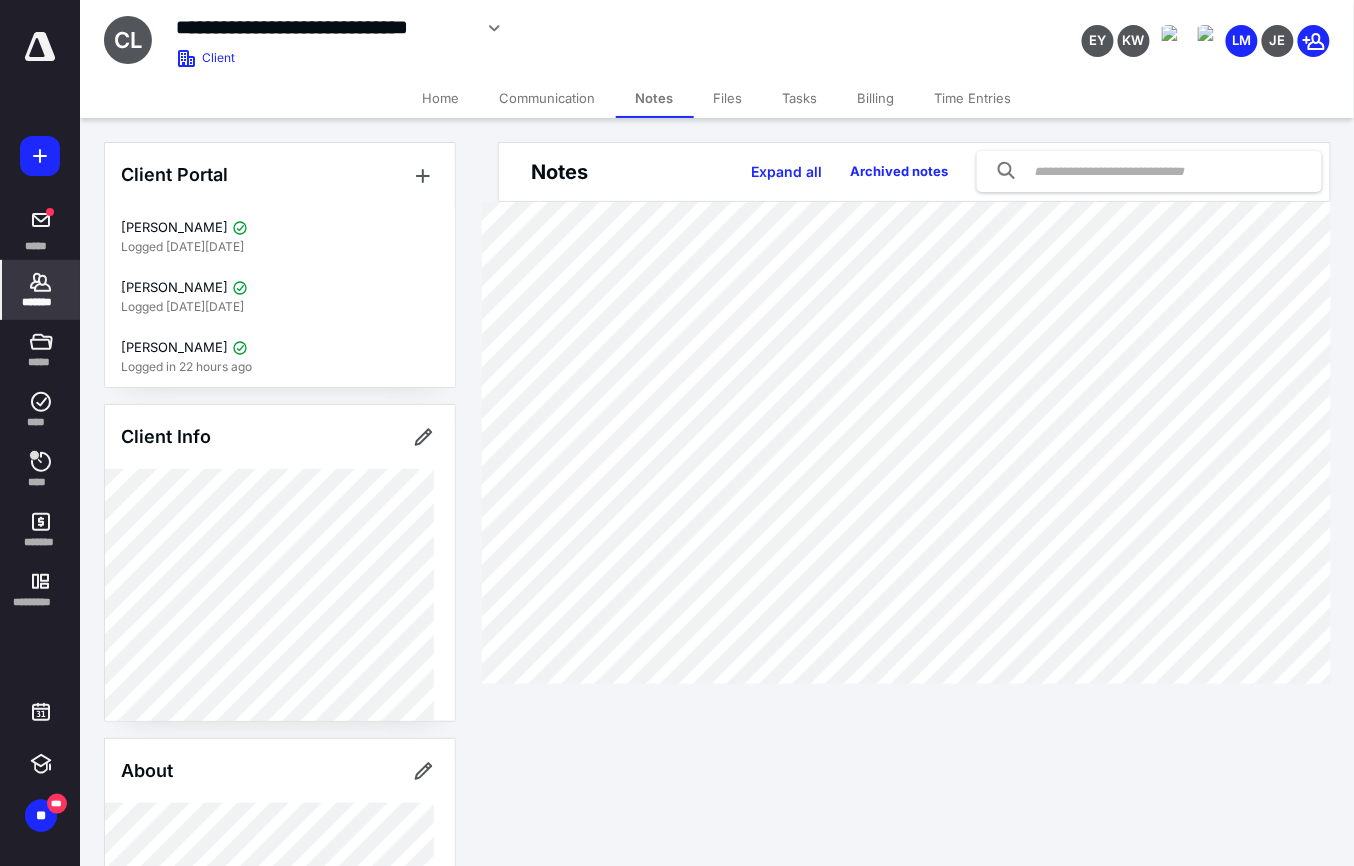click on "Tasks" at bounding box center [800, 98] 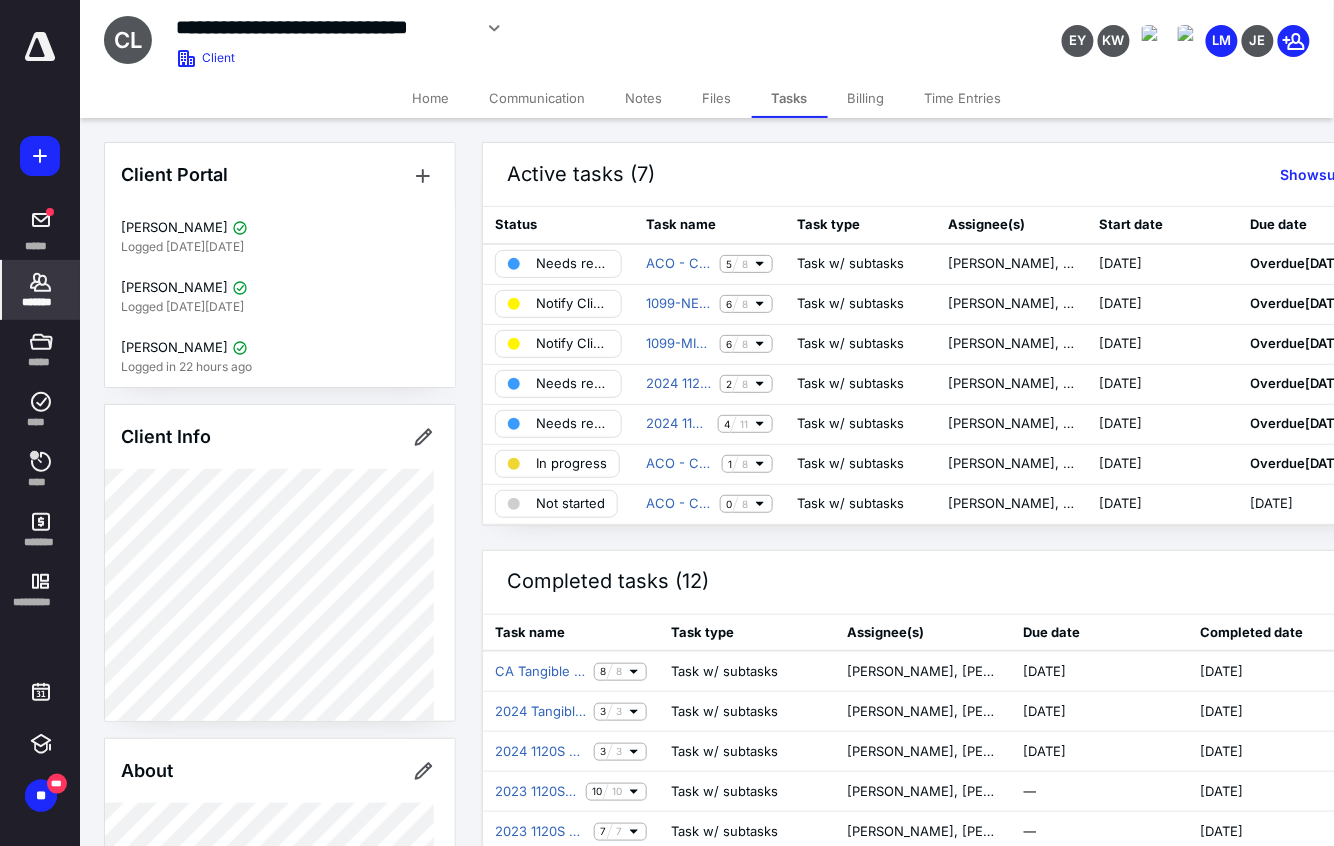 click 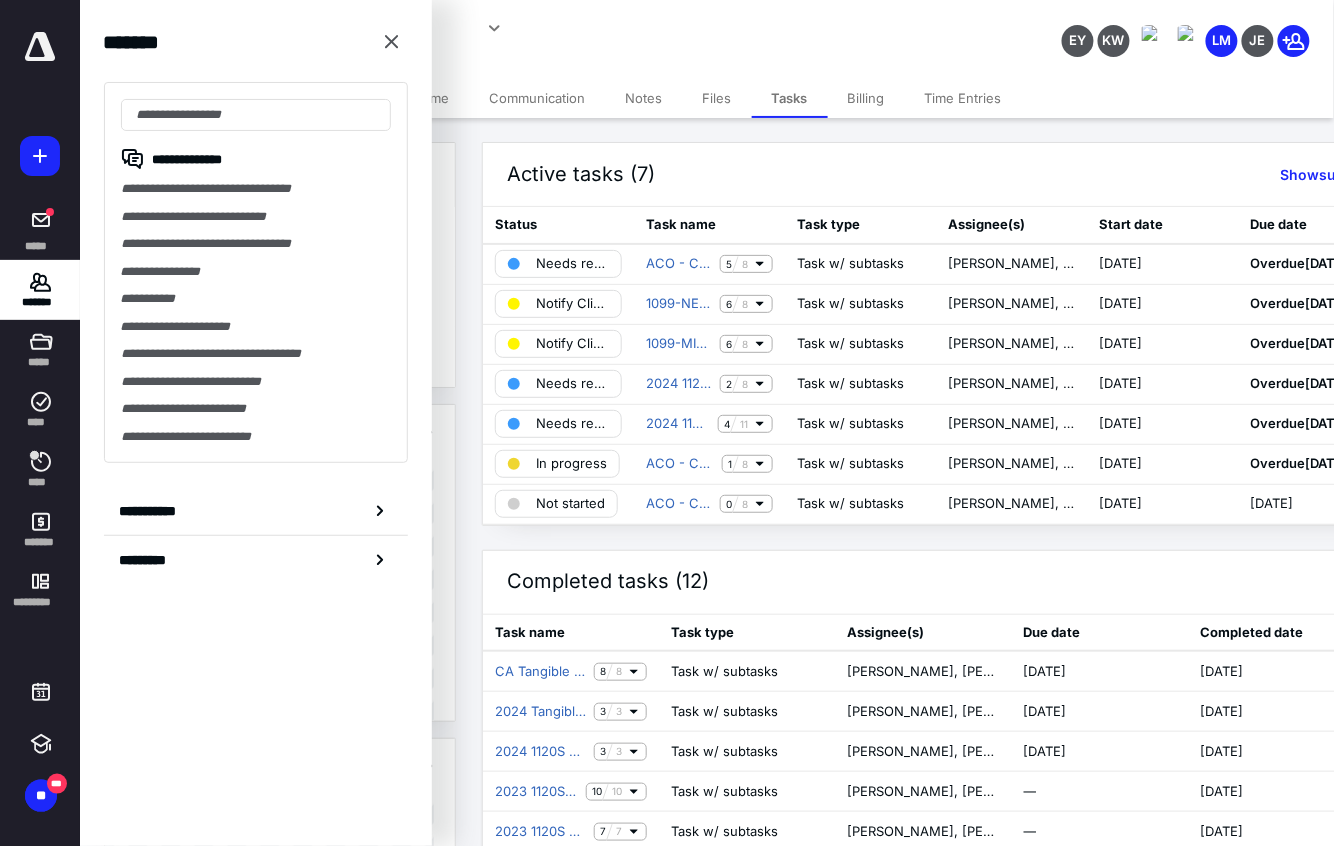 click on "**********" at bounding box center [255, 244] 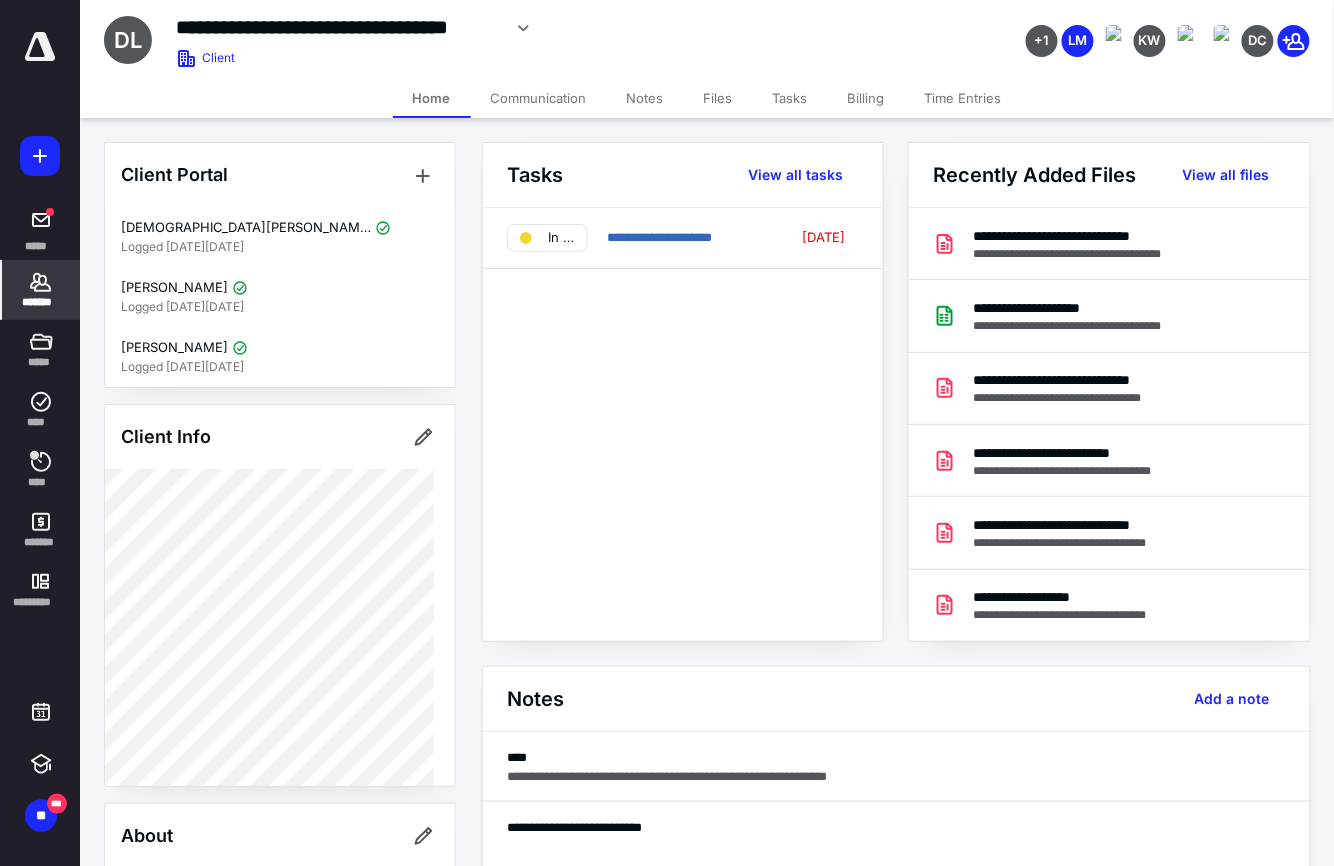 click on "Notes" at bounding box center (645, 98) 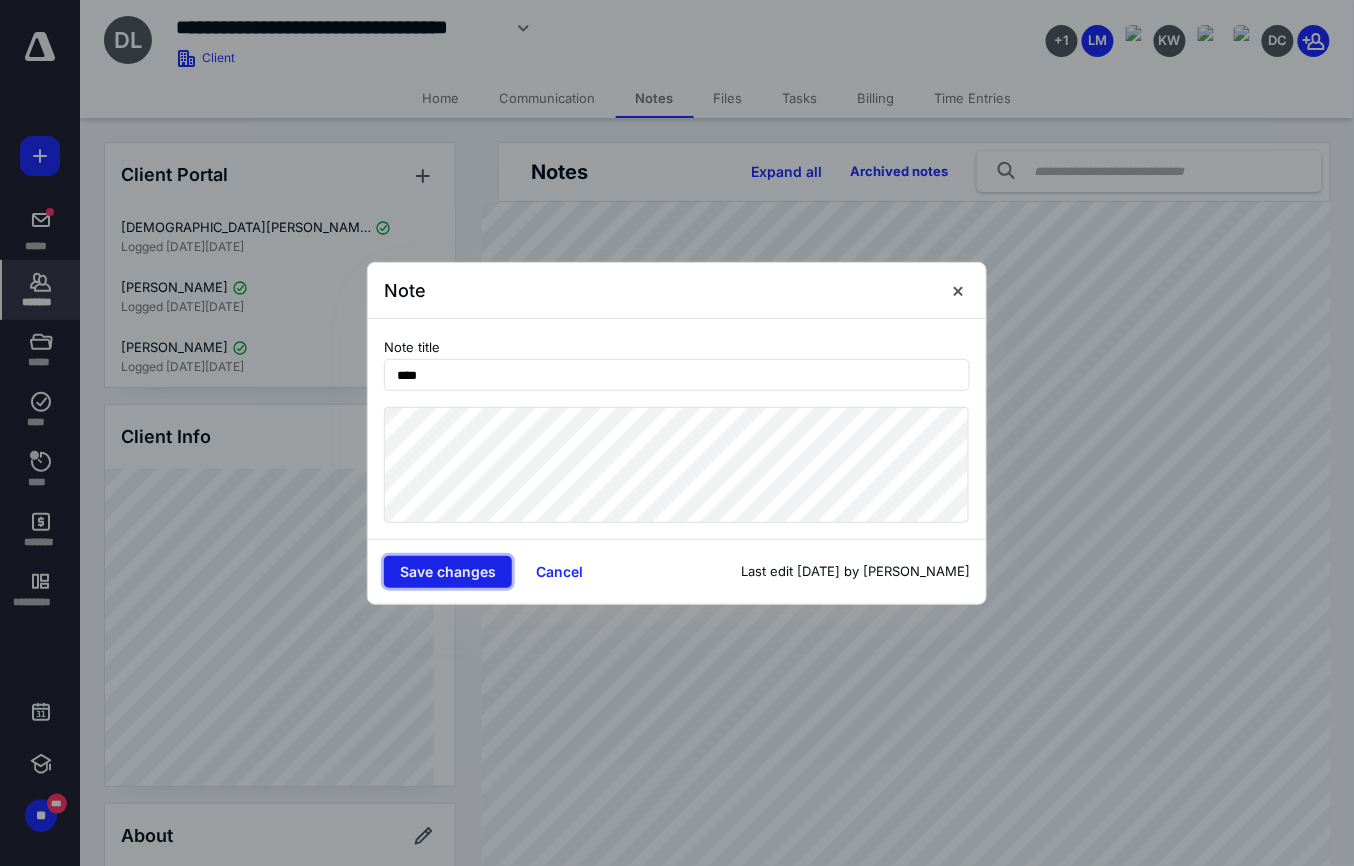 click on "Save changes" at bounding box center (448, 572) 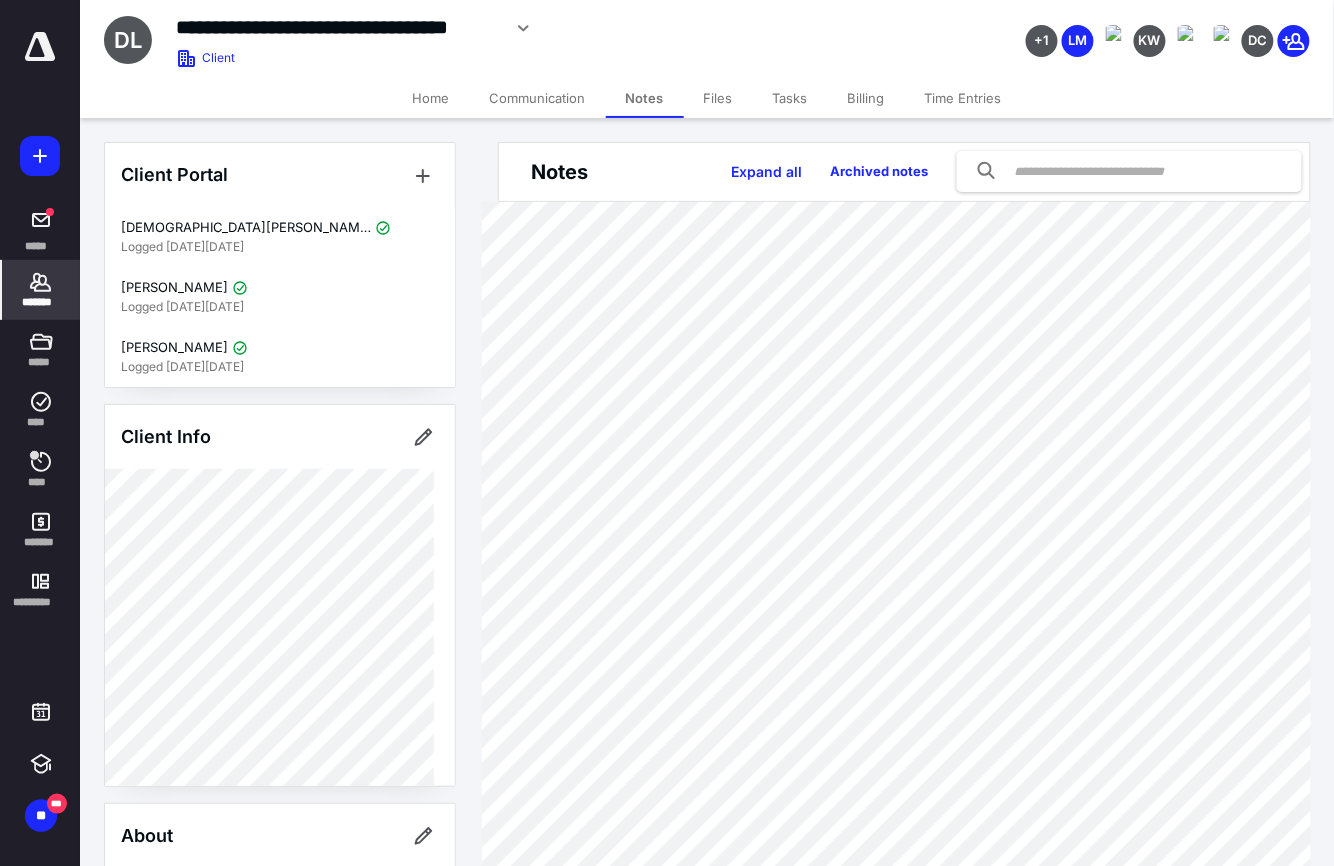 click on "Files" at bounding box center [718, 98] 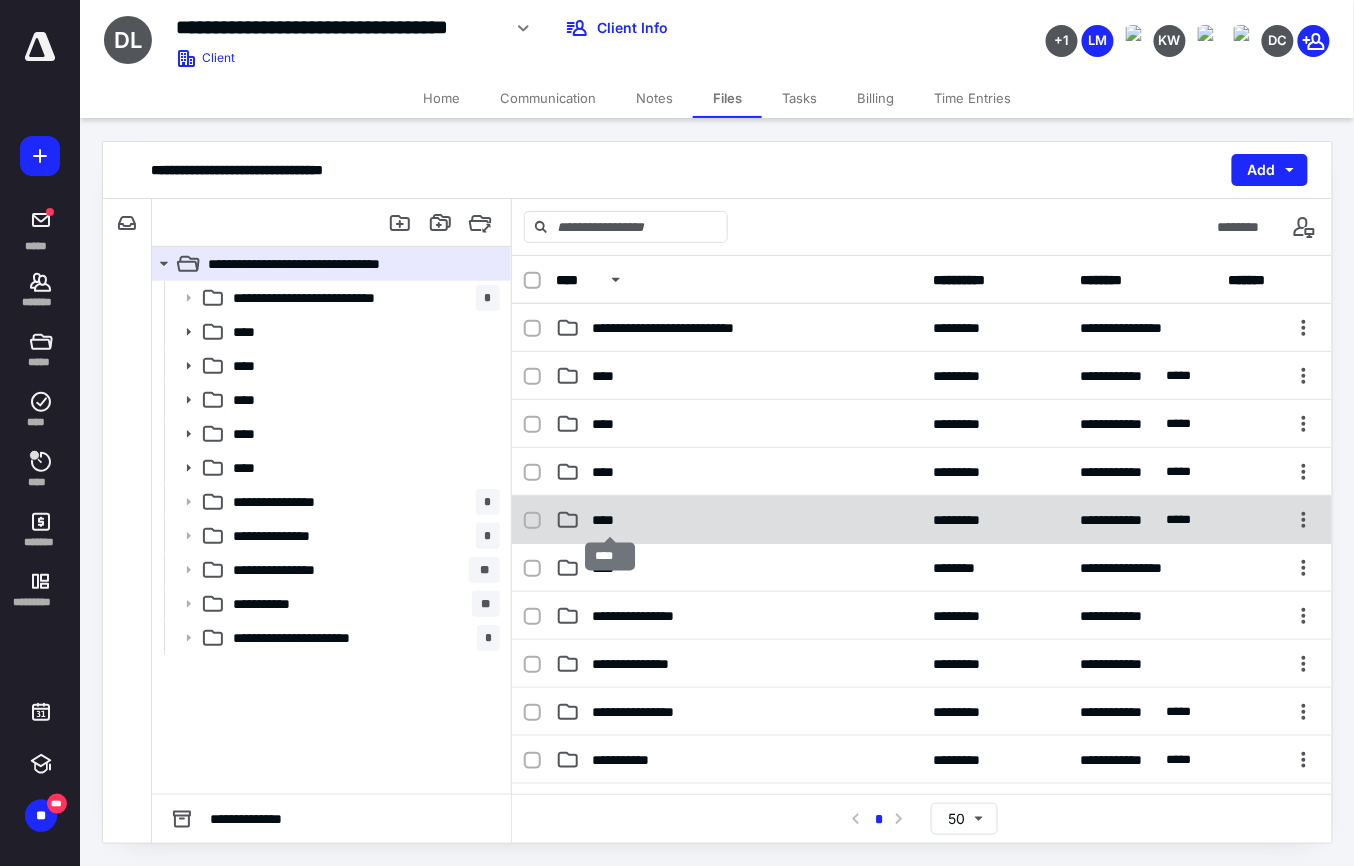 click on "****" at bounding box center (609, 520) 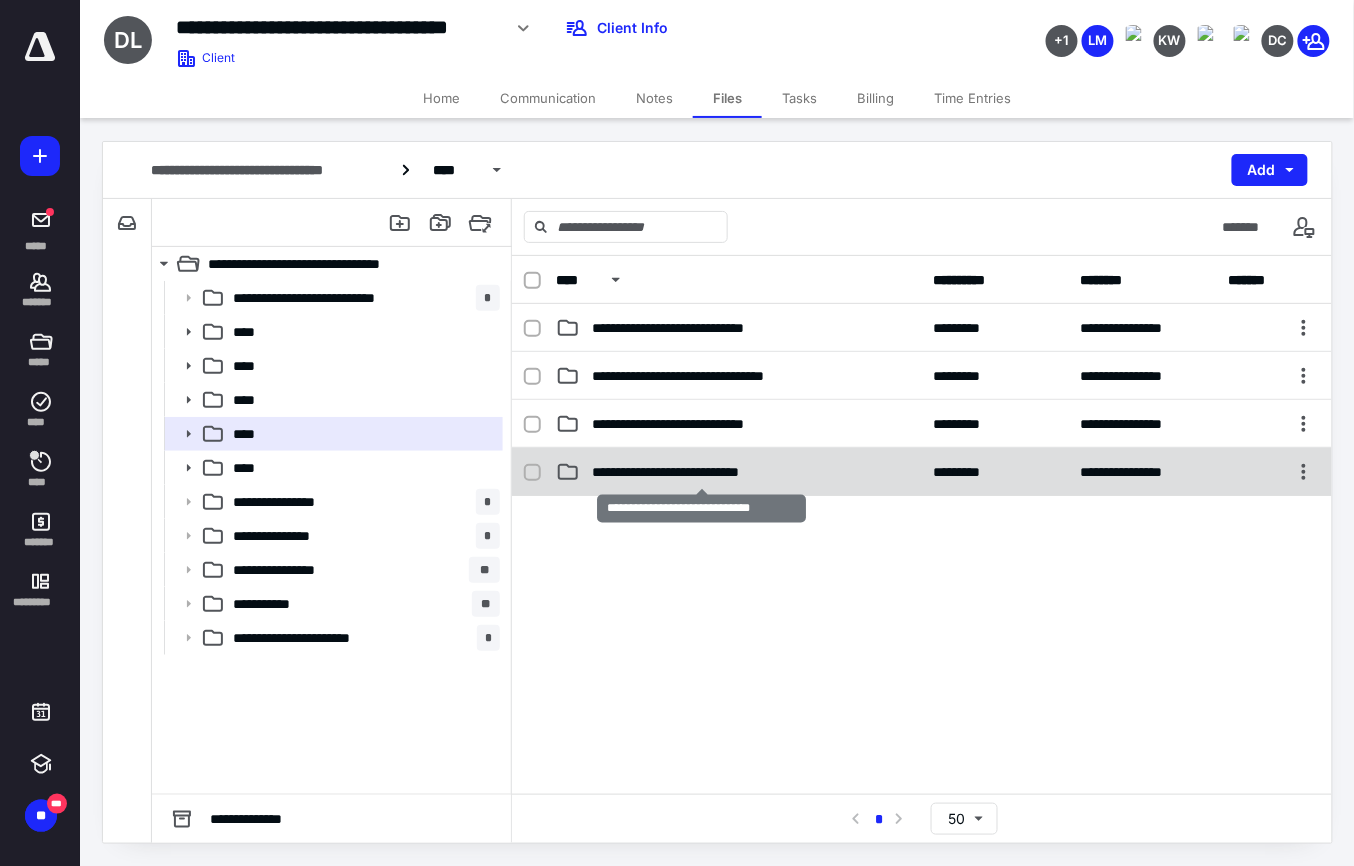 click on "**********" at bounding box center (701, 472) 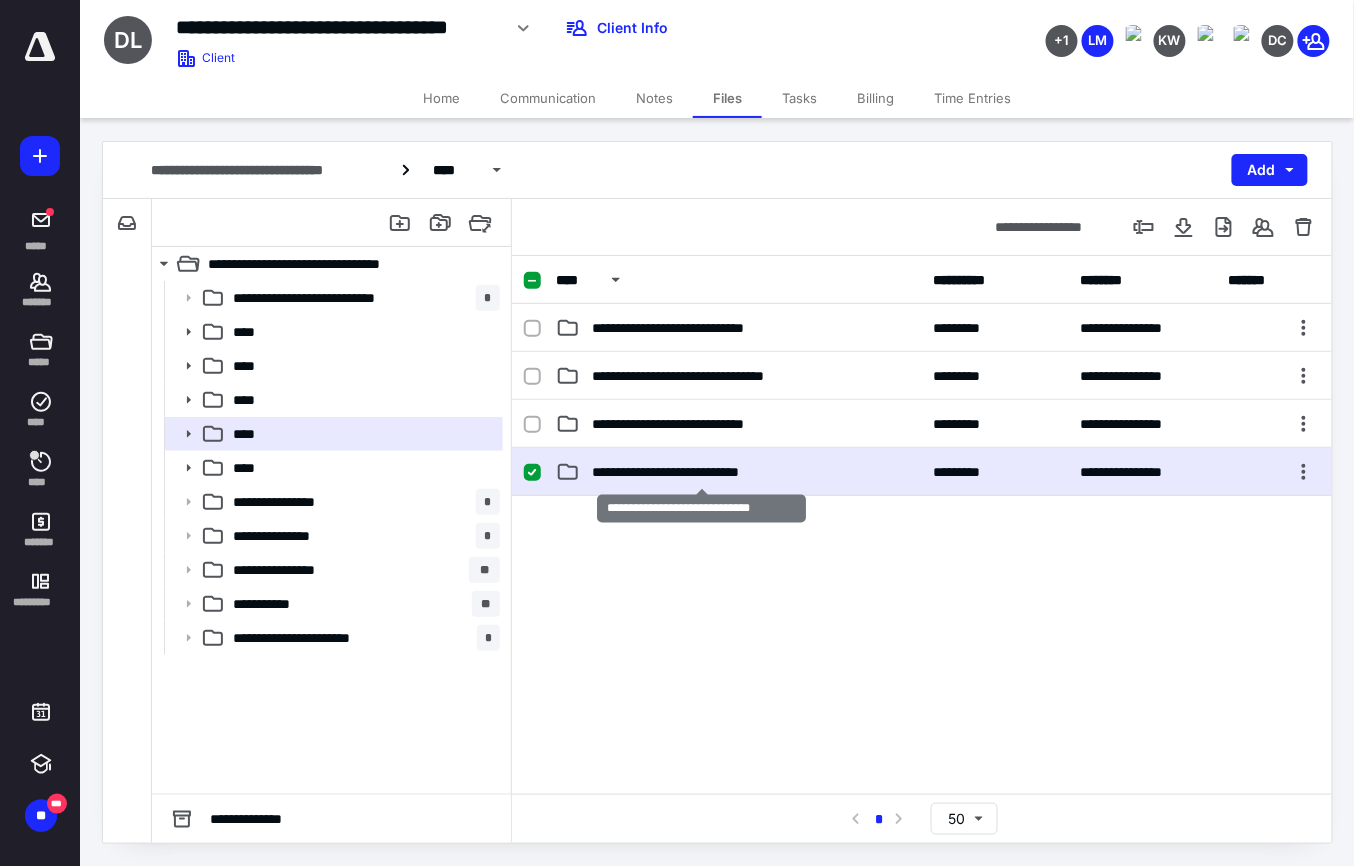 drag, startPoint x: 670, startPoint y: 473, endPoint x: 701, endPoint y: 558, distance: 90.47652 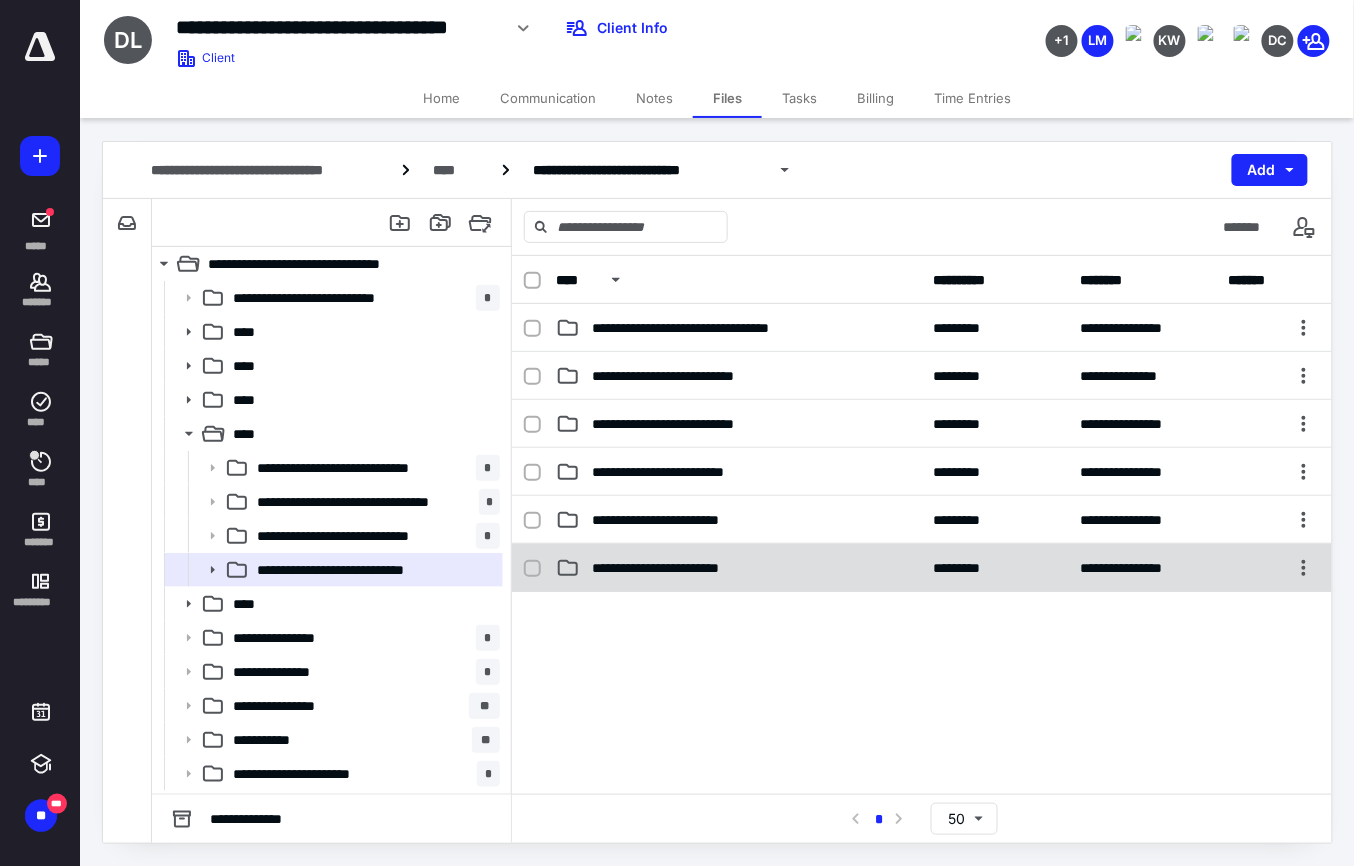 click on "**********" at bounding box center [686, 568] 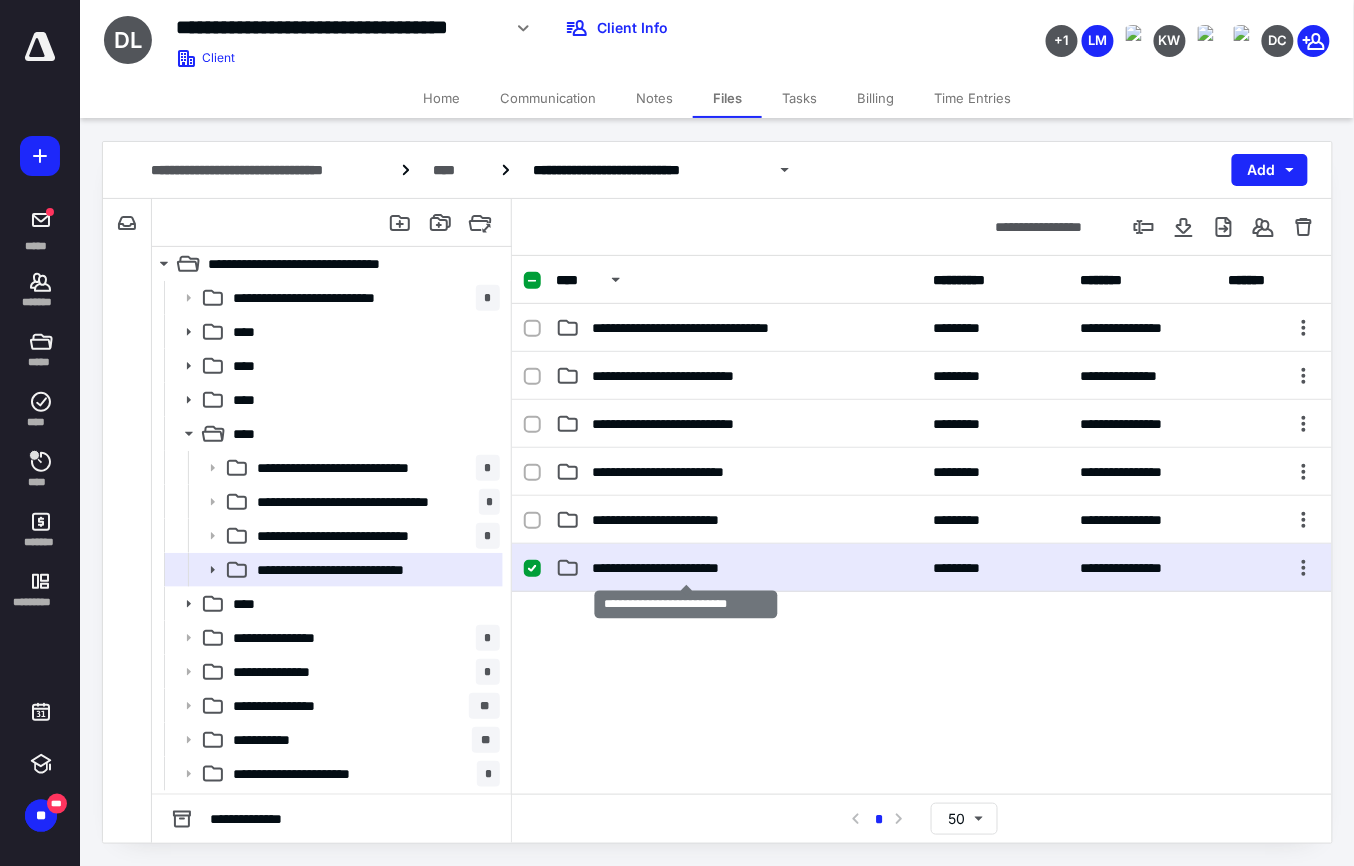 click on "**********" at bounding box center (686, 568) 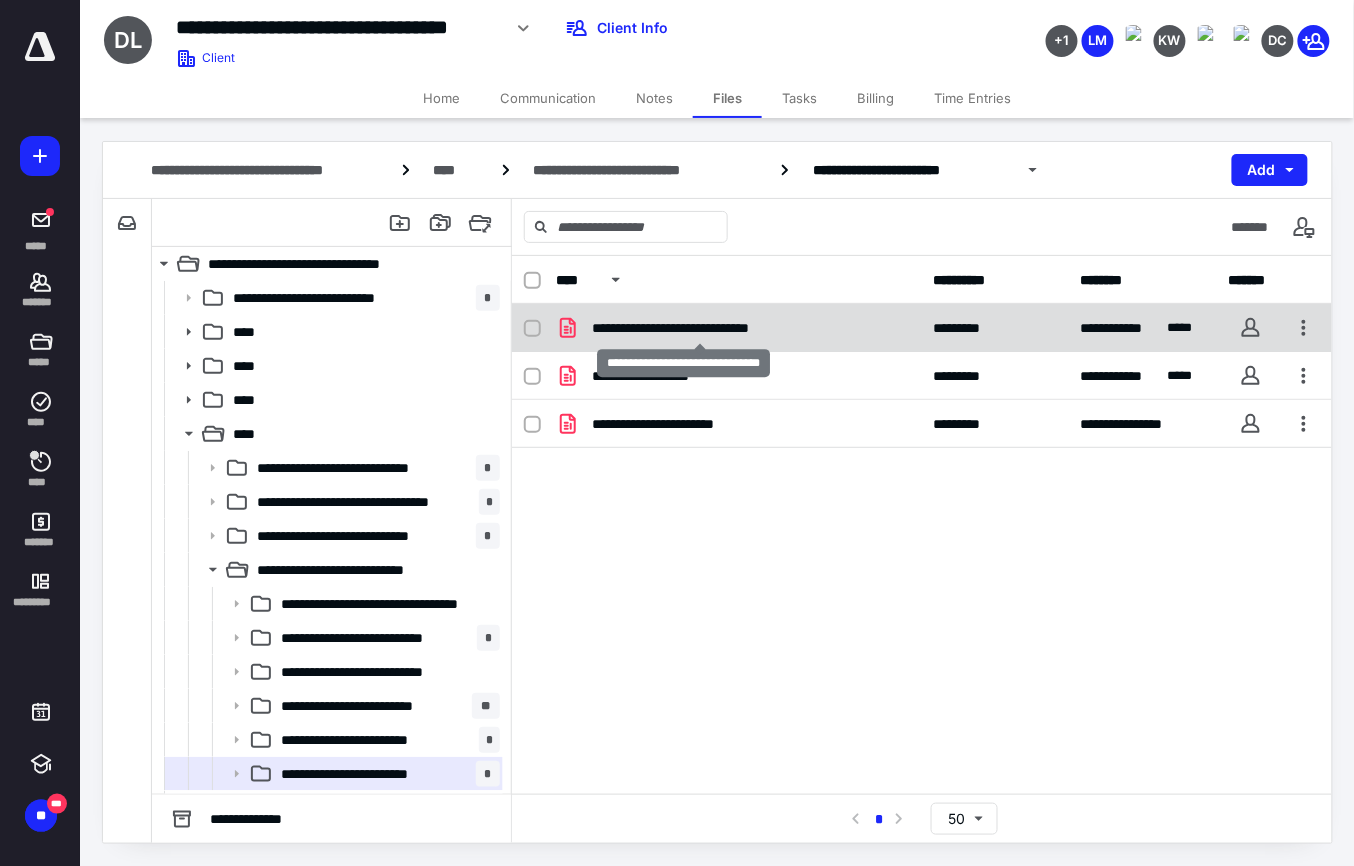 click on "**********" at bounding box center [698, 328] 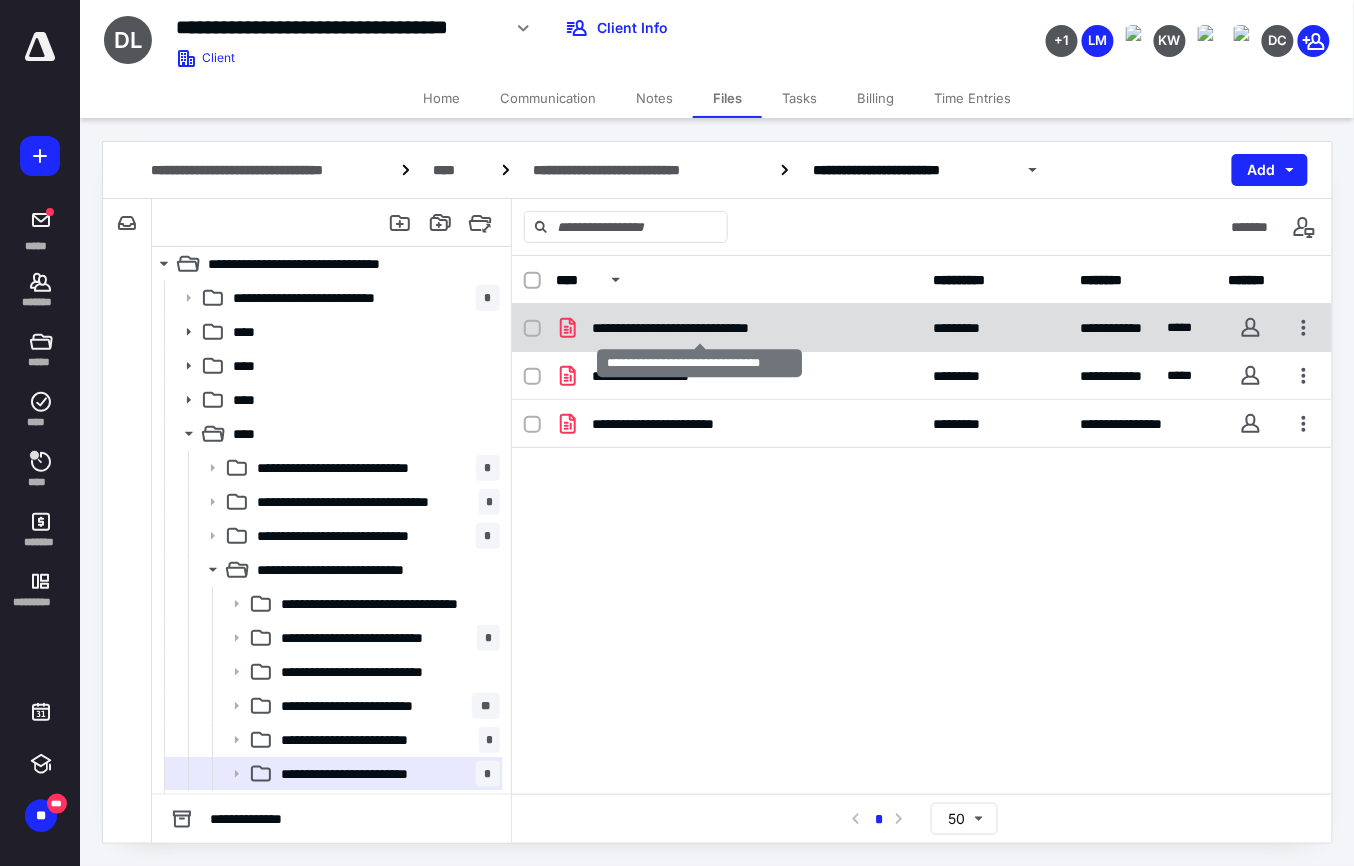 click on "**********" at bounding box center [698, 328] 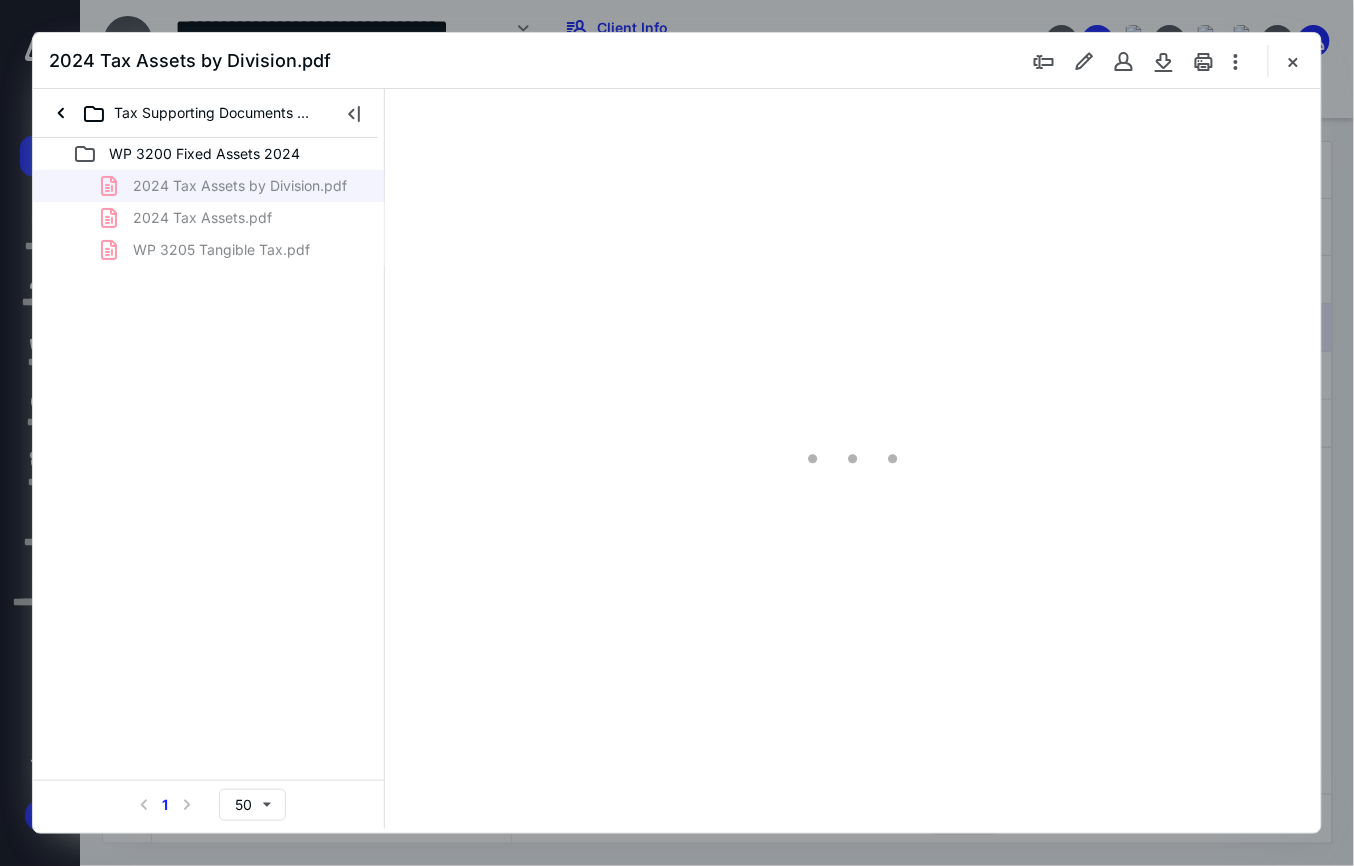 scroll, scrollTop: 0, scrollLeft: 0, axis: both 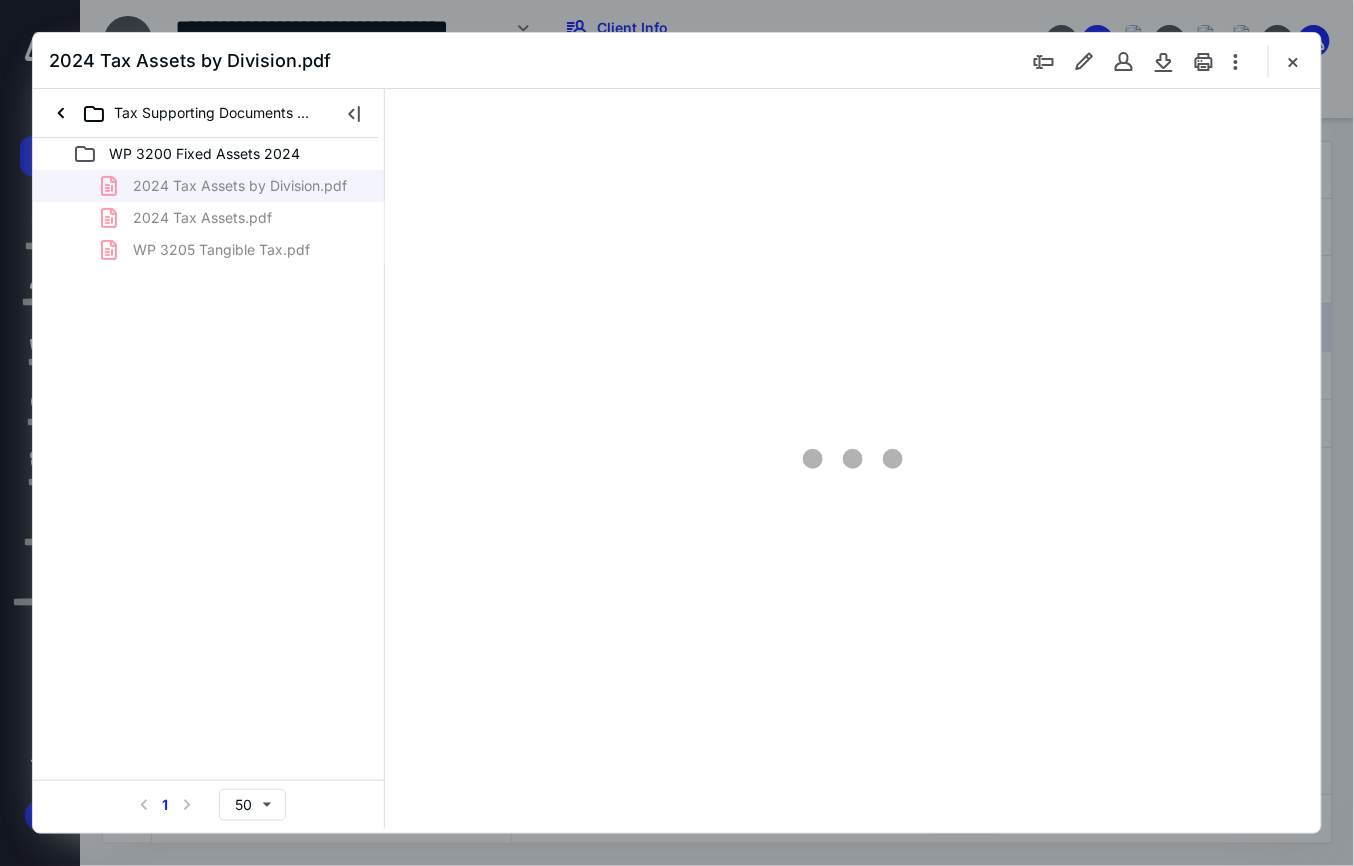 type on "108" 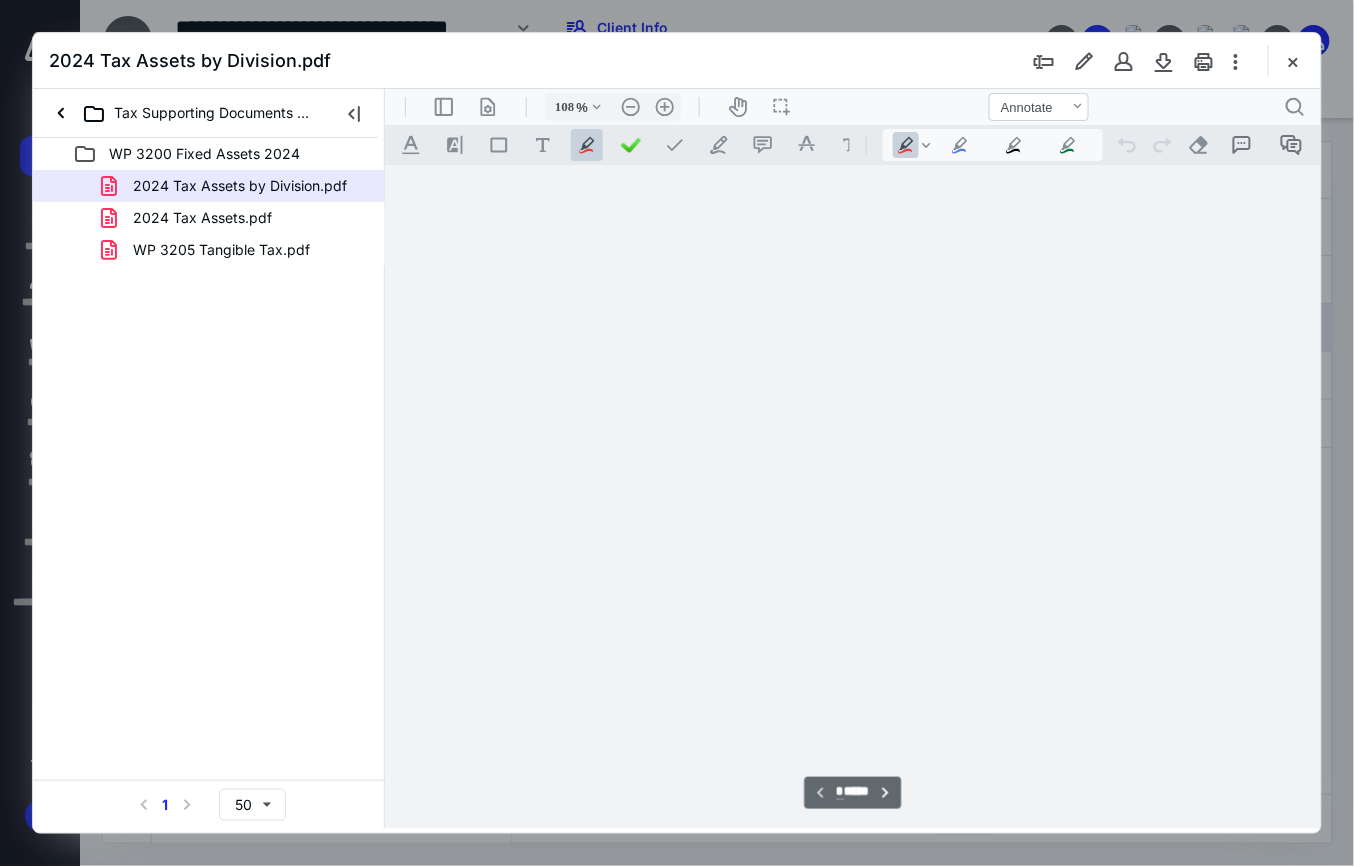 scroll, scrollTop: 80, scrollLeft: 0, axis: vertical 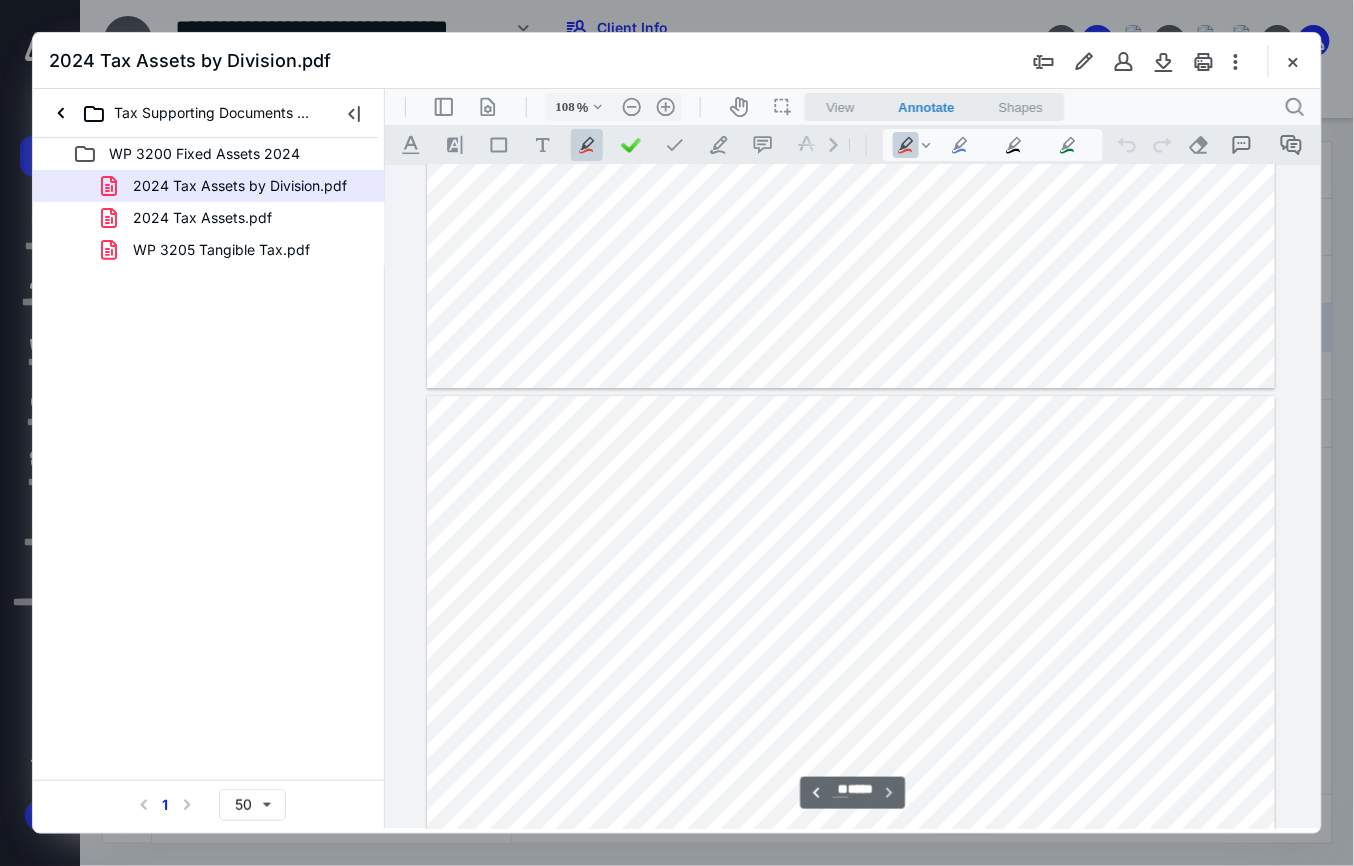 type on "**" 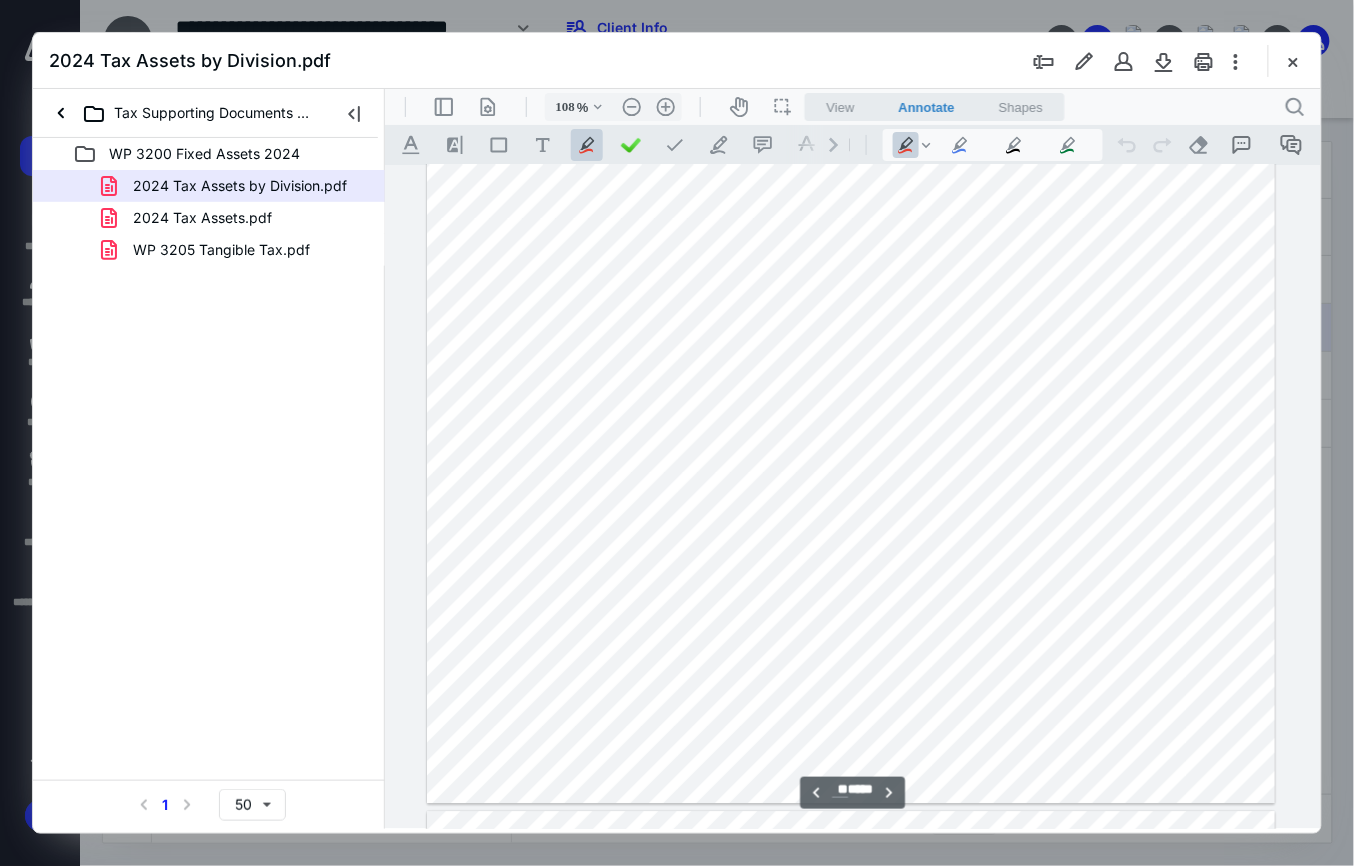scroll, scrollTop: 7245, scrollLeft: 0, axis: vertical 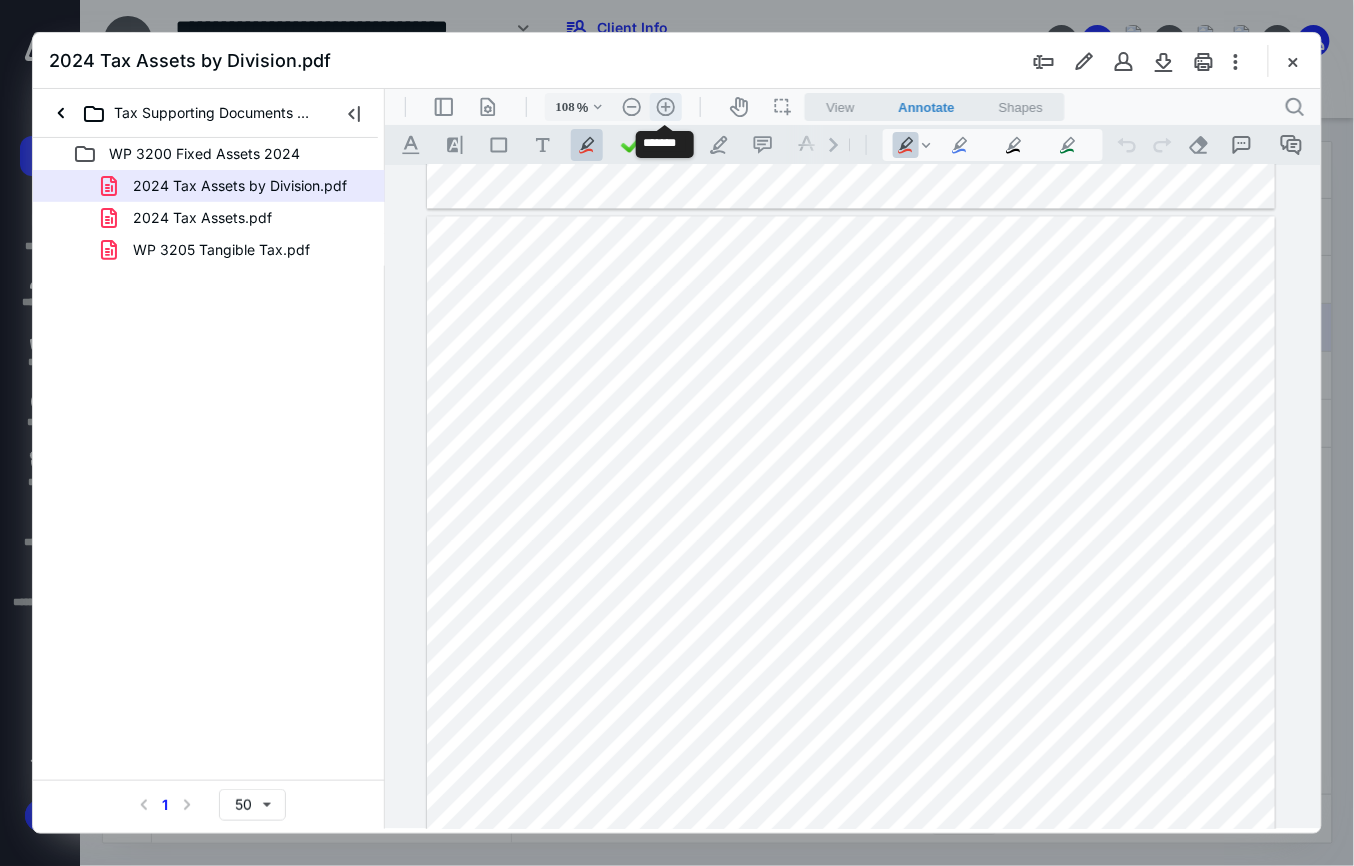 click on ".cls-1{fill:#abb0c4;} icon - header - zoom - in - line" at bounding box center (665, 106) 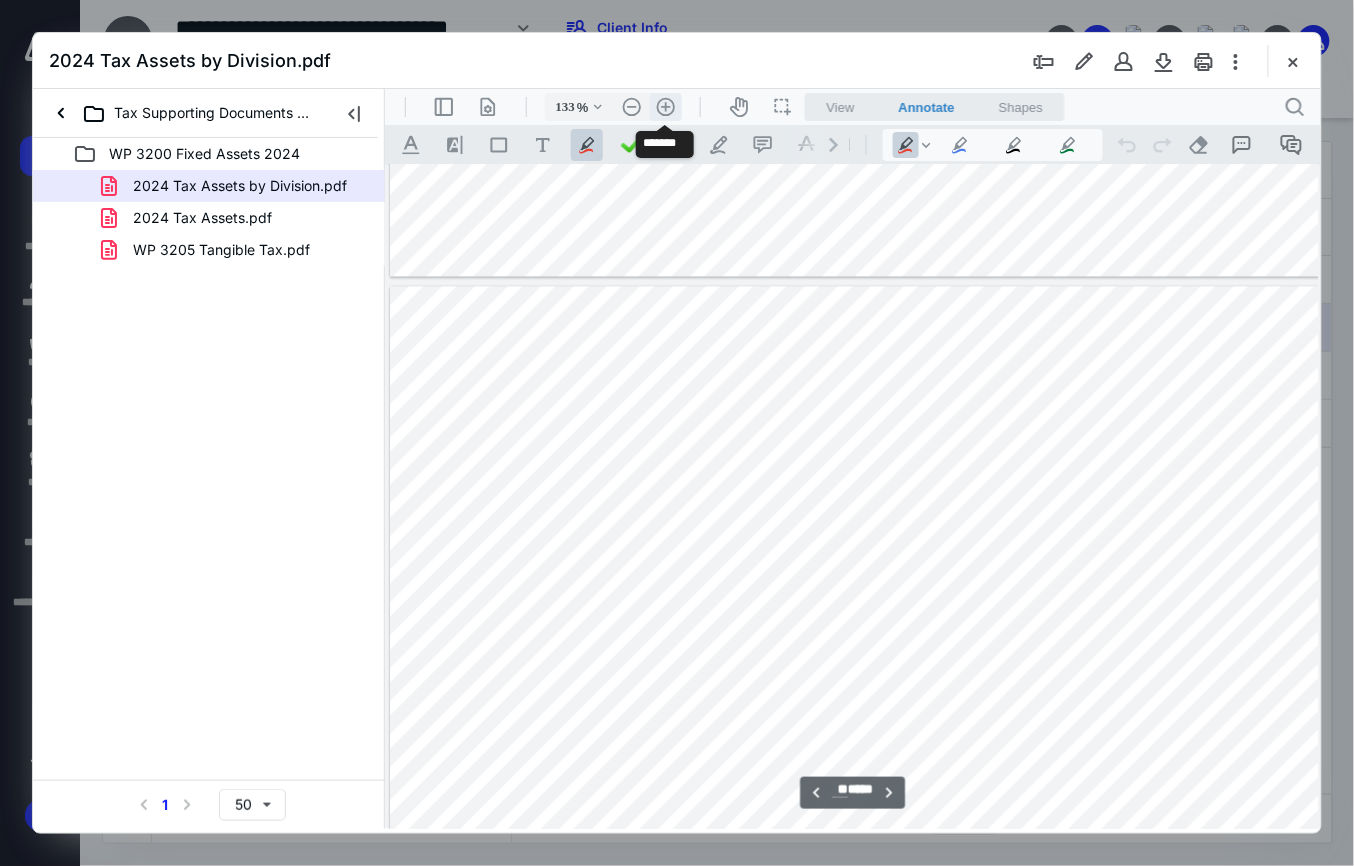 scroll, scrollTop: 9005, scrollLeft: 66, axis: both 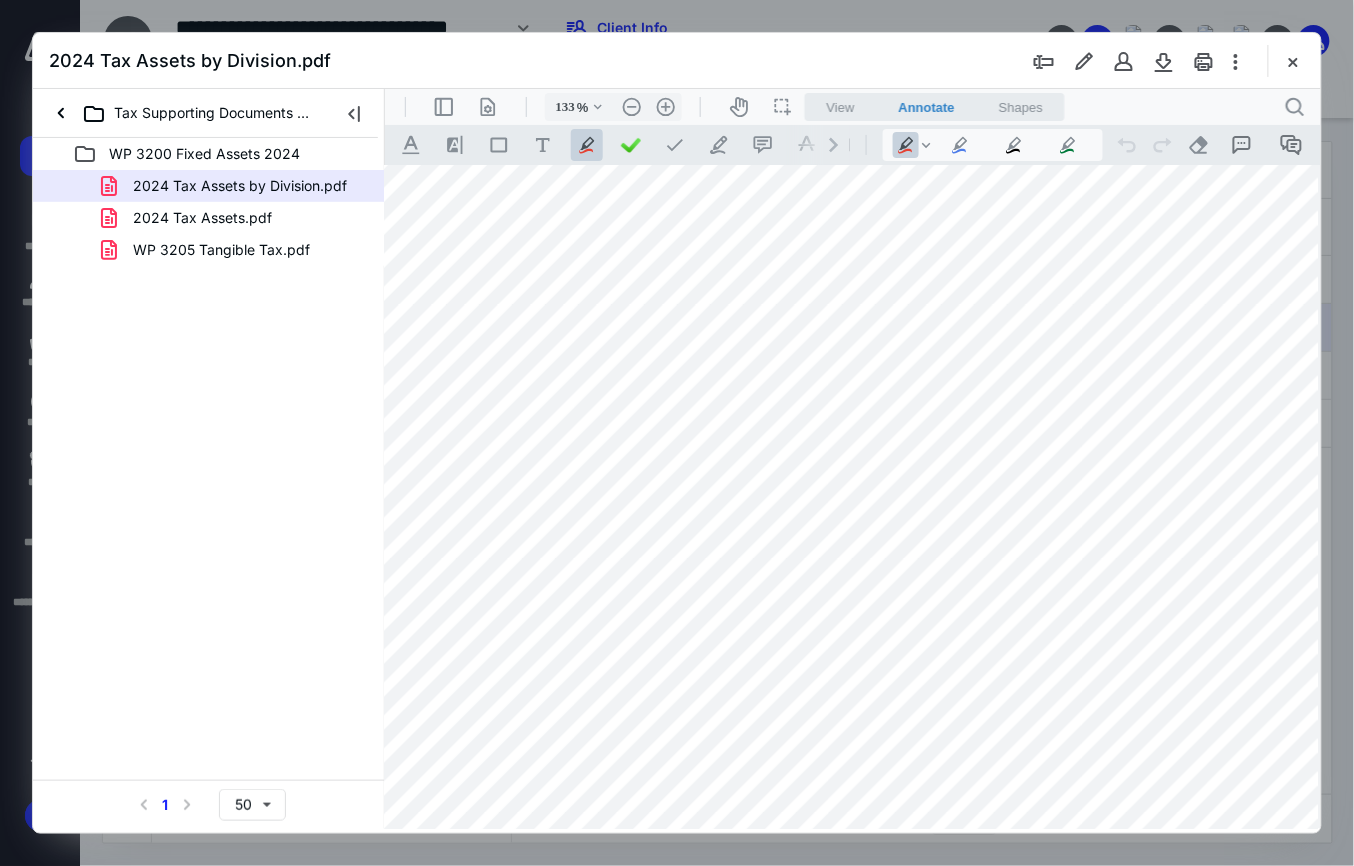 click at bounding box center [1293, 61] 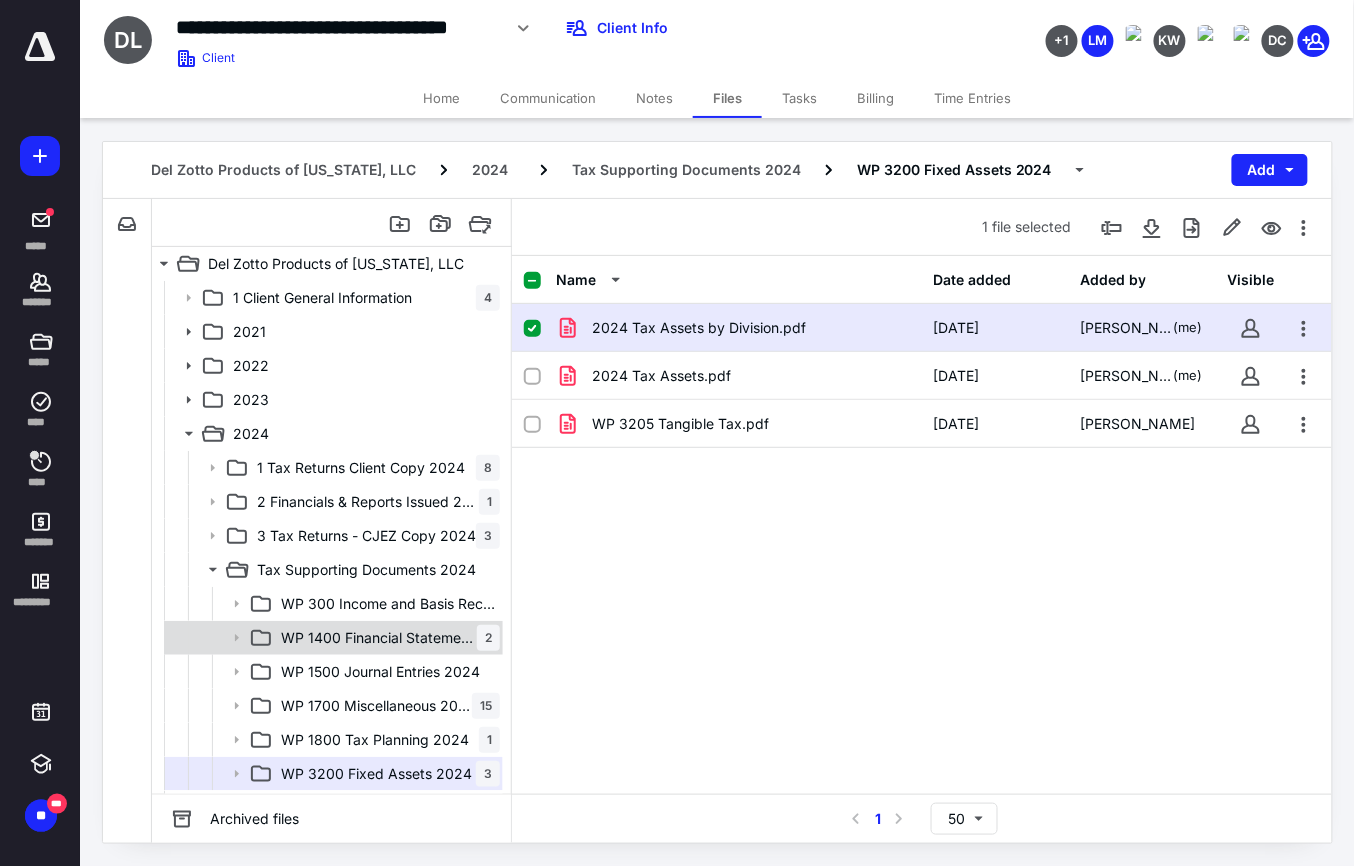 click on "WP 1400 Financial Statements" at bounding box center [379, 638] 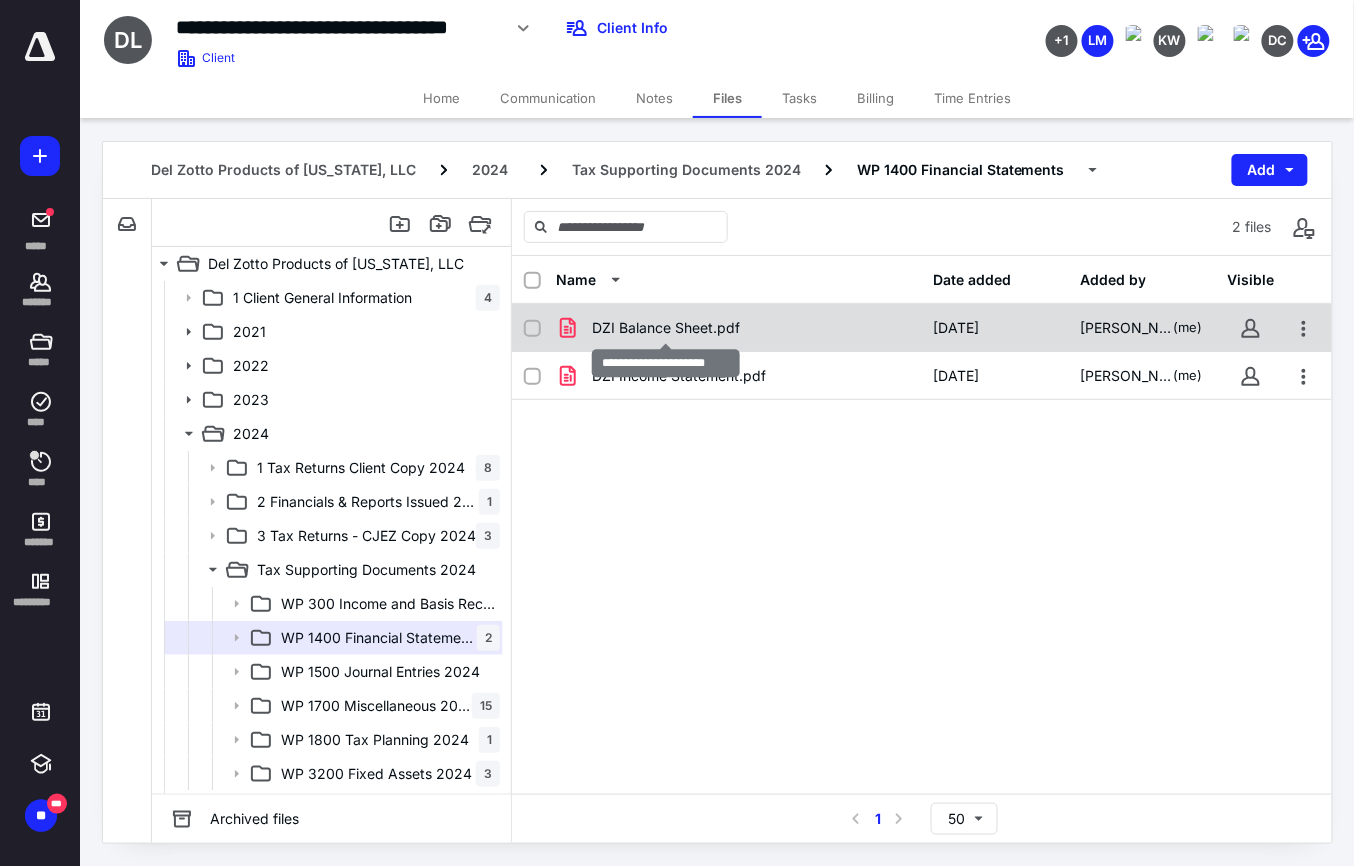 click on "DZI Balance Sheet.pdf" at bounding box center [666, 328] 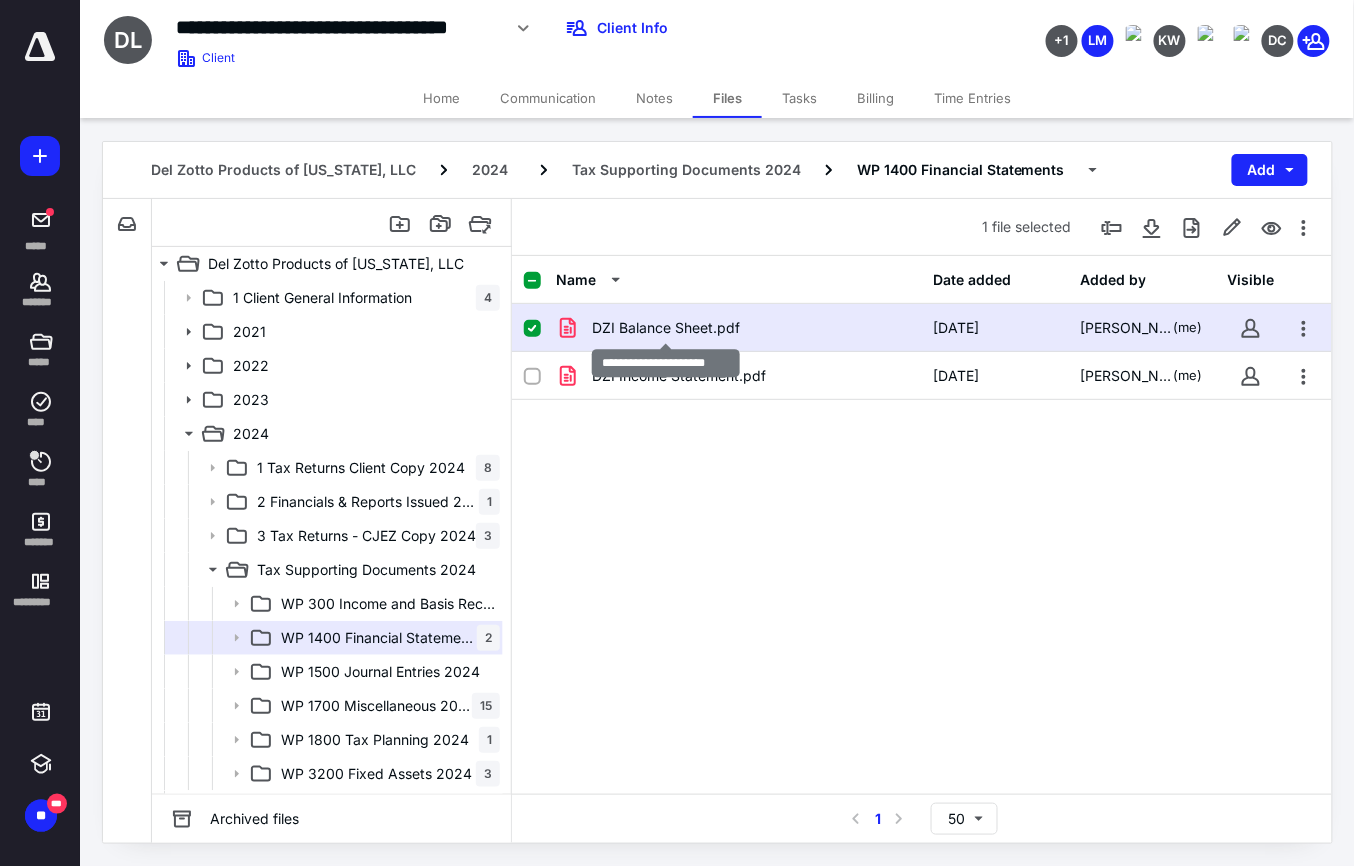 click on "DZI Balance Sheet.pdf" at bounding box center [666, 328] 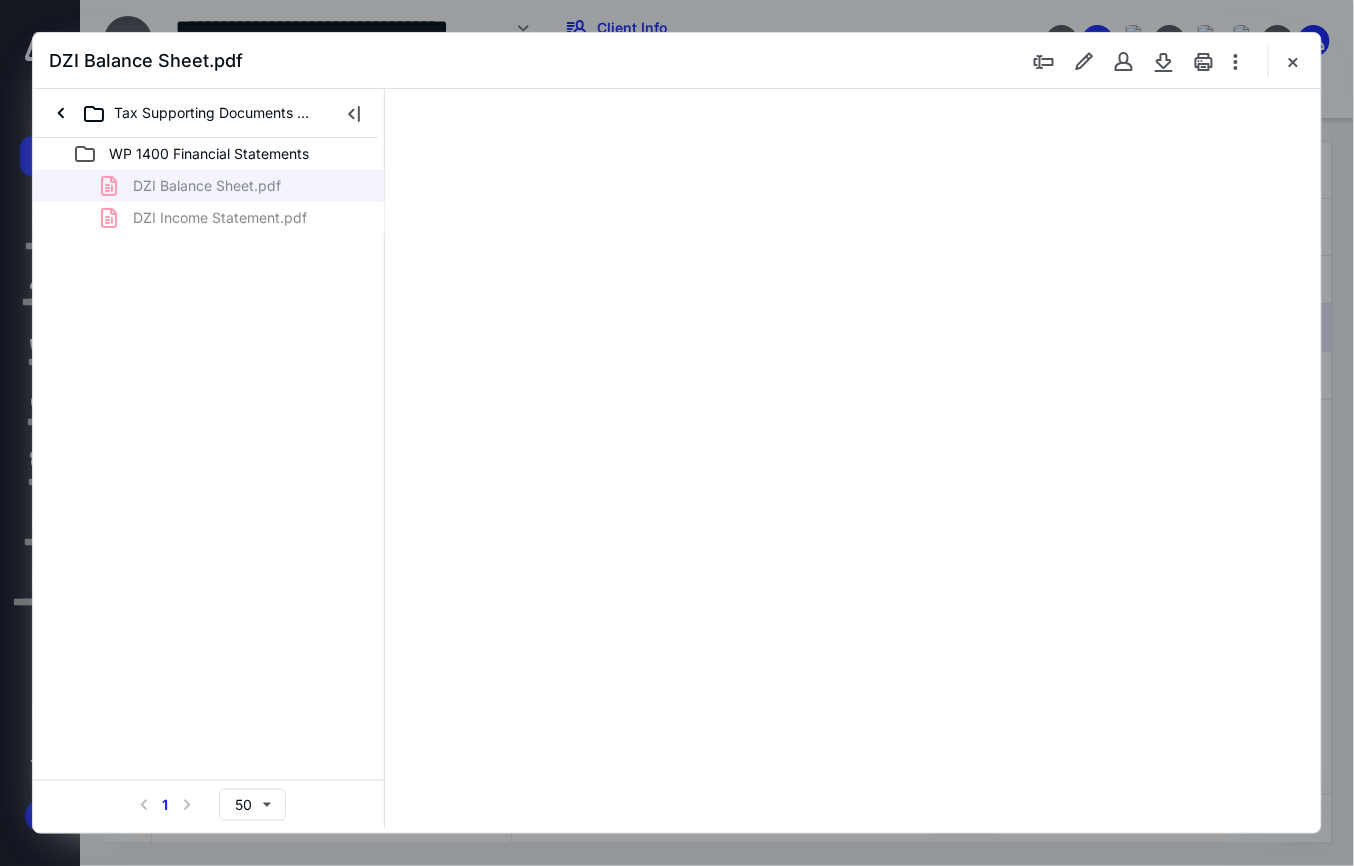scroll, scrollTop: 0, scrollLeft: 0, axis: both 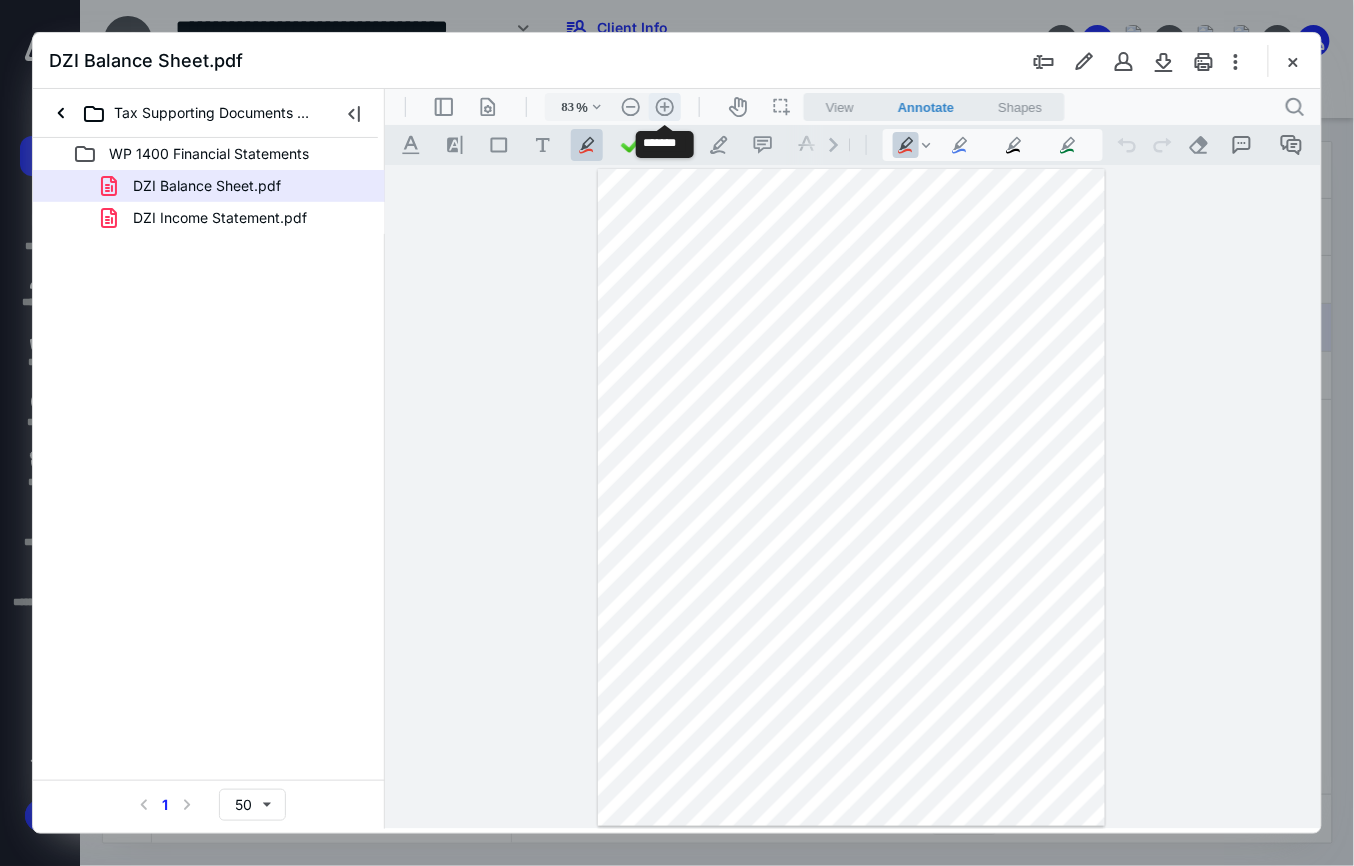 click on ".cls-1{fill:#abb0c4;} icon - header - zoom - in - line" at bounding box center (664, 106) 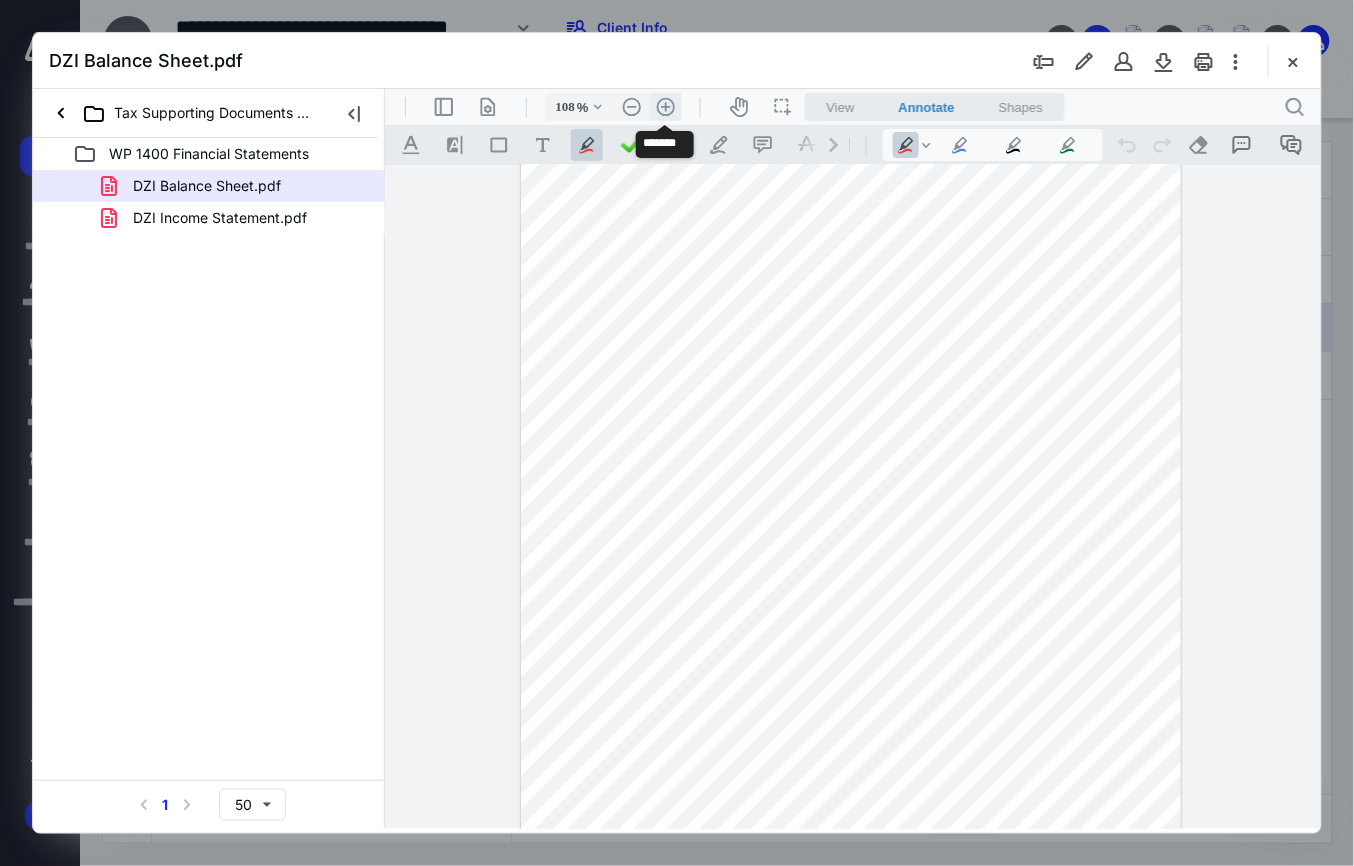 click on ".cls-1{fill:#abb0c4;} icon - header - zoom - in - line" at bounding box center [665, 106] 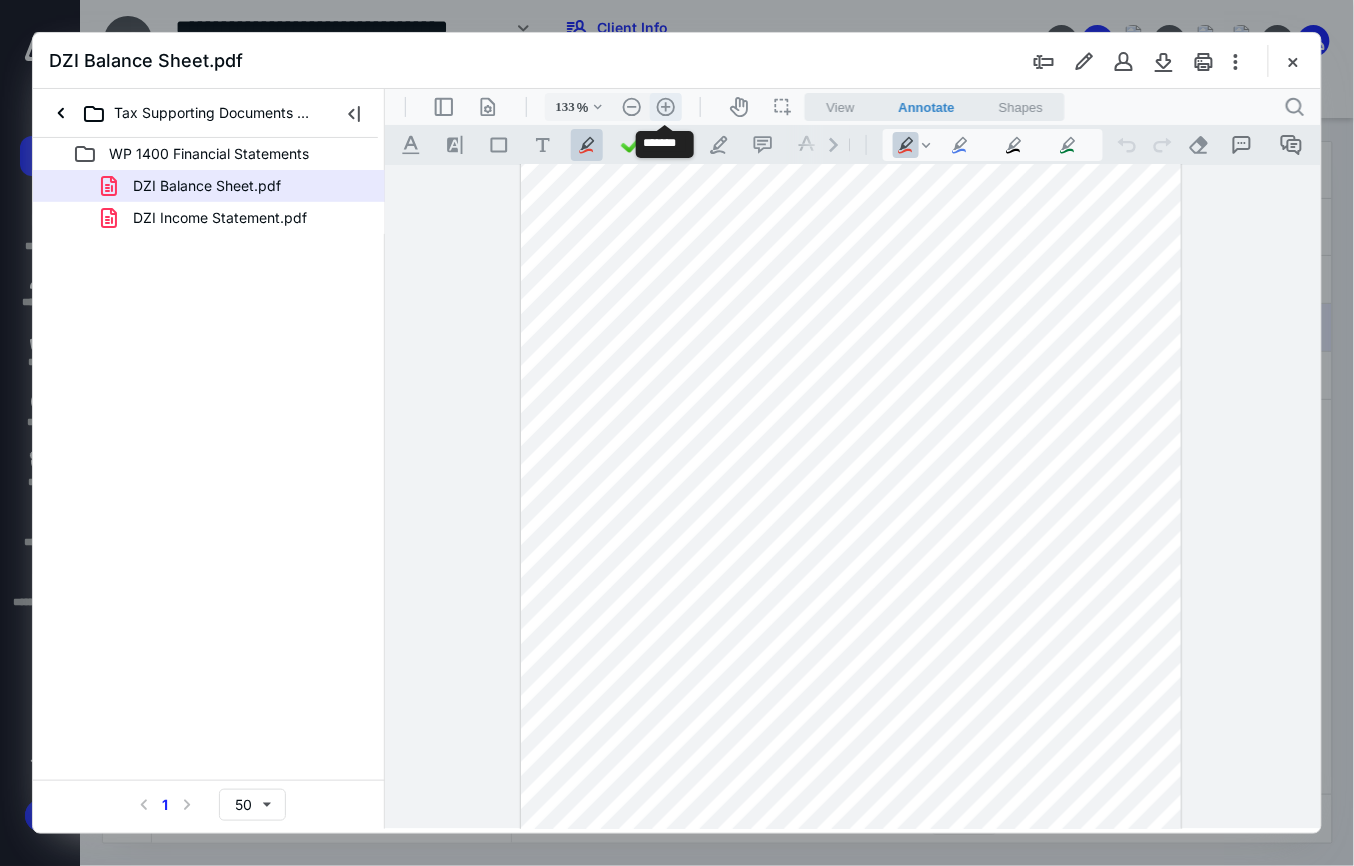 scroll, scrollTop: 174, scrollLeft: 0, axis: vertical 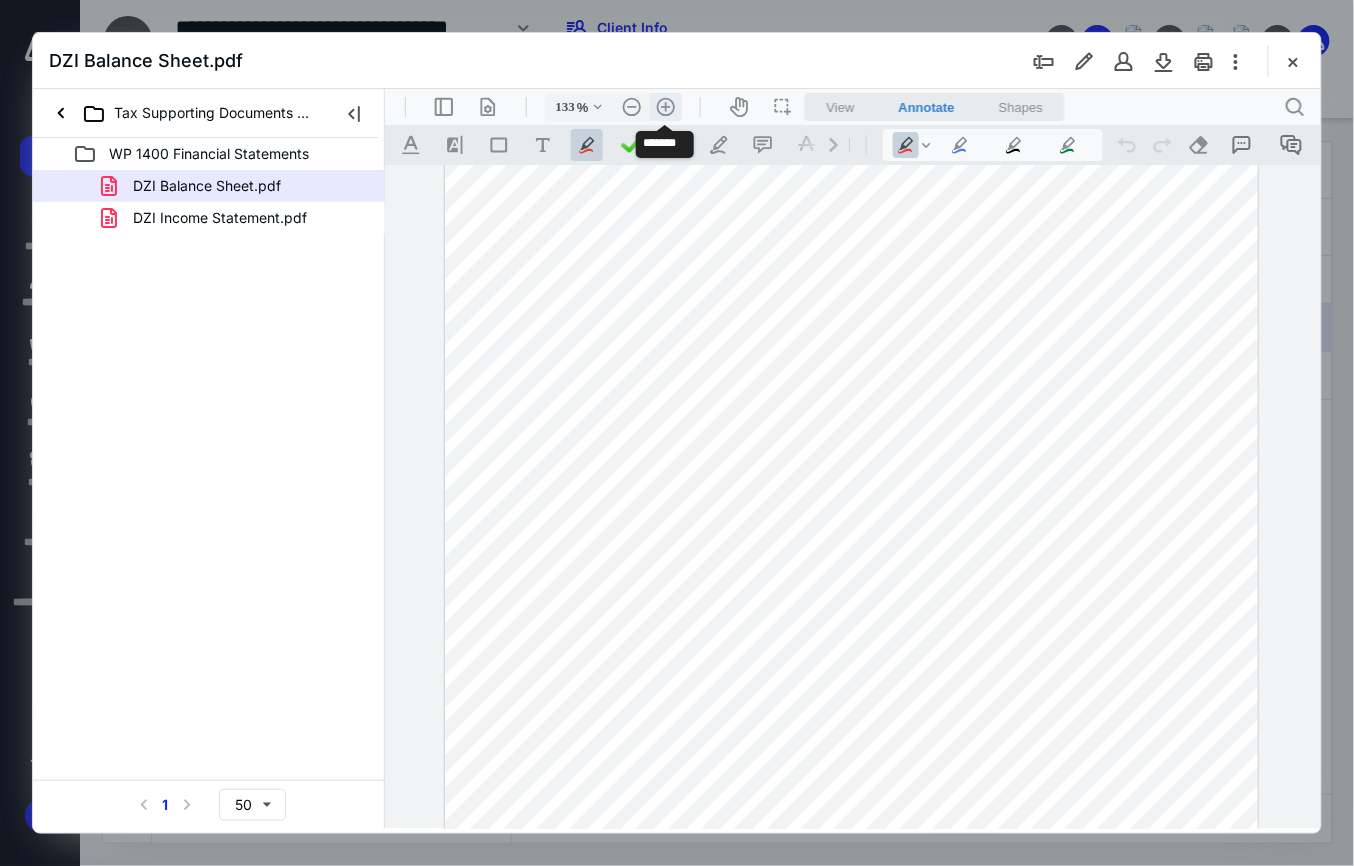 click on ".cls-1{fill:#abb0c4;} icon - header - zoom - in - line" at bounding box center [665, 106] 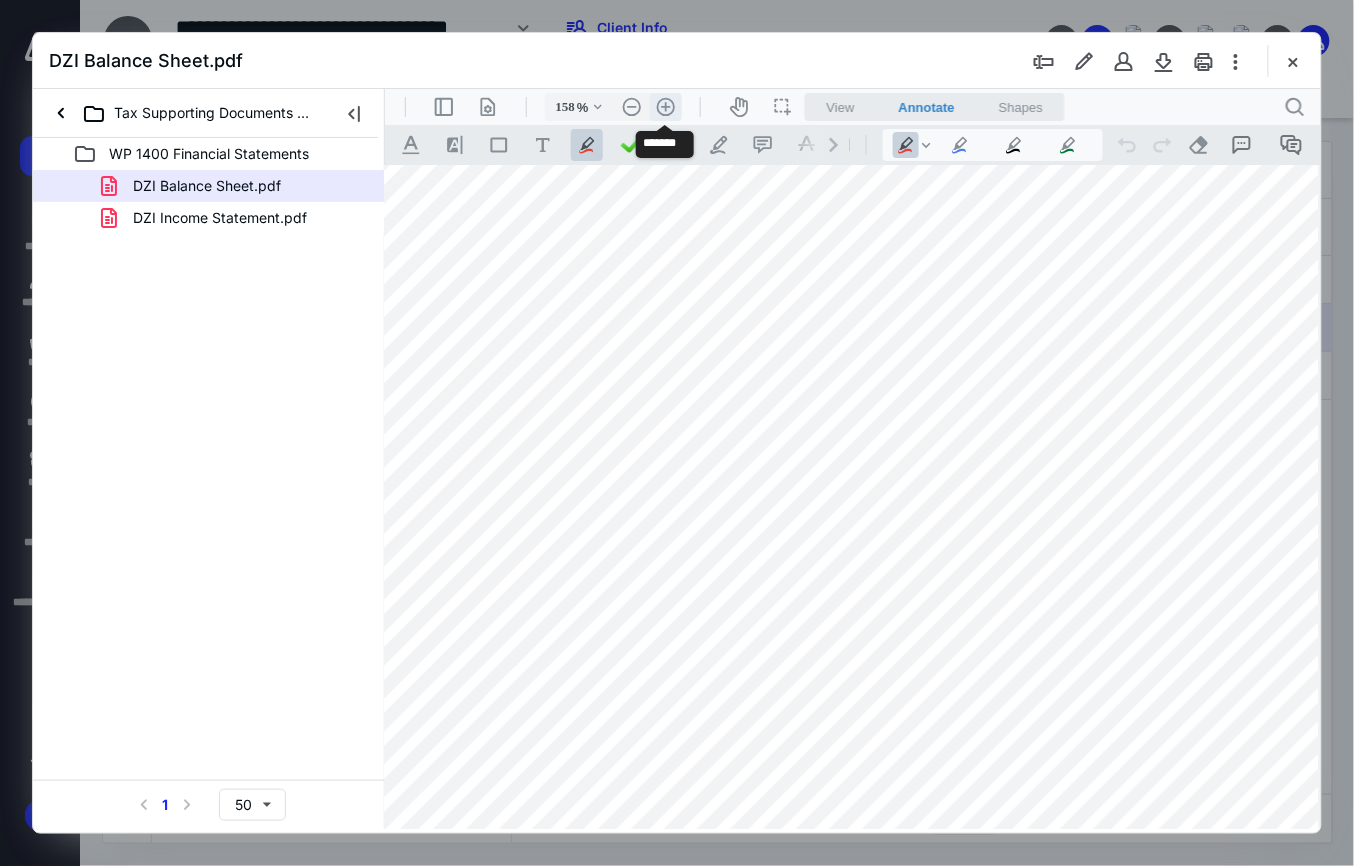 click on ".cls-1{fill:#abb0c4;} icon - header - zoom - in - line" at bounding box center [665, 106] 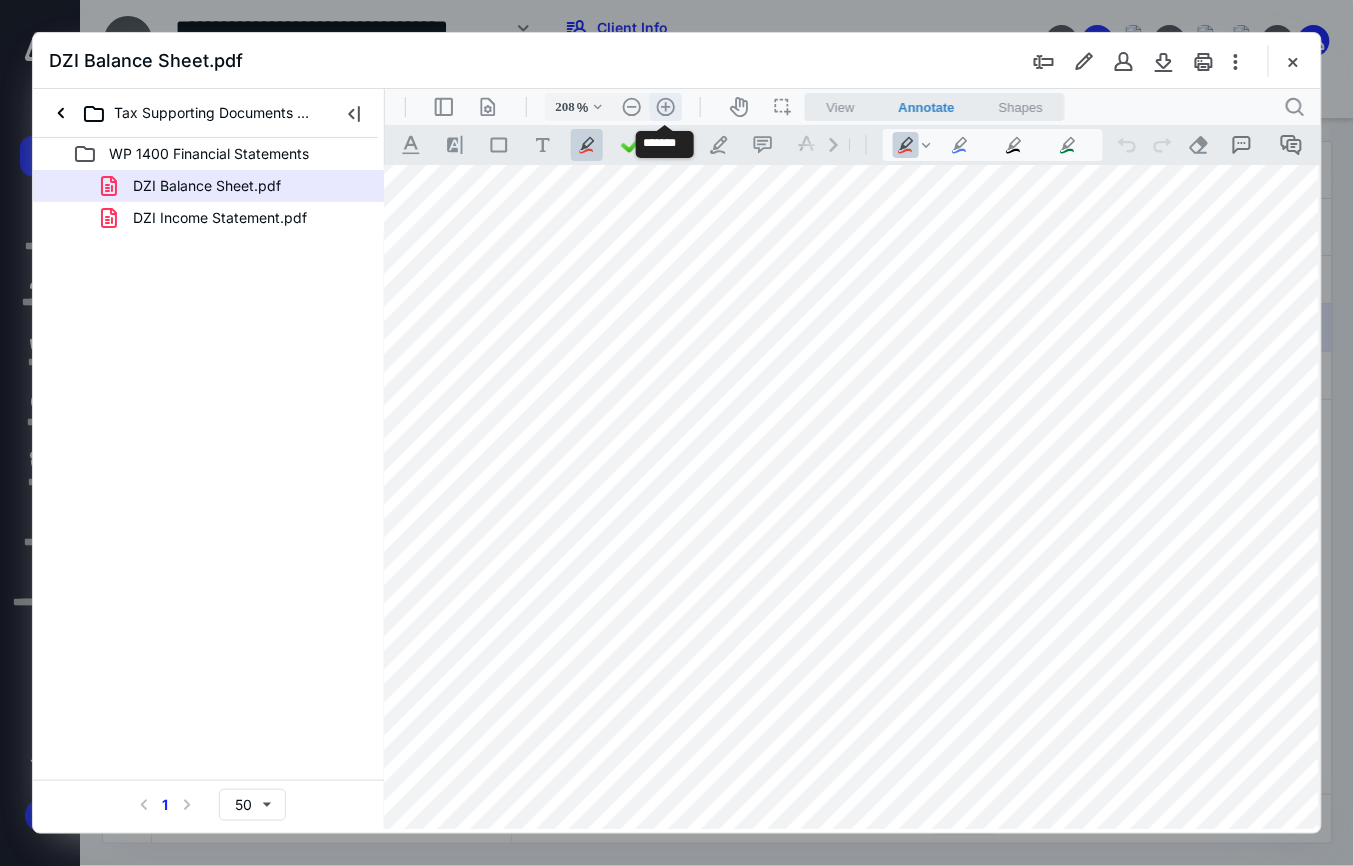 scroll, scrollTop: 438, scrollLeft: 185, axis: both 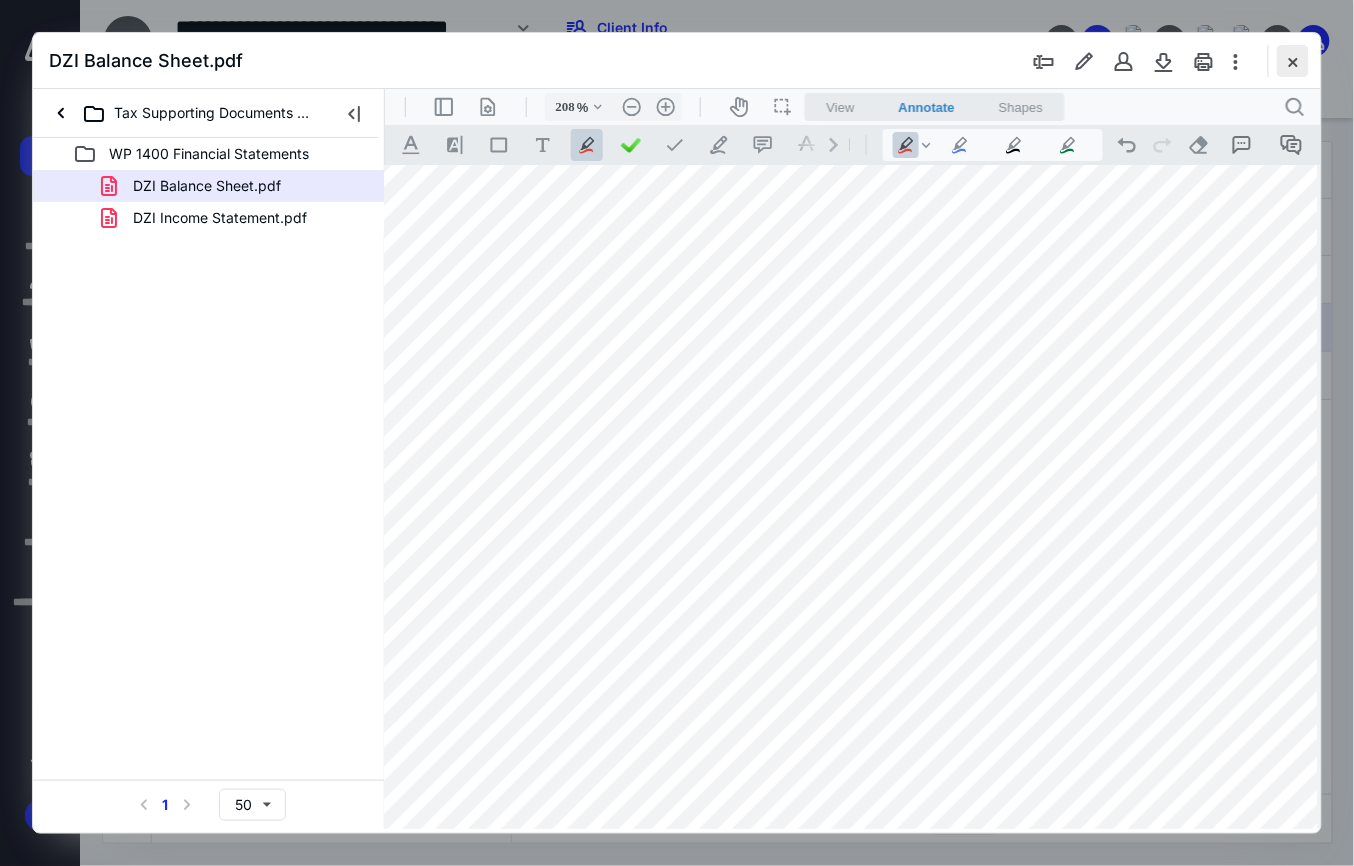 click at bounding box center [1293, 61] 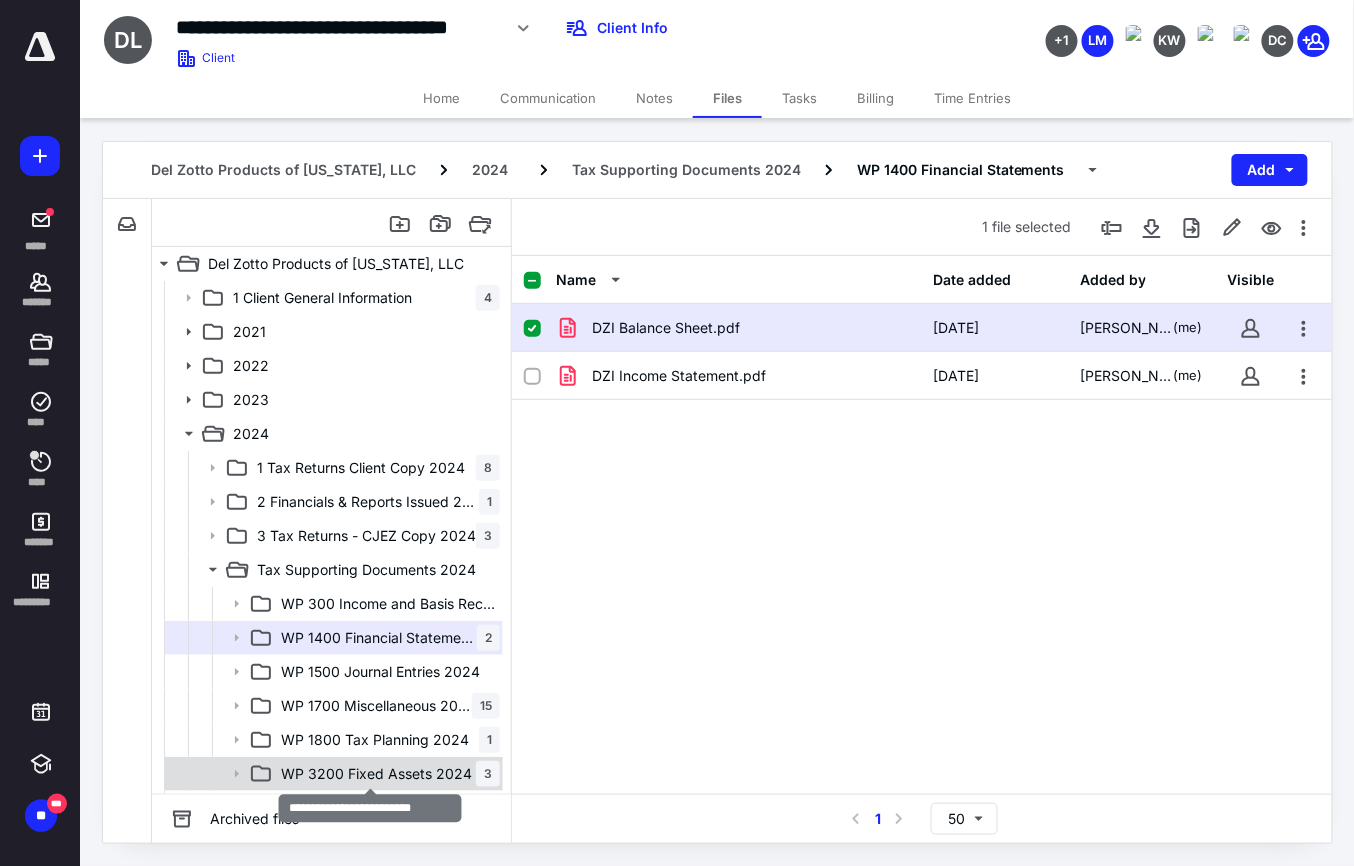 click on "WP 3200 Fixed Assets 2024" at bounding box center [376, 774] 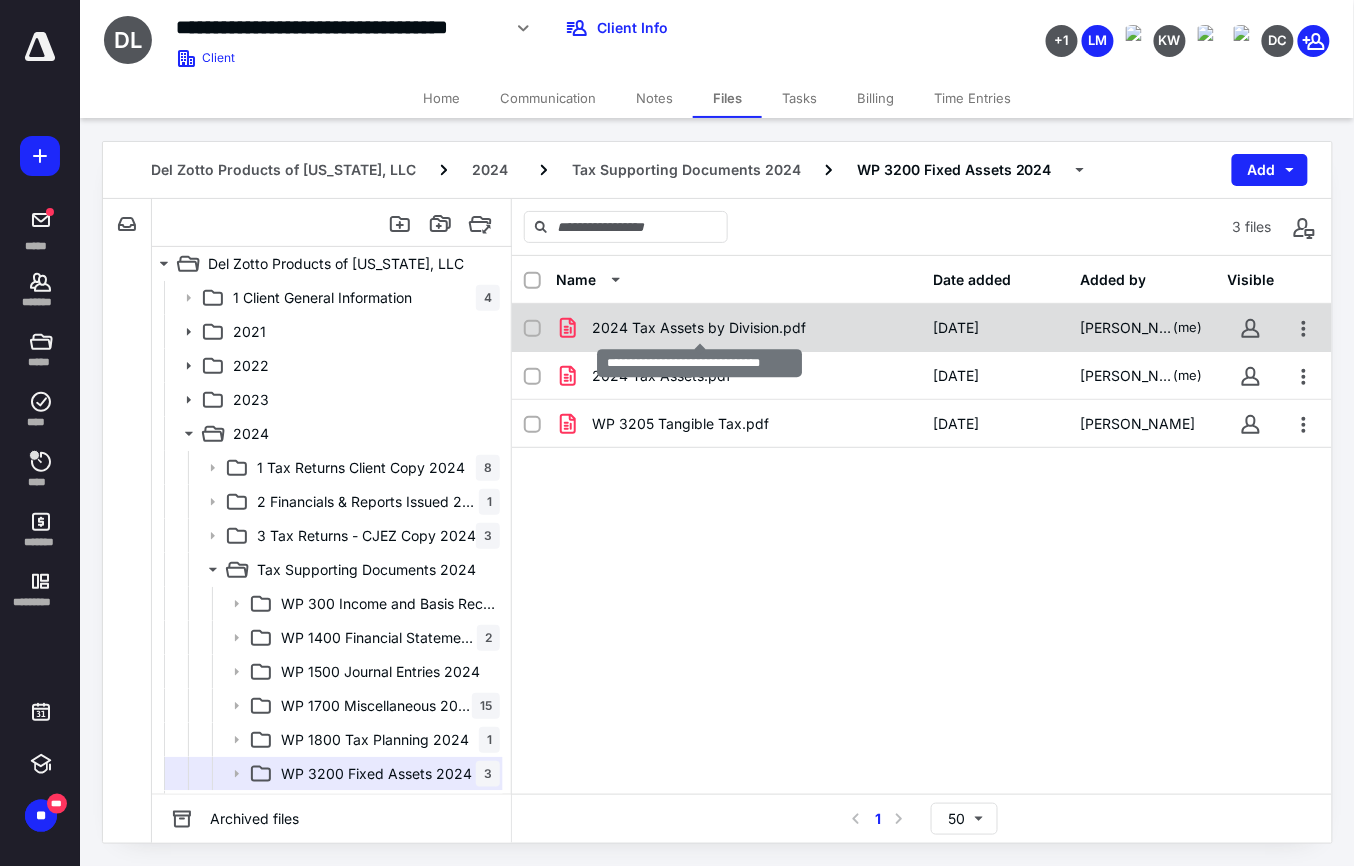 click on "2024 Tax Assets by Division.pdf" at bounding box center (699, 328) 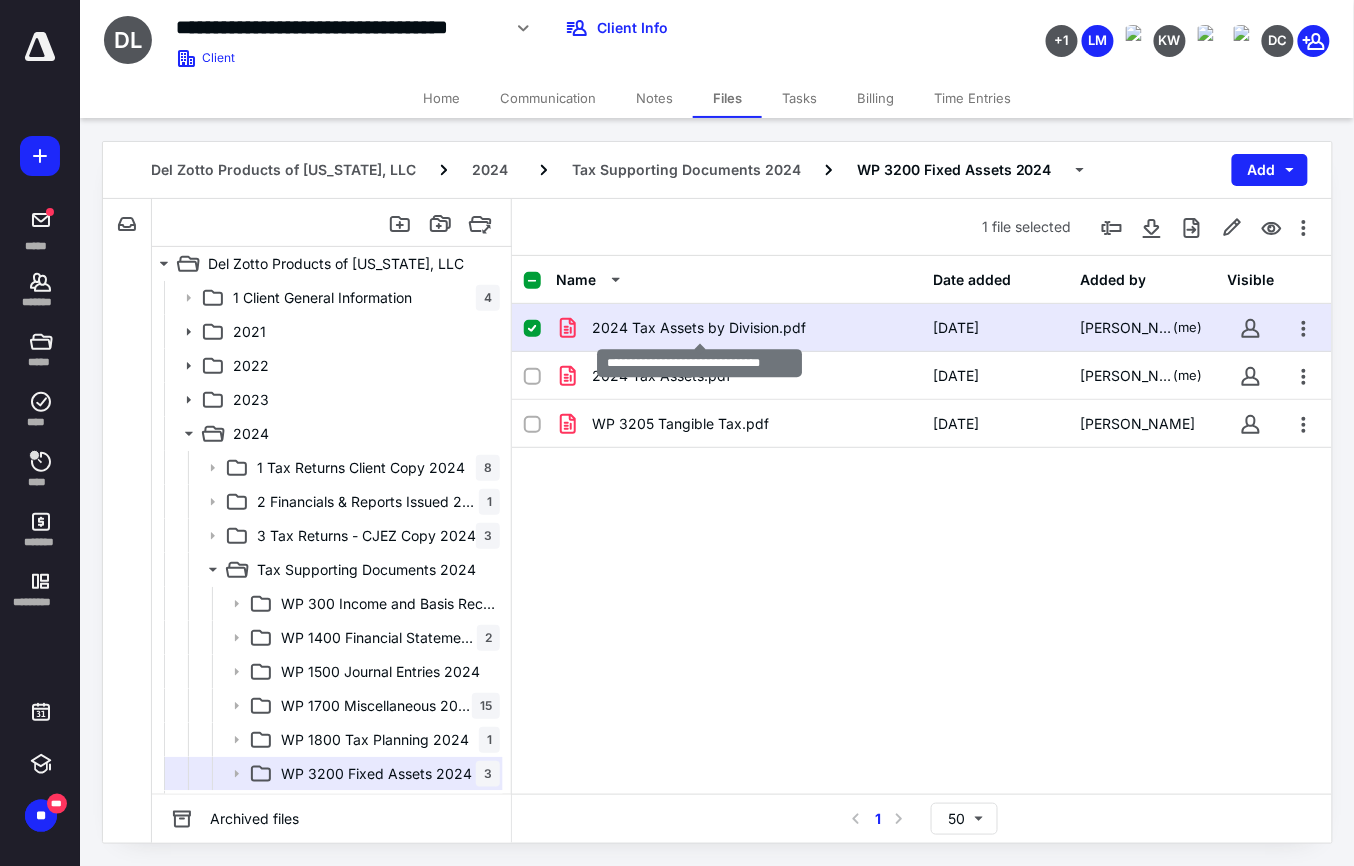 click on "2024 Tax Assets by Division.pdf" at bounding box center [699, 328] 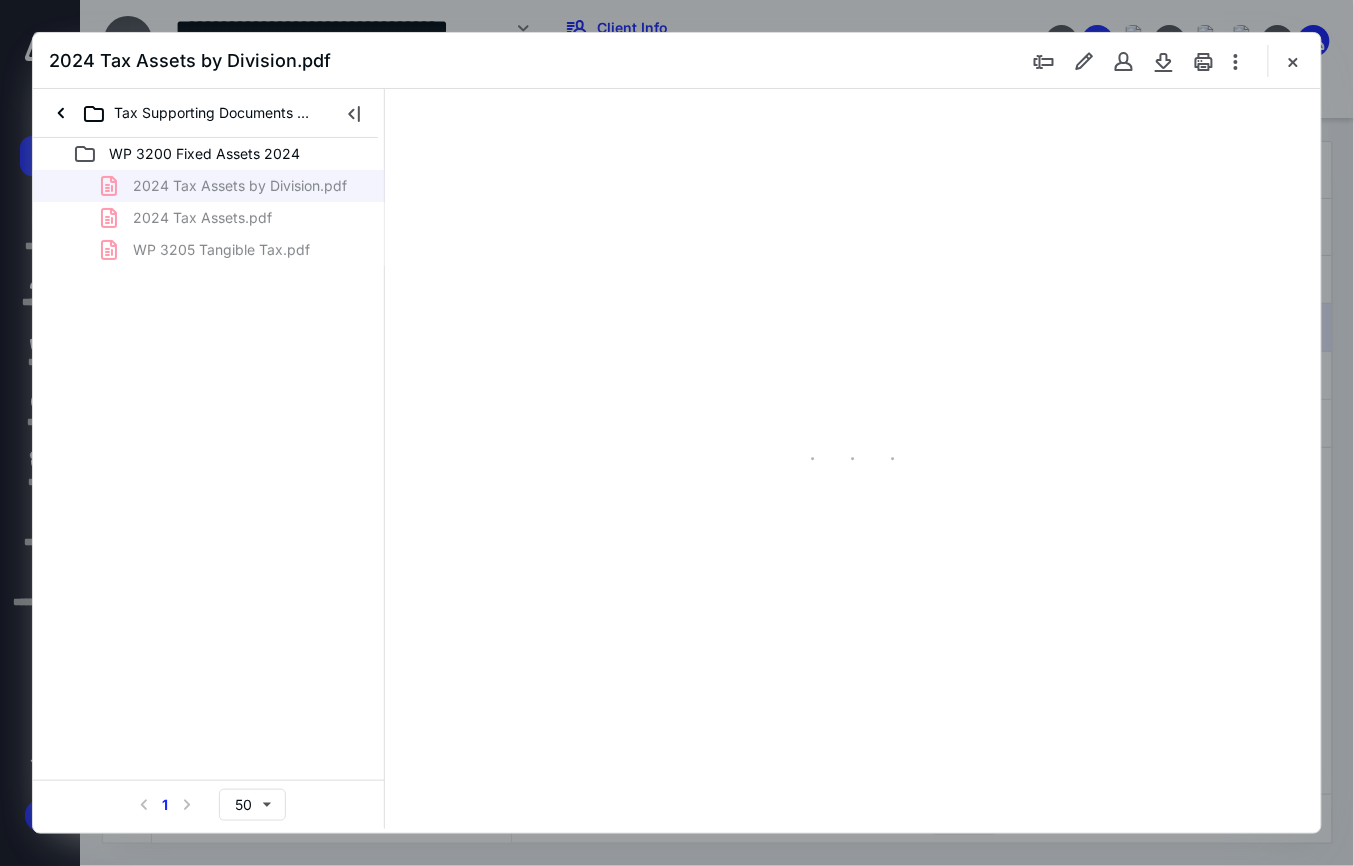scroll, scrollTop: 0, scrollLeft: 0, axis: both 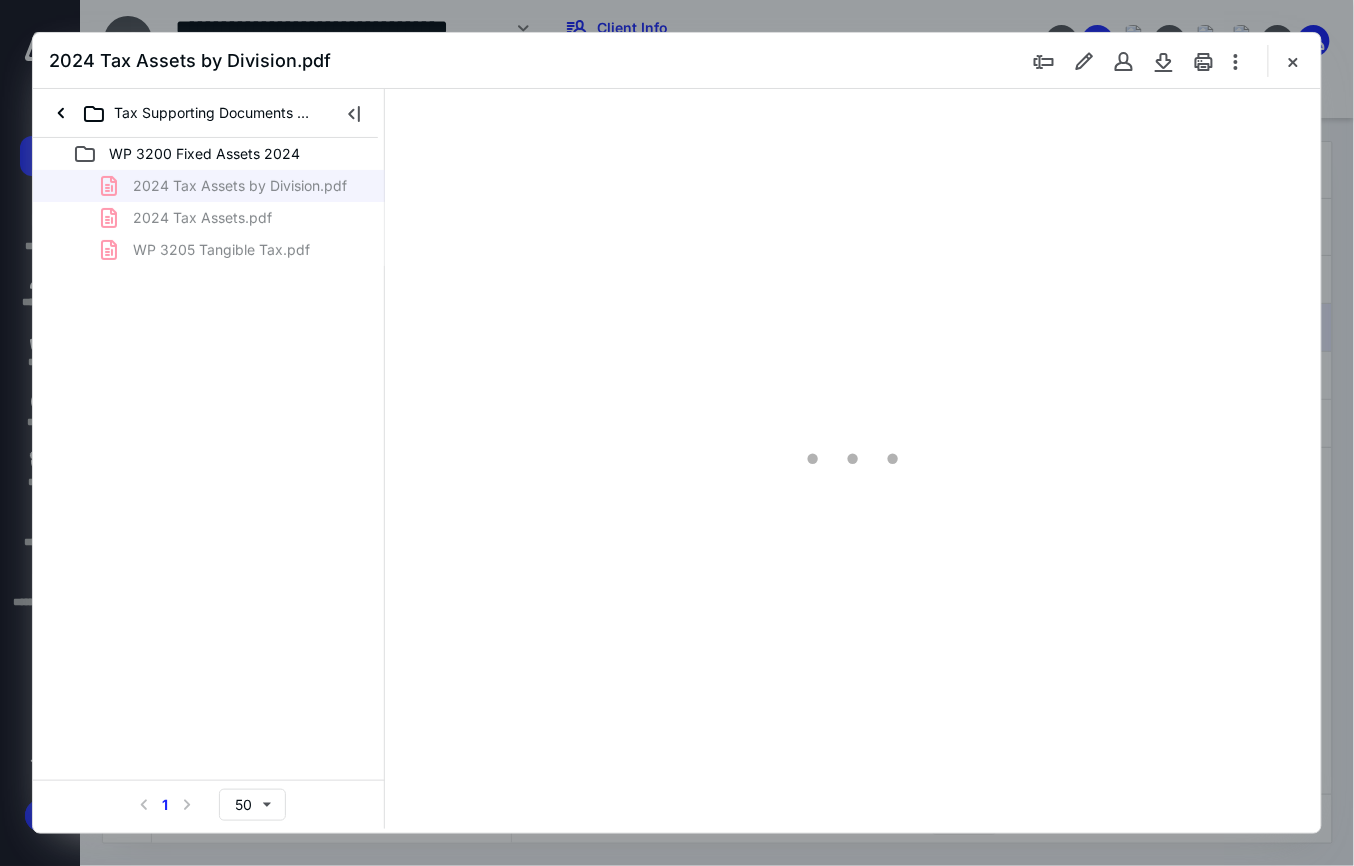 type on "108" 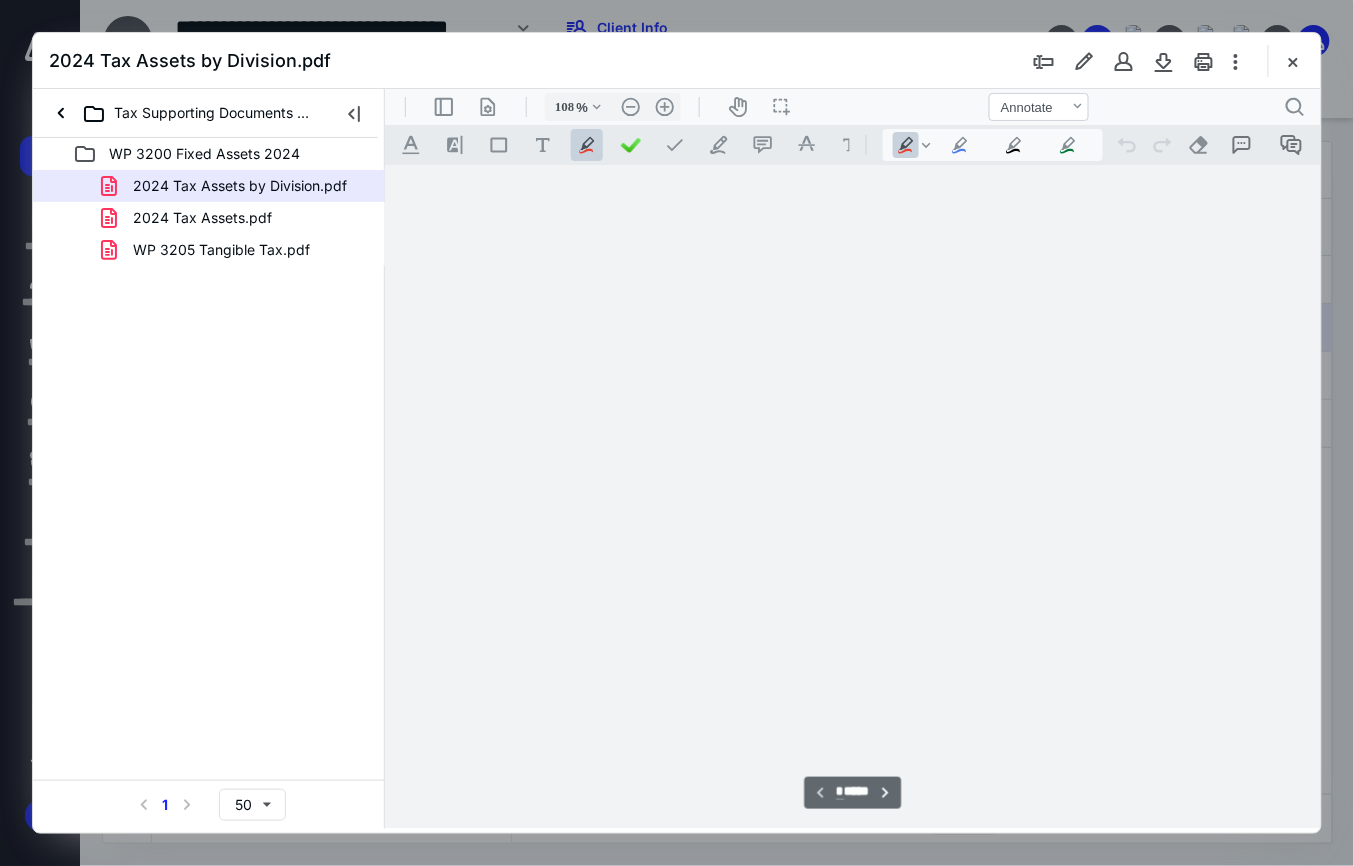 scroll, scrollTop: 80, scrollLeft: 0, axis: vertical 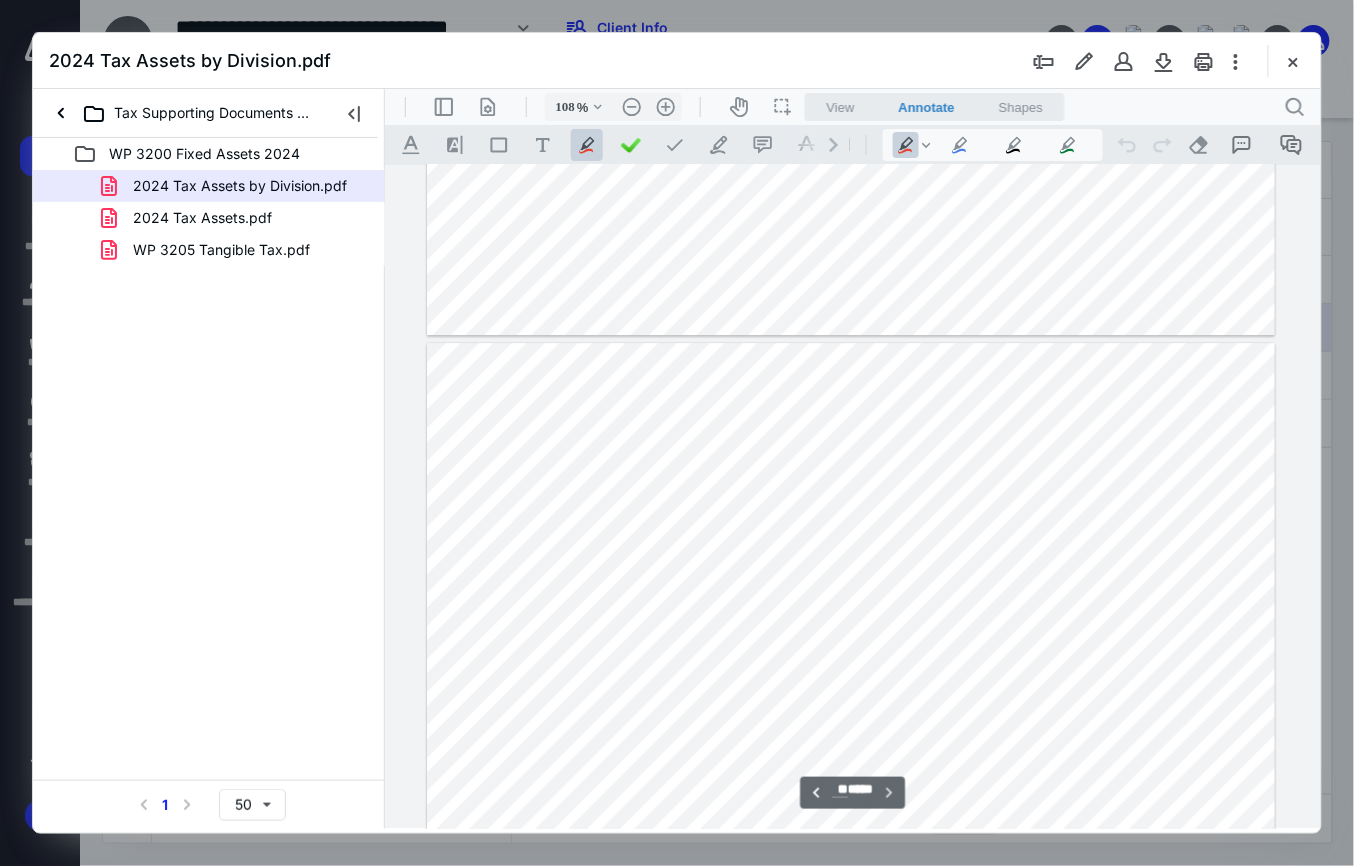 type on "**" 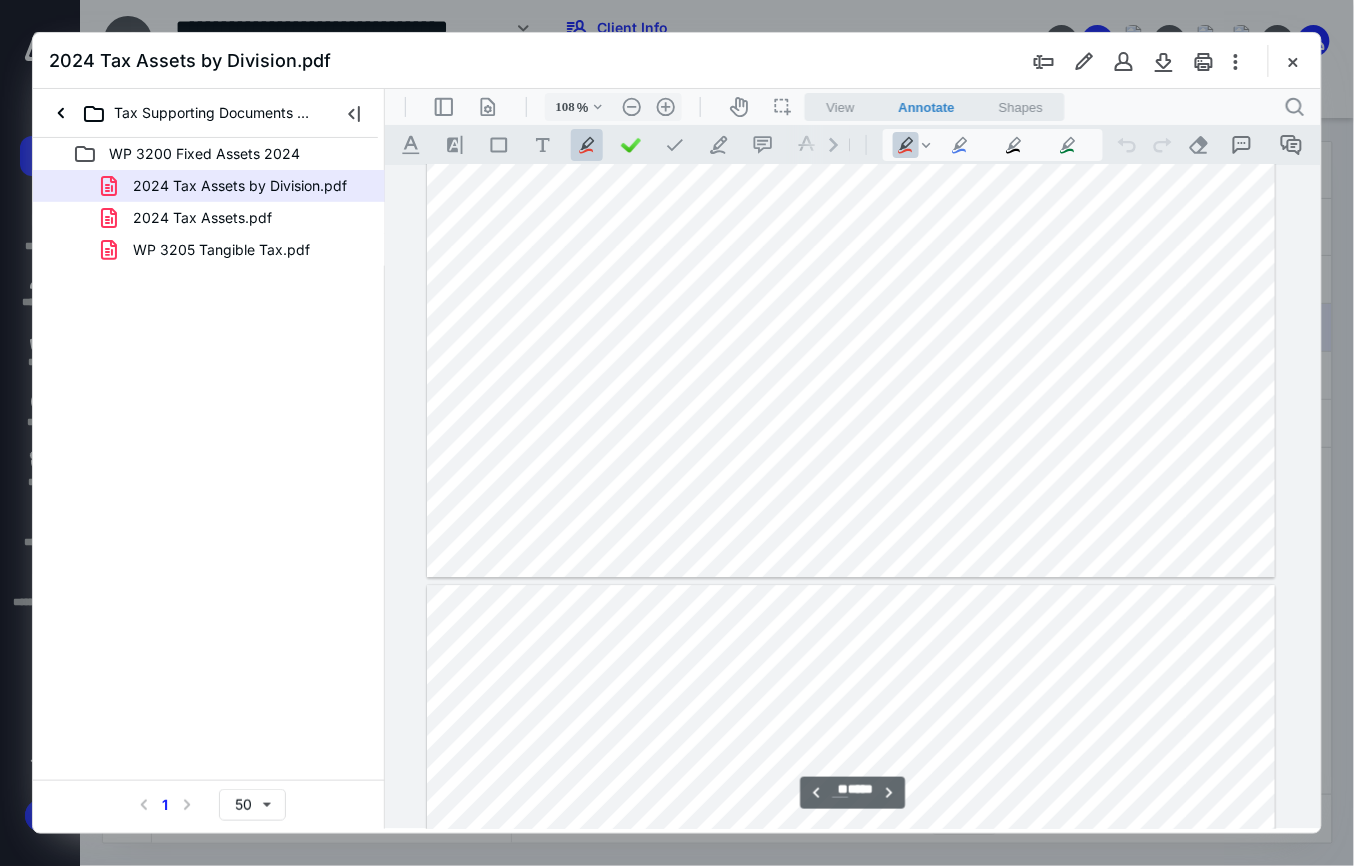 scroll, scrollTop: 7453, scrollLeft: 0, axis: vertical 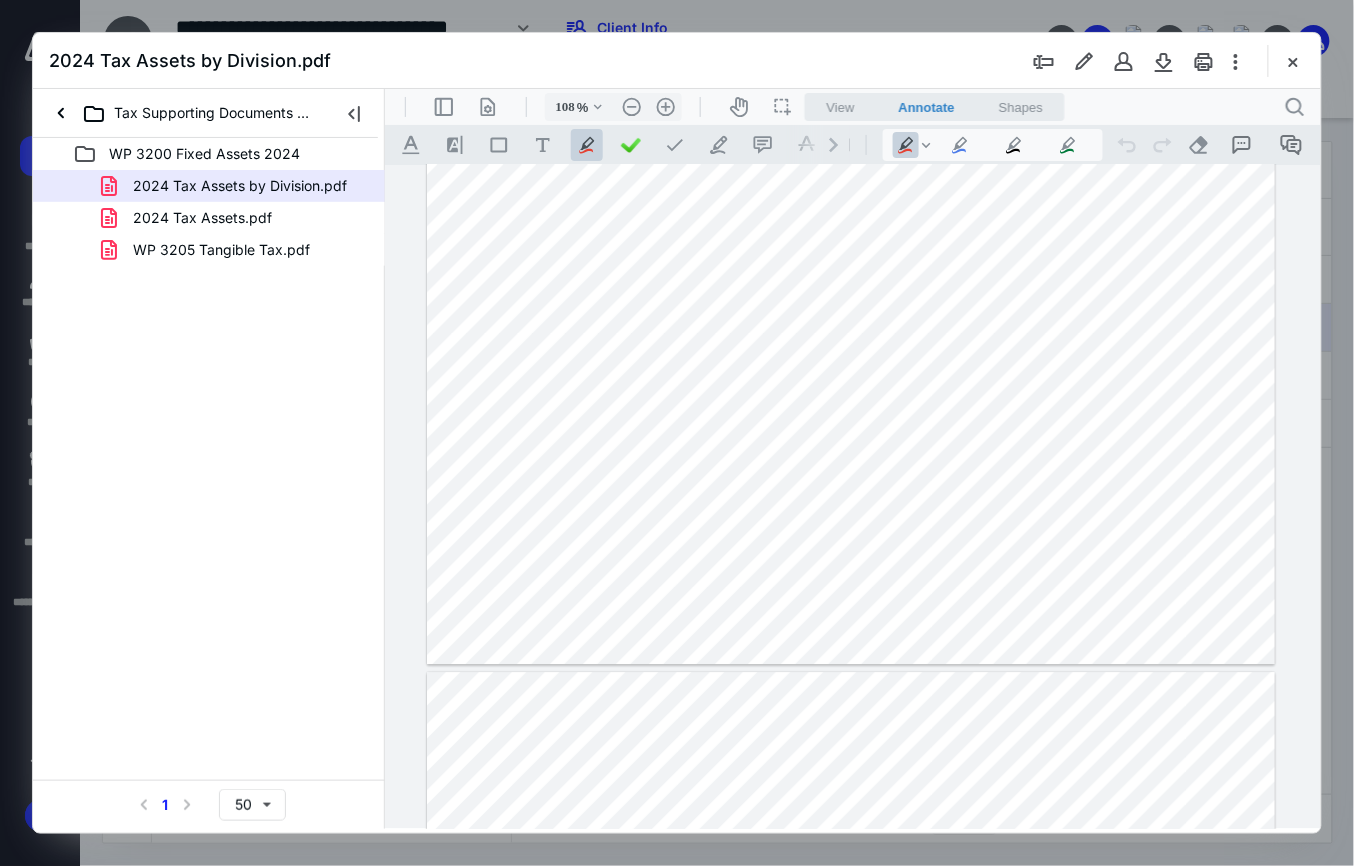 click at bounding box center [1293, 61] 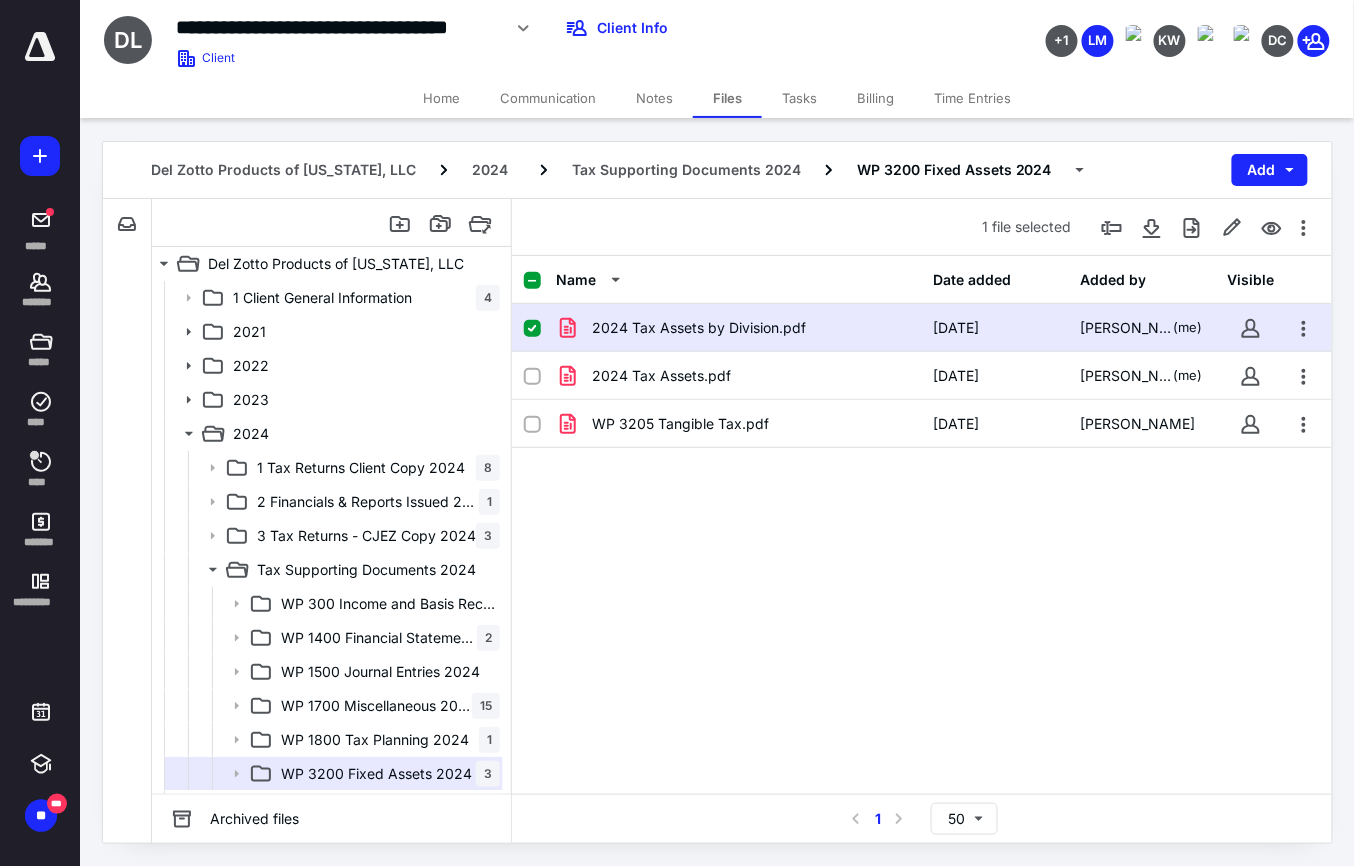 drag, startPoint x: 372, startPoint y: 644, endPoint x: 597, endPoint y: 628, distance: 225.56818 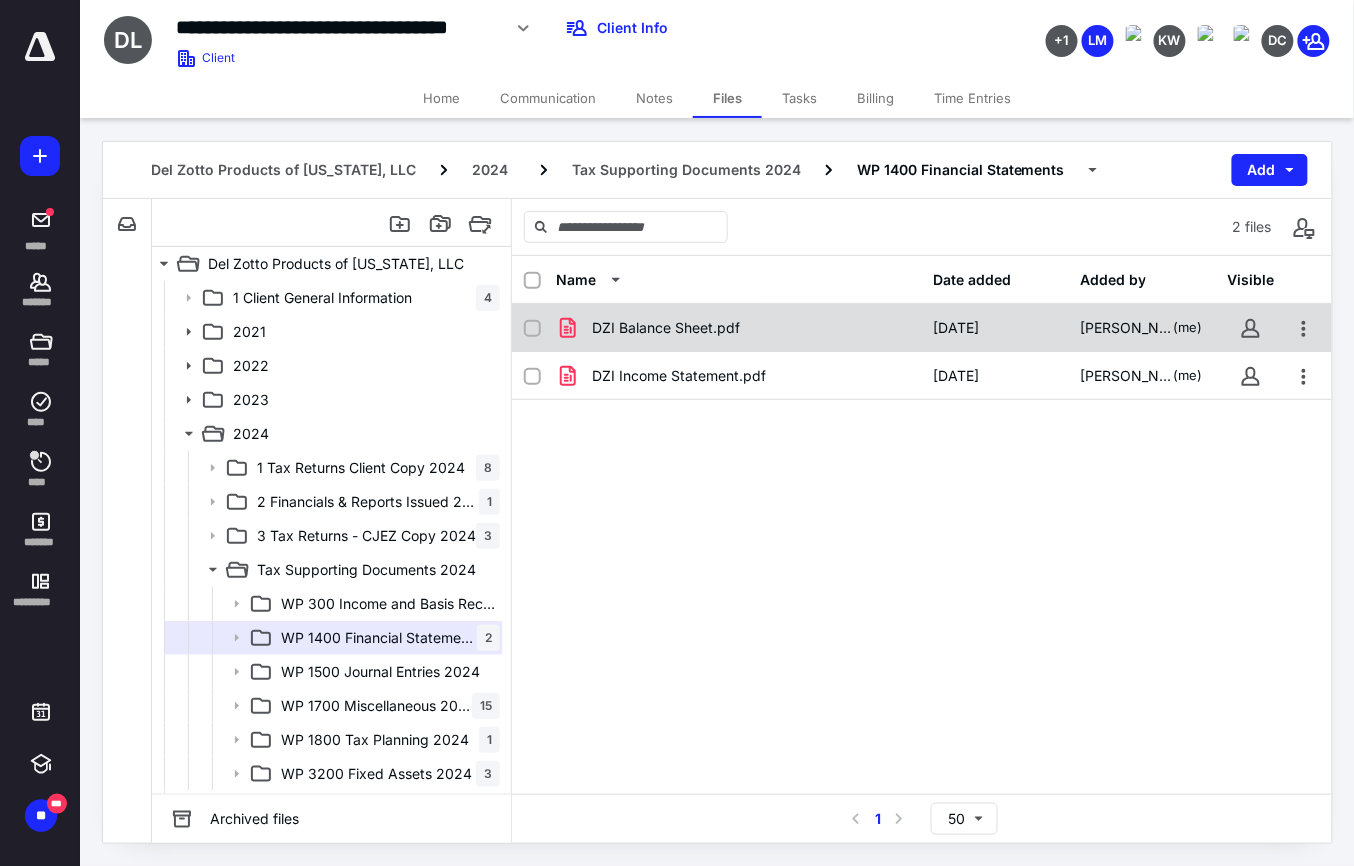 click on "DZI Balance Sheet.pdf" at bounding box center [666, 328] 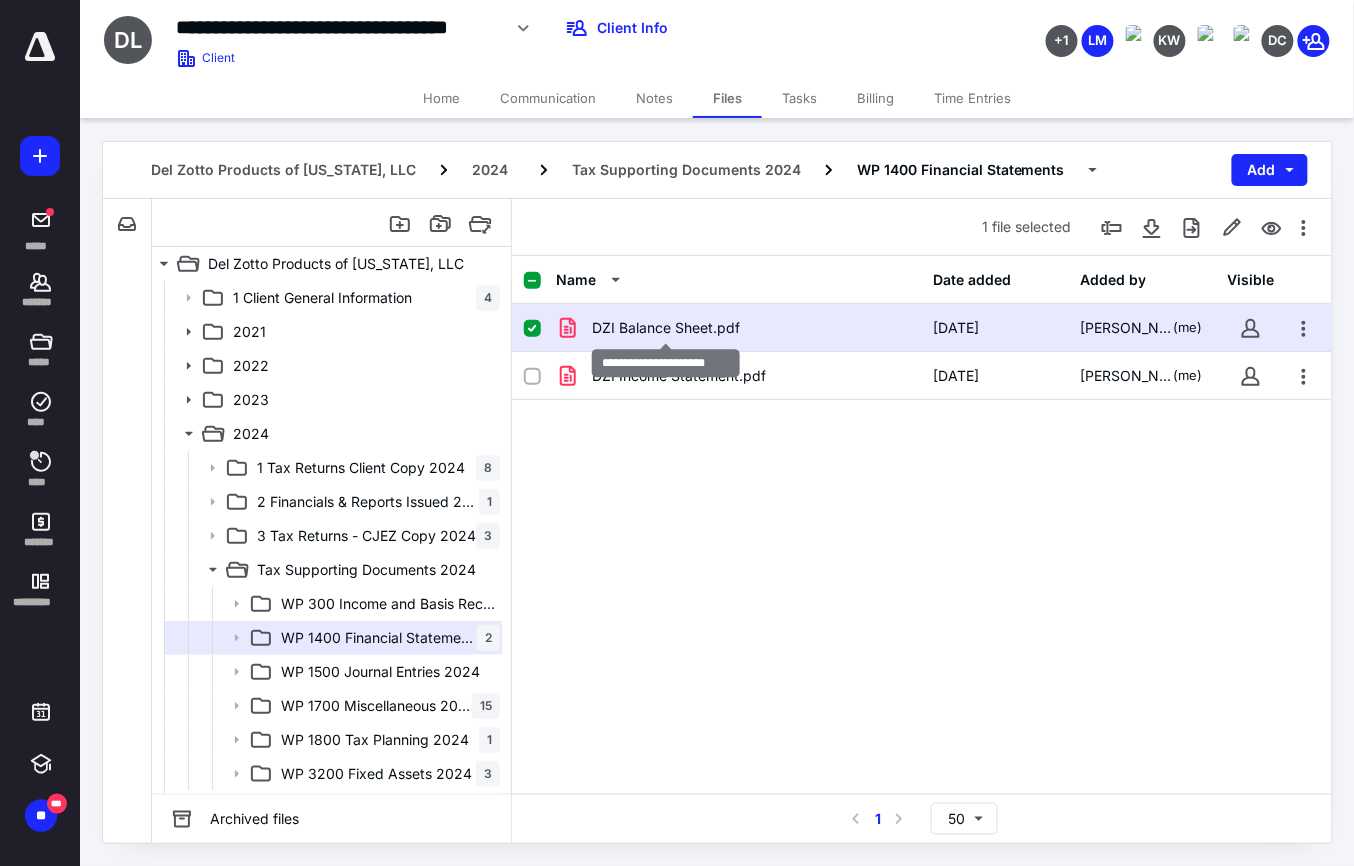 click on "DZI Balance Sheet.pdf" at bounding box center (666, 328) 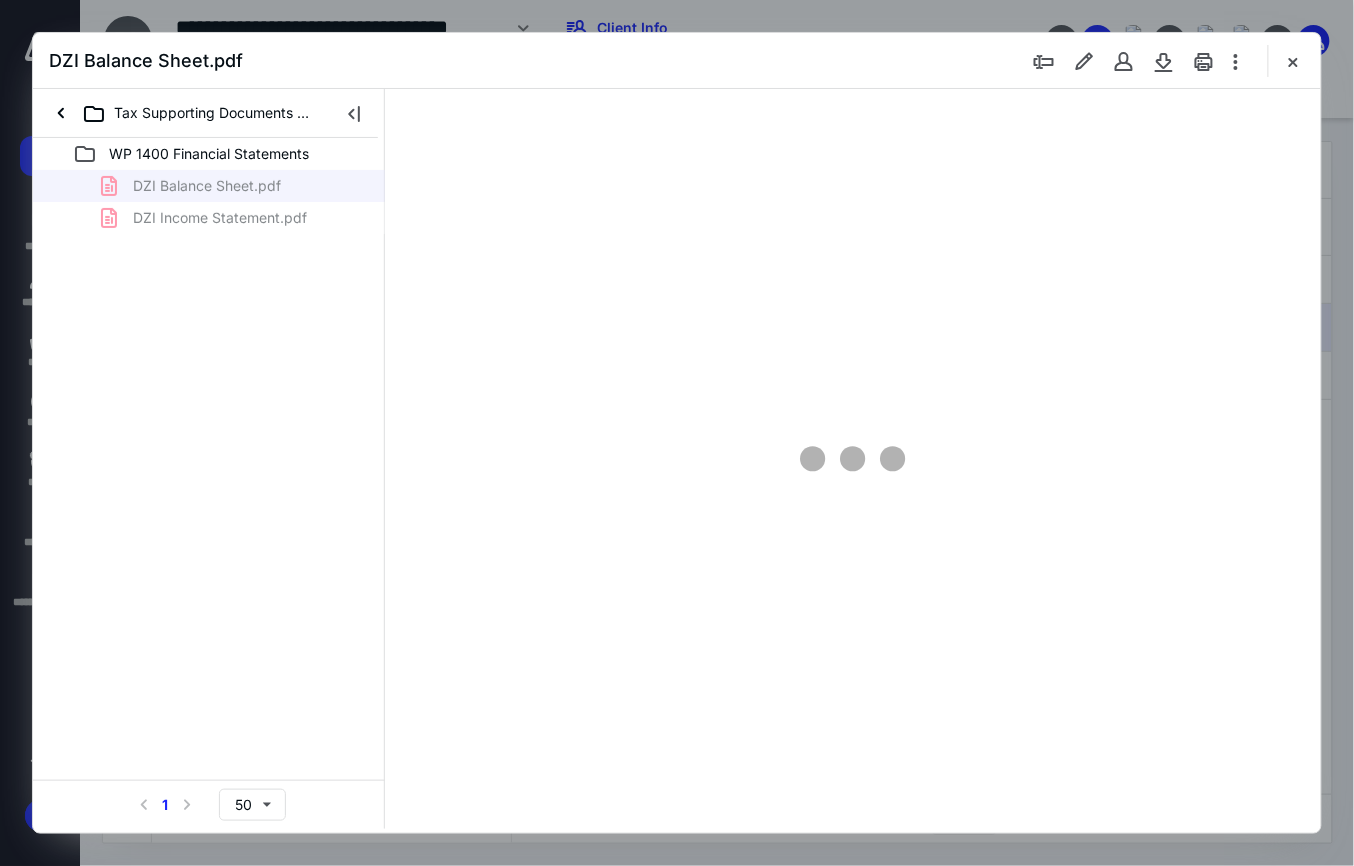 scroll, scrollTop: 0, scrollLeft: 0, axis: both 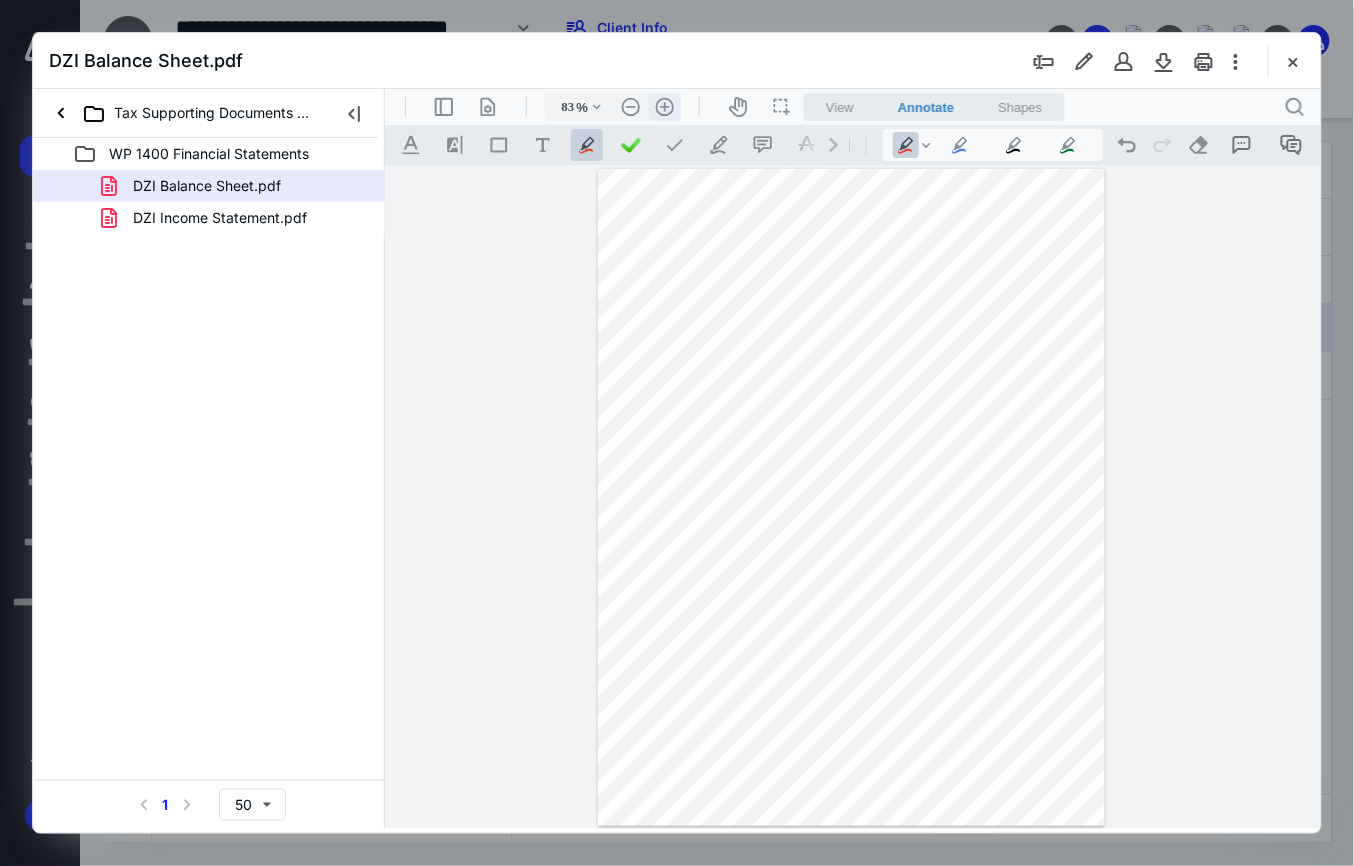 click on ".cls-1{fill:#abb0c4;} icon - header - zoom - in - line" at bounding box center (664, 106) 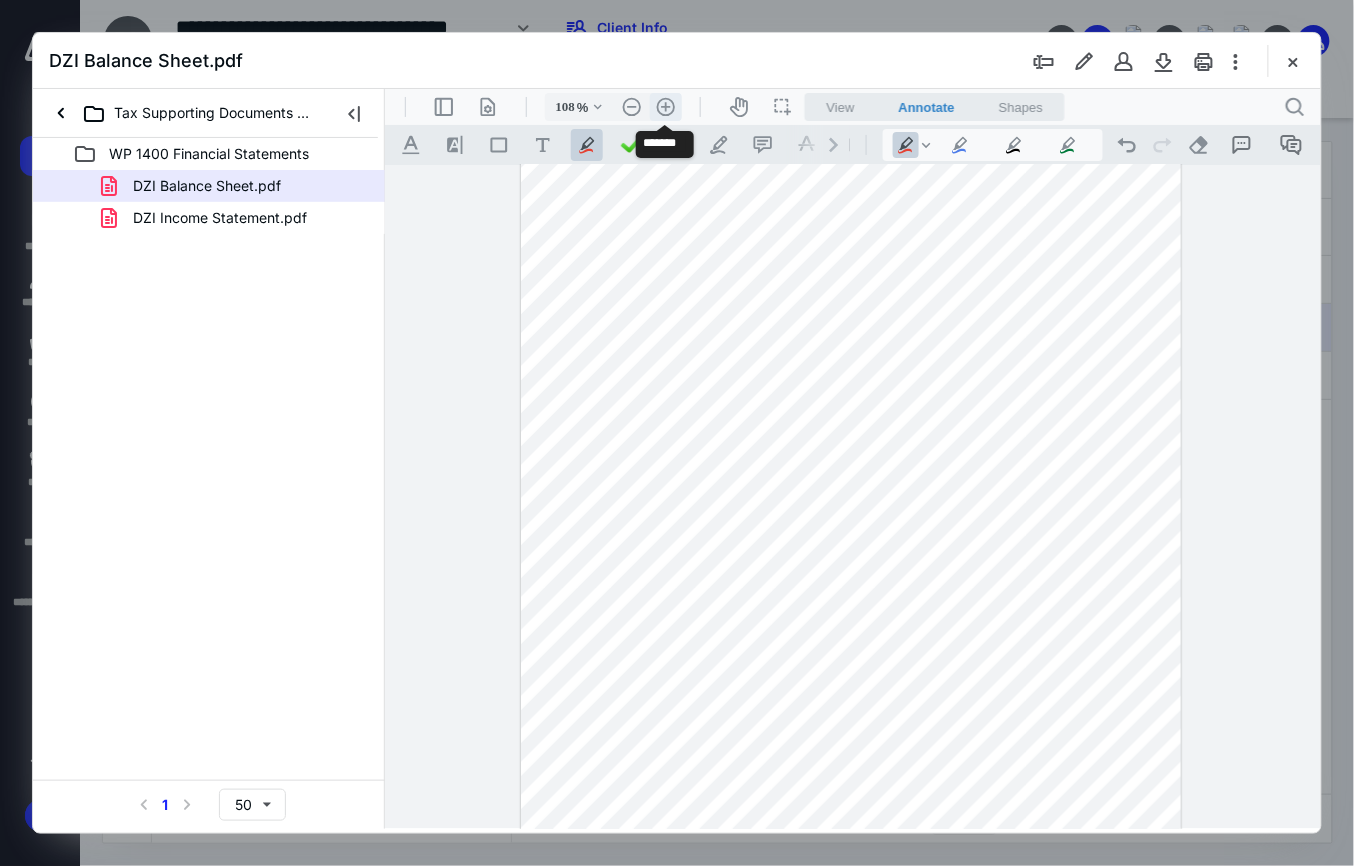 click on ".cls-1{fill:#abb0c4;} icon - header - zoom - in - line" at bounding box center [665, 106] 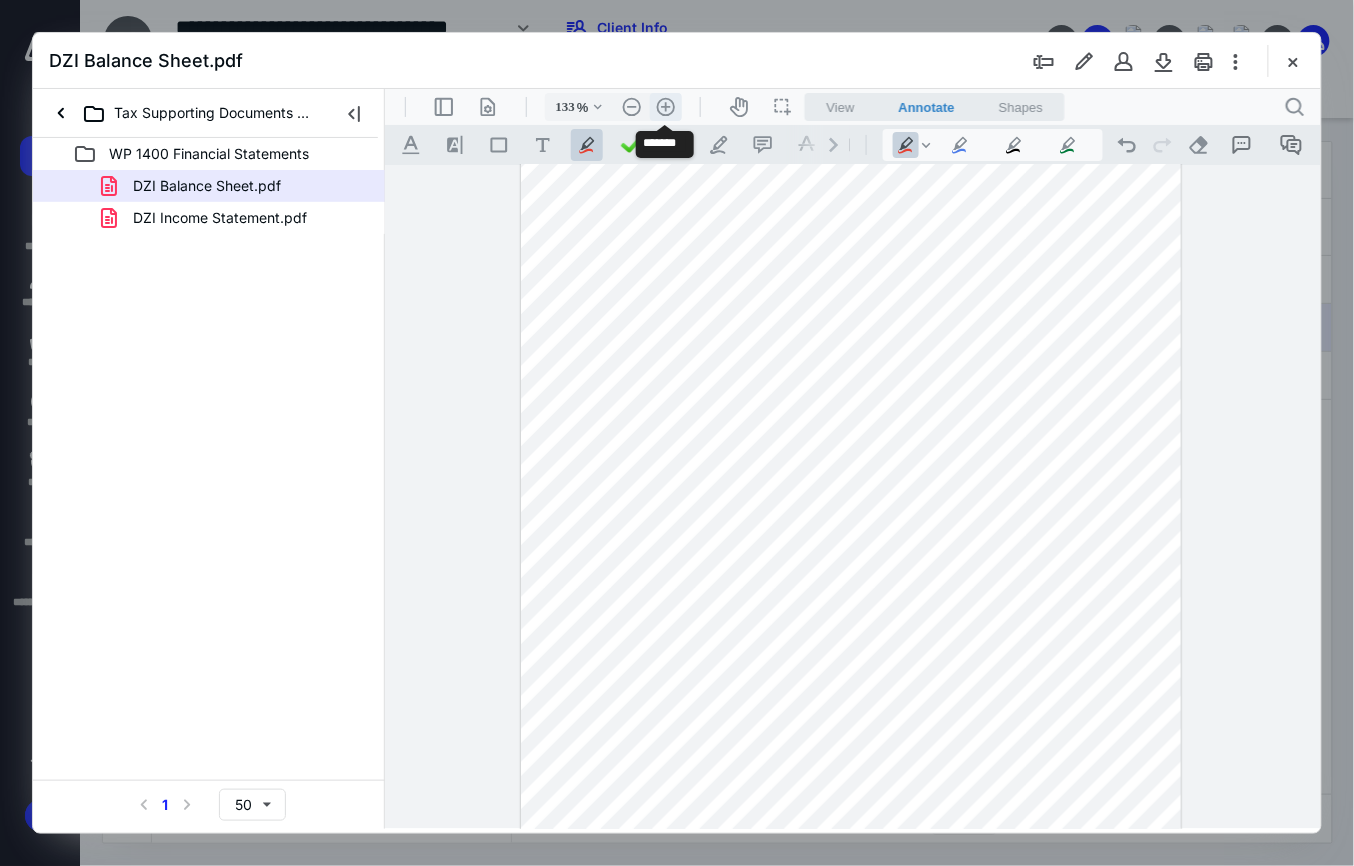scroll, scrollTop: 174, scrollLeft: 0, axis: vertical 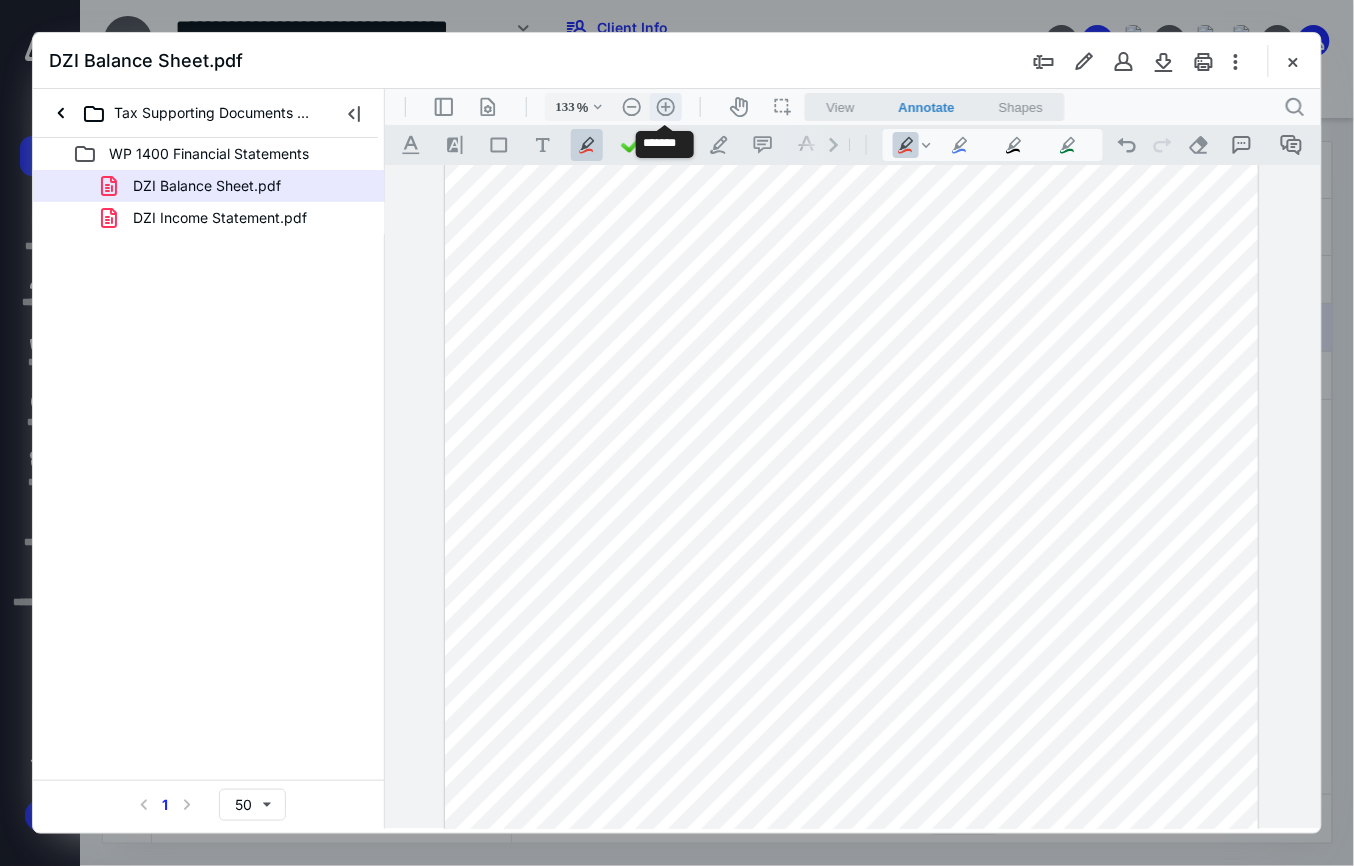 click on ".cls-1{fill:#abb0c4;} icon - header - zoom - in - line" at bounding box center [665, 106] 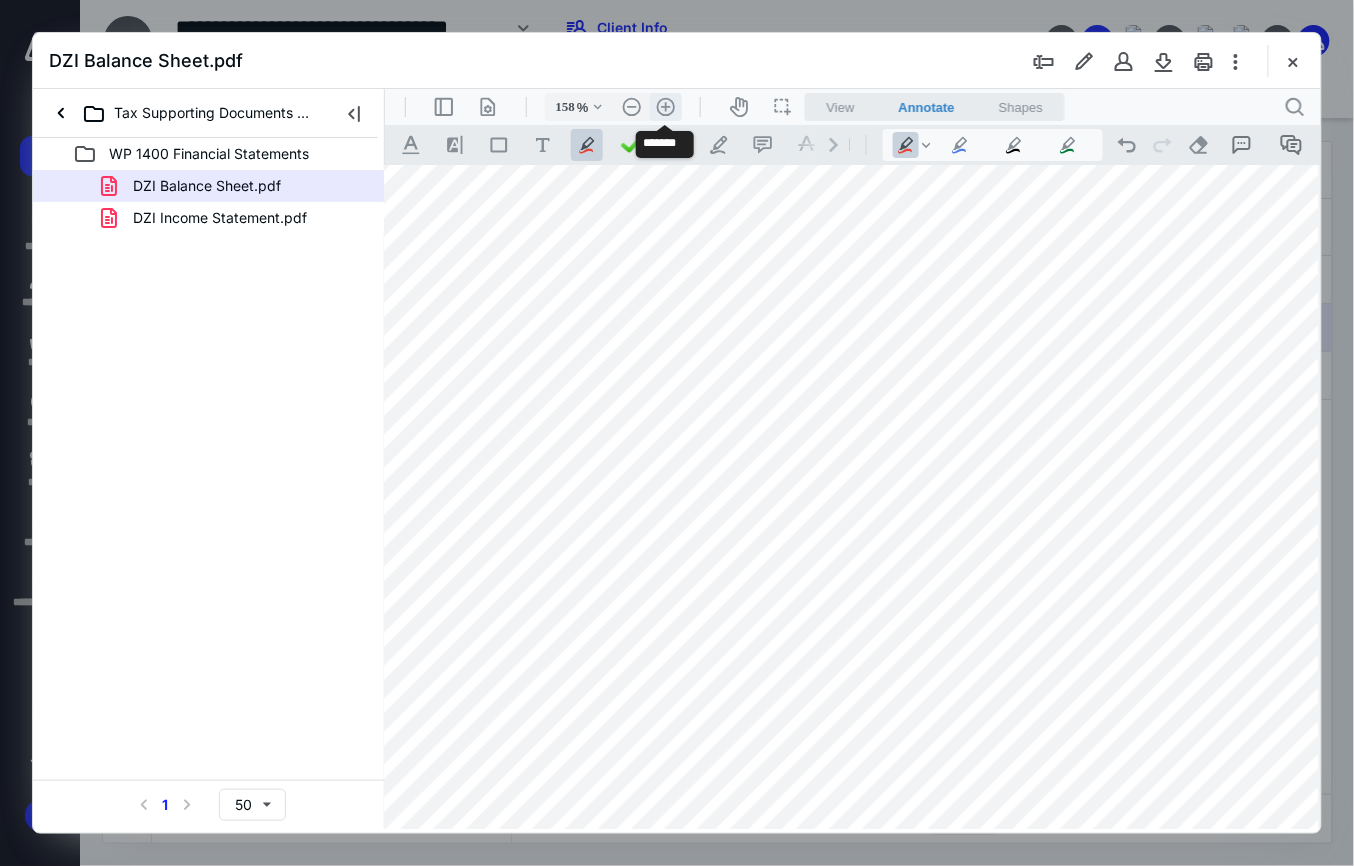 click on ".cls-1{fill:#abb0c4;} icon - header - zoom - in - line" at bounding box center (665, 106) 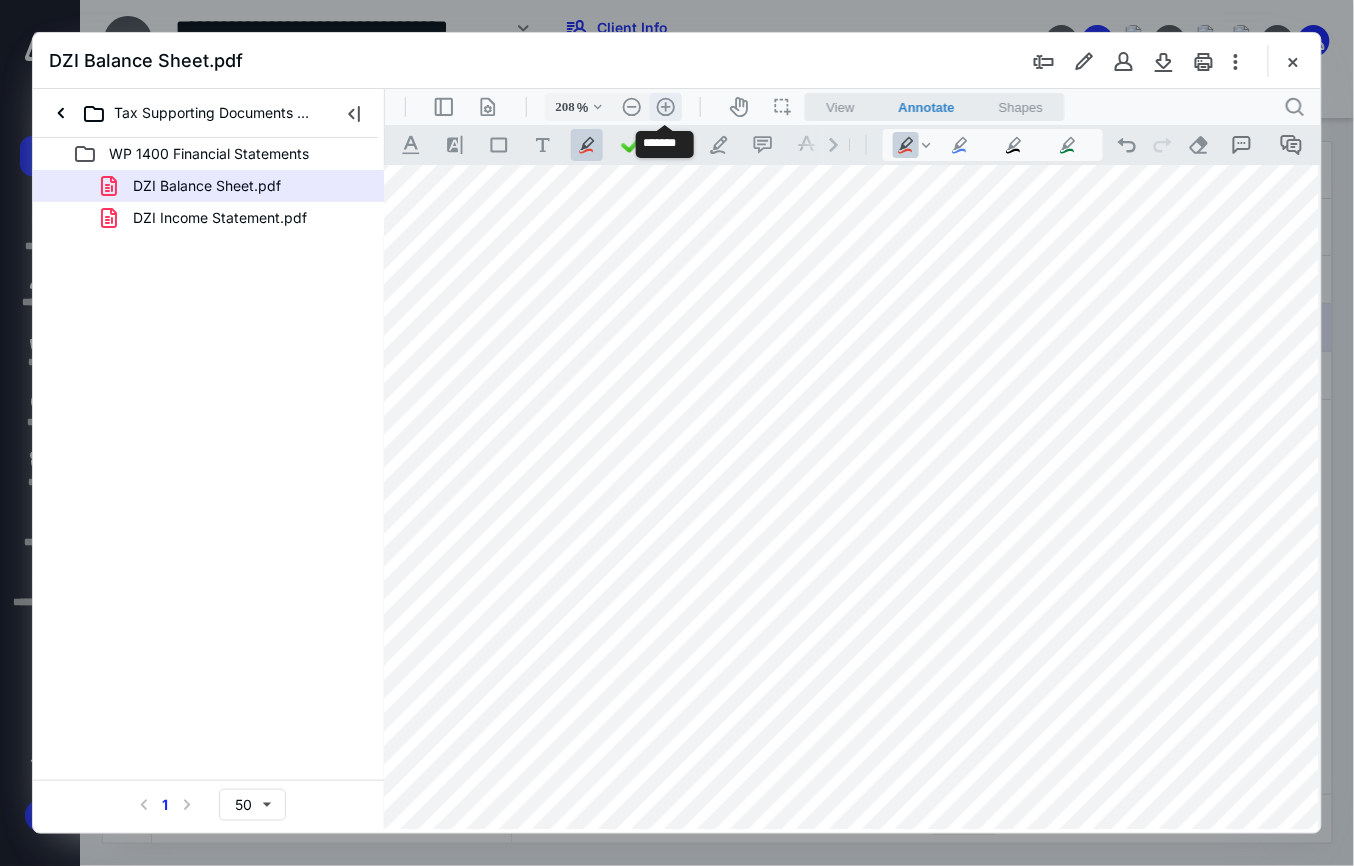 scroll, scrollTop: 438, scrollLeft: 185, axis: both 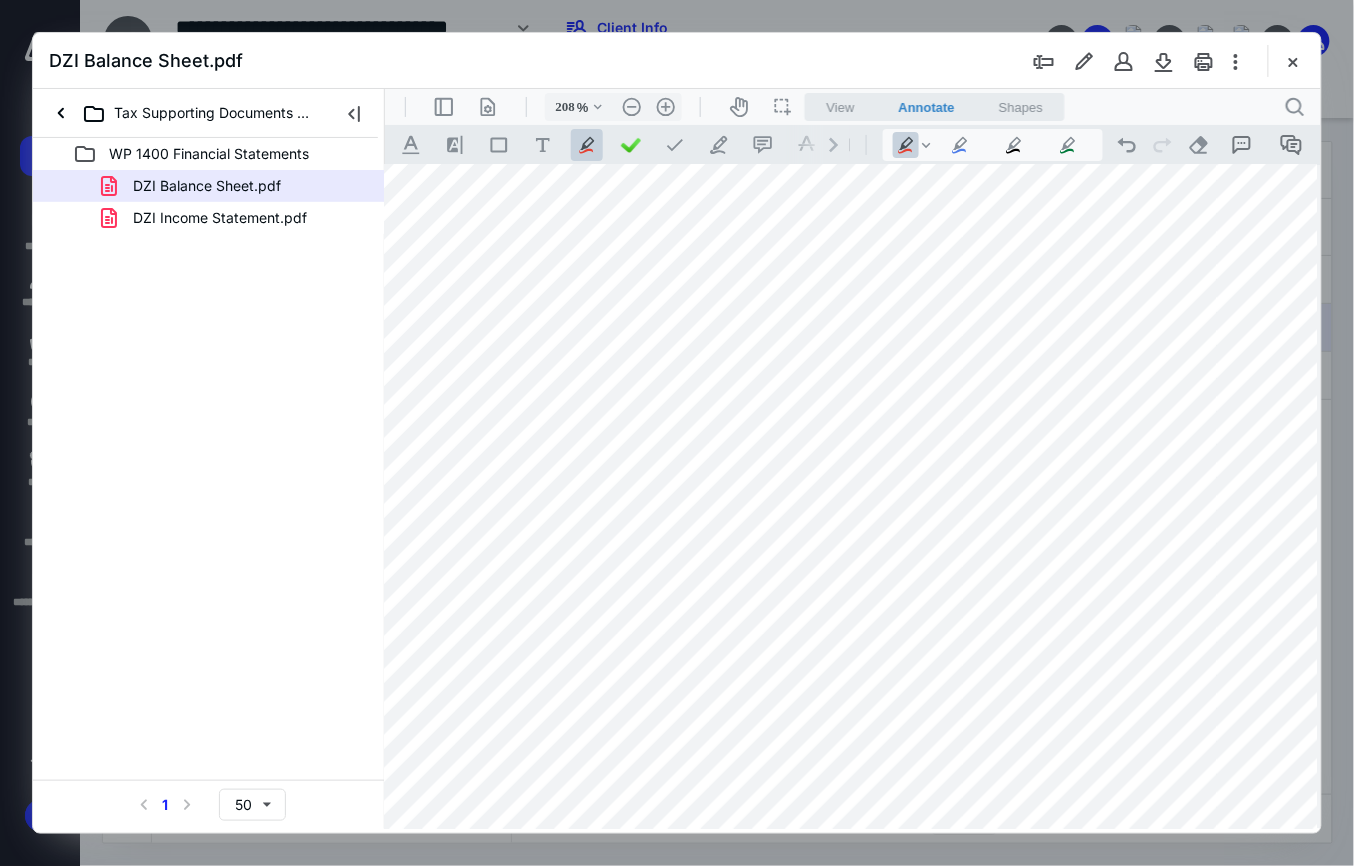 drag, startPoint x: 1309, startPoint y: 346, endPoint x: 1317, endPoint y: 381, distance: 35.902645 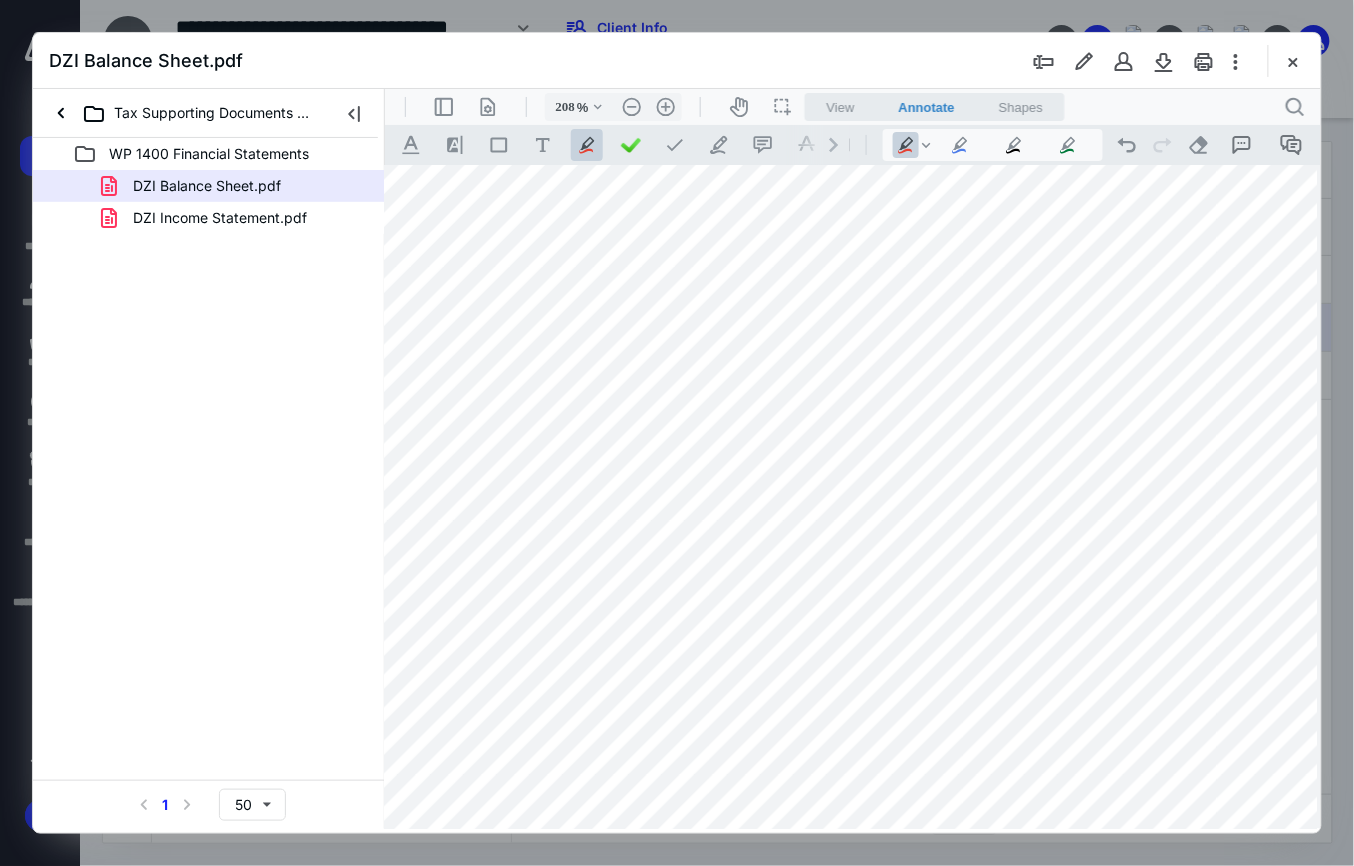 scroll, scrollTop: 668, scrollLeft: 185, axis: both 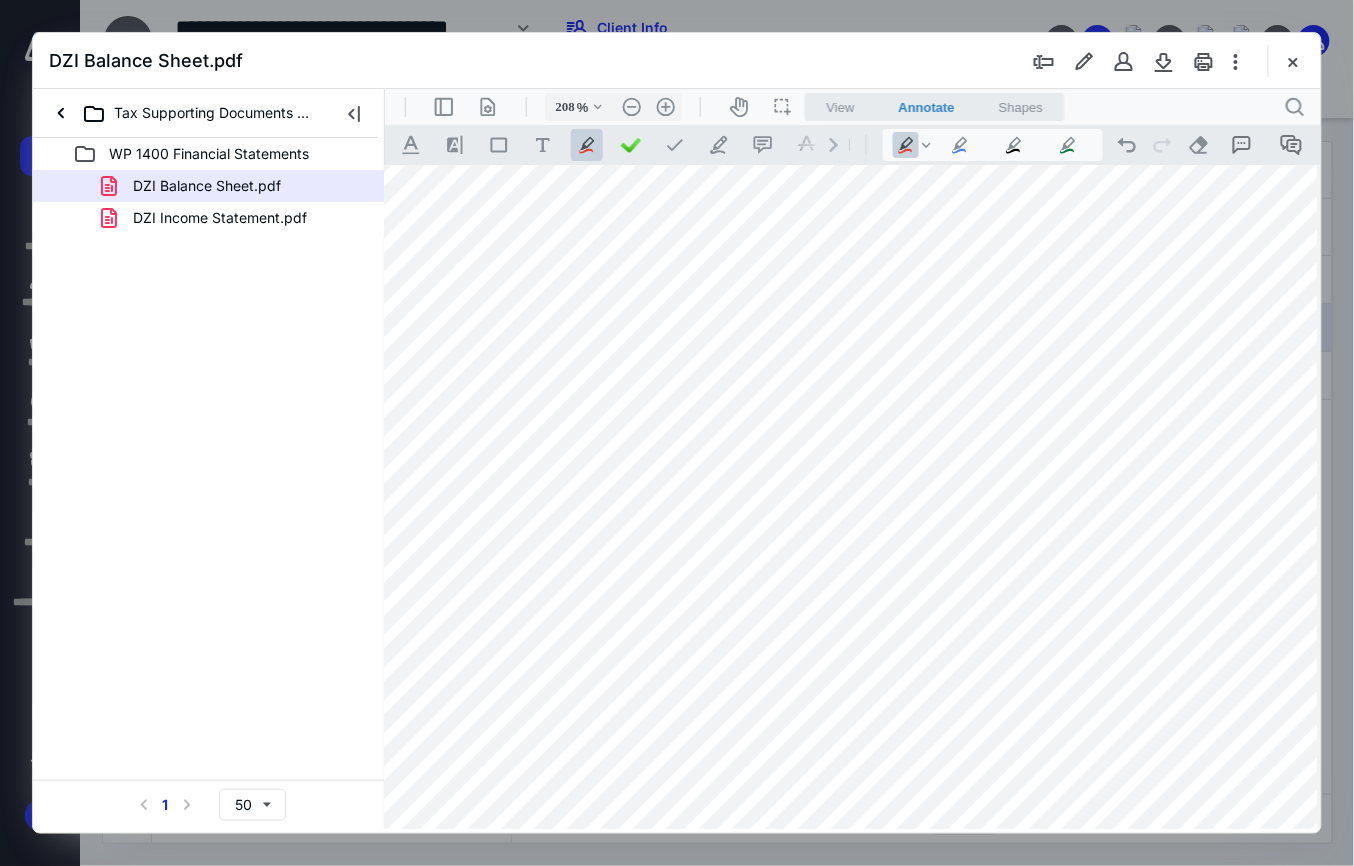 drag, startPoint x: 1313, startPoint y: 413, endPoint x: 1710, endPoint y: 849, distance: 589.66516 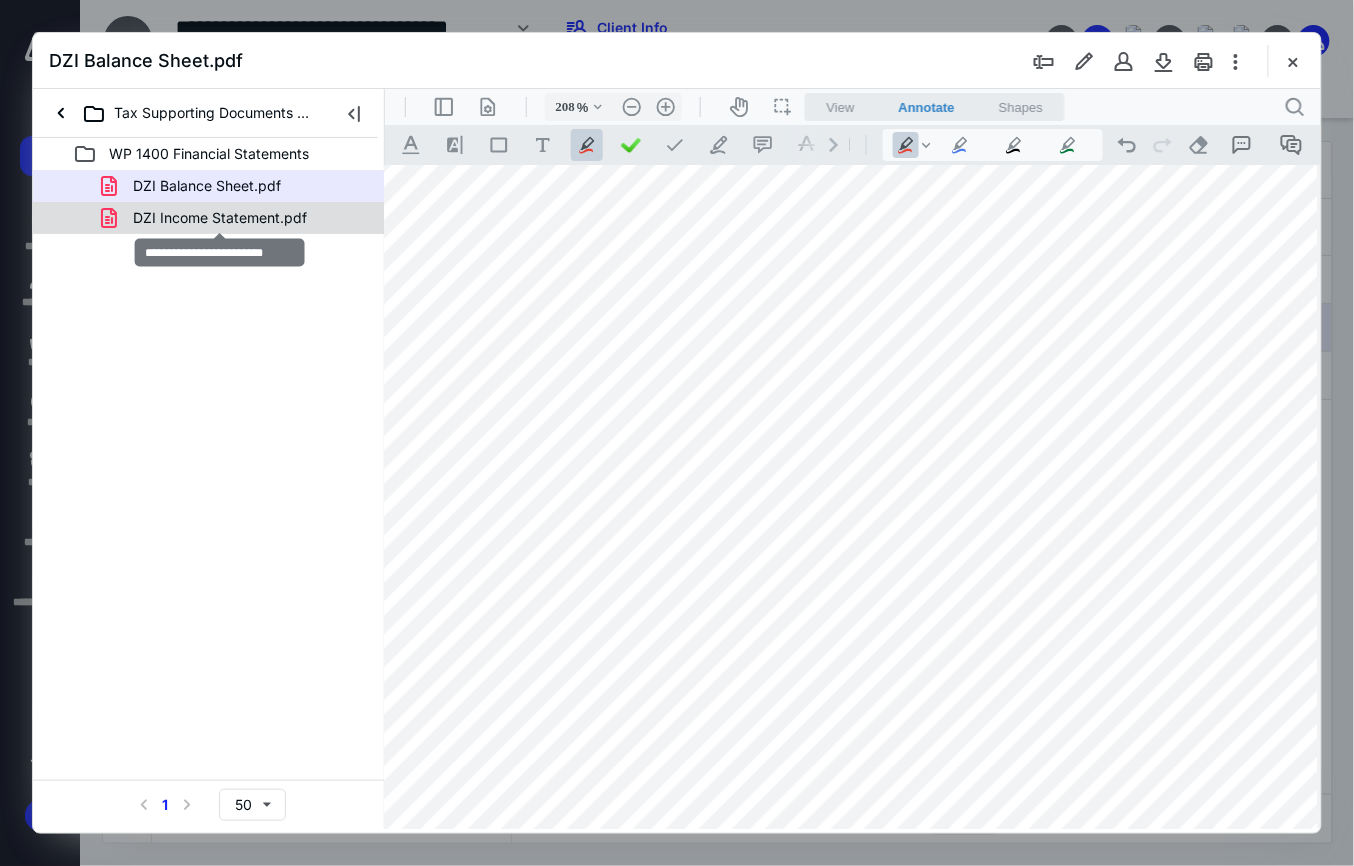 click on "DZI Income Statement.pdf" at bounding box center (220, 218) 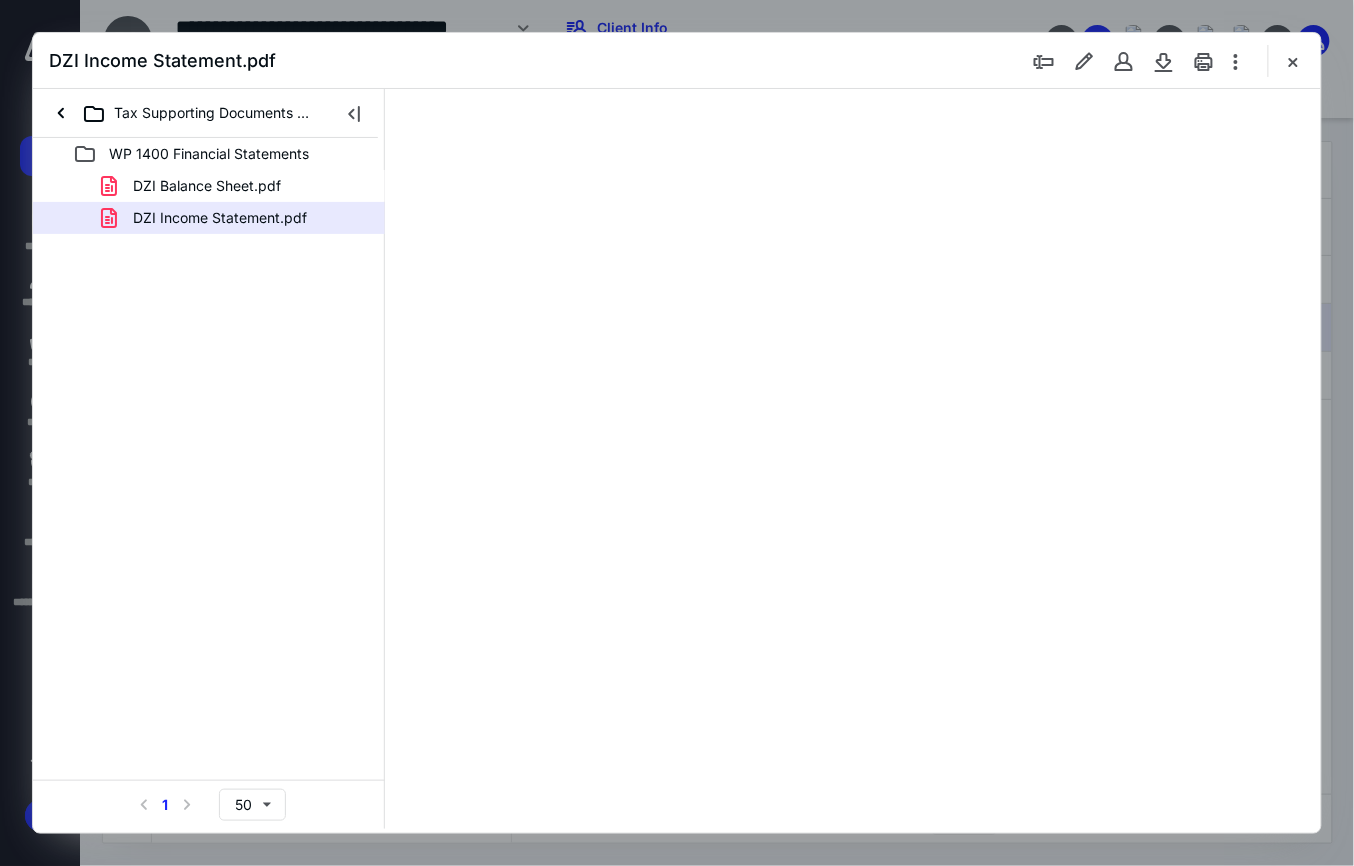 scroll, scrollTop: 0, scrollLeft: 0, axis: both 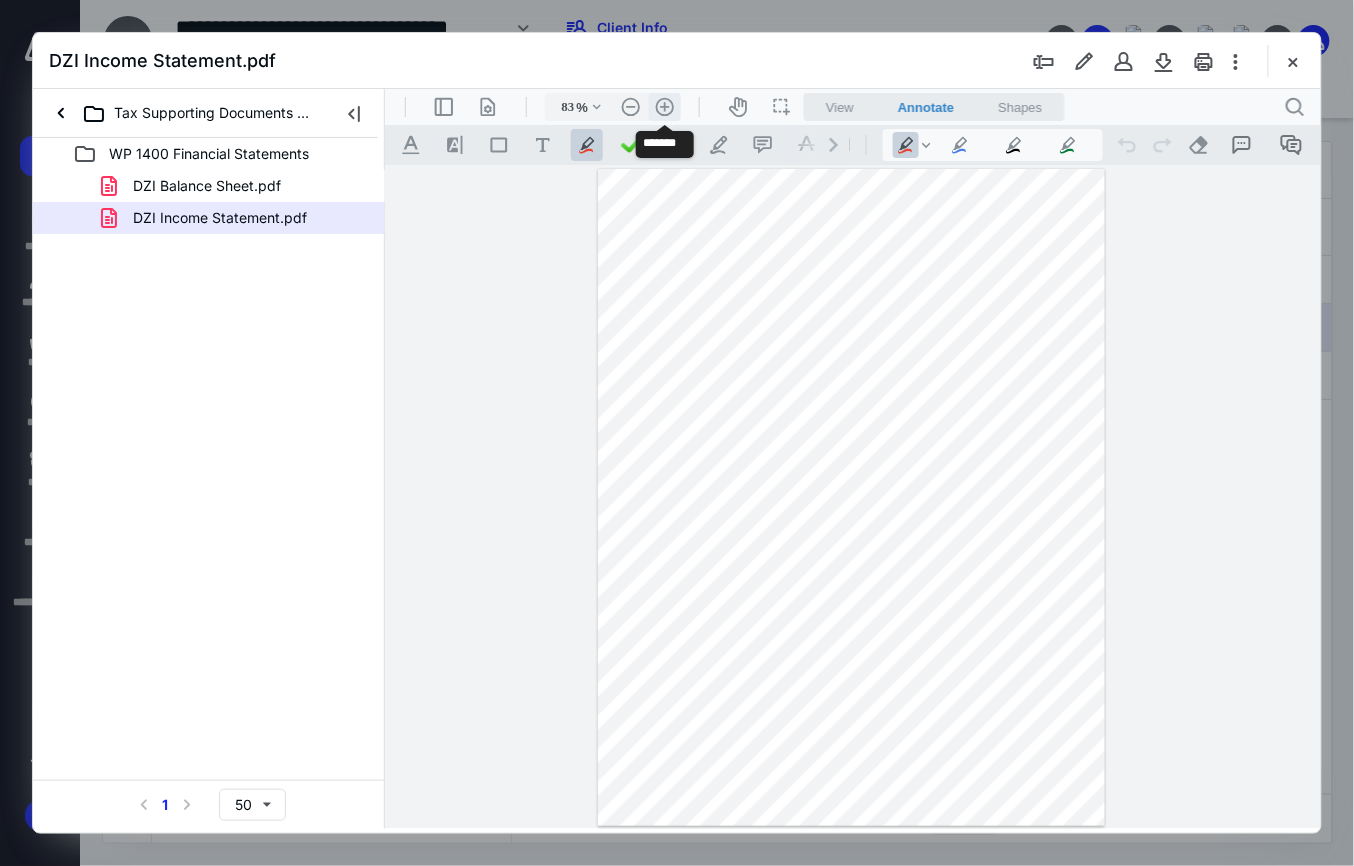 click on ".cls-1{fill:#abb0c4;} icon - header - zoom - in - line" at bounding box center (664, 106) 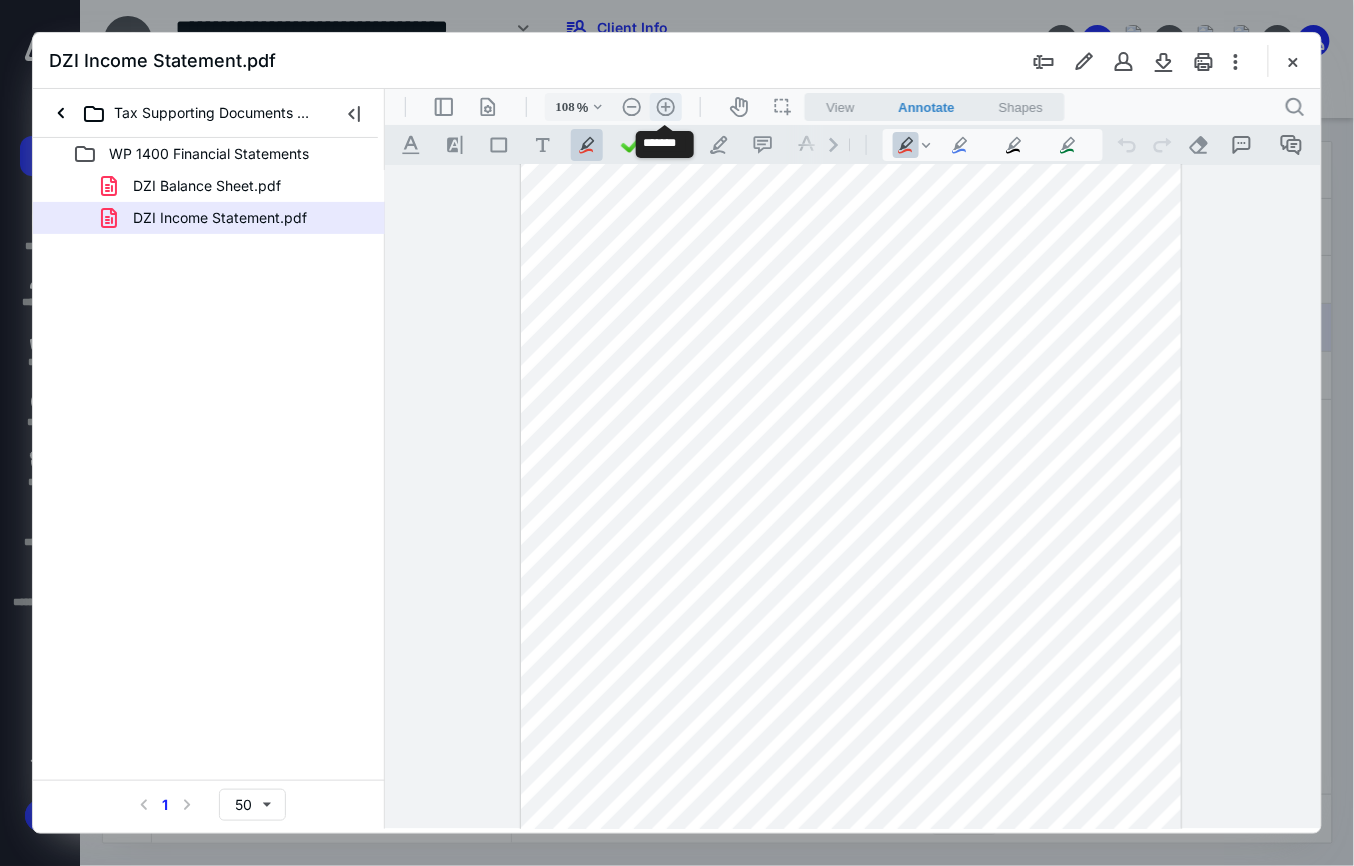 click on ".cls-1{fill:#abb0c4;} icon - header - zoom - in - line" at bounding box center (665, 106) 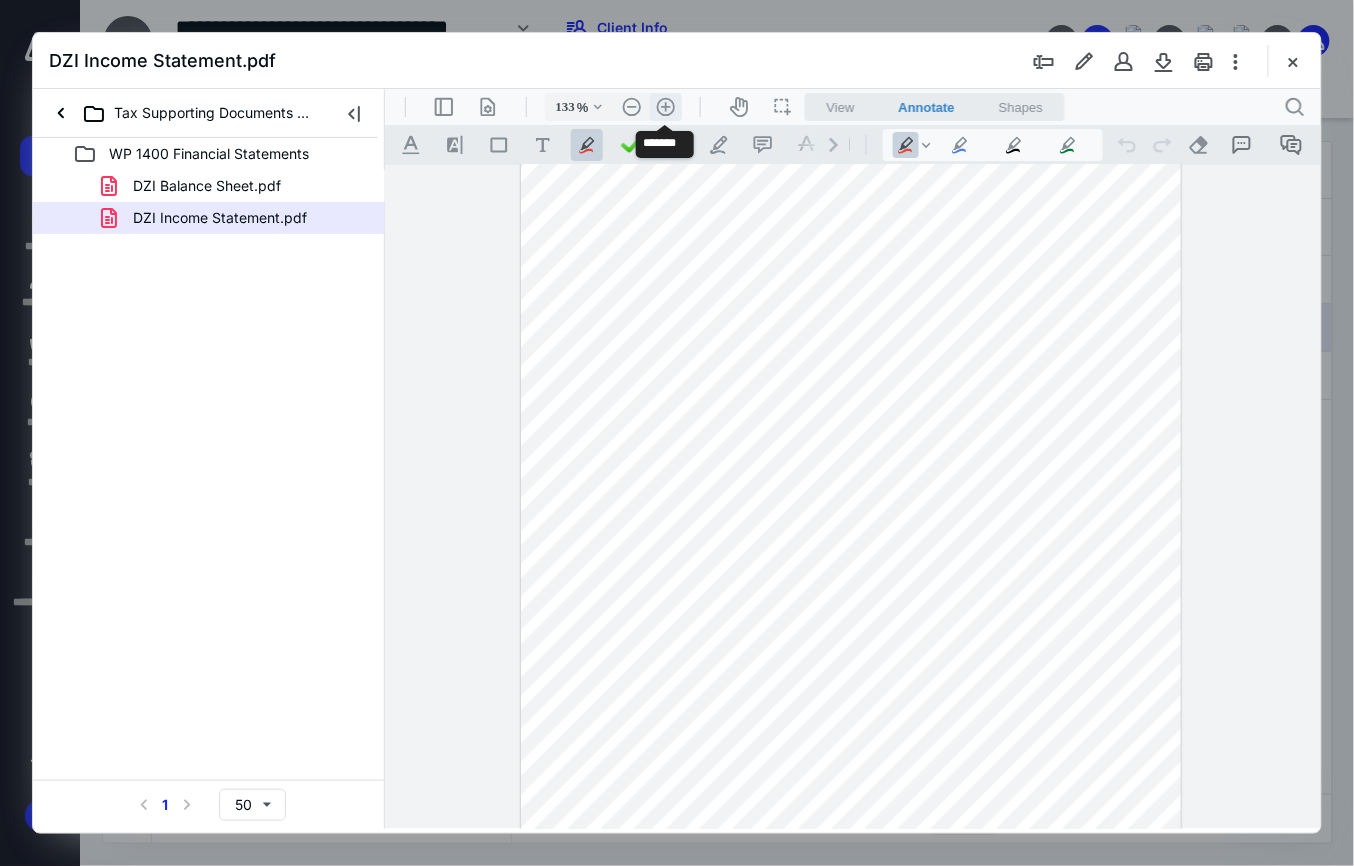 scroll, scrollTop: 174, scrollLeft: 0, axis: vertical 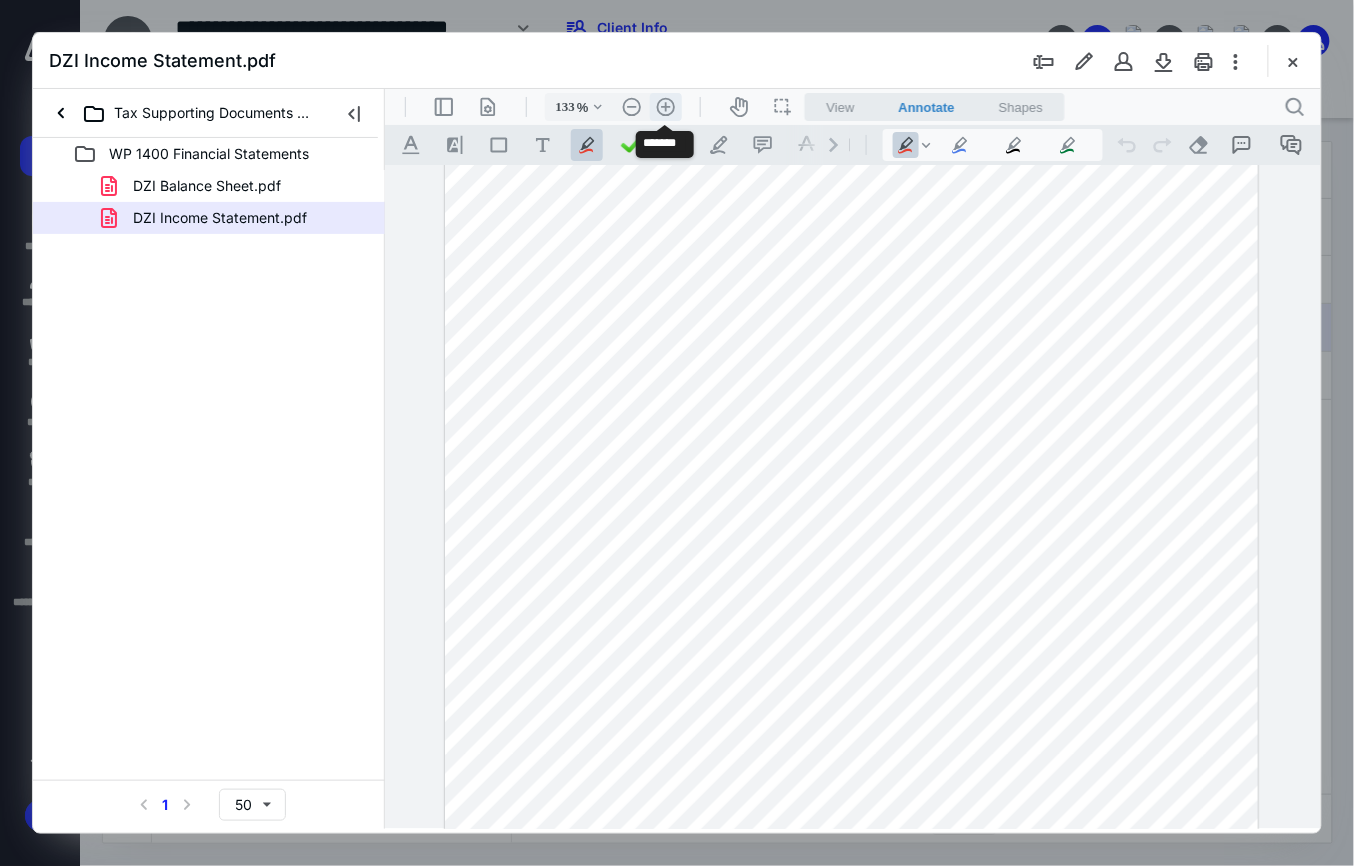 click on ".cls-1{fill:#abb0c4;} icon - header - zoom - in - line" at bounding box center (665, 106) 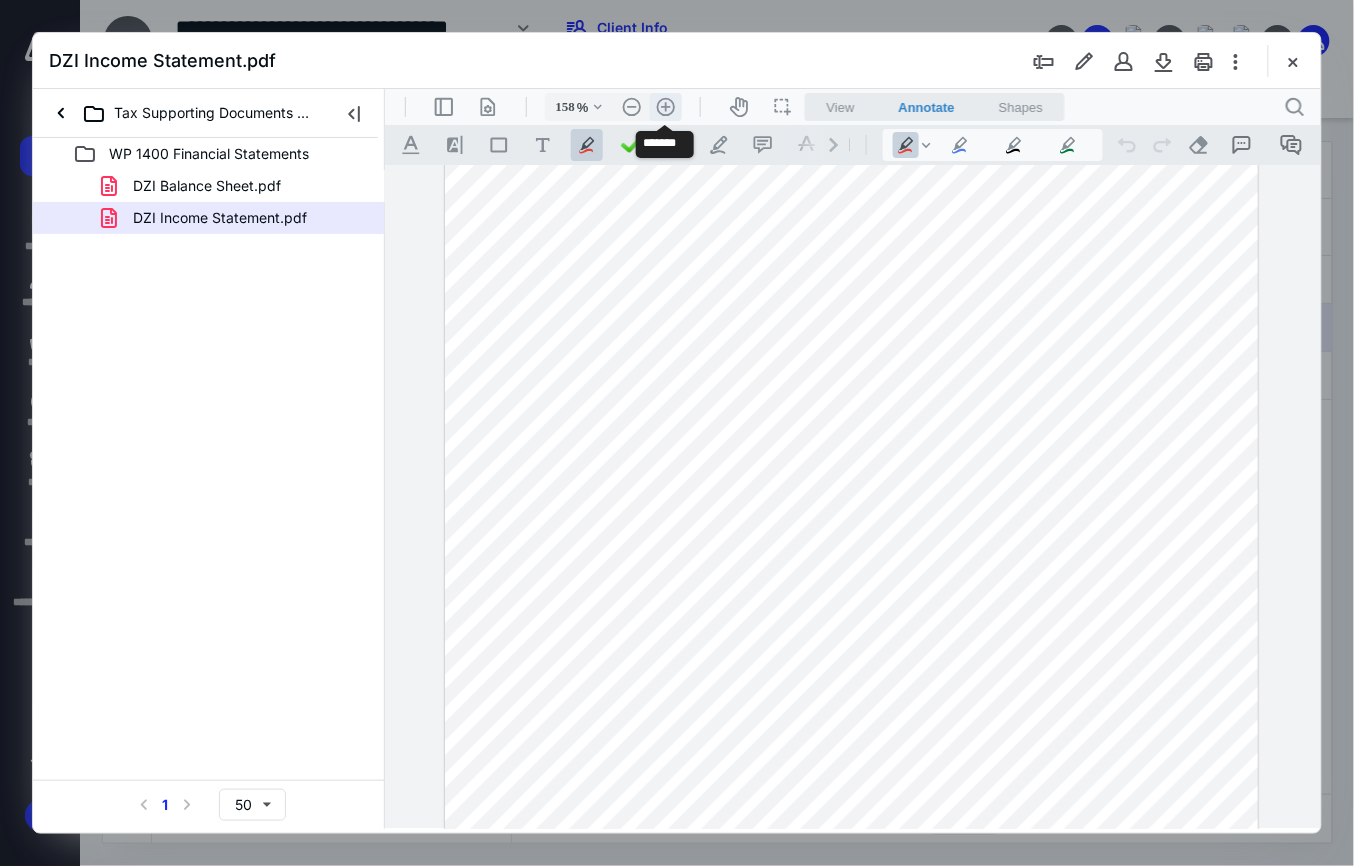 scroll, scrollTop: 262, scrollLeft: 28, axis: both 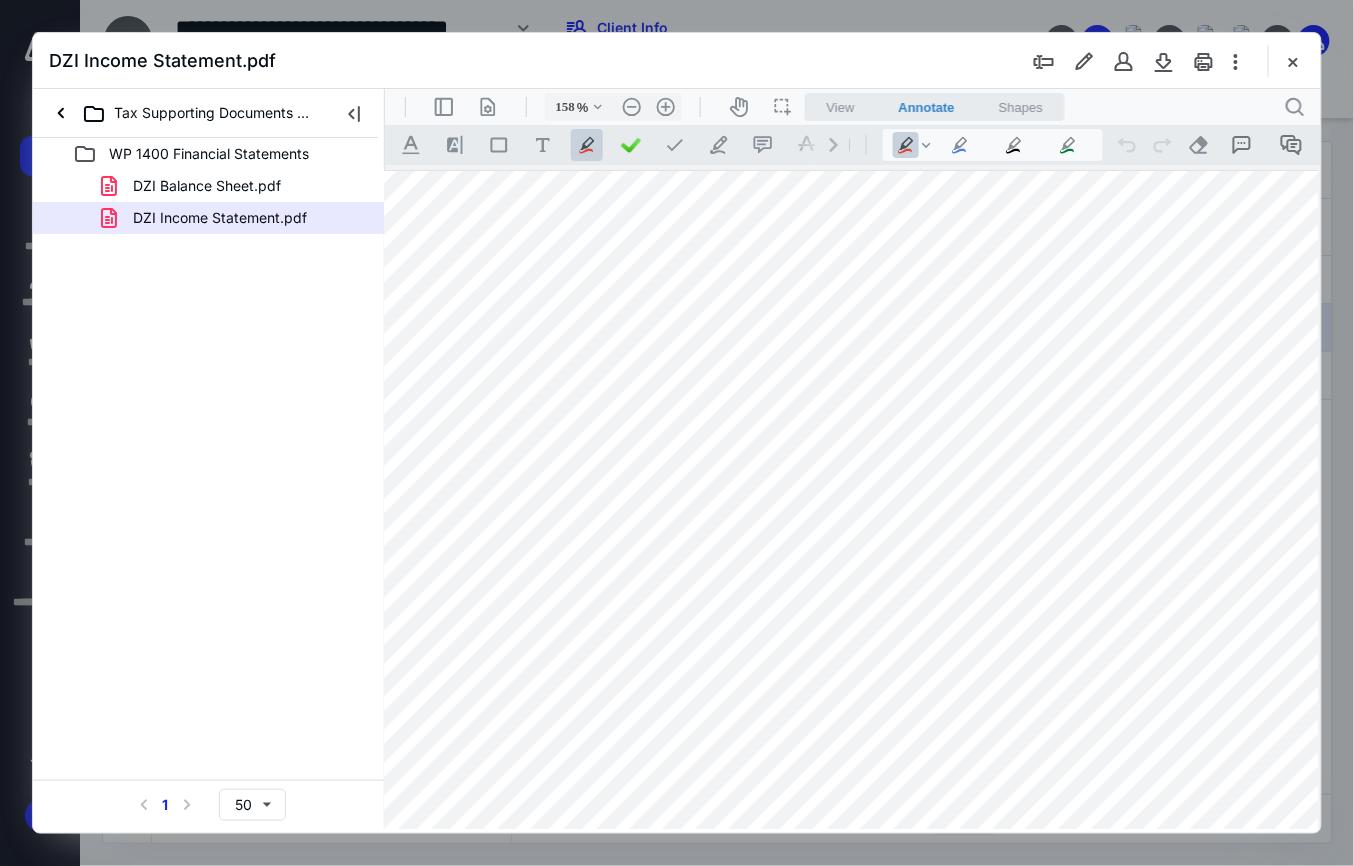 drag, startPoint x: 216, startPoint y: 170, endPoint x: 230, endPoint y: 193, distance: 26.925823 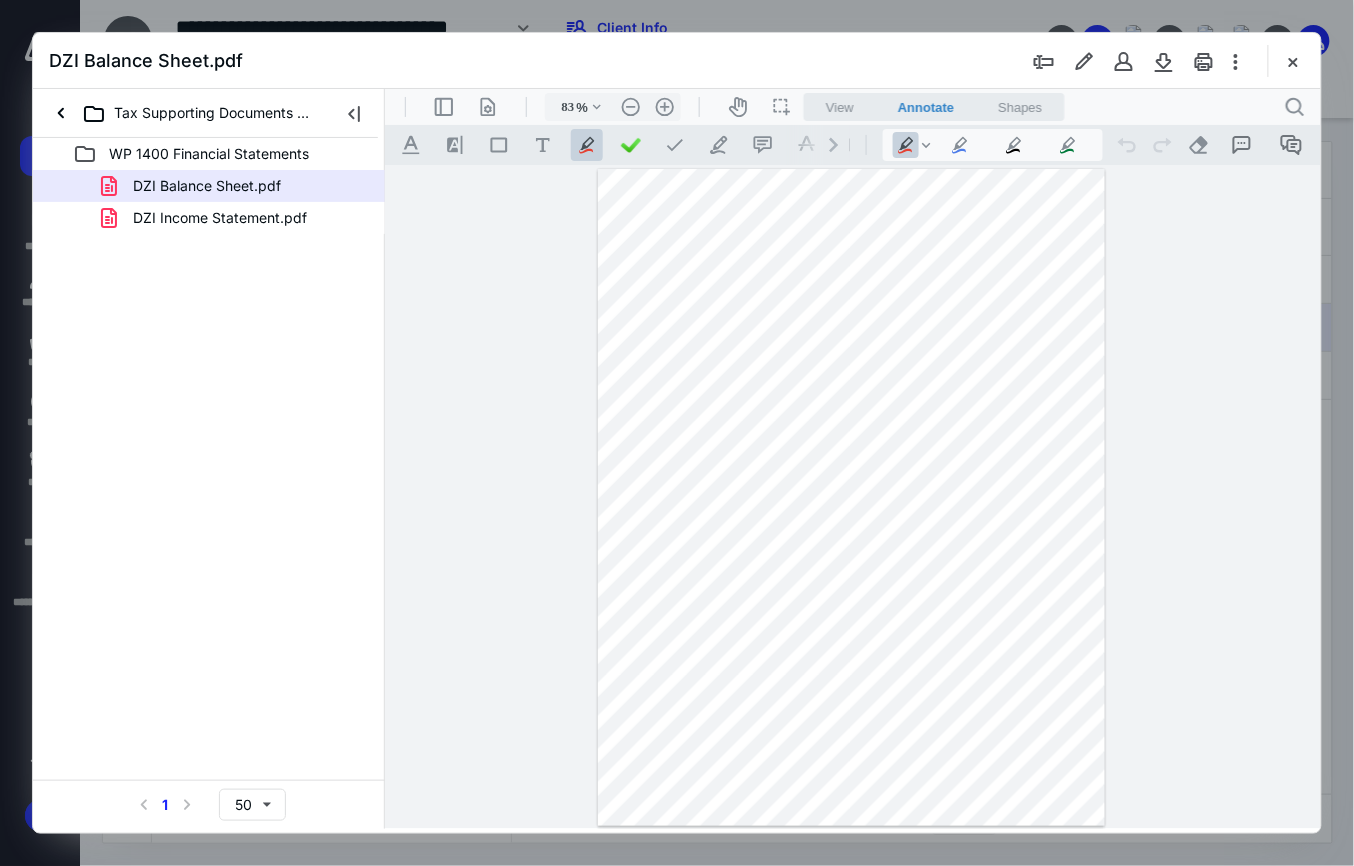 scroll, scrollTop: 0, scrollLeft: 0, axis: both 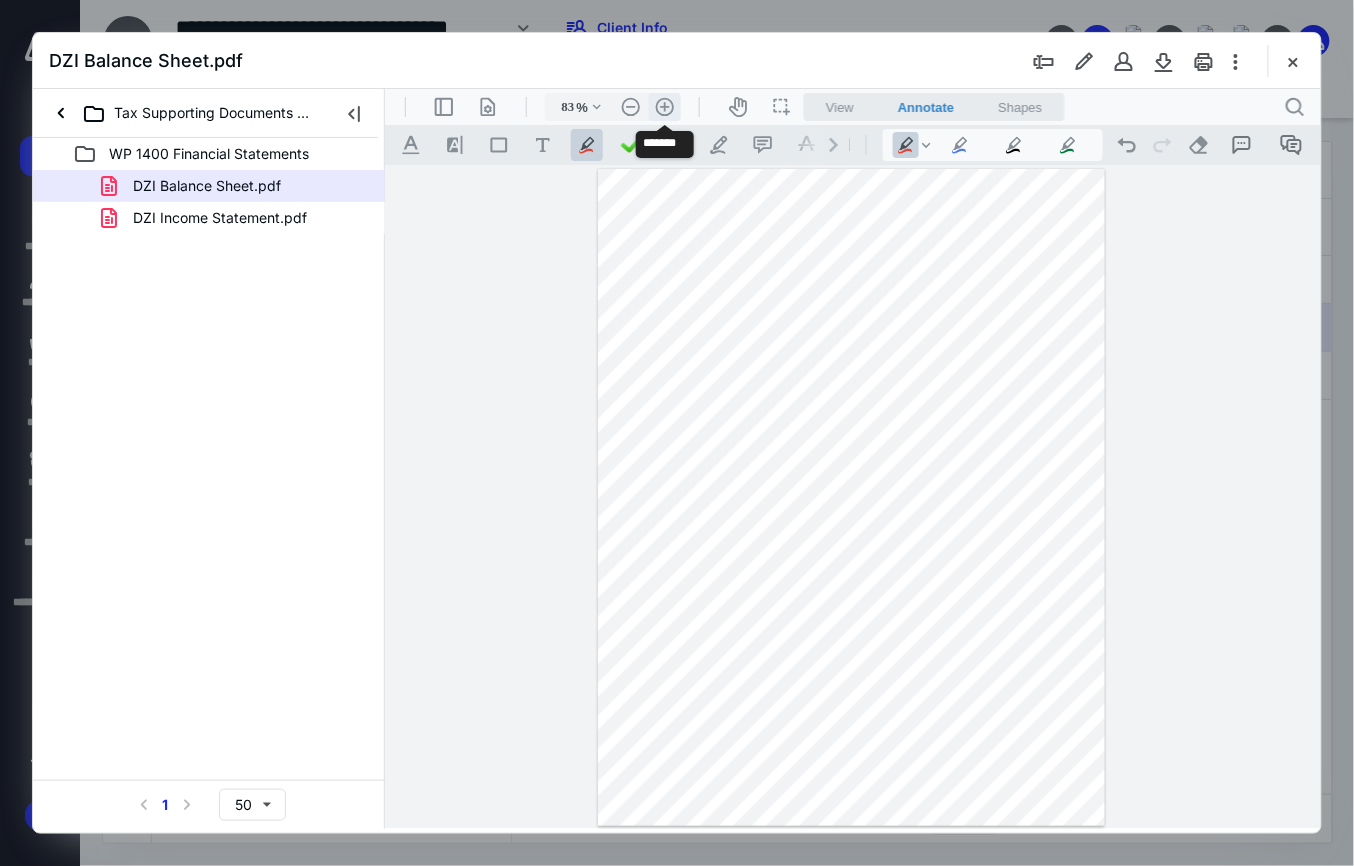 click on ".cls-1{fill:#abb0c4;} icon - header - zoom - in - line" at bounding box center (664, 106) 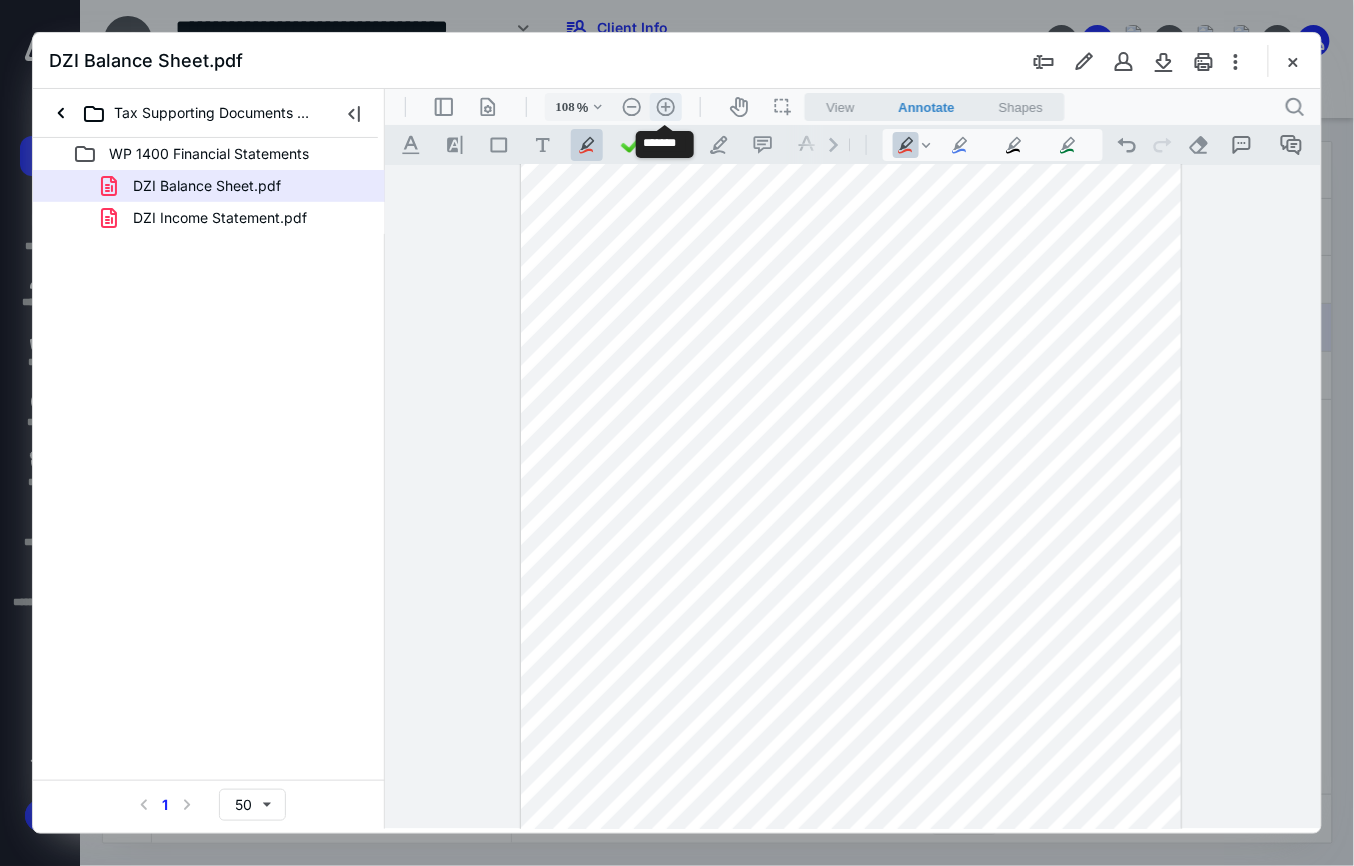 click on ".cls-1{fill:#abb0c4;} icon - header - zoom - in - line" at bounding box center (665, 106) 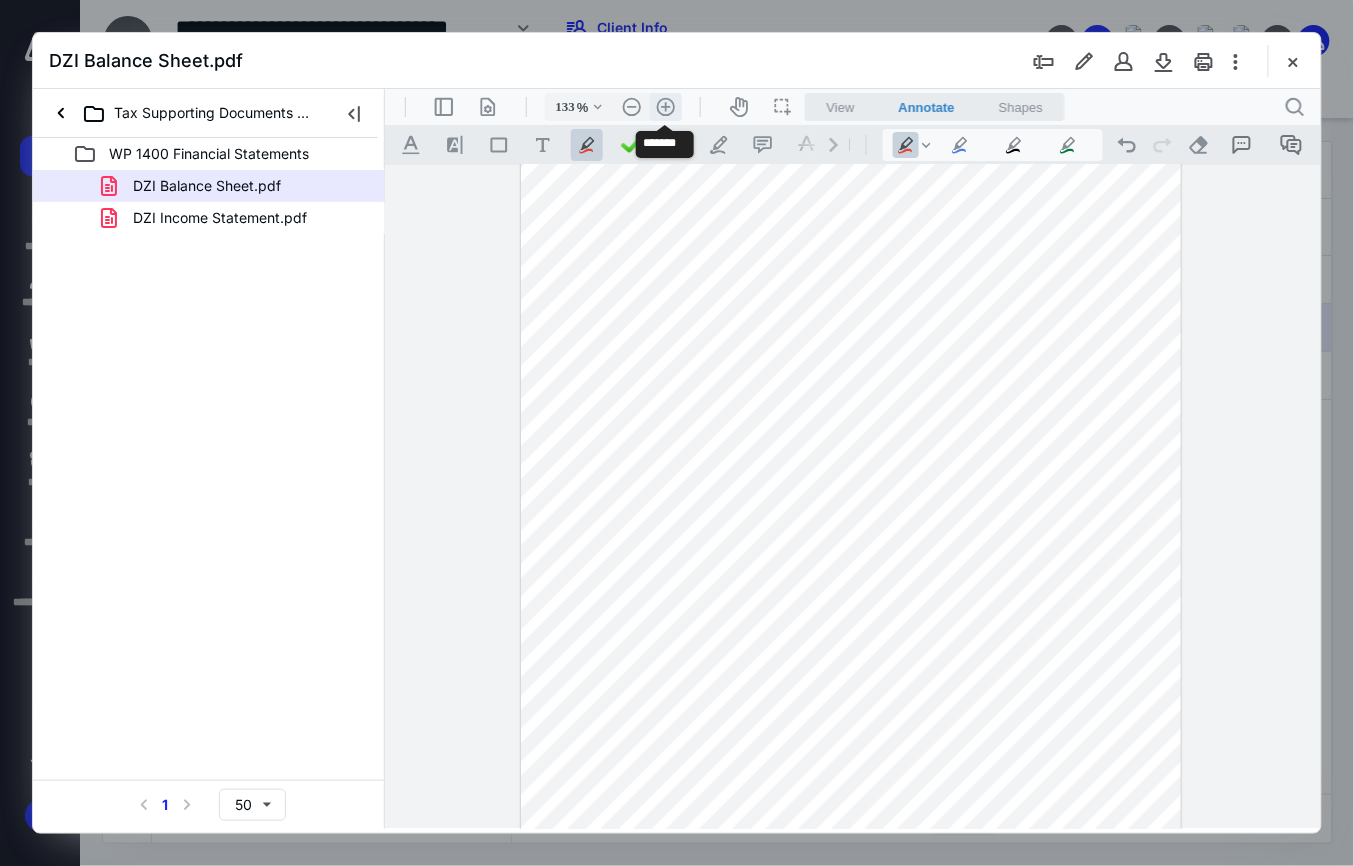 scroll, scrollTop: 174, scrollLeft: 0, axis: vertical 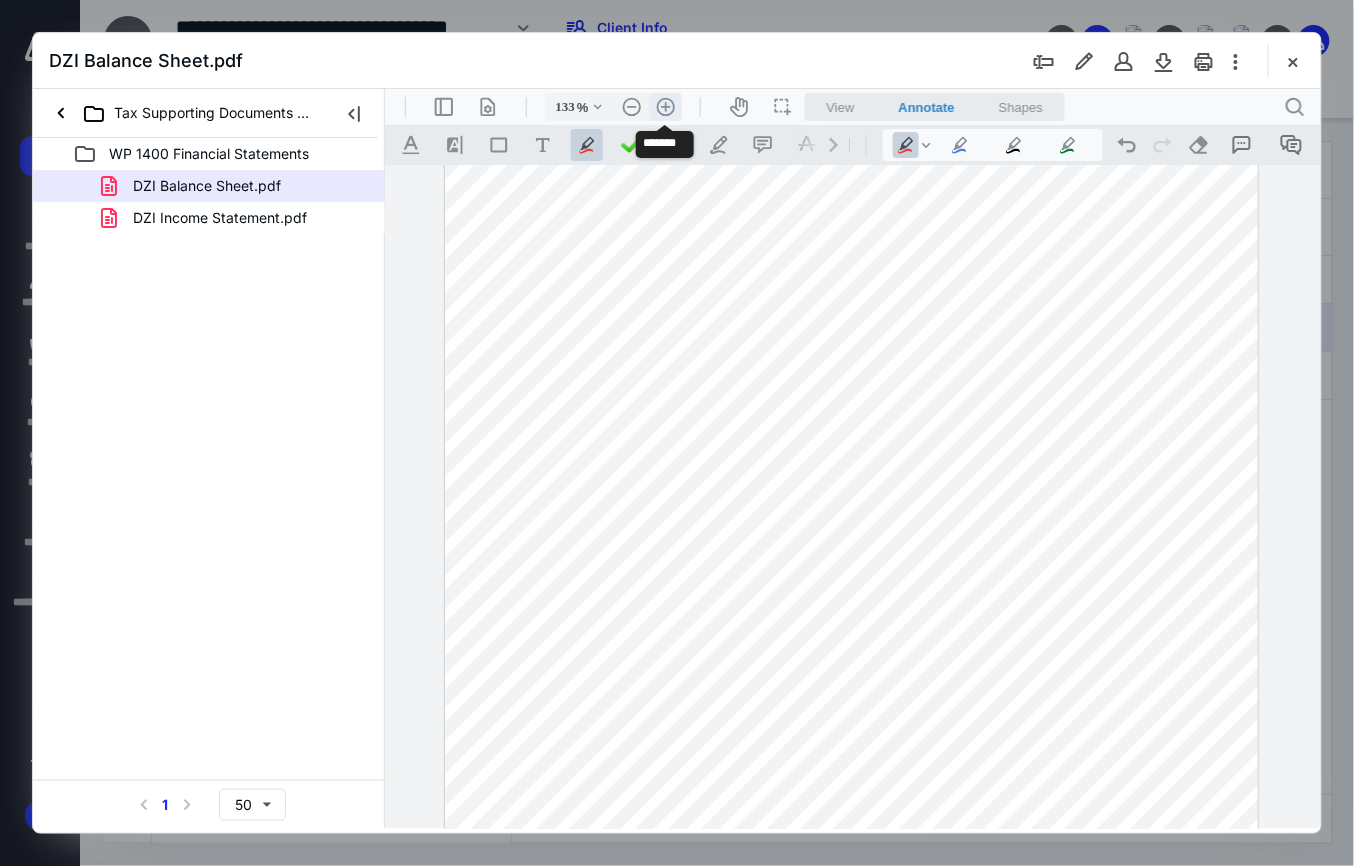 click on ".cls-1{fill:#abb0c4;} icon - header - zoom - in - line" at bounding box center [665, 106] 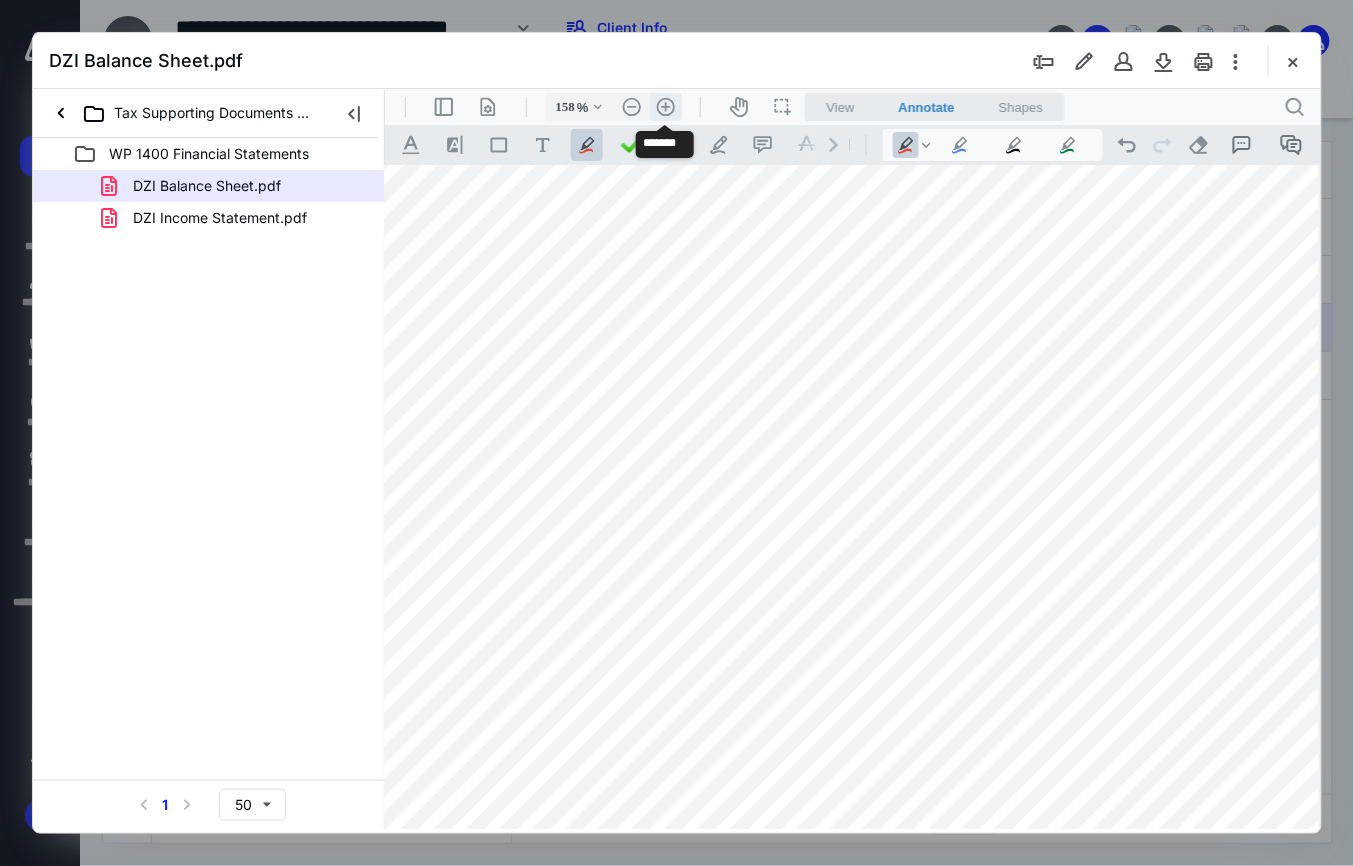 click on ".cls-1{fill:#abb0c4;} icon - header - zoom - in - line" at bounding box center (665, 106) 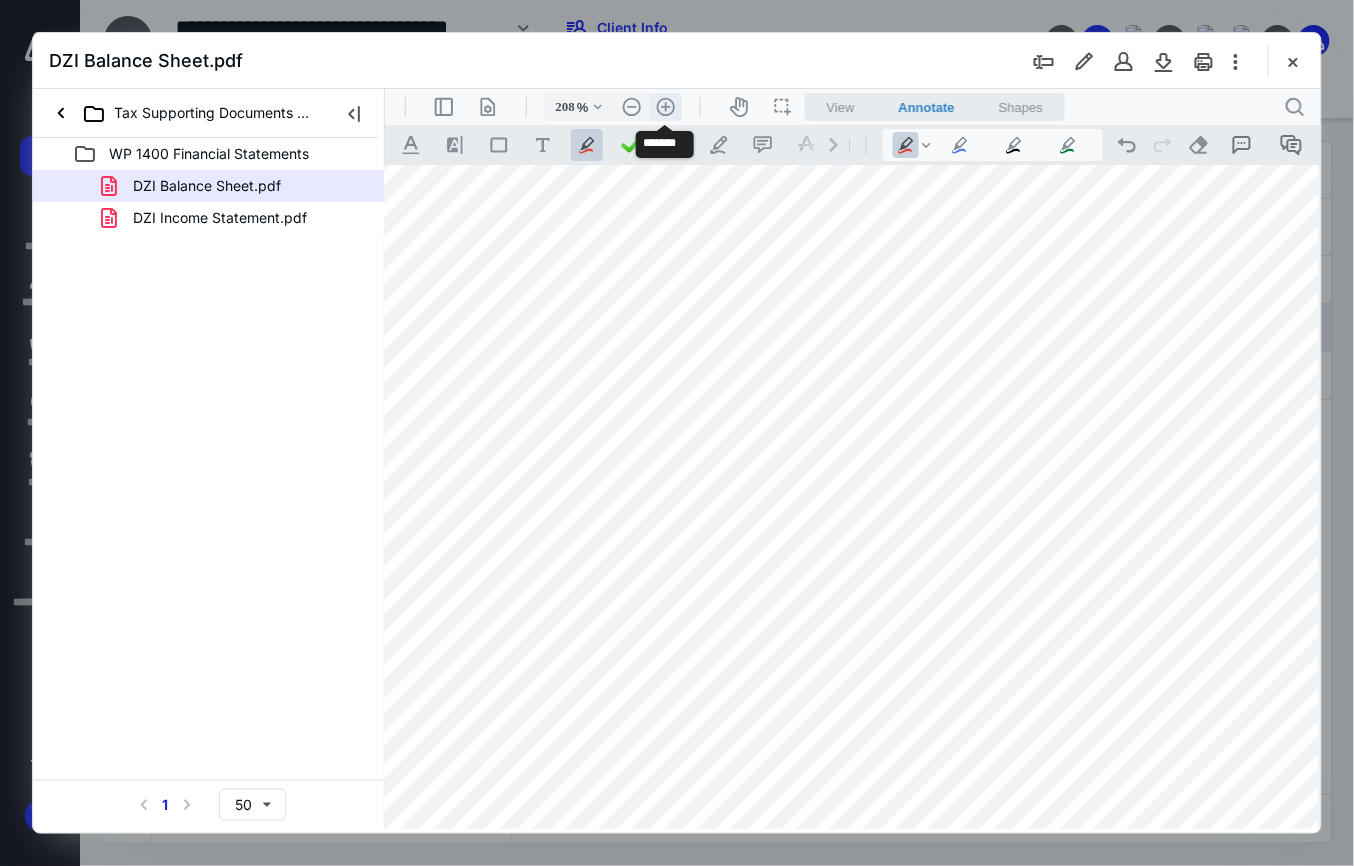 scroll, scrollTop: 438, scrollLeft: 185, axis: both 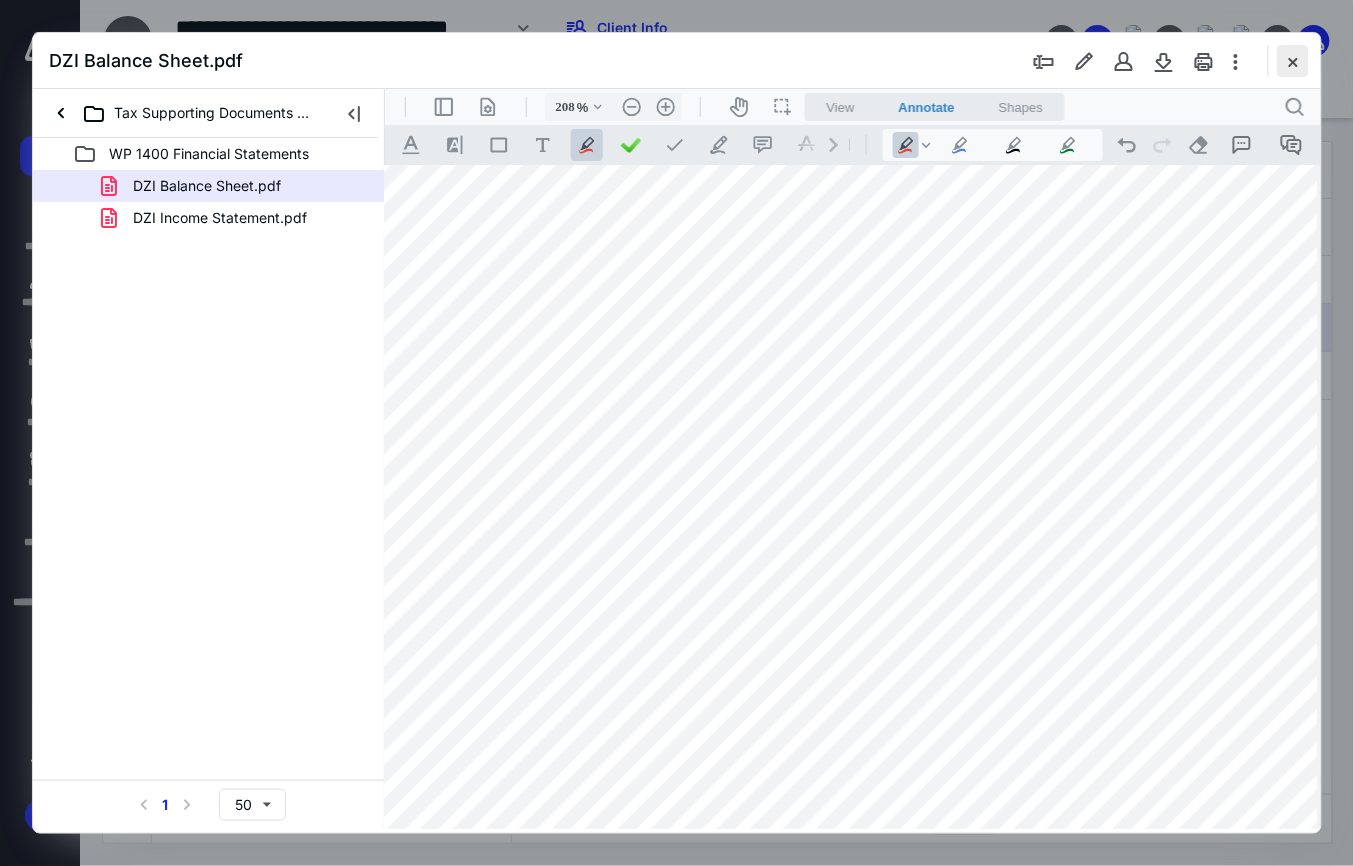 drag, startPoint x: 1298, startPoint y: 61, endPoint x: 1272, endPoint y: 61, distance: 26 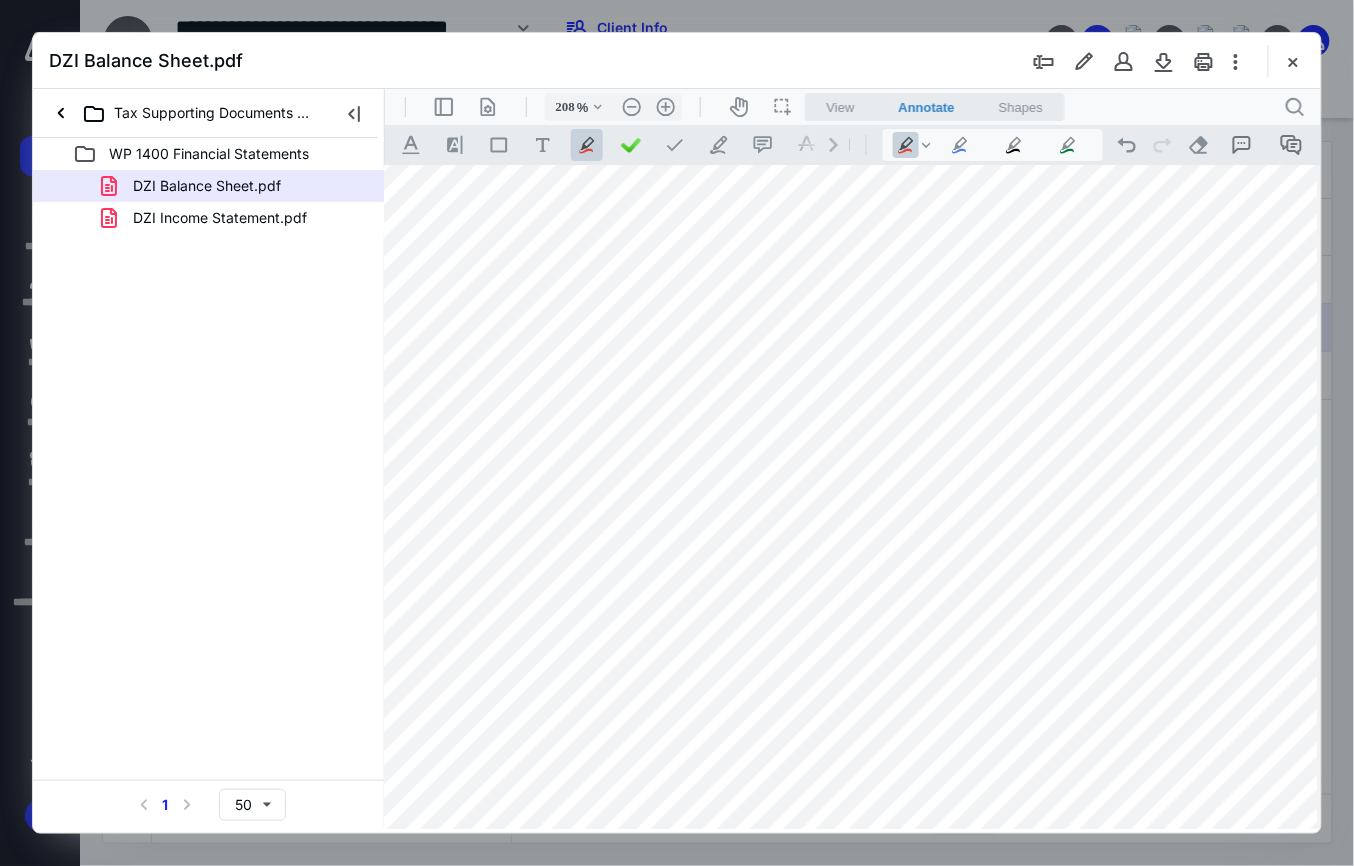 click at bounding box center [1293, 61] 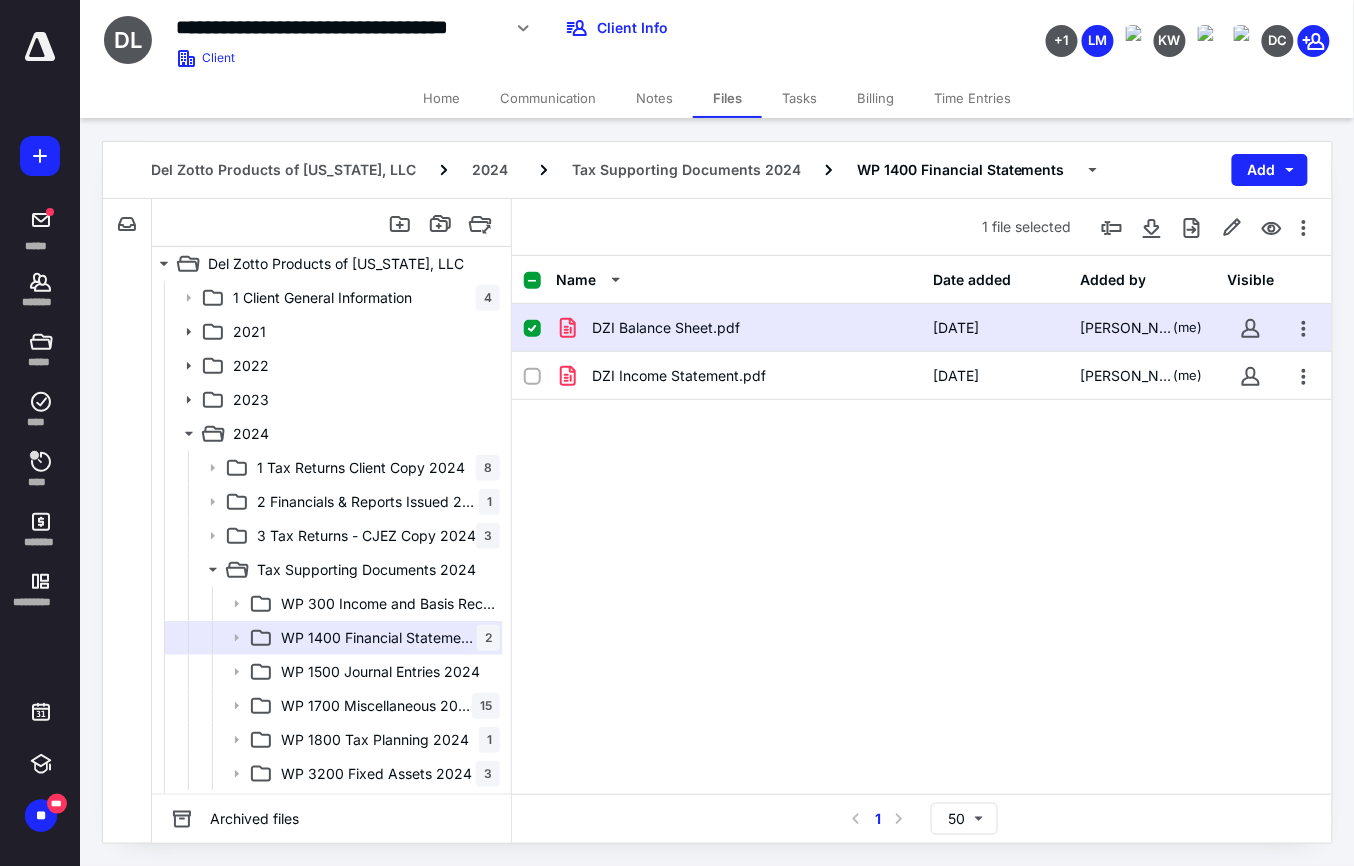 drag, startPoint x: 353, startPoint y: 476, endPoint x: 656, endPoint y: 476, distance: 303 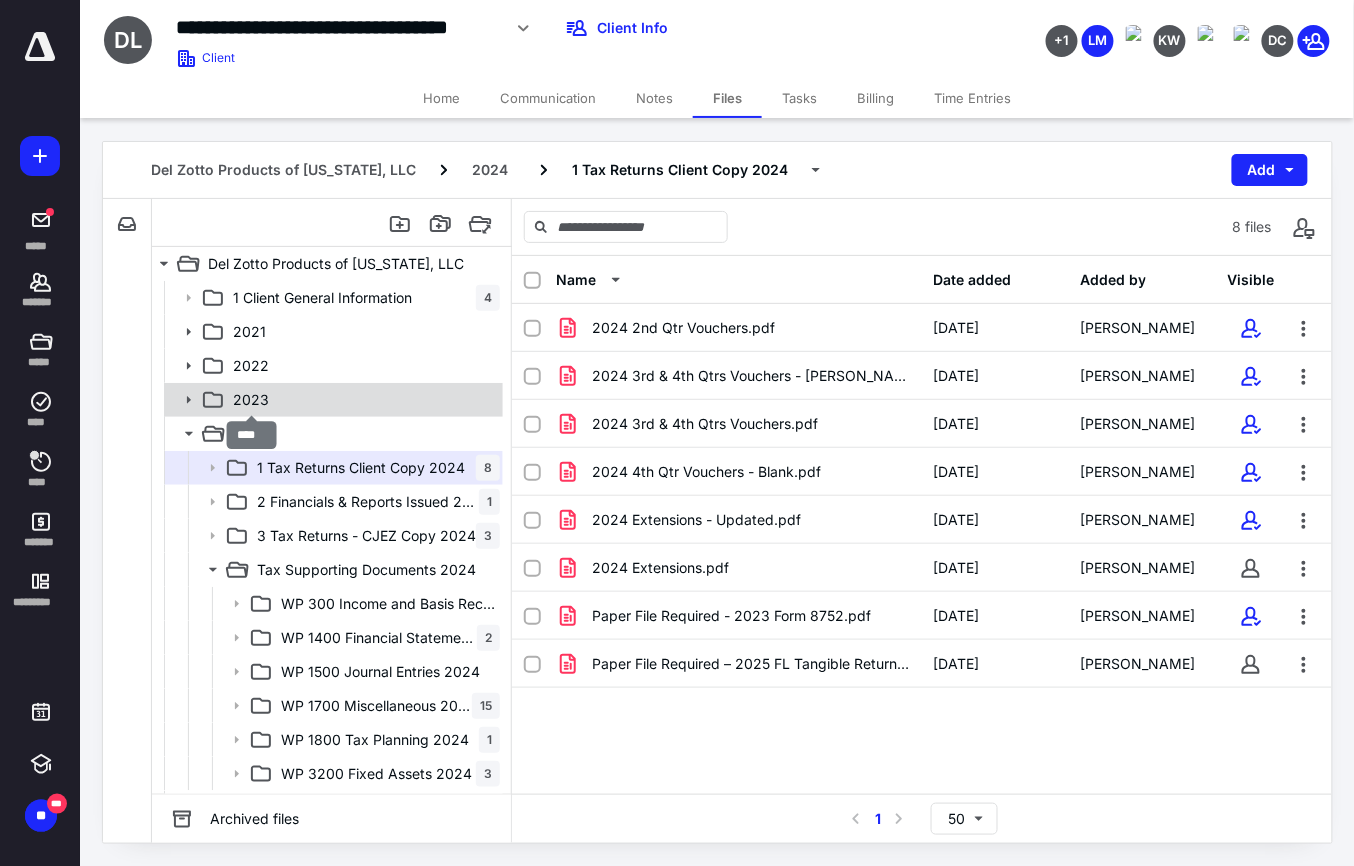 click on "2023" at bounding box center [251, 400] 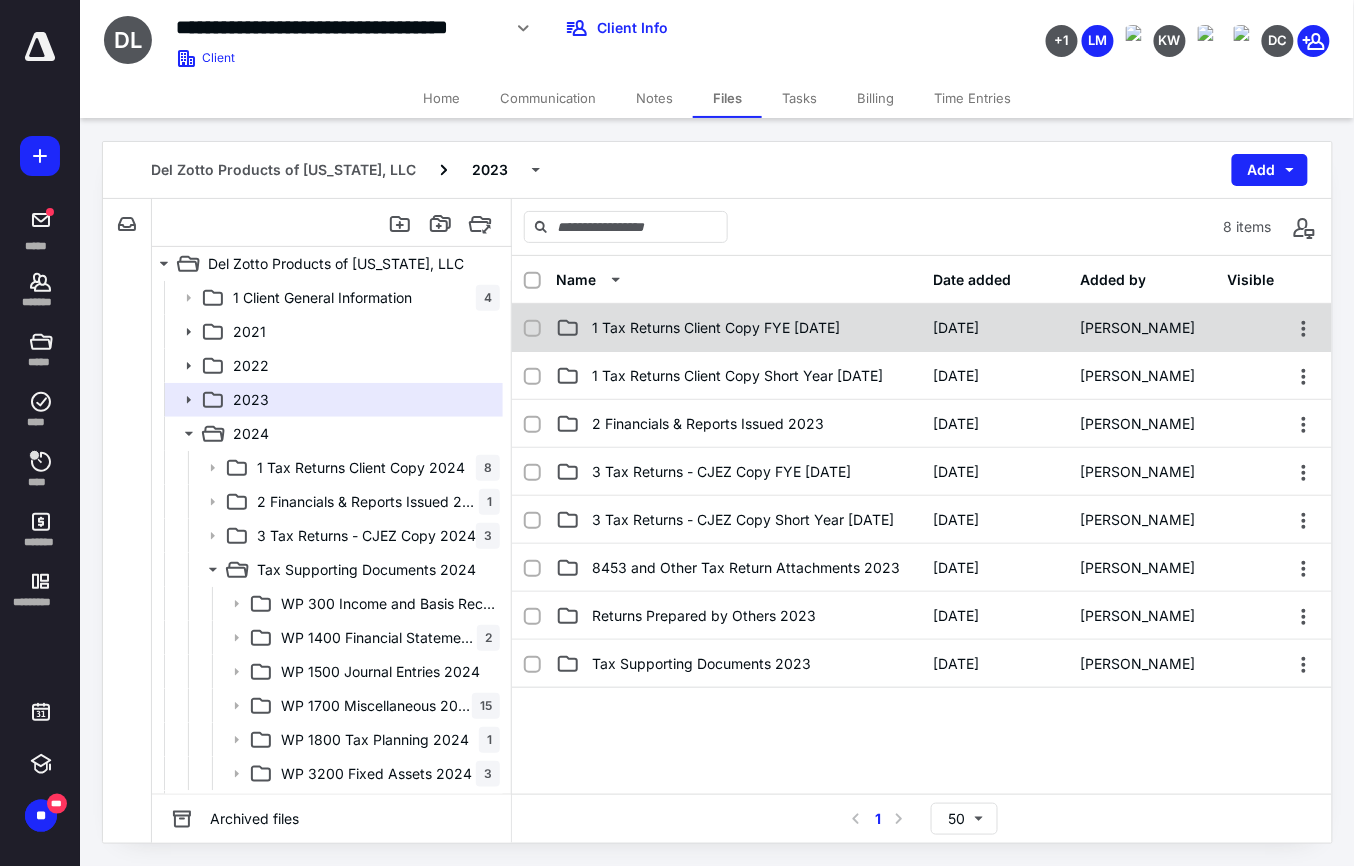 click on "1 Tax Returns Client Copy FYE Sept 2023 1/25/2024 Vinnie Kendziora" at bounding box center (922, 328) 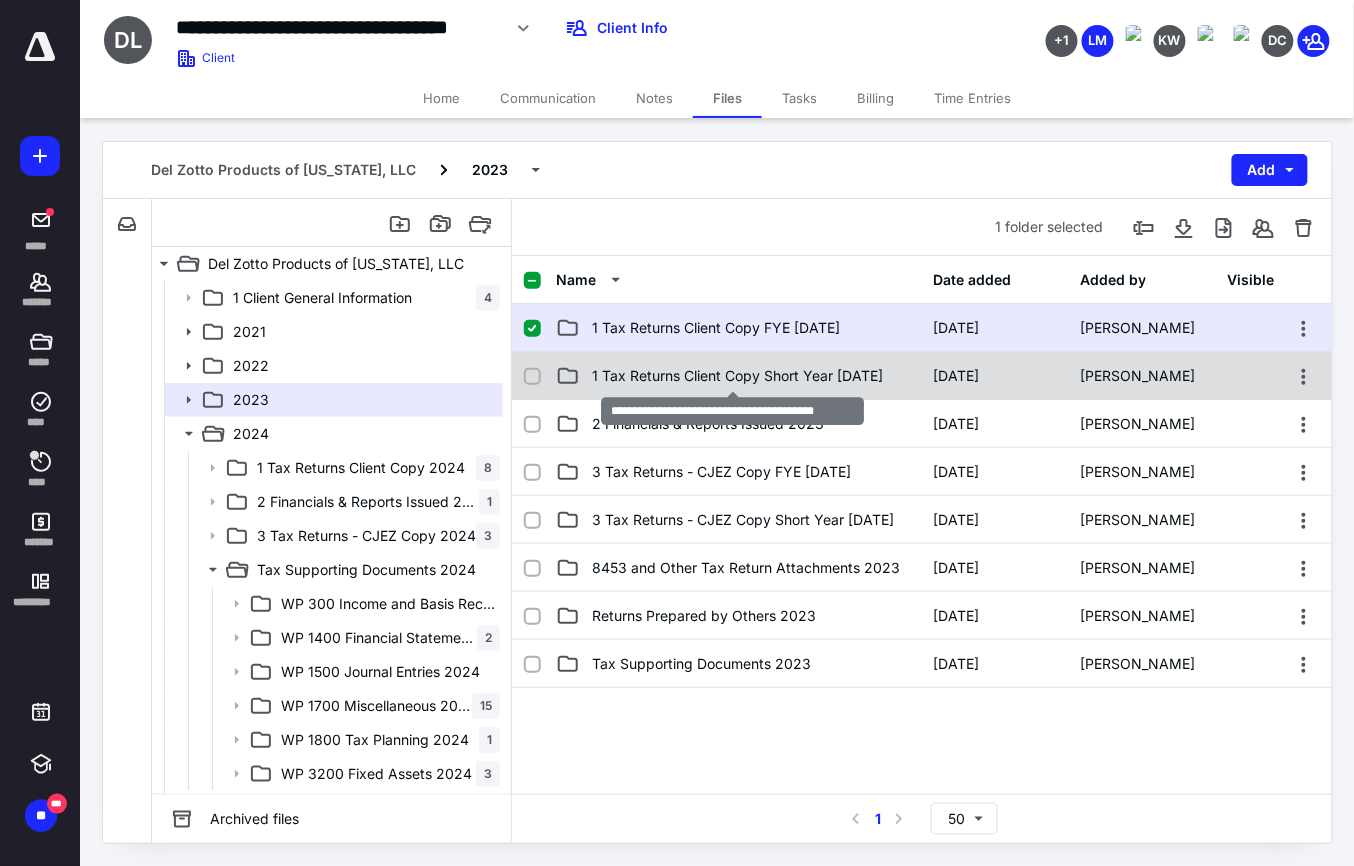 click on "1 Tax Returns Client Copy Short Year 2023" at bounding box center (737, 376) 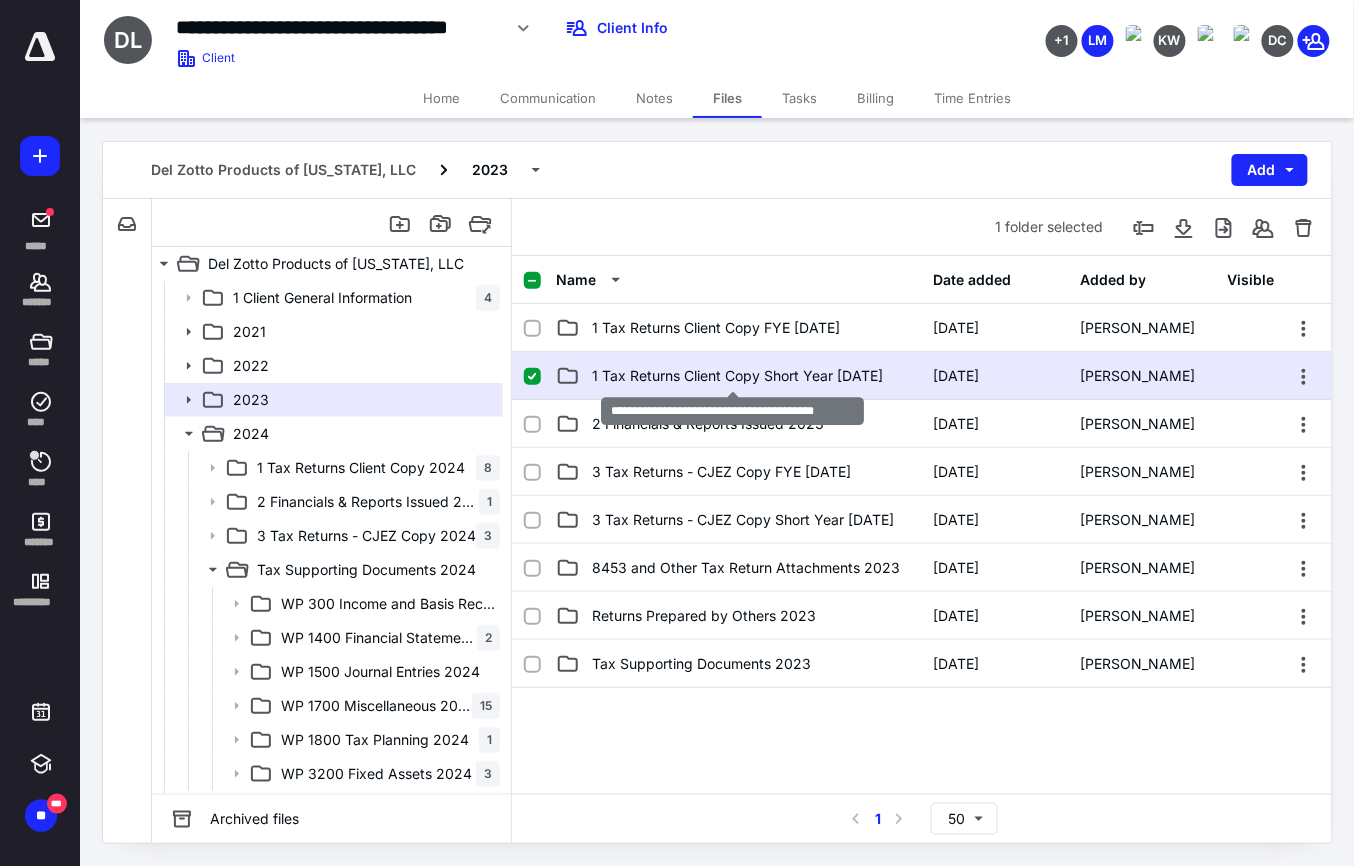 click on "1 Tax Returns Client Copy Short Year 2023" at bounding box center (737, 376) 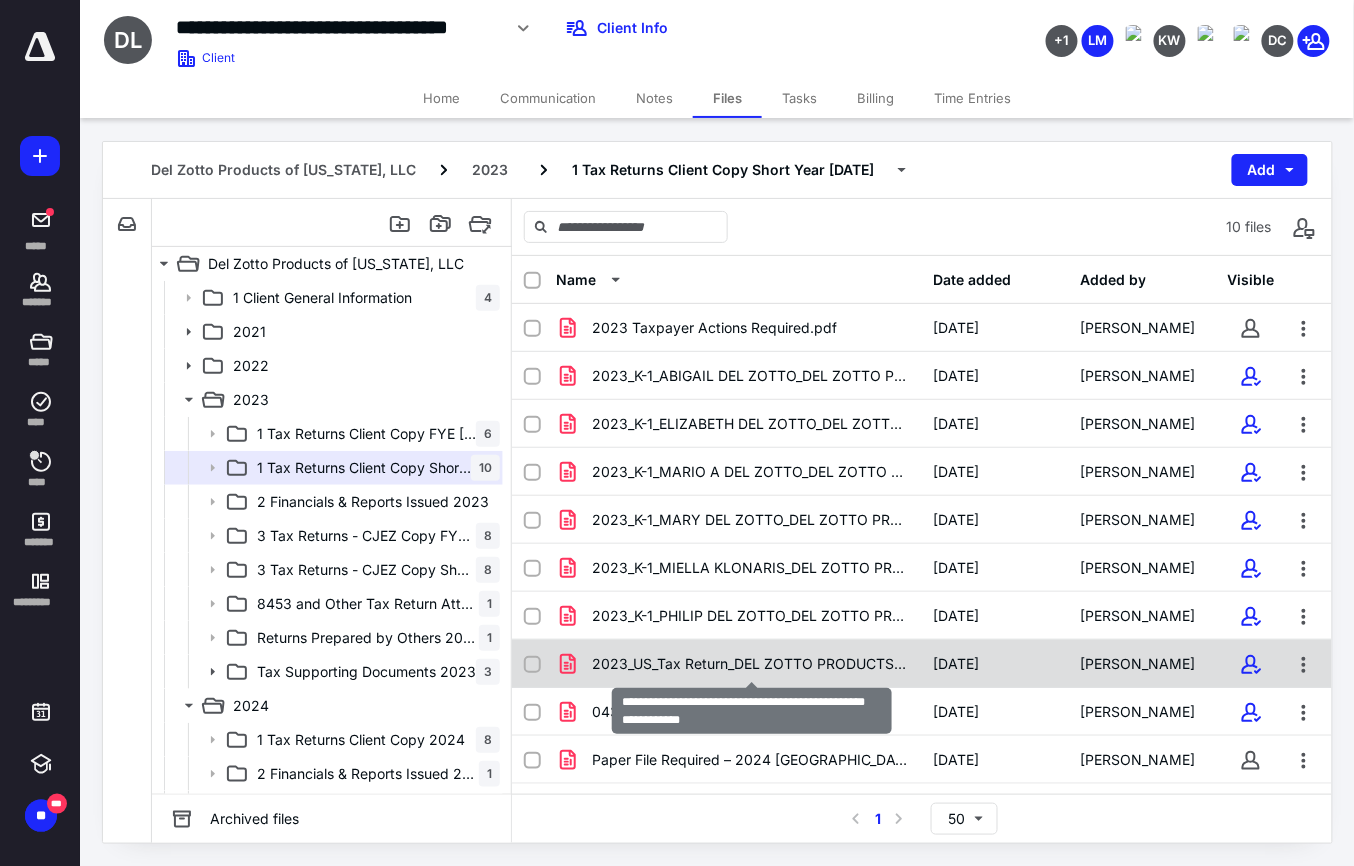 click on "2023_US_Tax Return_DEL ZOTTO PRODUCTS OF FLORIDA, LLC_0434.pdf" at bounding box center [751, 664] 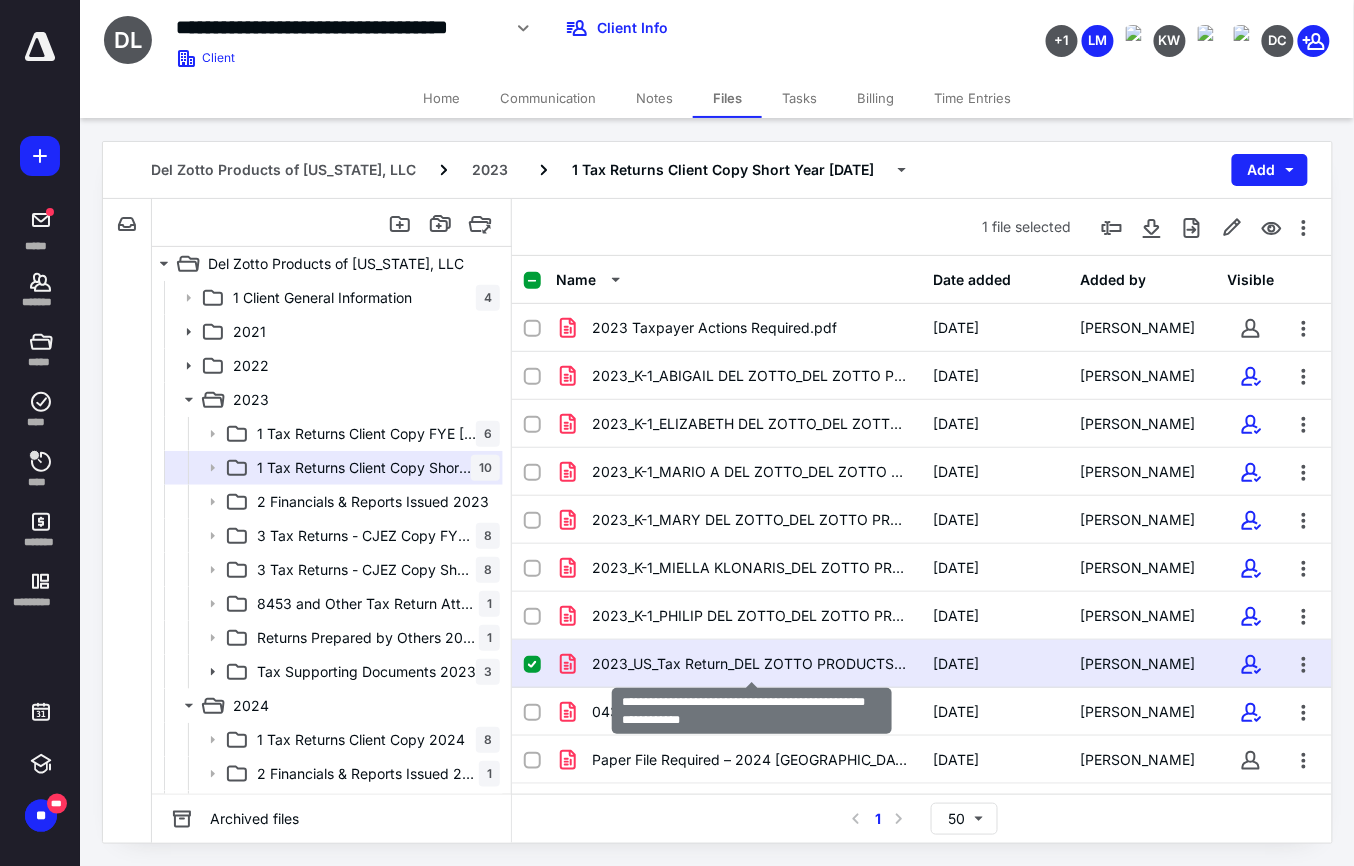 click on "2023_US_Tax Return_DEL ZOTTO PRODUCTS OF FLORIDA, LLC_0434.pdf" at bounding box center (751, 664) 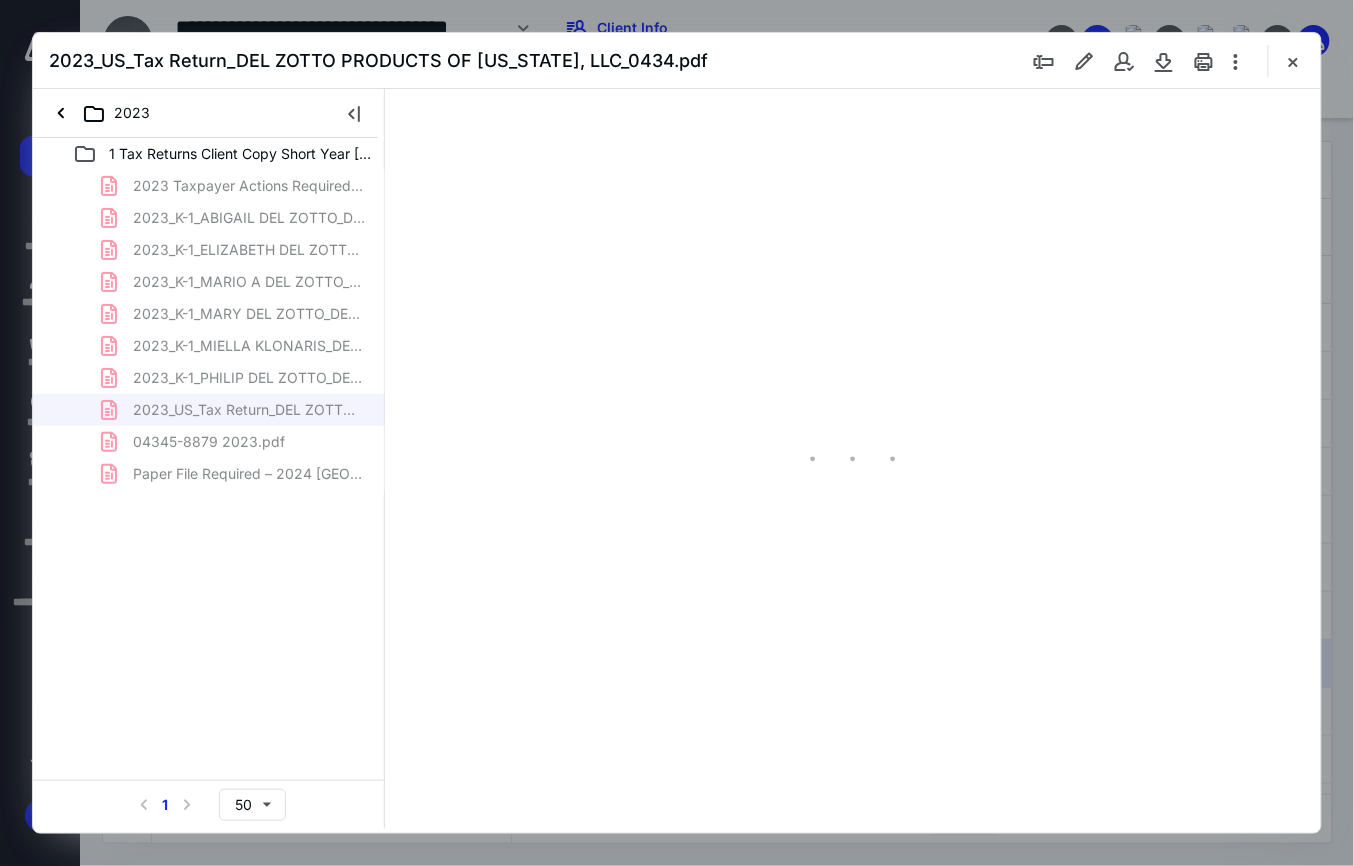 scroll, scrollTop: 0, scrollLeft: 0, axis: both 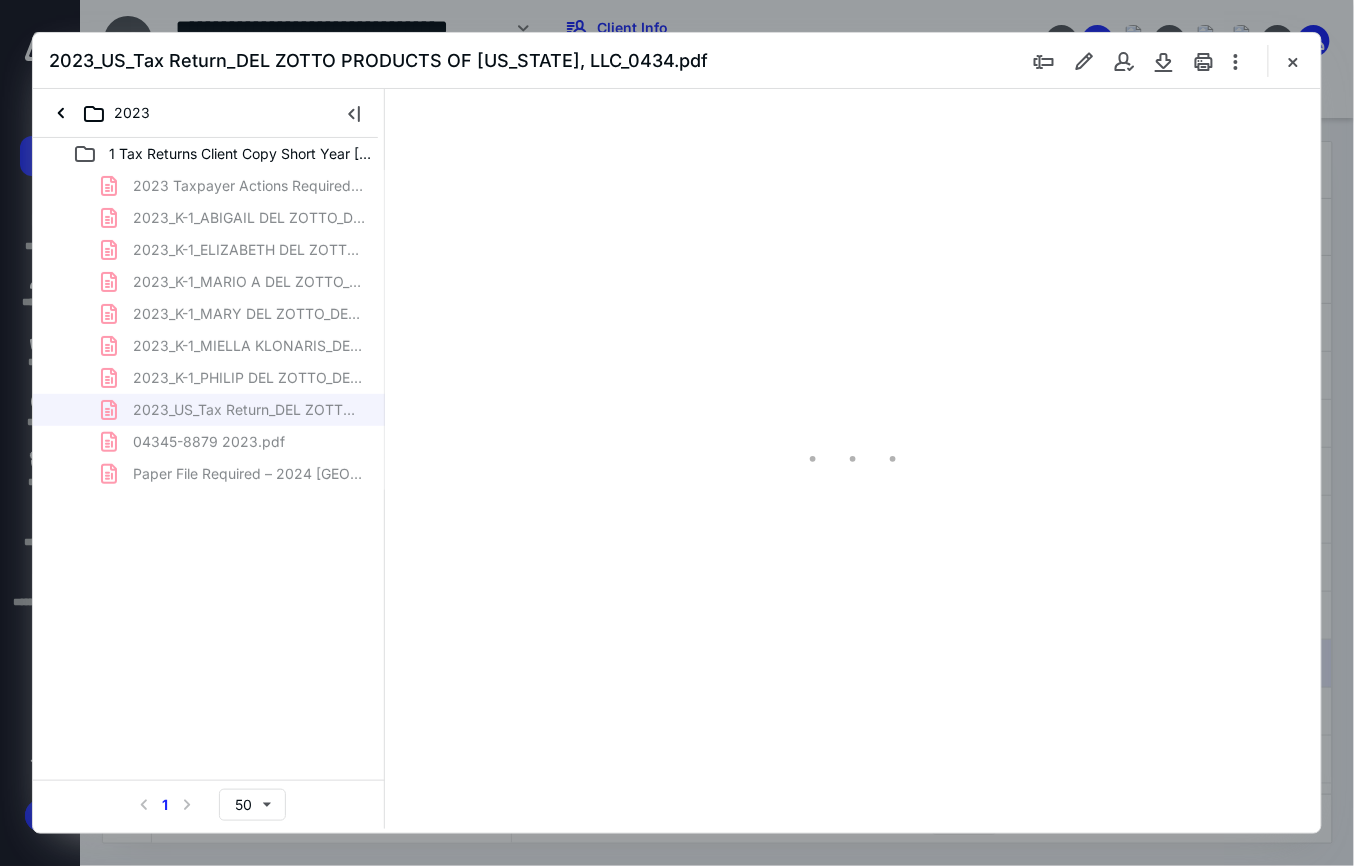 type on "150" 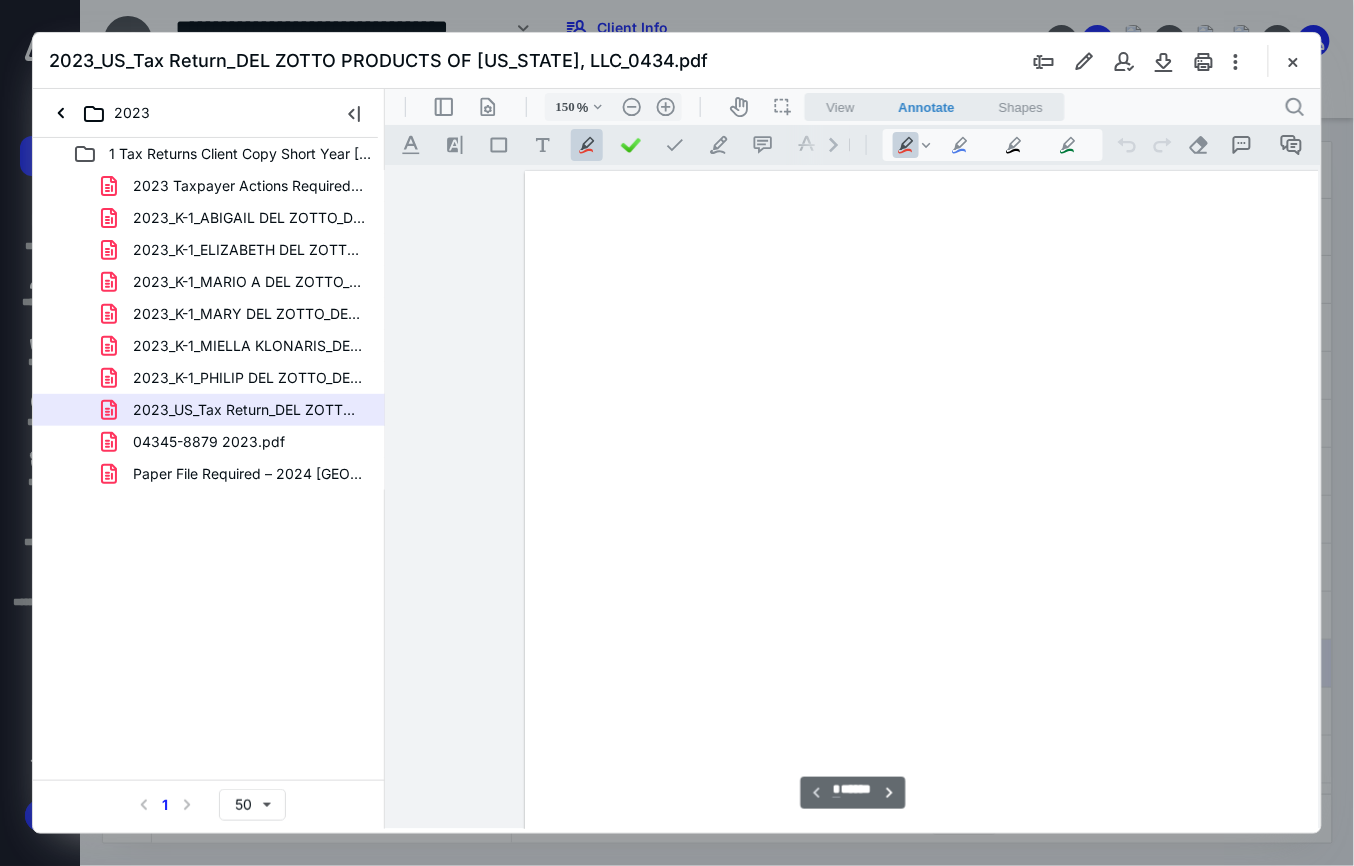 scroll, scrollTop: 82, scrollLeft: 132, axis: both 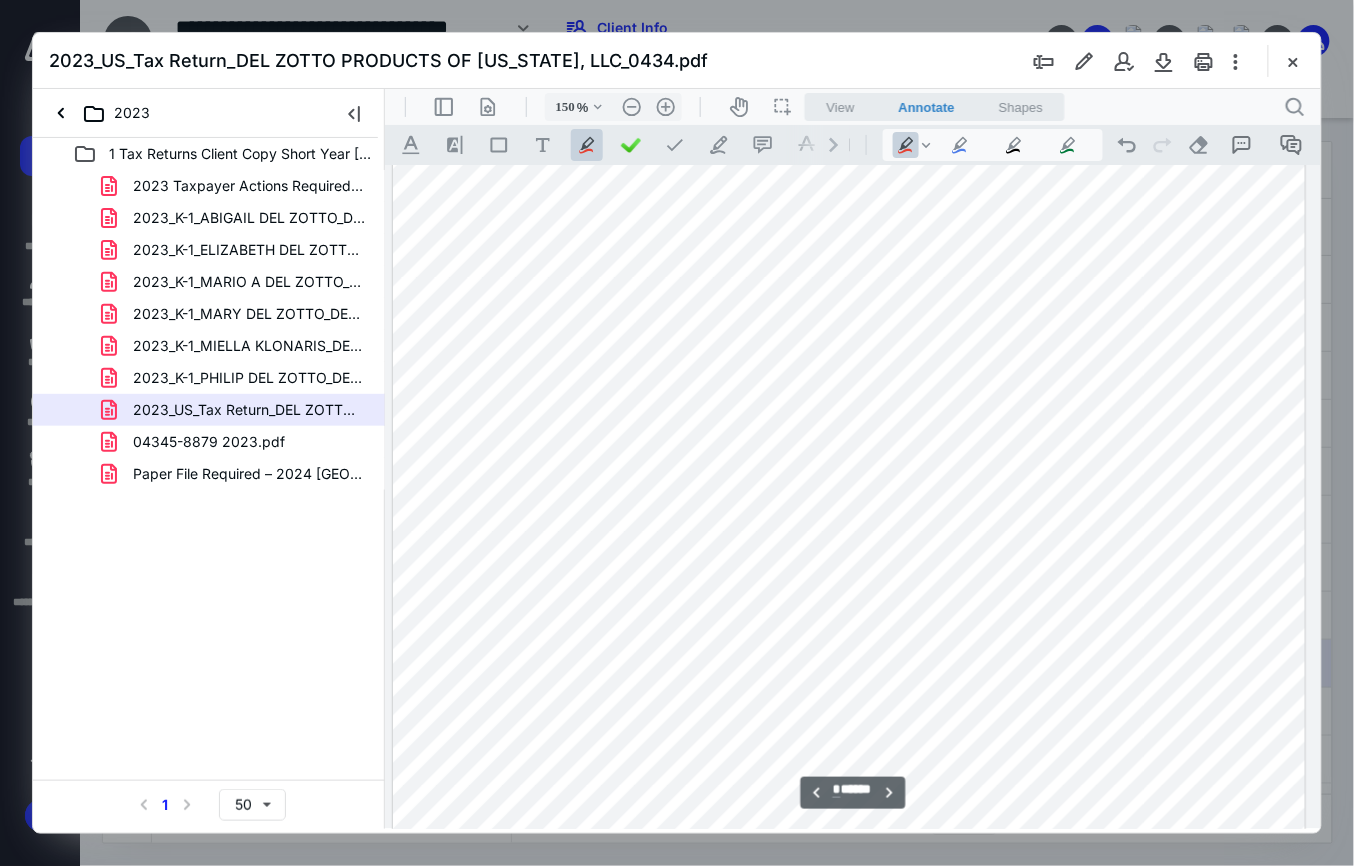 type on "**" 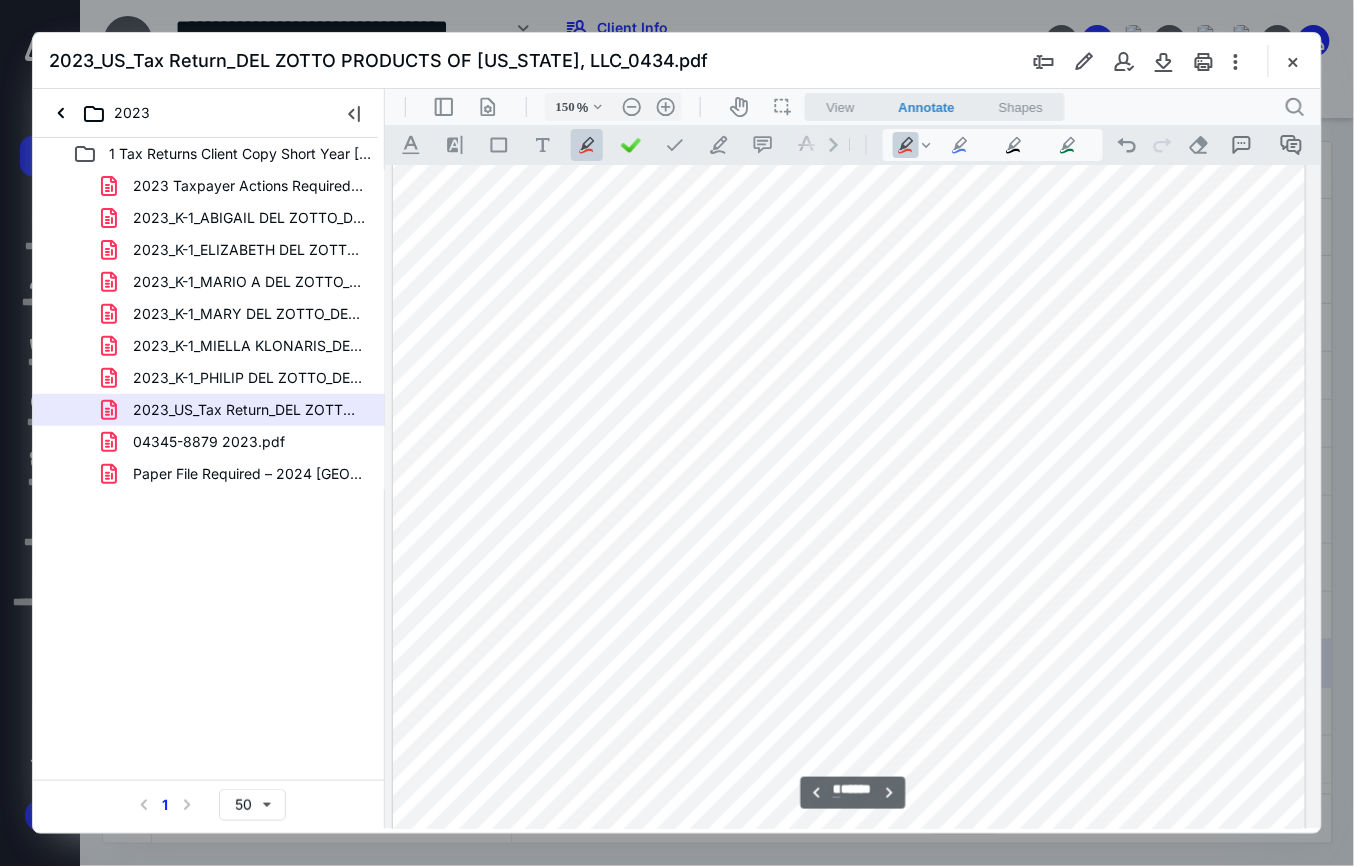 scroll, scrollTop: 13857, scrollLeft: 132, axis: both 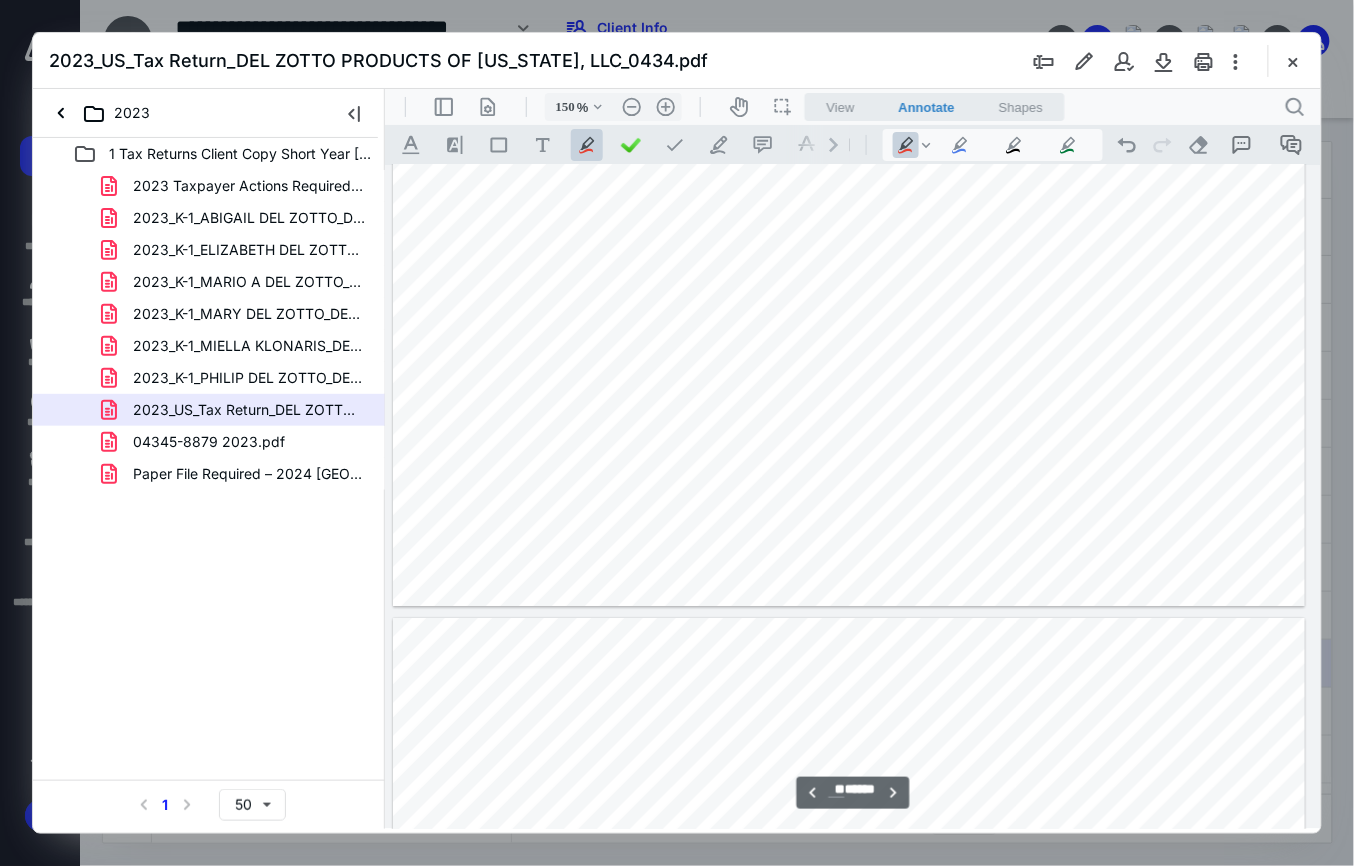 type on "83" 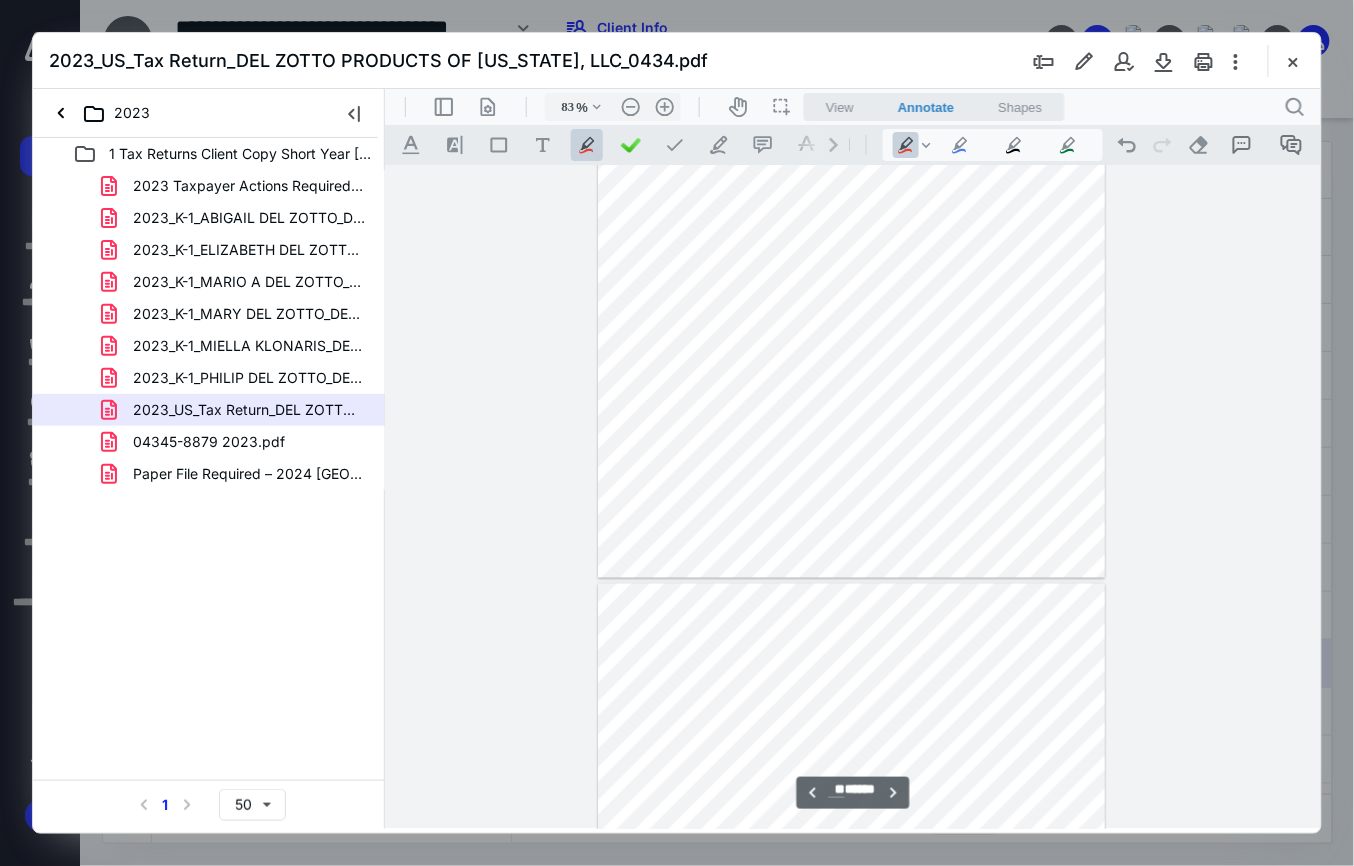 scroll, scrollTop: 5444, scrollLeft: 0, axis: vertical 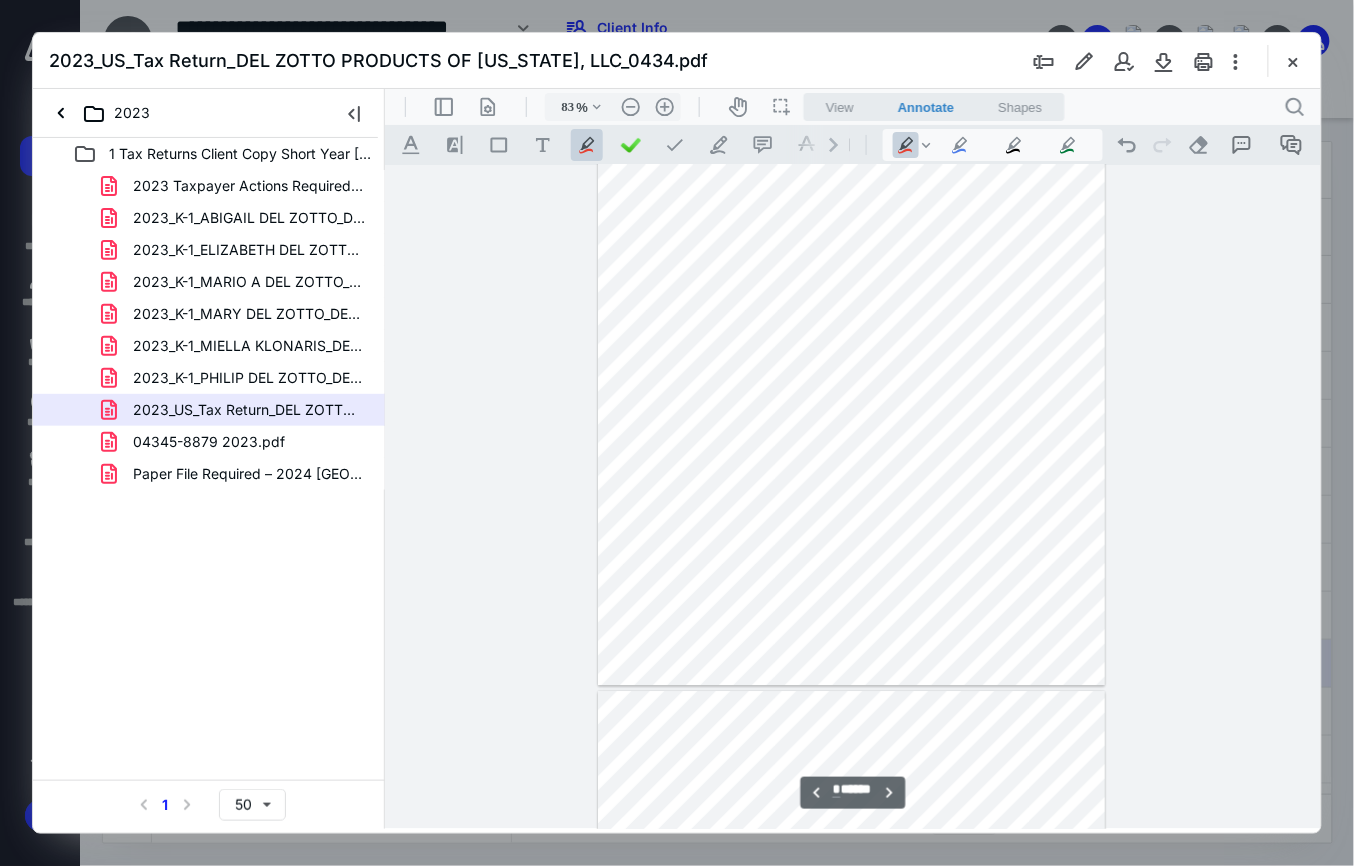 type on "*" 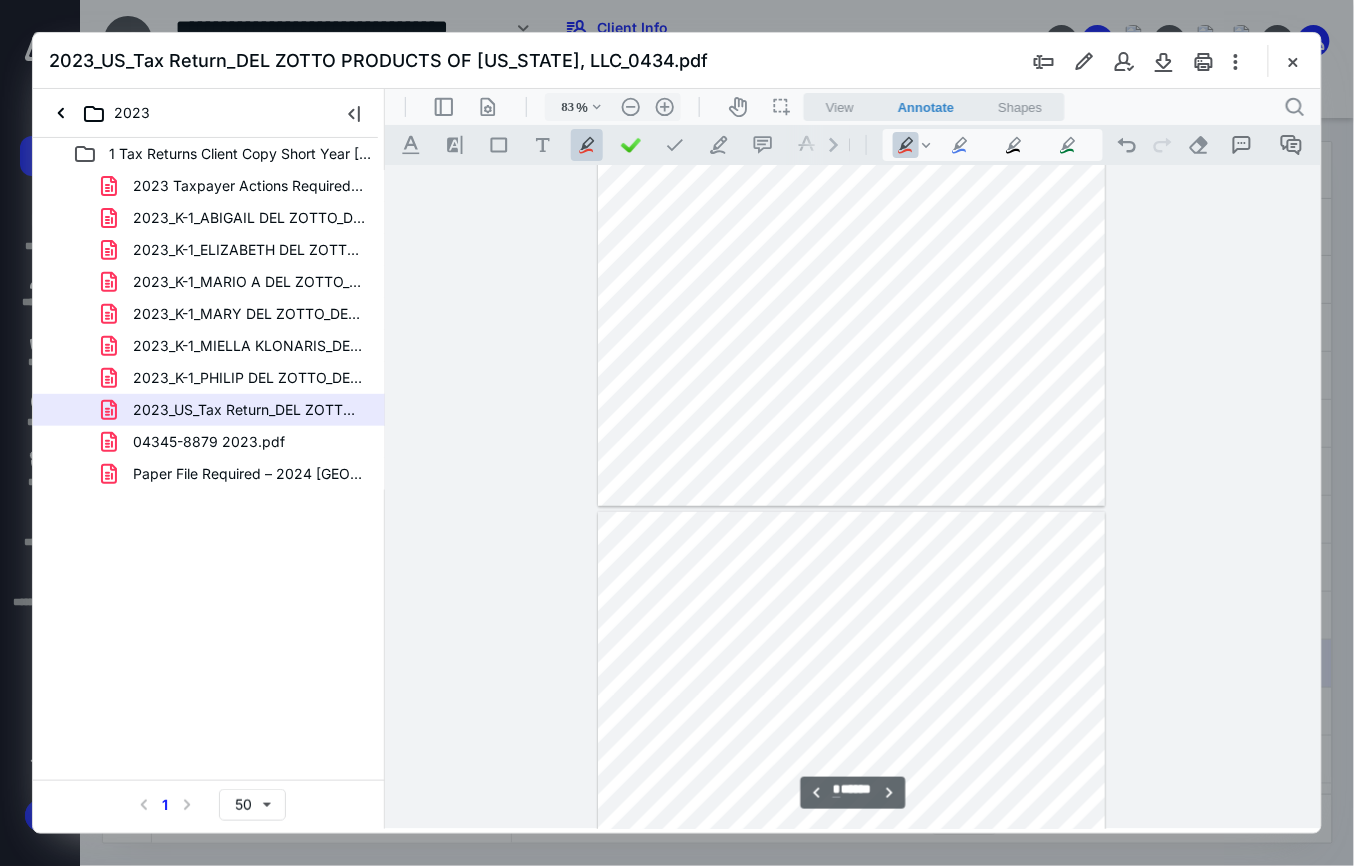 scroll, scrollTop: 4012, scrollLeft: 0, axis: vertical 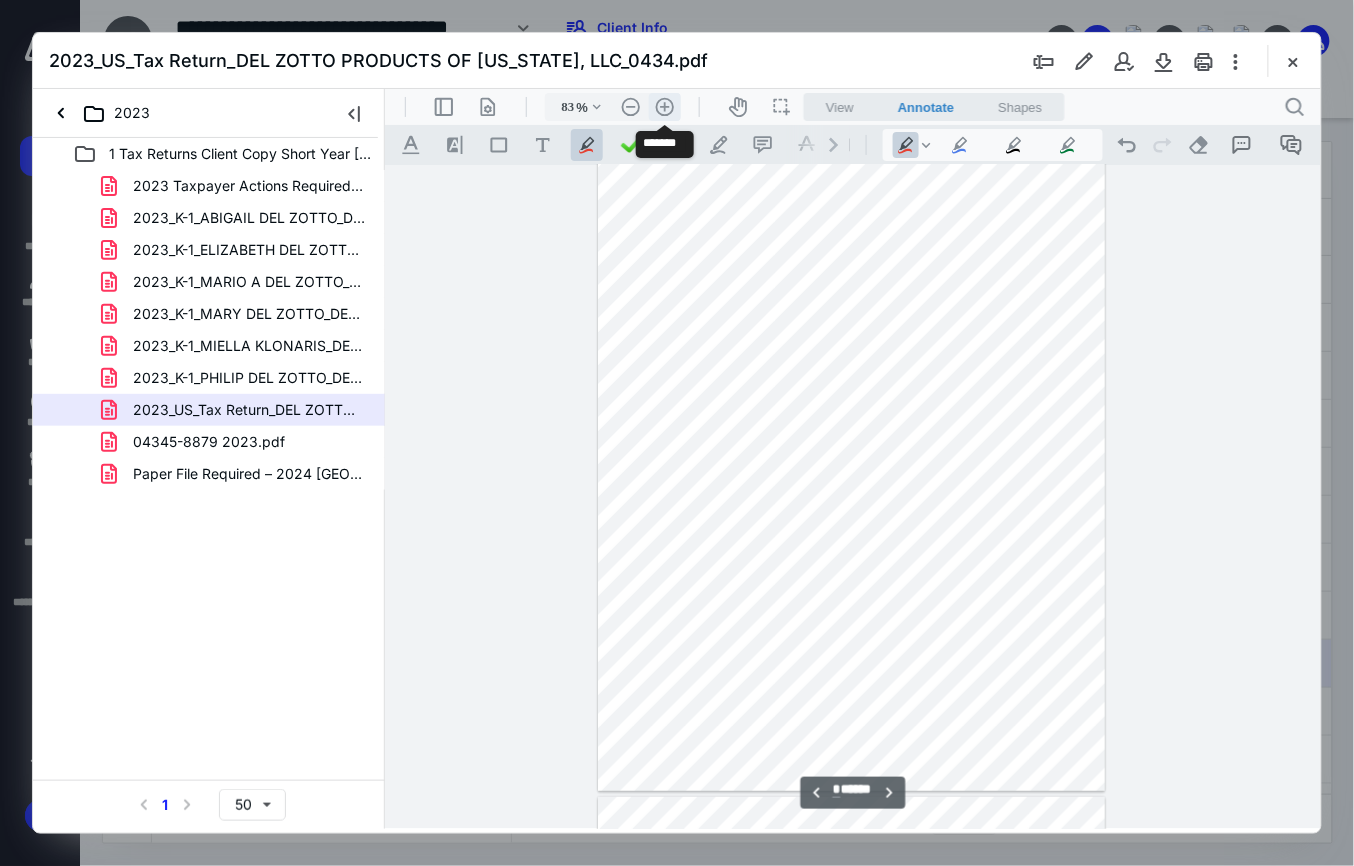 click on ".cls-1{fill:#abb0c4;} icon - header - zoom - in - line" at bounding box center [664, 106] 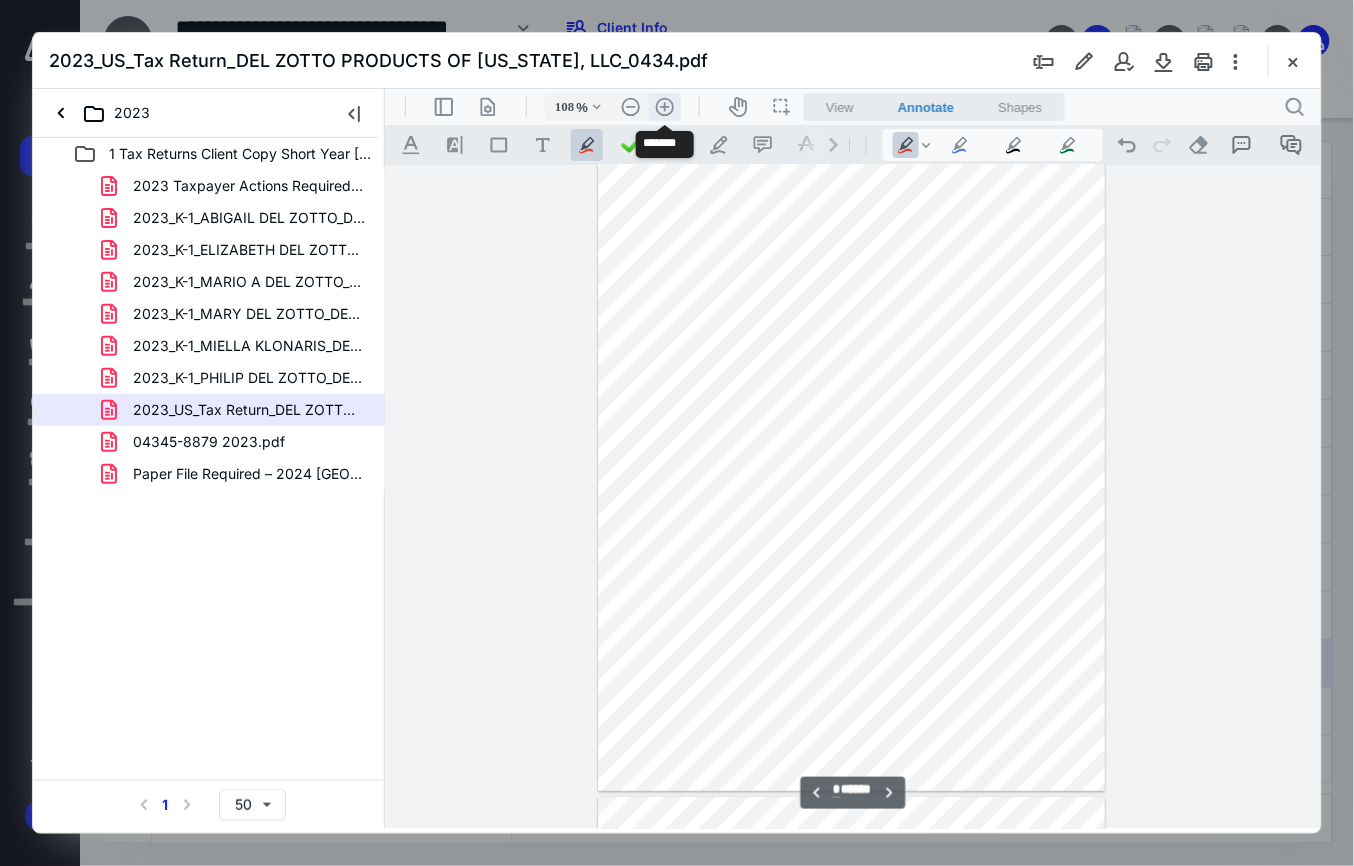 scroll, scrollTop: 5309, scrollLeft: 0, axis: vertical 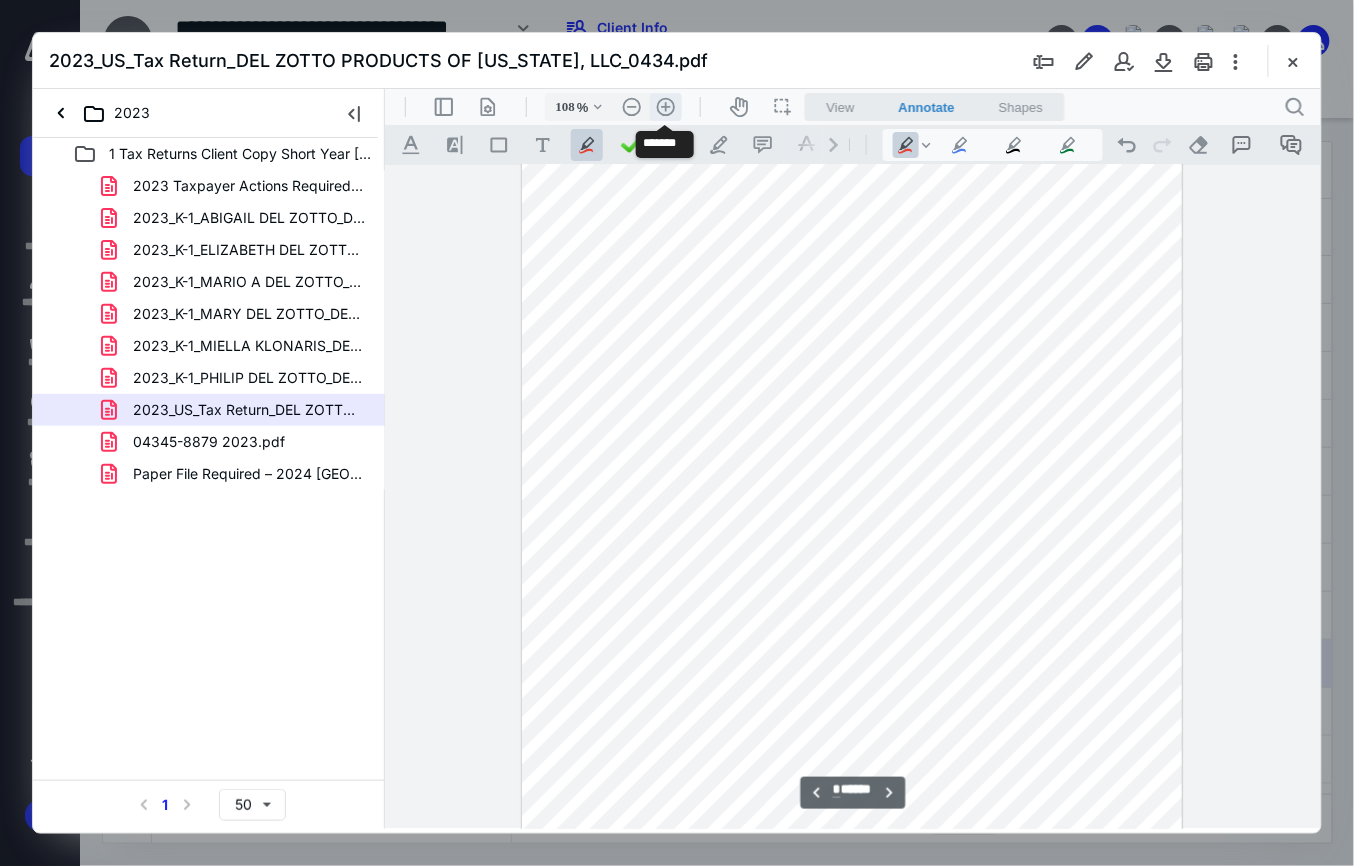 click on ".cls-1{fill:#abb0c4;} icon - header - zoom - in - line" at bounding box center [665, 106] 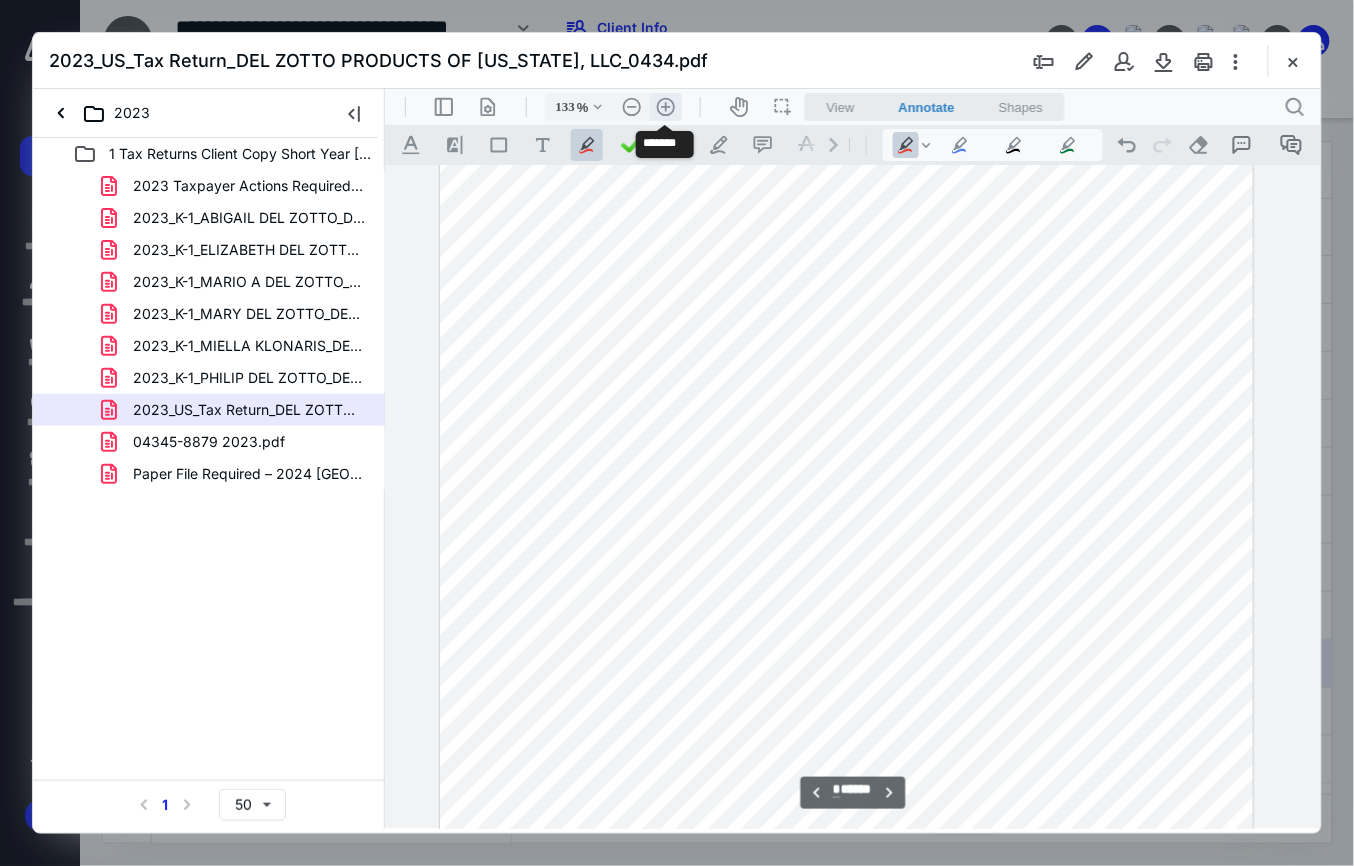 click on ".cls-1{fill:#abb0c4;} icon - header - zoom - in - line" at bounding box center (665, 106) 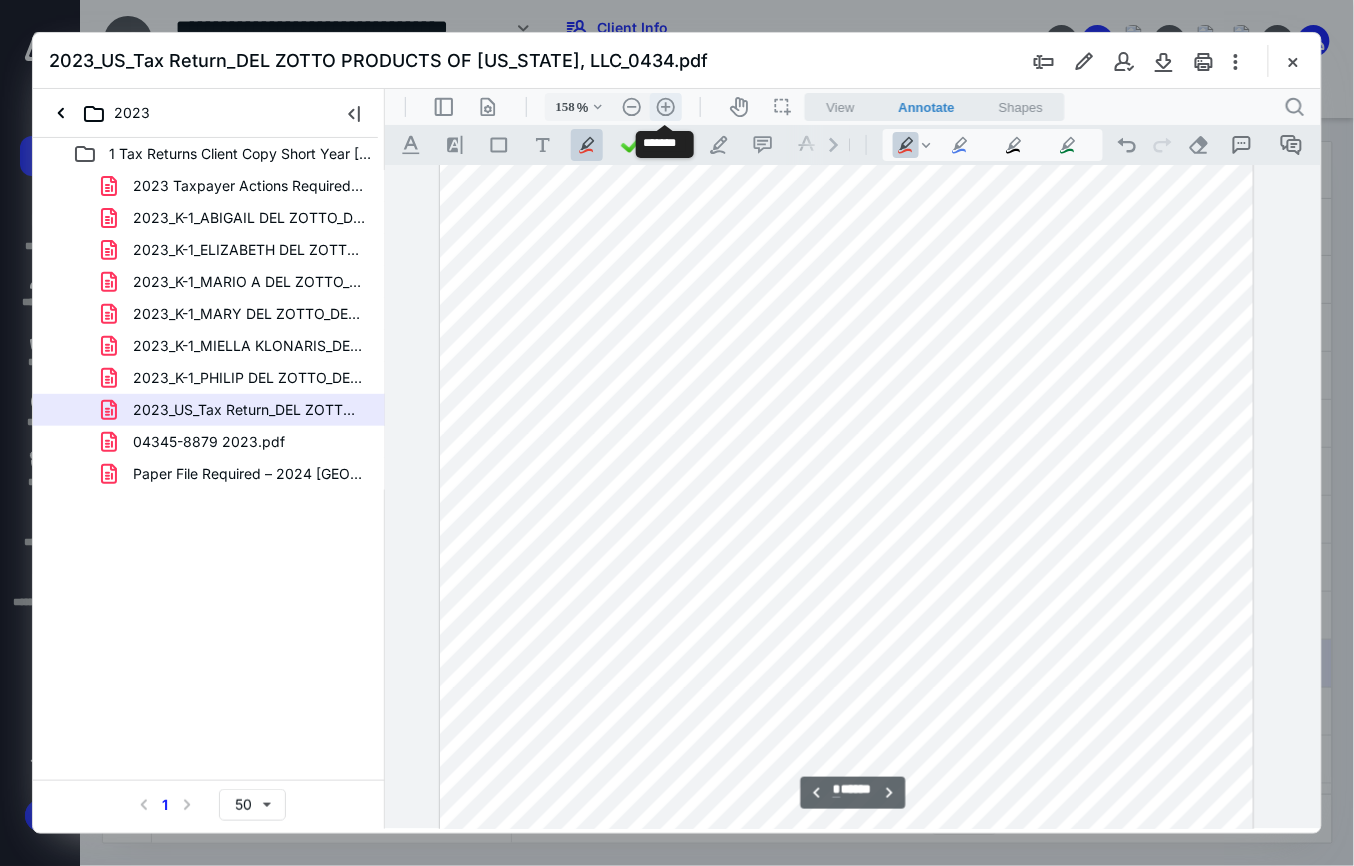 scroll, scrollTop: 7904, scrollLeft: 172, axis: both 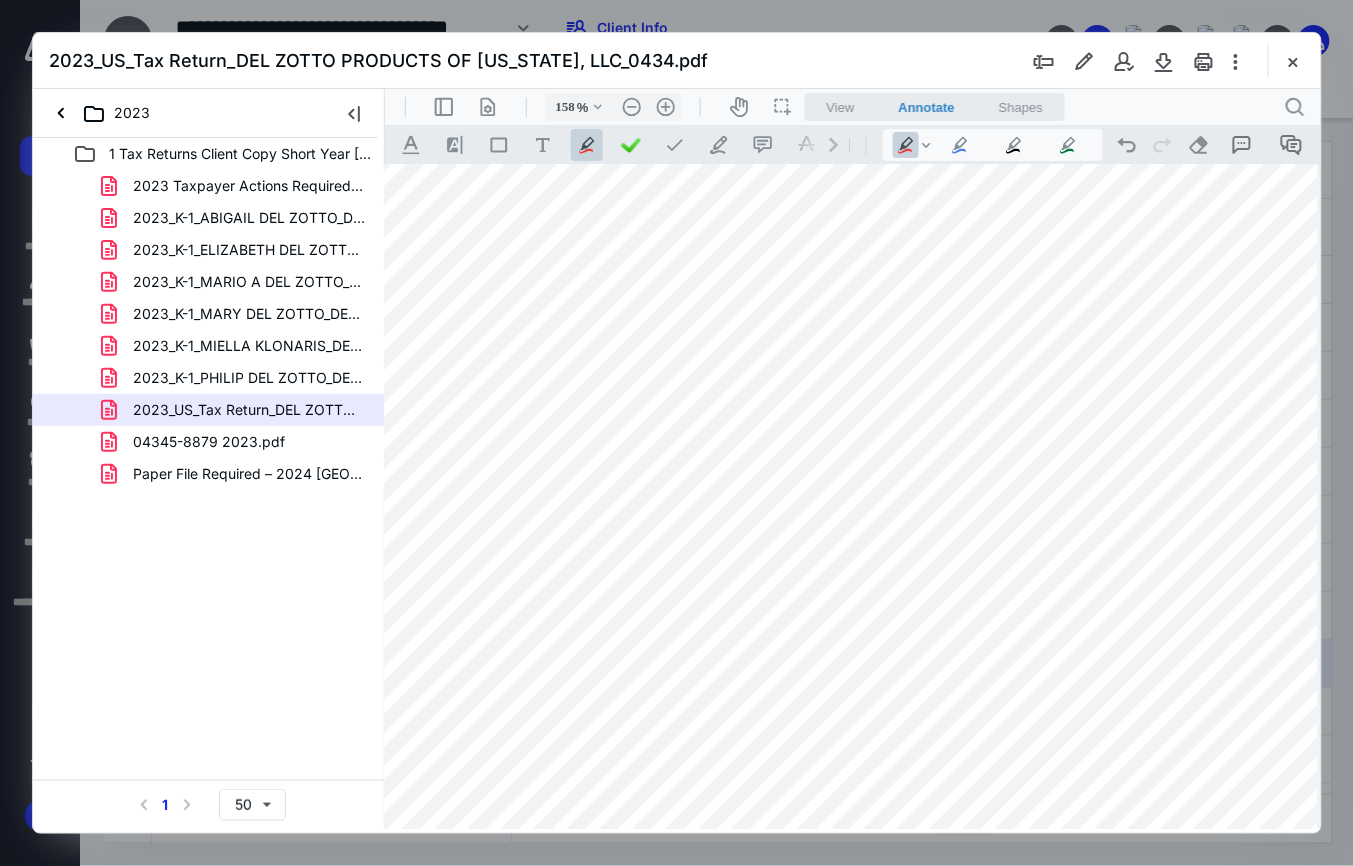 click at bounding box center [1293, 61] 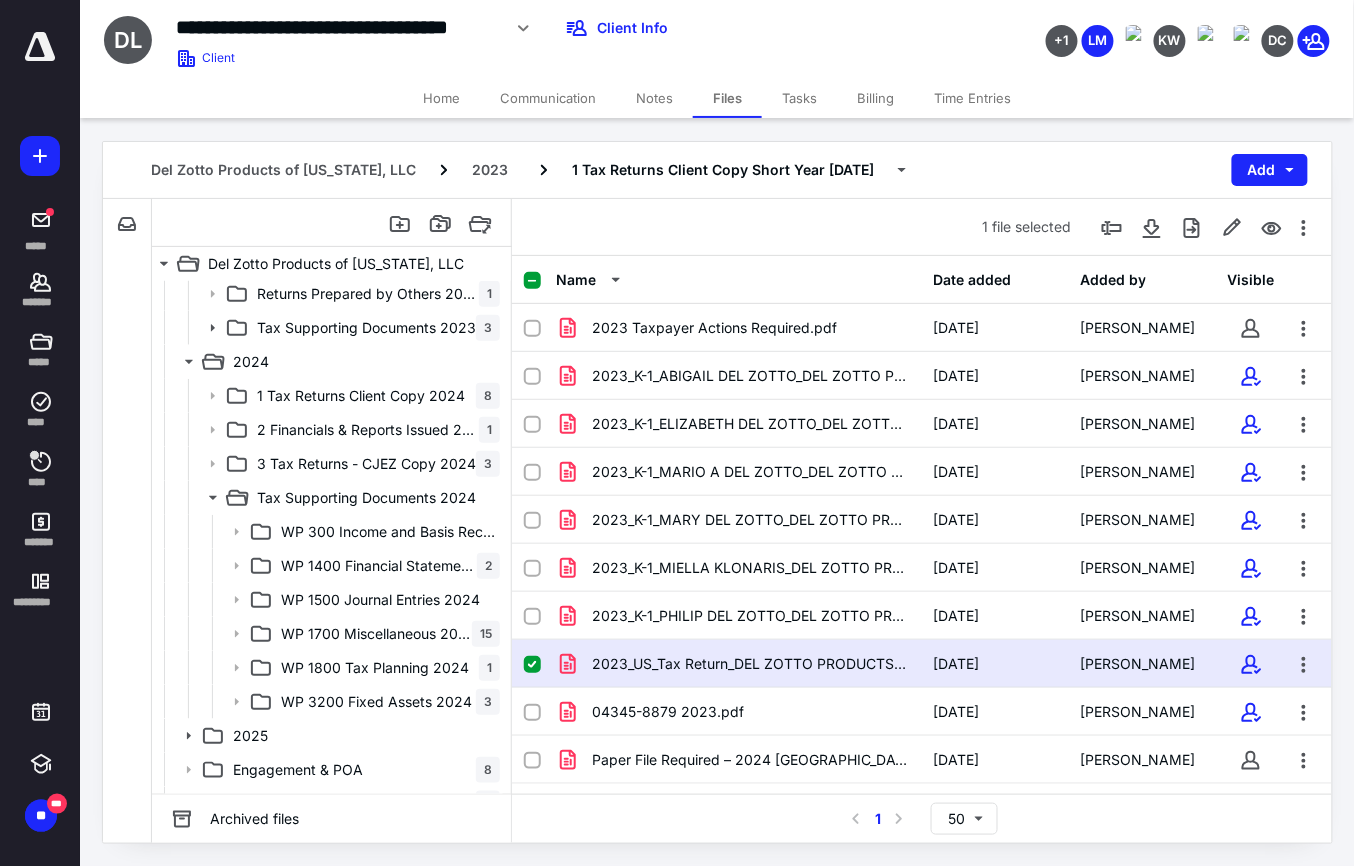 scroll, scrollTop: 473, scrollLeft: 0, axis: vertical 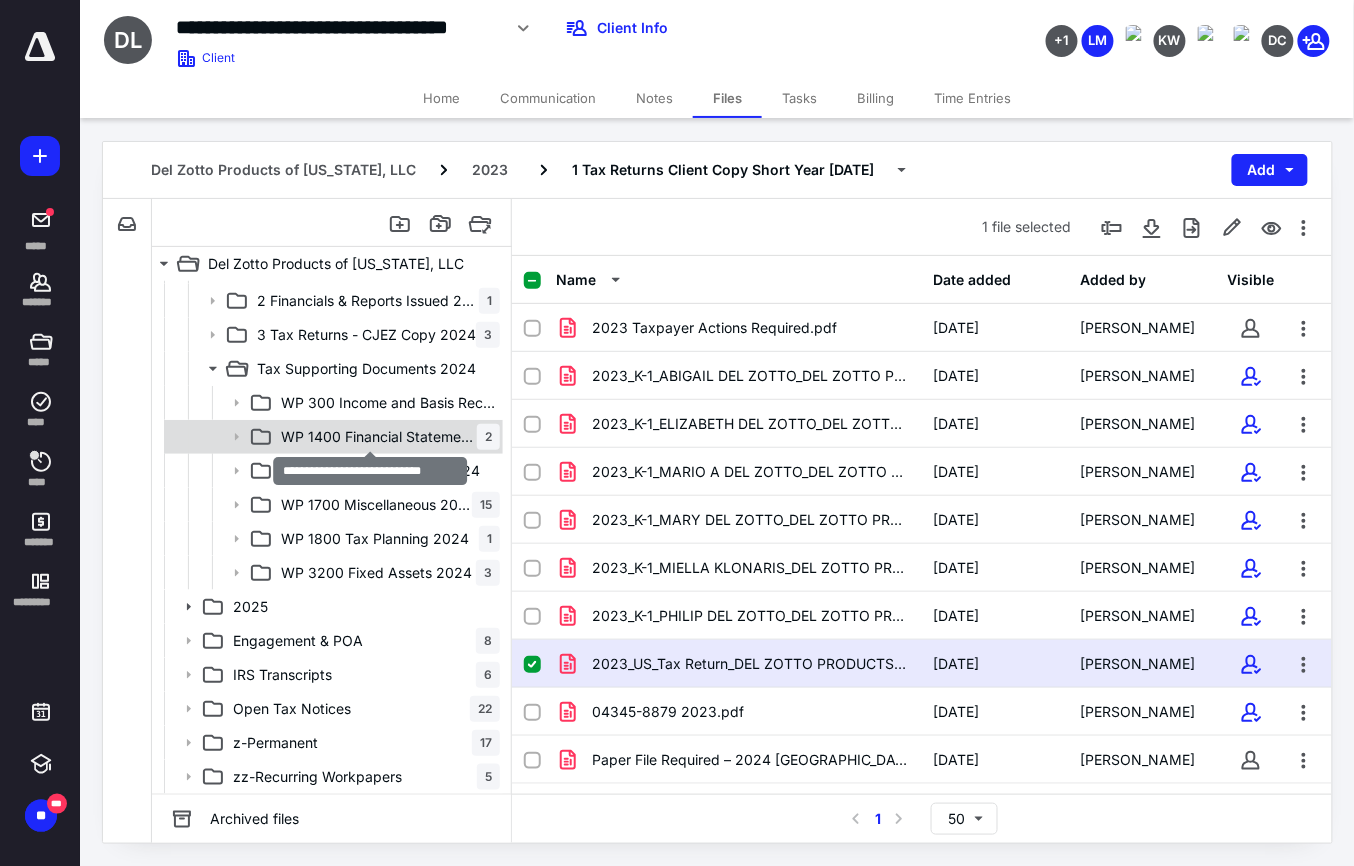 click on "WP 1400 Financial Statements" at bounding box center (379, 437) 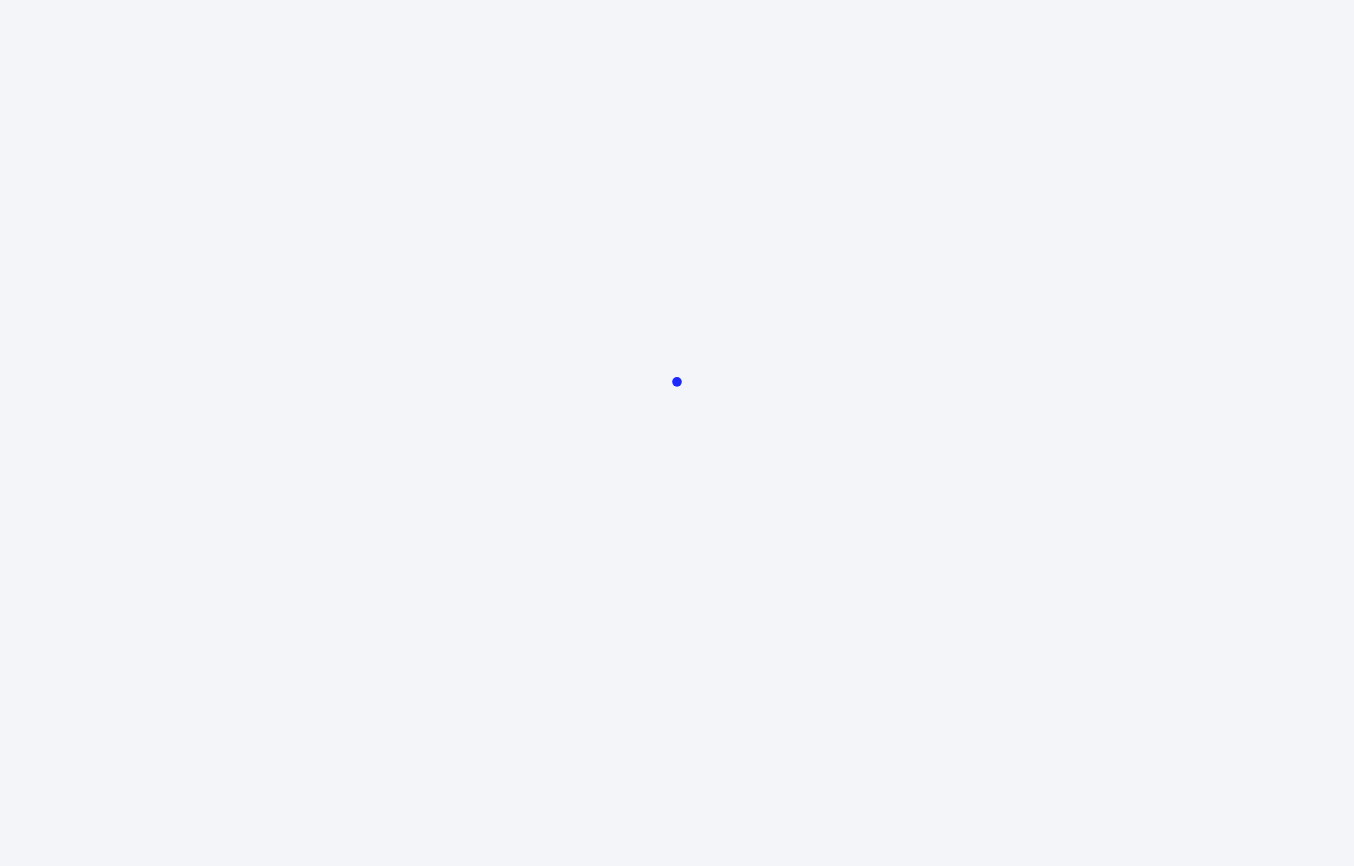 scroll, scrollTop: 0, scrollLeft: 0, axis: both 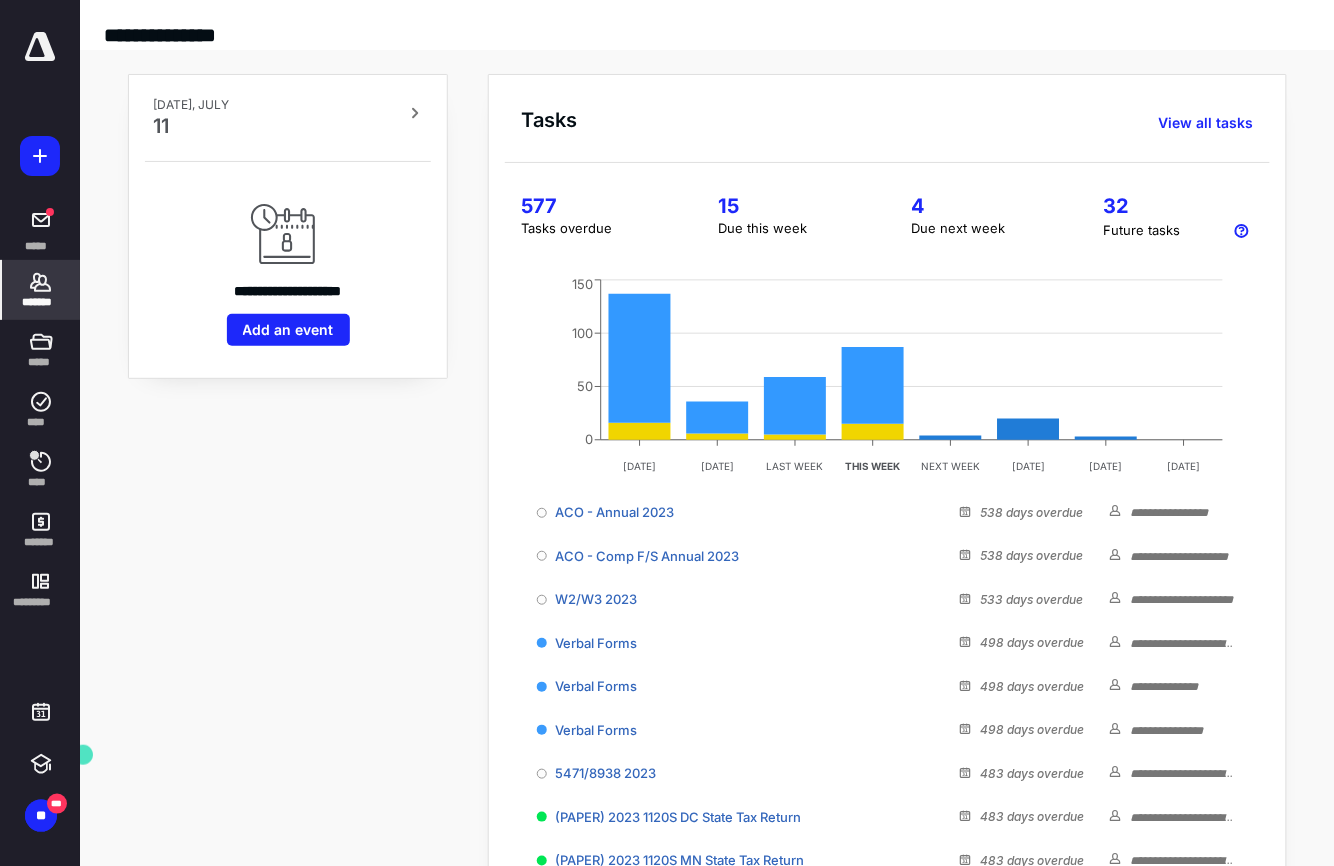 click on "*******" at bounding box center (41, 302) 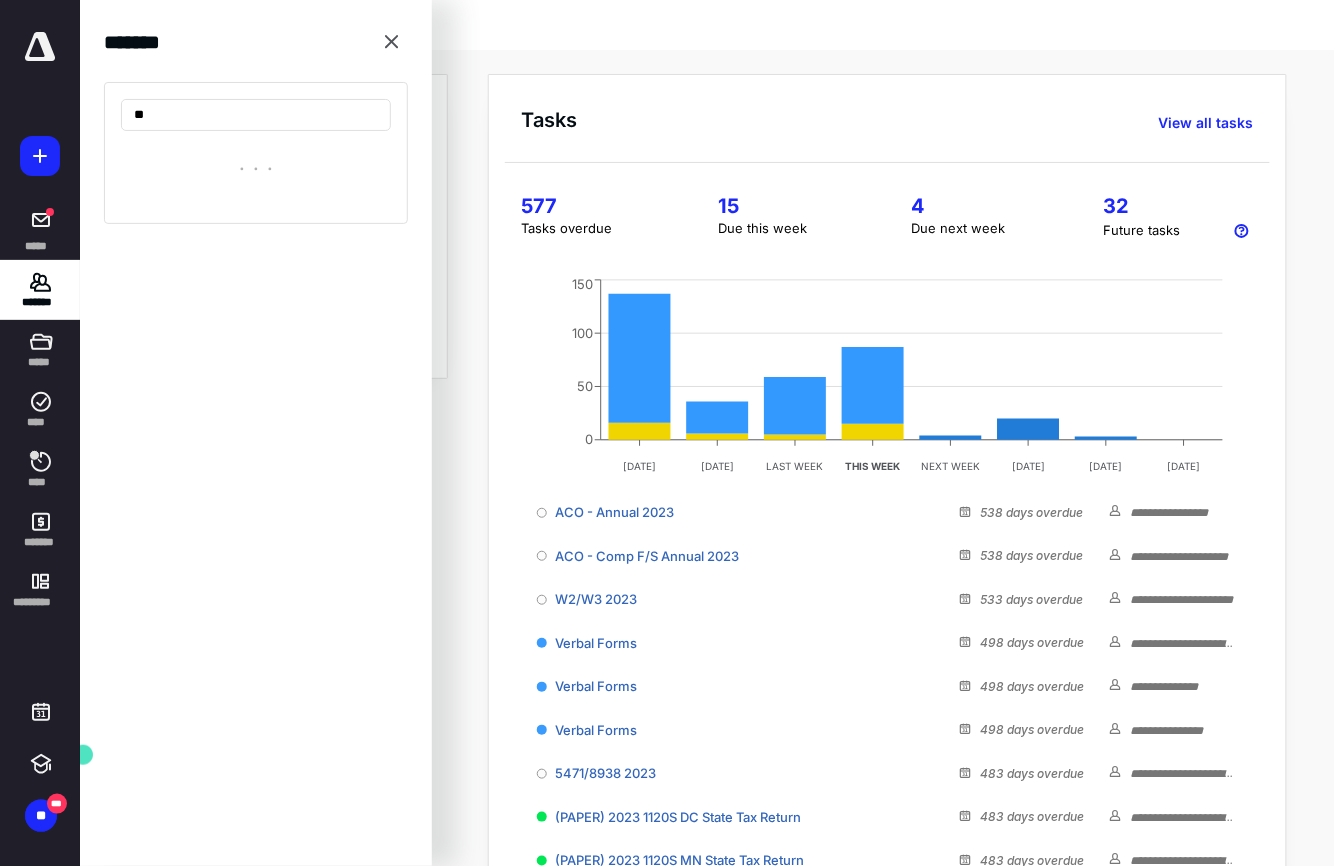 type on "*" 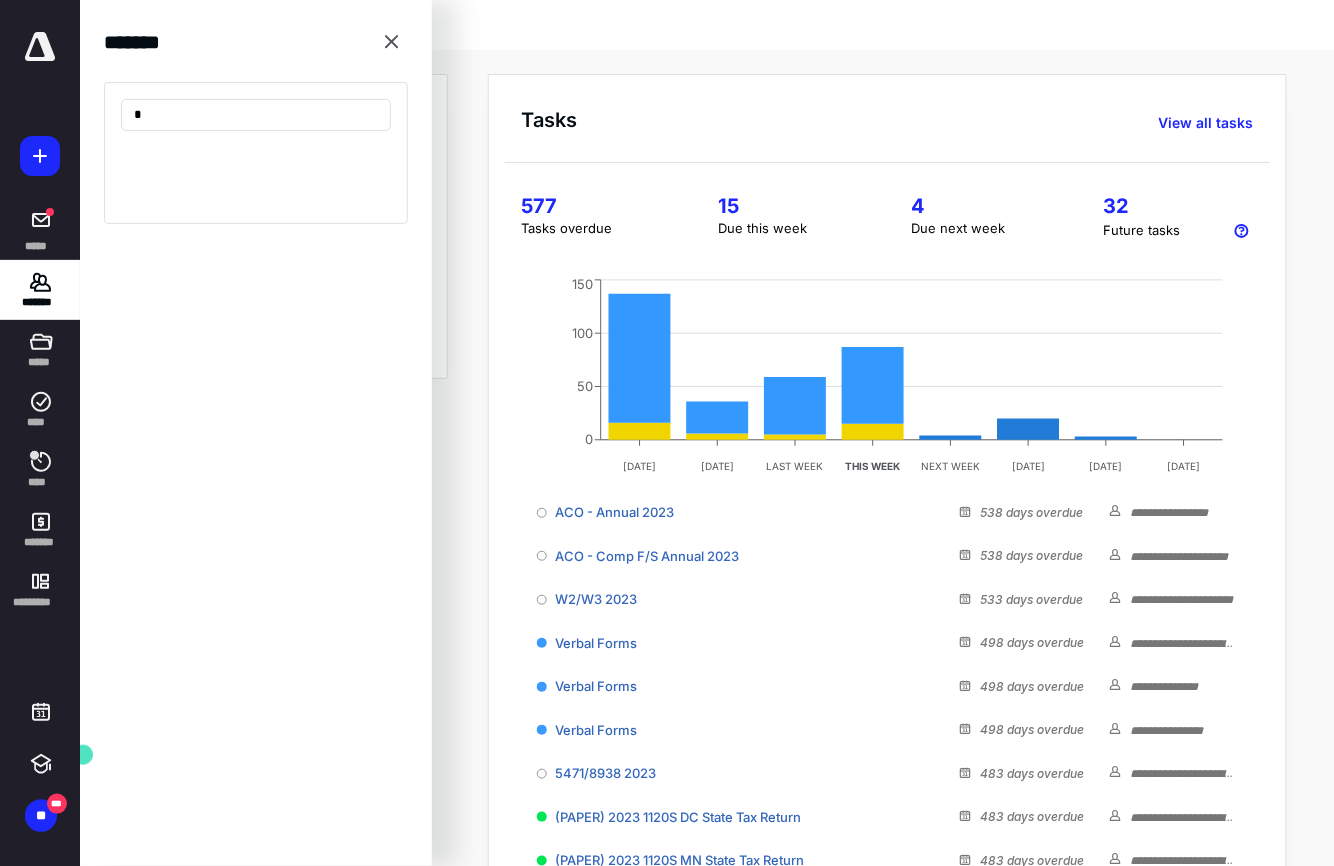 type 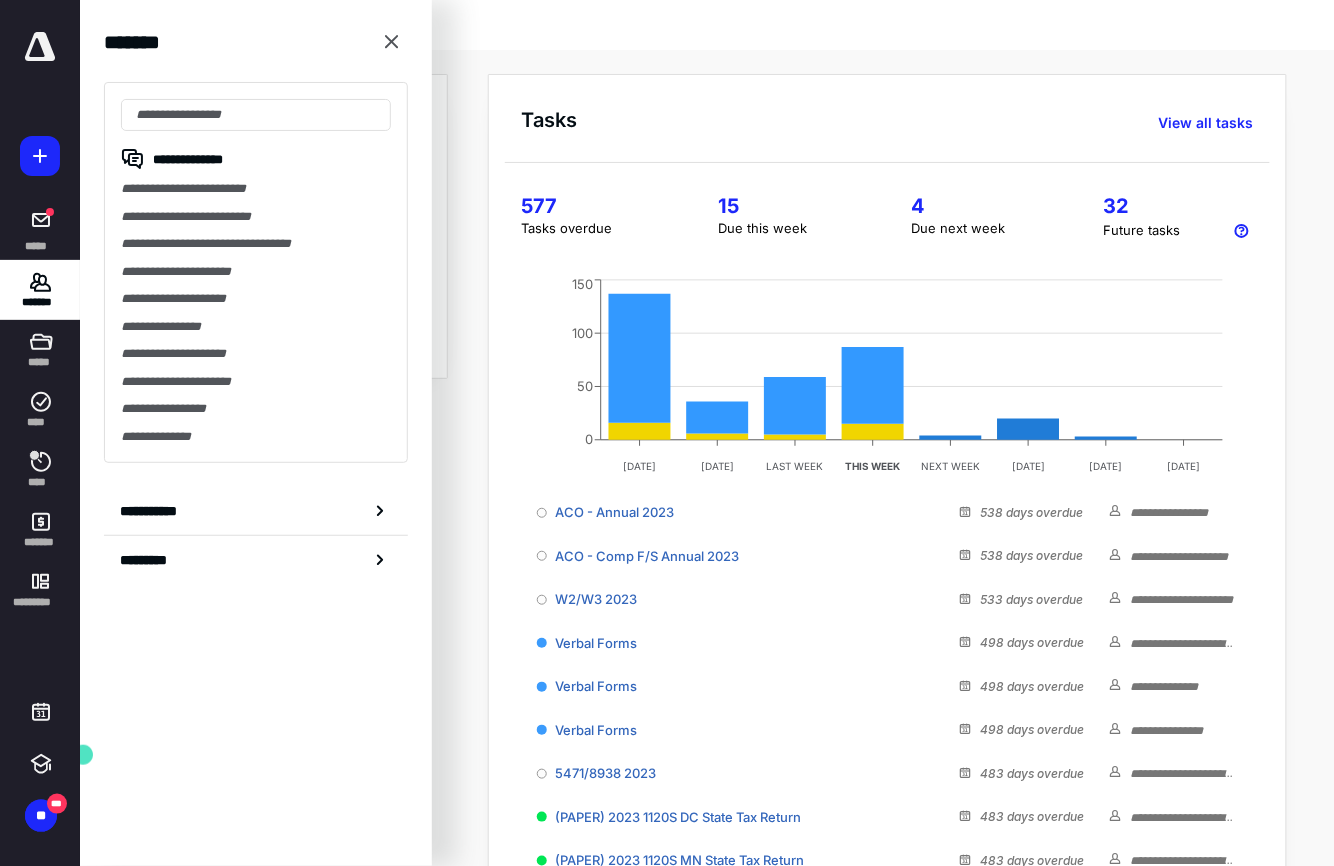 scroll, scrollTop: 0, scrollLeft: 0, axis: both 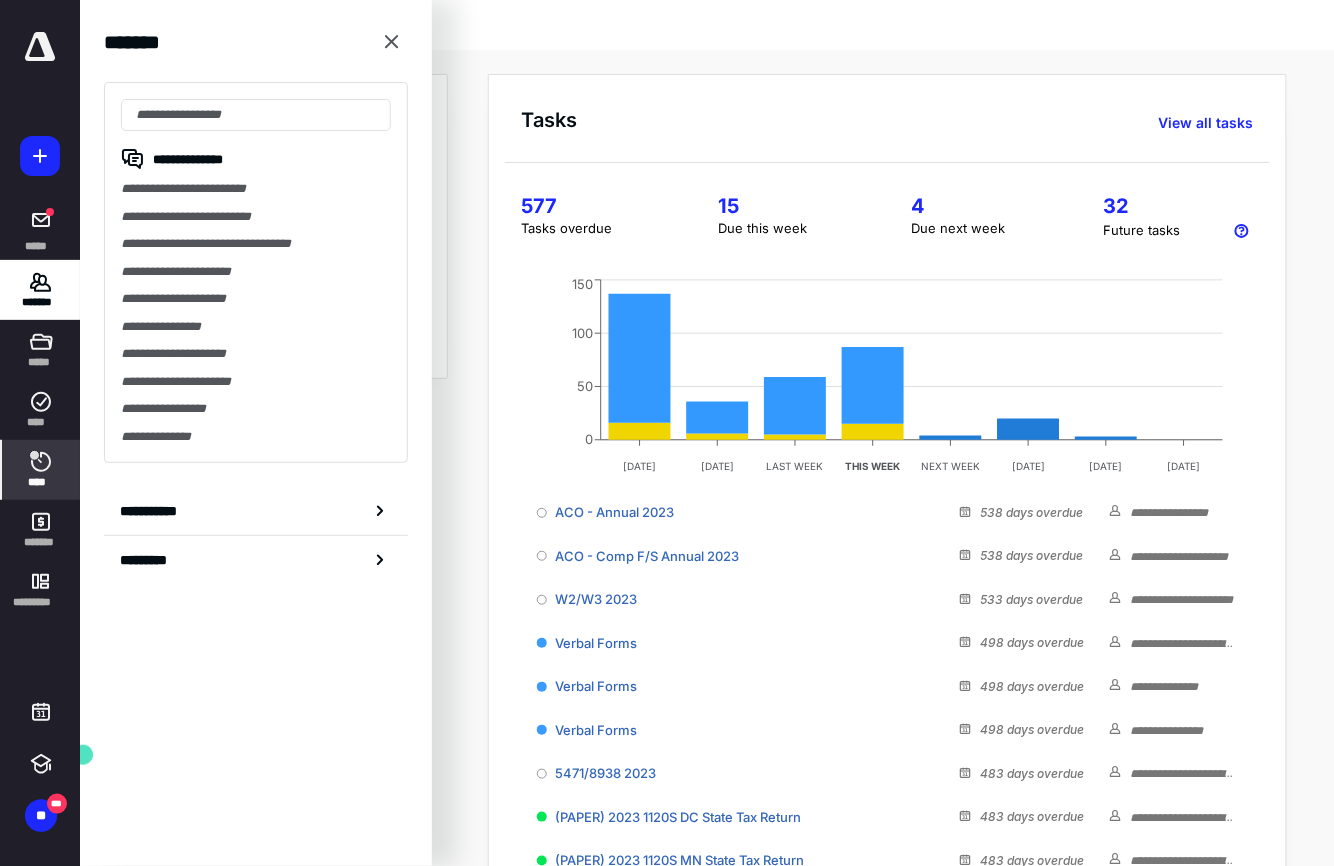 click on "****" at bounding box center [41, 482] 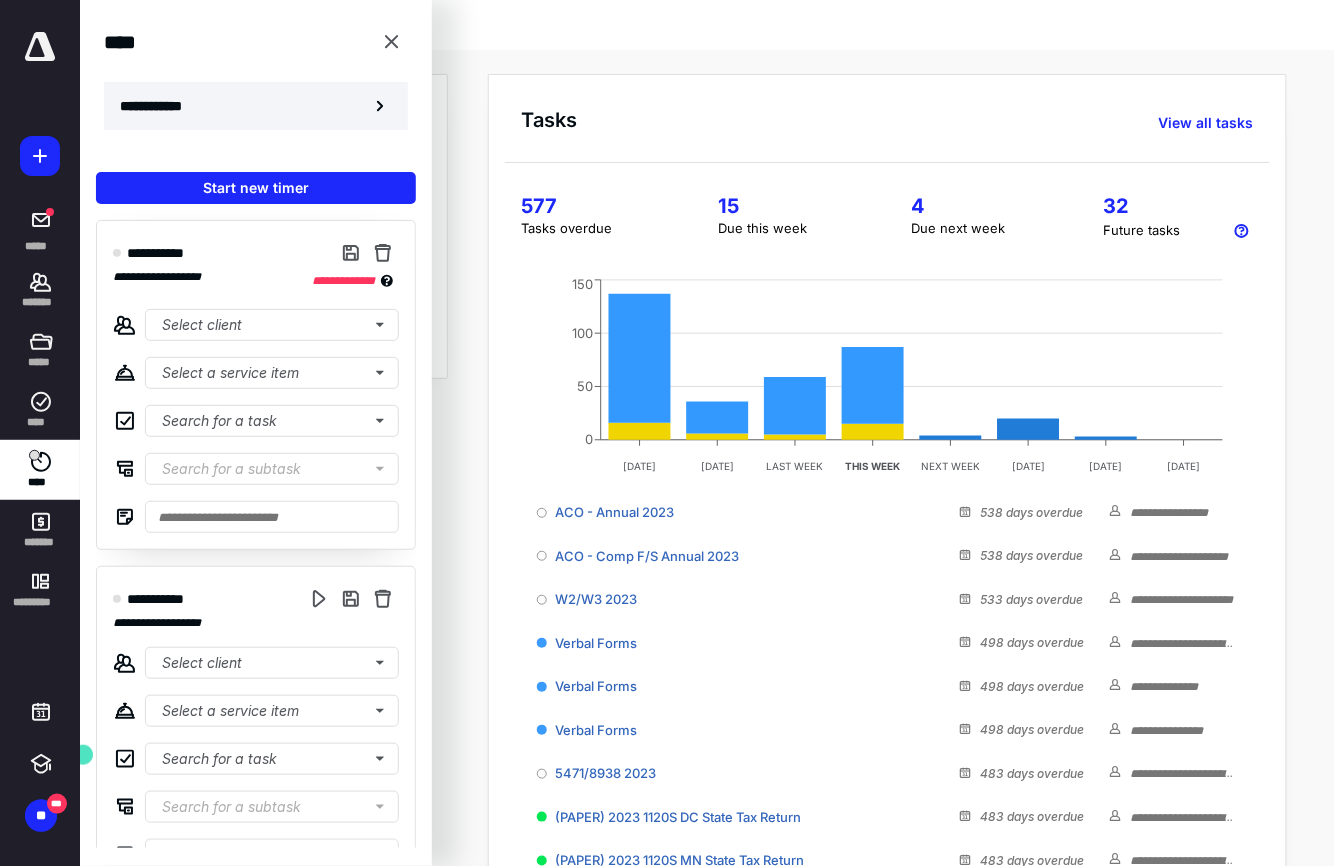 click on "**********" at bounding box center (162, 106) 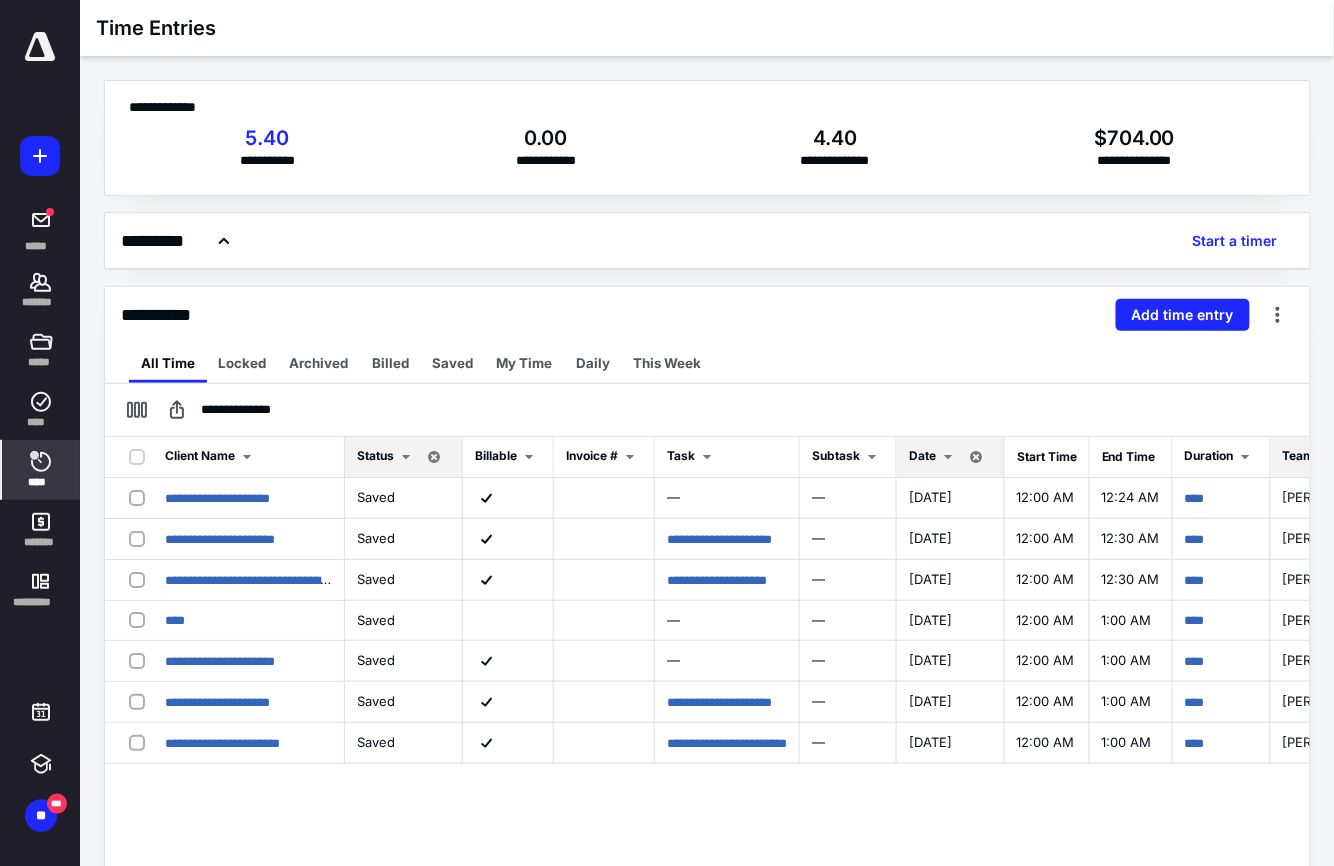 click on "Date" at bounding box center [922, 455] 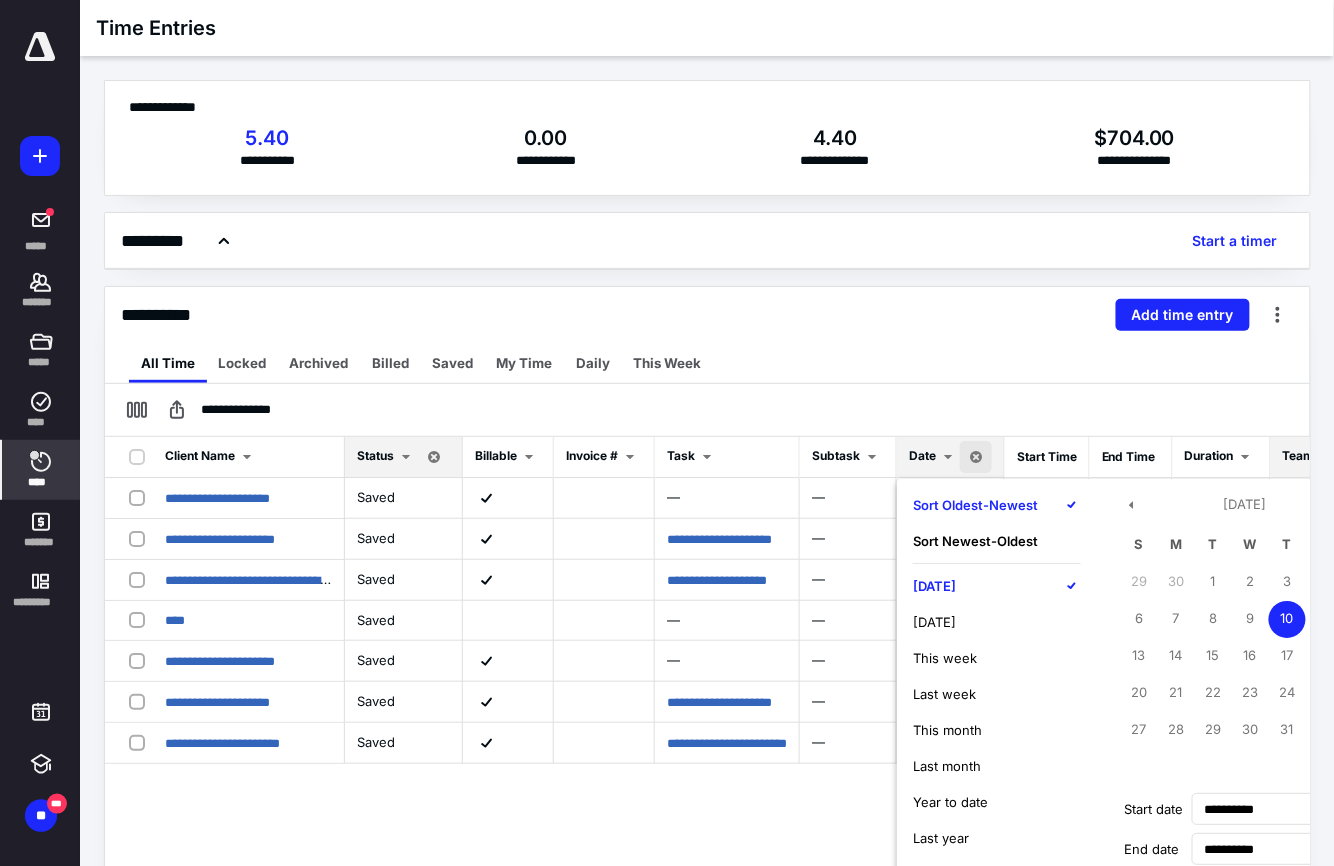 click on "[DATE]" at bounding box center [934, 586] 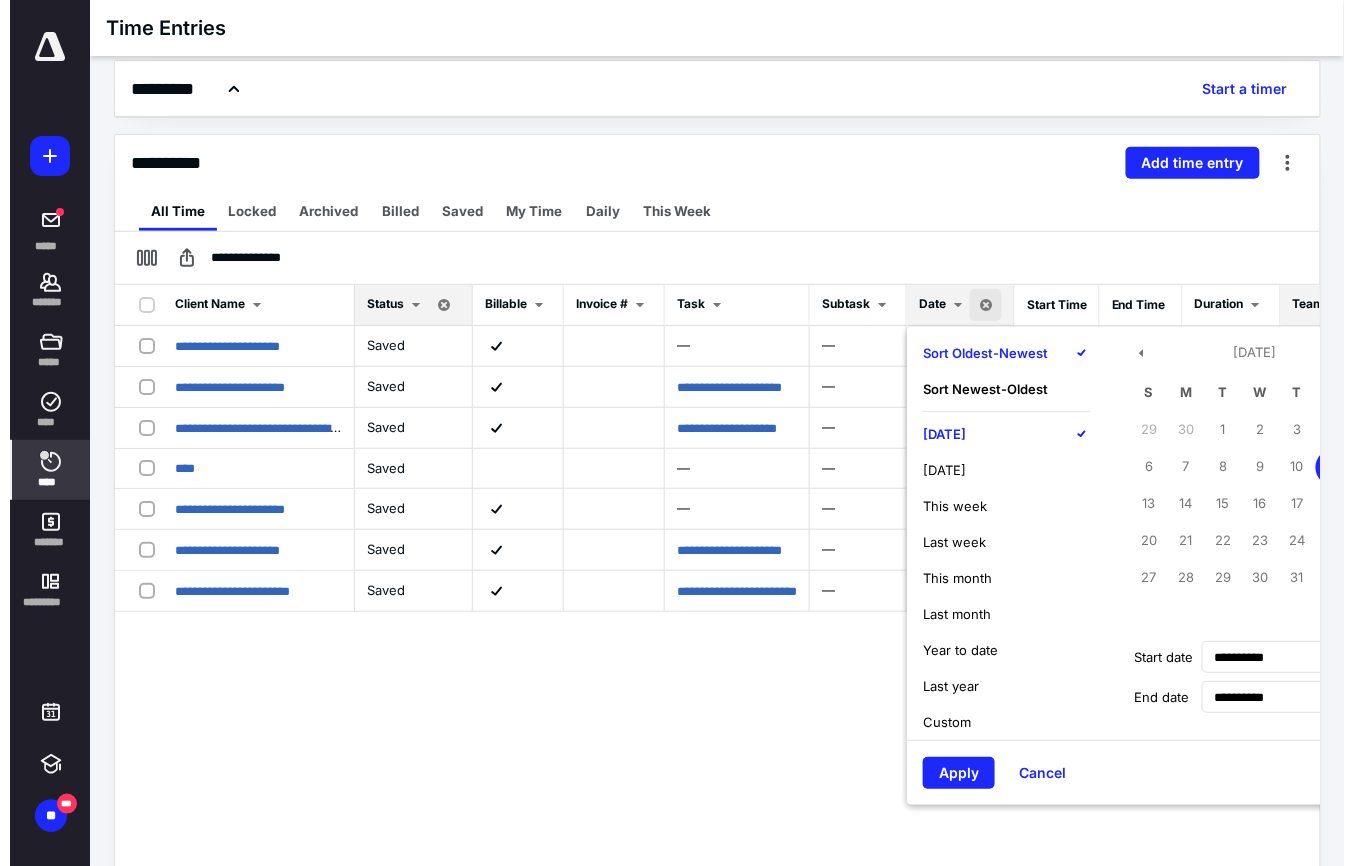 scroll, scrollTop: 157, scrollLeft: 0, axis: vertical 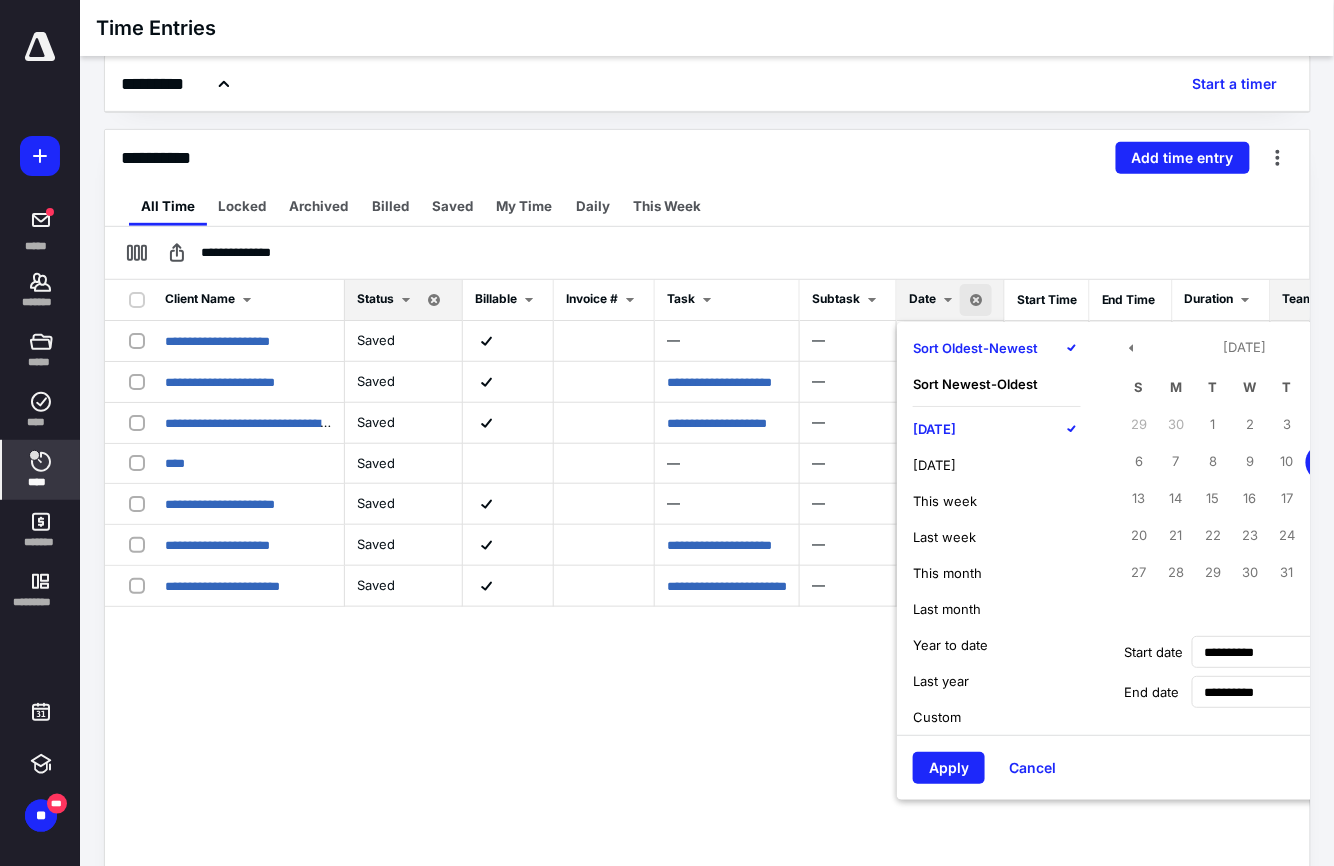 click on "Apply" at bounding box center (949, 768) 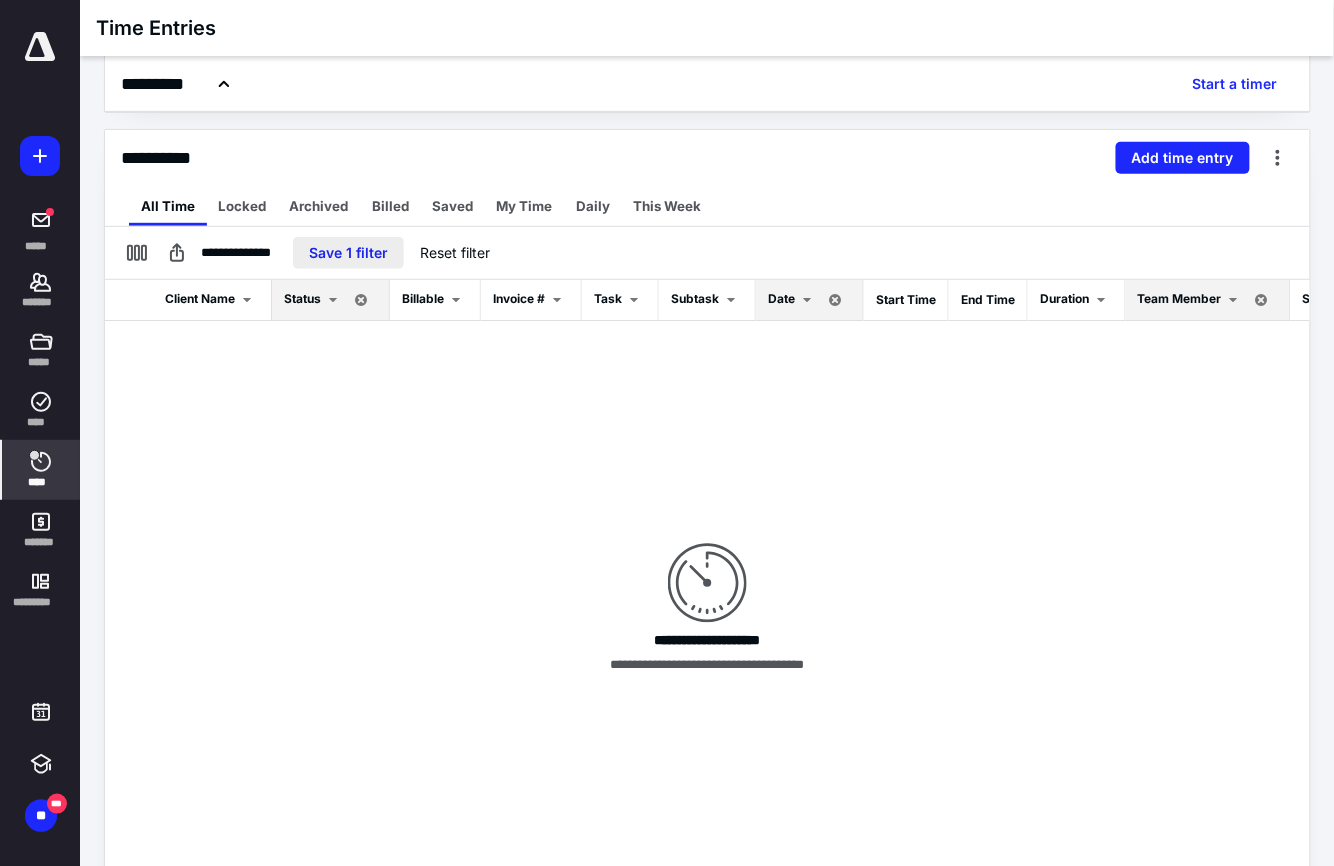 click on "Save 1 filter" at bounding box center (348, 253) 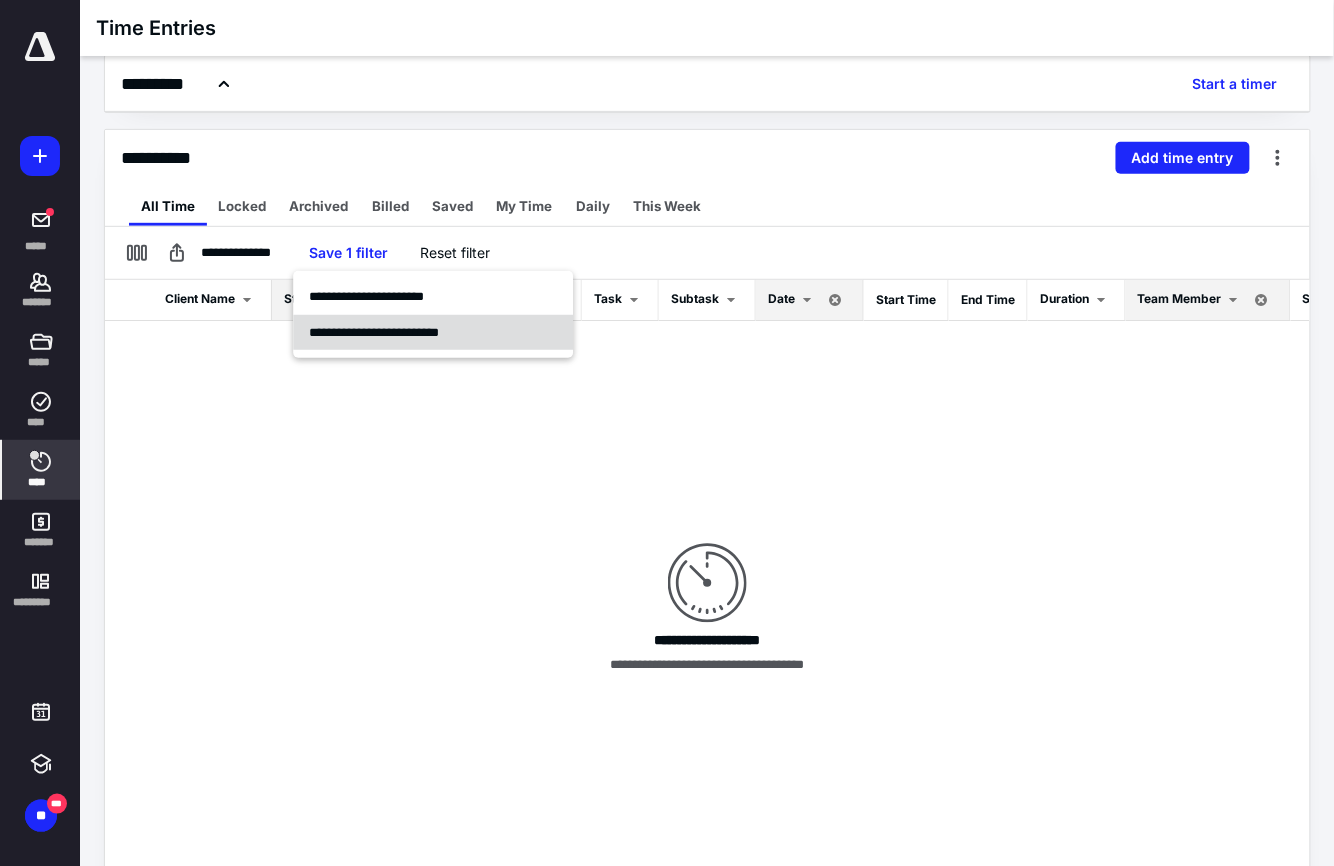 click on "**********" at bounding box center (374, 332) 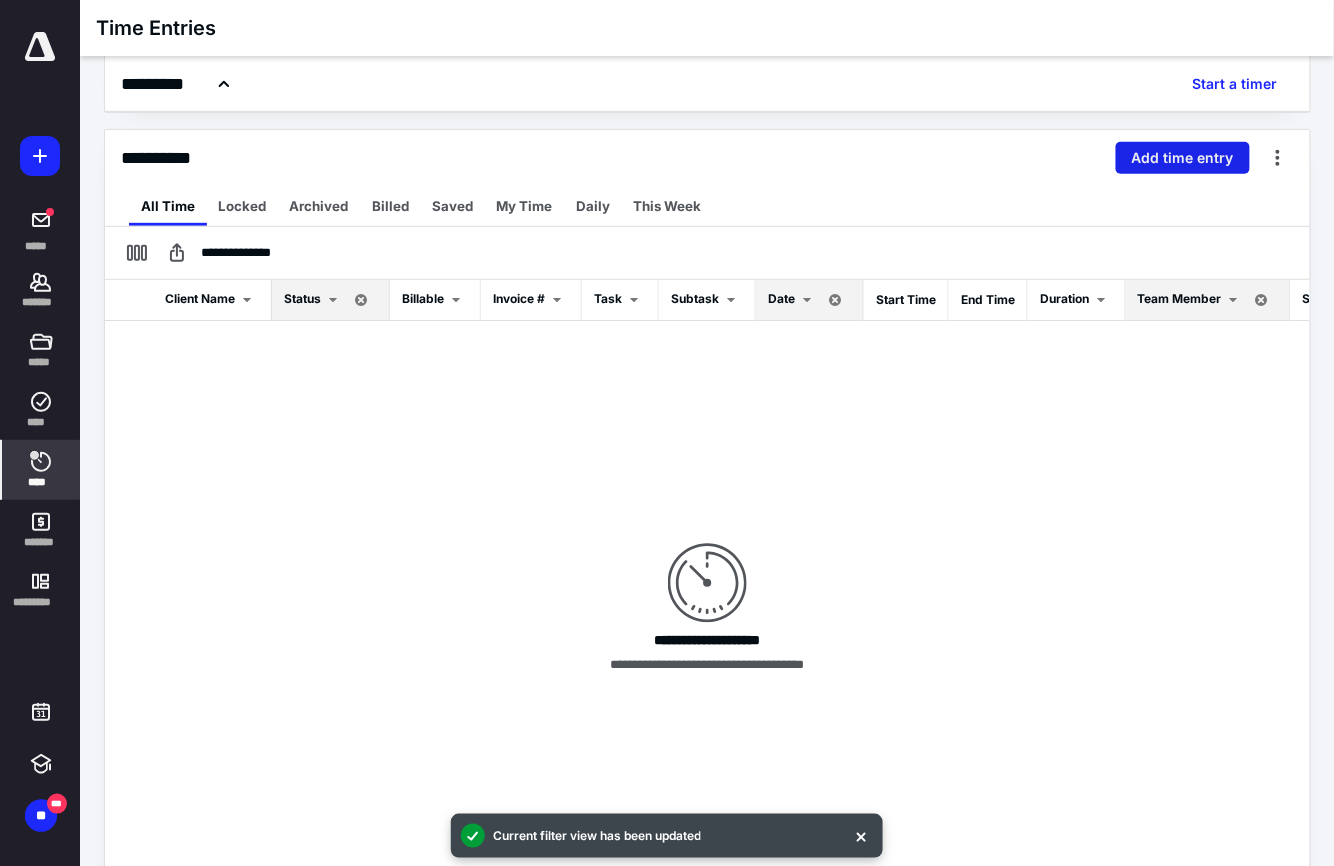 click on "Add time entry" at bounding box center (1183, 158) 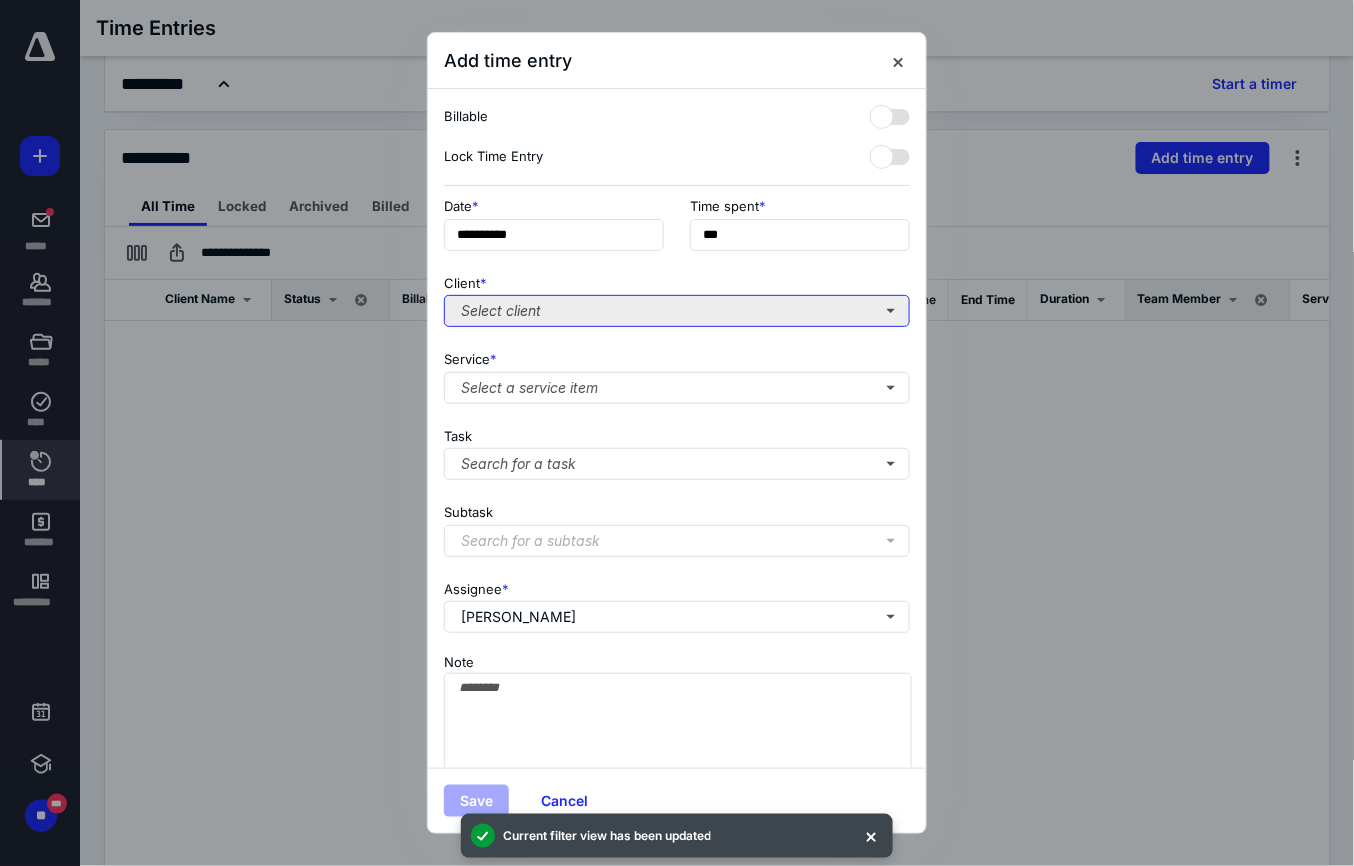 click on "Select client" at bounding box center (677, 311) 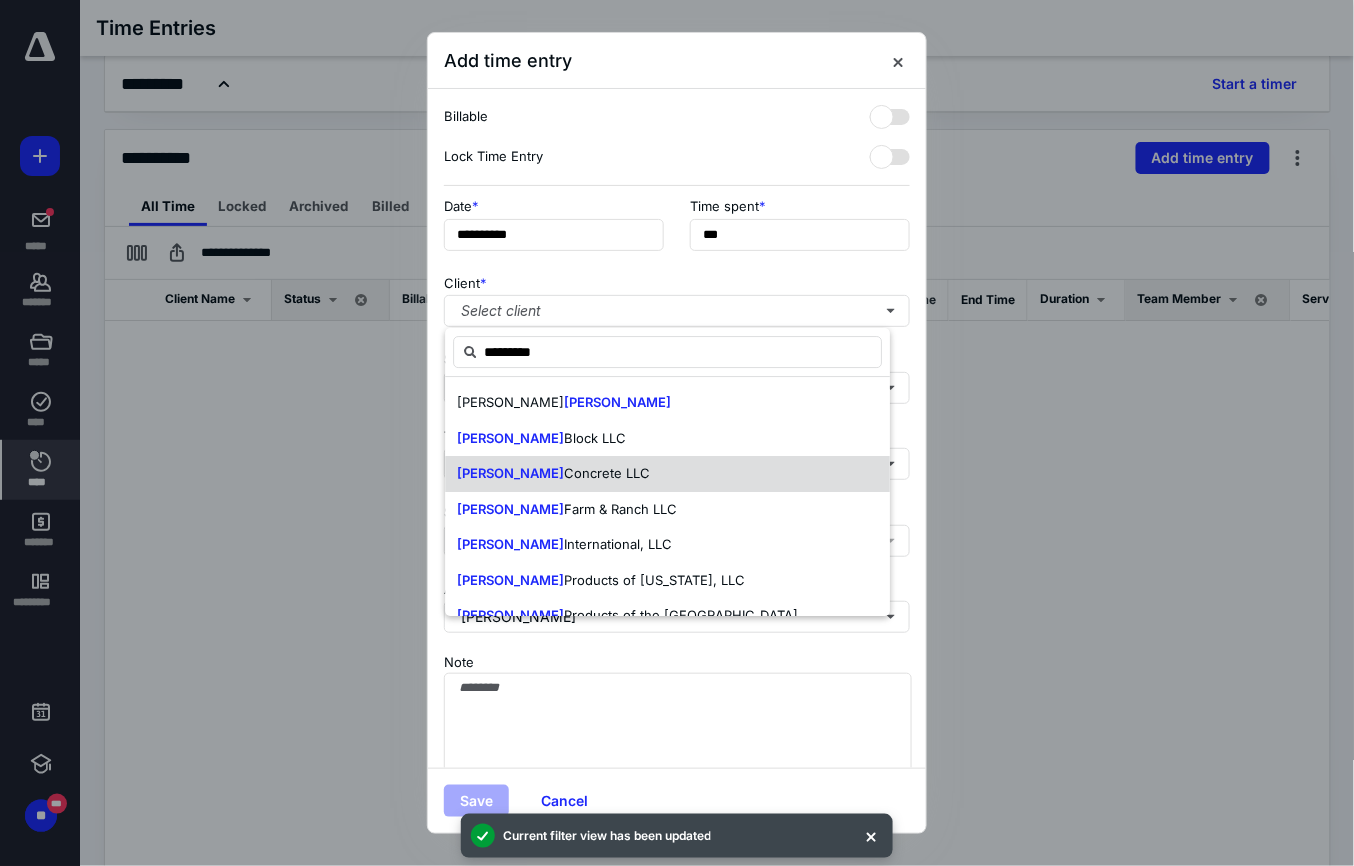click on "Del Zotto  Concrete LLC" at bounding box center (553, 474) 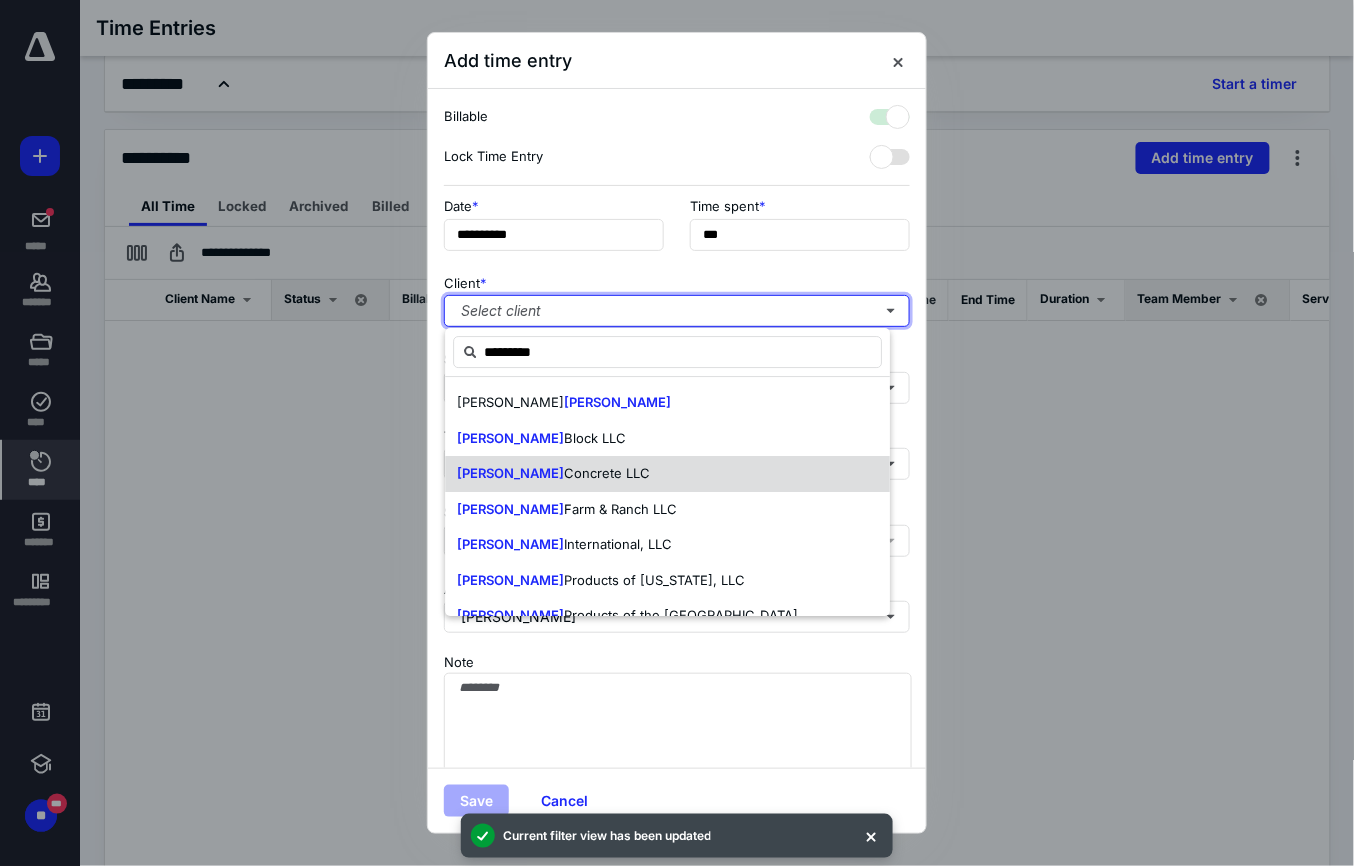 checkbox on "true" 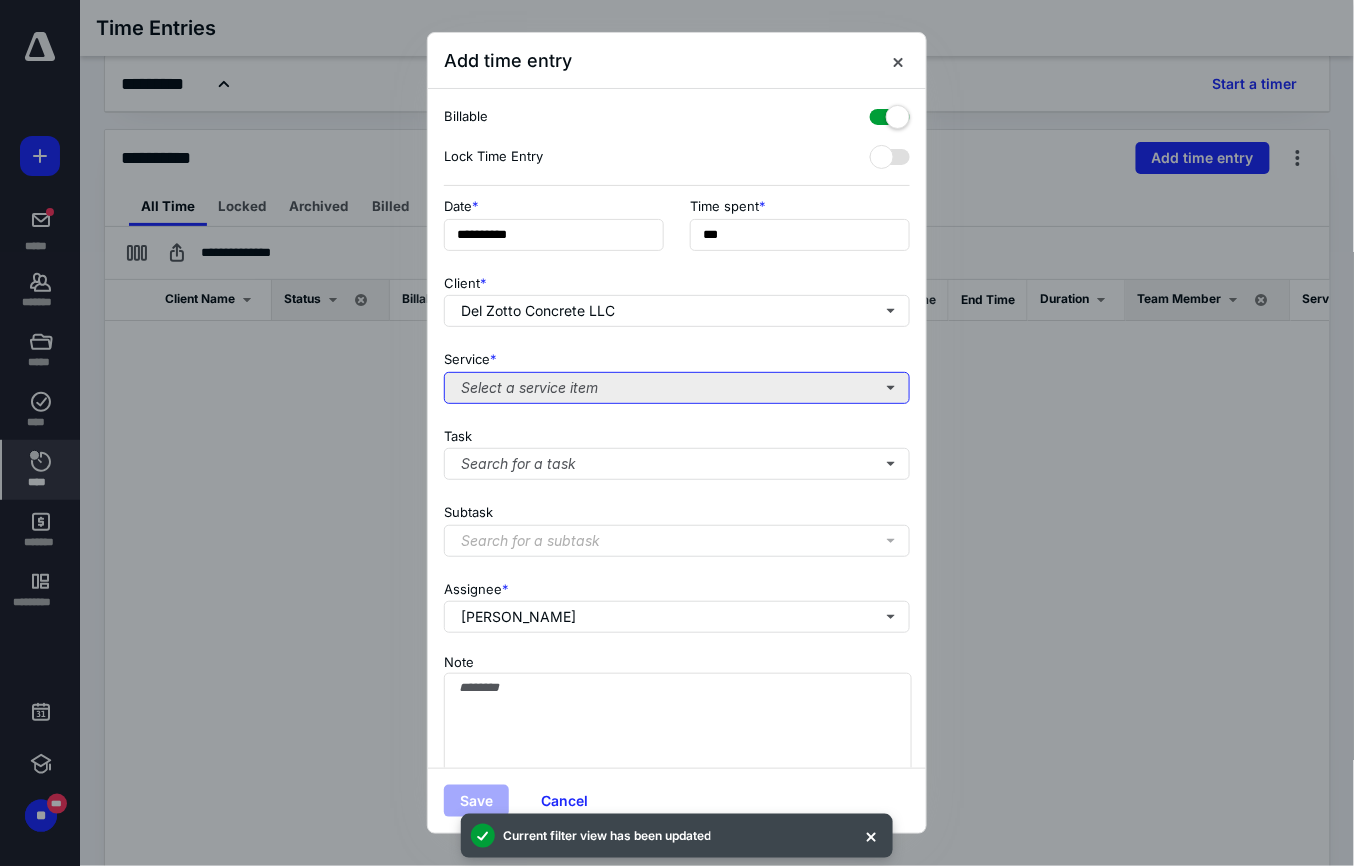 click on "Select a service item" at bounding box center (677, 388) 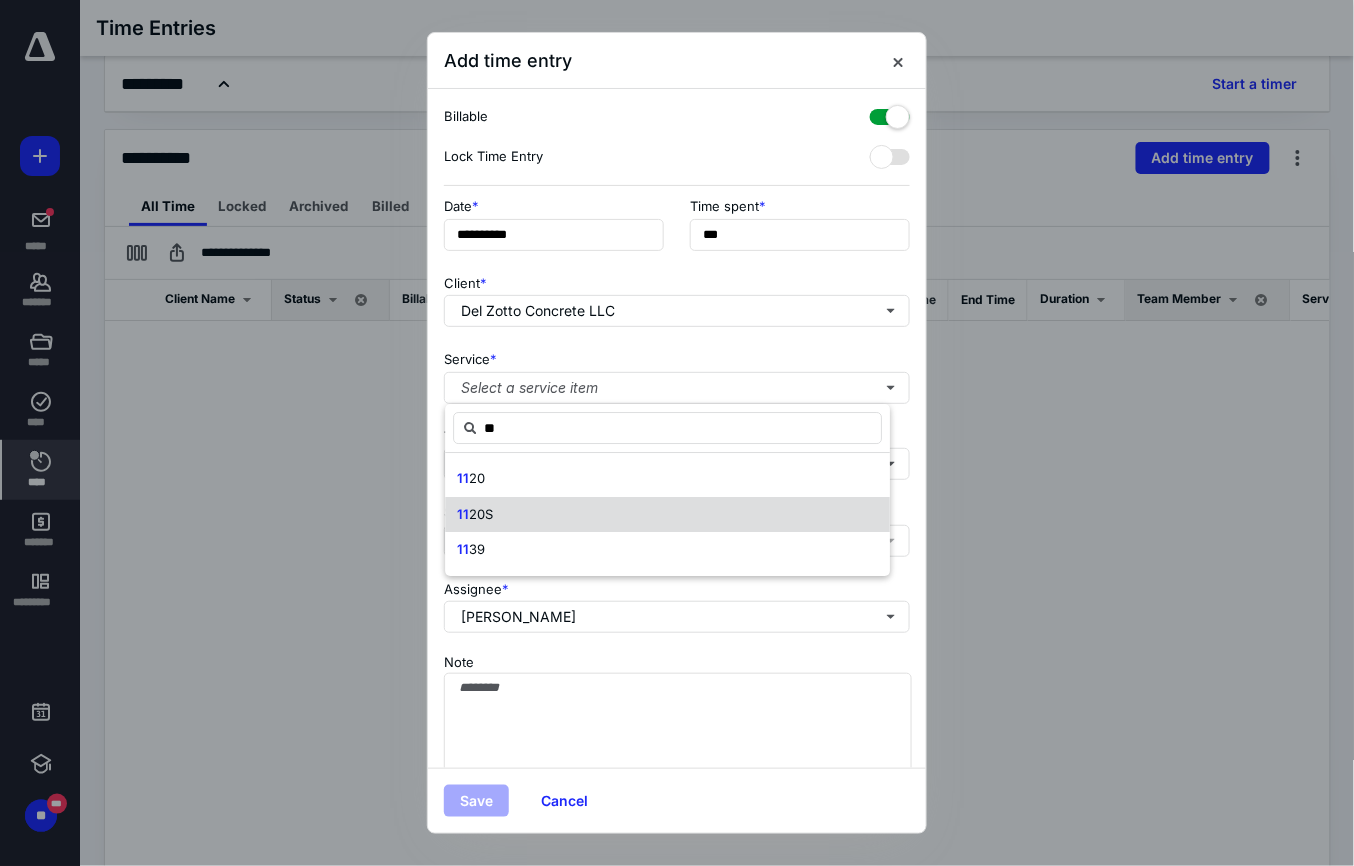 click on "11 20S" at bounding box center [667, 515] 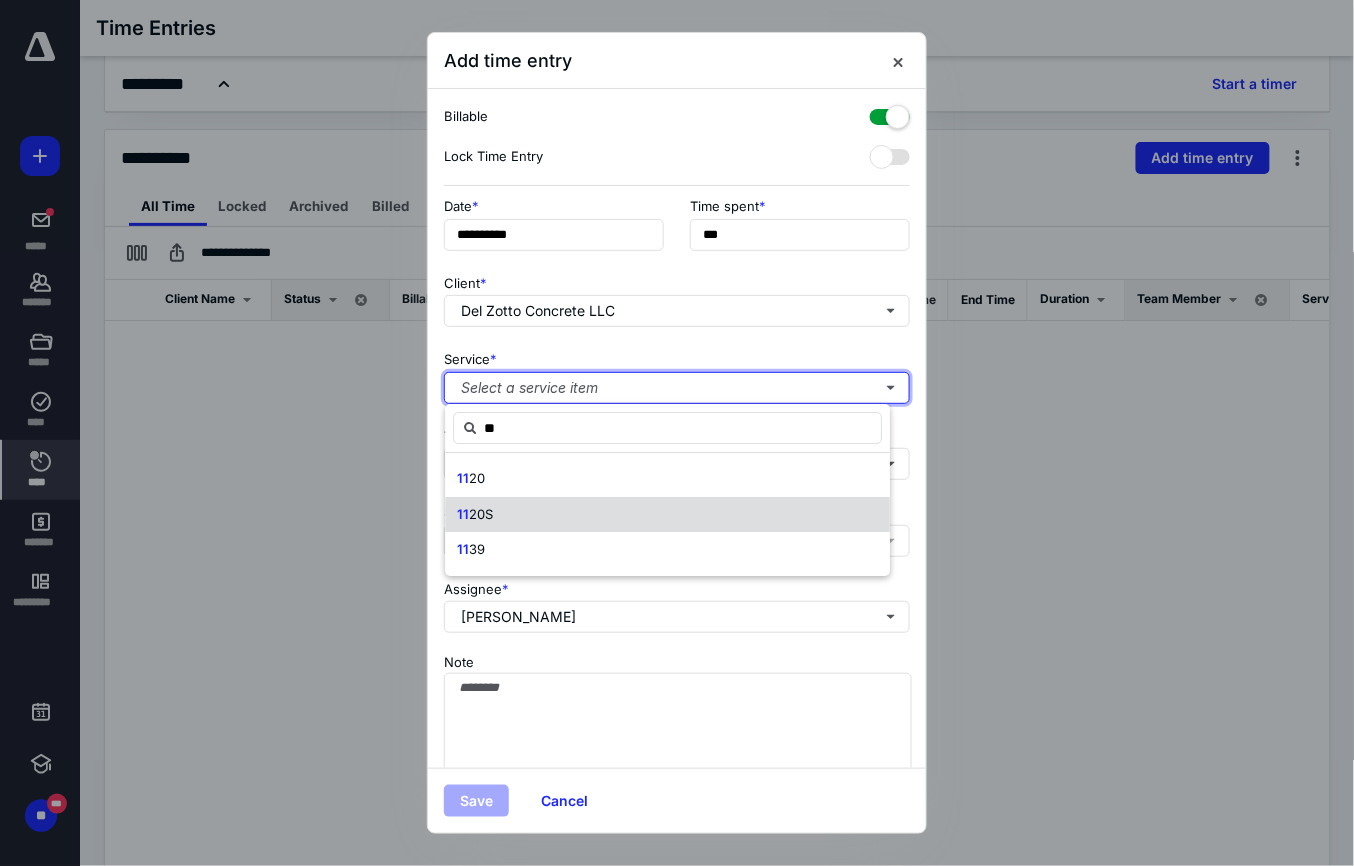 type 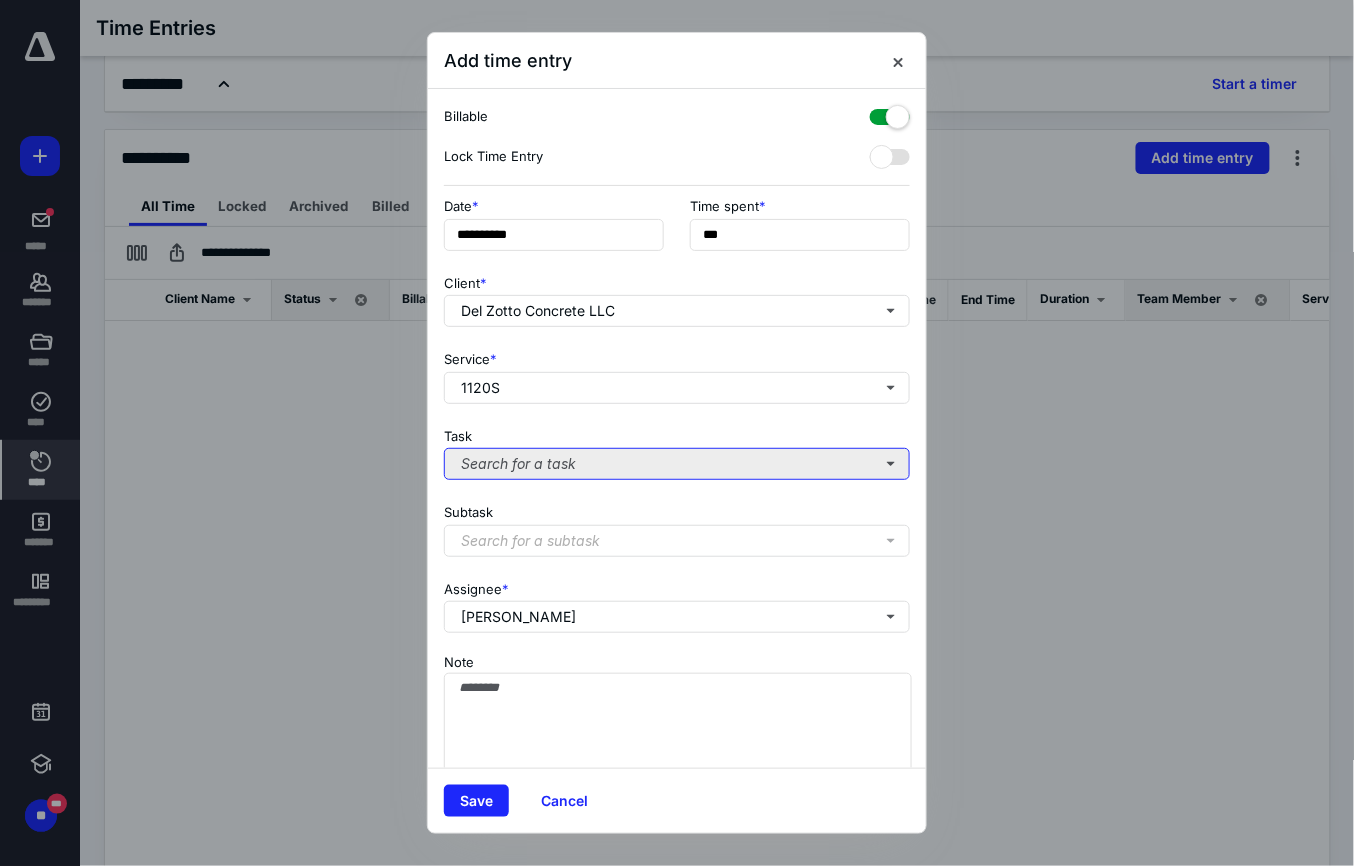 click on "Search for a task" at bounding box center [677, 464] 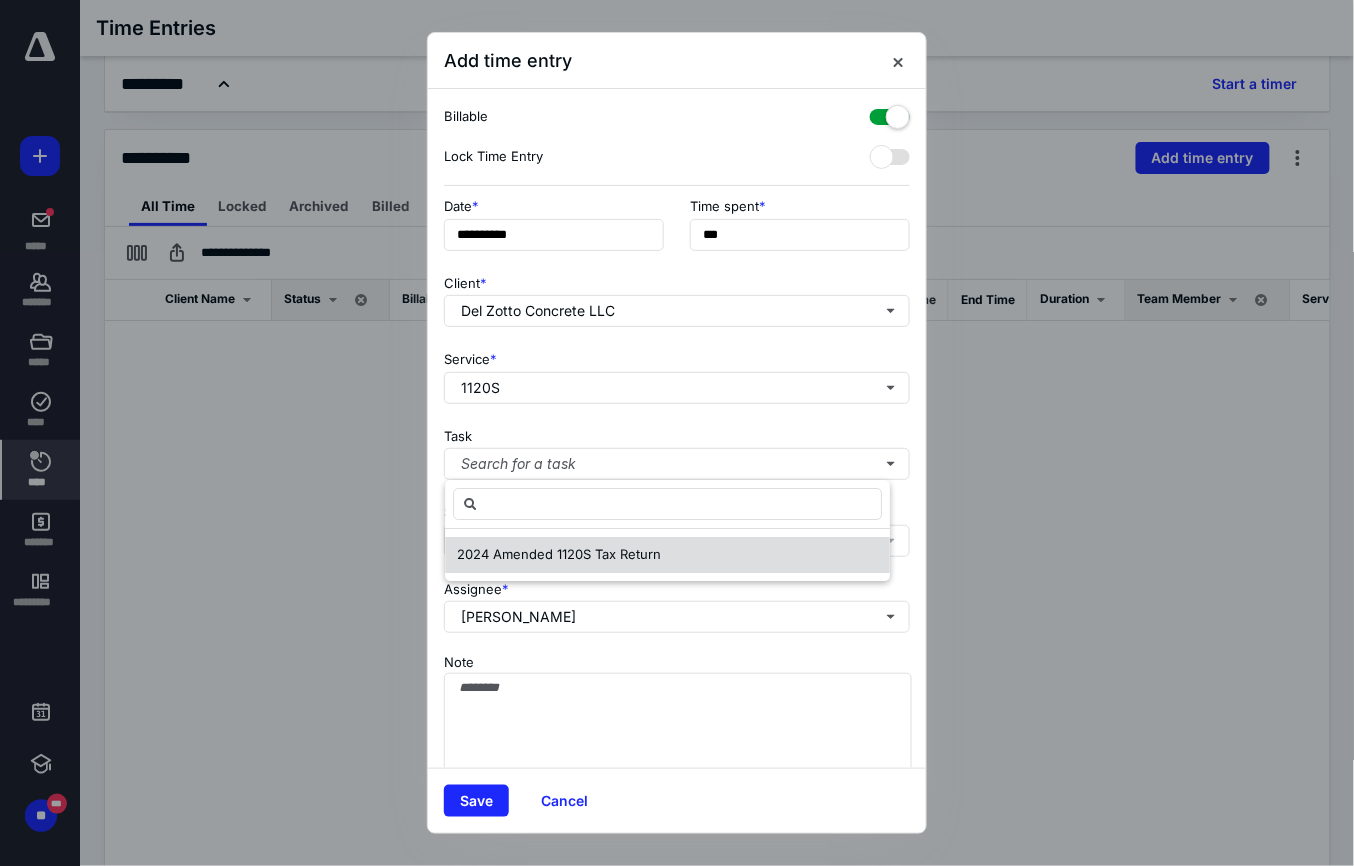 click on "2024 Amended 1120S Tax Return" at bounding box center (559, 554) 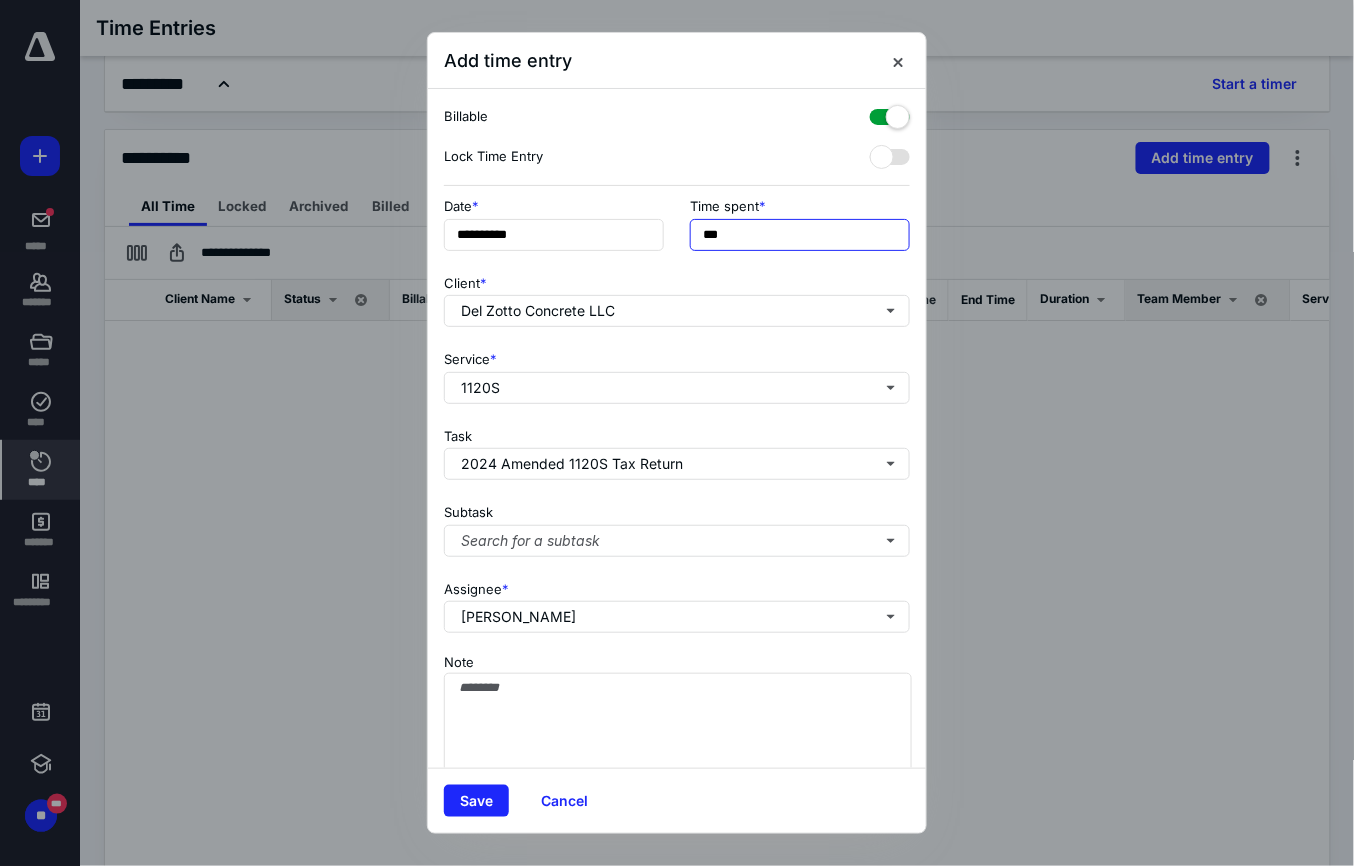 drag, startPoint x: 702, startPoint y: 236, endPoint x: 1285, endPoint y: 230, distance: 583.0309 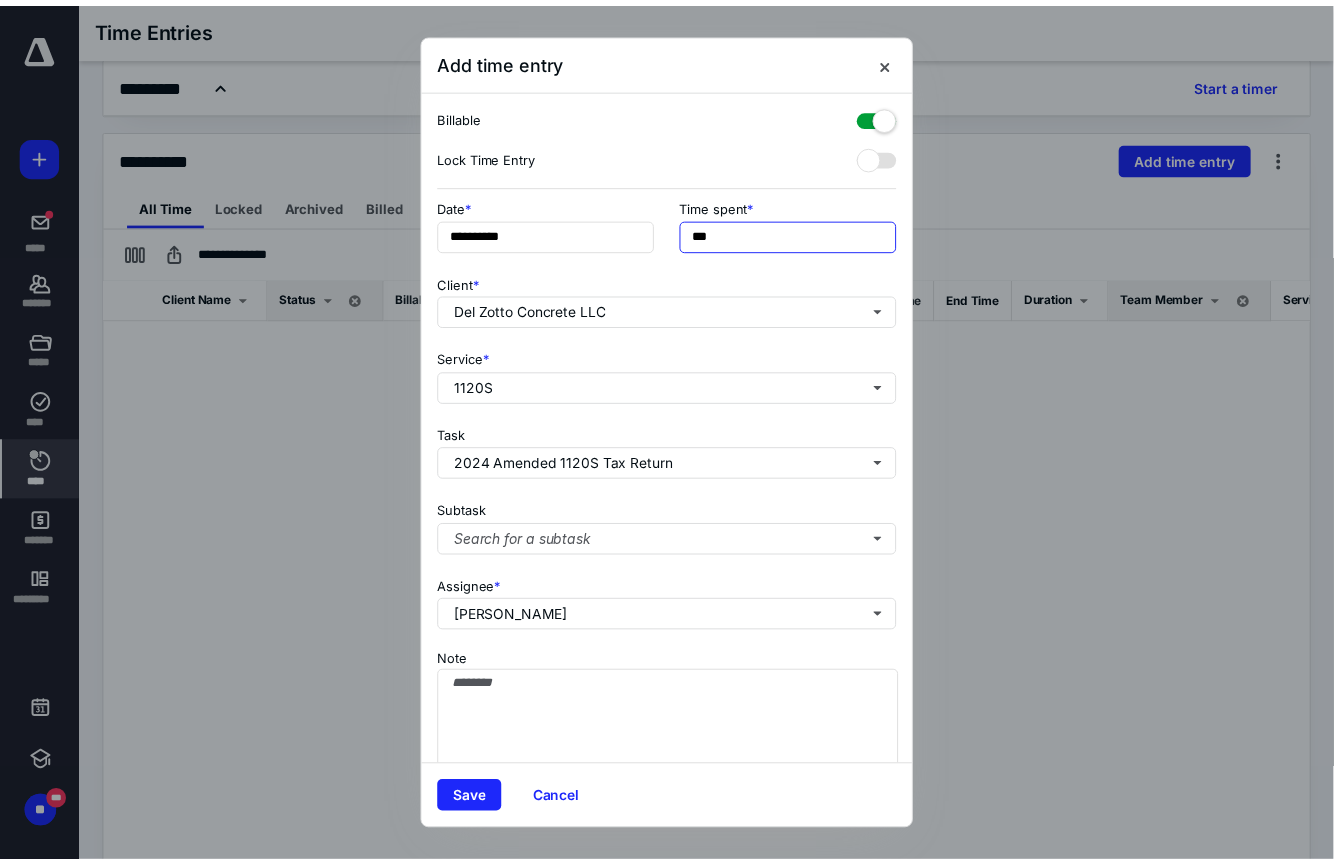 scroll, scrollTop: 0, scrollLeft: 6, axis: horizontal 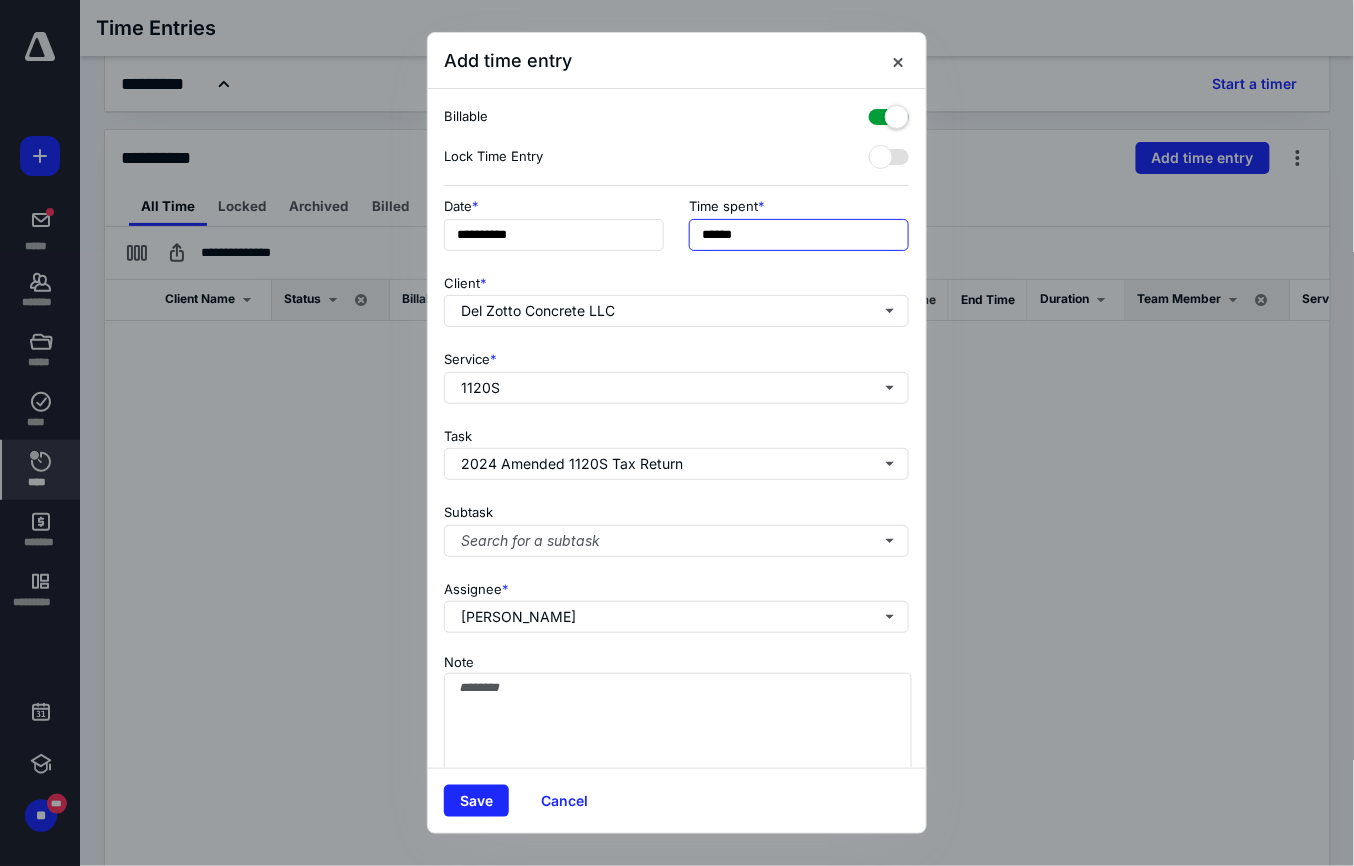 drag, startPoint x: 692, startPoint y: 234, endPoint x: 1268, endPoint y: 232, distance: 576.0035 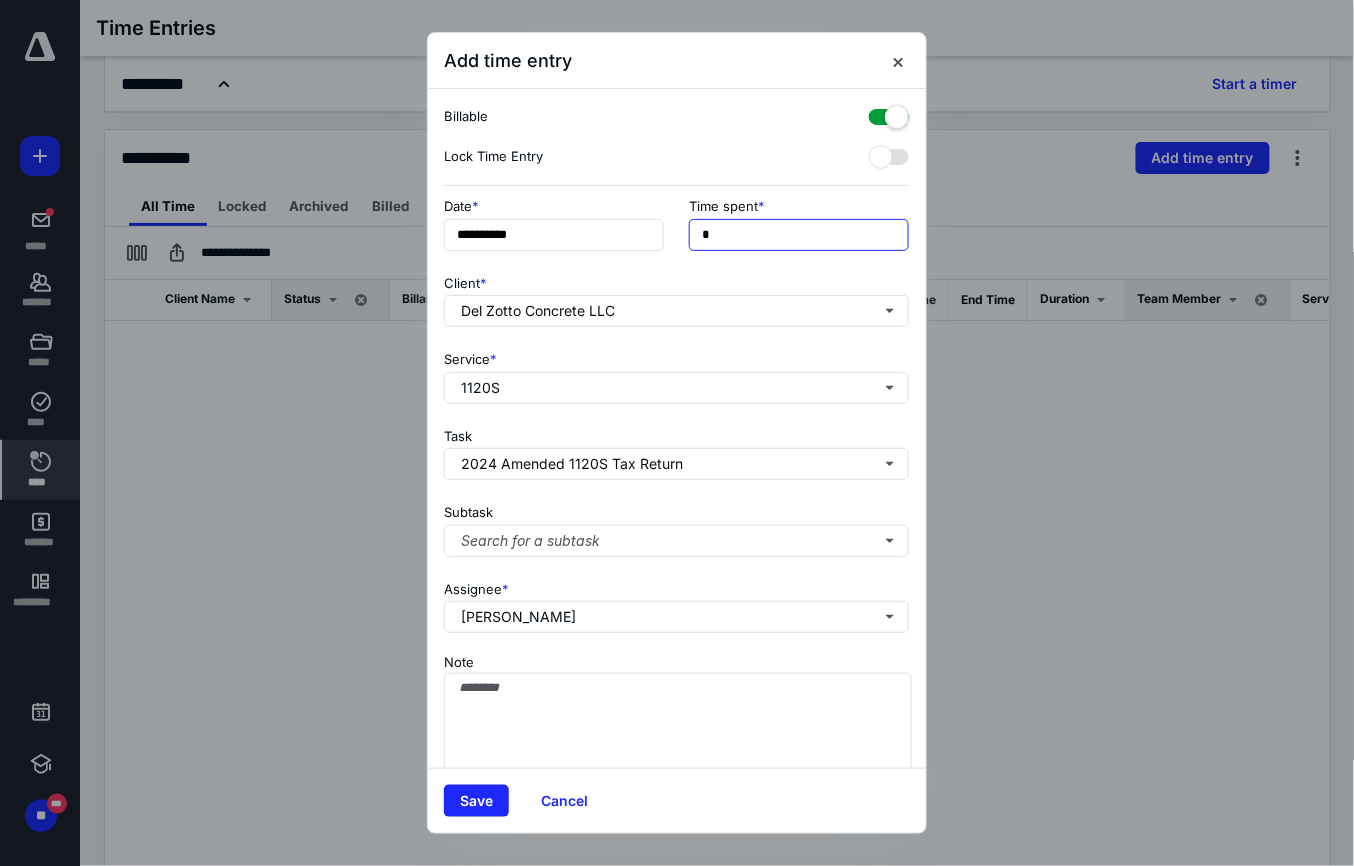 type on "**" 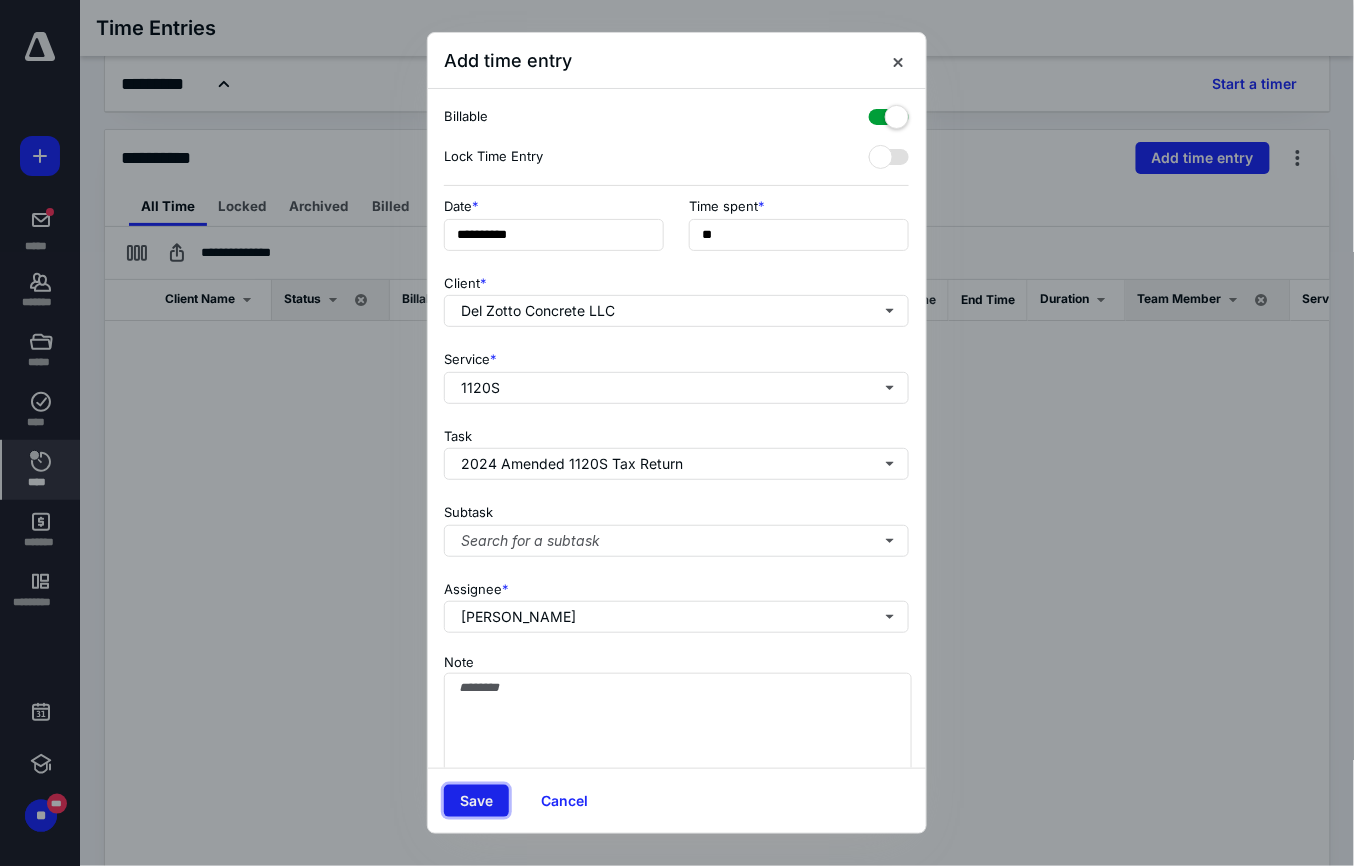 click on "Save" at bounding box center (476, 801) 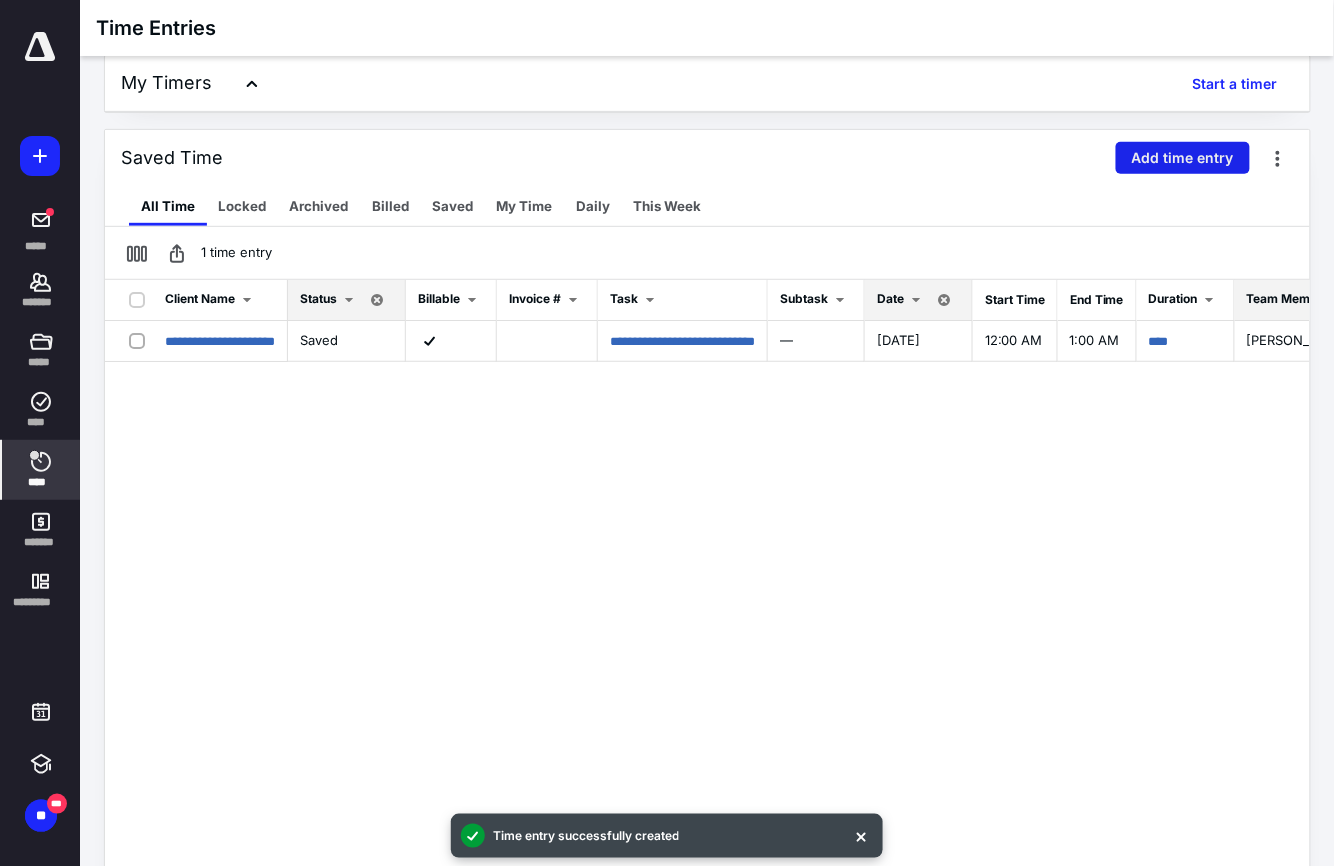 click on "Add time entry" at bounding box center (1183, 158) 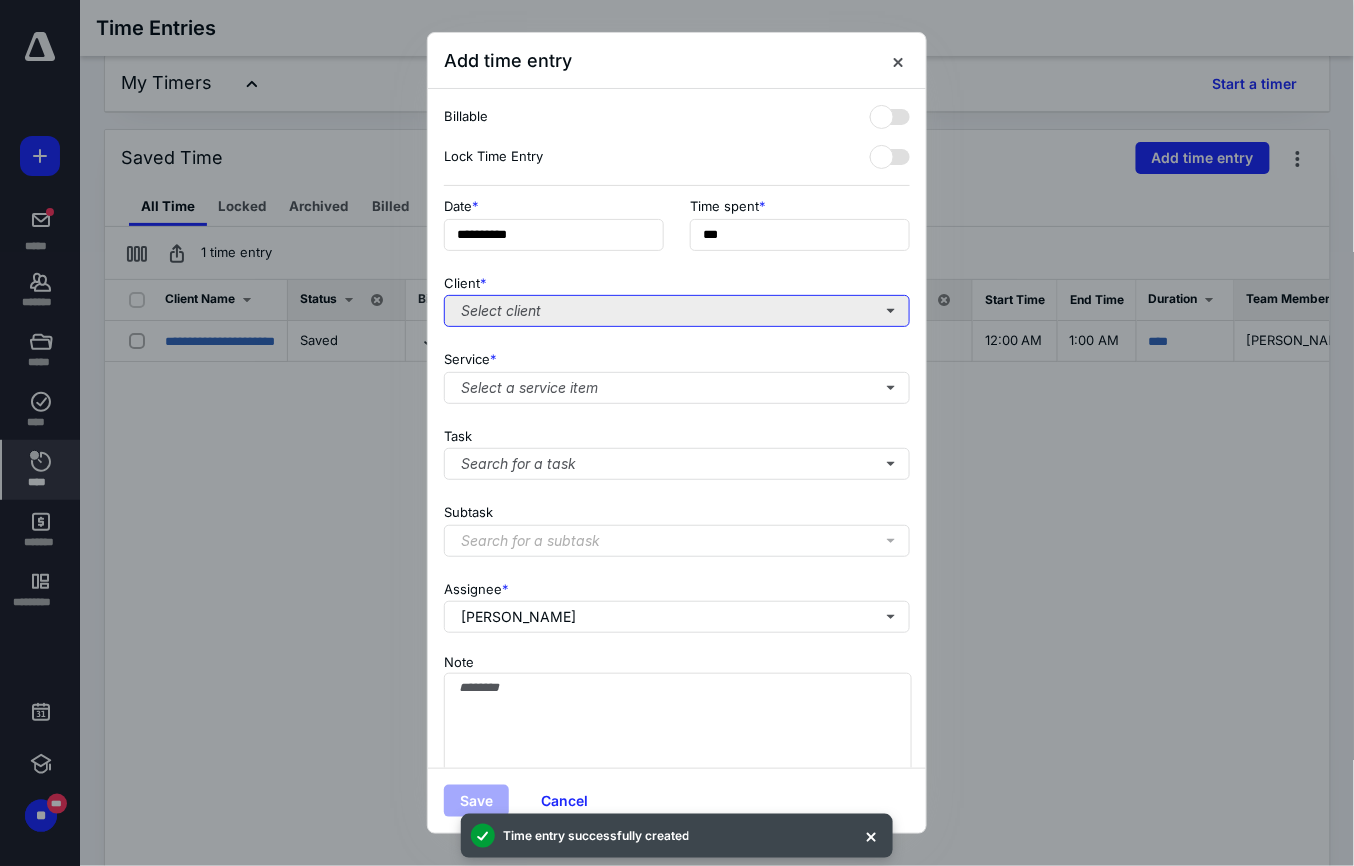 click on "Select client" at bounding box center [677, 311] 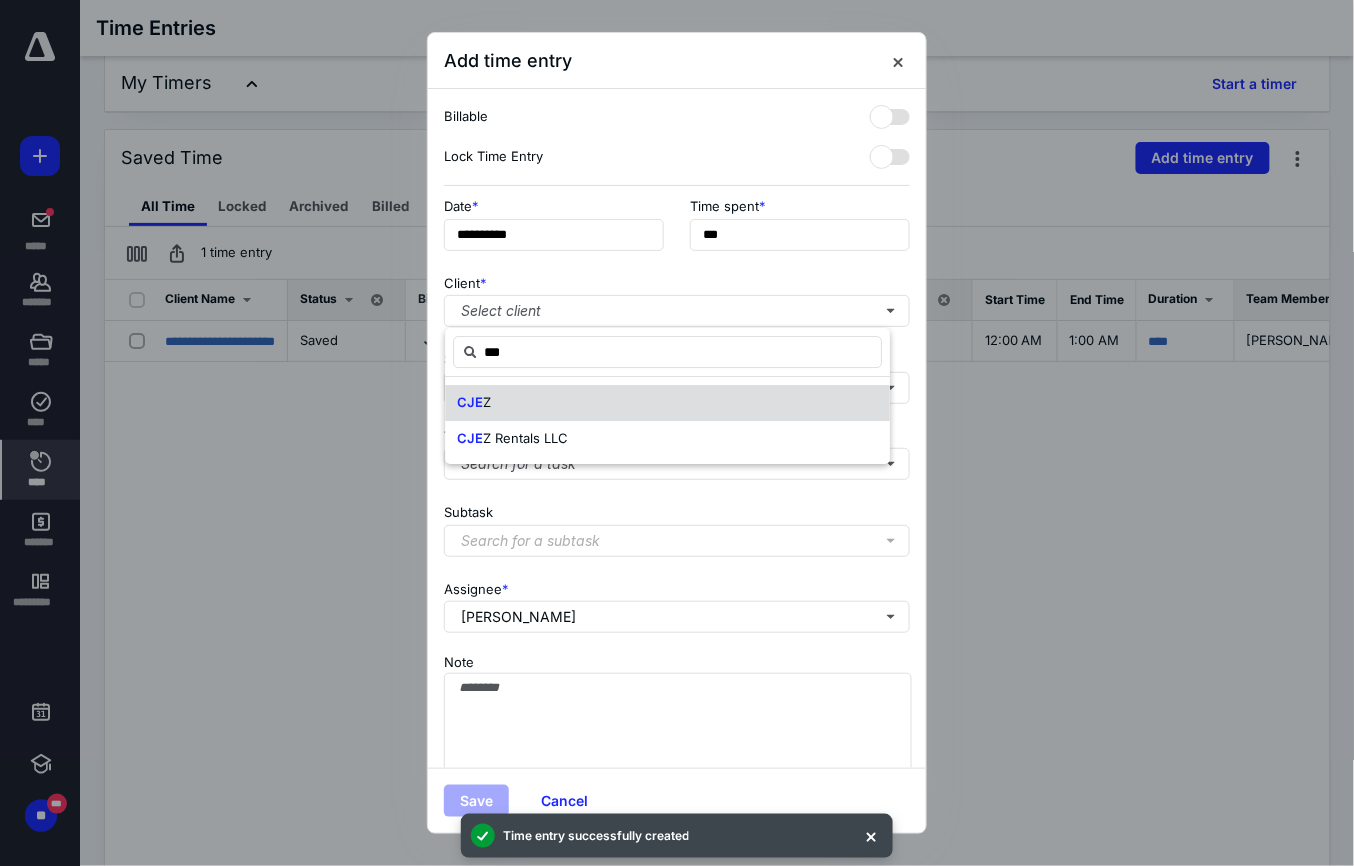 click on "CJE Z" at bounding box center (667, 403) 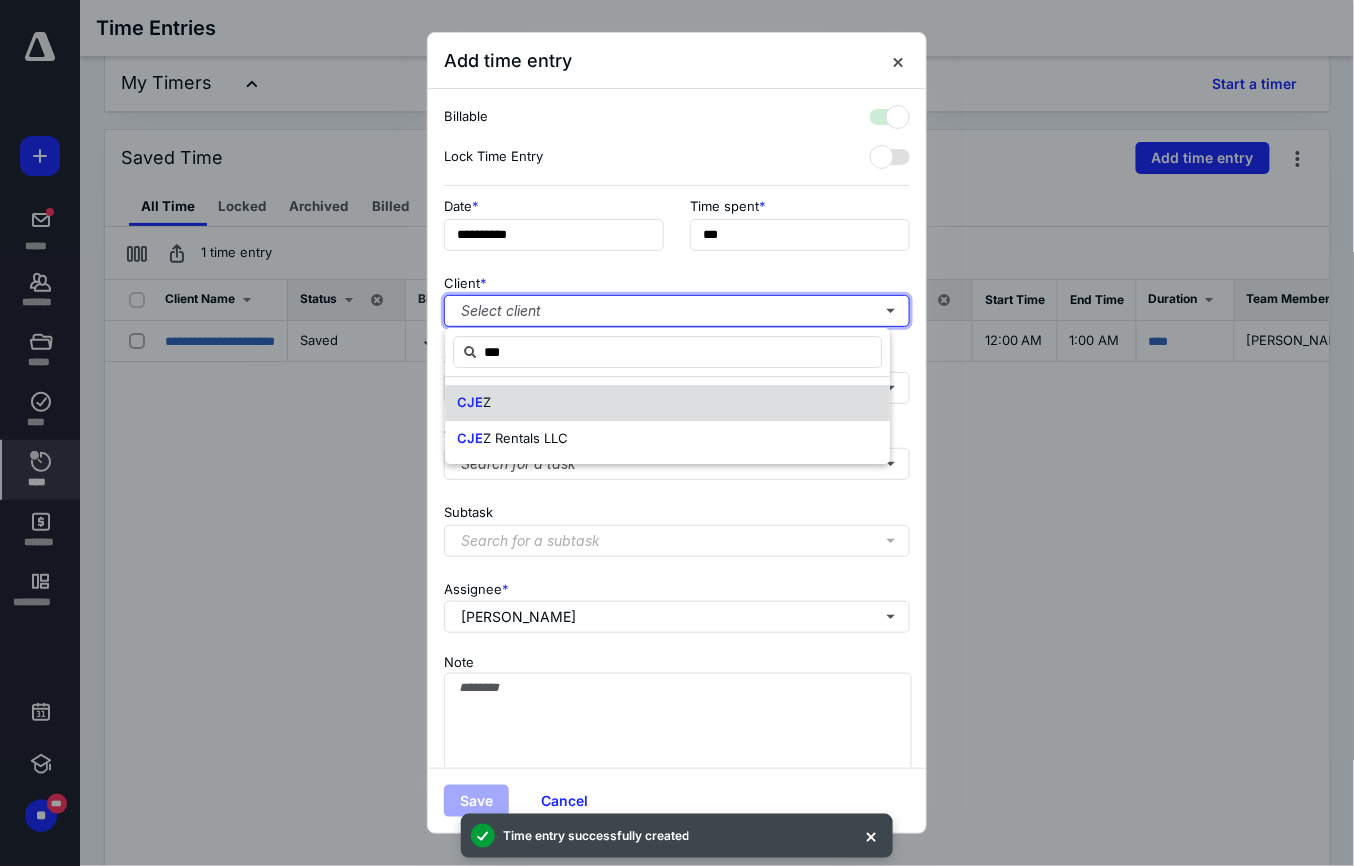 checkbox on "true" 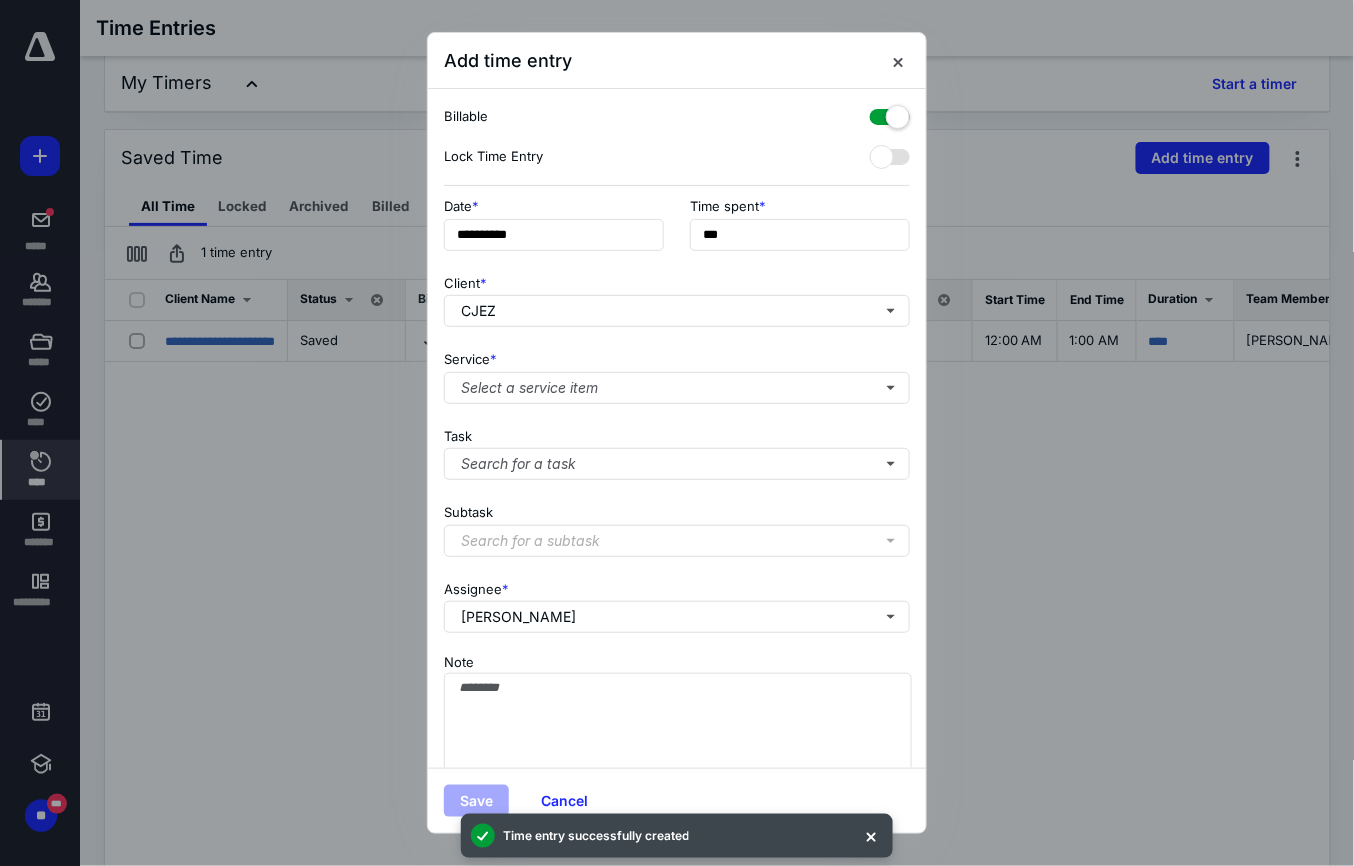 click at bounding box center [890, 113] 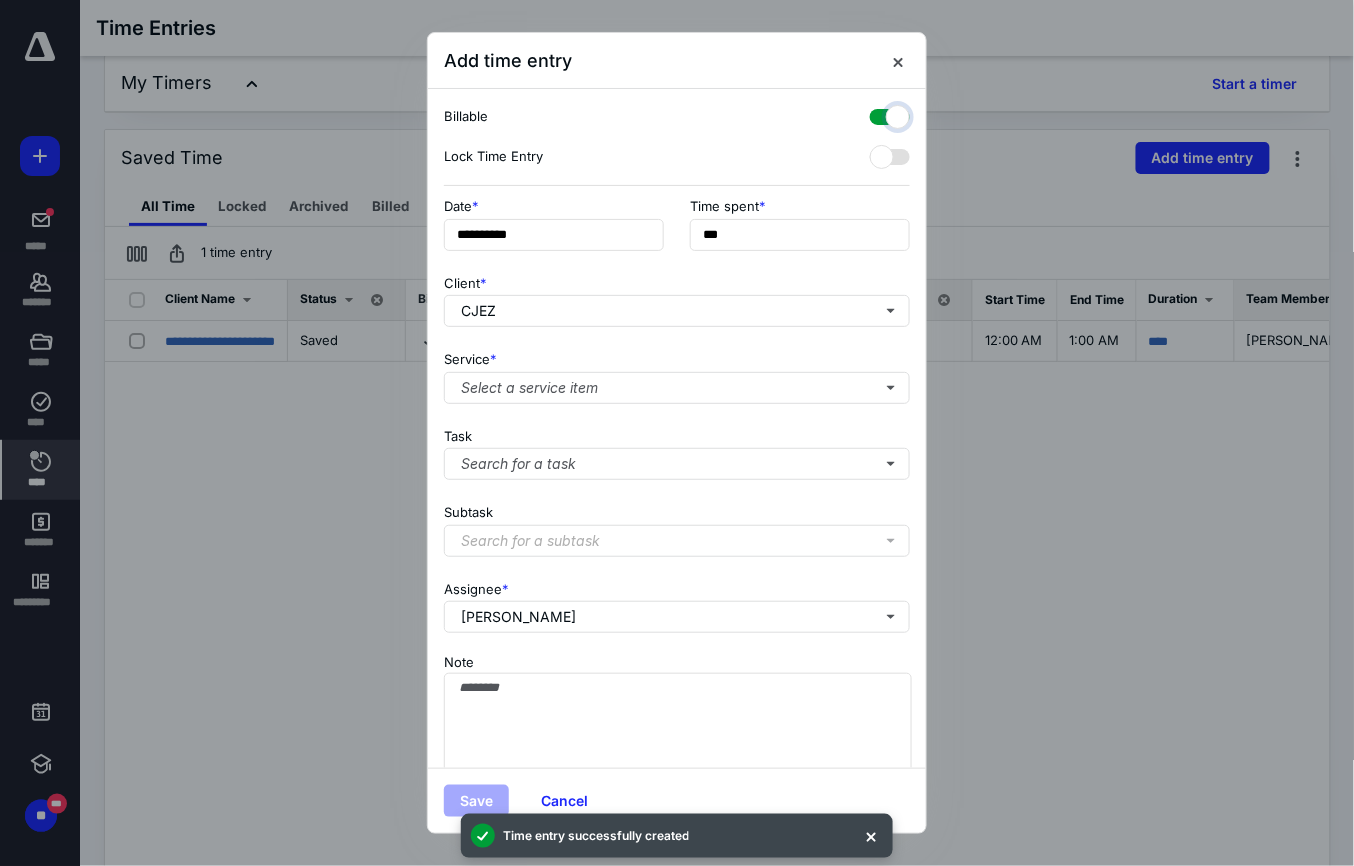 click at bounding box center [880, 114] 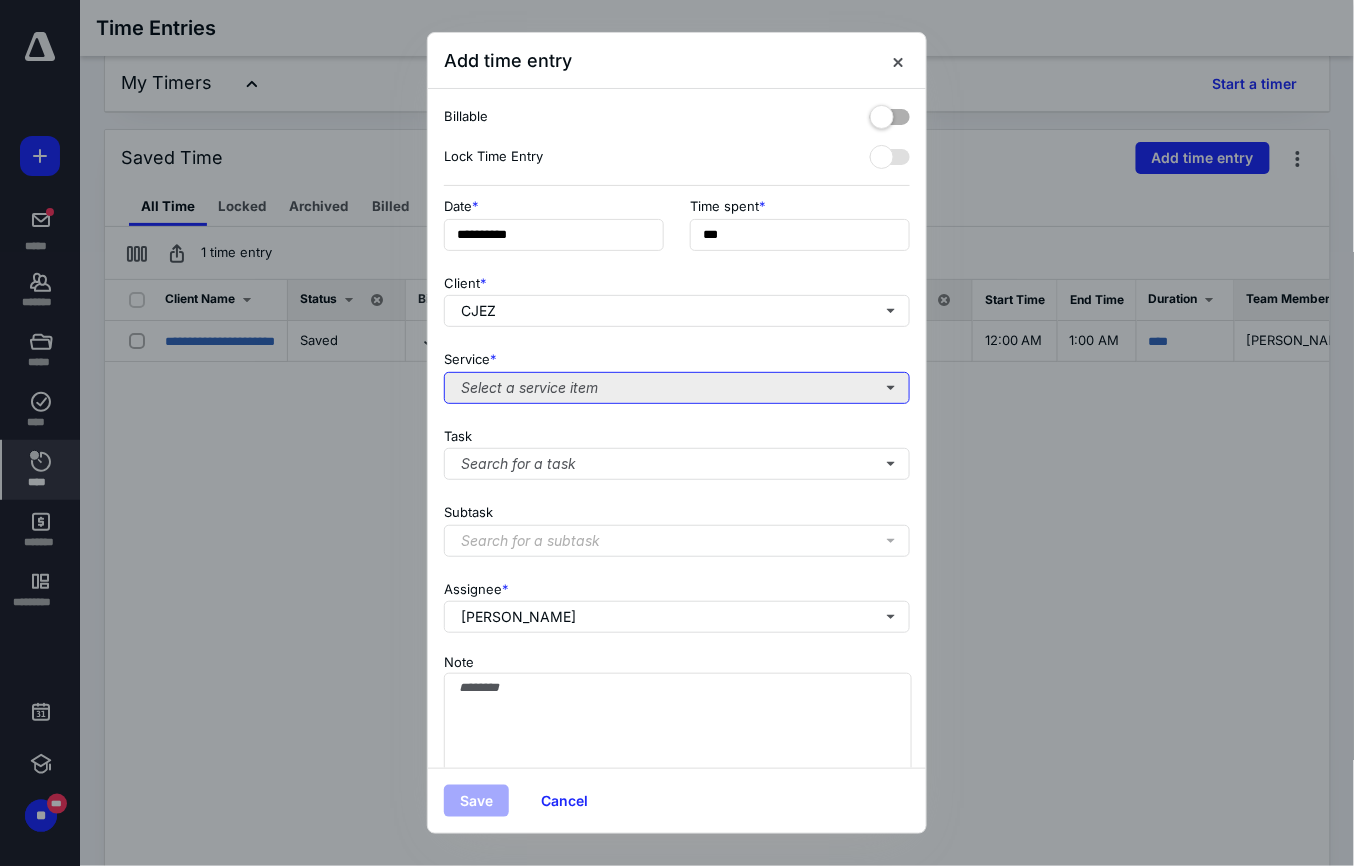click on "Select a service item" at bounding box center (677, 388) 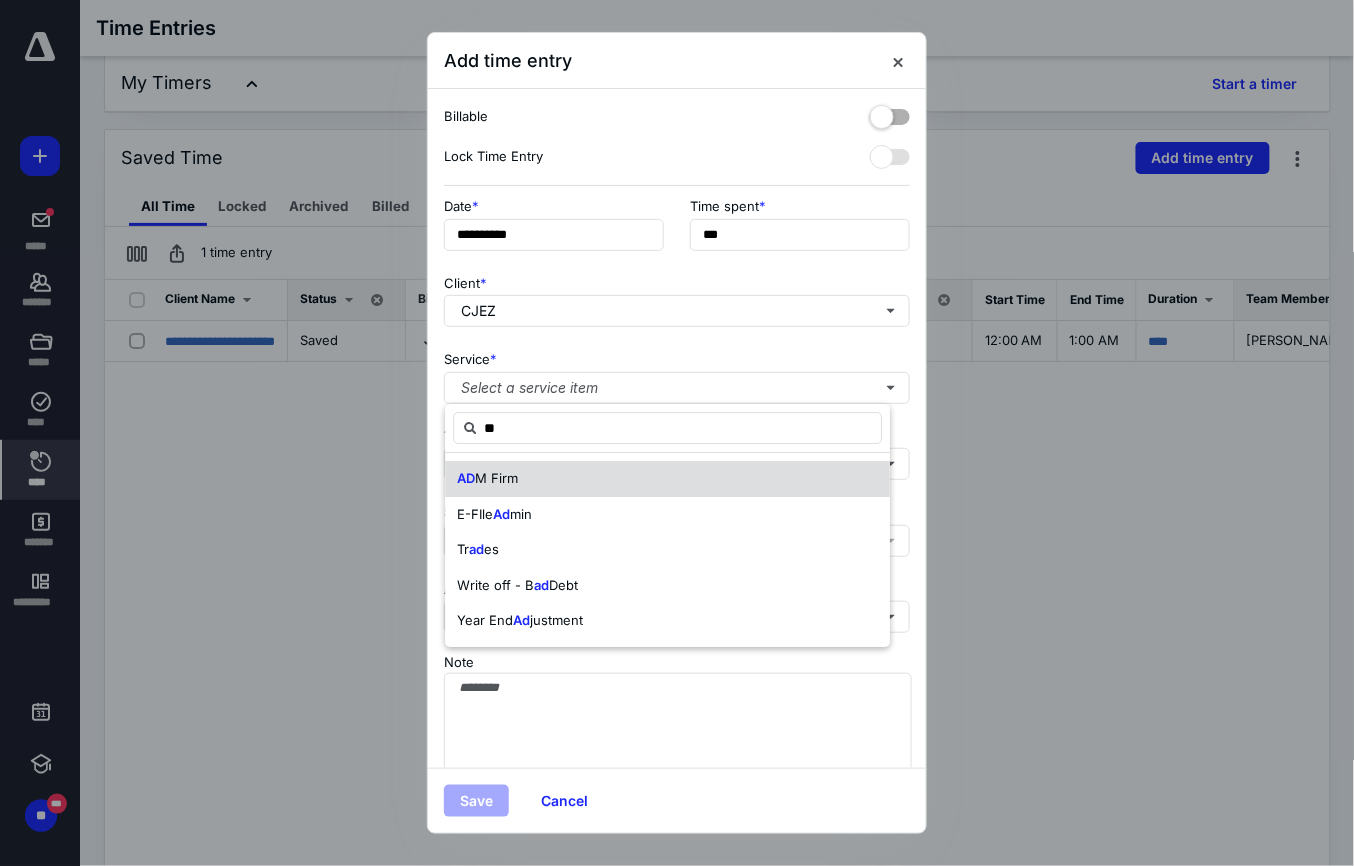 click on "AD M Firm" at bounding box center (667, 479) 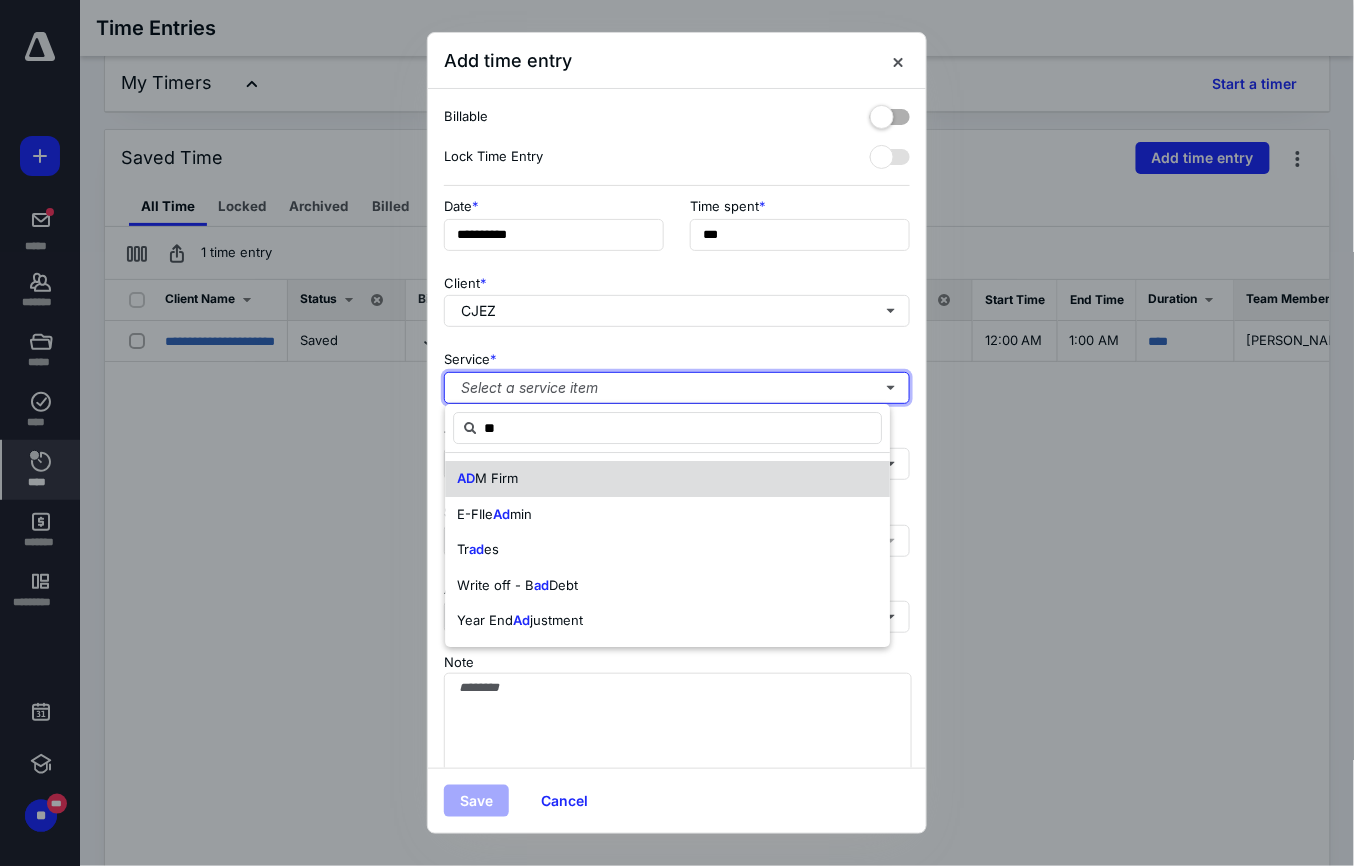 type 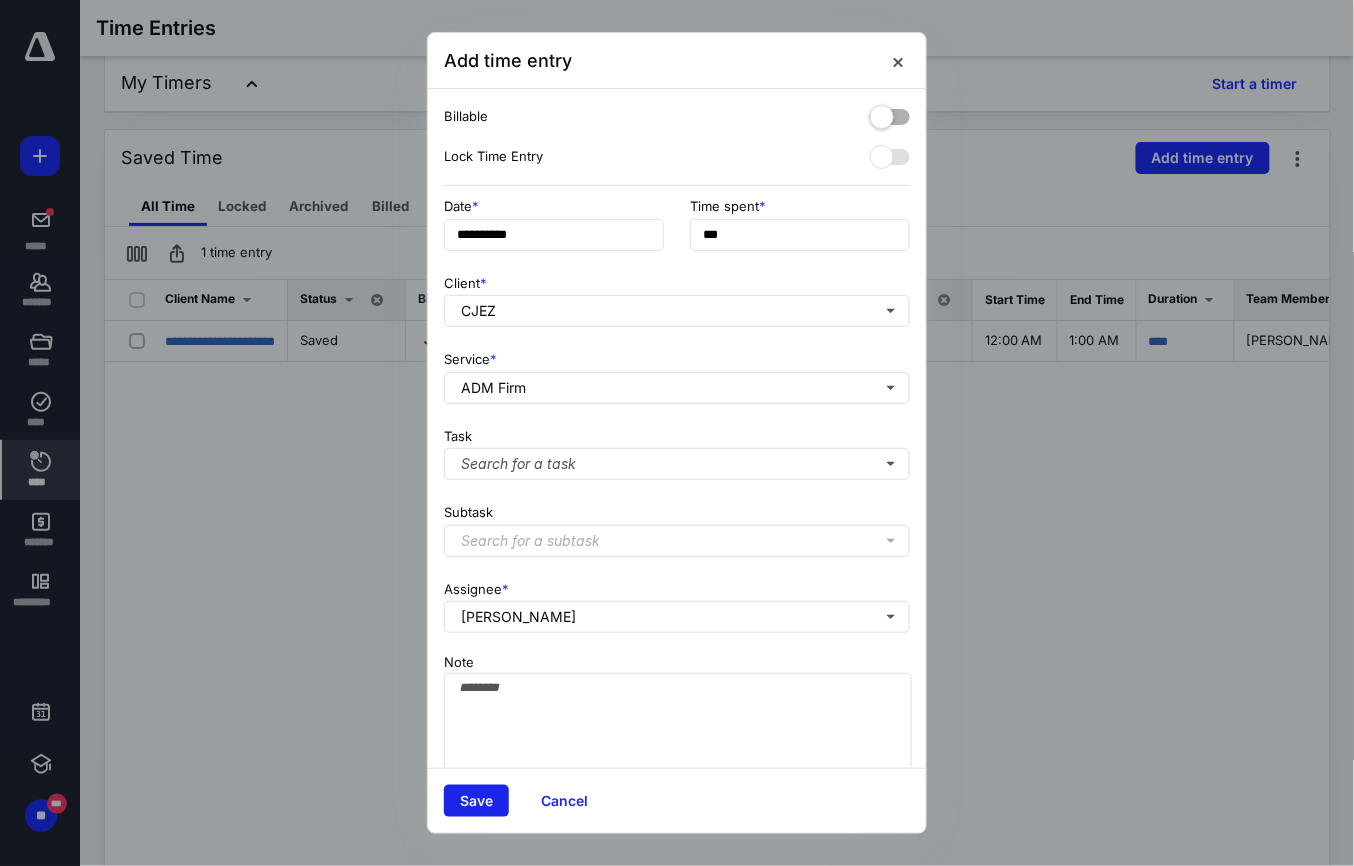 click on "Save" 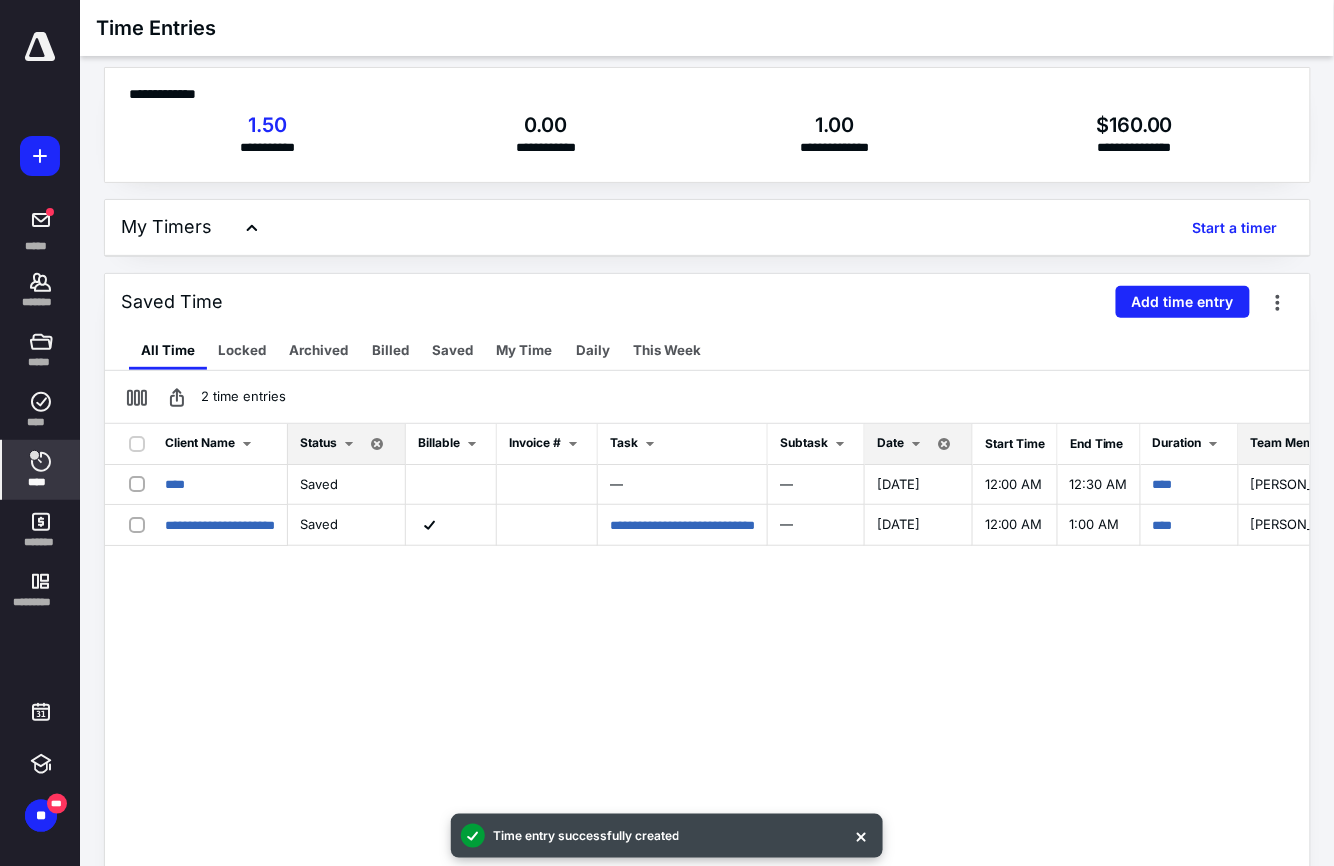 scroll, scrollTop: 0, scrollLeft: 0, axis: both 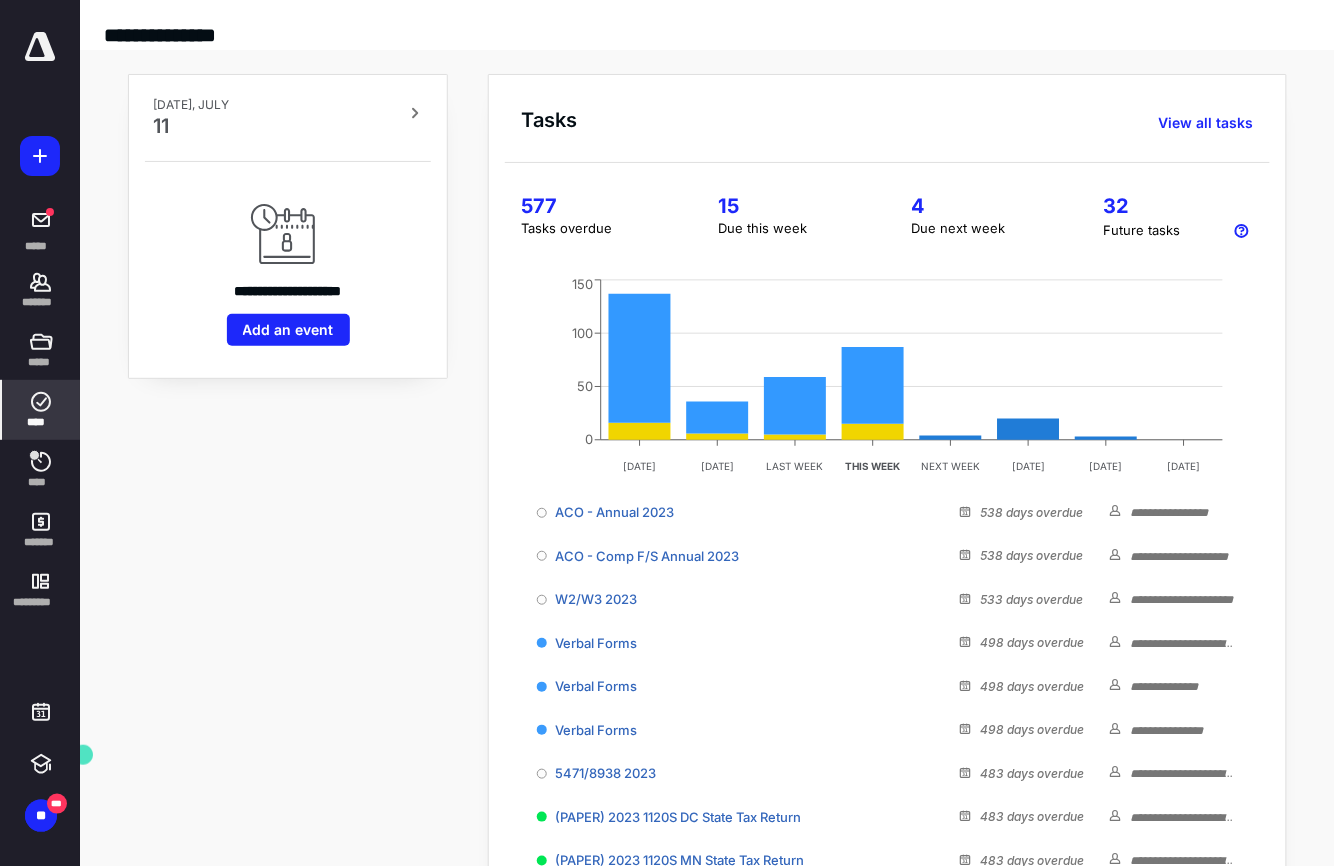 click on "****" at bounding box center (41, 410) 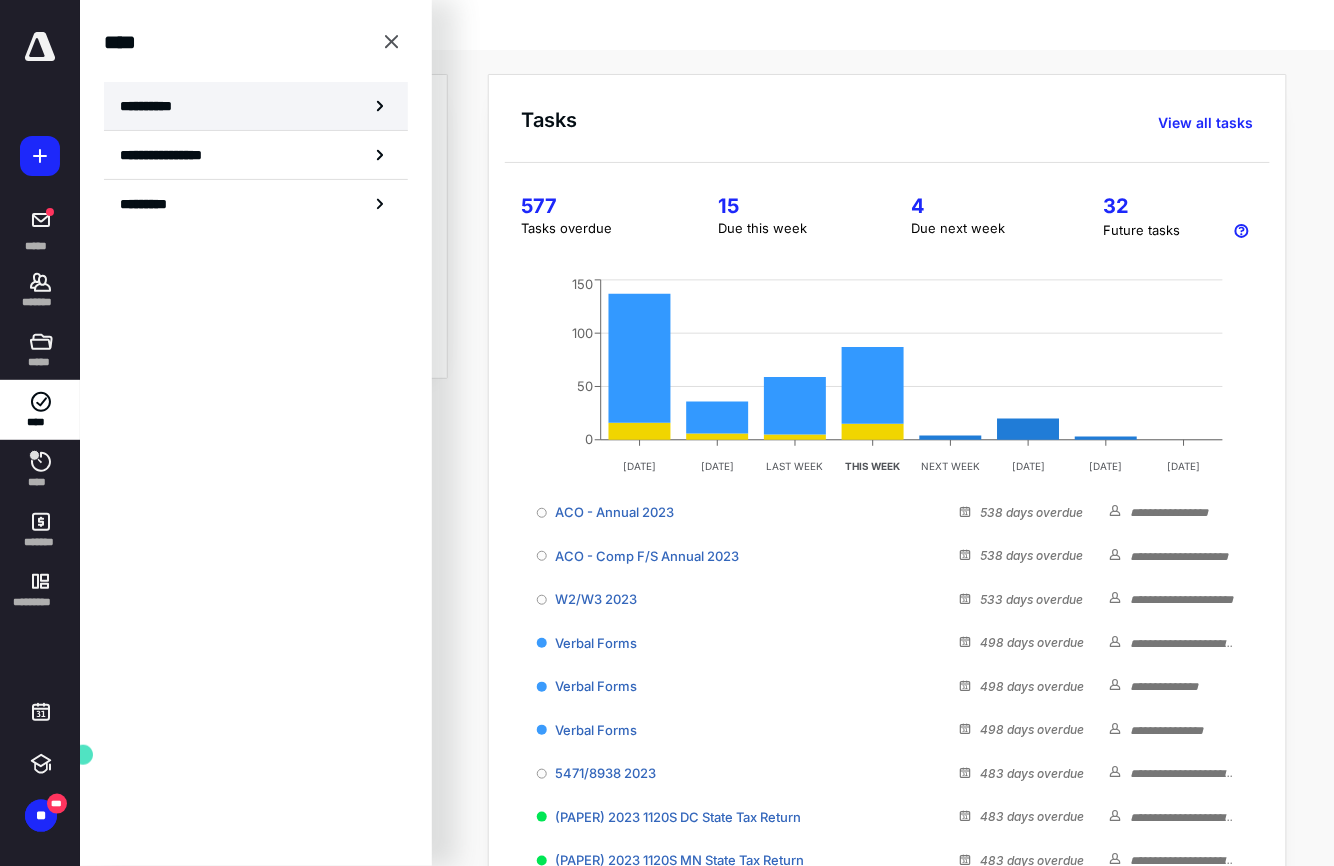 click on "**********" at bounding box center [256, 106] 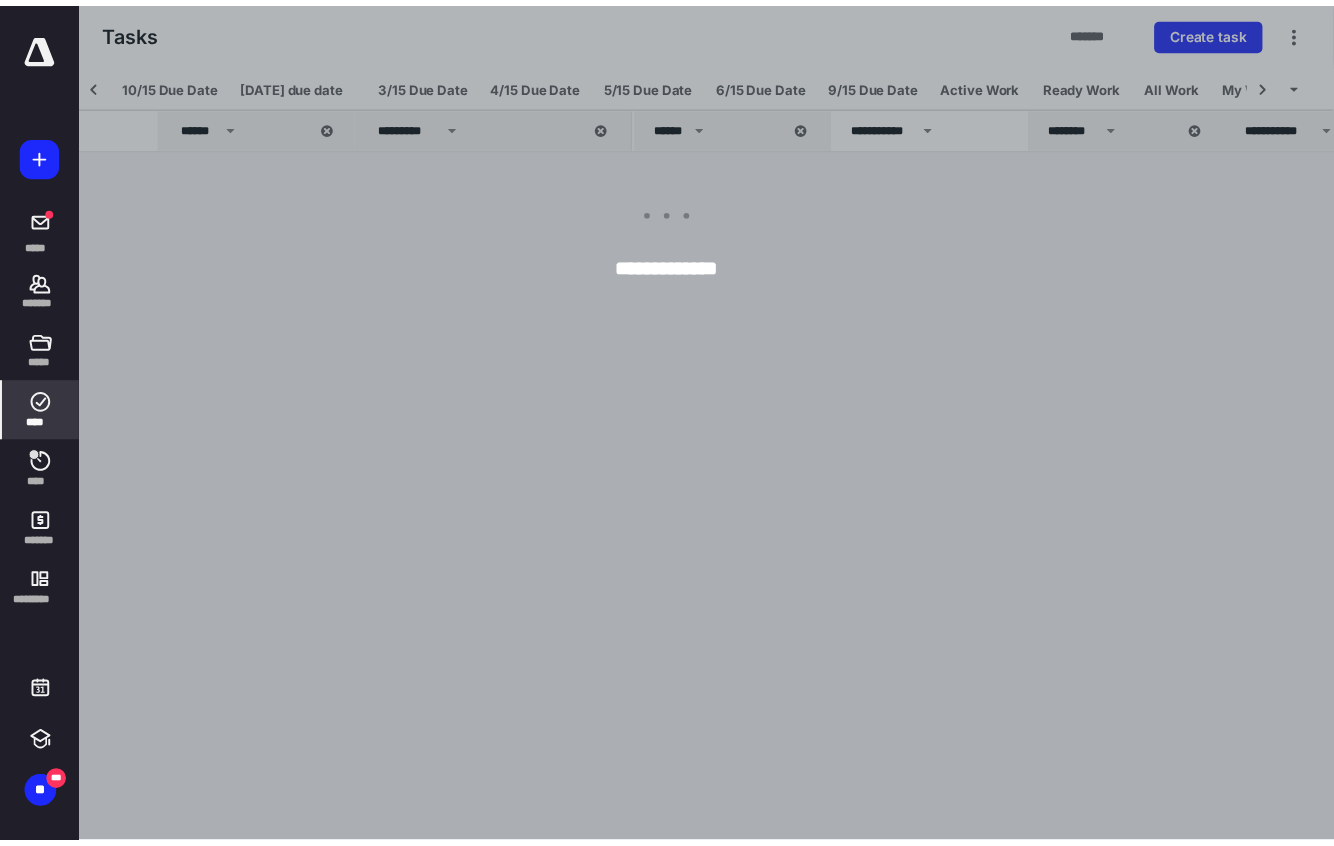 scroll, scrollTop: 0, scrollLeft: 178, axis: horizontal 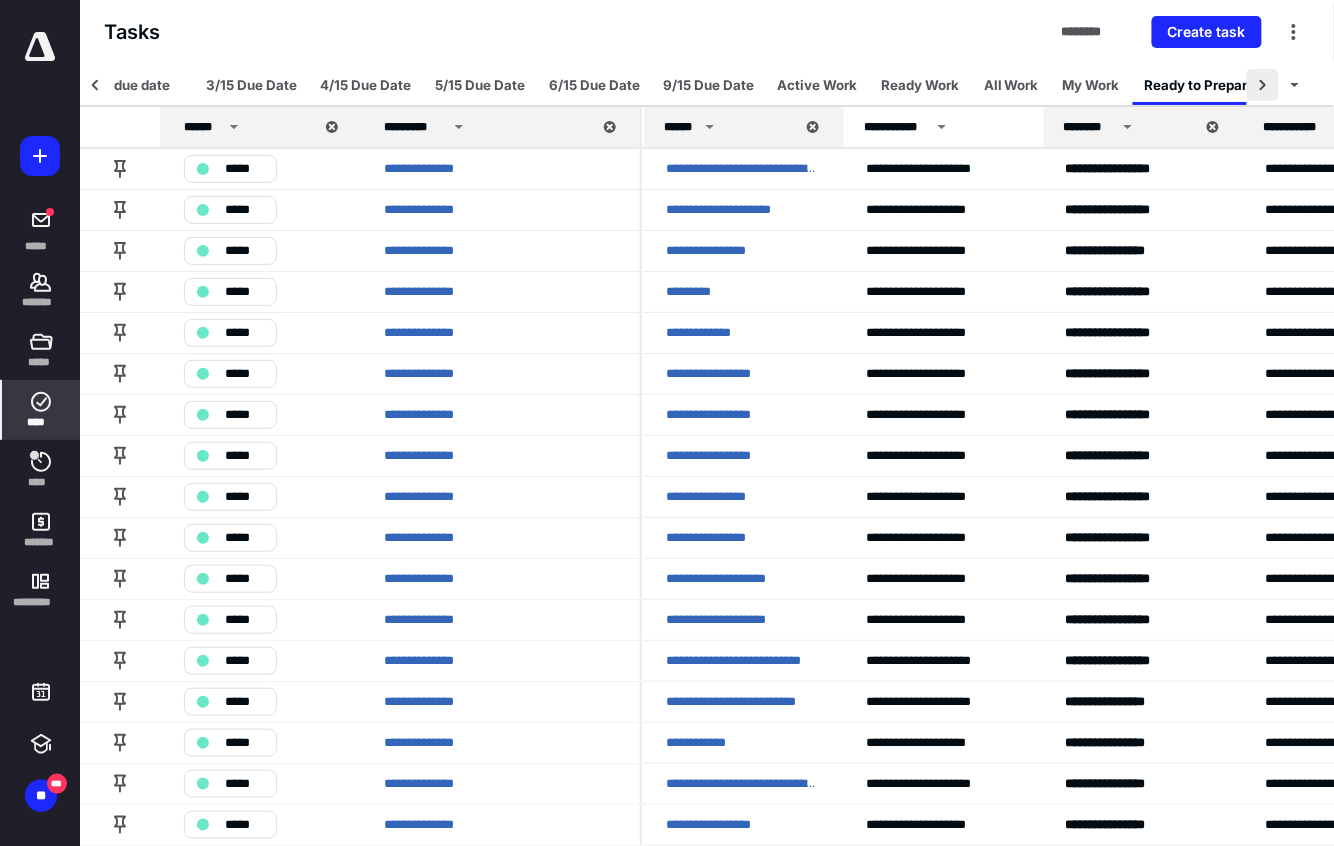 click at bounding box center (1263, 85) 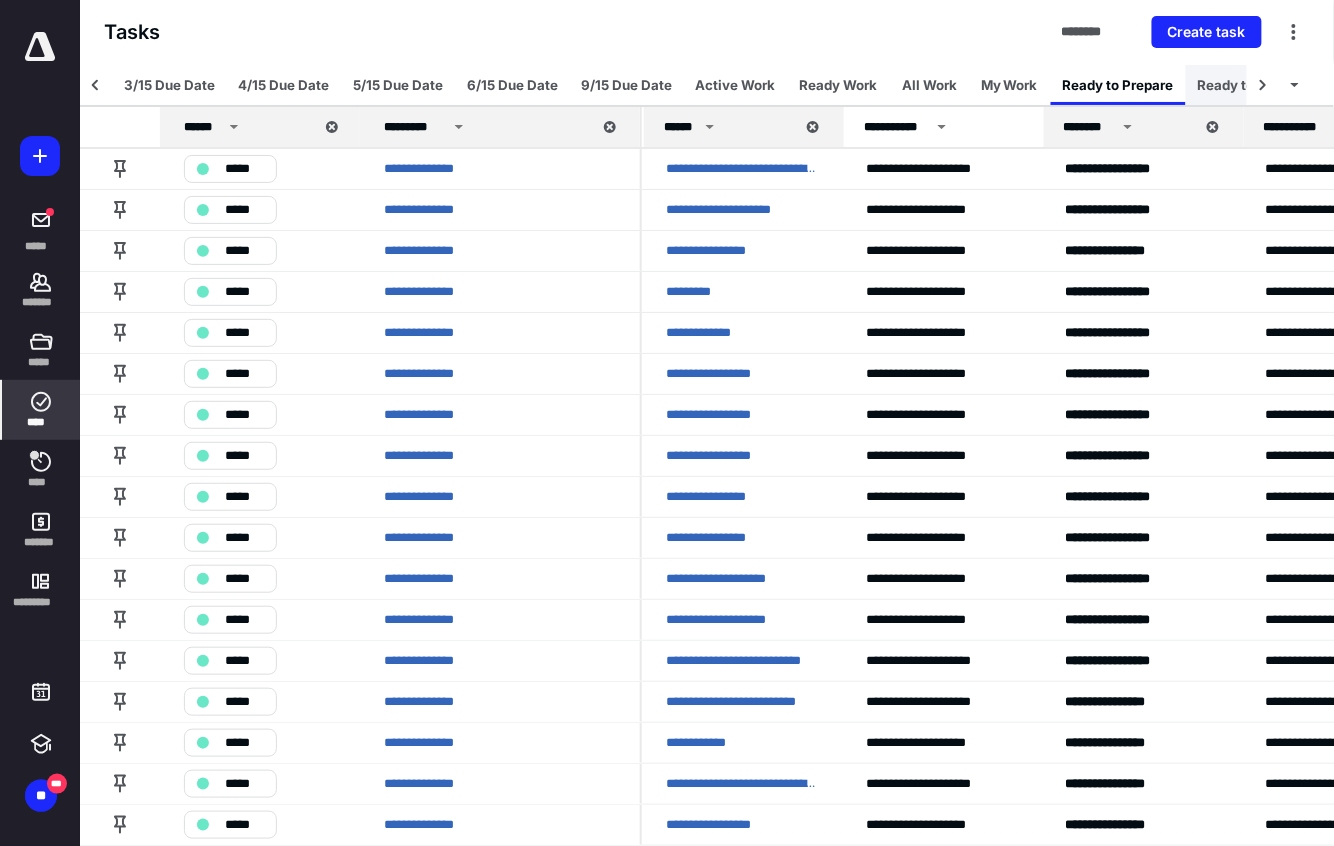 click on "Ready to Notify" at bounding box center [1248, 85] 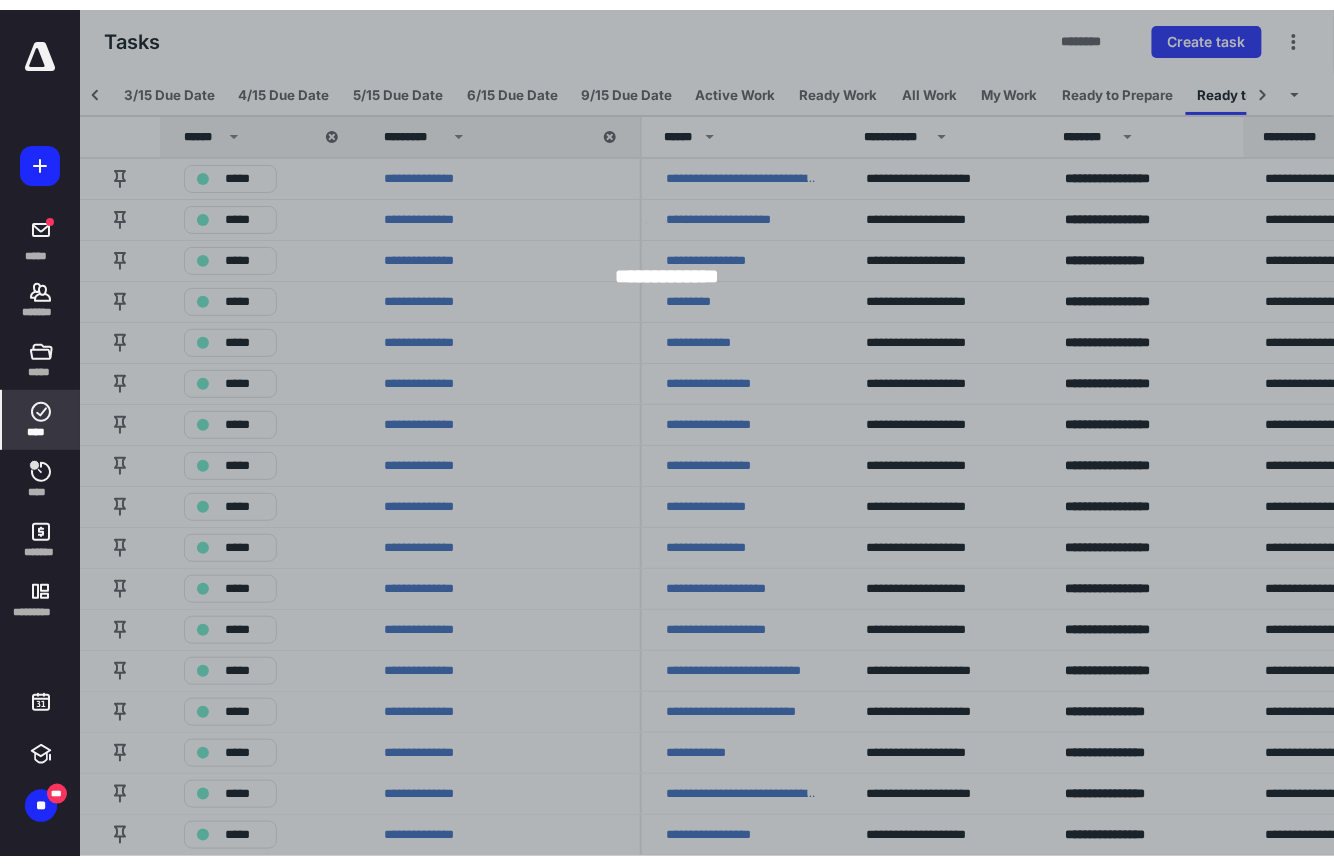 scroll, scrollTop: 0, scrollLeft: 322, axis: horizontal 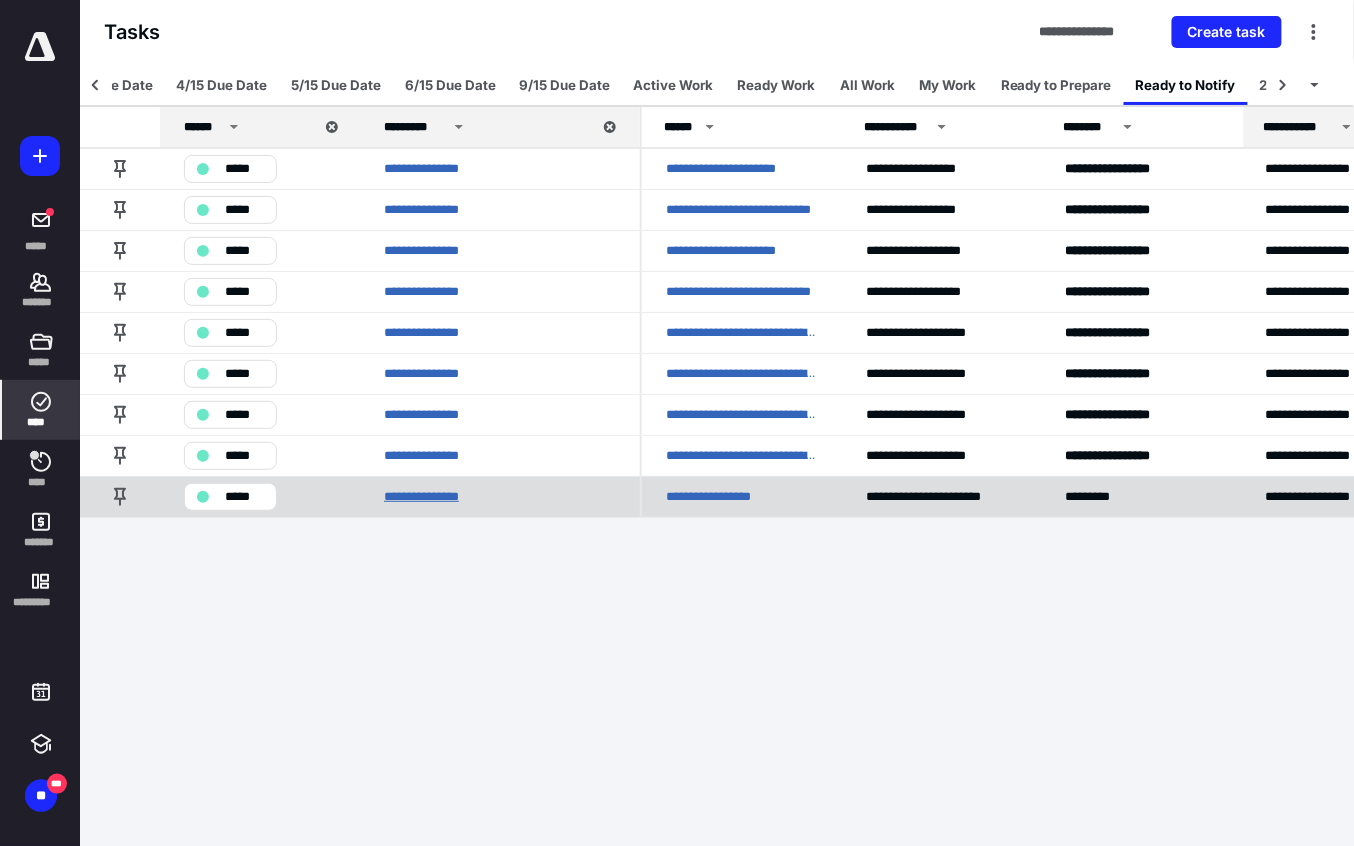 click on "**********" at bounding box center (427, 497) 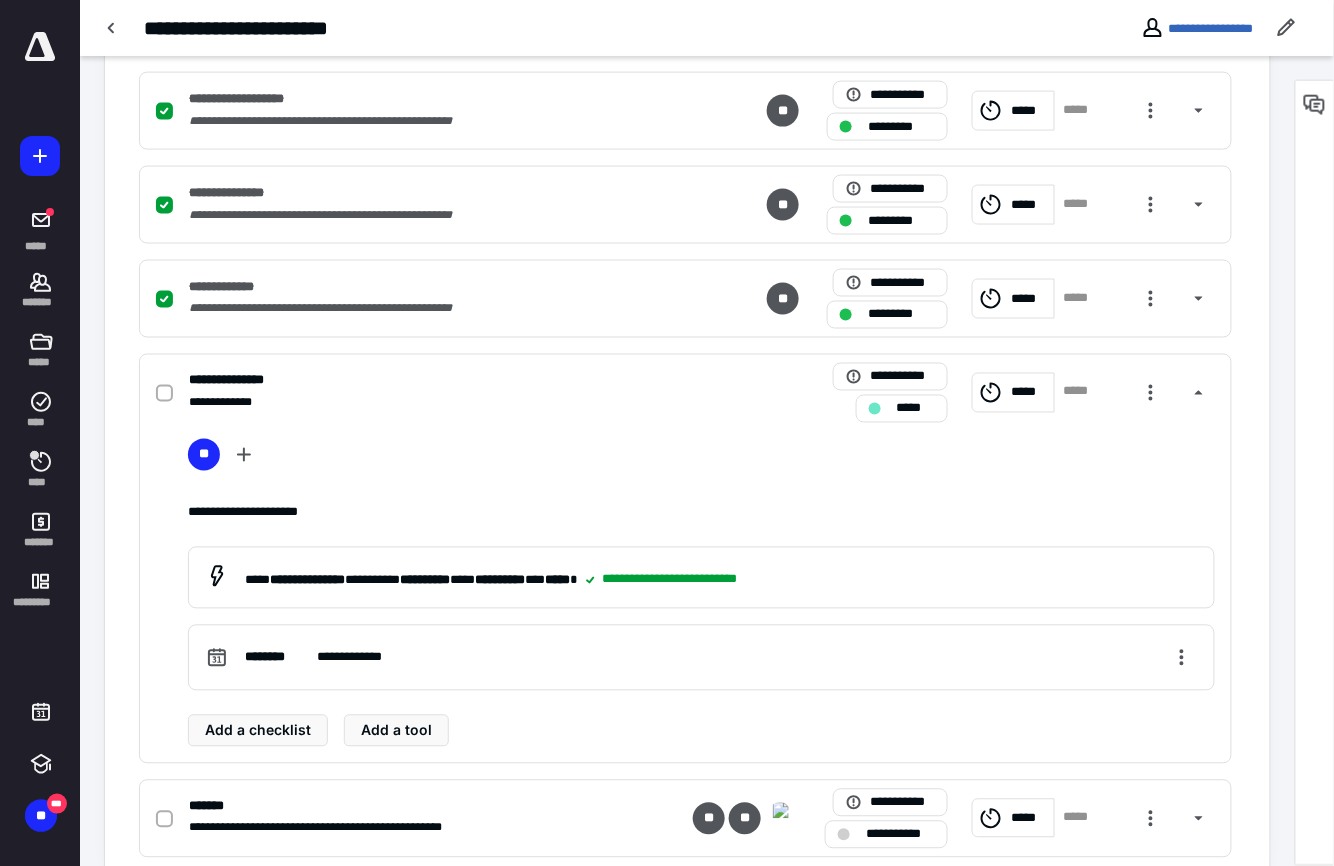 scroll, scrollTop: 740, scrollLeft: 0, axis: vertical 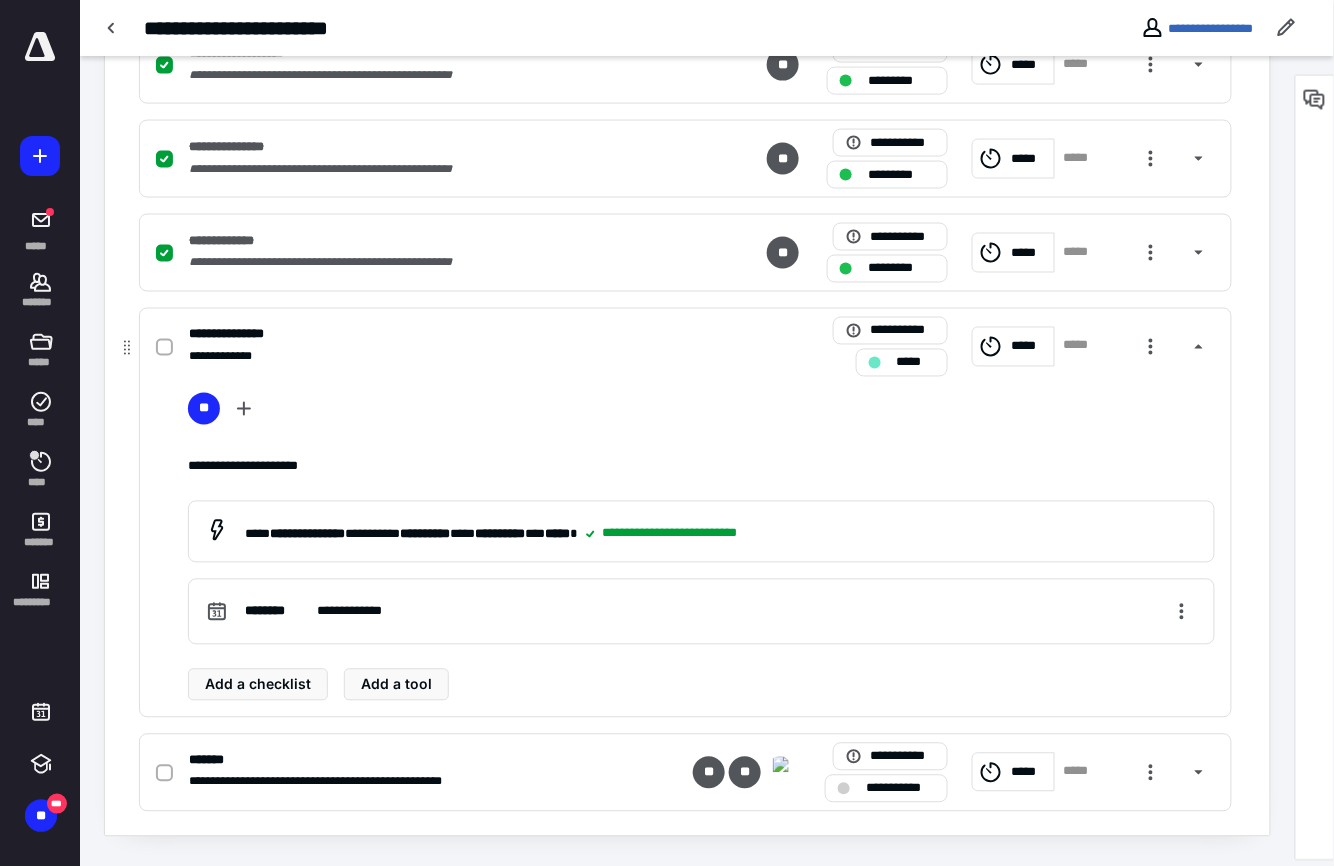 click at bounding box center (164, 348) 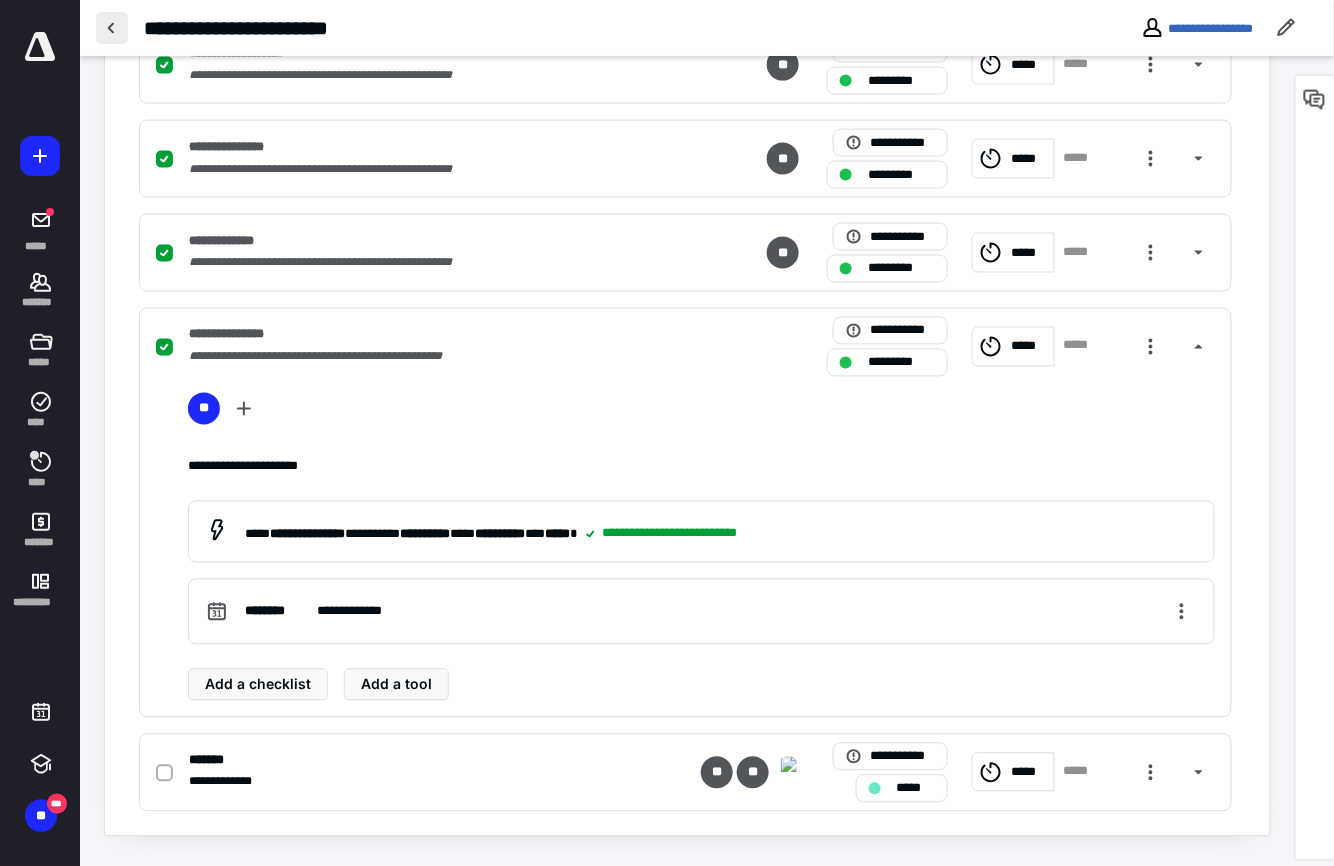 click at bounding box center (112, 28) 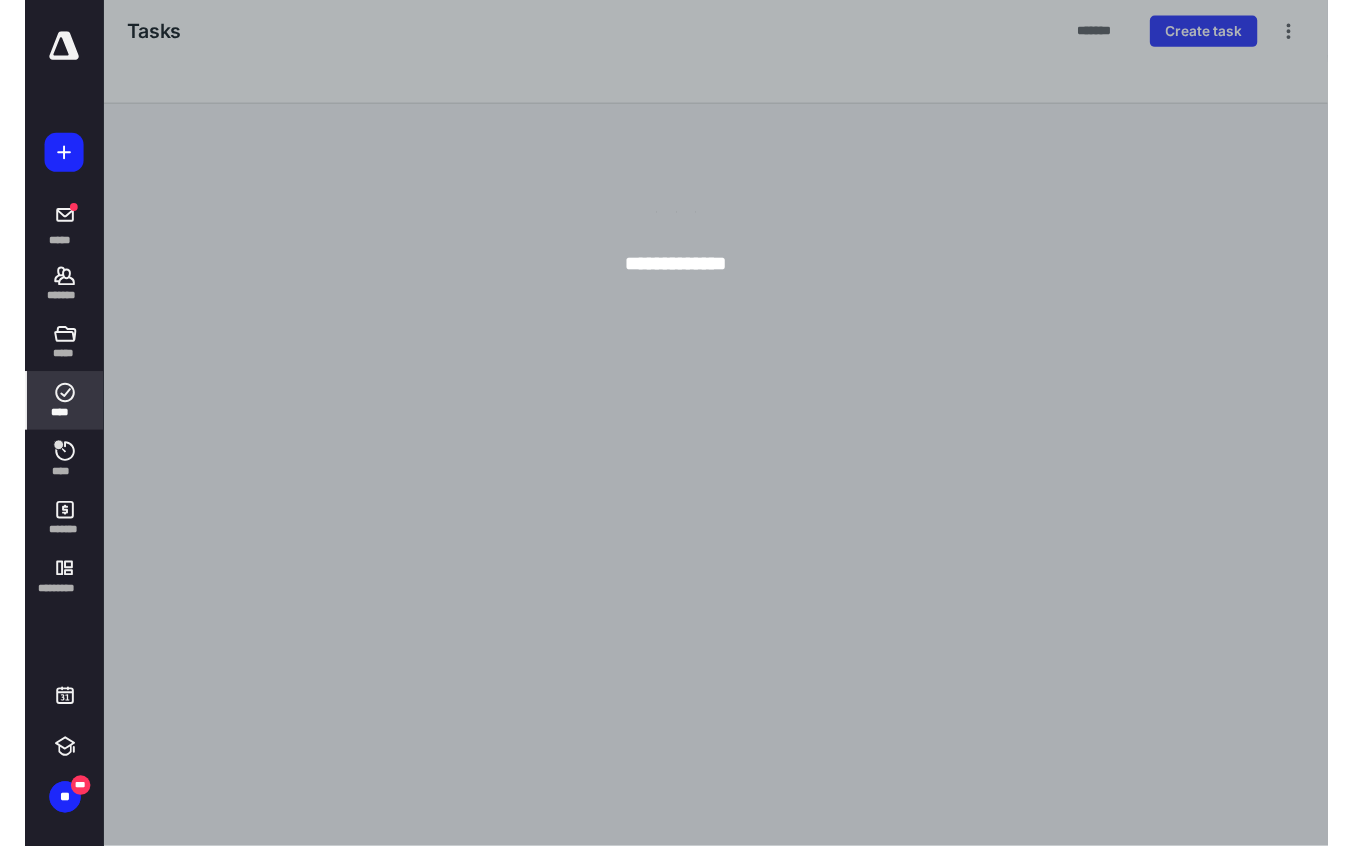 scroll, scrollTop: 0, scrollLeft: 0, axis: both 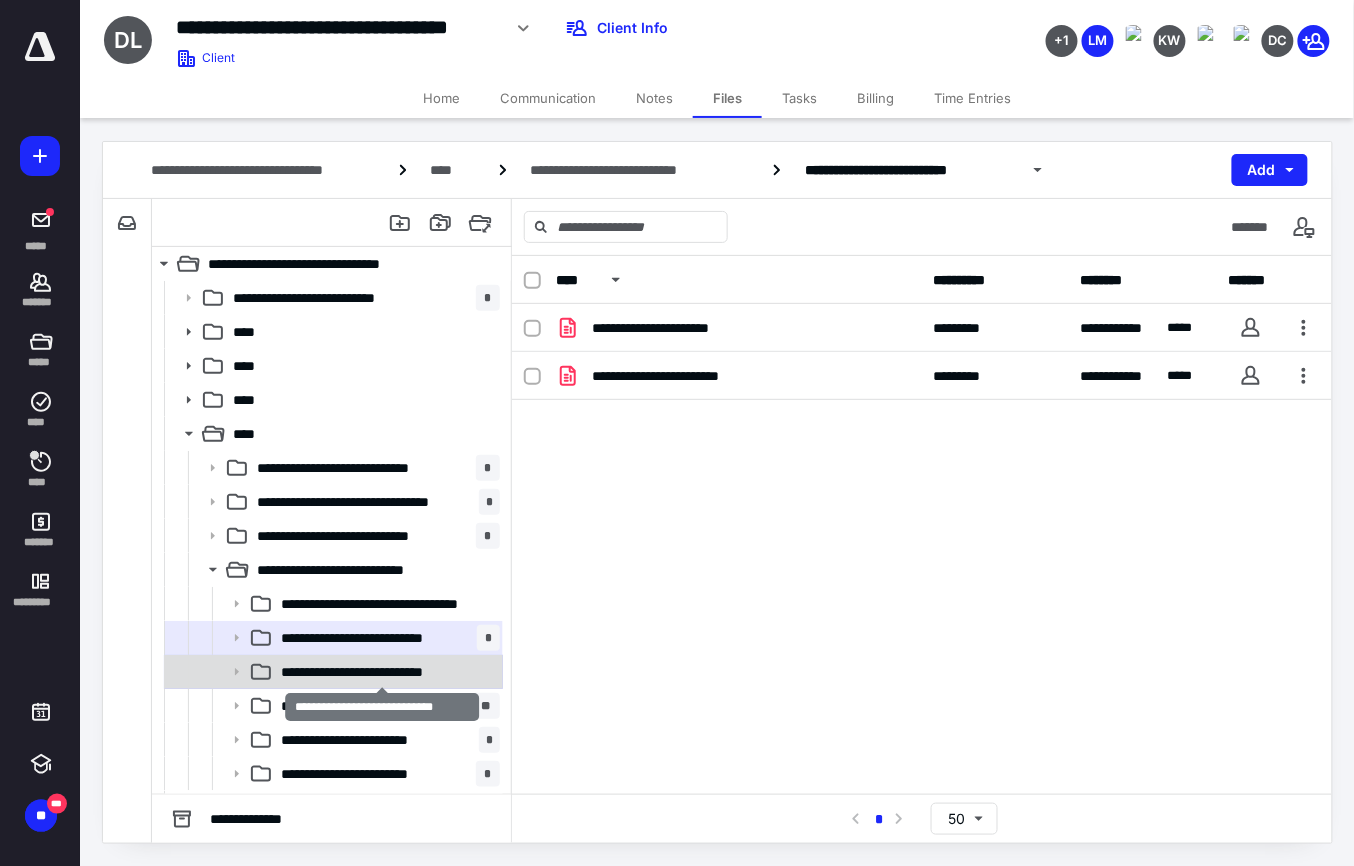 click on "**********" at bounding box center (381, 672) 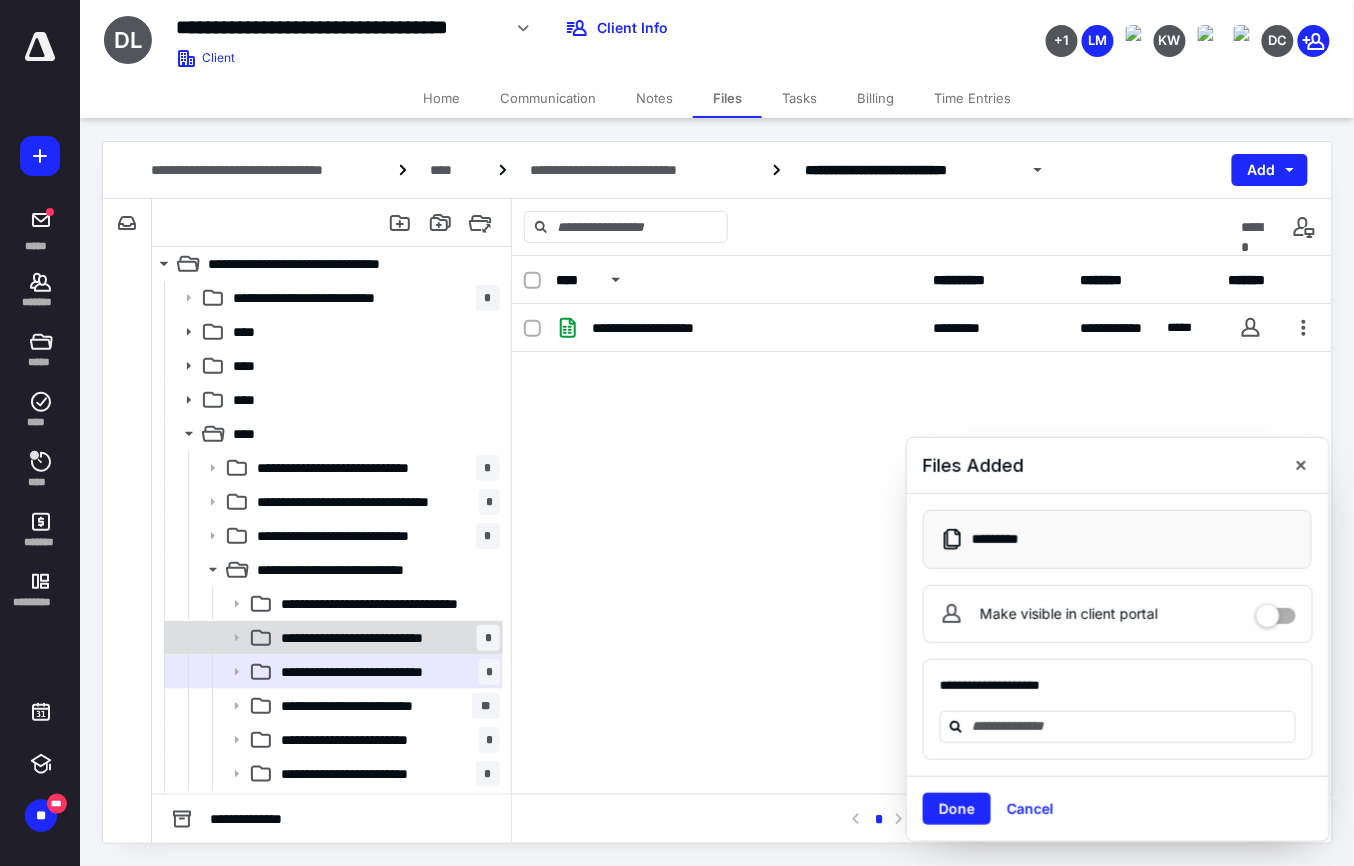 click on "**********" at bounding box center [370, 638] 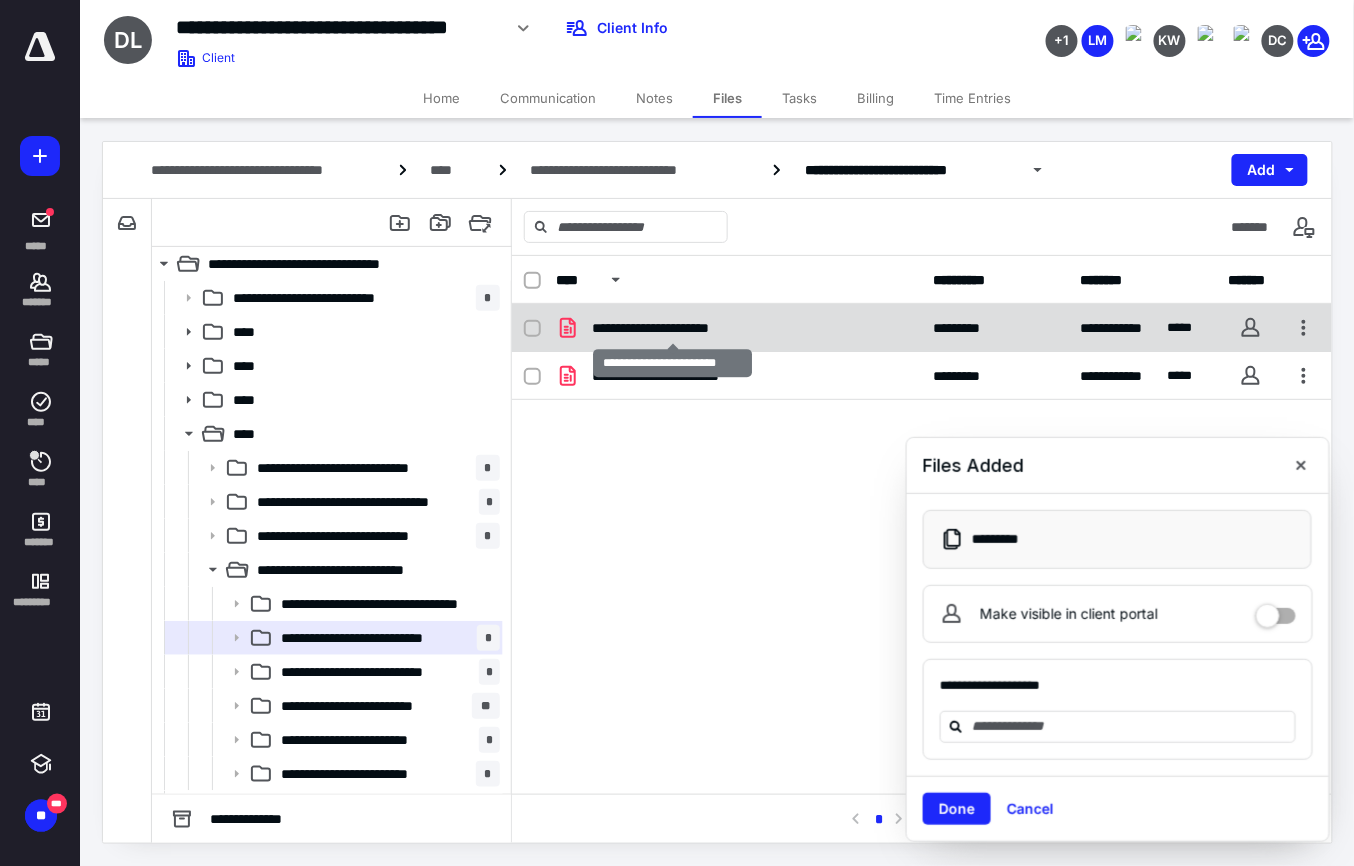 click on "**********" at bounding box center [672, 328] 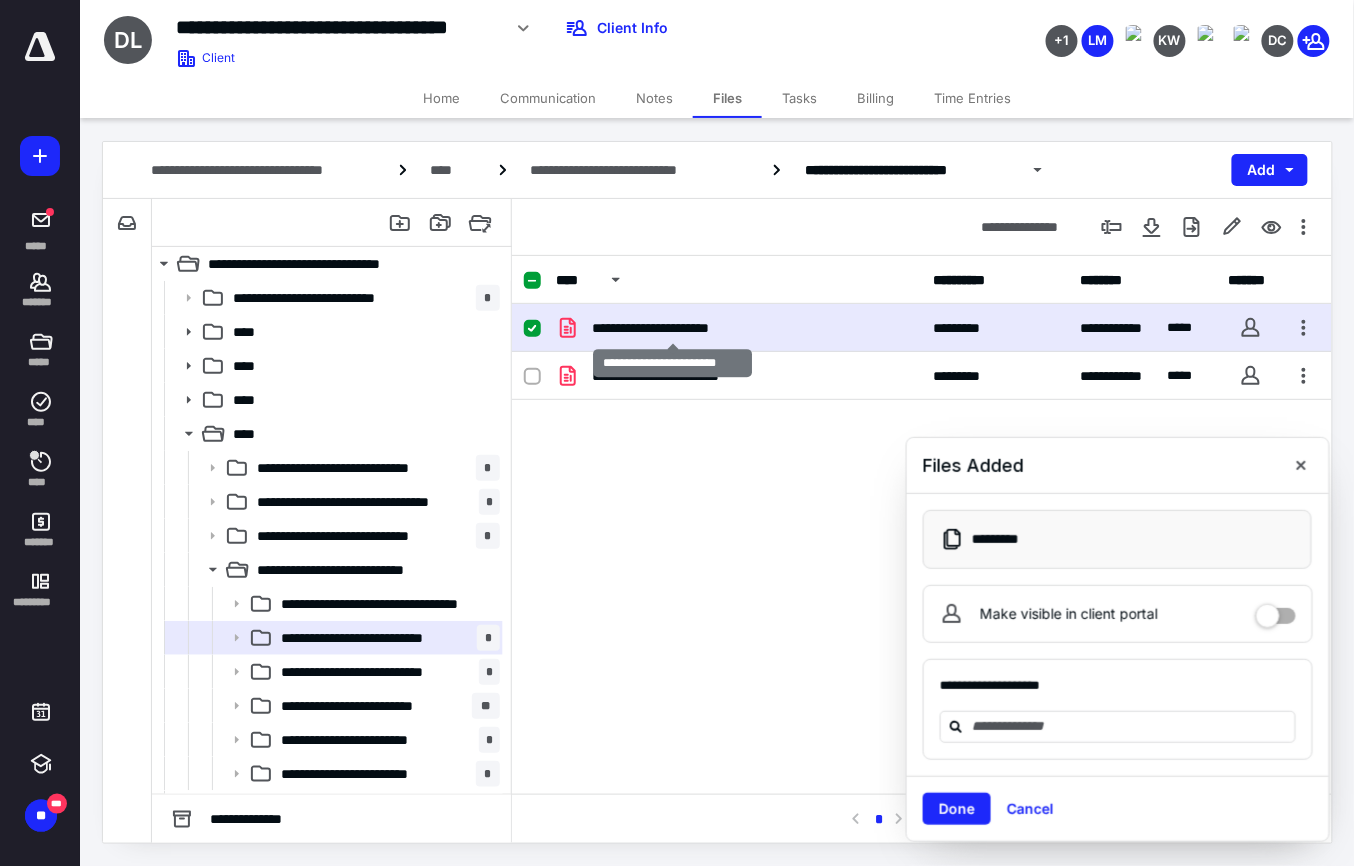 click on "**********" at bounding box center [672, 328] 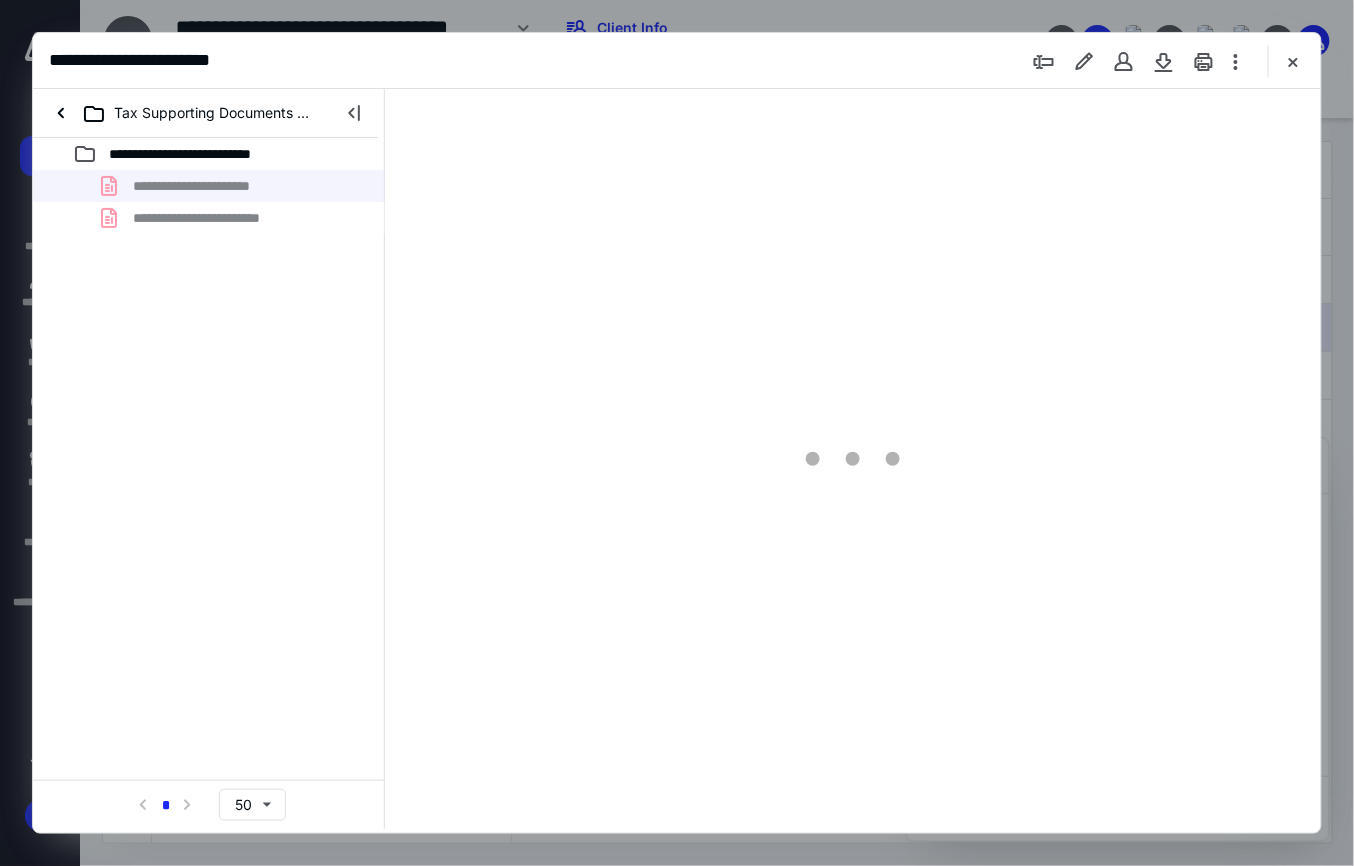scroll, scrollTop: 0, scrollLeft: 0, axis: both 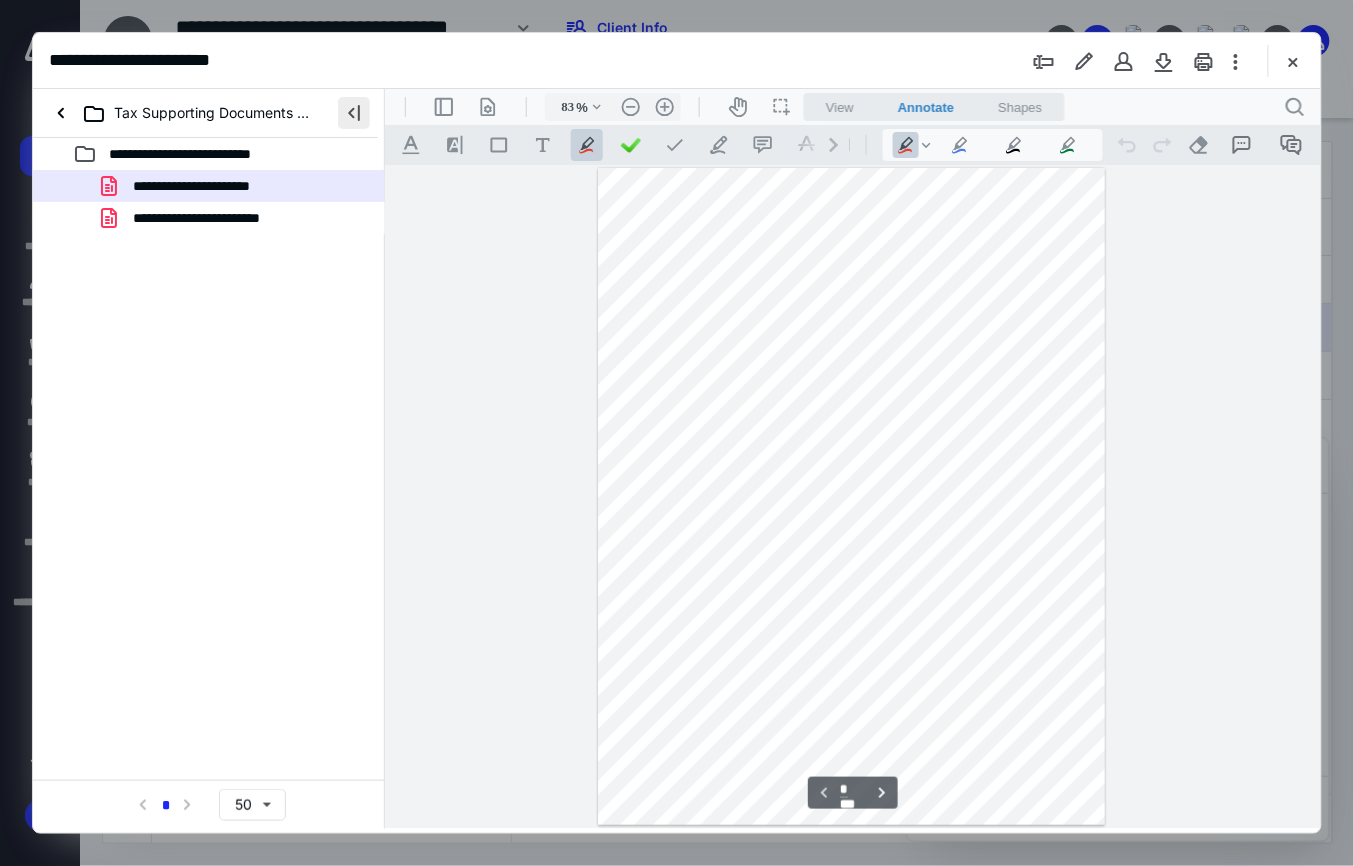 click at bounding box center (354, 113) 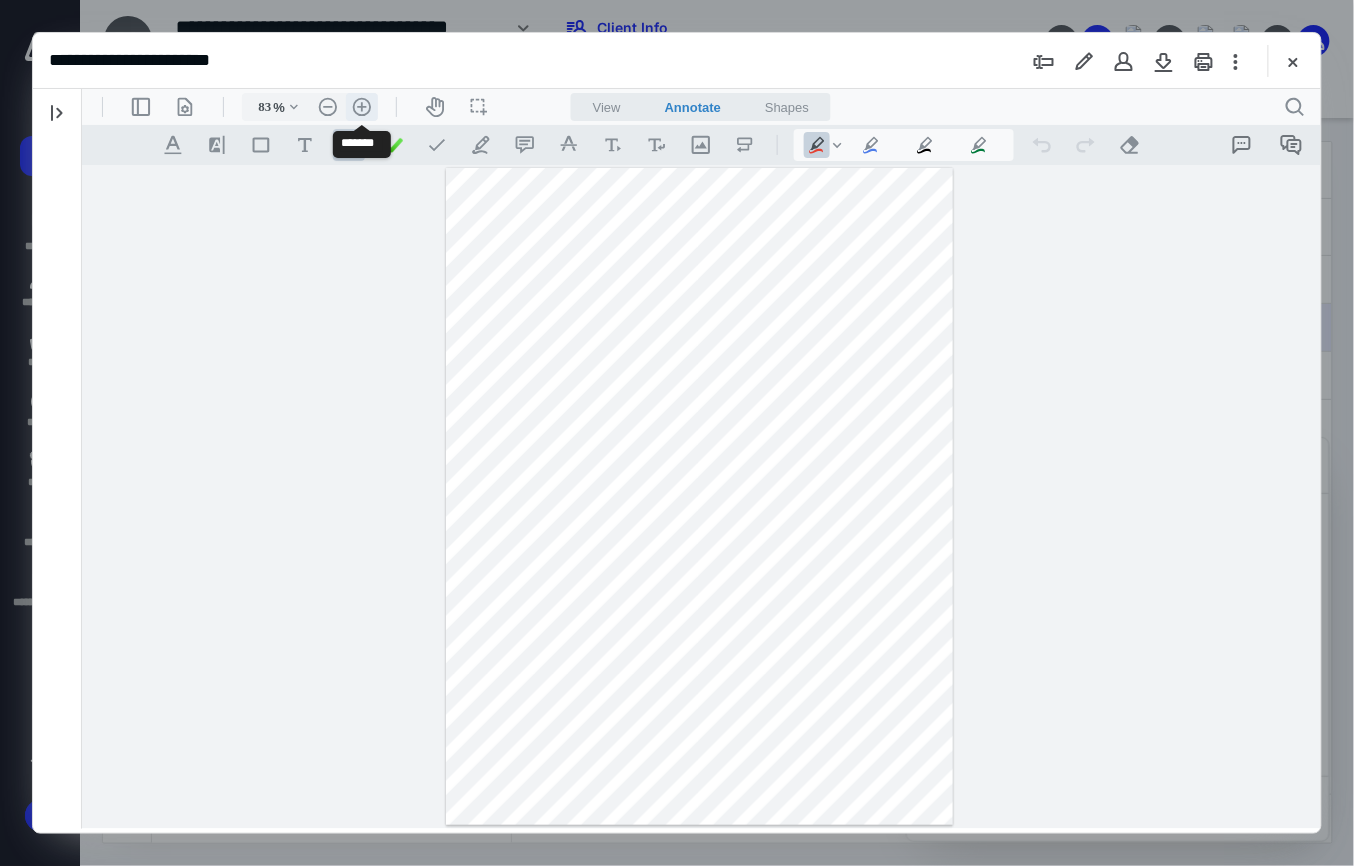click on ".cls-1{fill:#abb0c4;} icon - header - zoom - in - line" at bounding box center [361, 106] 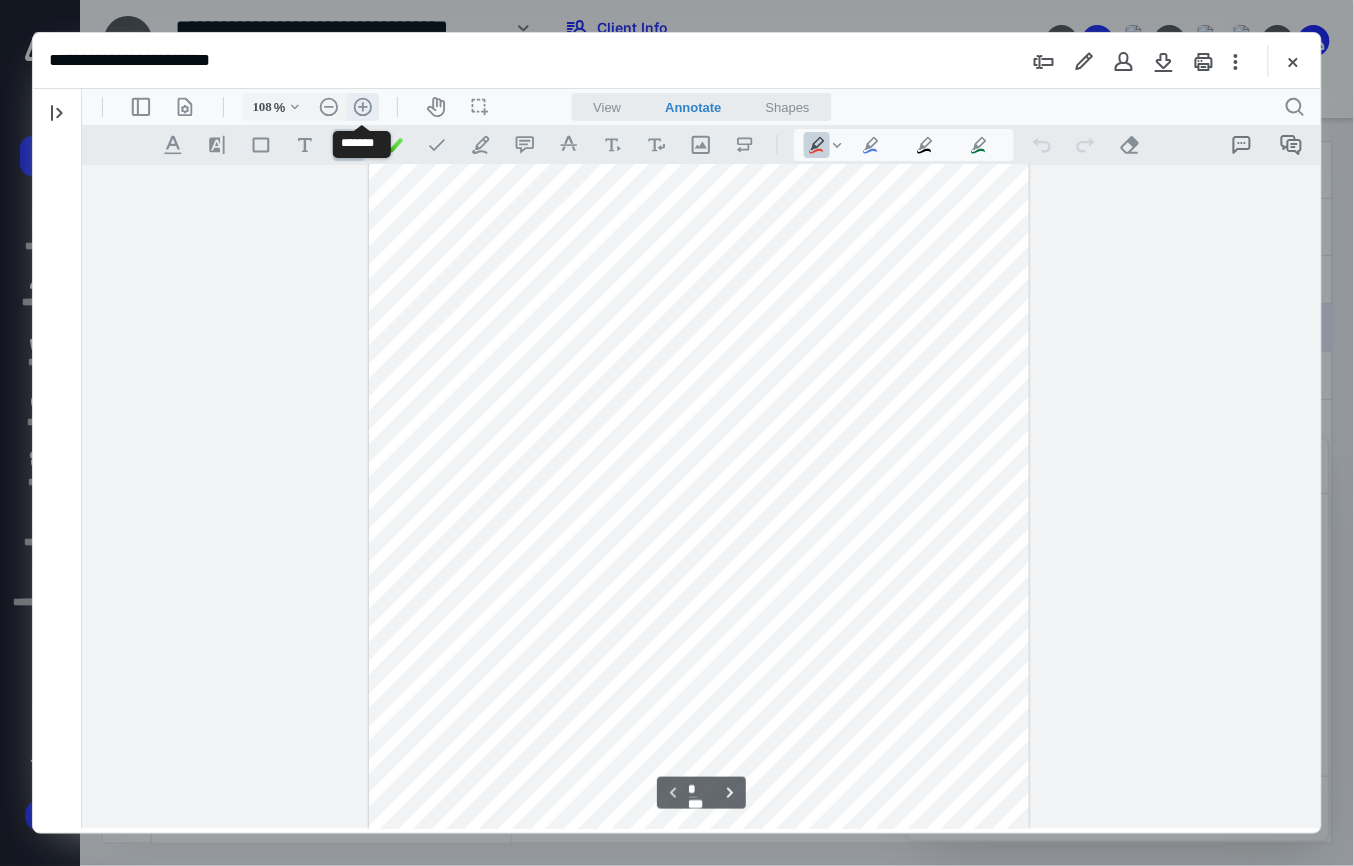 click on ".cls-1{fill:#abb0c4;} icon - header - zoom - in - line" at bounding box center [362, 106] 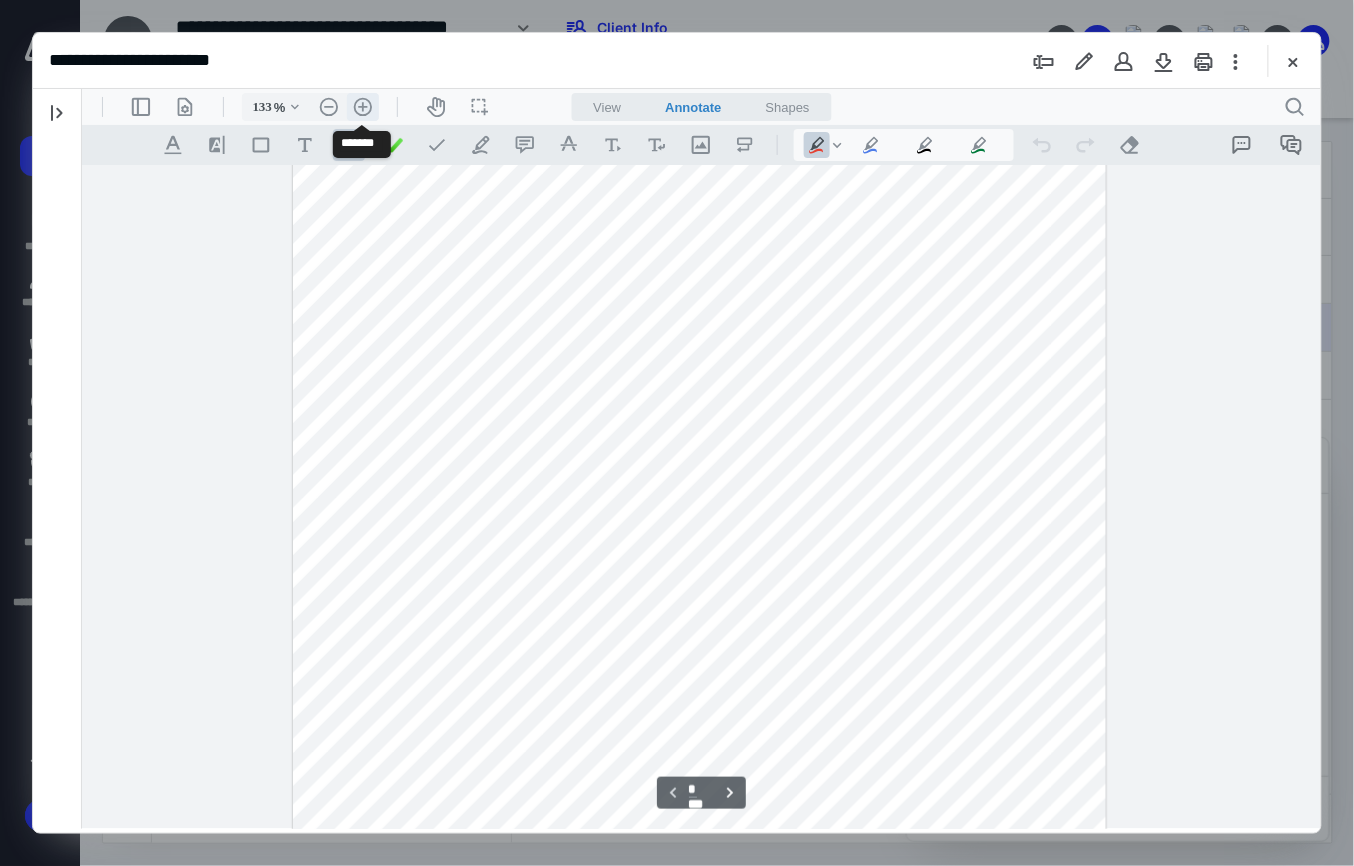 click on ".cls-1{fill:#abb0c4;} icon - header - zoom - in - line" at bounding box center [362, 106] 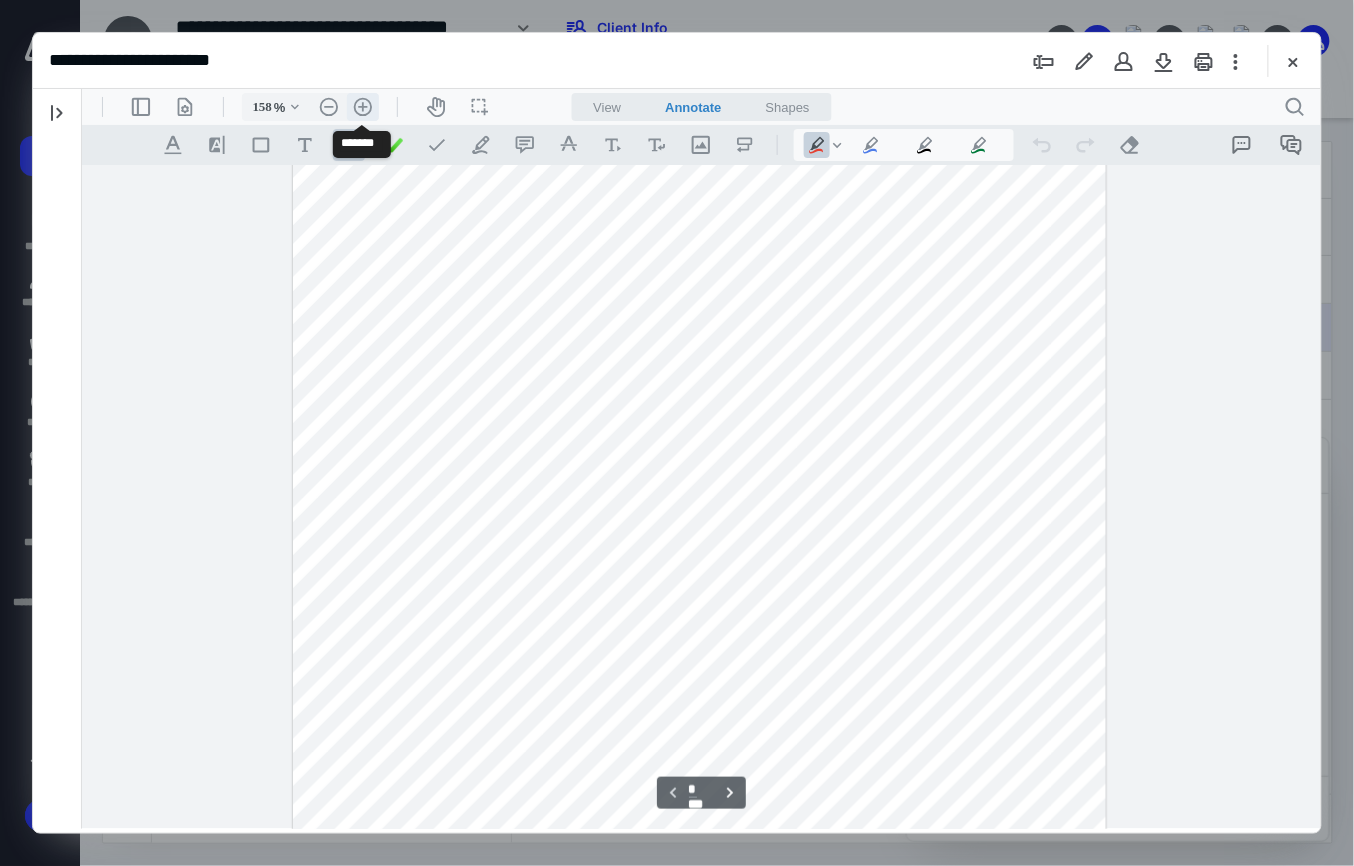 scroll, scrollTop: 264, scrollLeft: 0, axis: vertical 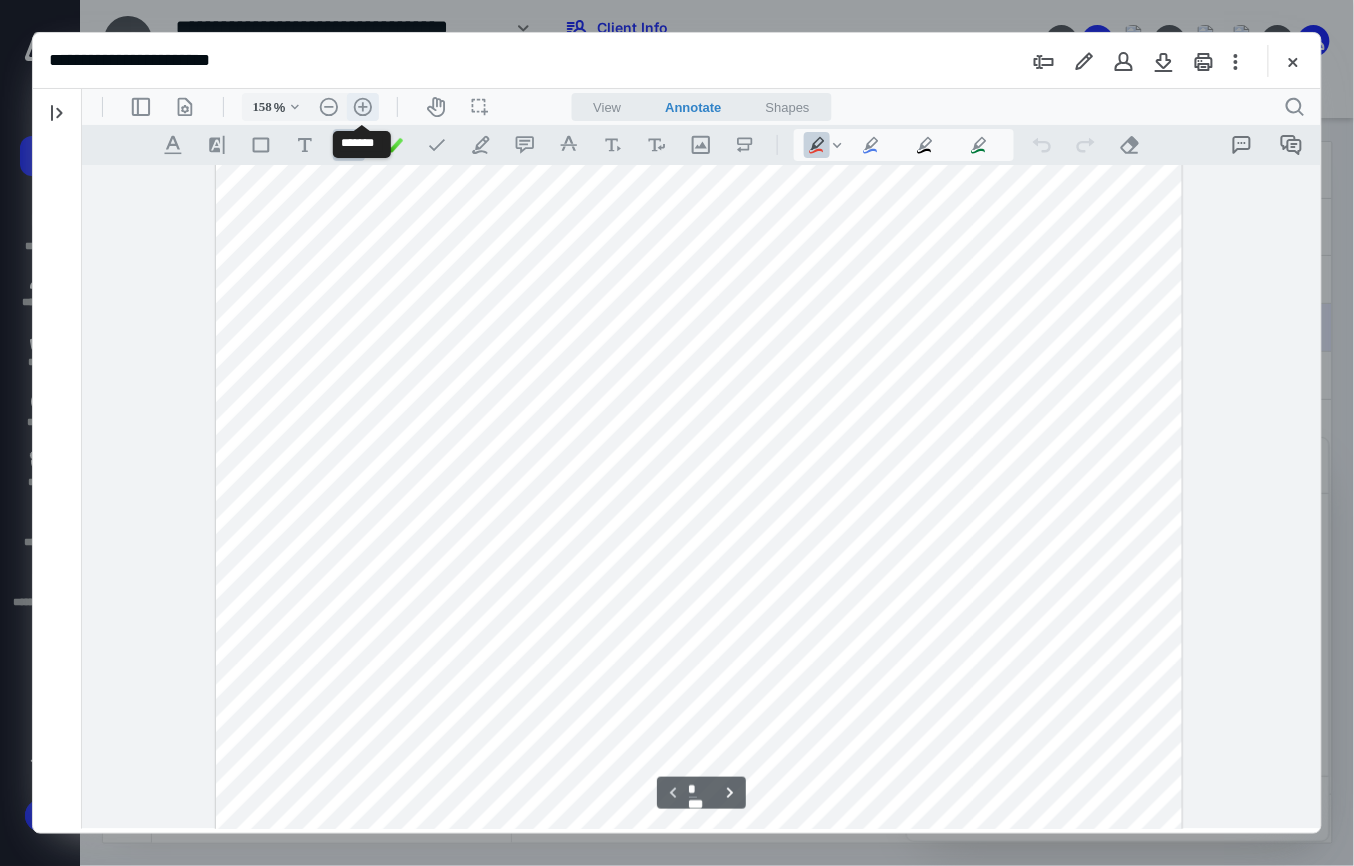 click on ".cls-1{fill:#abb0c4;} icon - header - zoom - in - line" at bounding box center [362, 106] 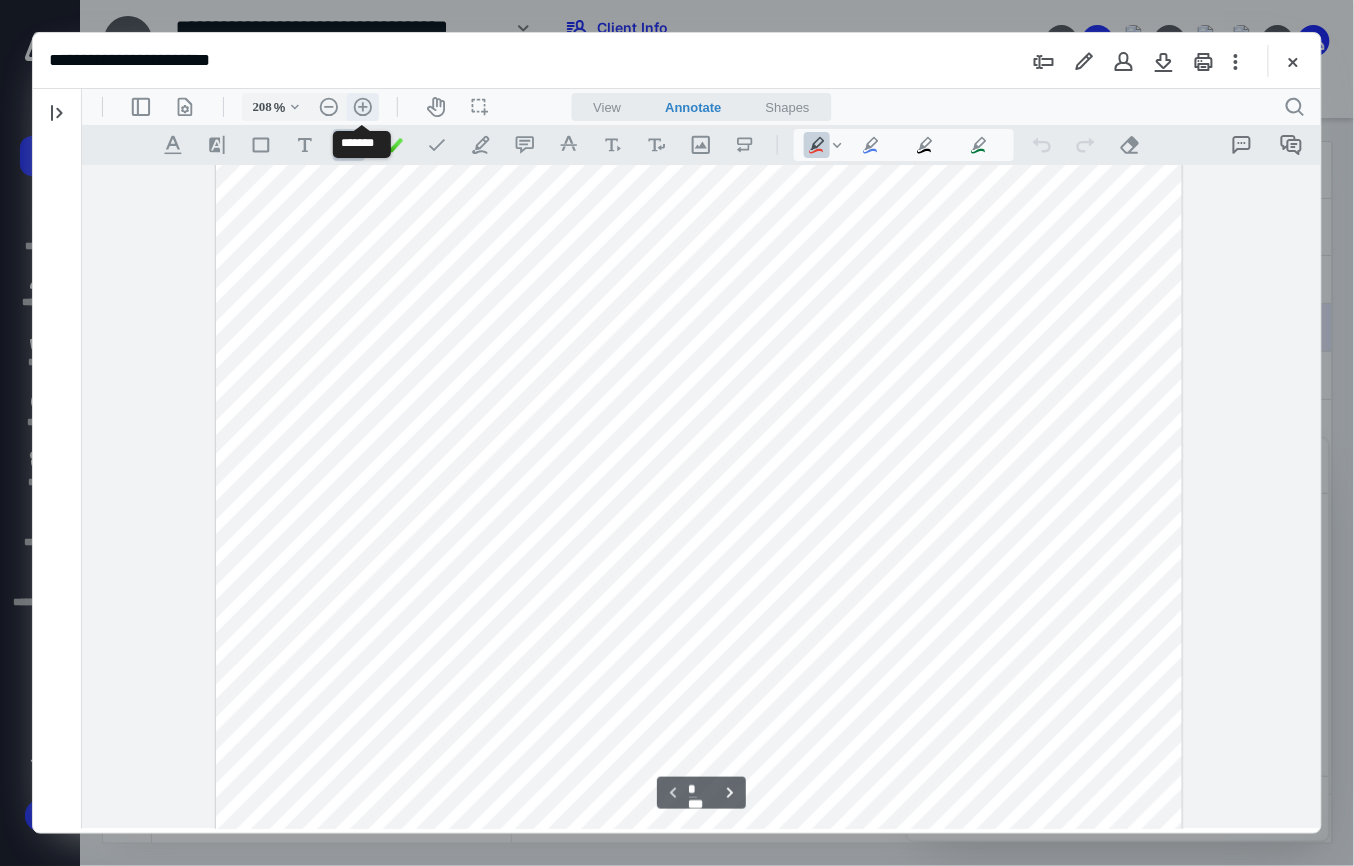 scroll, scrollTop: 440, scrollLeft: 30, axis: both 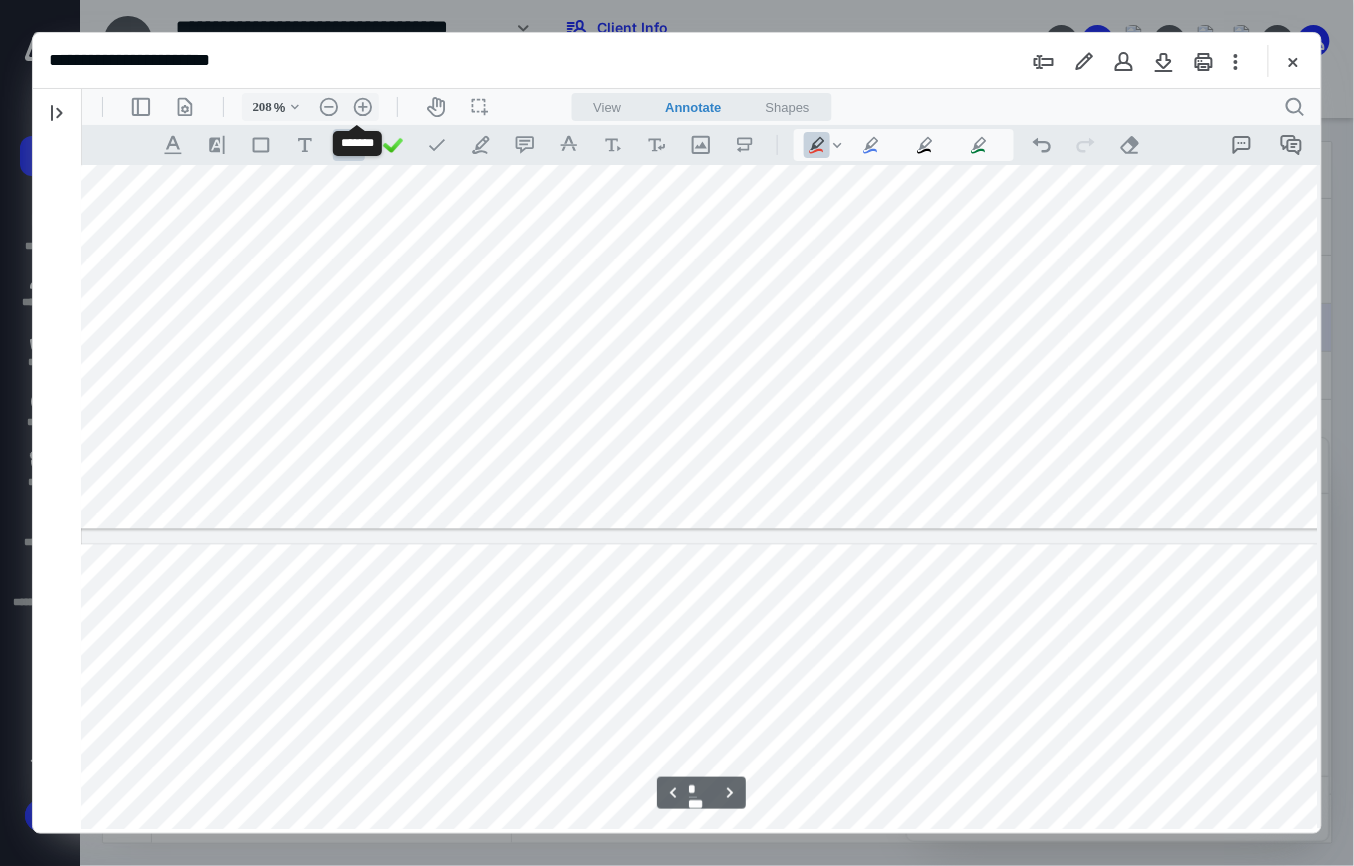 type on "*" 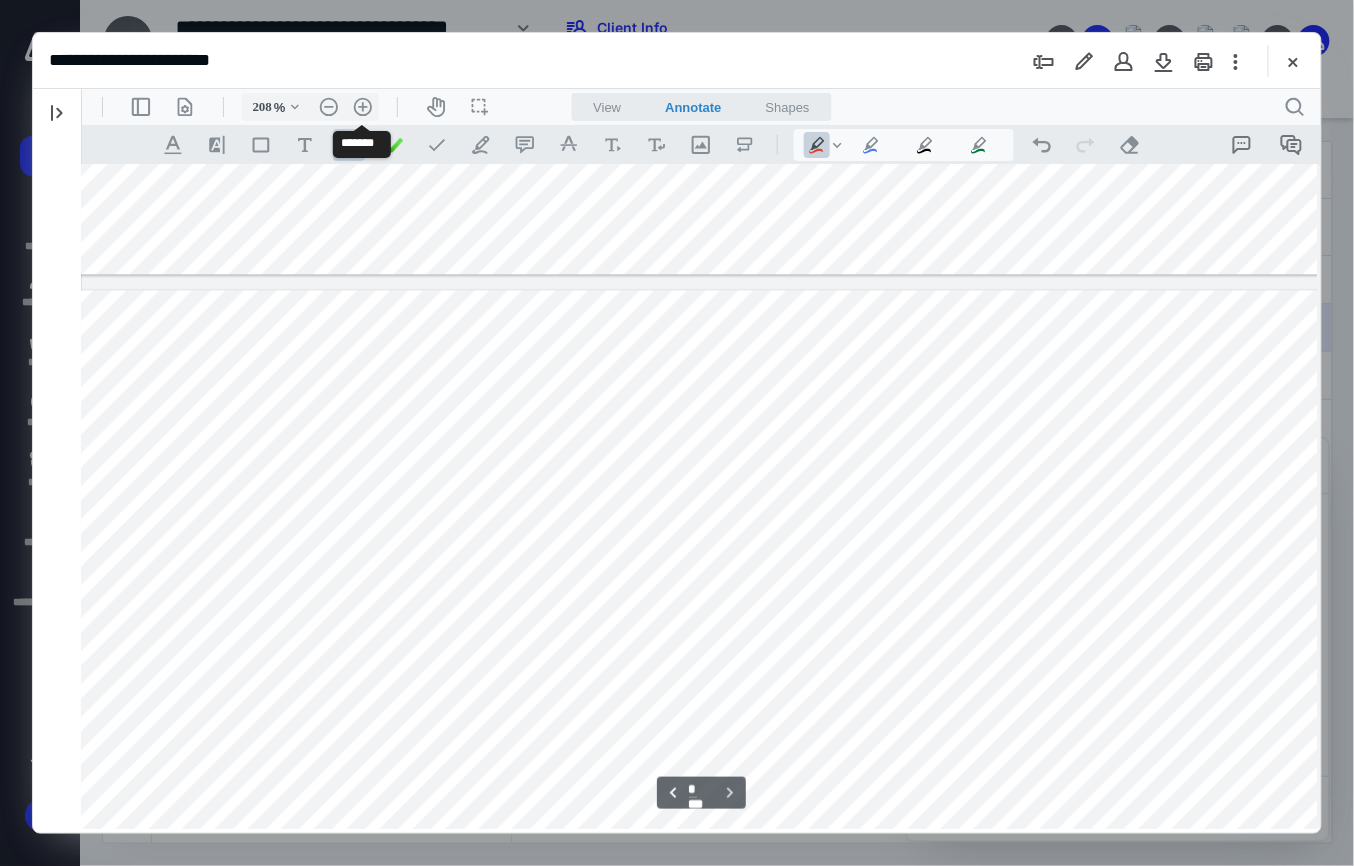 scroll, scrollTop: 3410, scrollLeft: 30, axis: both 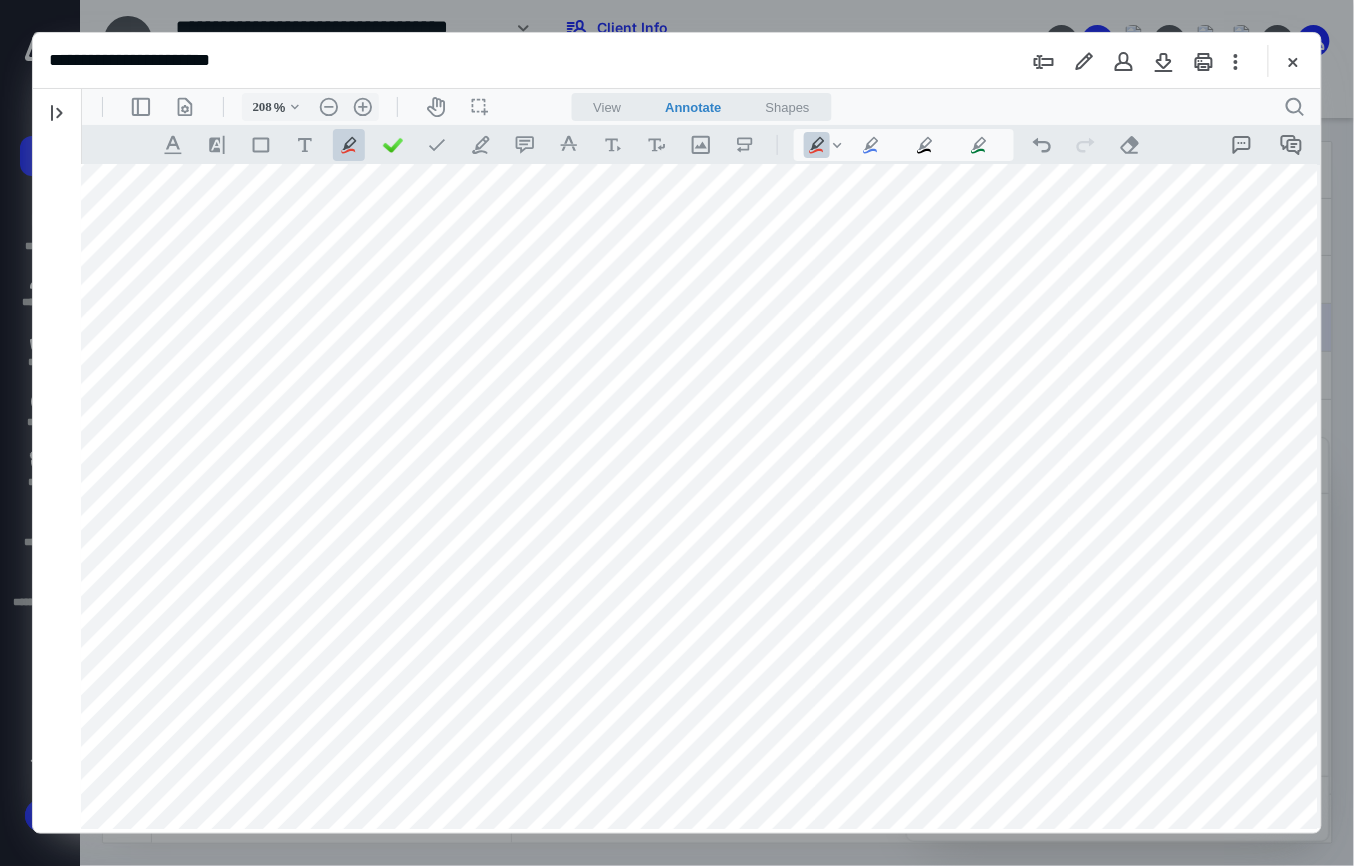 click at bounding box center (1293, 61) 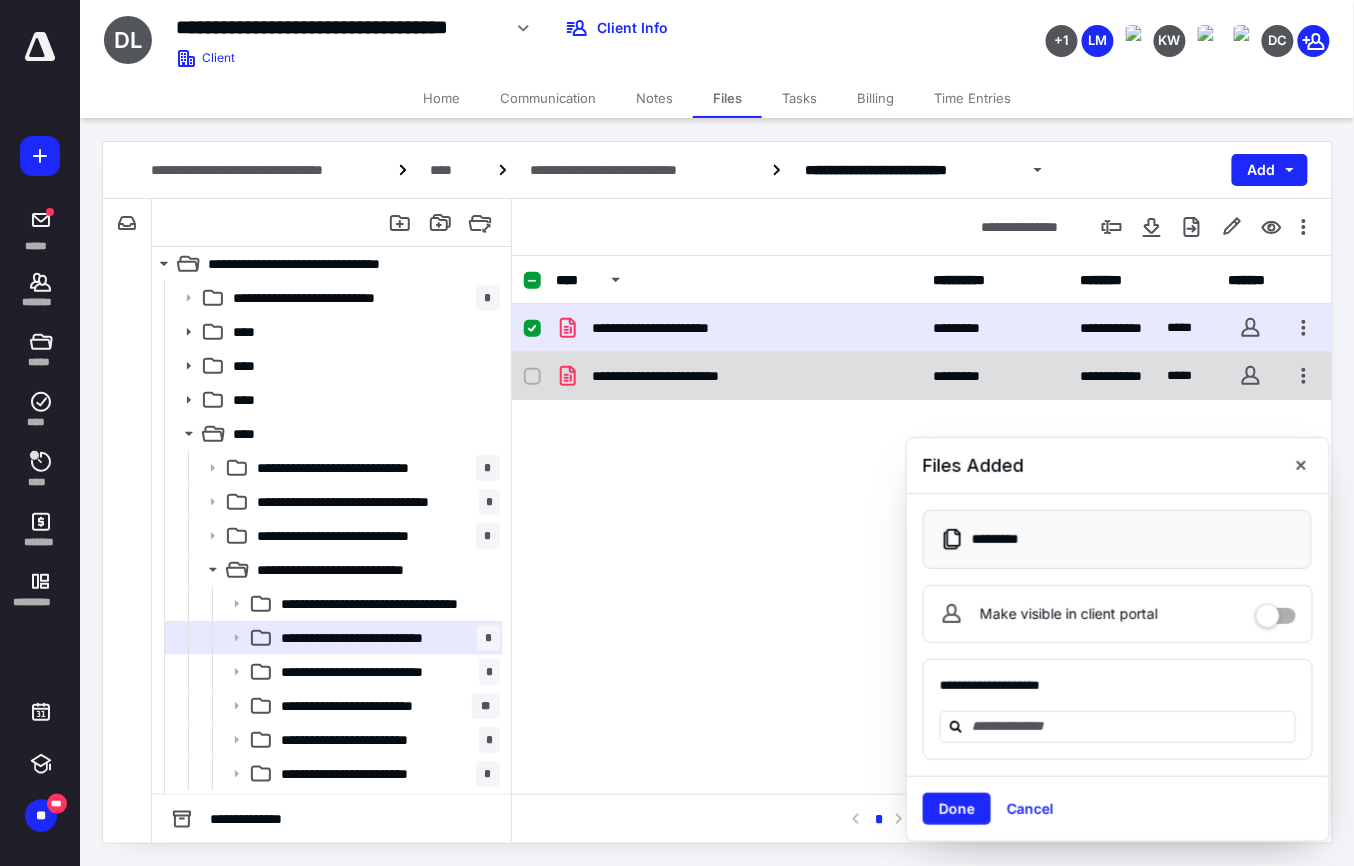 click on "**********" at bounding box center [922, 376] 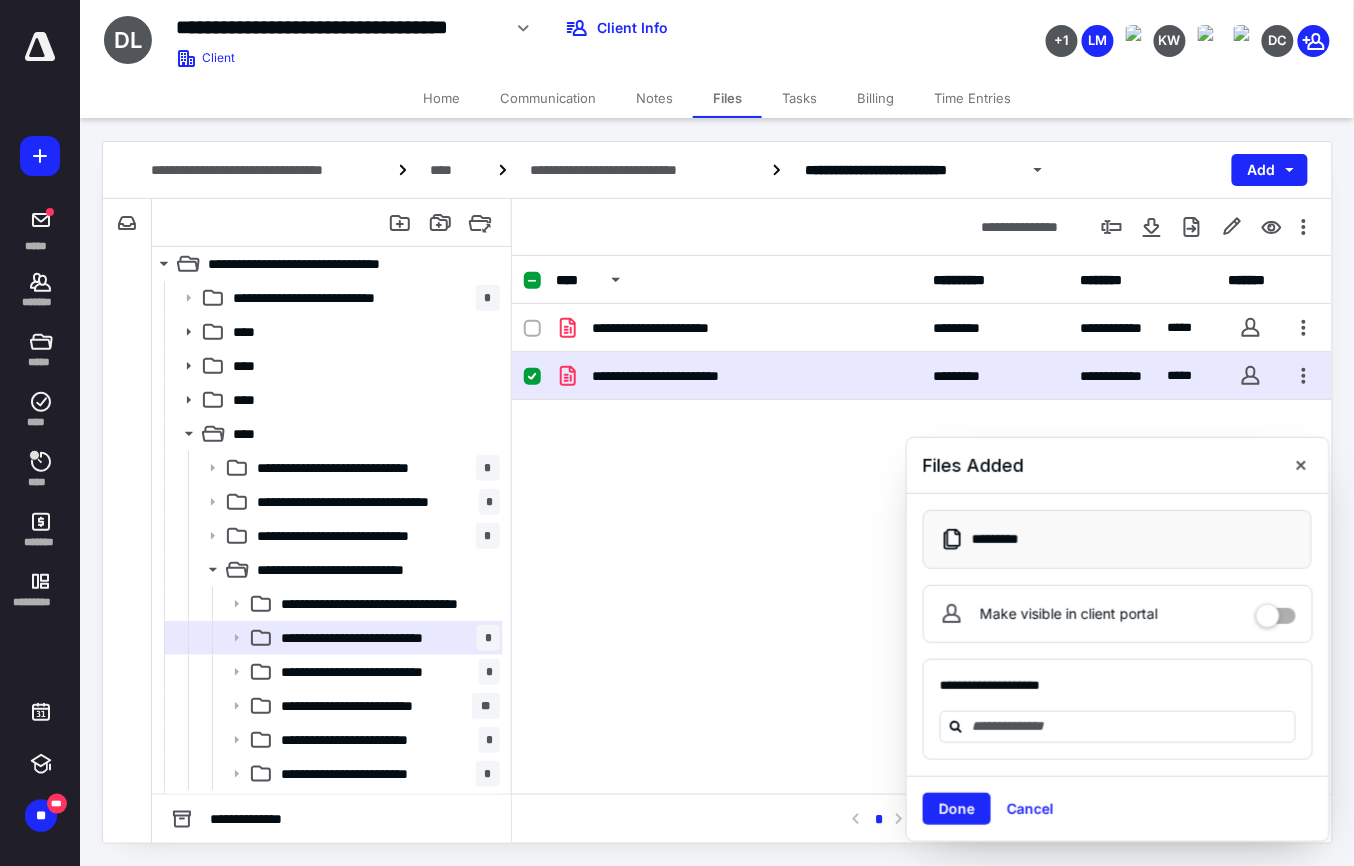click on "**********" at bounding box center (922, 376) 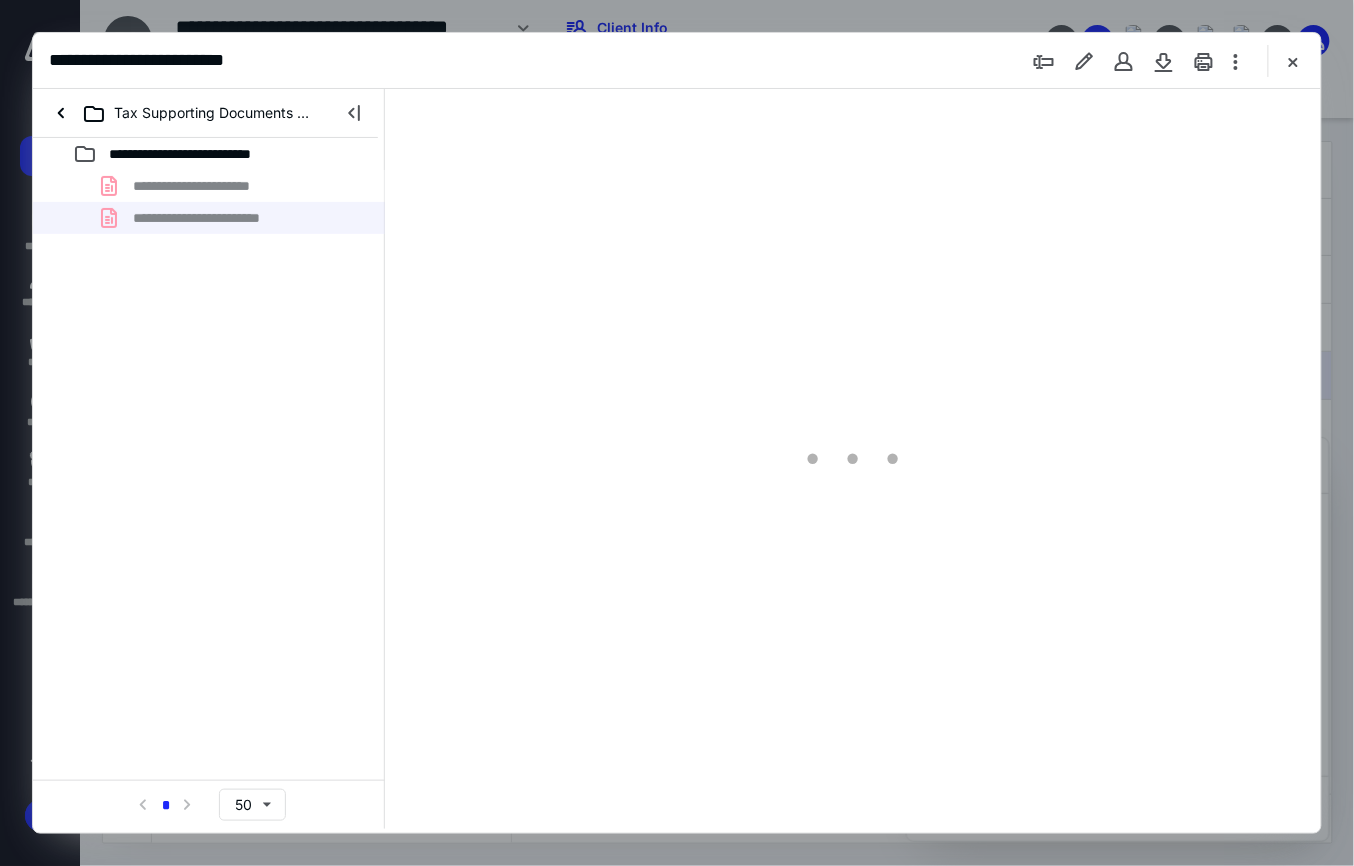 scroll, scrollTop: 0, scrollLeft: 0, axis: both 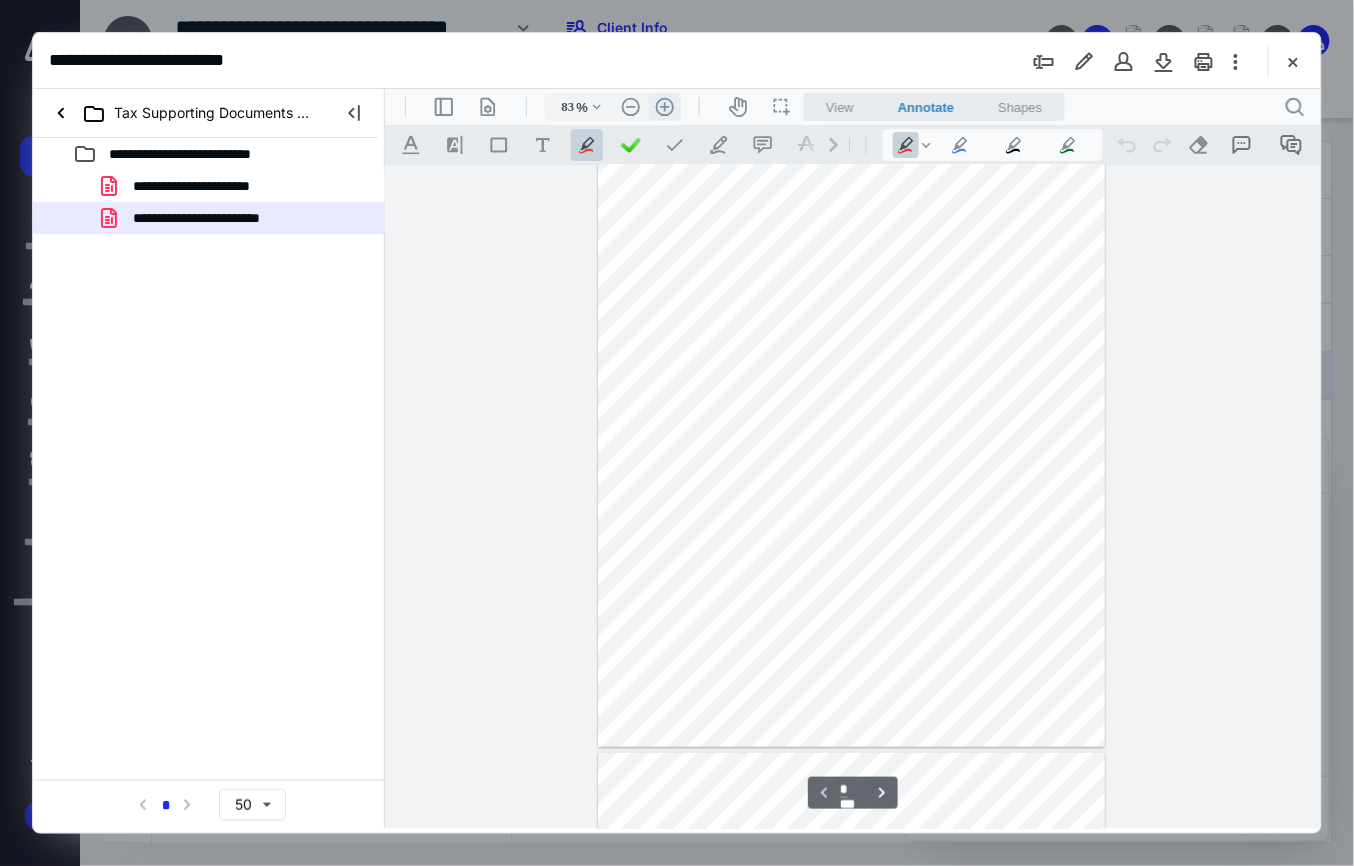 click on ".cls-1{fill:#abb0c4;} icon - header - zoom - in - line" at bounding box center (664, 106) 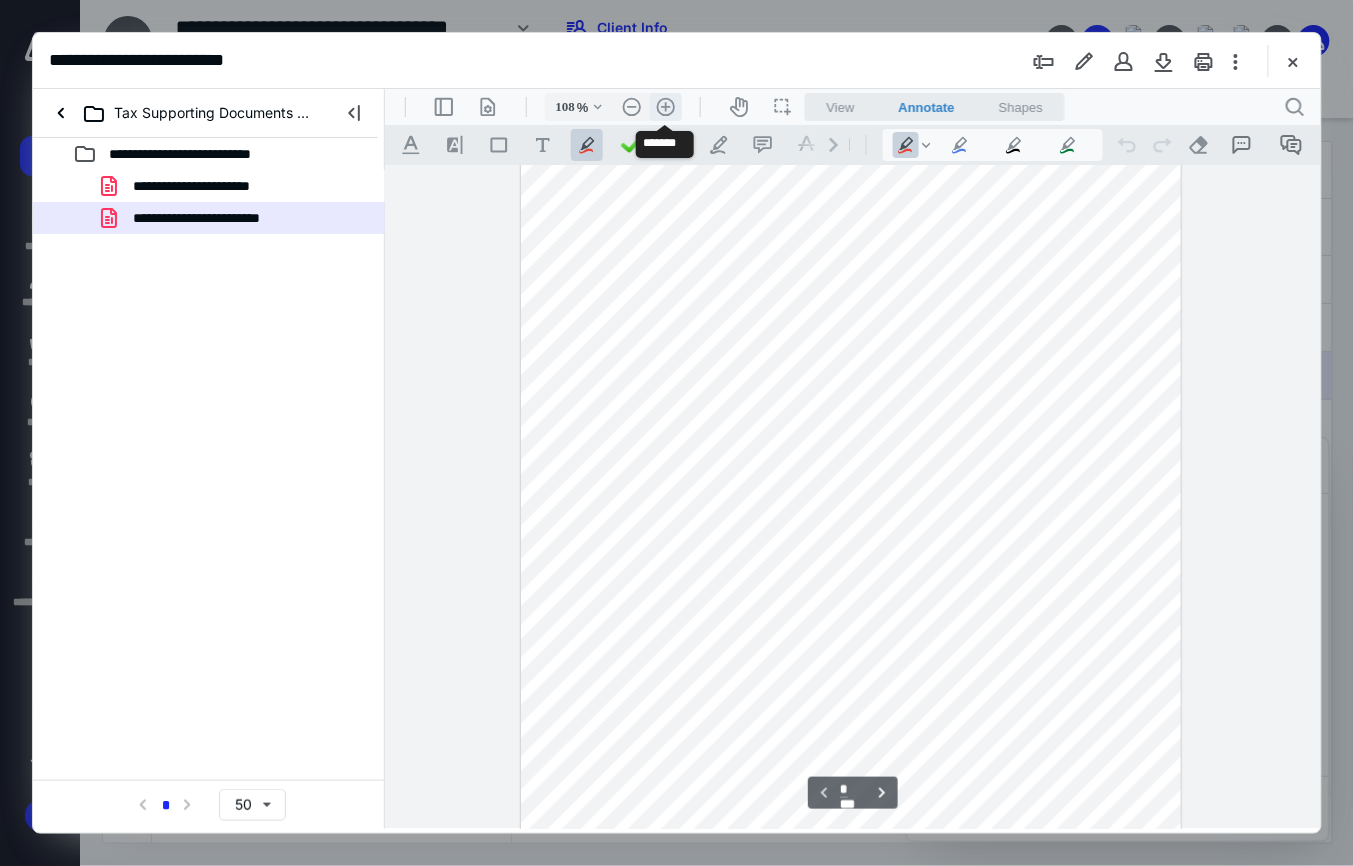 click on ".cls-1{fill:#abb0c4;} icon - header - zoom - in - line" at bounding box center [665, 106] 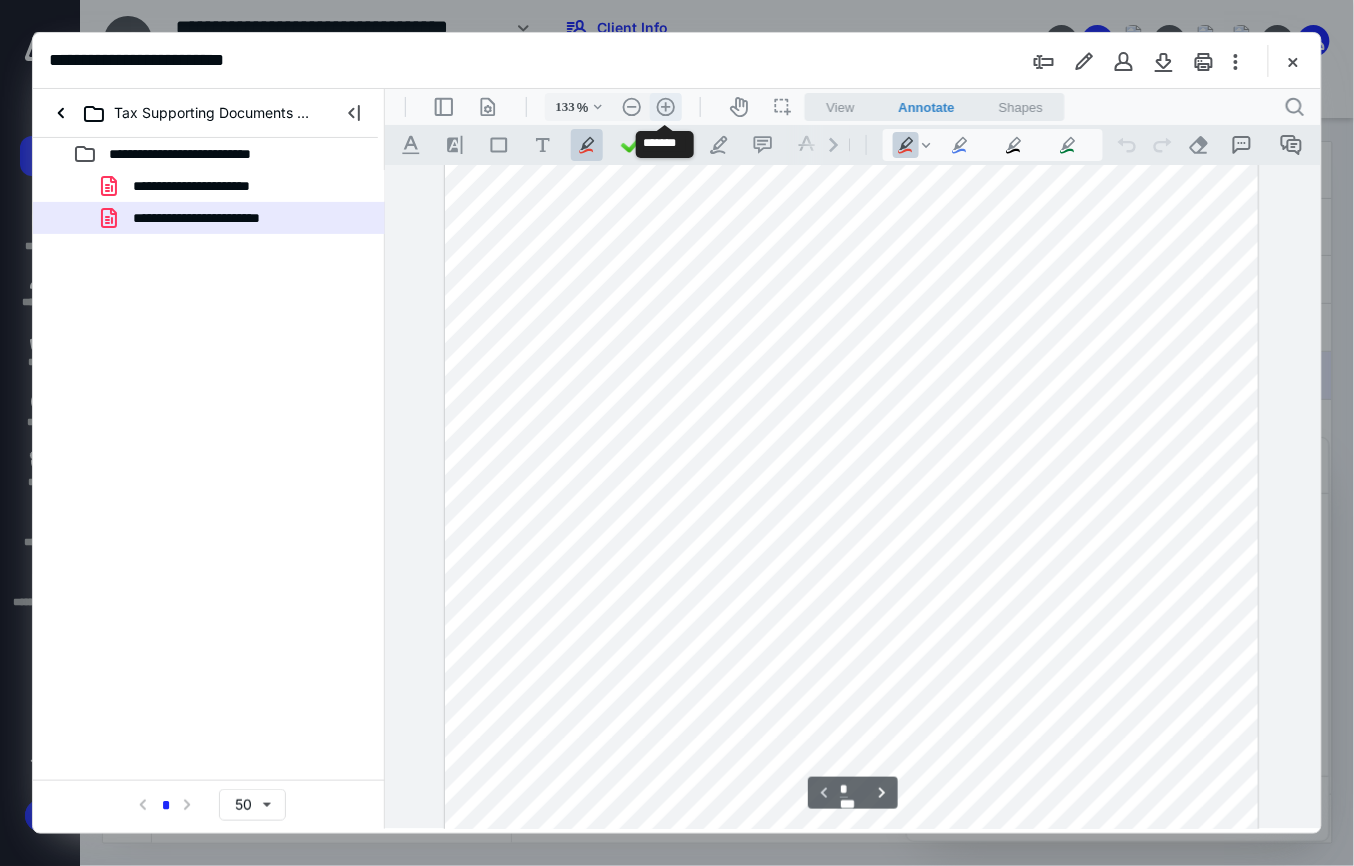 scroll, scrollTop: 302, scrollLeft: 0, axis: vertical 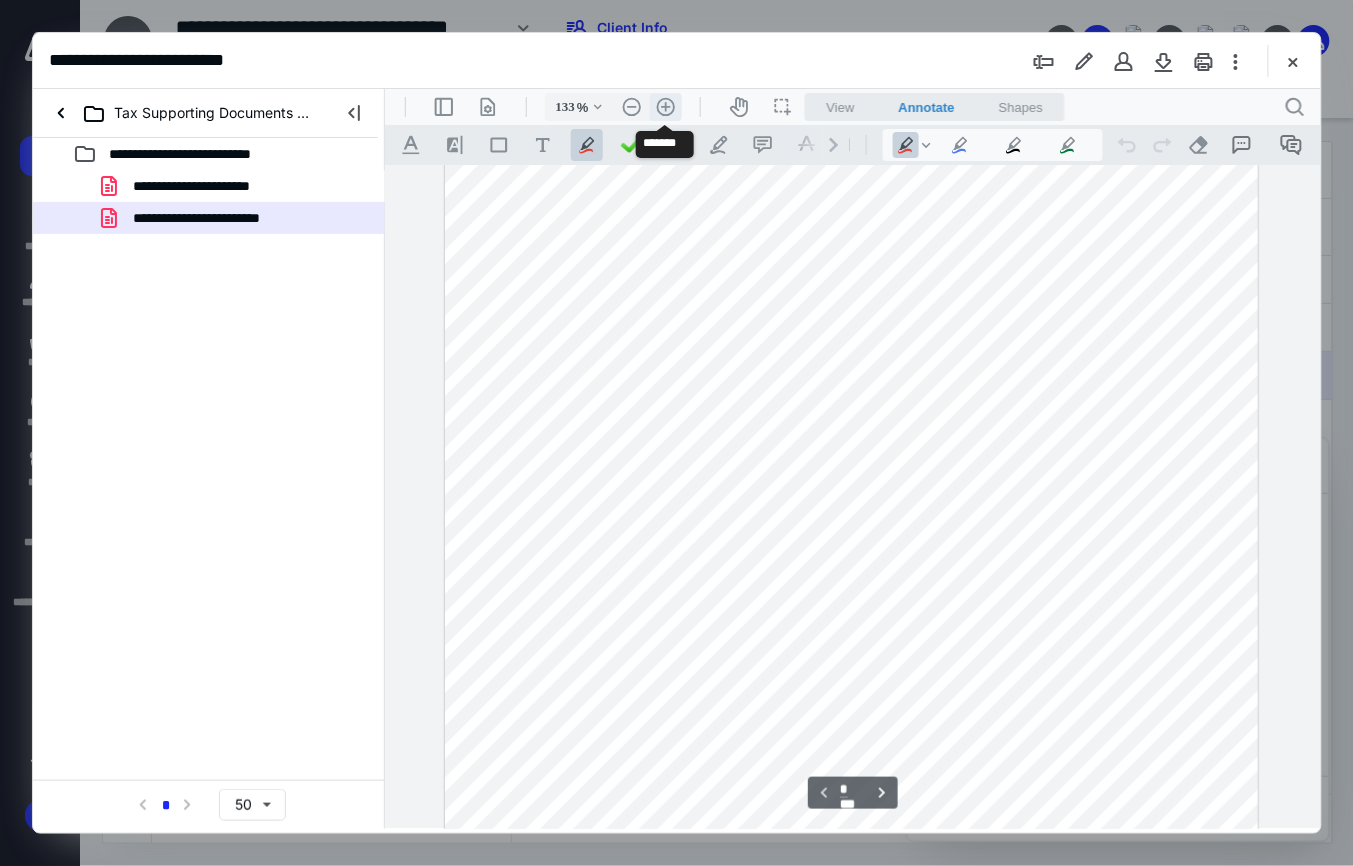 click on ".cls-1{fill:#abb0c4;} icon - header - zoom - in - line" at bounding box center (665, 106) 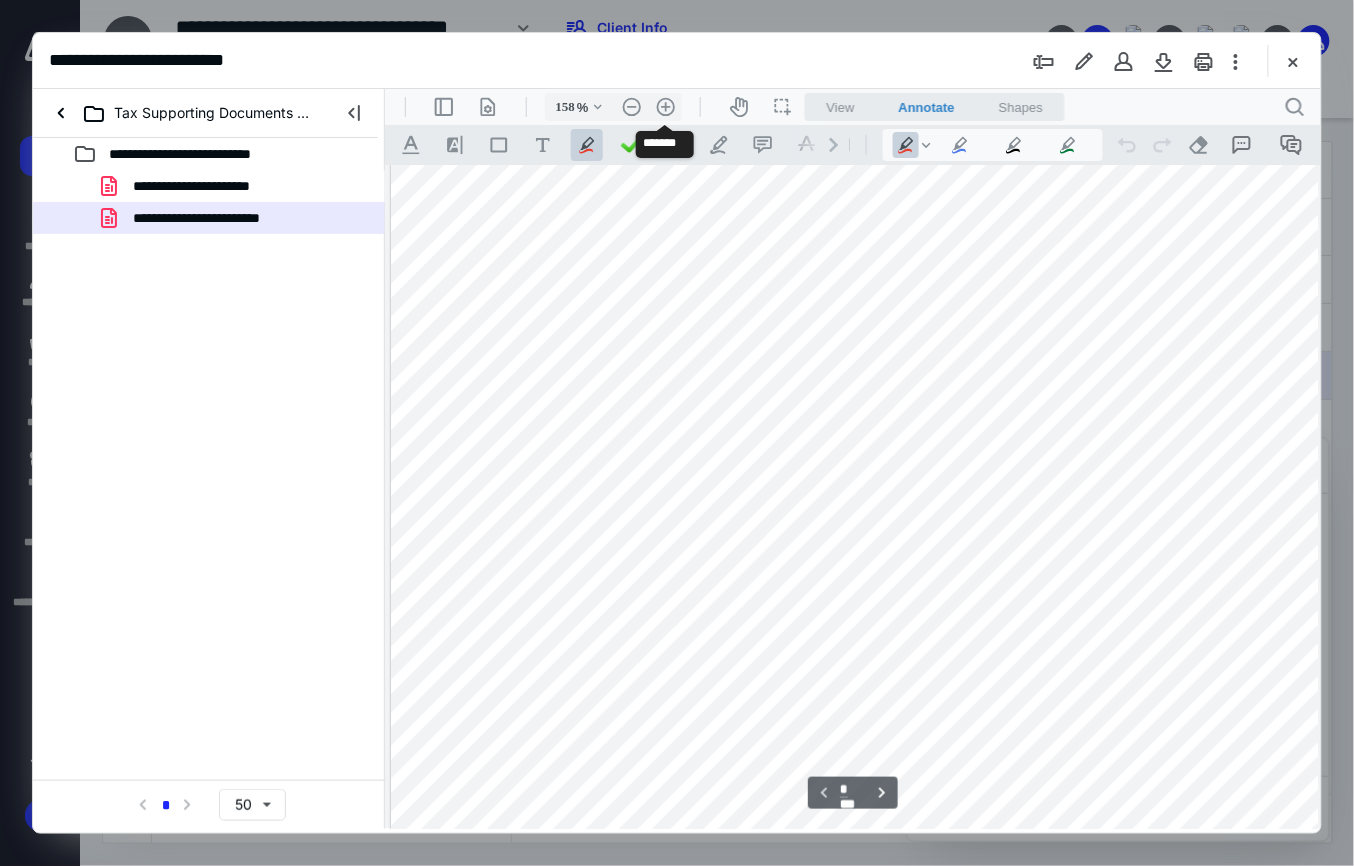 scroll, scrollTop: 414, scrollLeft: 28, axis: both 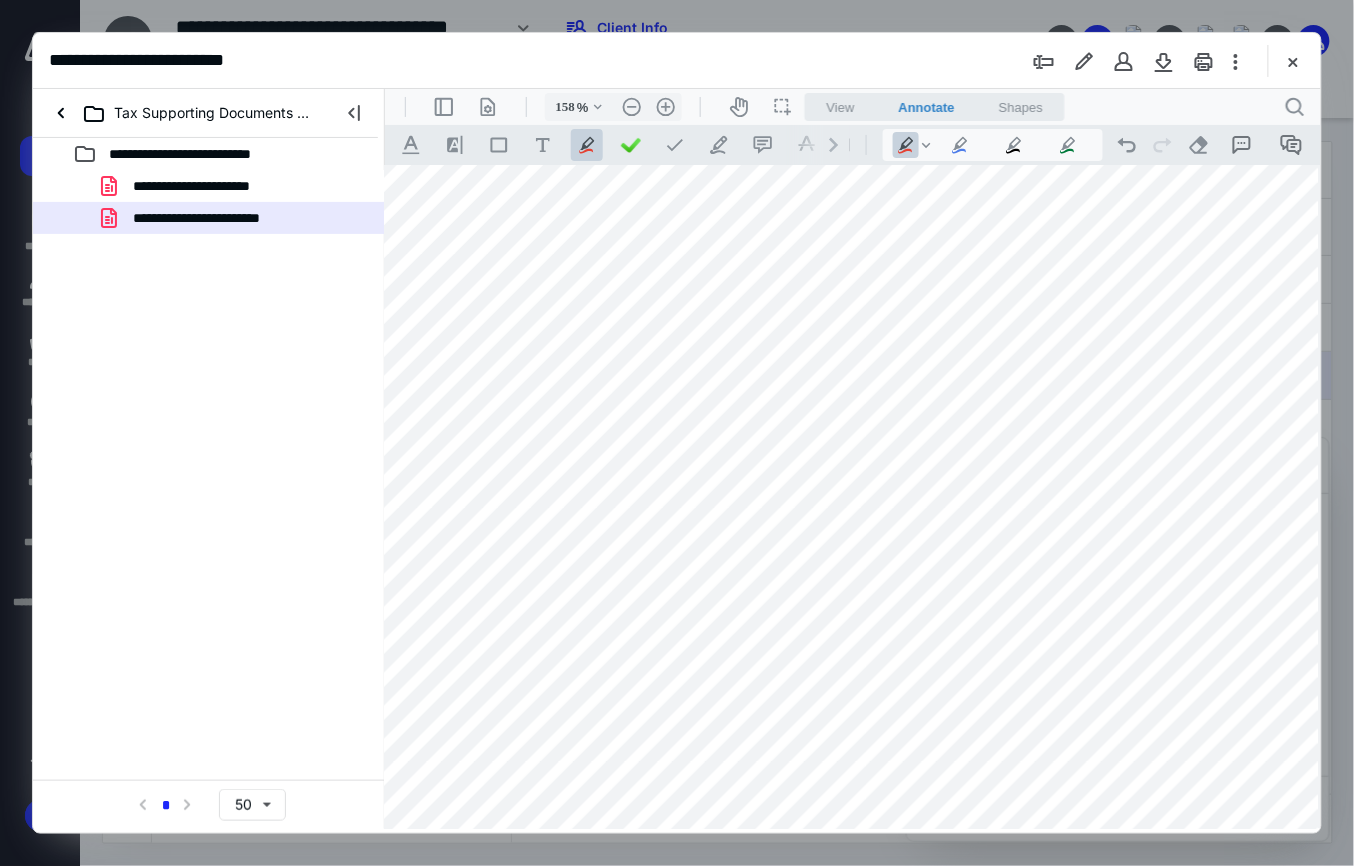 click at bounding box center (1293, 61) 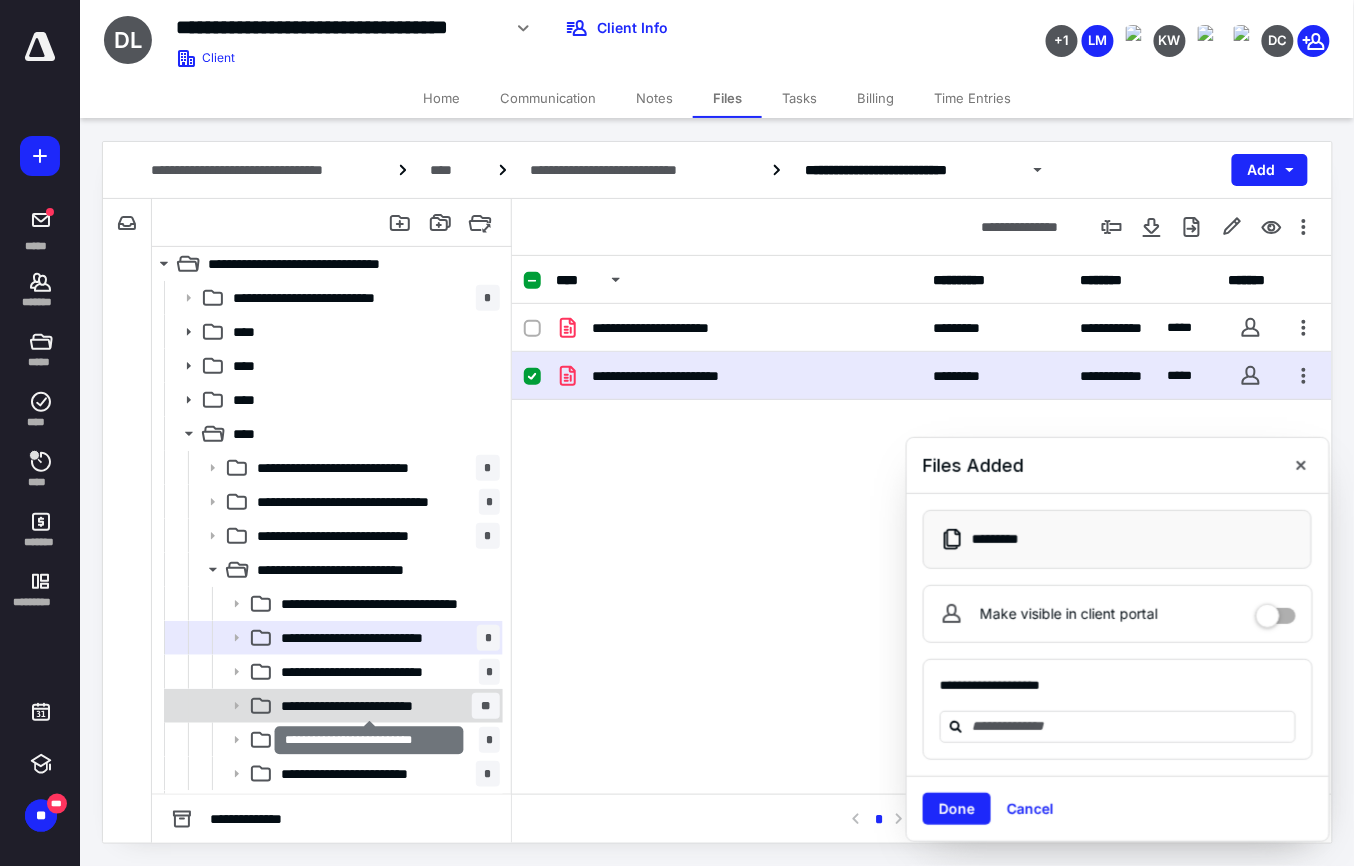 click on "**********" at bounding box center (367, 706) 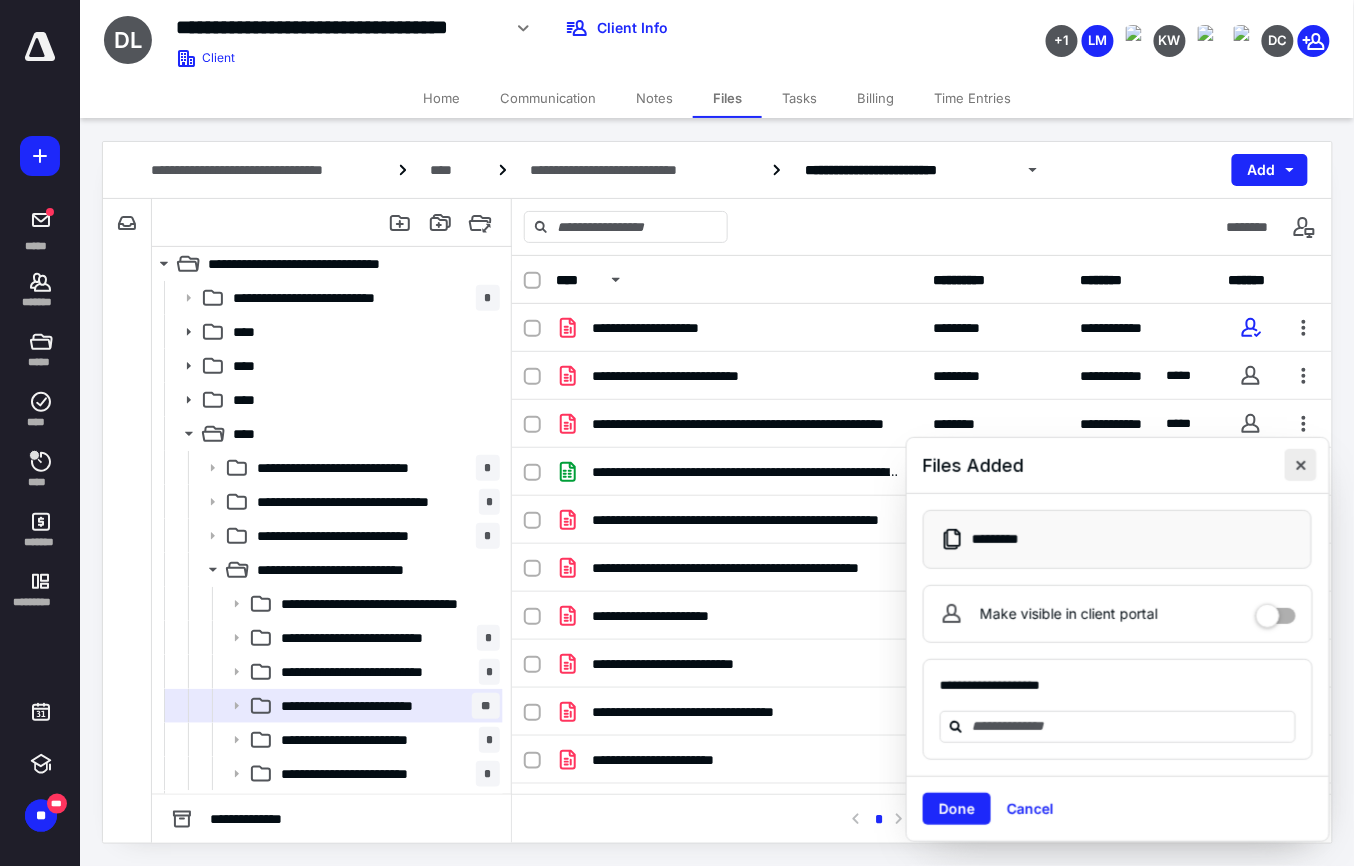 click at bounding box center (1301, 465) 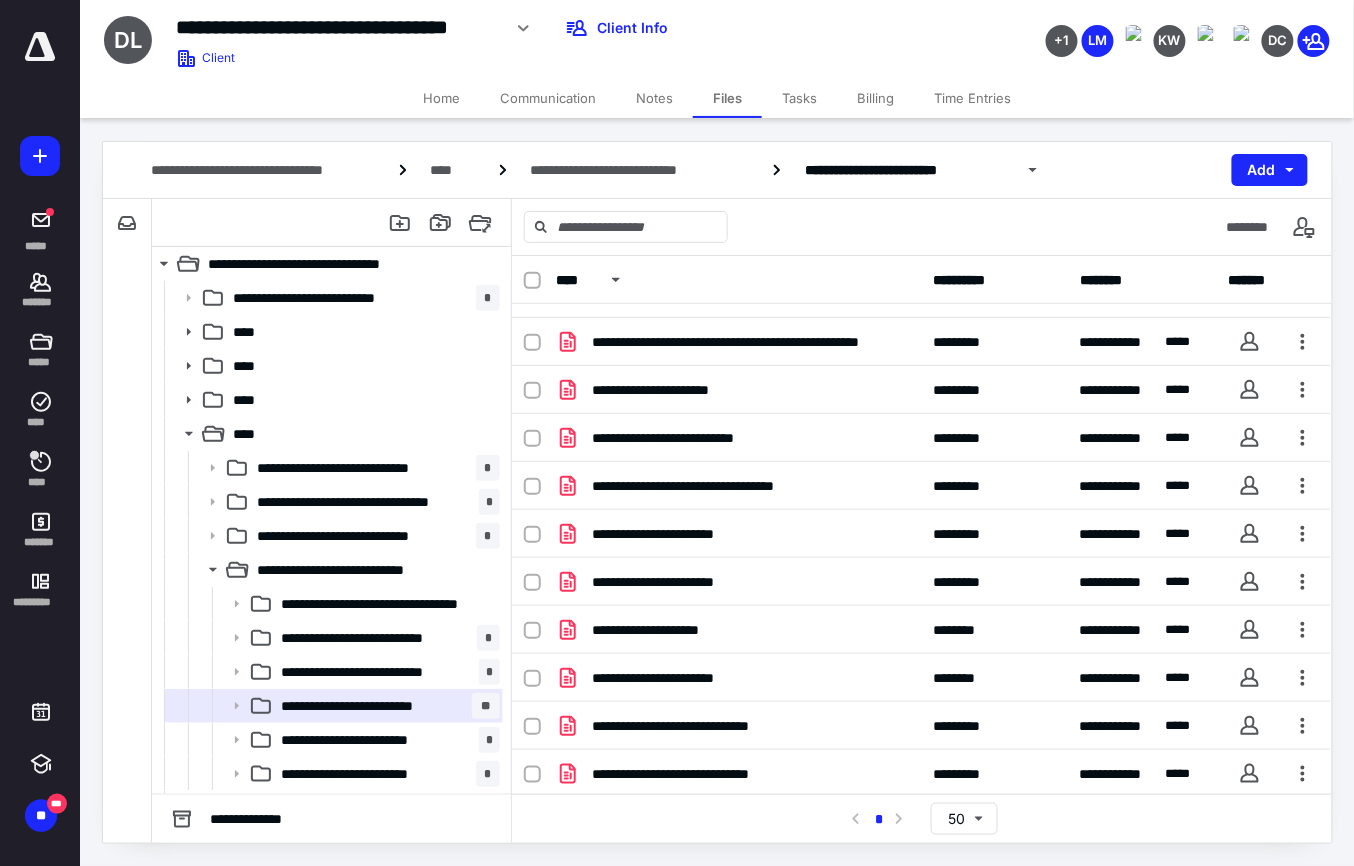 scroll, scrollTop: 332, scrollLeft: 0, axis: vertical 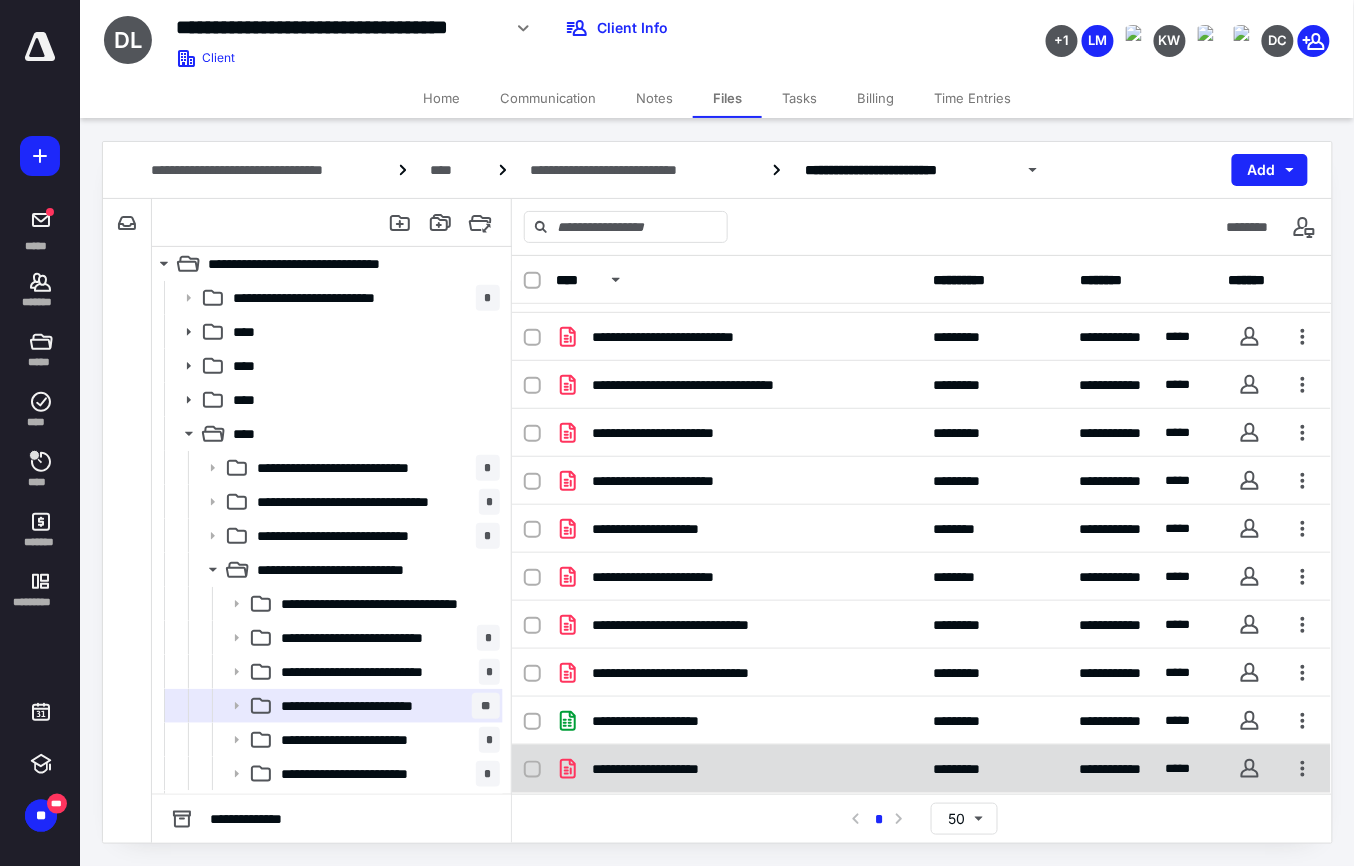click on "**********" at bounding box center [738, 769] 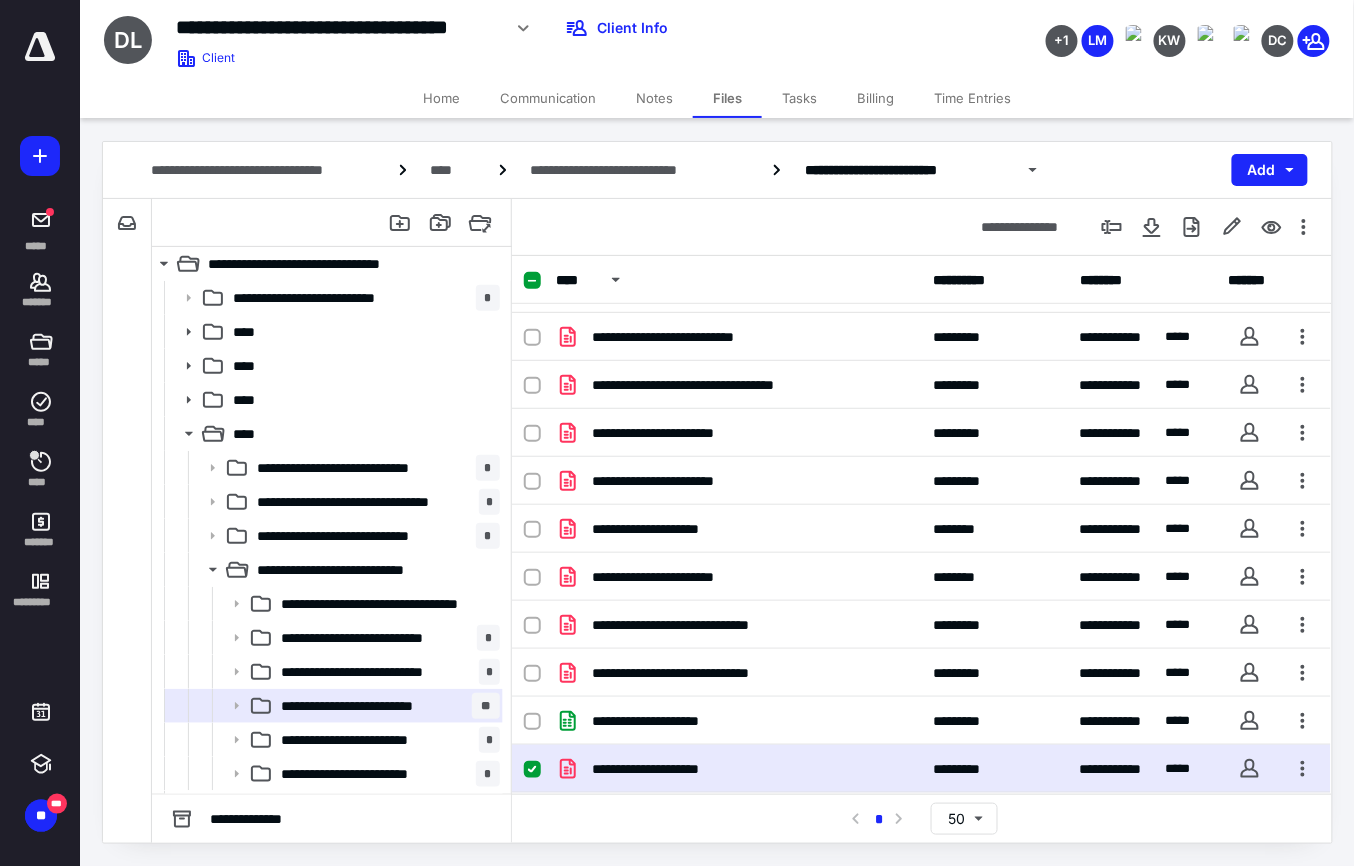 click on "**********" at bounding box center [738, 769] 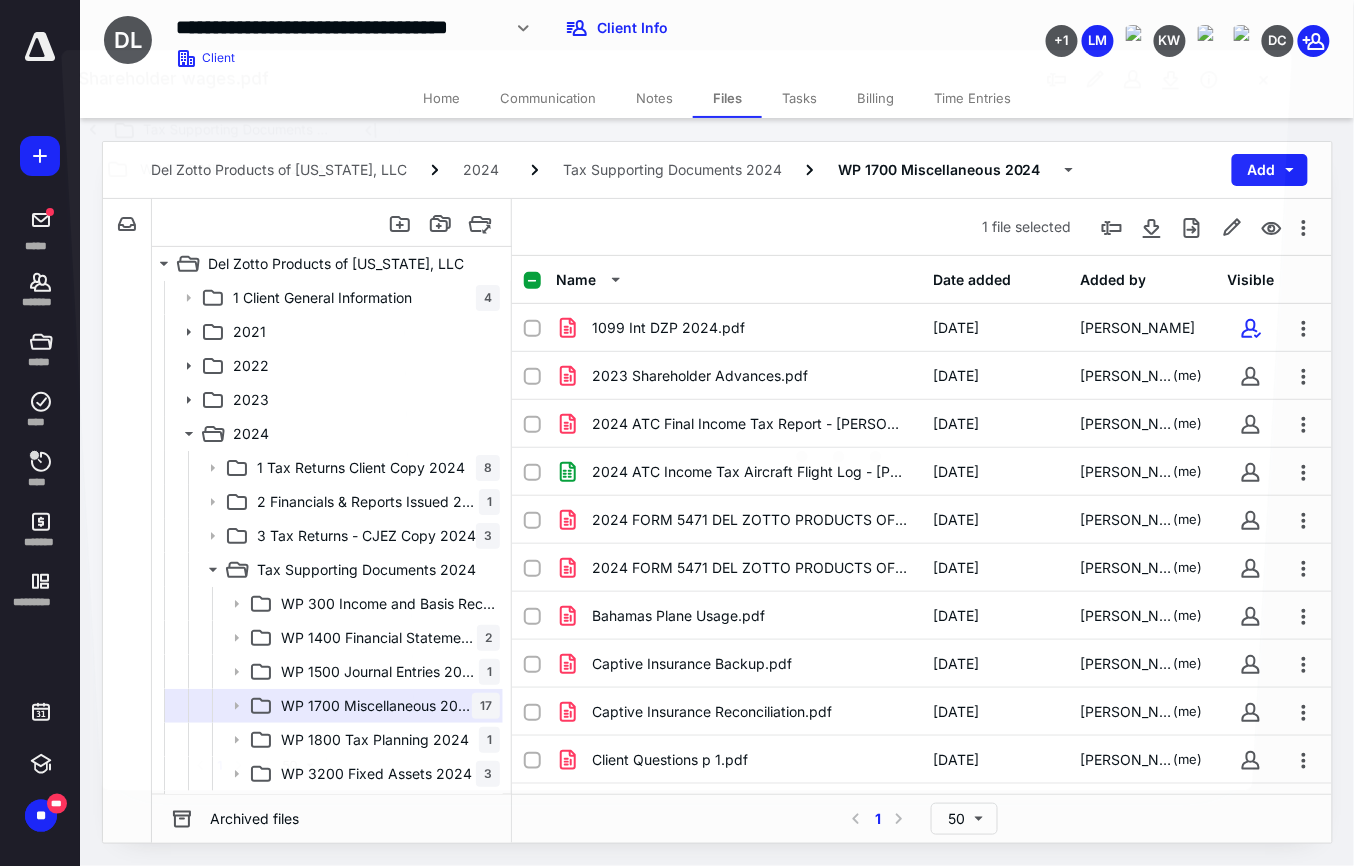 scroll, scrollTop: 332, scrollLeft: 0, axis: vertical 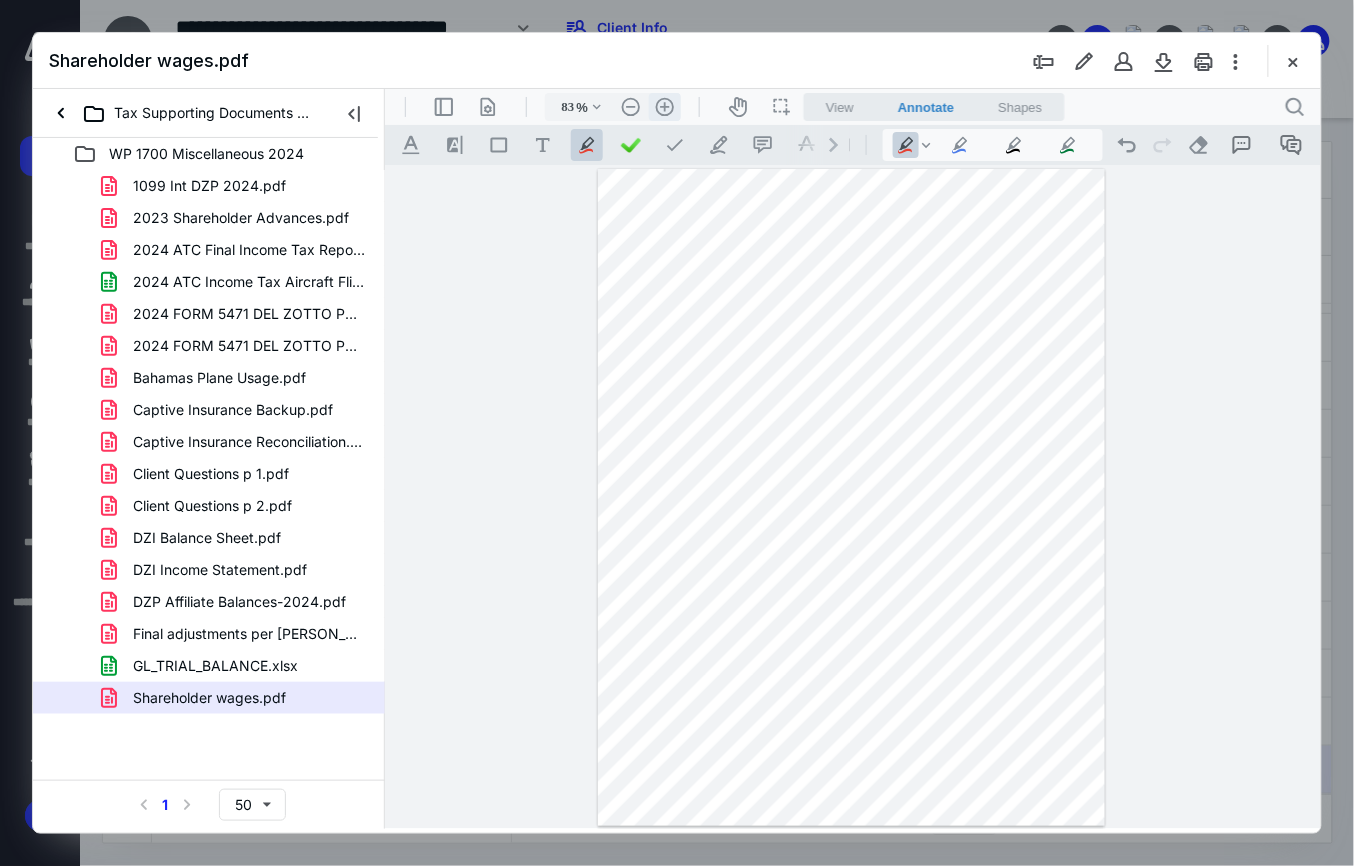 click on ".cls-1{fill:#abb0c4;} icon - header - zoom - in - line" at bounding box center [664, 106] 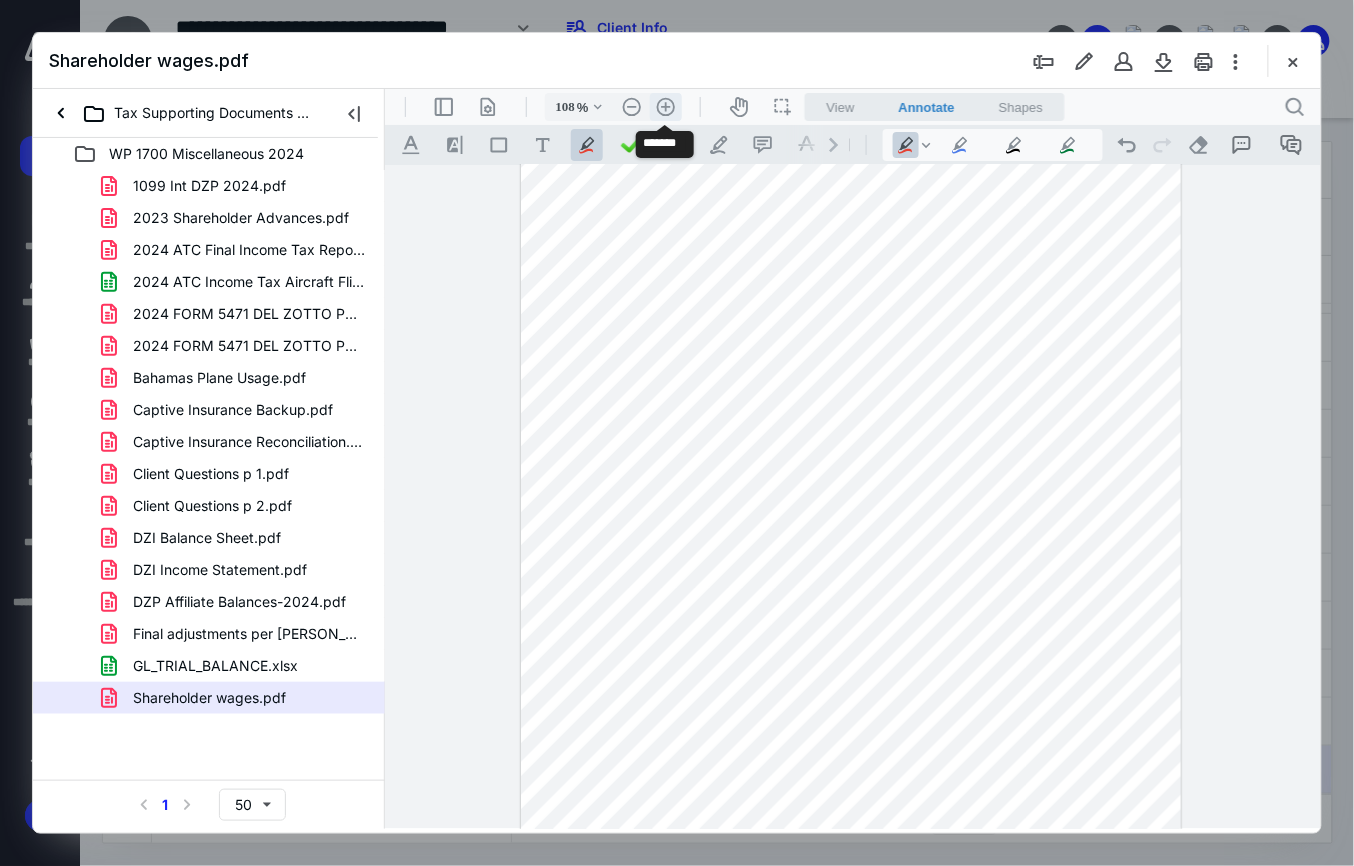 click on ".cls-1{fill:#abb0c4;} icon - header - zoom - in - line" at bounding box center (665, 106) 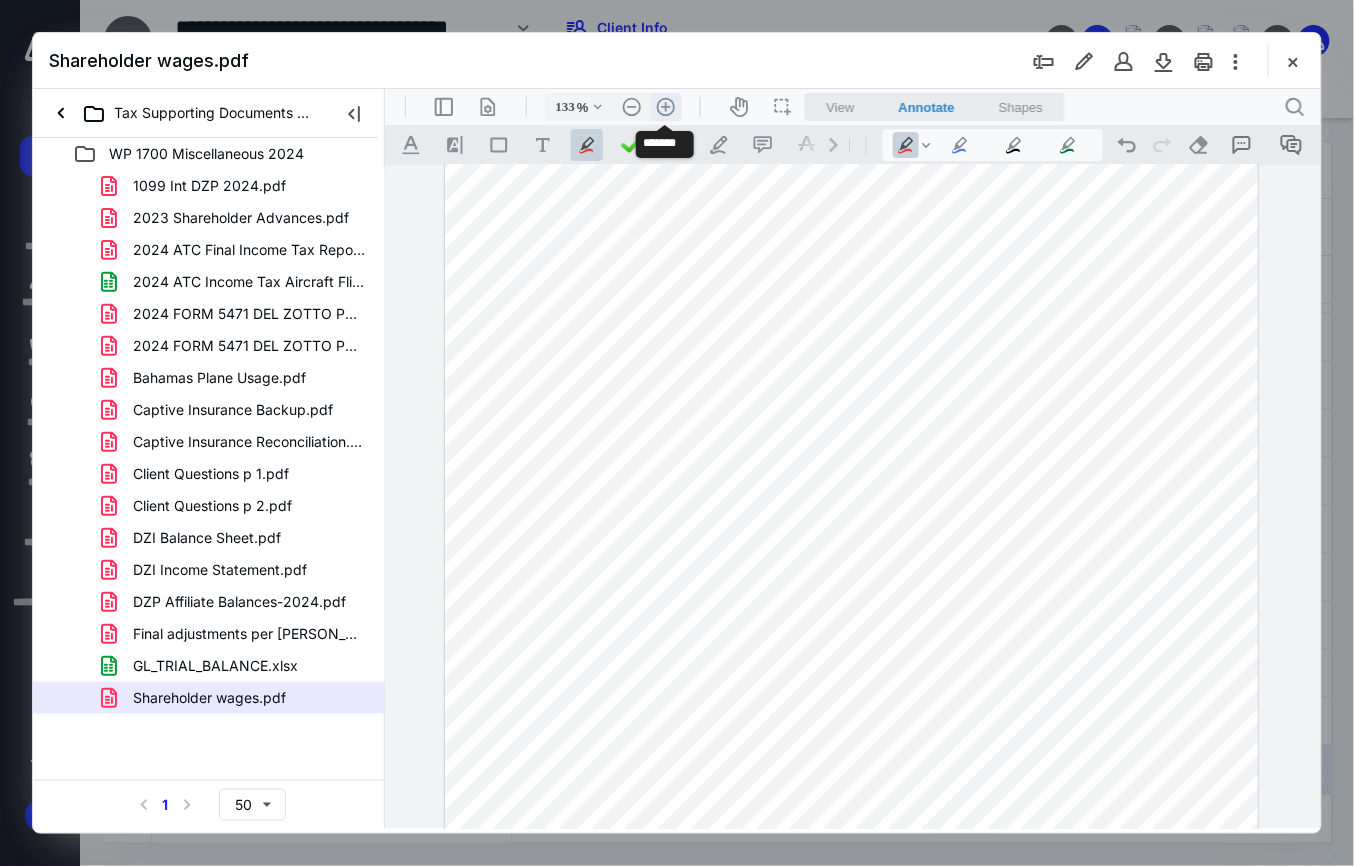 scroll, scrollTop: 174, scrollLeft: 0, axis: vertical 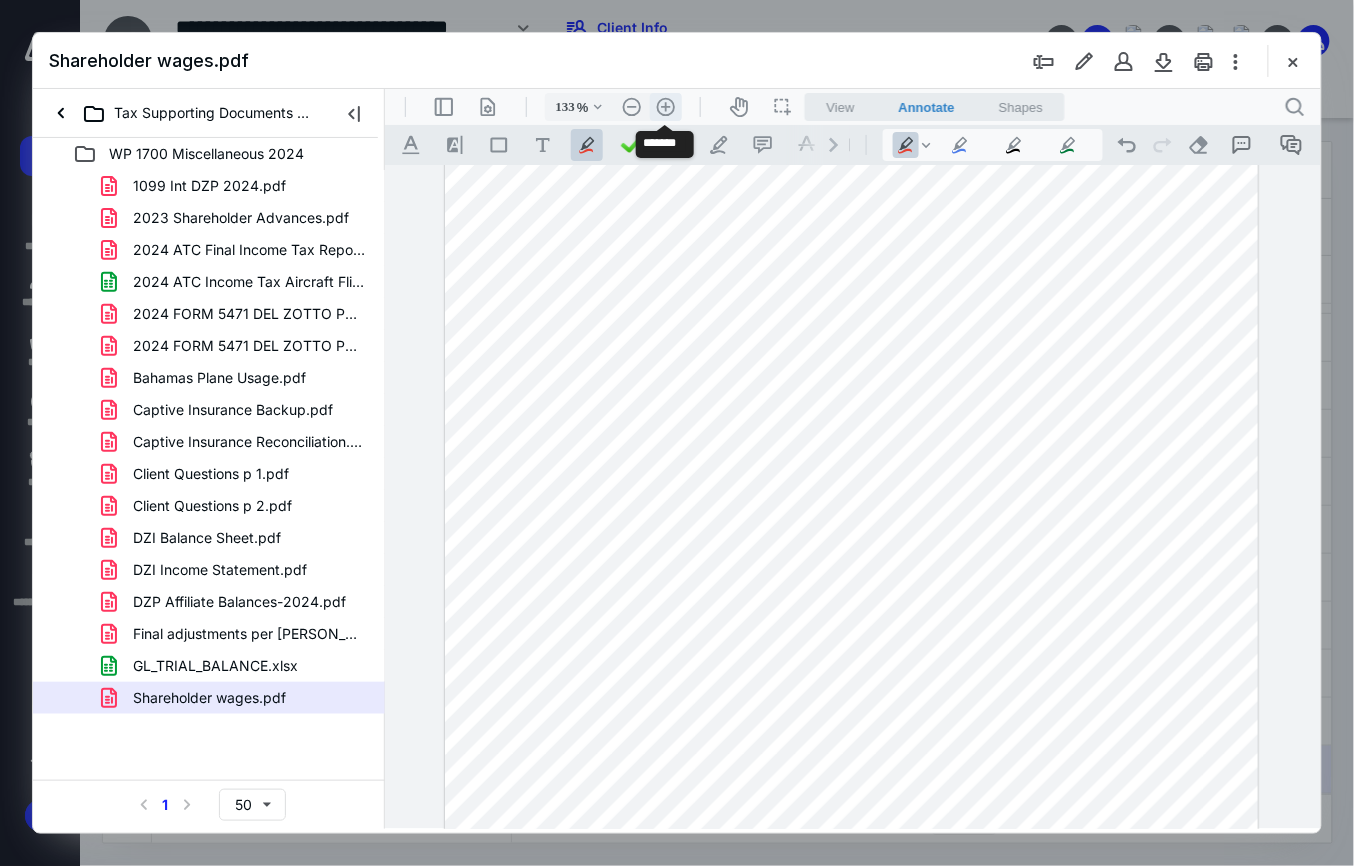 click on ".cls-1{fill:#abb0c4;} icon - header - zoom - in - line" at bounding box center [665, 106] 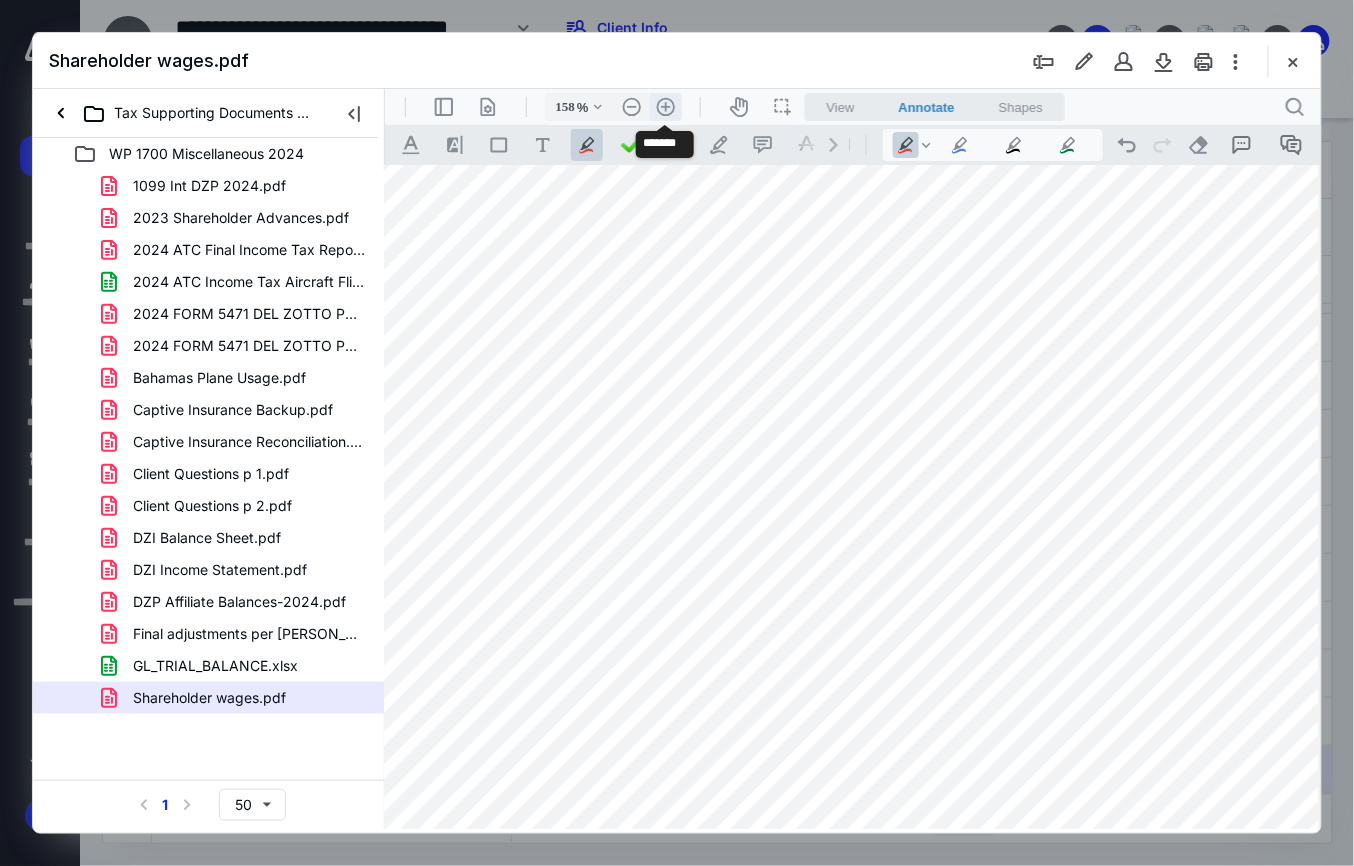 click on ".cls-1{fill:#abb0c4;} icon - header - zoom - in - line" at bounding box center (665, 106) 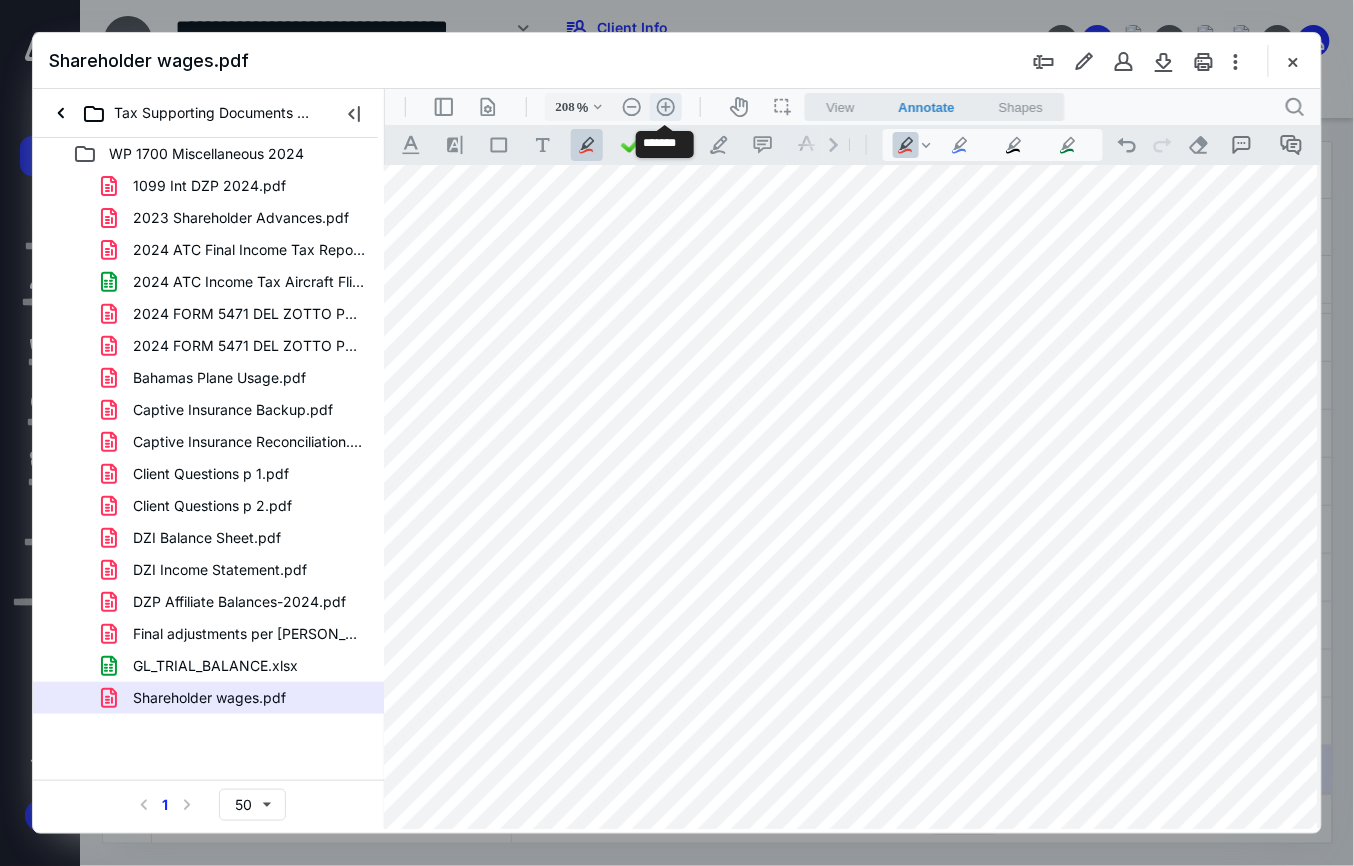 click on ".cls-1{fill:#abb0c4;} icon - header - zoom - in - line" at bounding box center [665, 106] 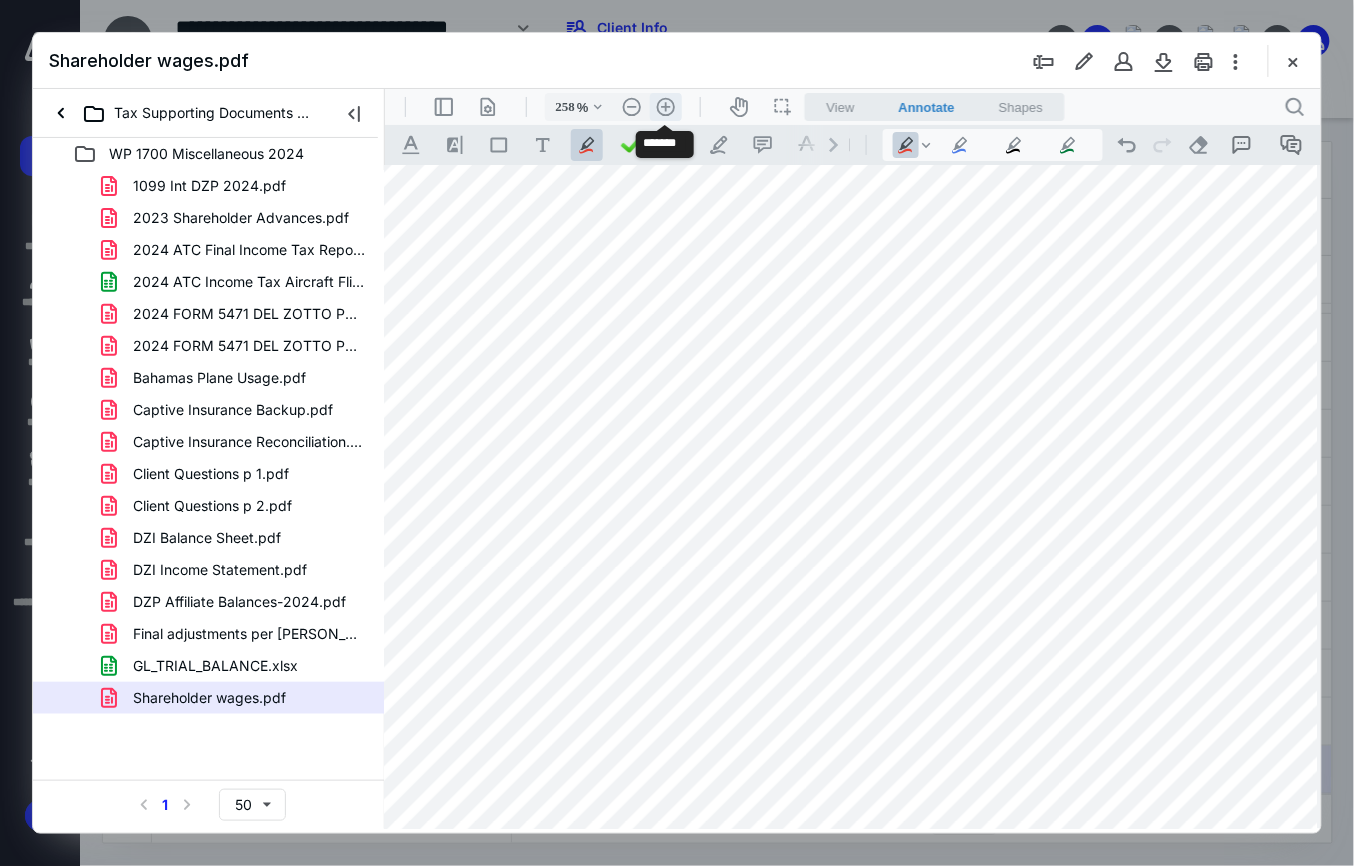 click on ".cls-1{fill:#abb0c4;} icon - header - zoom - in - line" at bounding box center (665, 106) 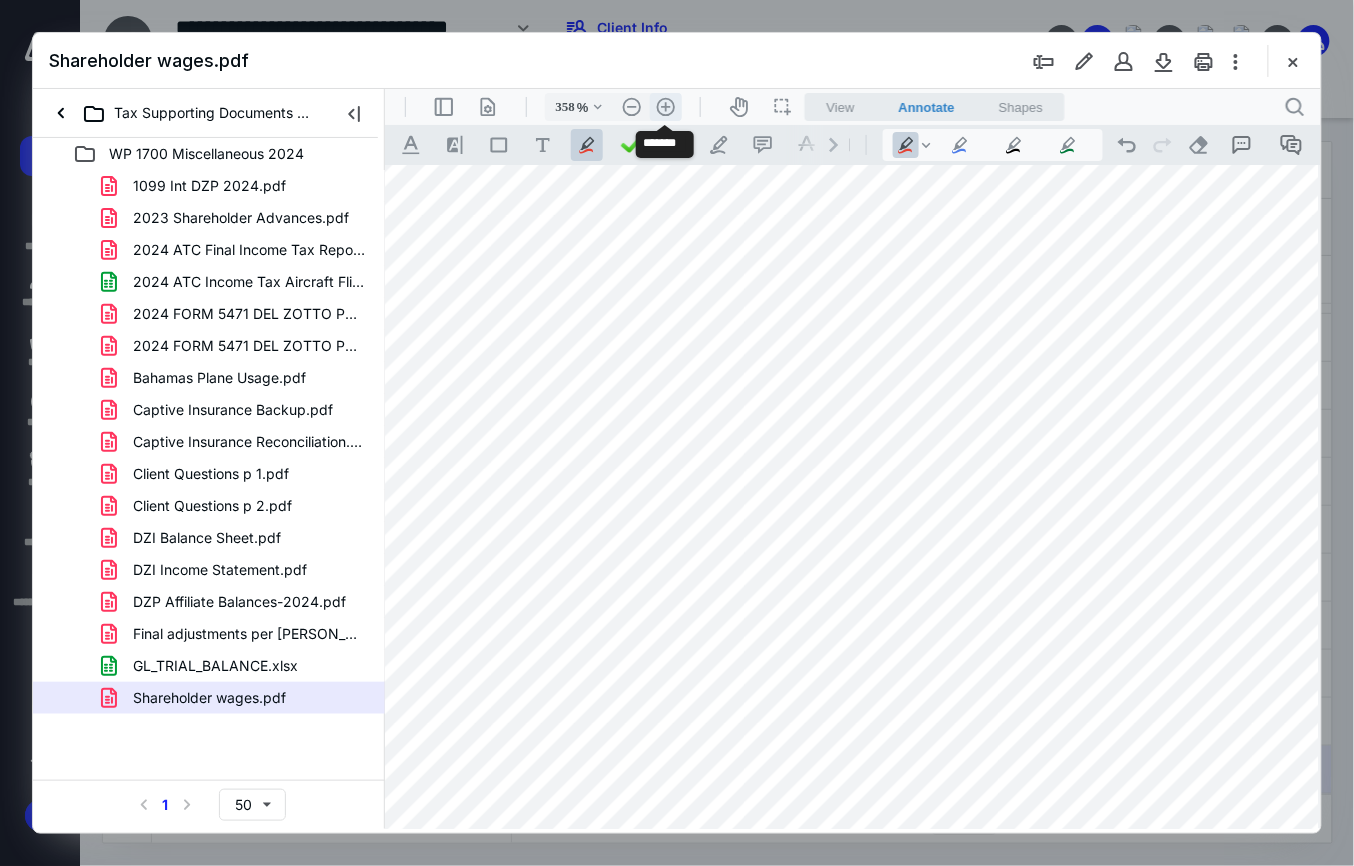 click on ".cls-1{fill:#abb0c4;} icon - header - zoom - in - line" at bounding box center [665, 106] 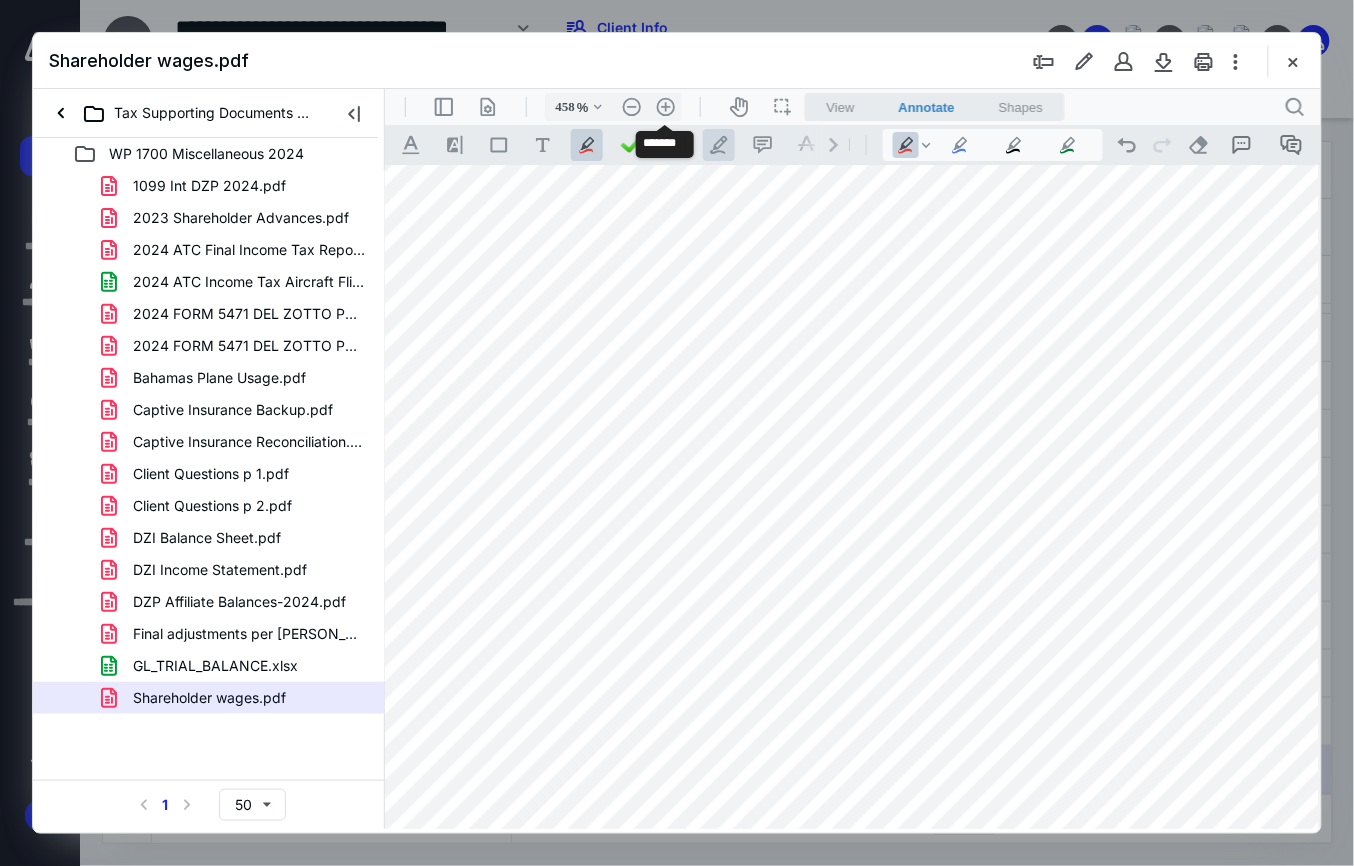 scroll, scrollTop: 1318, scrollLeft: 972, axis: both 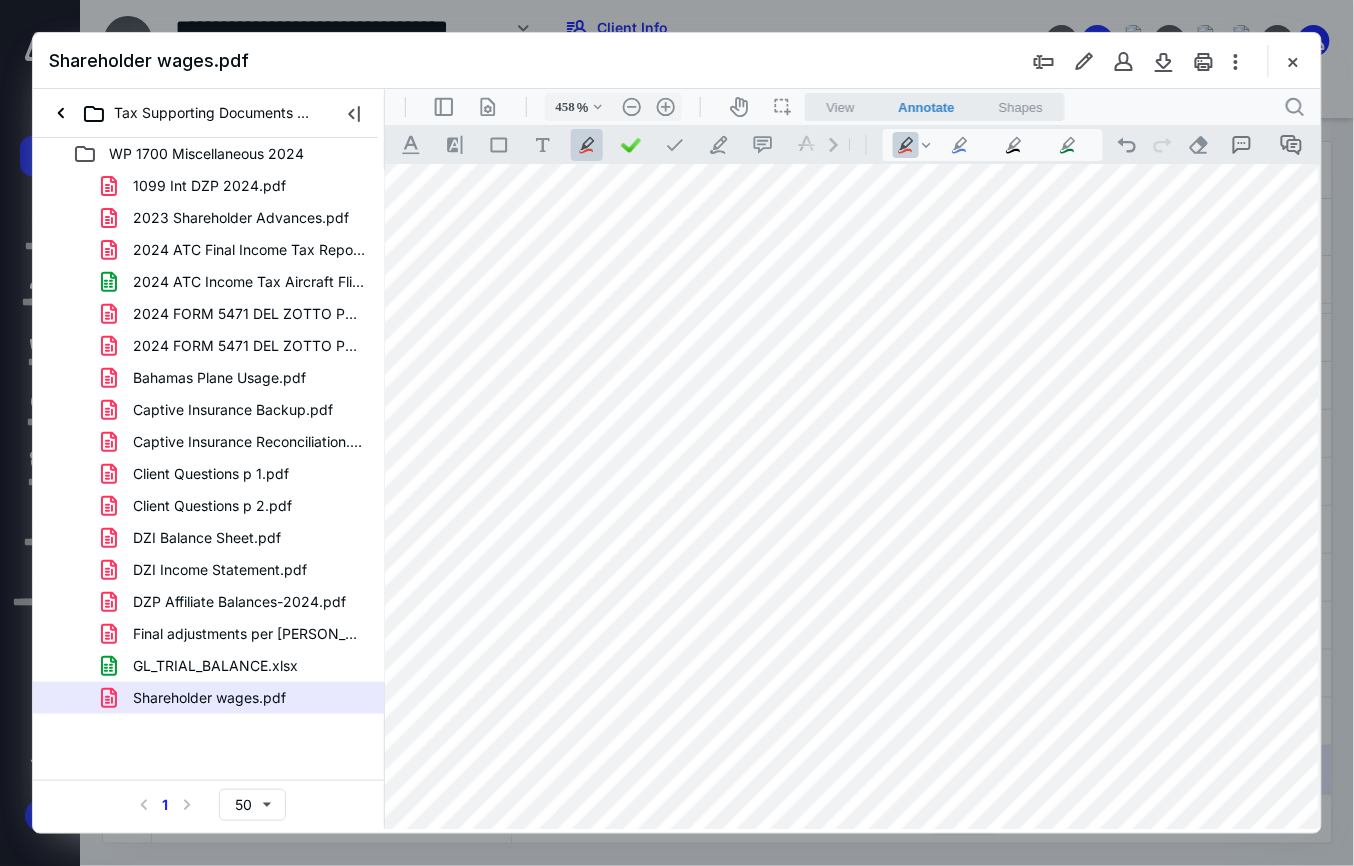 drag, startPoint x: 1318, startPoint y: 478, endPoint x: 1318, endPoint y: 340, distance: 138 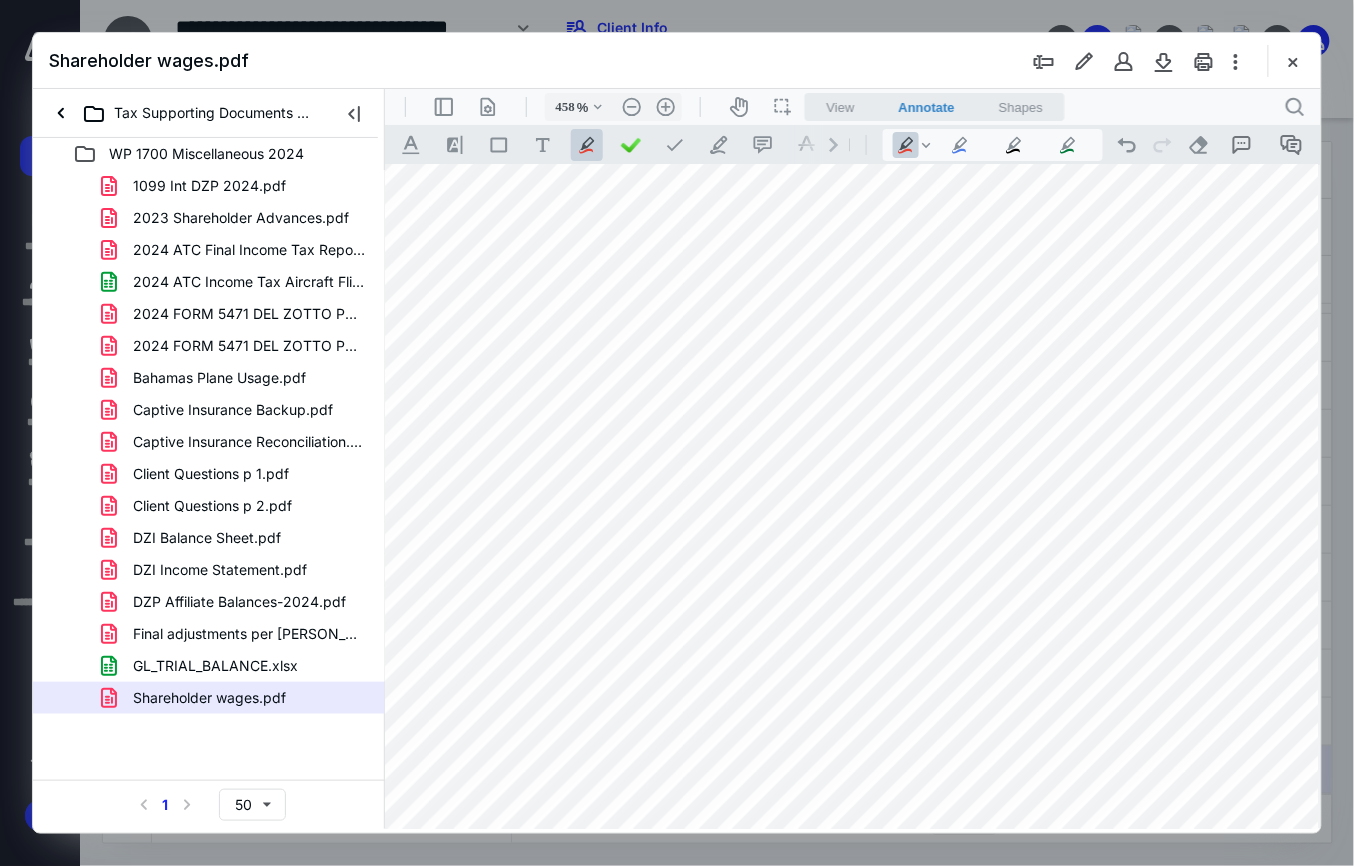 scroll, scrollTop: 125, scrollLeft: 972, axis: both 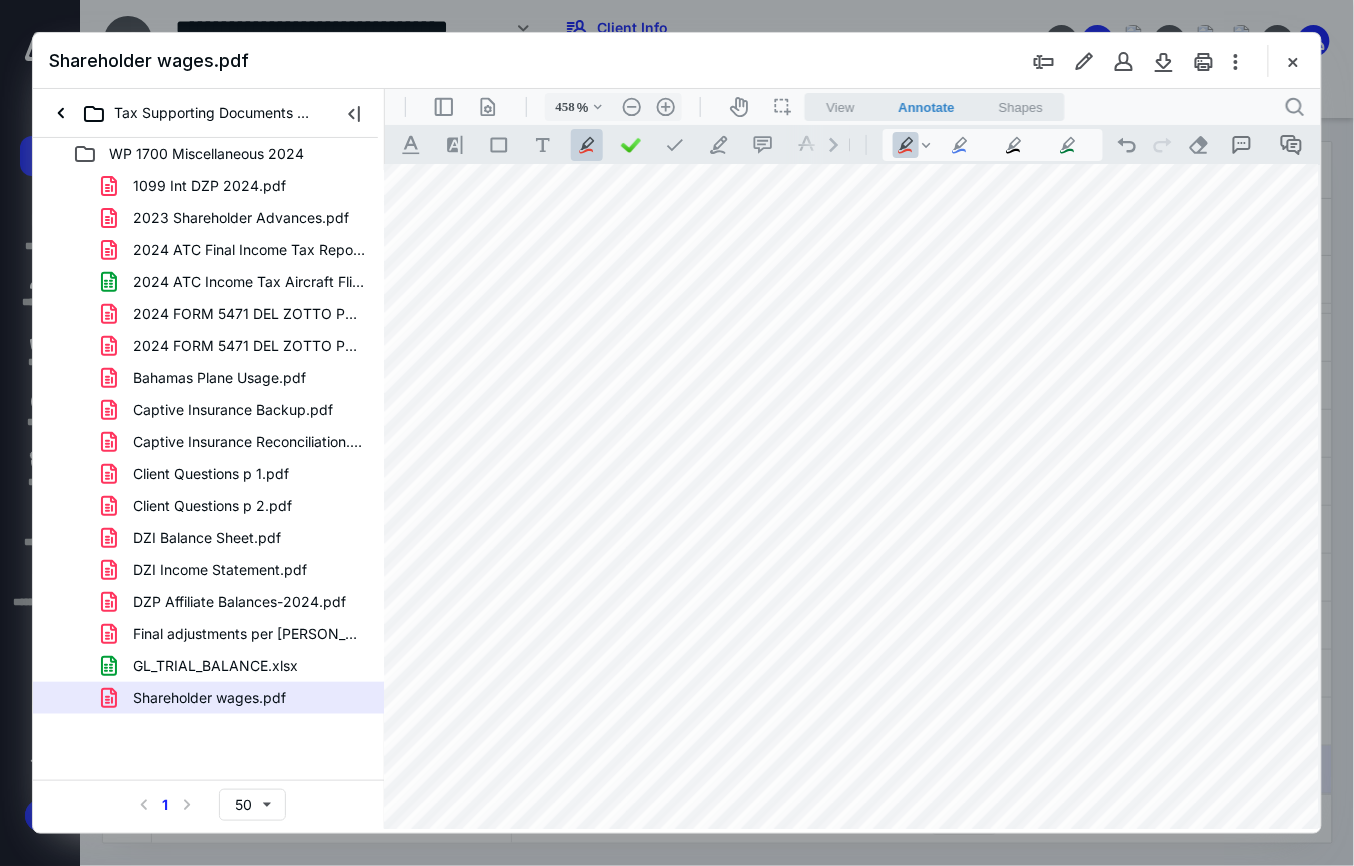 drag, startPoint x: 820, startPoint y: 826, endPoint x: 1334, endPoint y: 952, distance: 529.21826 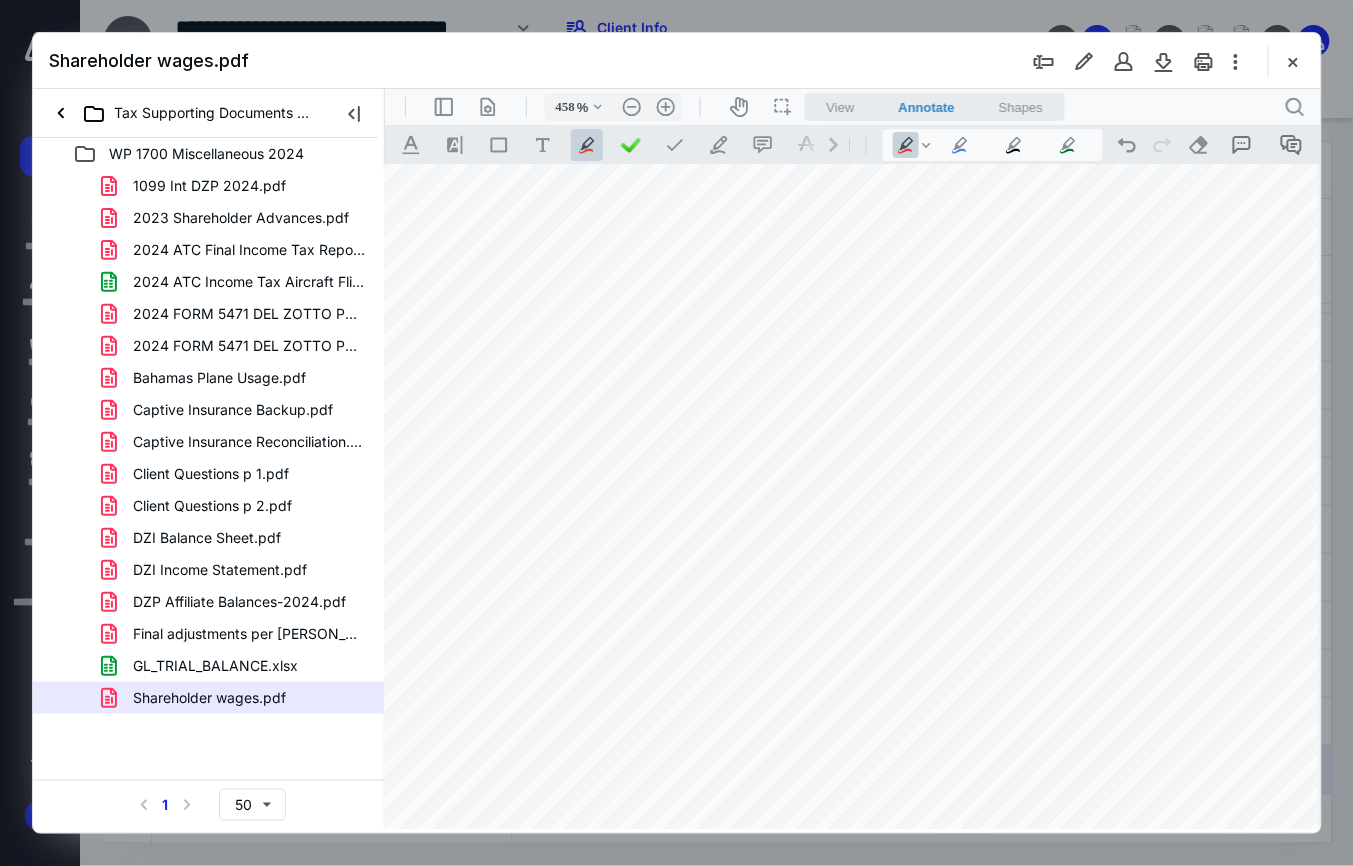scroll, scrollTop: 125, scrollLeft: 1484, axis: both 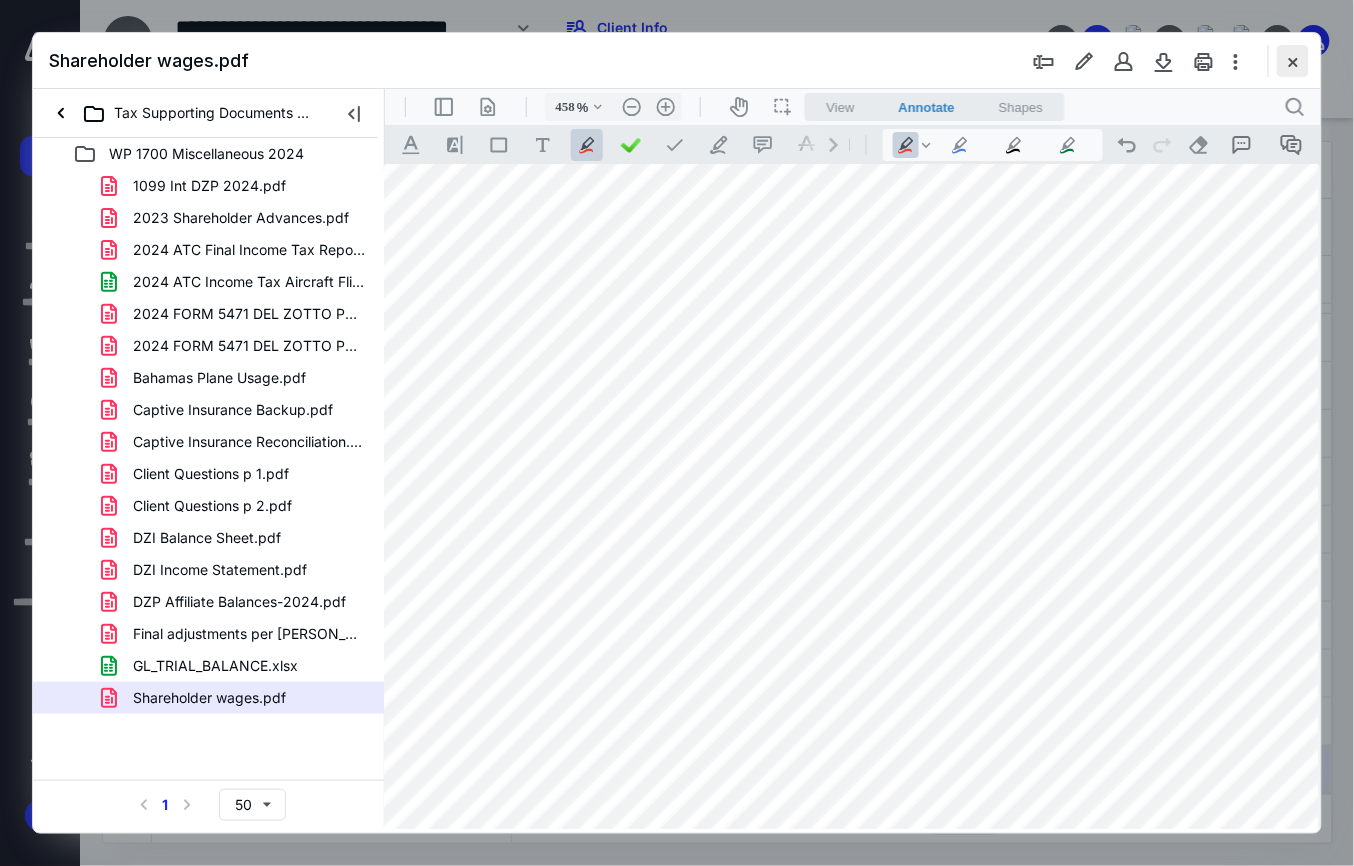 drag, startPoint x: 1300, startPoint y: 58, endPoint x: 1297, endPoint y: 70, distance: 12.369317 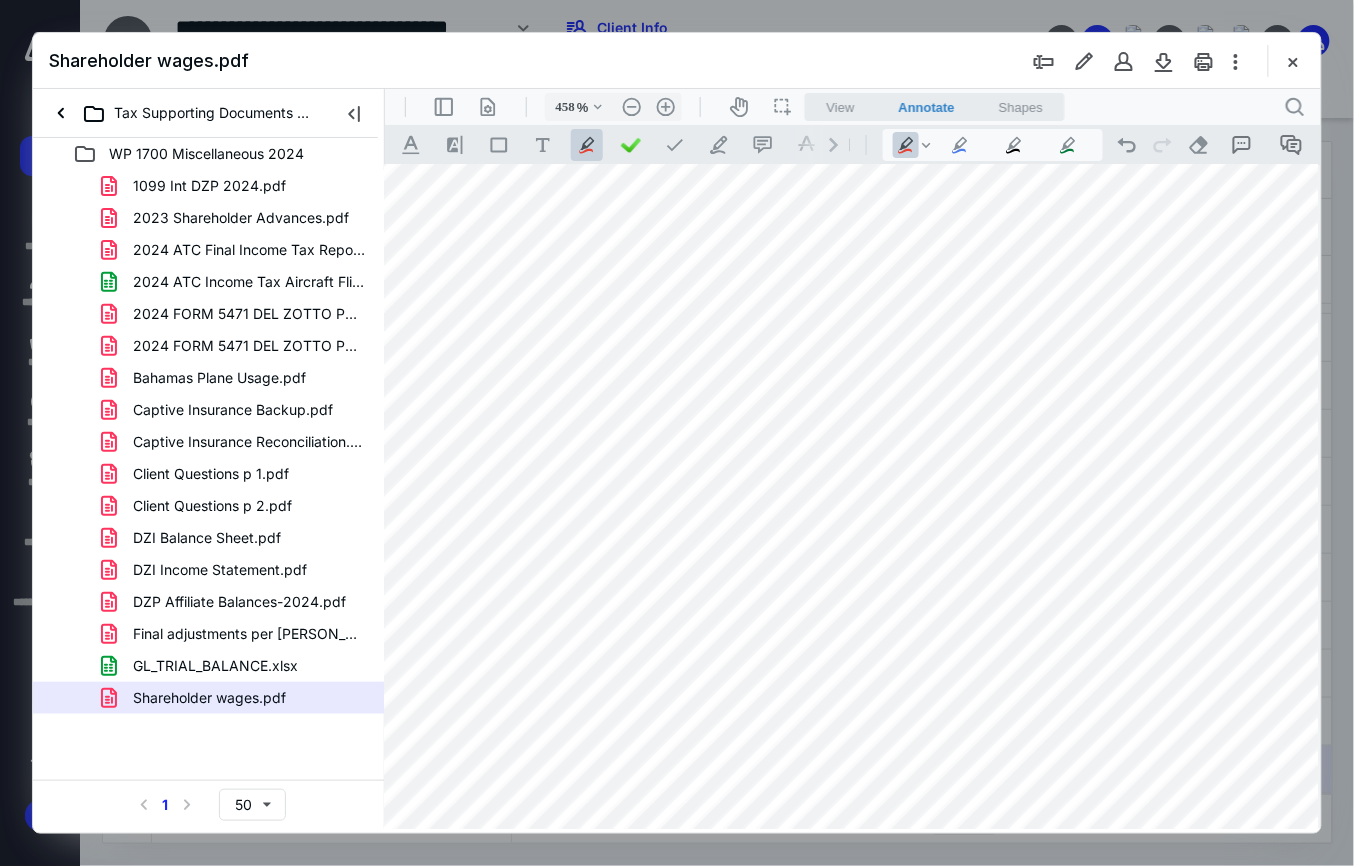 click at bounding box center [1293, 61] 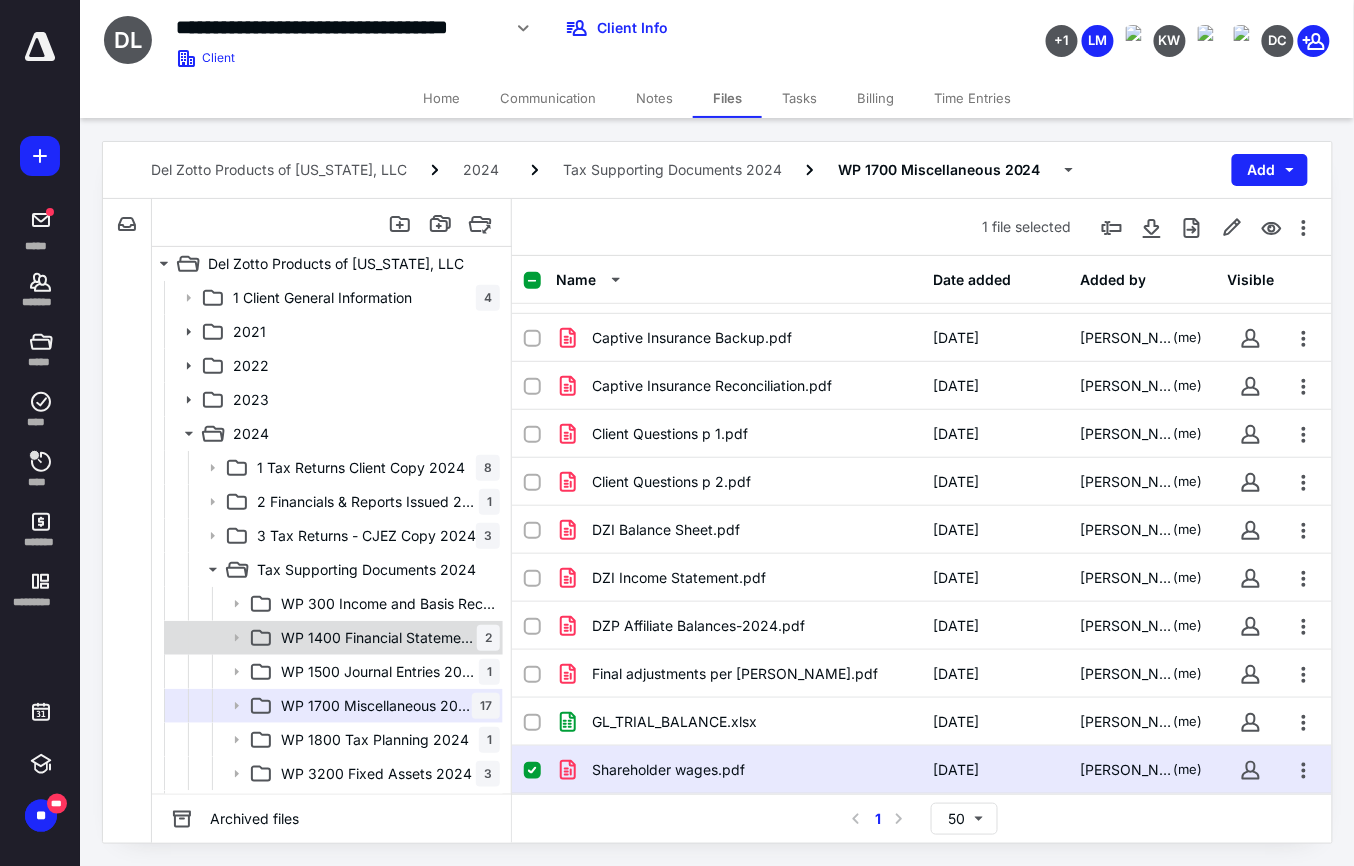 click on "WP 1400 Financial Statements" at bounding box center [379, 638] 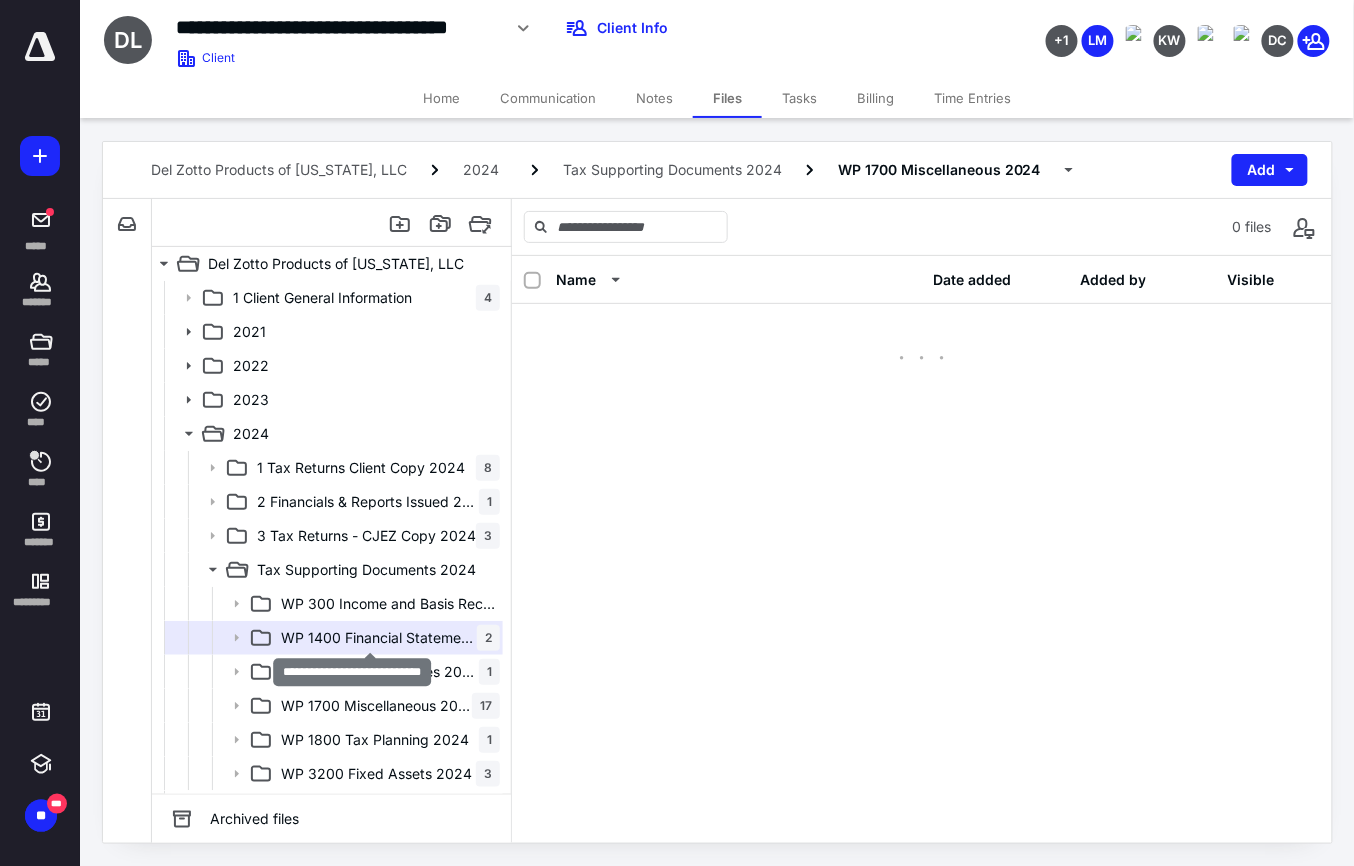 scroll, scrollTop: 0, scrollLeft: 0, axis: both 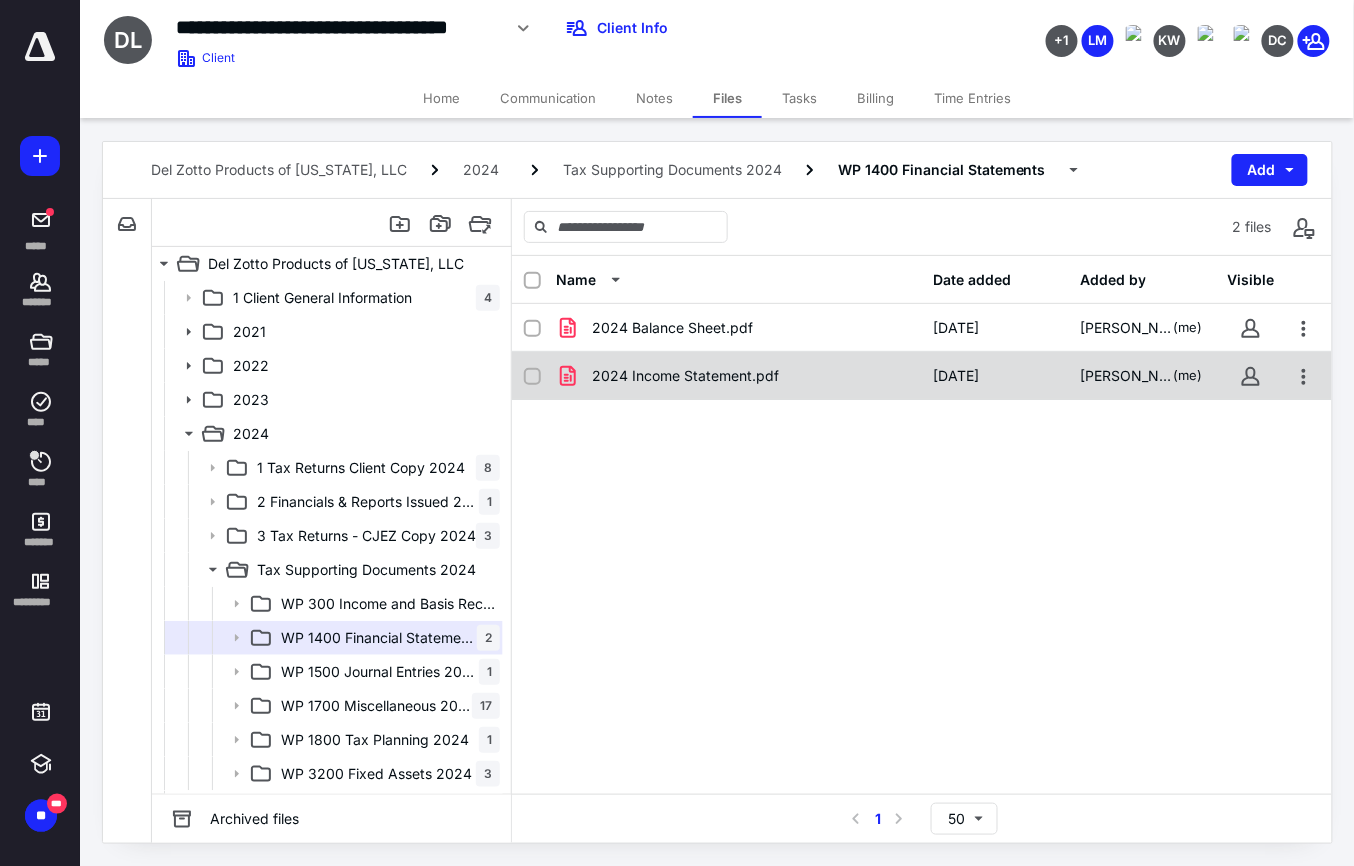 click on "2024 Income Statement.pdf" at bounding box center (739, 376) 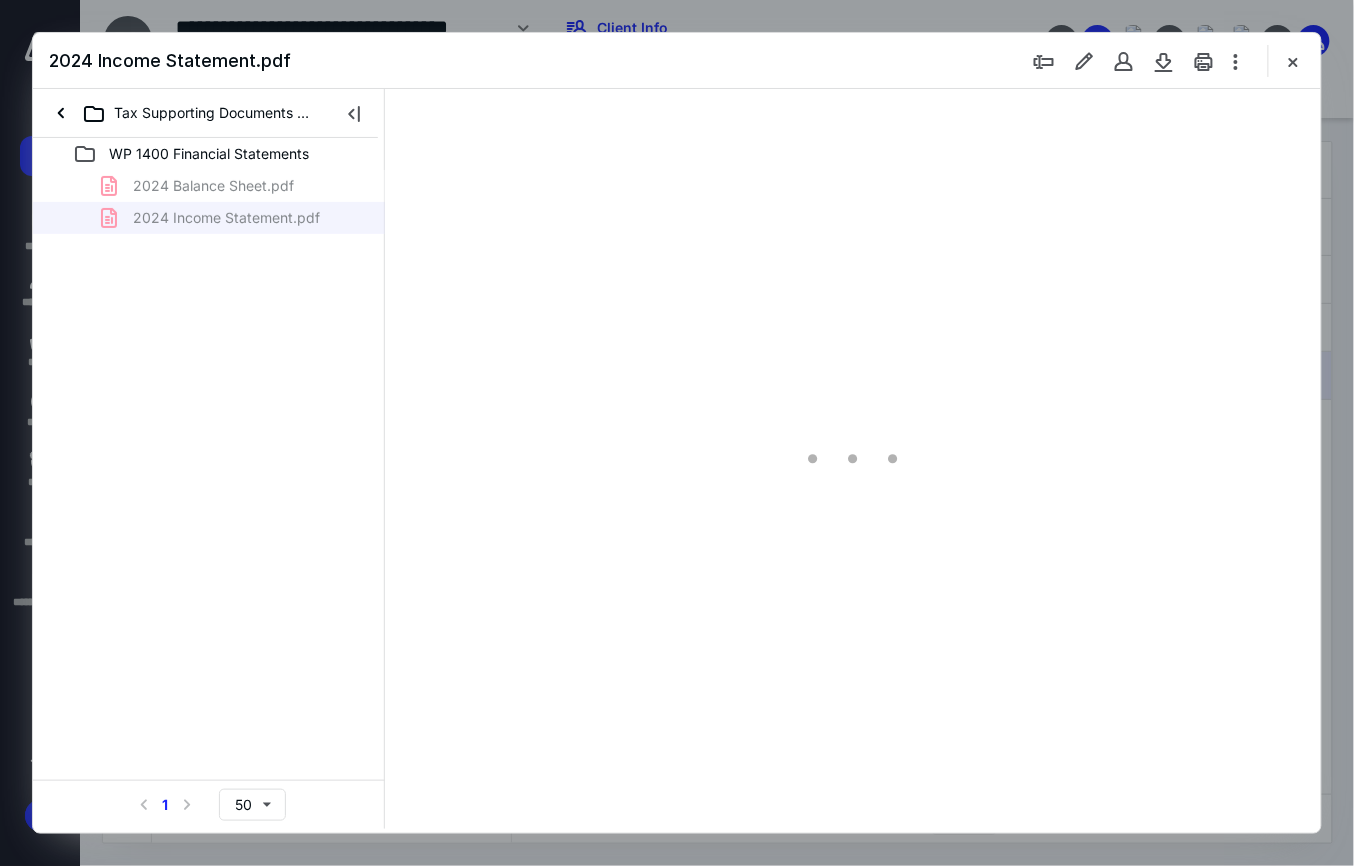 scroll, scrollTop: 0, scrollLeft: 0, axis: both 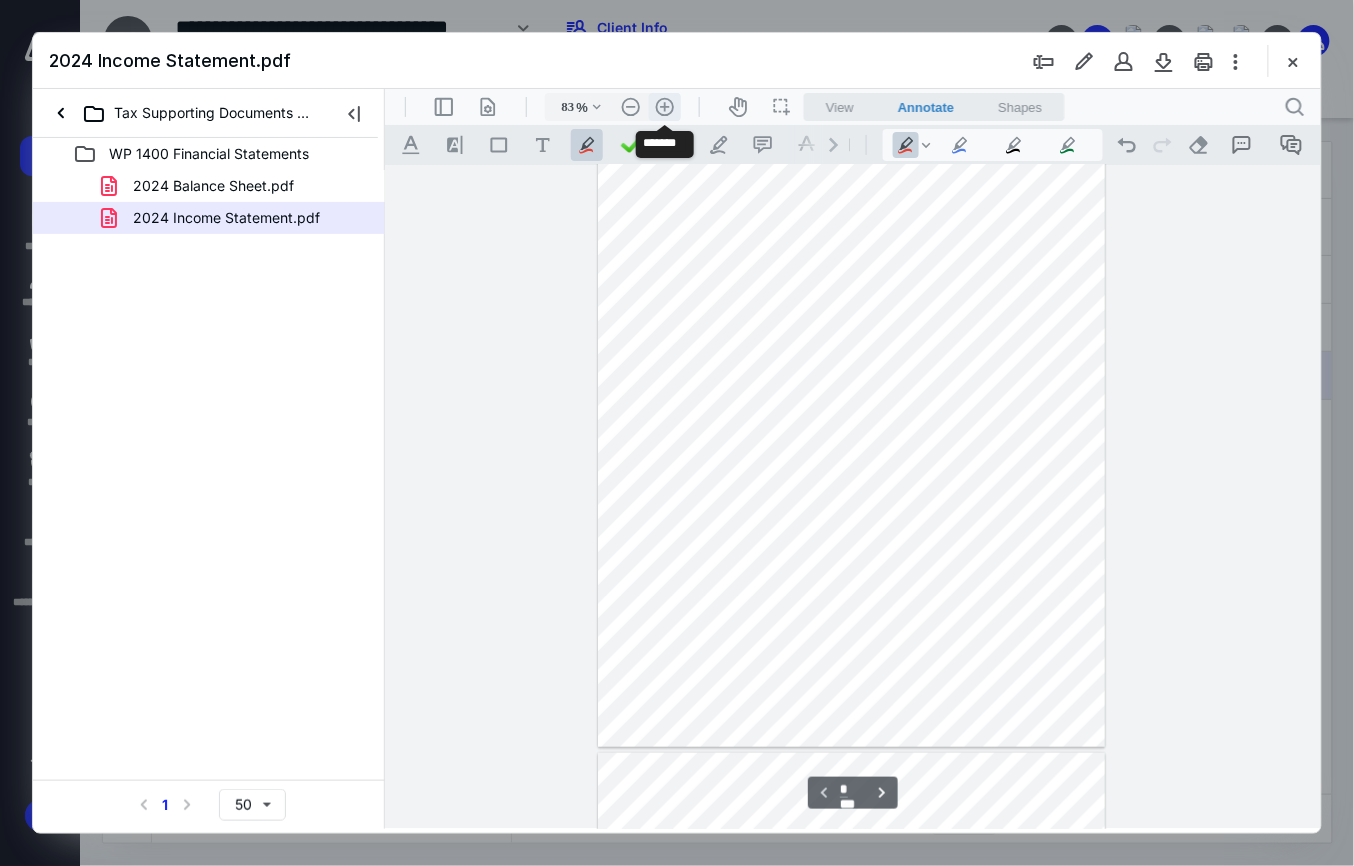 click on ".cls-1{fill:#abb0c4;} icon - header - zoom - in - line" at bounding box center [664, 106] 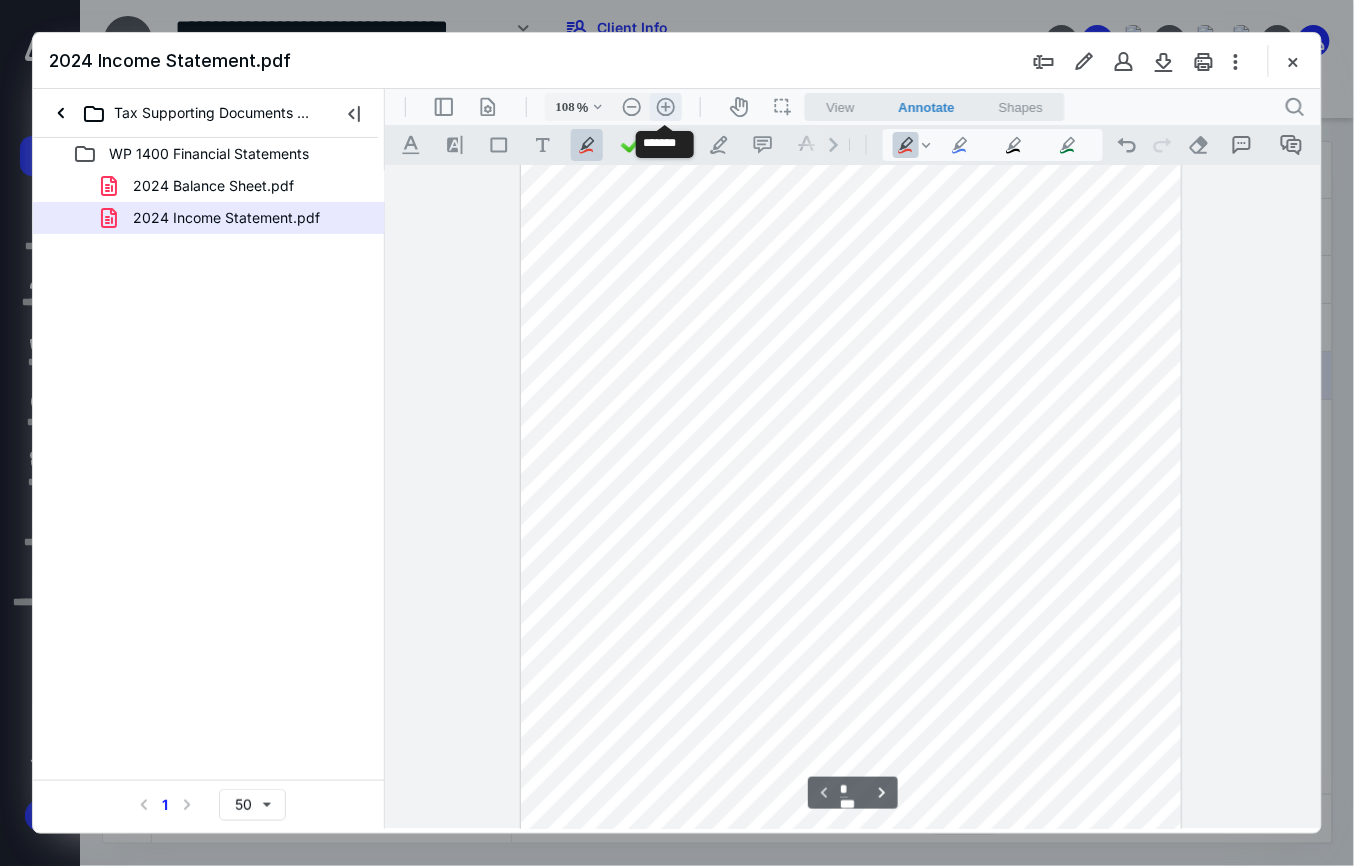 click on ".cls-1{fill:#abb0c4;} icon - header - zoom - in - line" at bounding box center [665, 106] 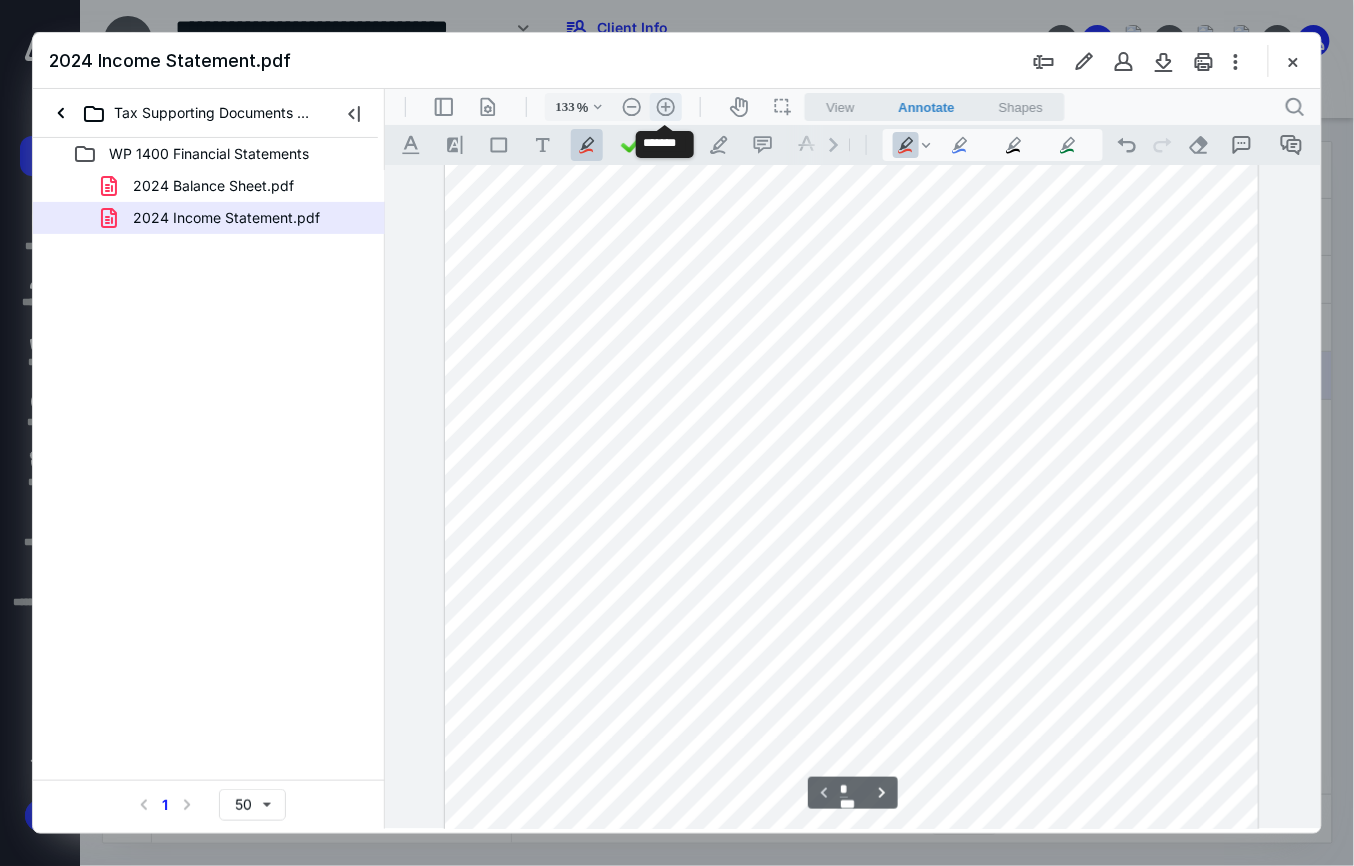 scroll, scrollTop: 302, scrollLeft: 0, axis: vertical 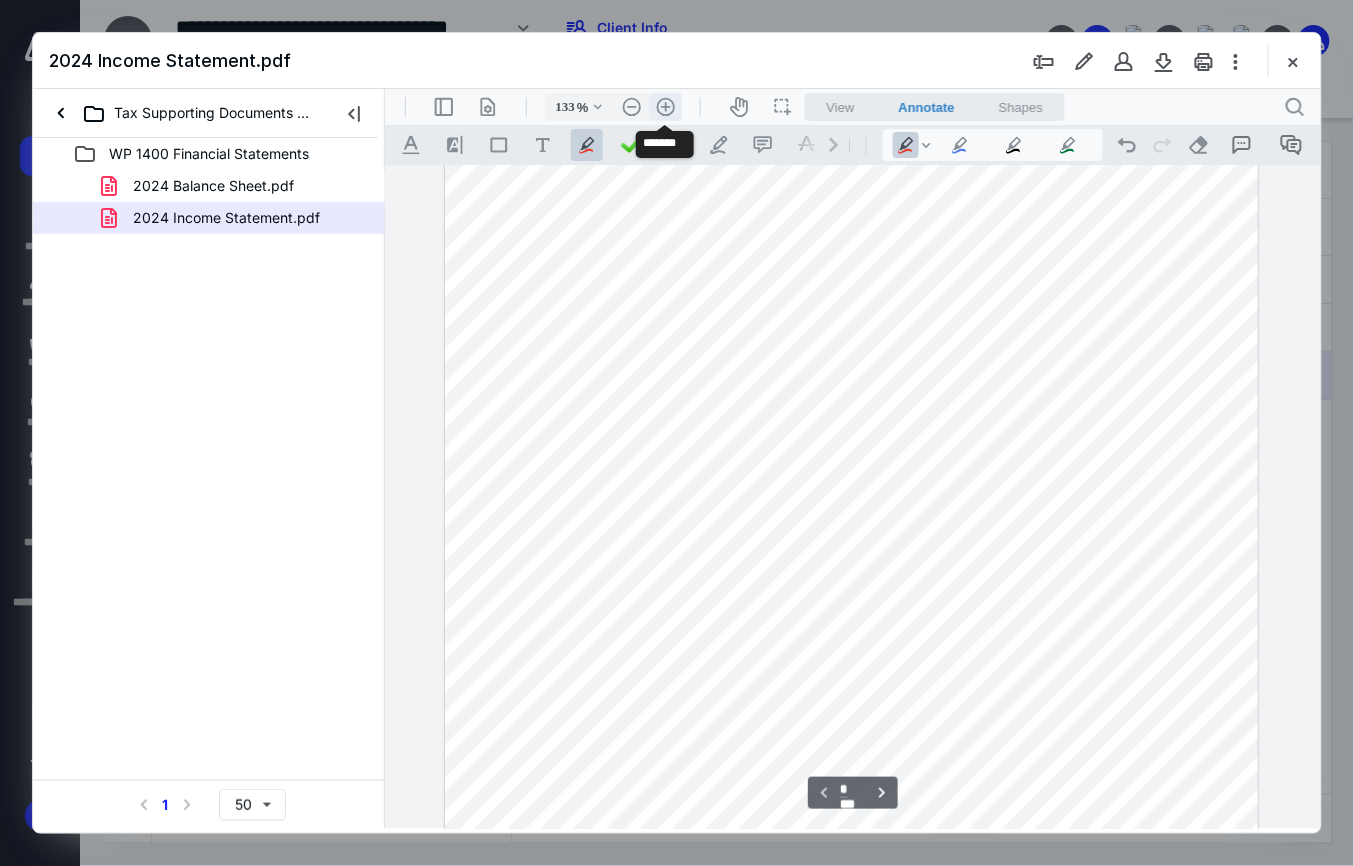 click on ".cls-1{fill:#abb0c4;} icon - header - zoom - in - line" at bounding box center [665, 106] 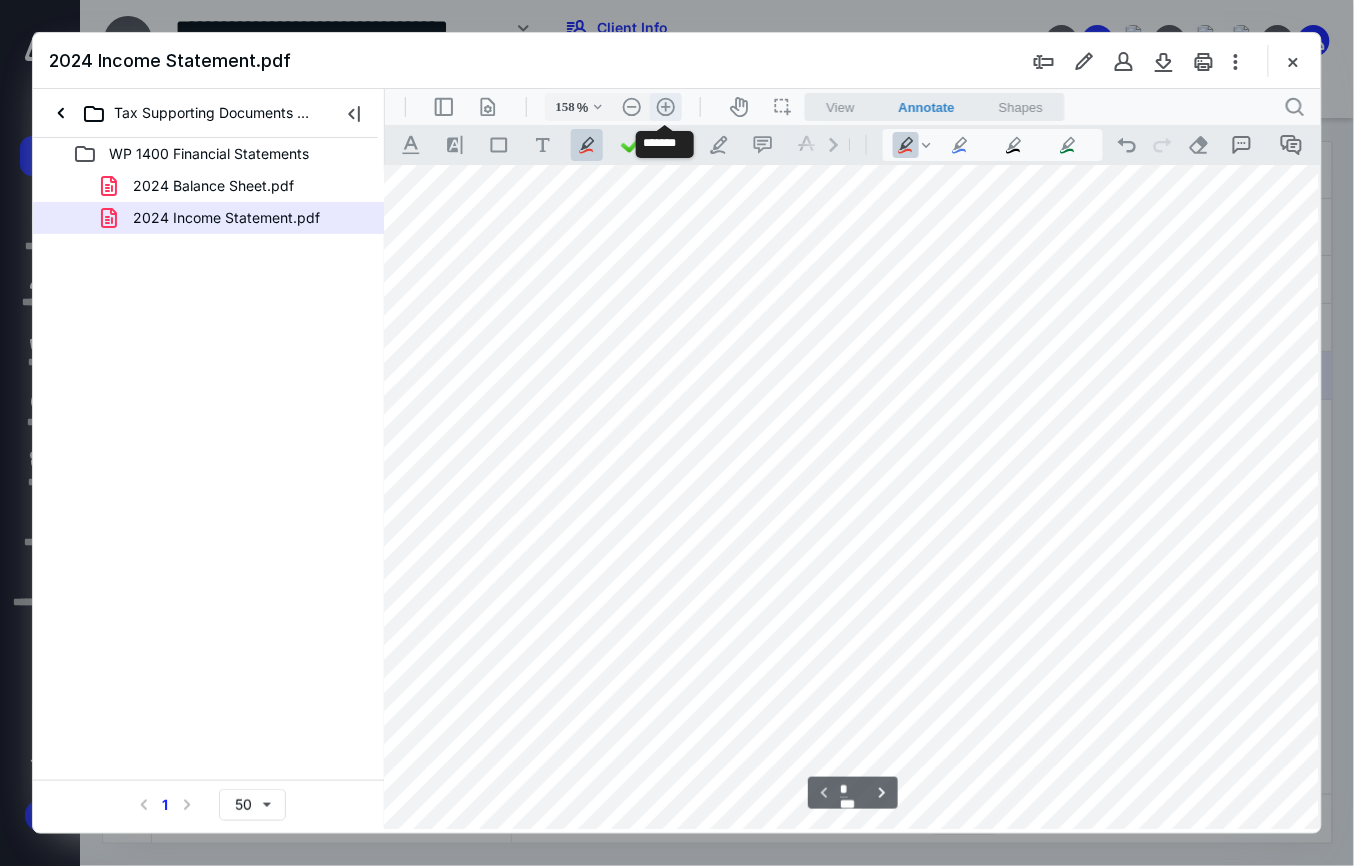 click on ".cls-1{fill:#abb0c4;} icon - header - zoom - in - line" at bounding box center (665, 106) 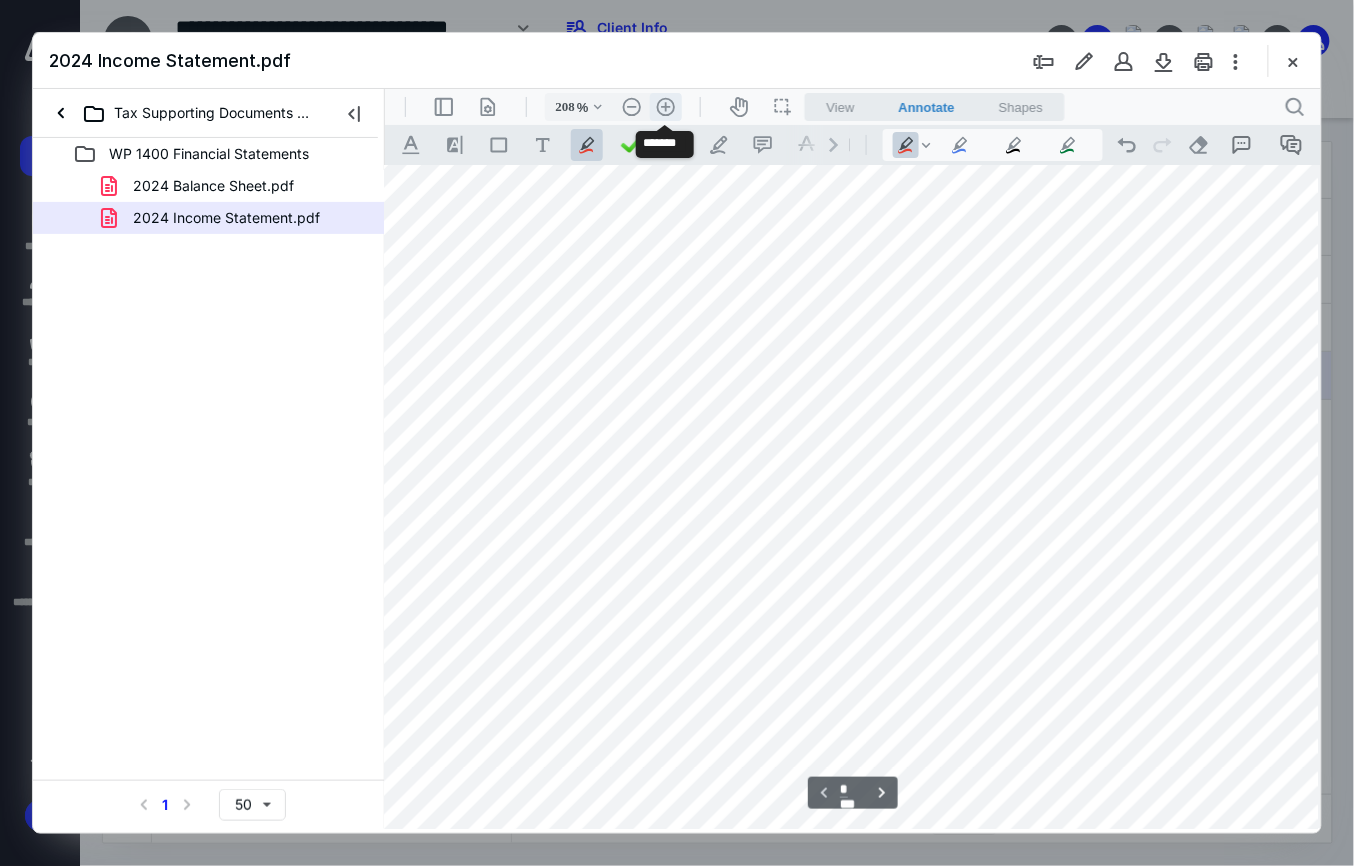 scroll, scrollTop: 638, scrollLeft: 185, axis: both 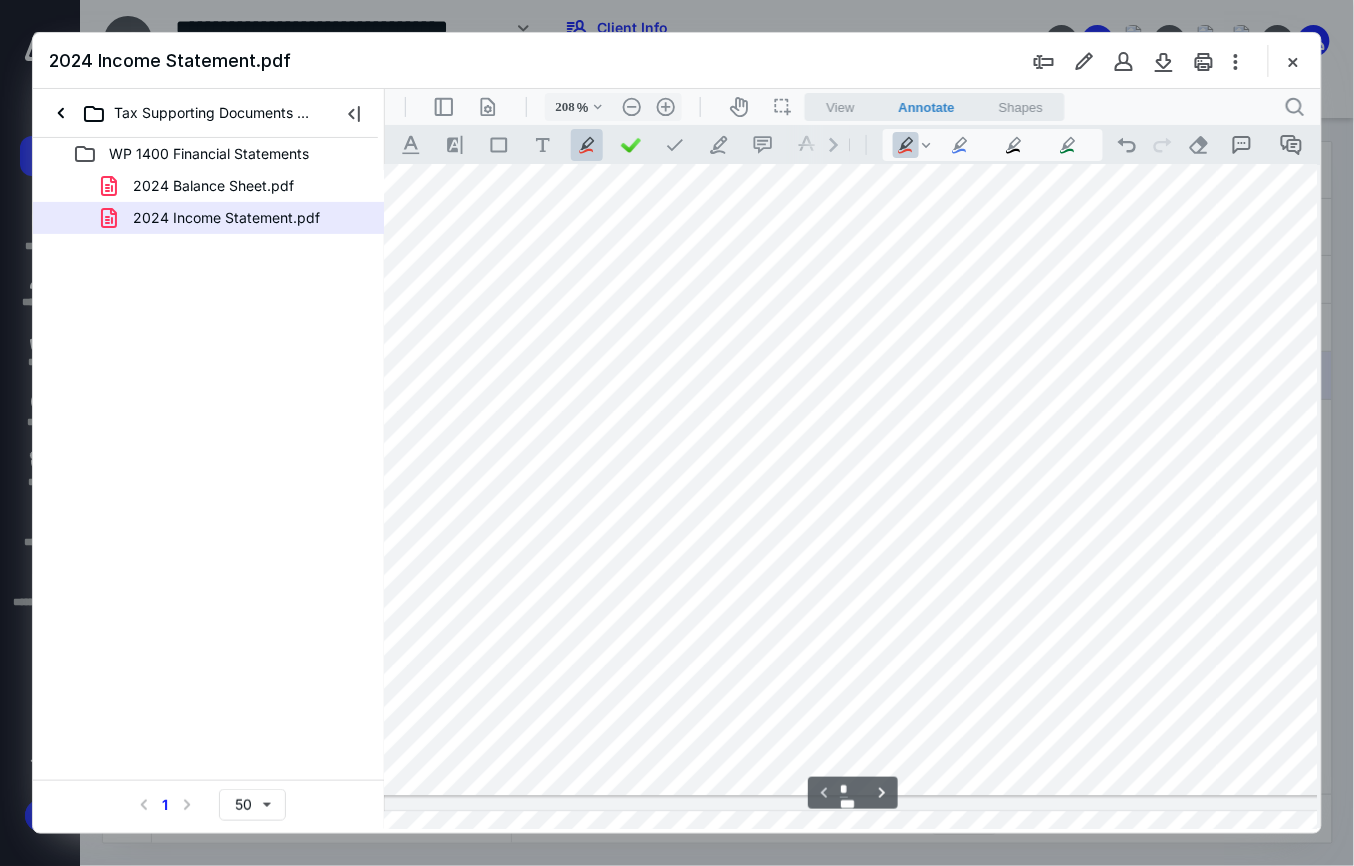 type on "*" 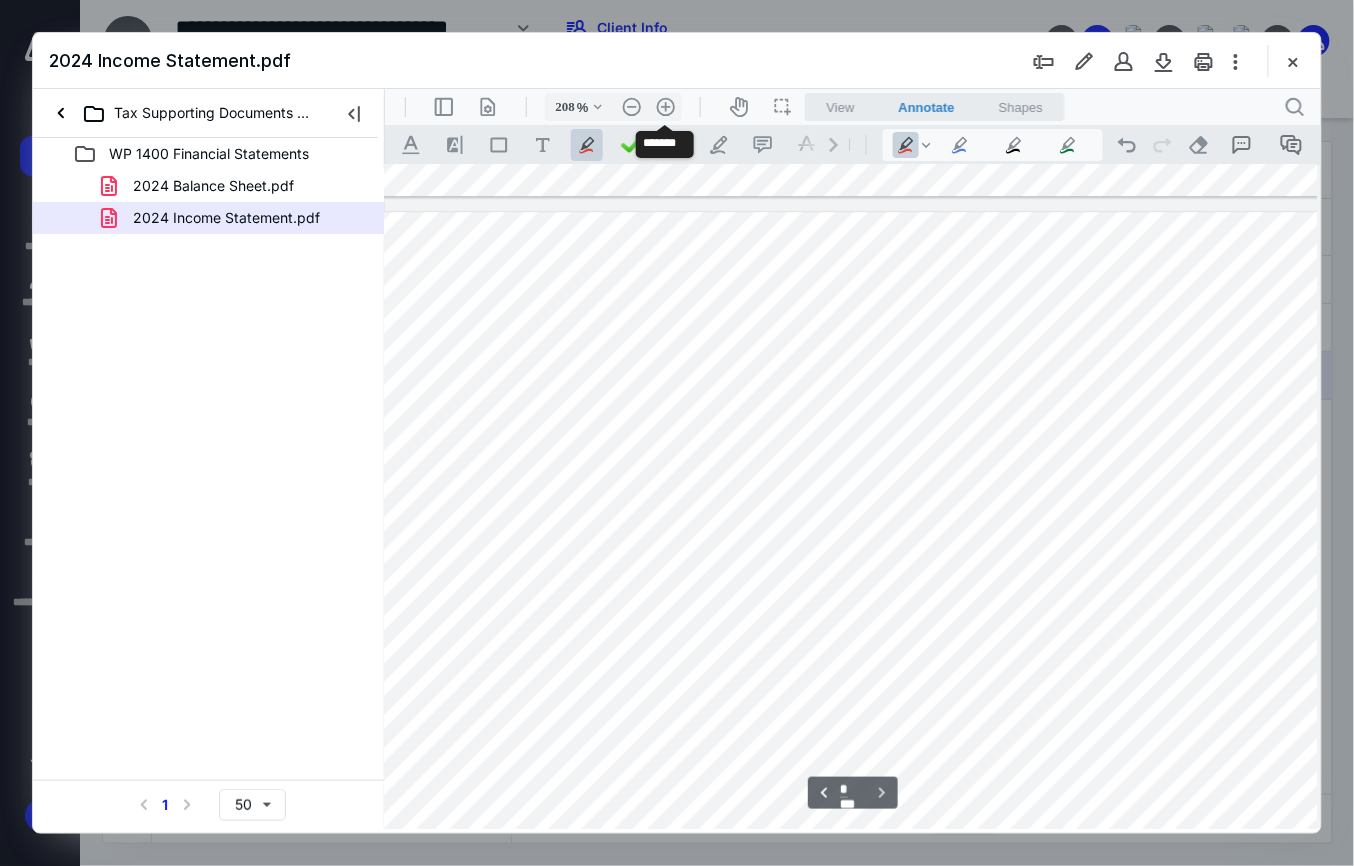 scroll, scrollTop: 1644, scrollLeft: 185, axis: both 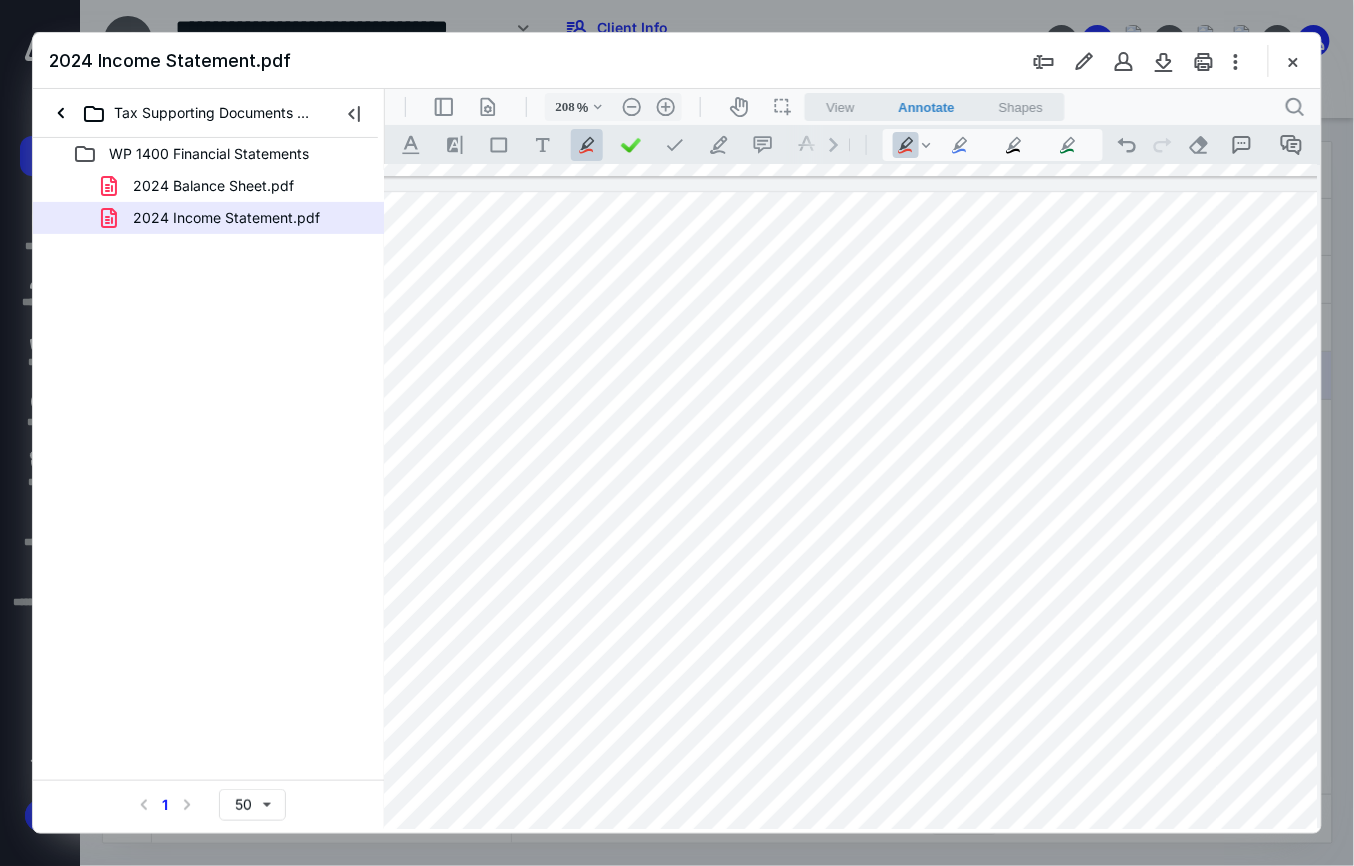 click at bounding box center (1293, 61) 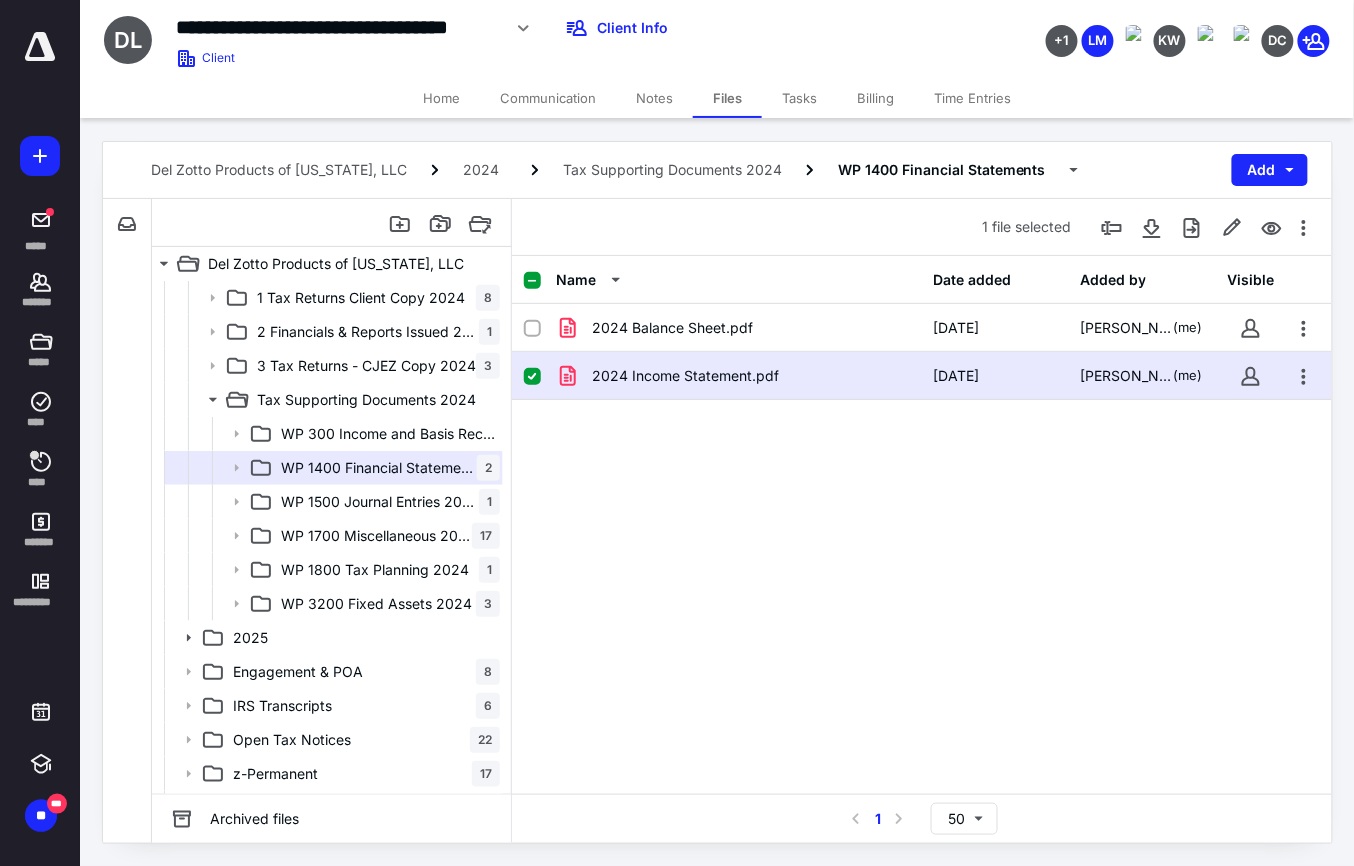 scroll, scrollTop: 201, scrollLeft: 0, axis: vertical 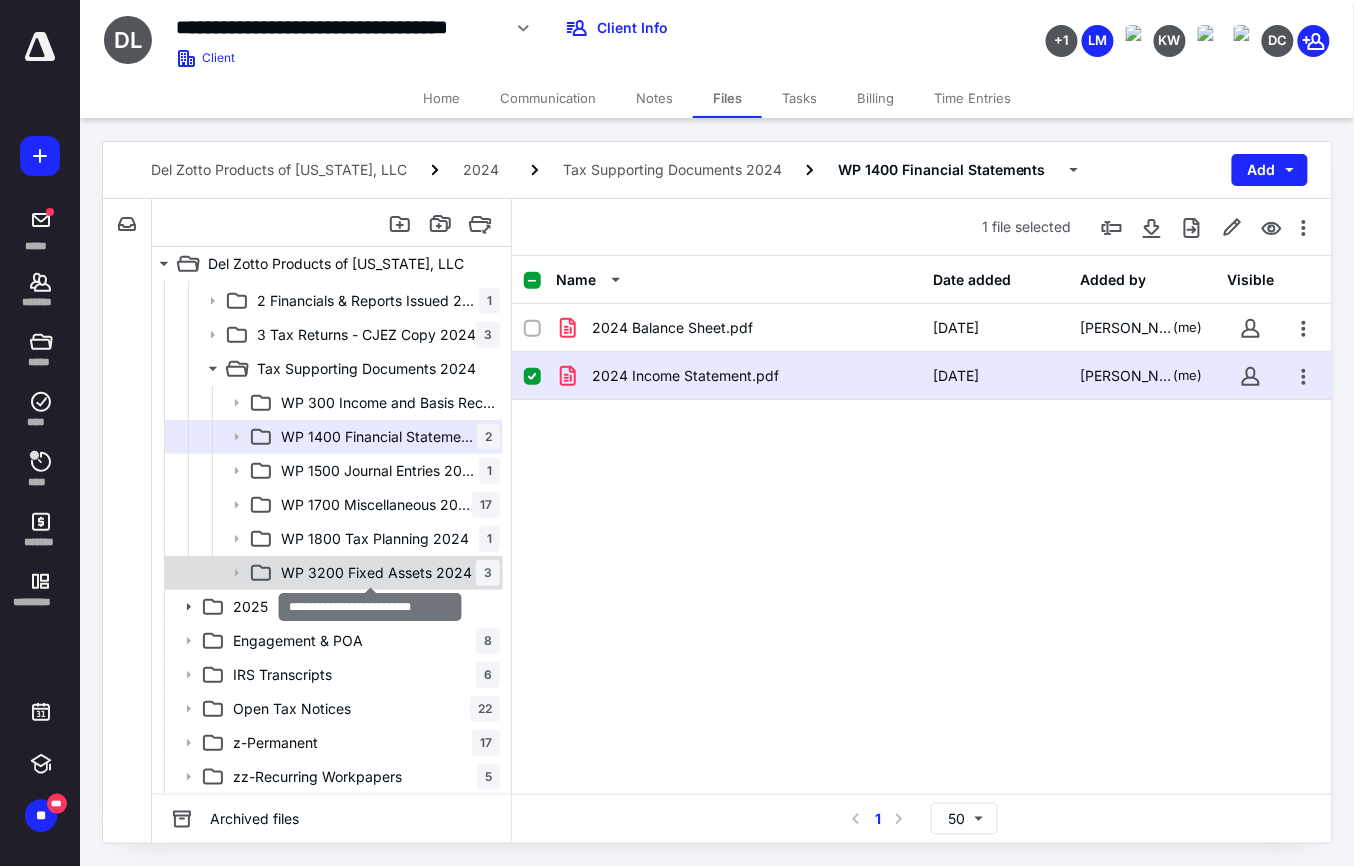 click on "WP 3200 Fixed Assets 2024" at bounding box center [376, 573] 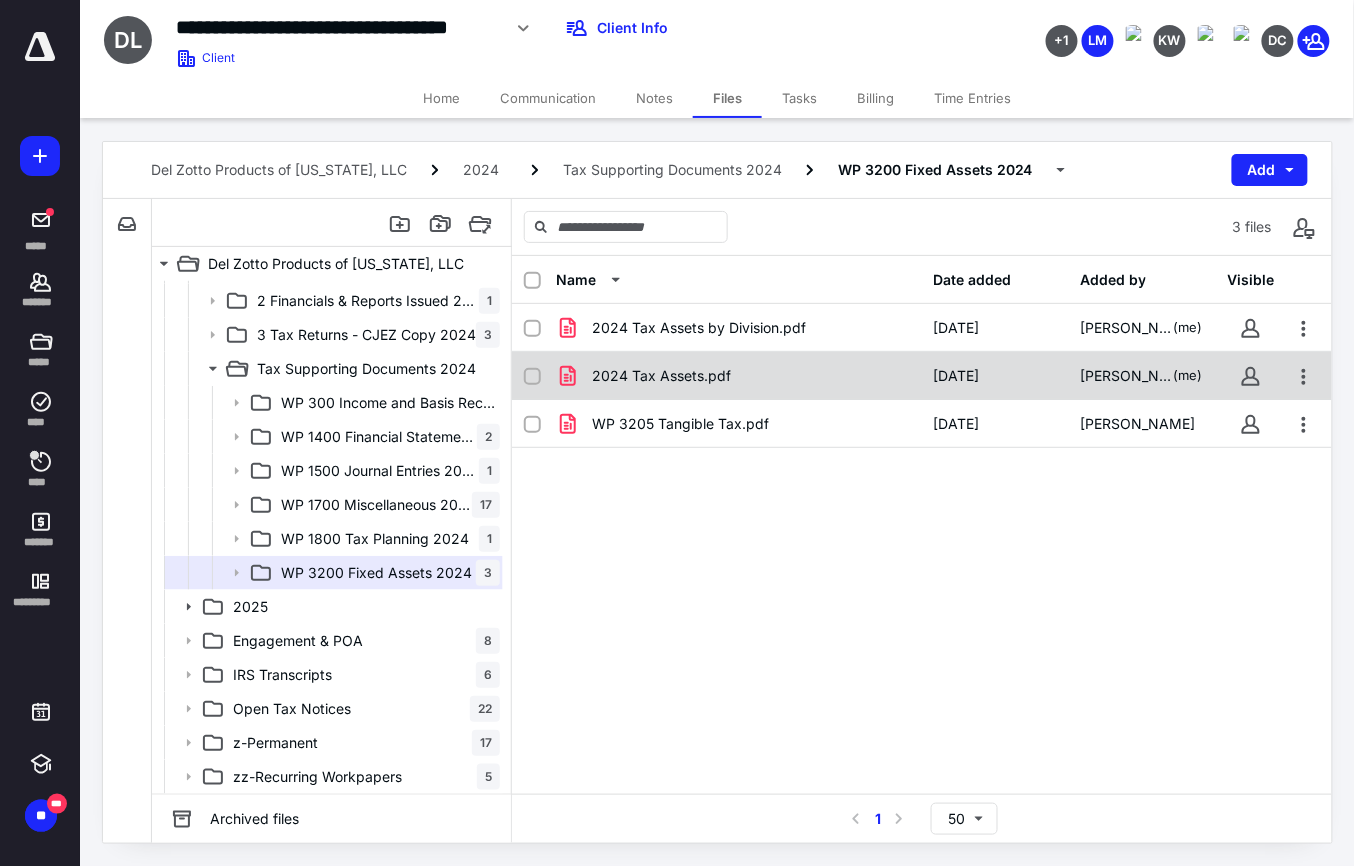 click on "2024 Tax Assets.pdf" at bounding box center (739, 376) 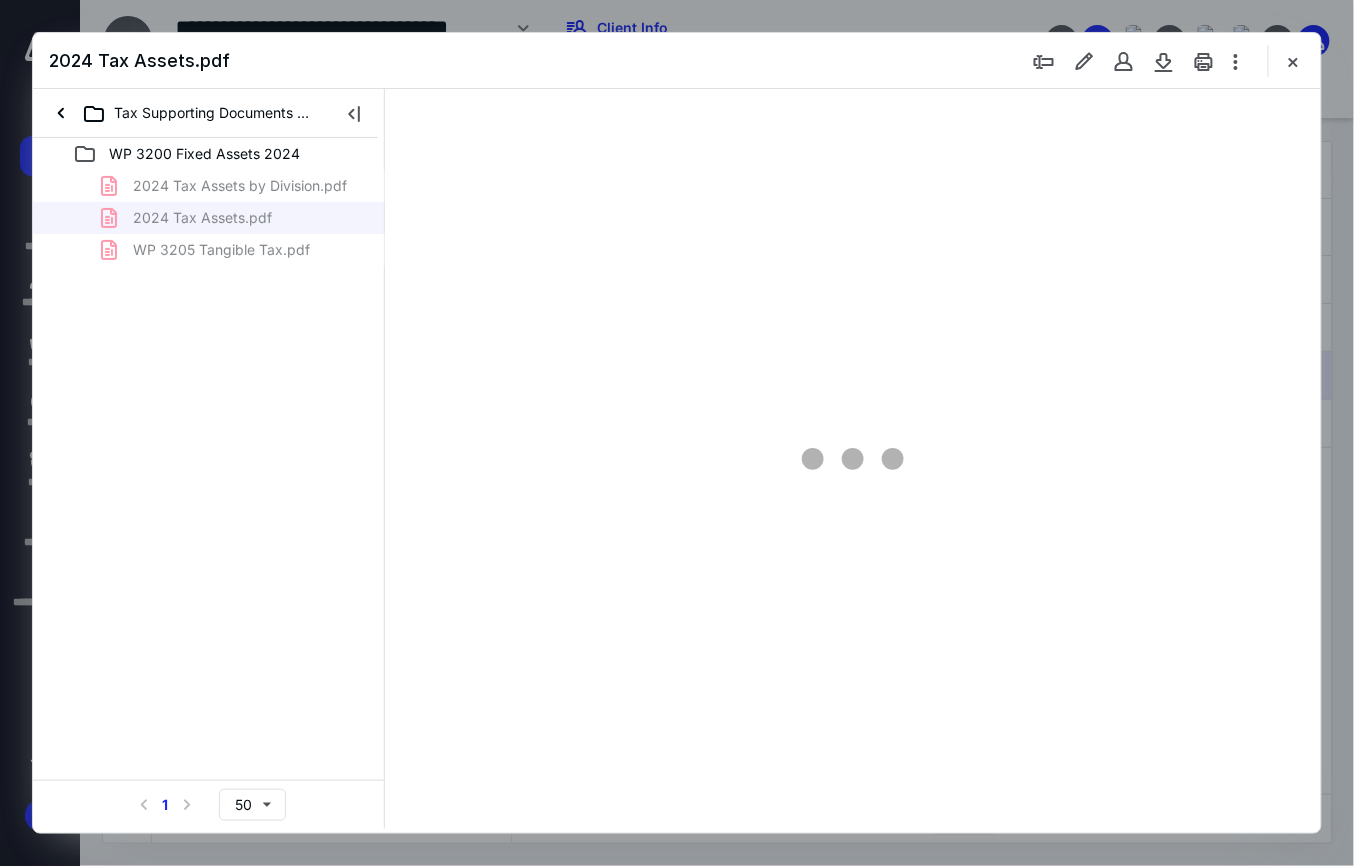scroll, scrollTop: 0, scrollLeft: 0, axis: both 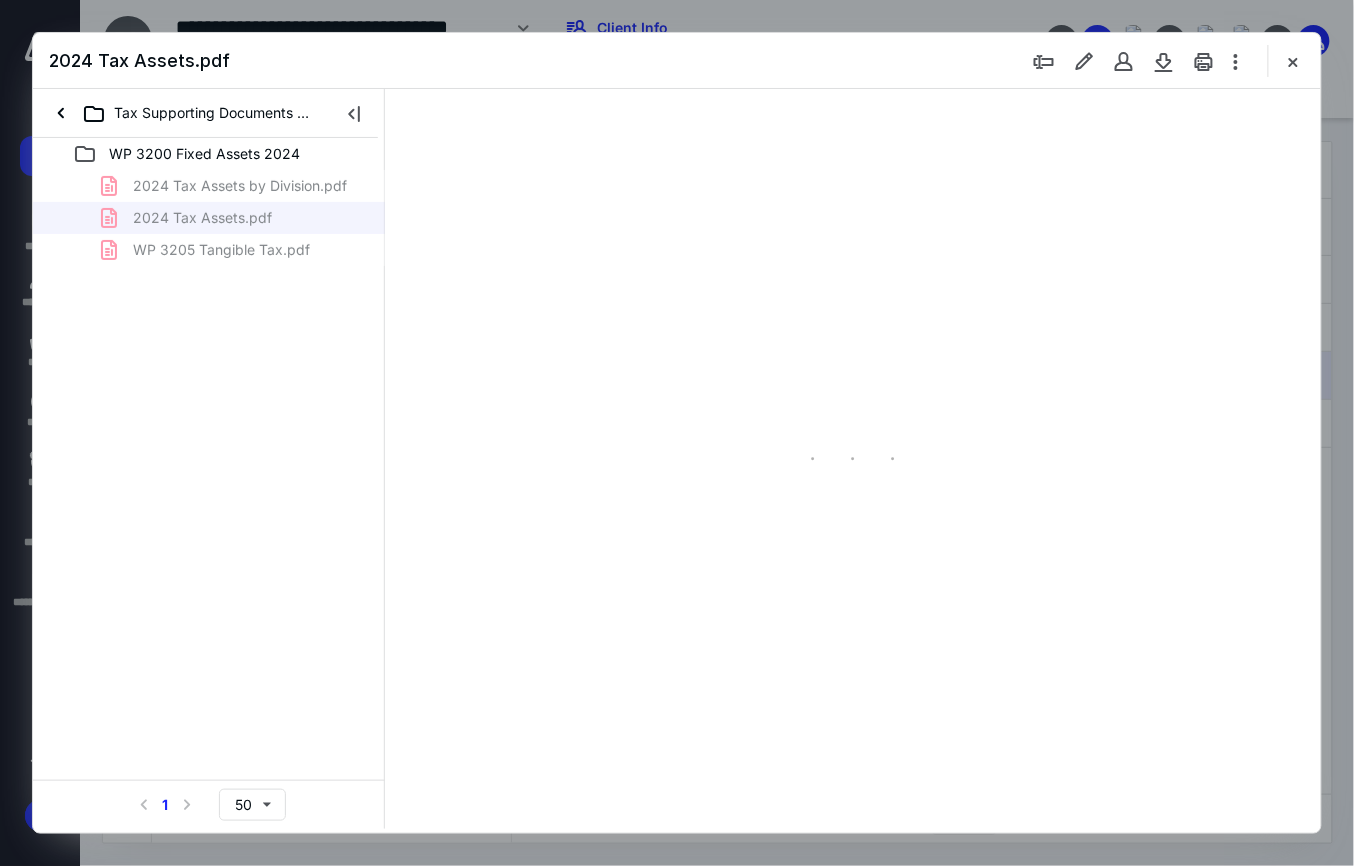 type on "108" 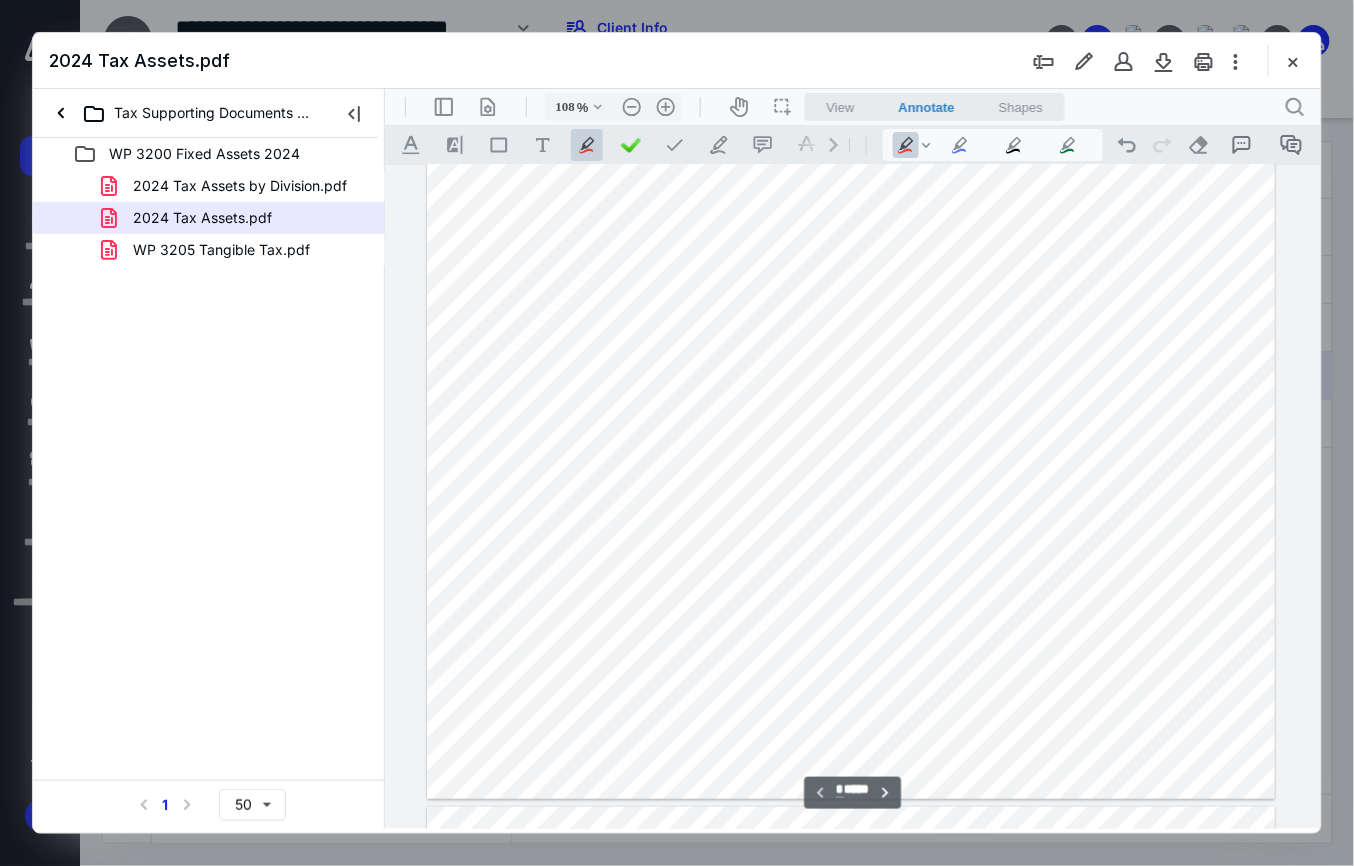 scroll, scrollTop: 0, scrollLeft: 0, axis: both 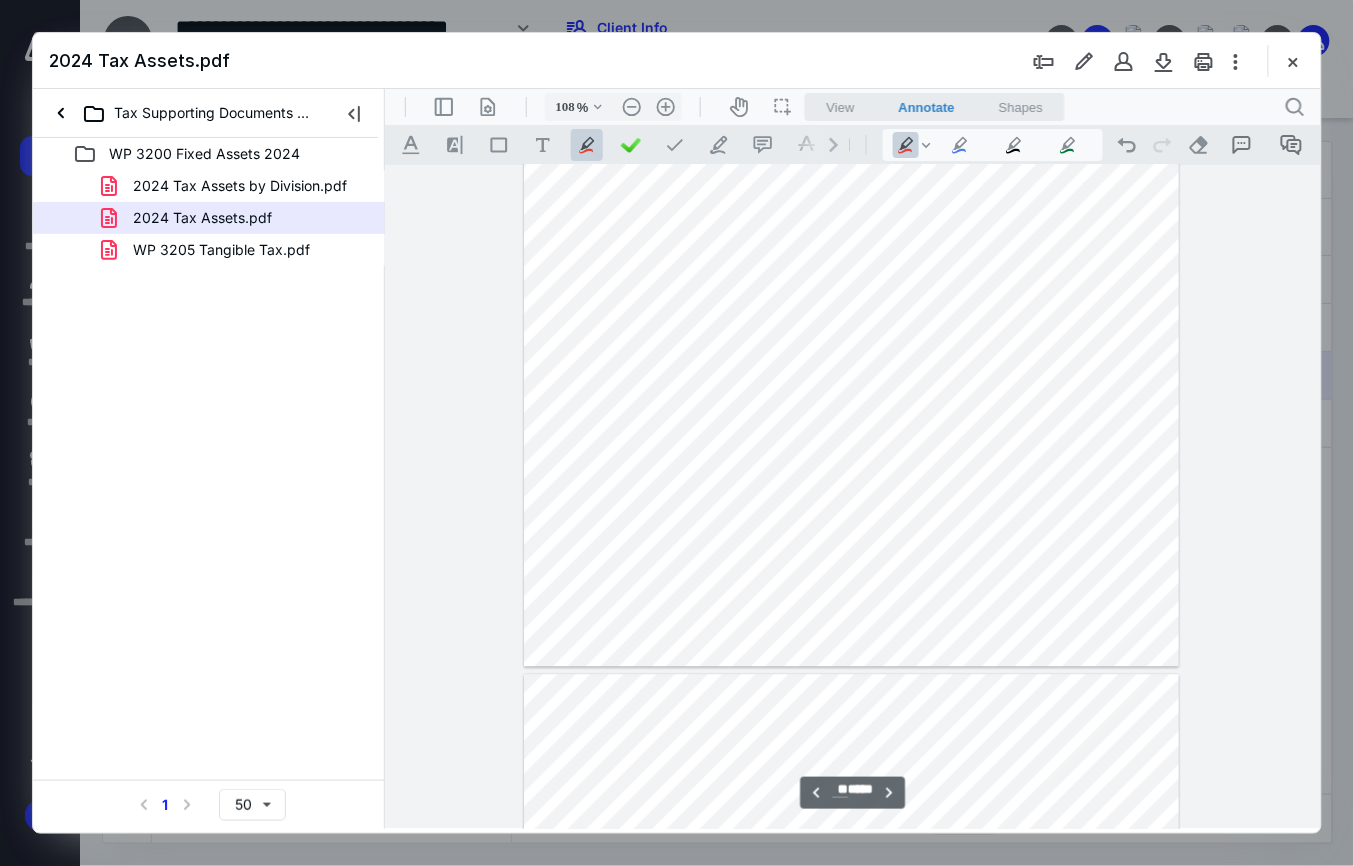type on "**" 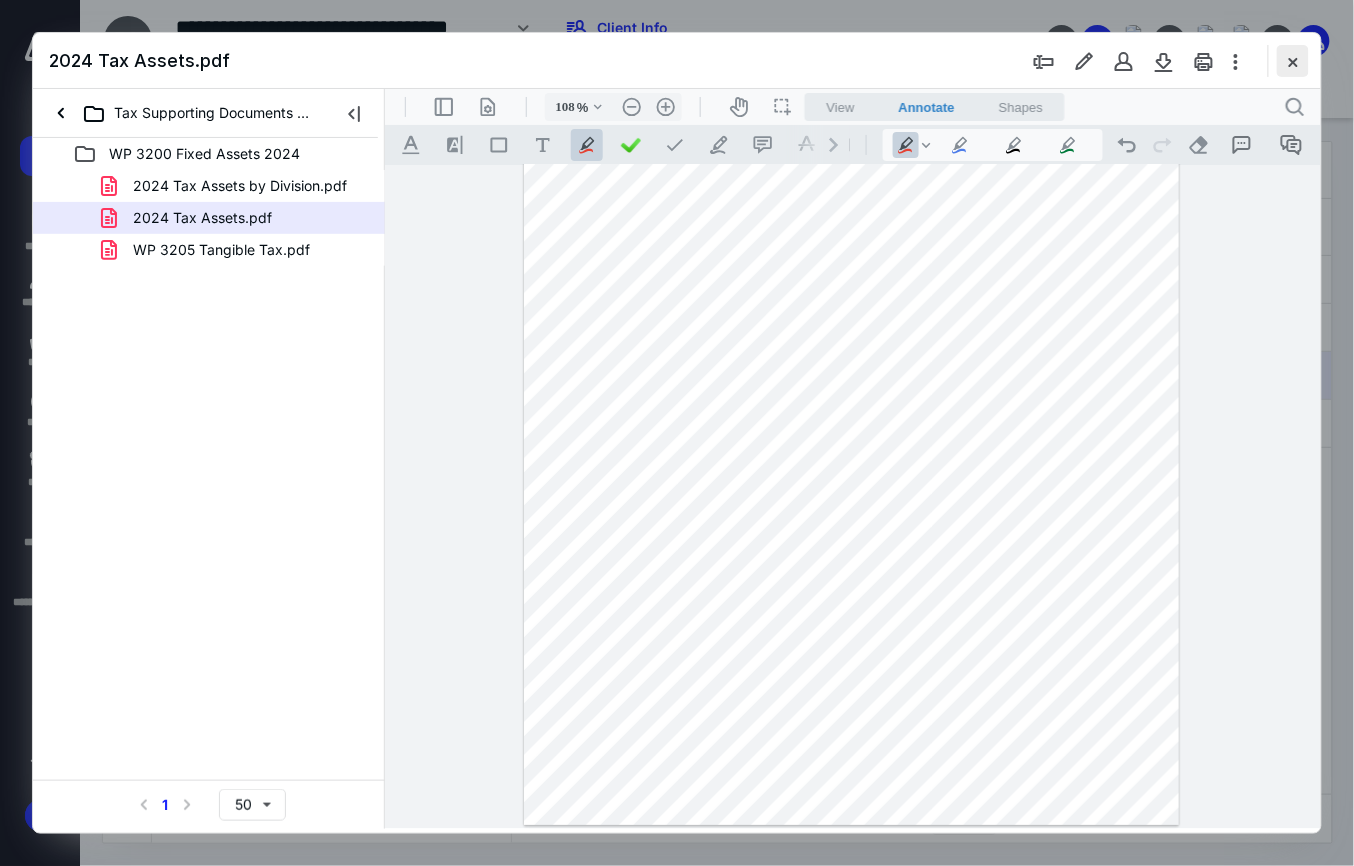 click at bounding box center (1293, 61) 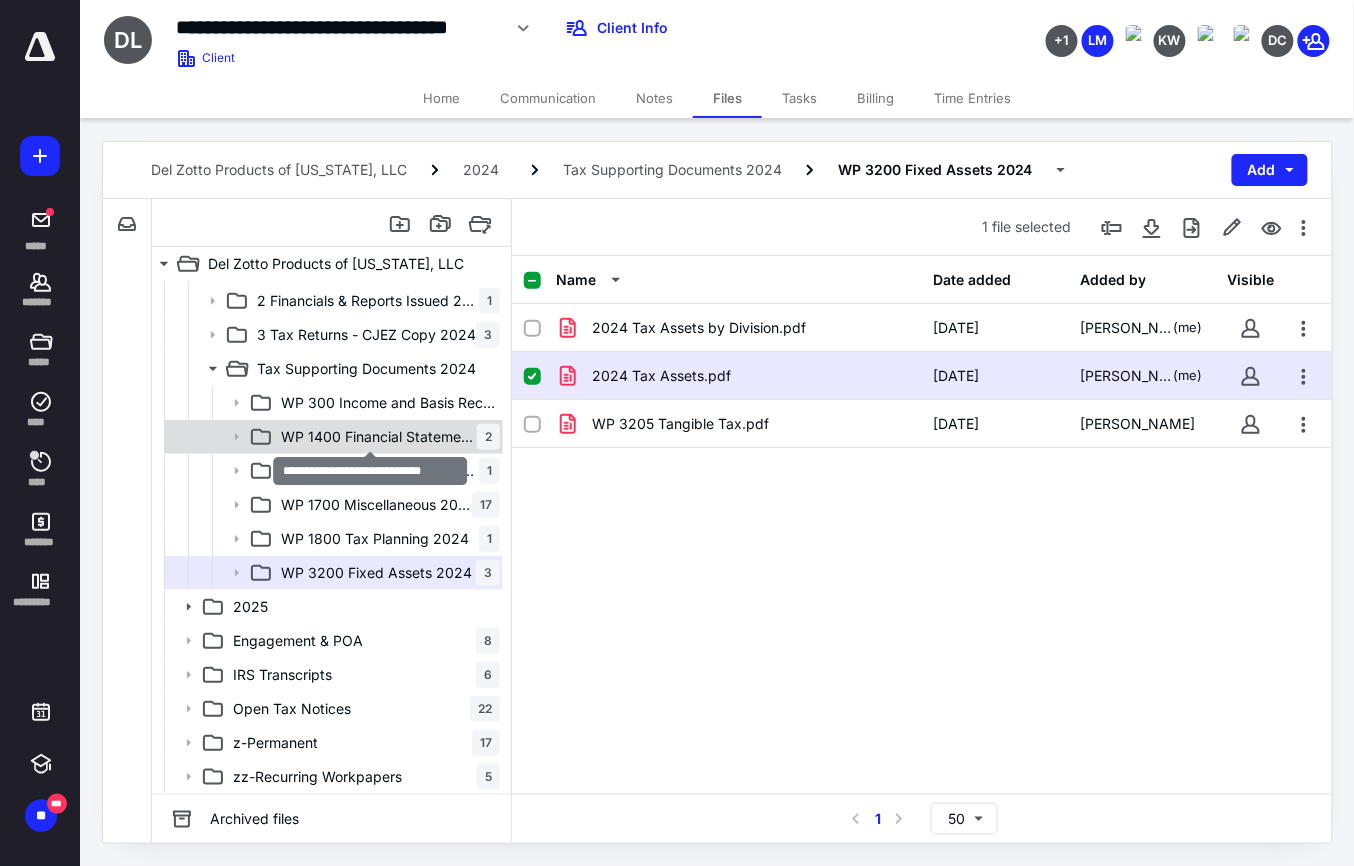 click on "WP 1400 Financial Statements" at bounding box center (379, 437) 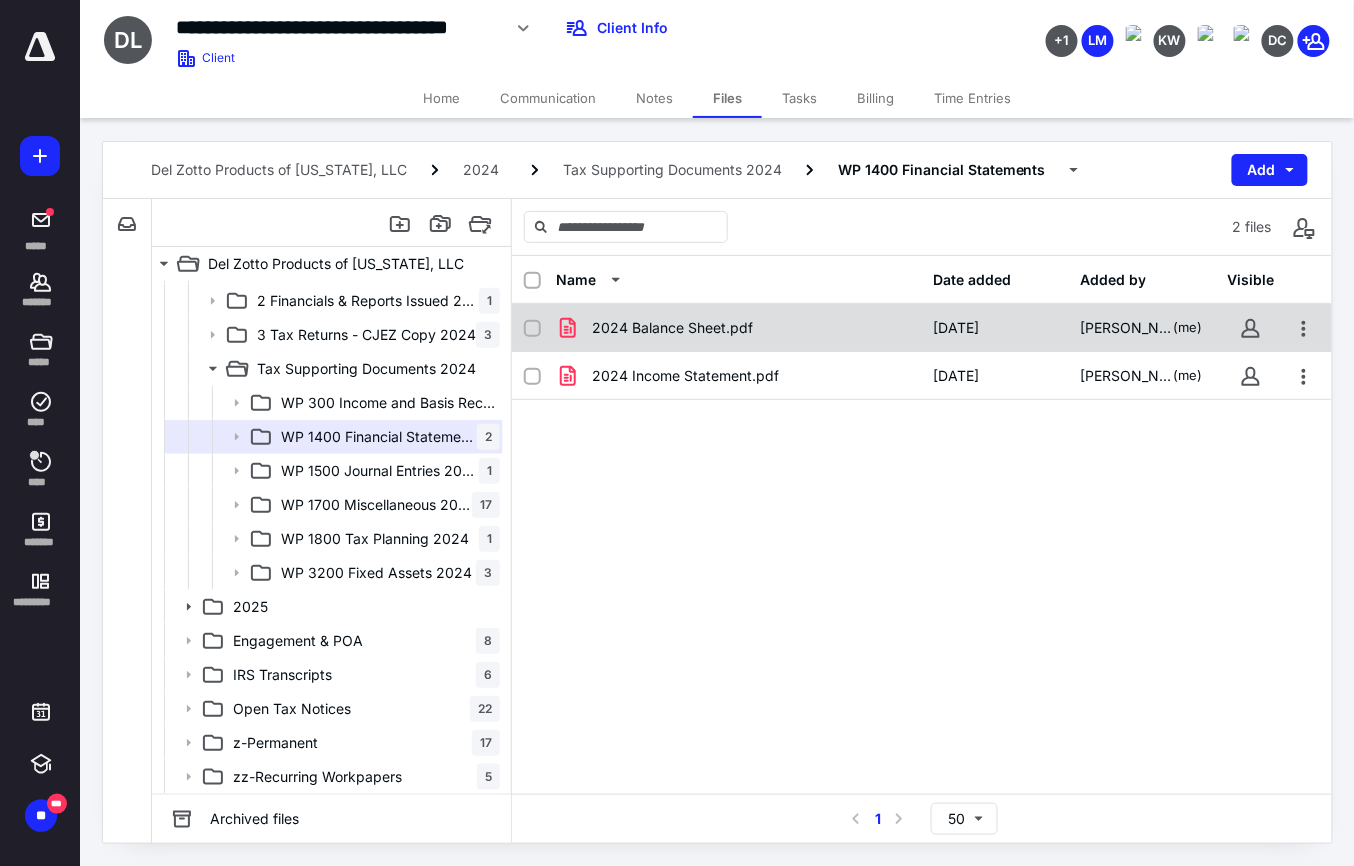 click on "2024  Balance Sheet.pdf" at bounding box center [672, 328] 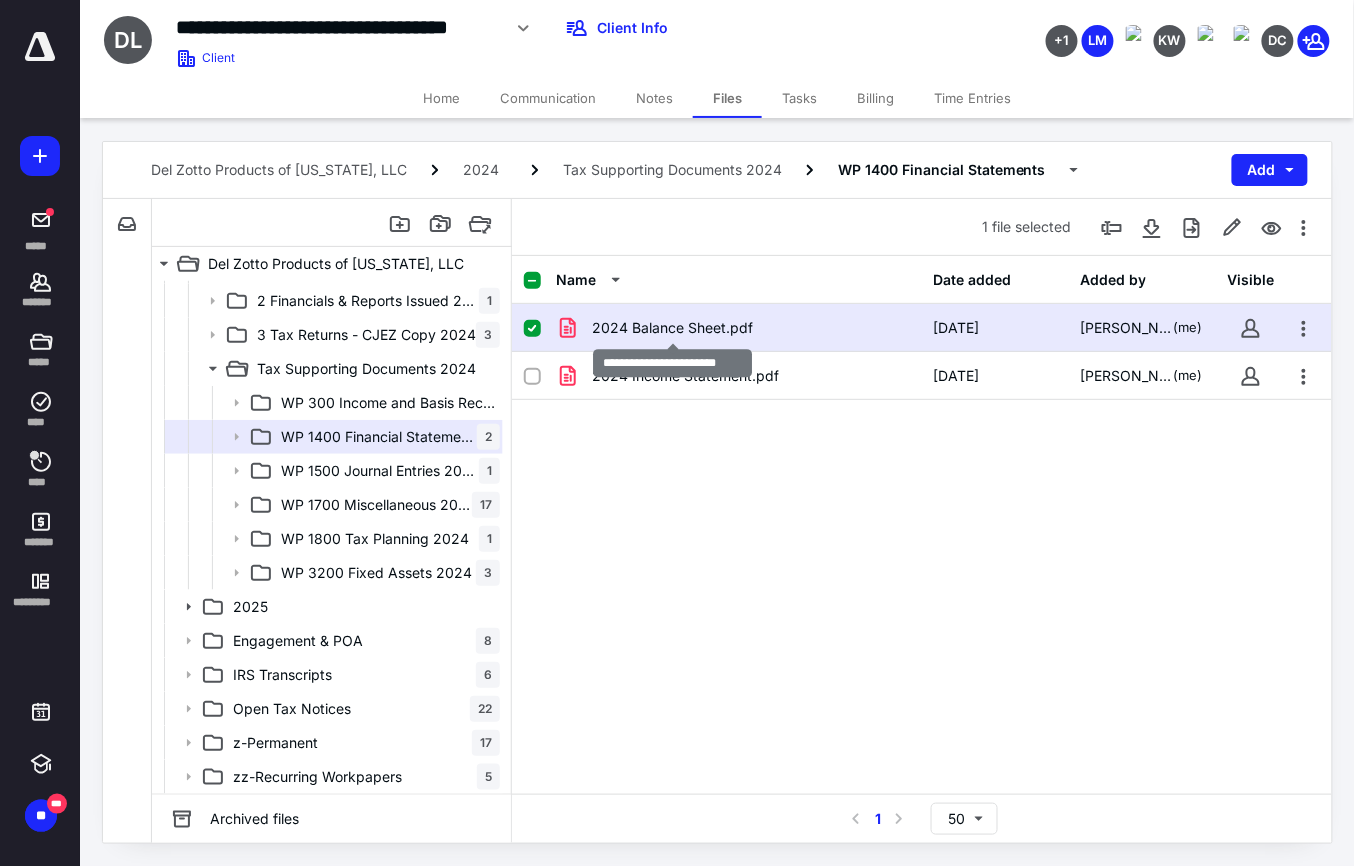 click on "2024  Balance Sheet.pdf" at bounding box center [672, 328] 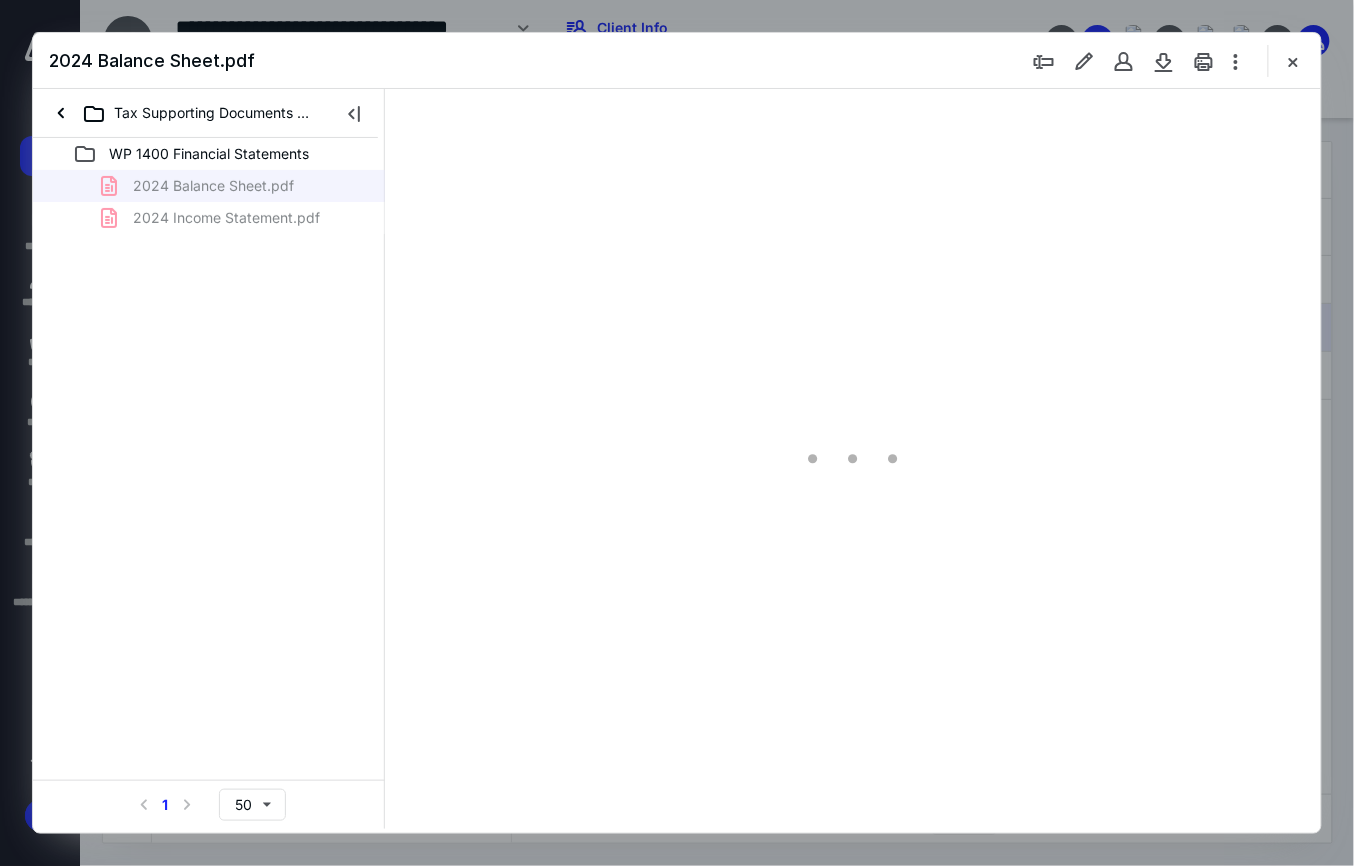 scroll, scrollTop: 0, scrollLeft: 0, axis: both 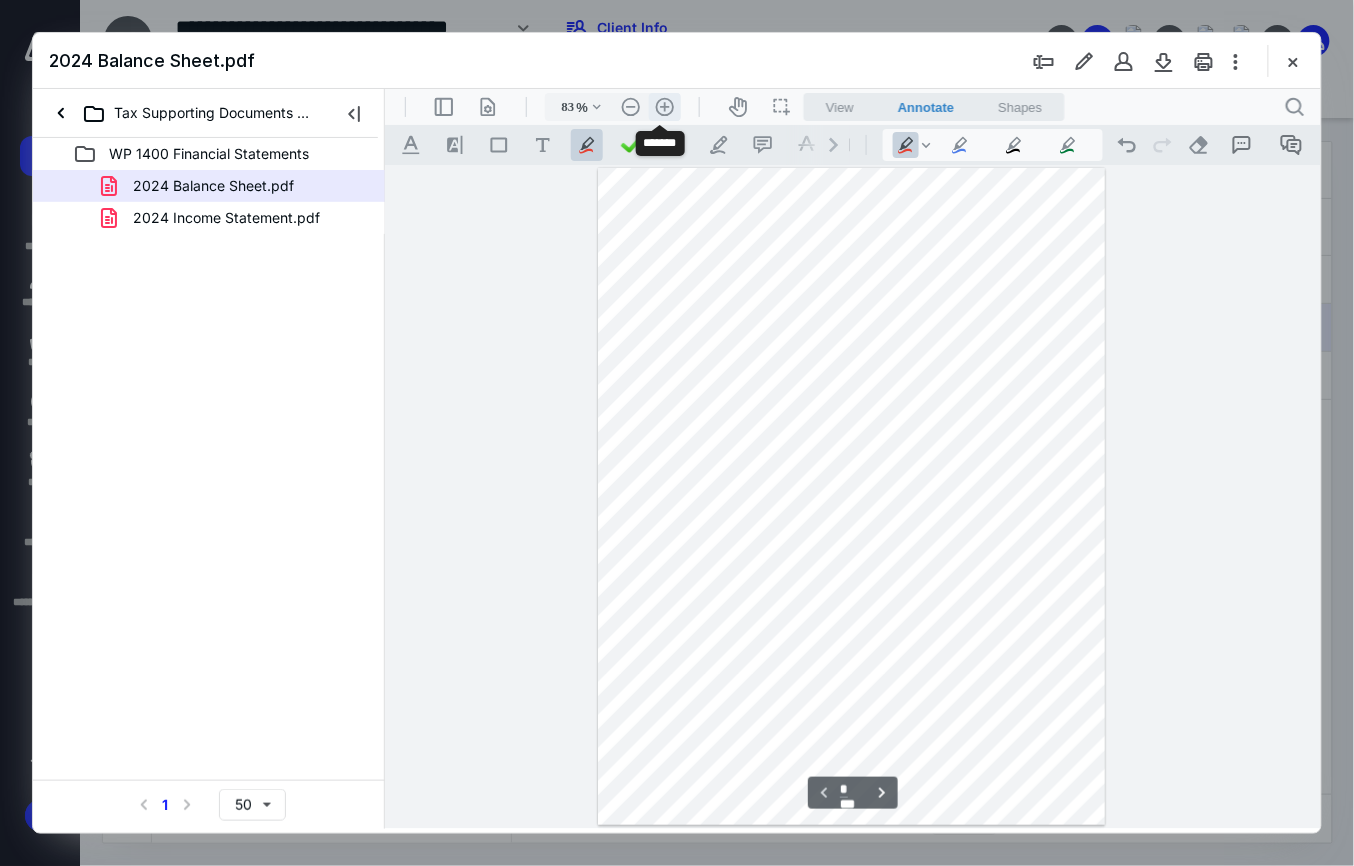 click on ".cls-1{fill:#abb0c4;} icon - header - zoom - in - line" at bounding box center [664, 106] 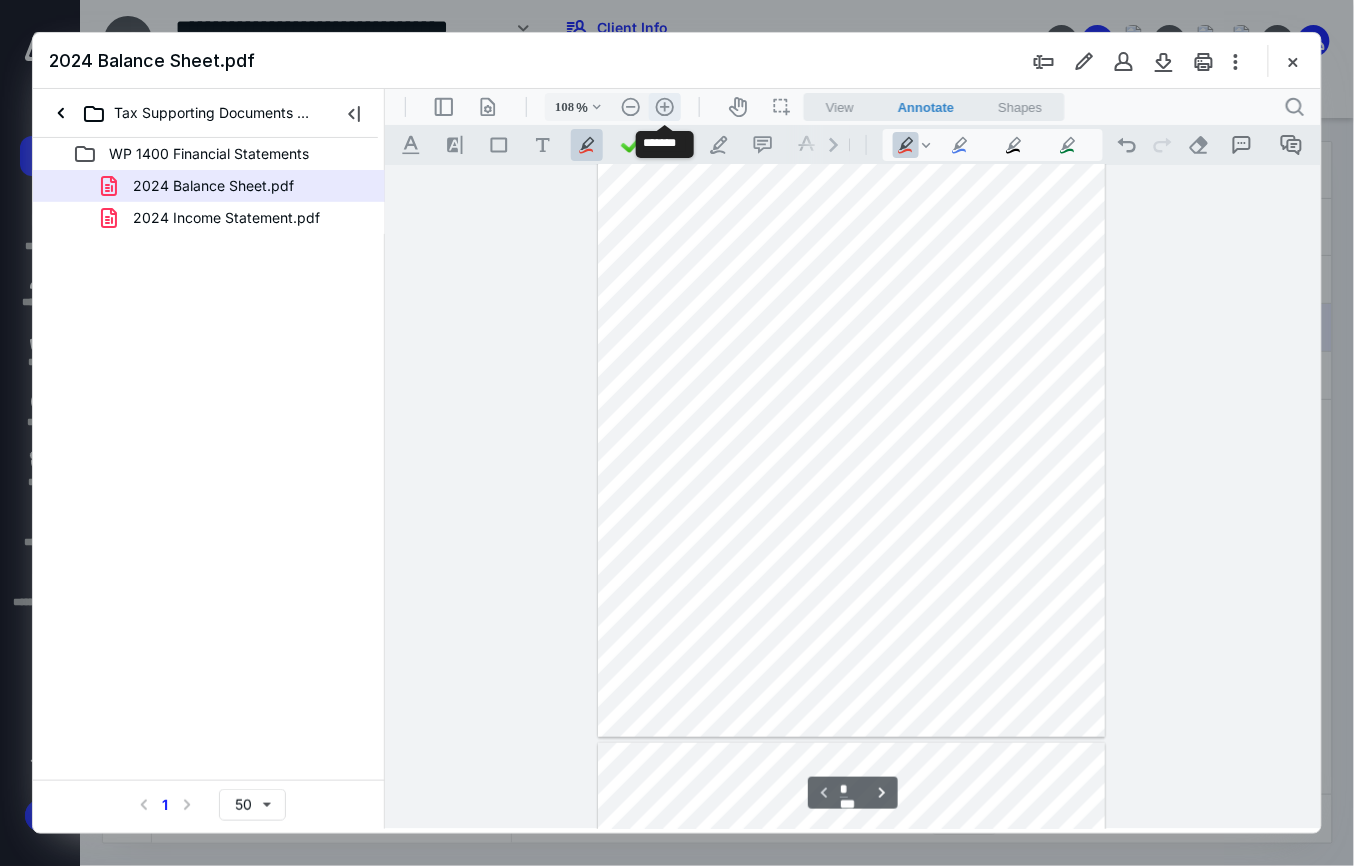 click on ".cls-1{fill:#abb0c4;} icon - header - zoom - in - line" at bounding box center [664, 106] 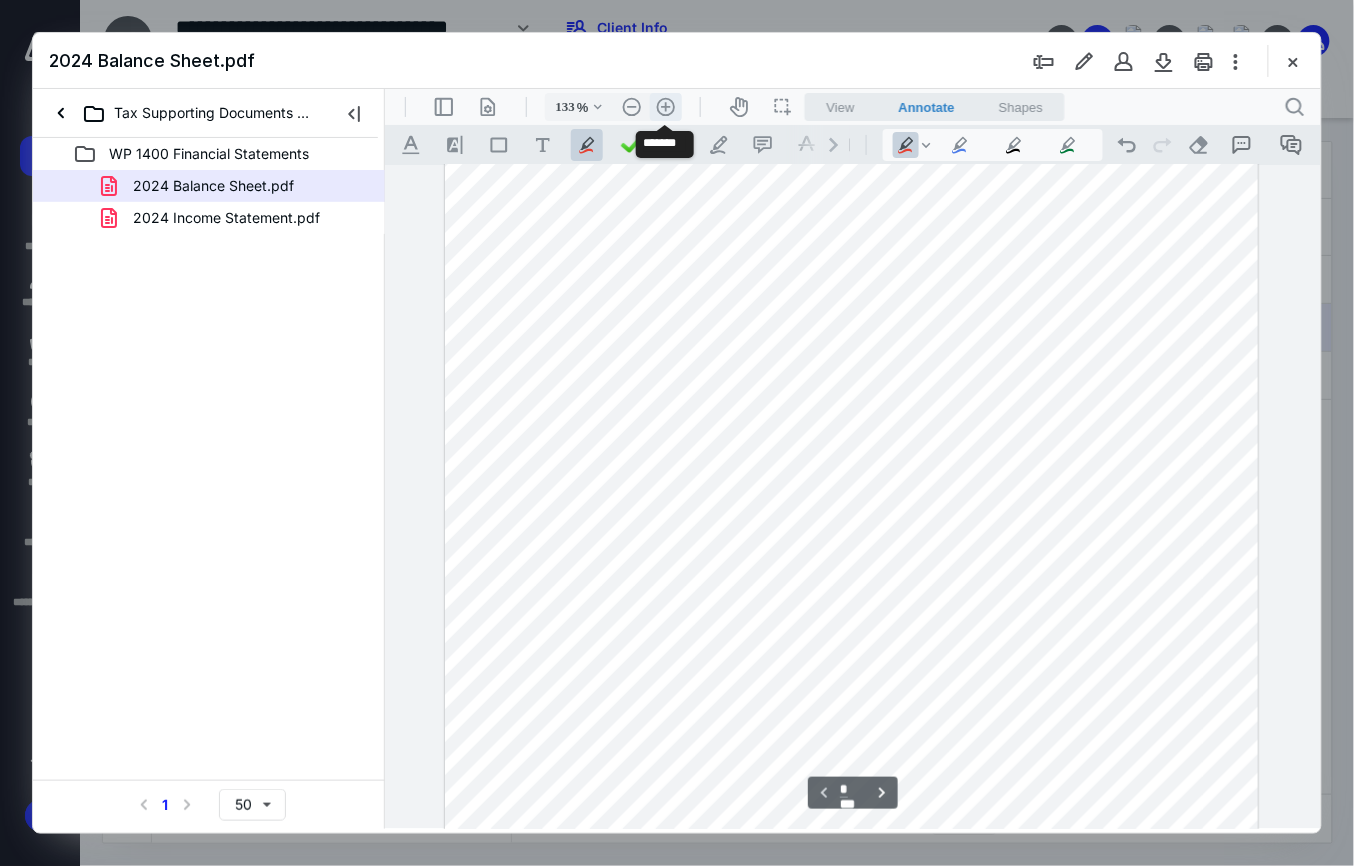 scroll, scrollTop: 176, scrollLeft: 0, axis: vertical 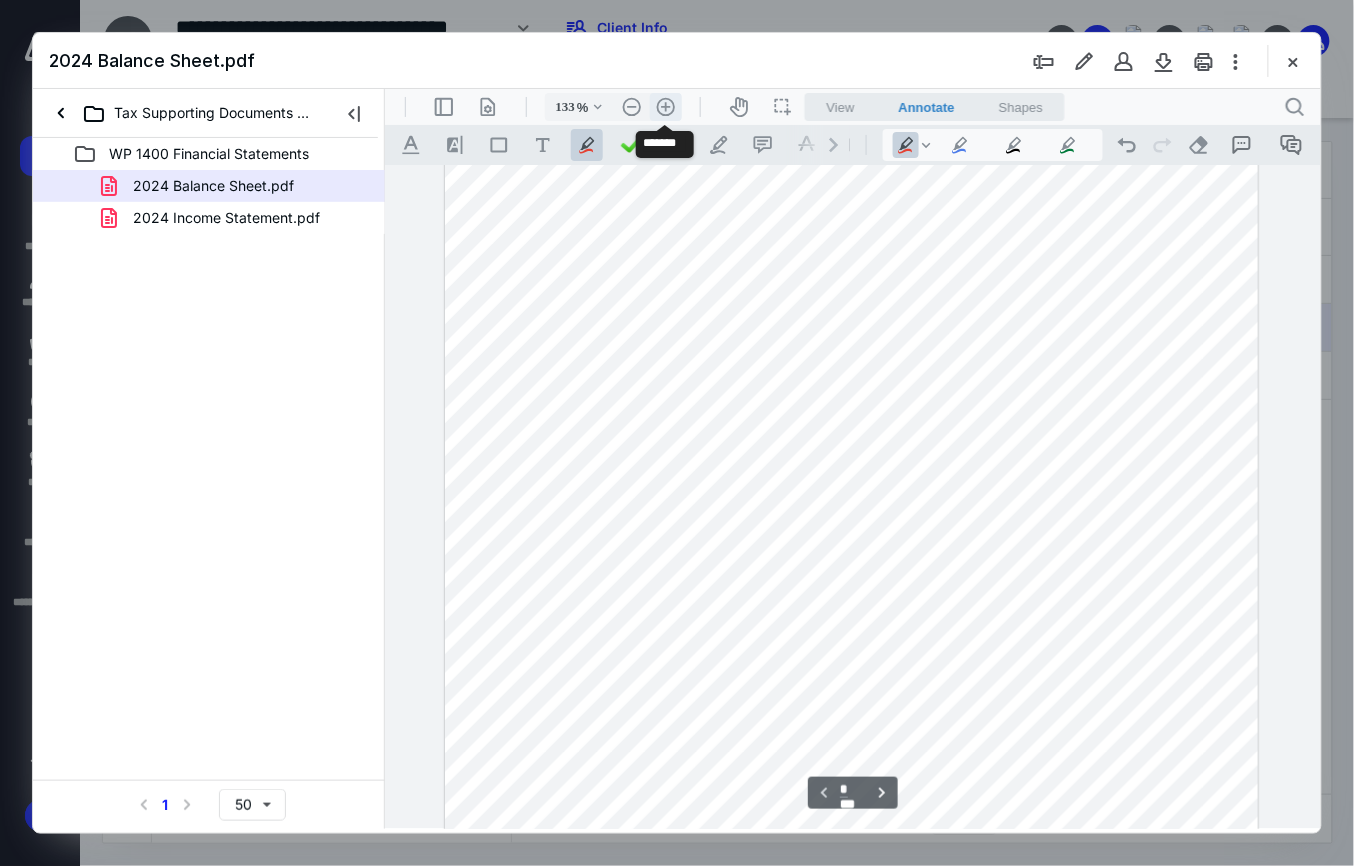 click on ".cls-1{fill:#abb0c4;} icon - header - zoom - in - line" at bounding box center [665, 106] 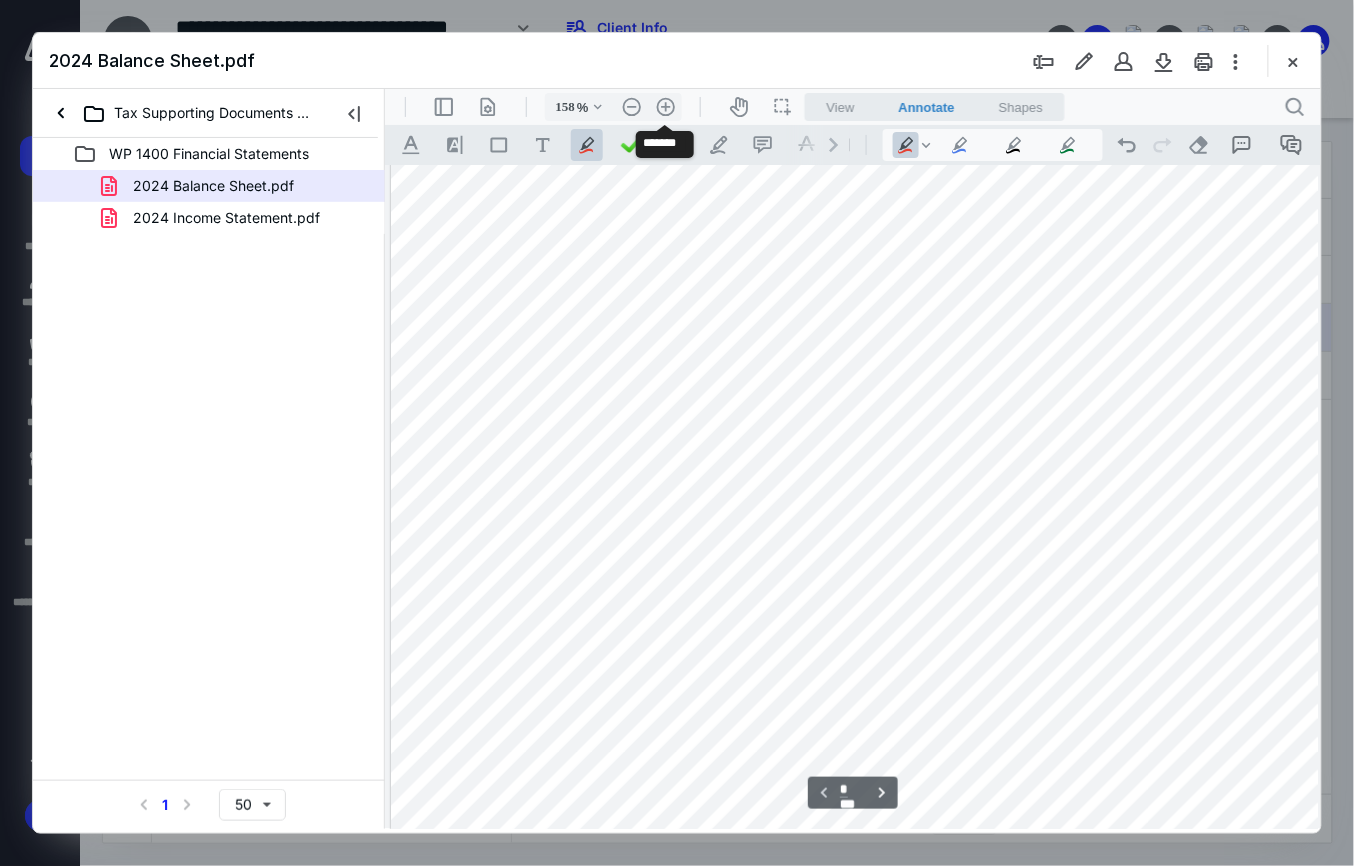 scroll, scrollTop: 264, scrollLeft: 28, axis: both 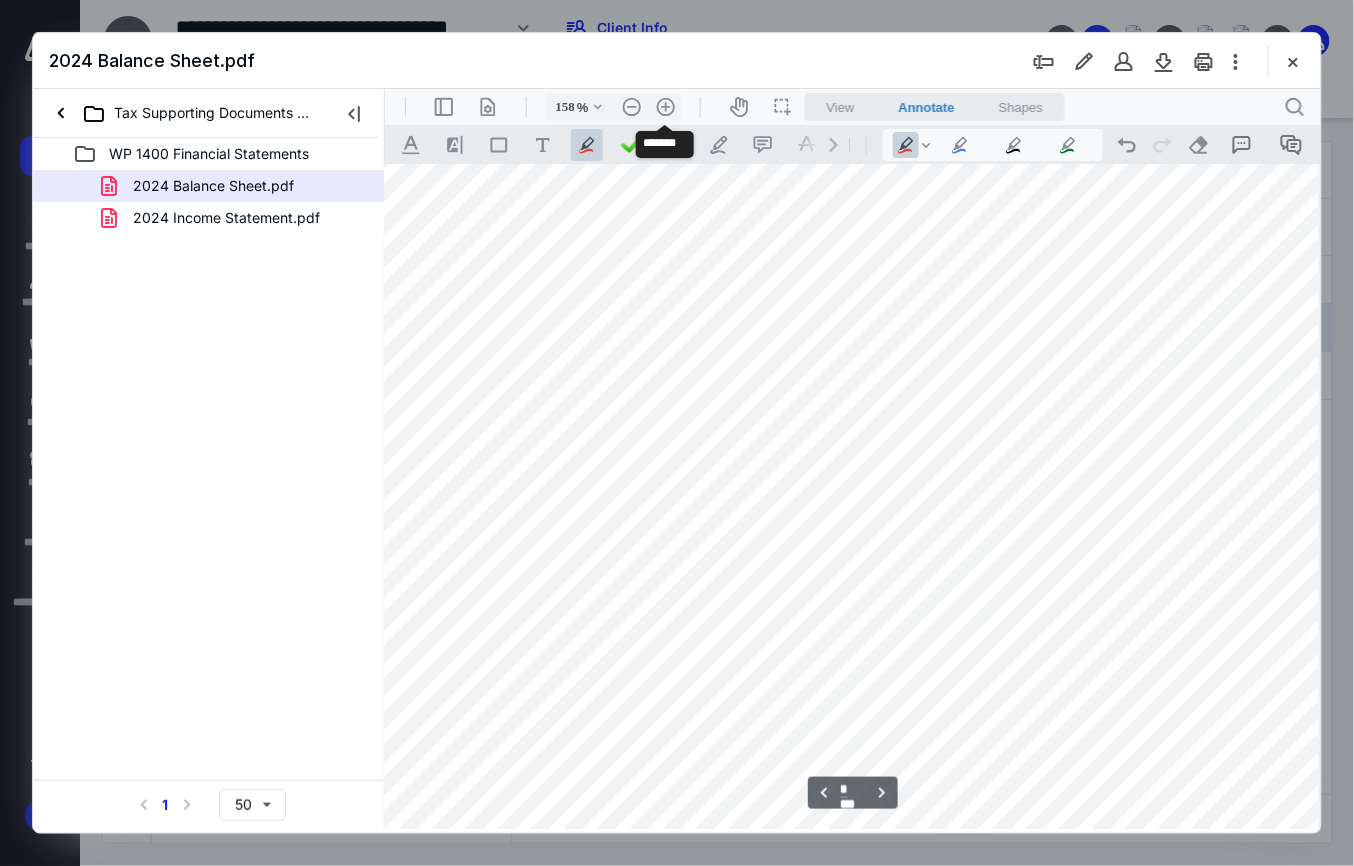 type on "*" 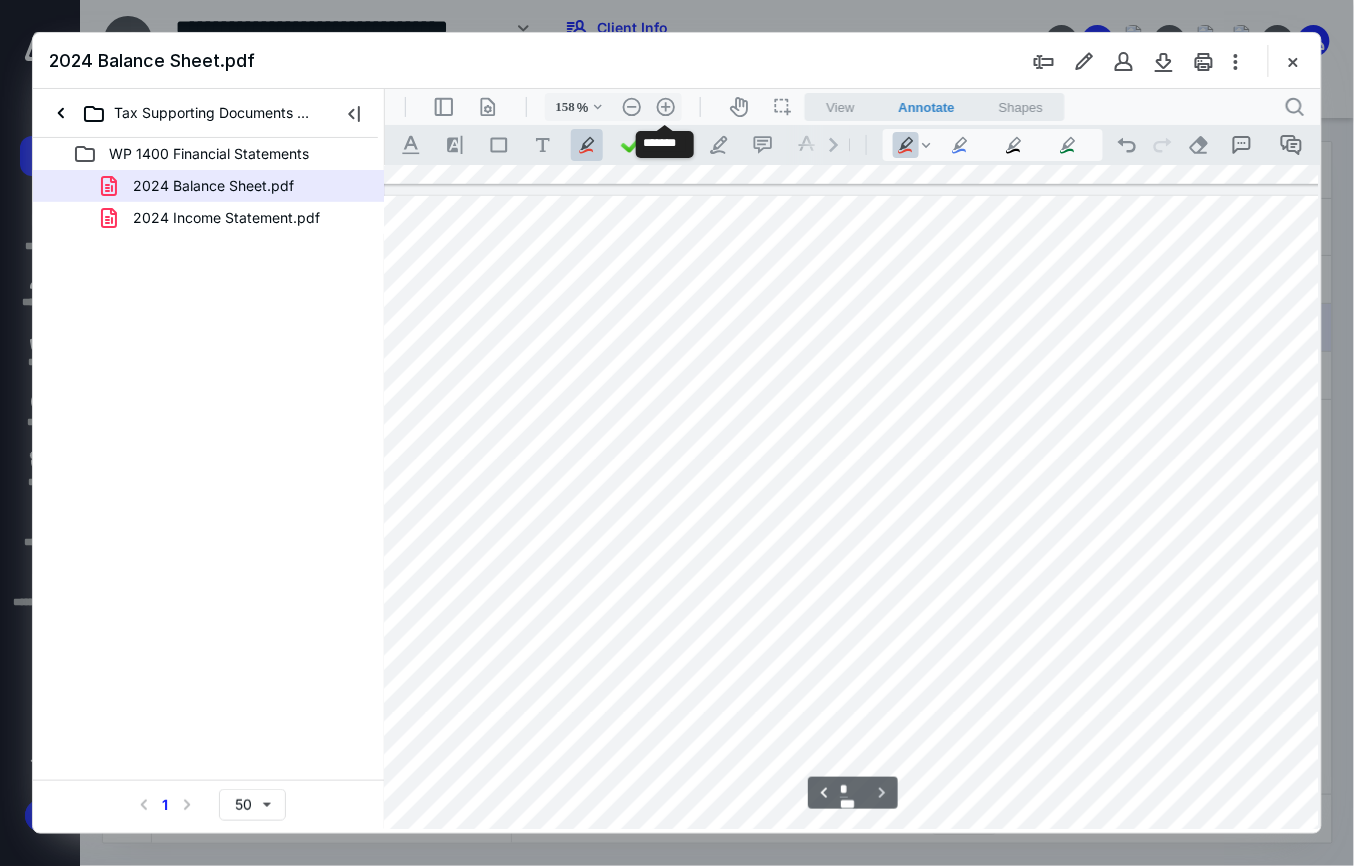 scroll, scrollTop: 2662, scrollLeft: 28, axis: both 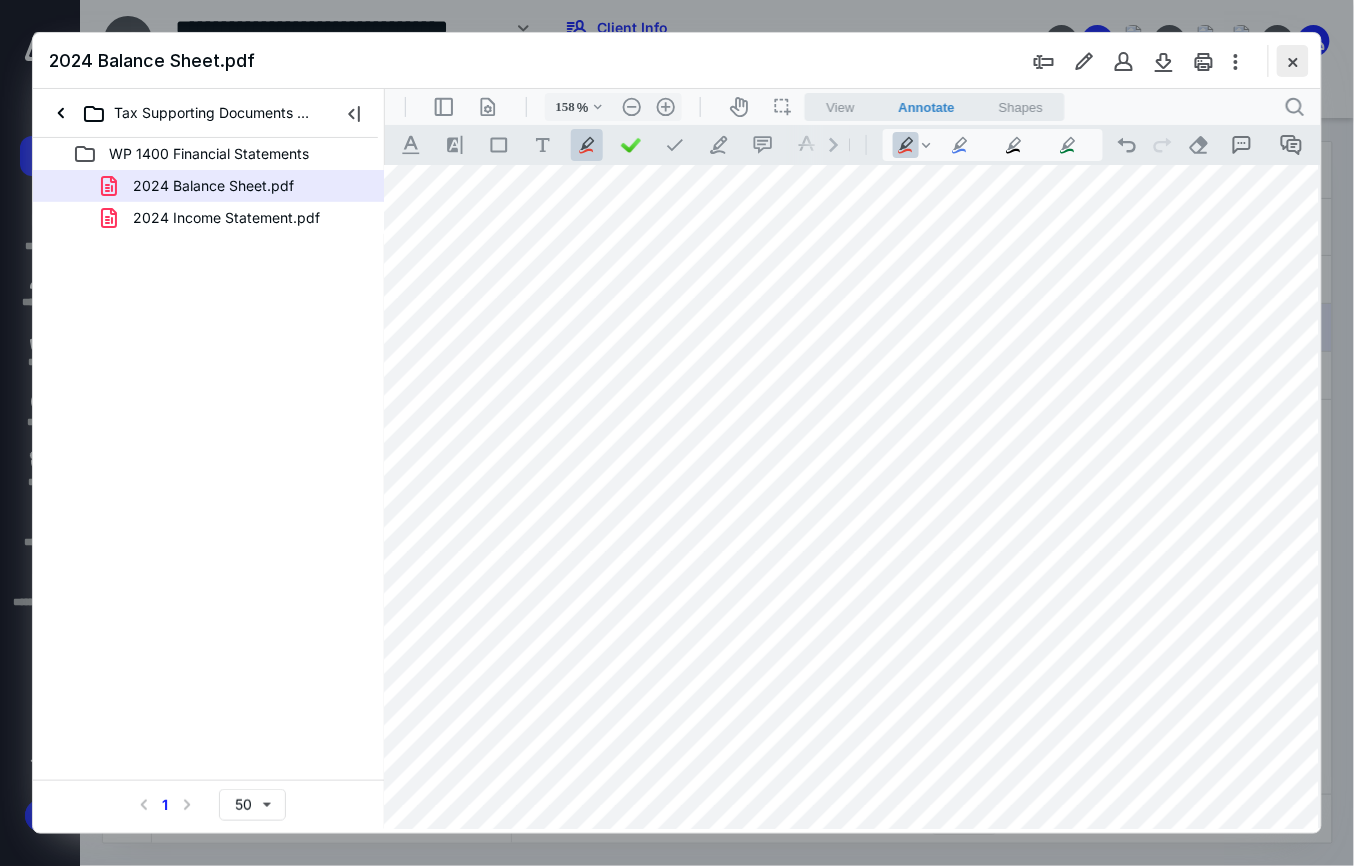 click at bounding box center [1293, 61] 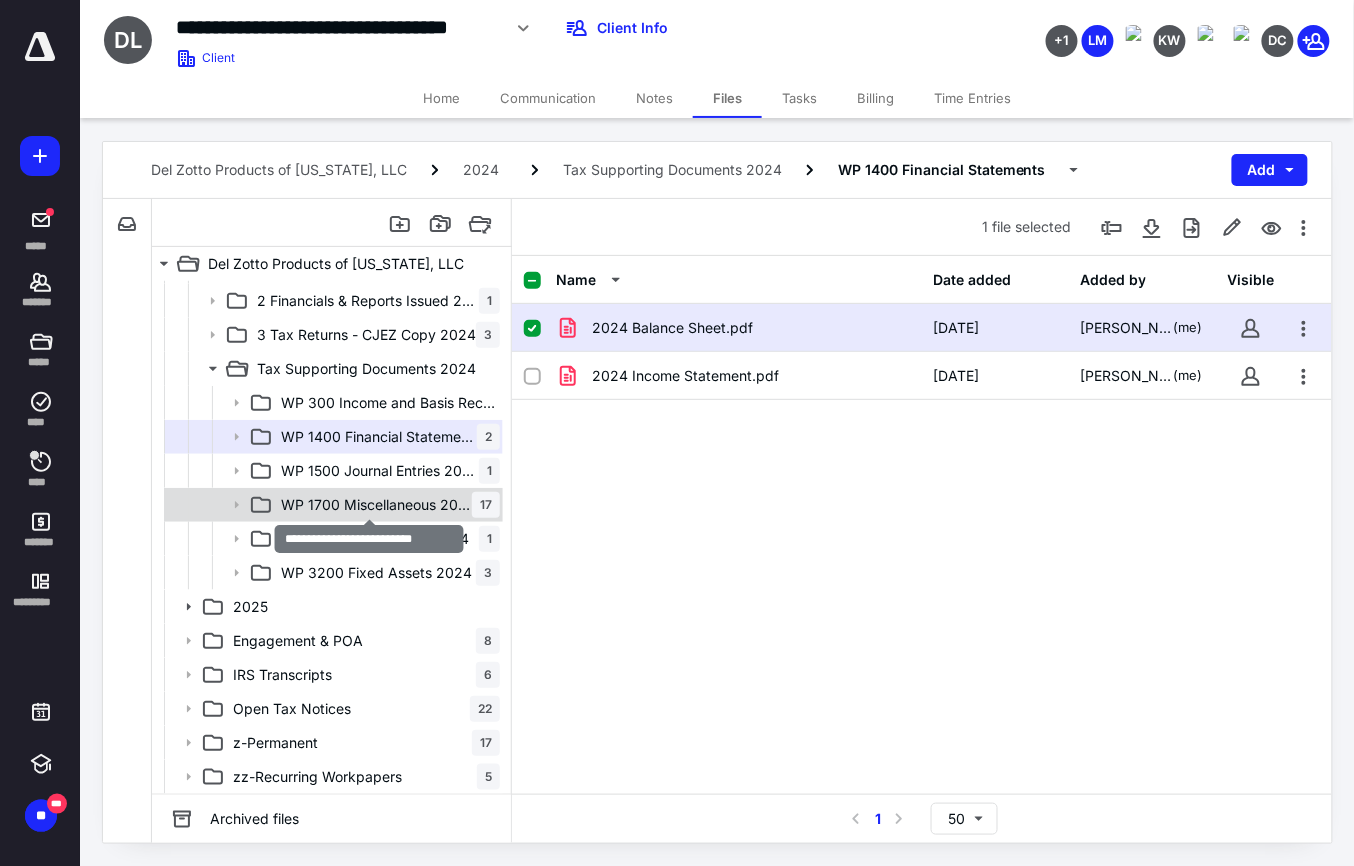 click on "WP 1700 Miscellaneous 2024" at bounding box center (376, 505) 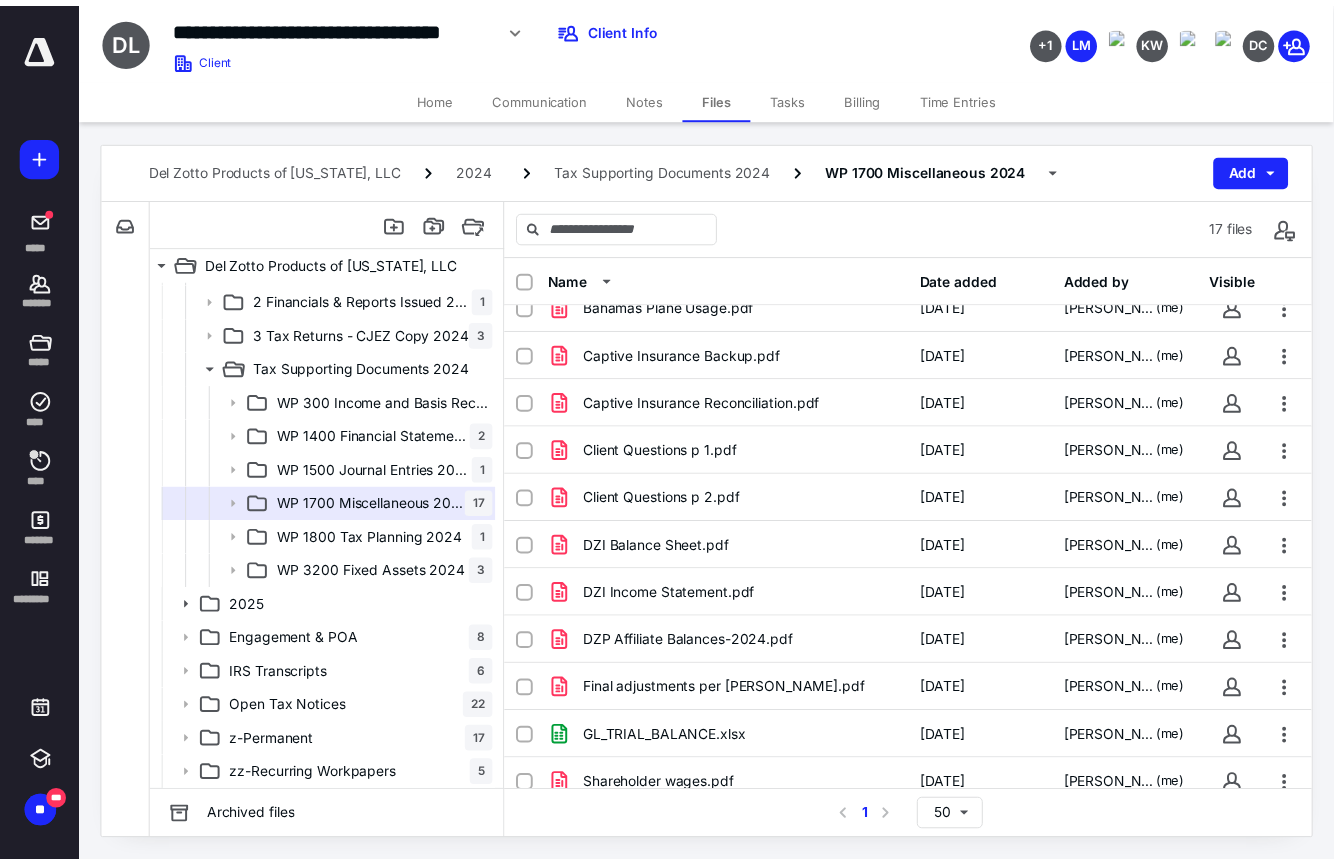 scroll, scrollTop: 332, scrollLeft: 0, axis: vertical 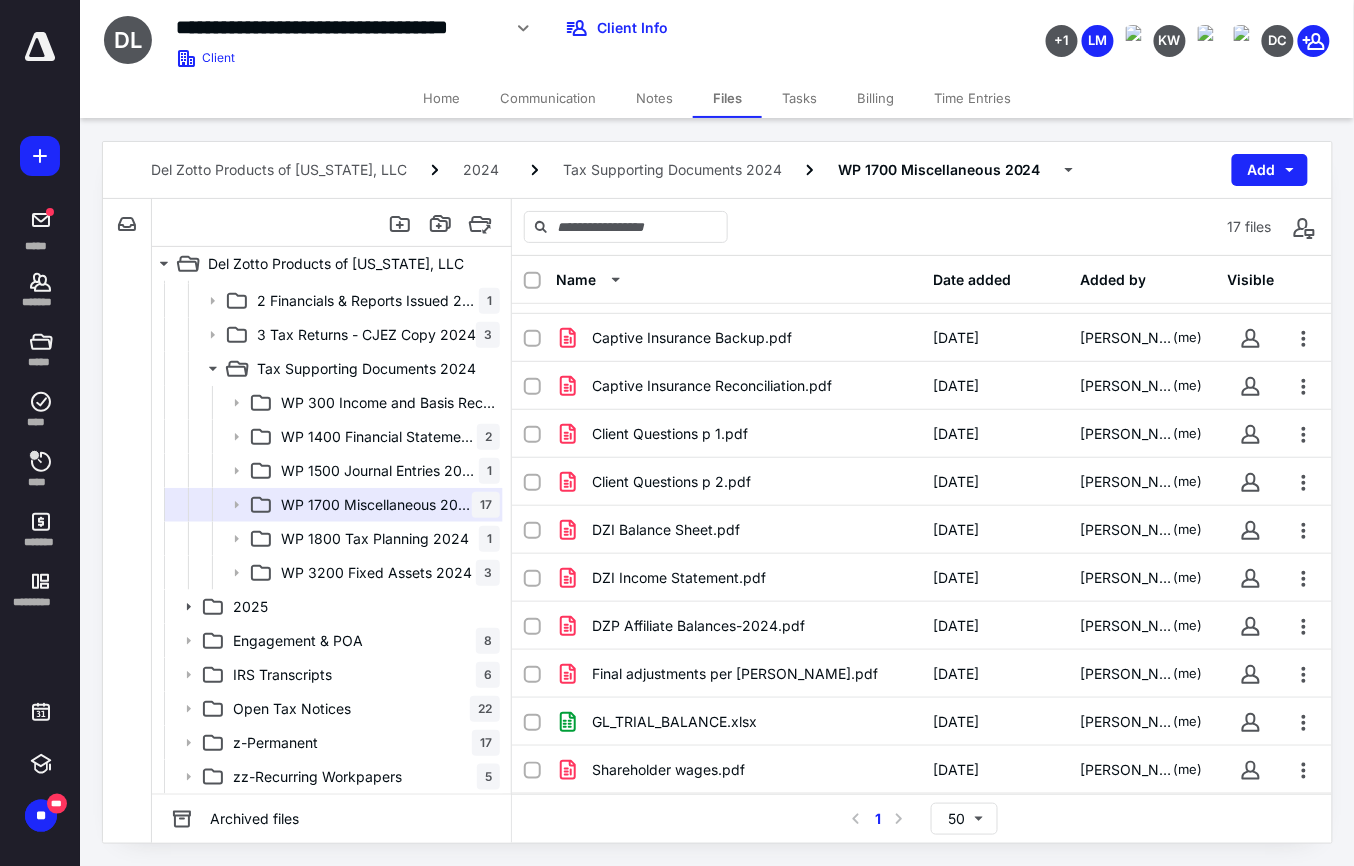 click on "Home" at bounding box center [441, 98] 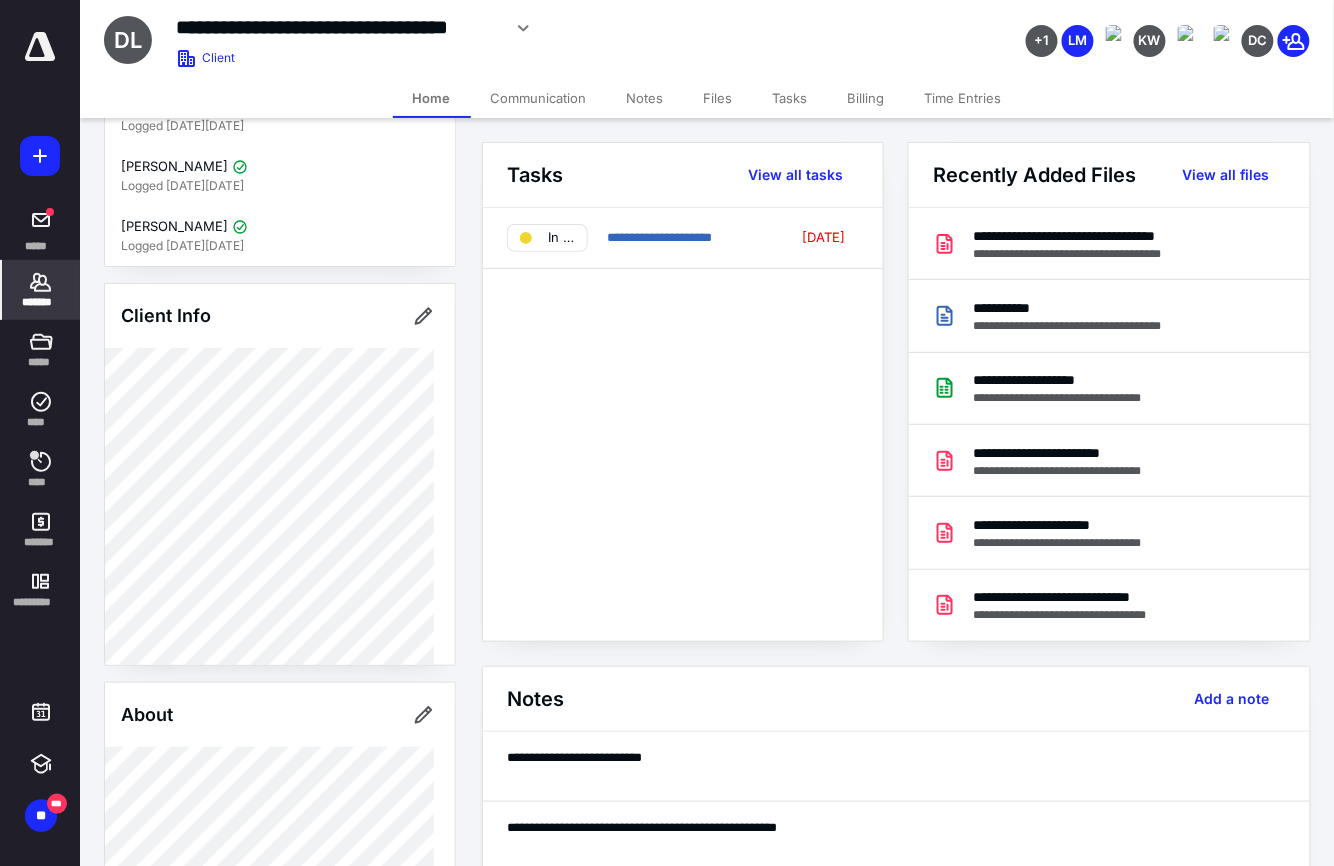 scroll, scrollTop: 260, scrollLeft: 0, axis: vertical 